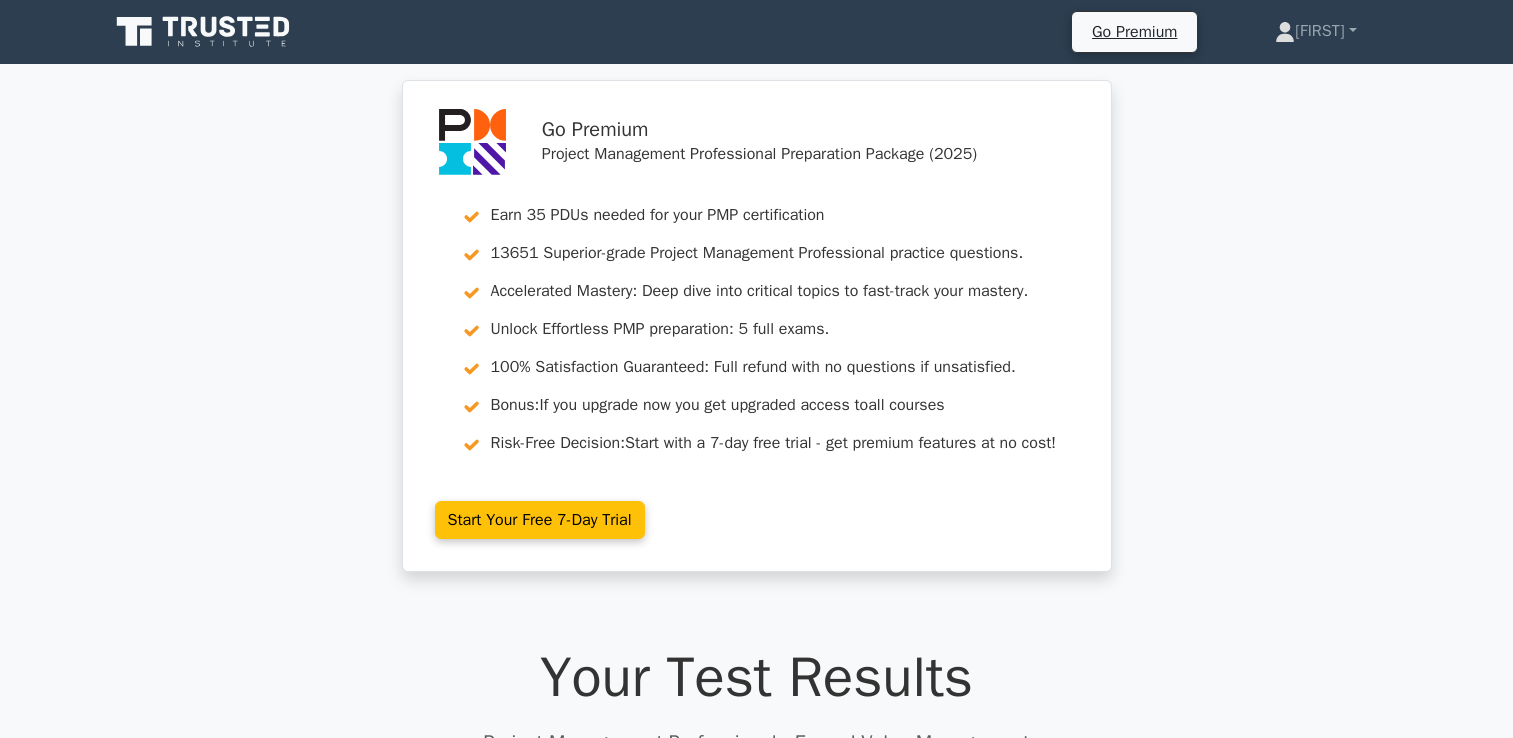 scroll, scrollTop: 700, scrollLeft: 0, axis: vertical 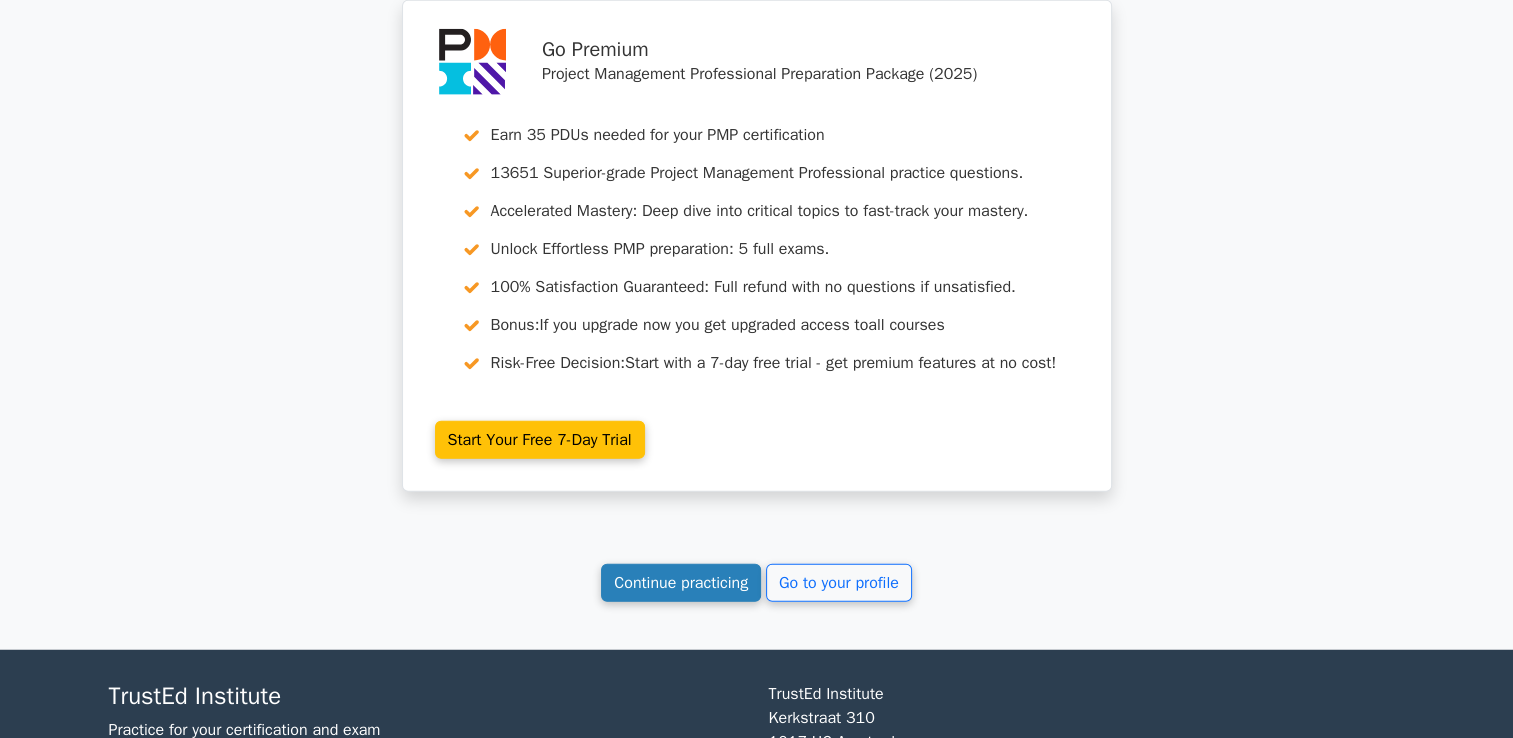 click on "Continue practicing" at bounding box center [681, 583] 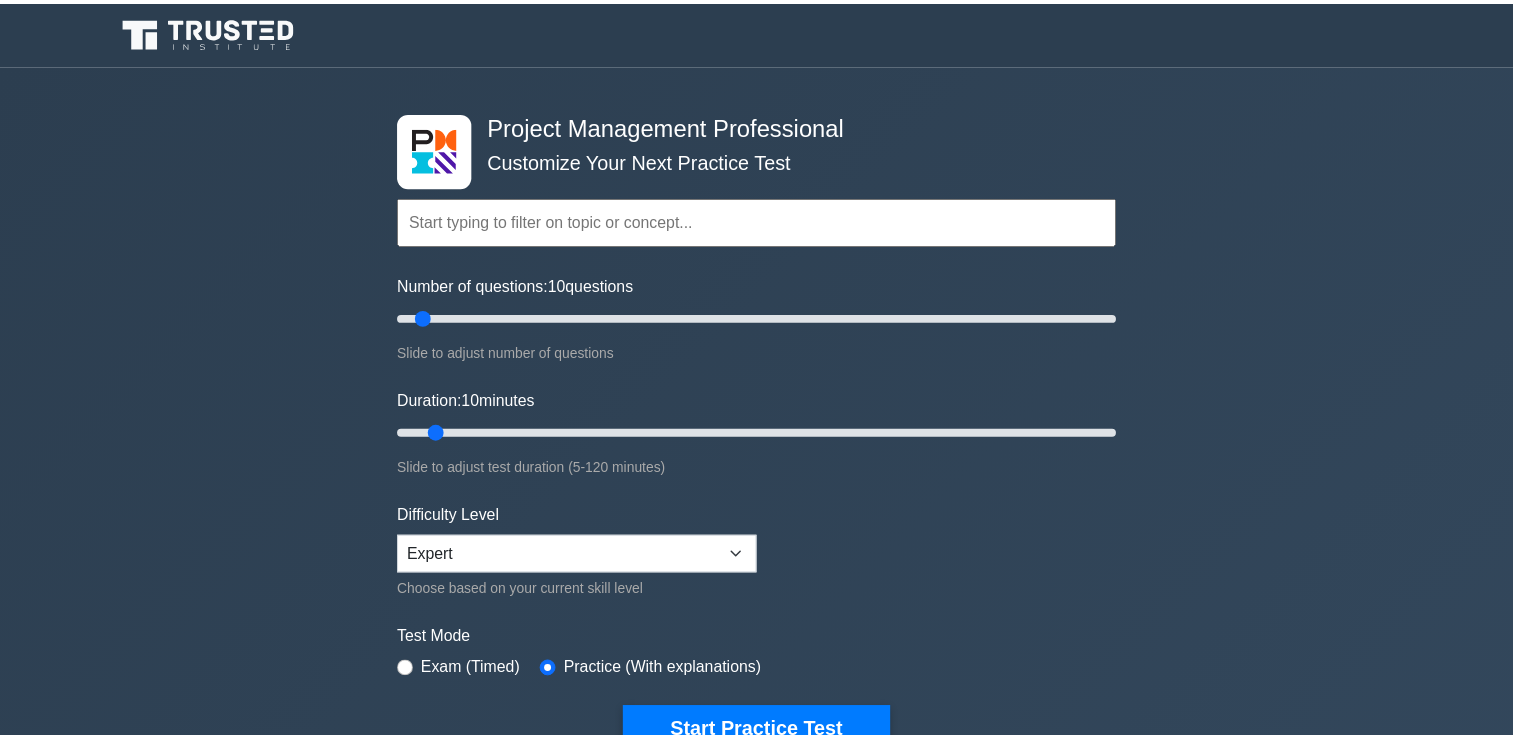 scroll, scrollTop: 0, scrollLeft: 0, axis: both 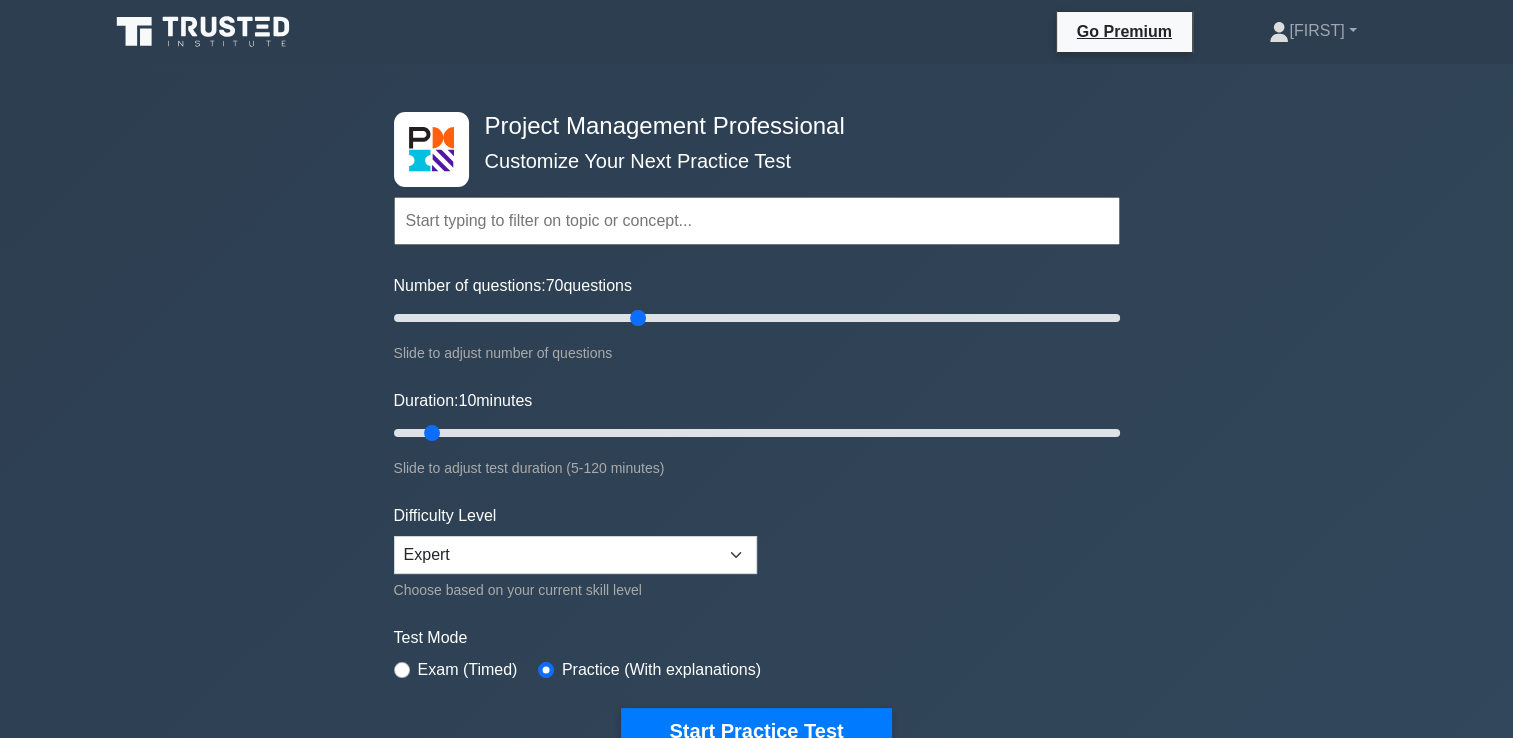 drag, startPoint x: 420, startPoint y: 320, endPoint x: 636, endPoint y: 316, distance: 216.03703 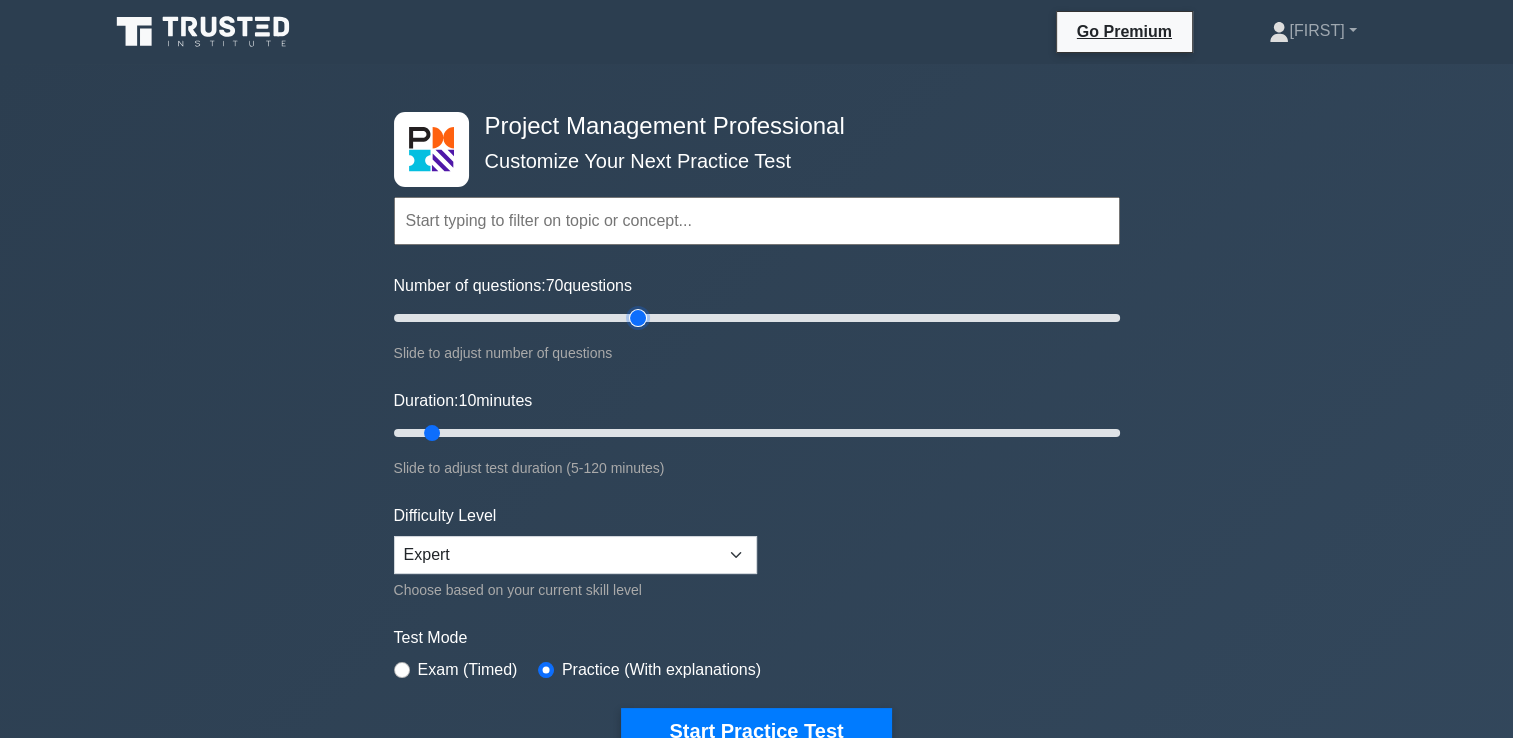 type on "70" 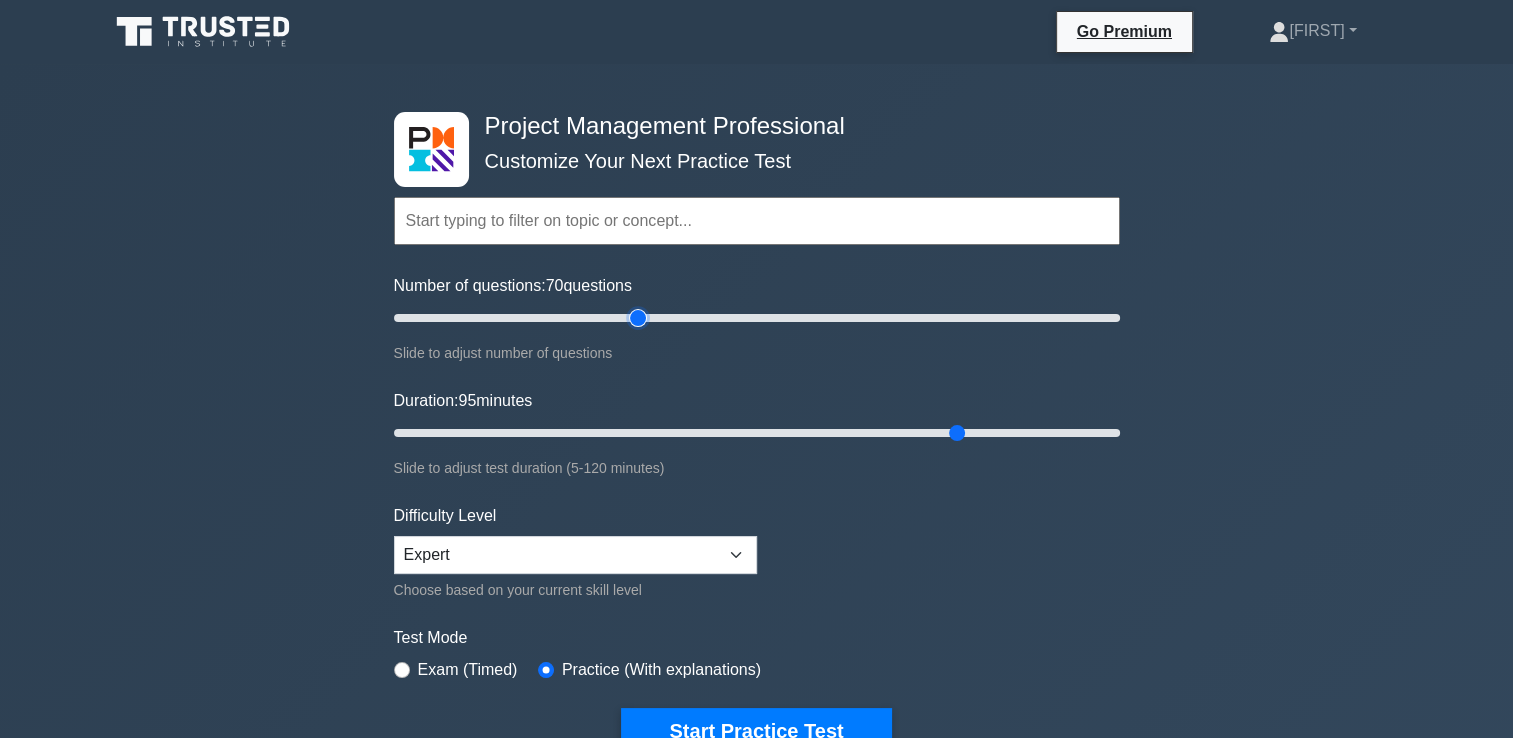 drag, startPoint x: 449, startPoint y: 429, endPoint x: 947, endPoint y: 436, distance: 498.0492 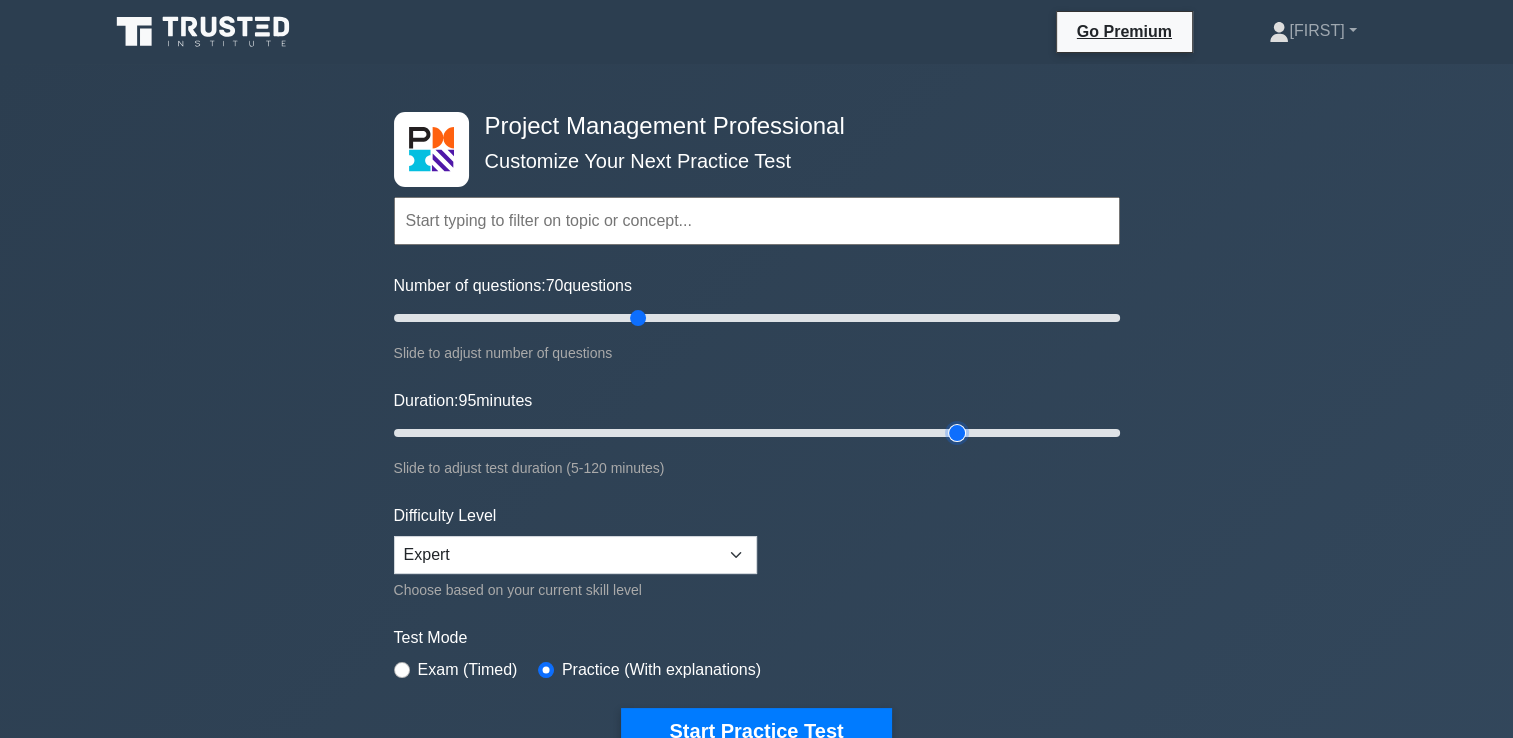 type on "95" 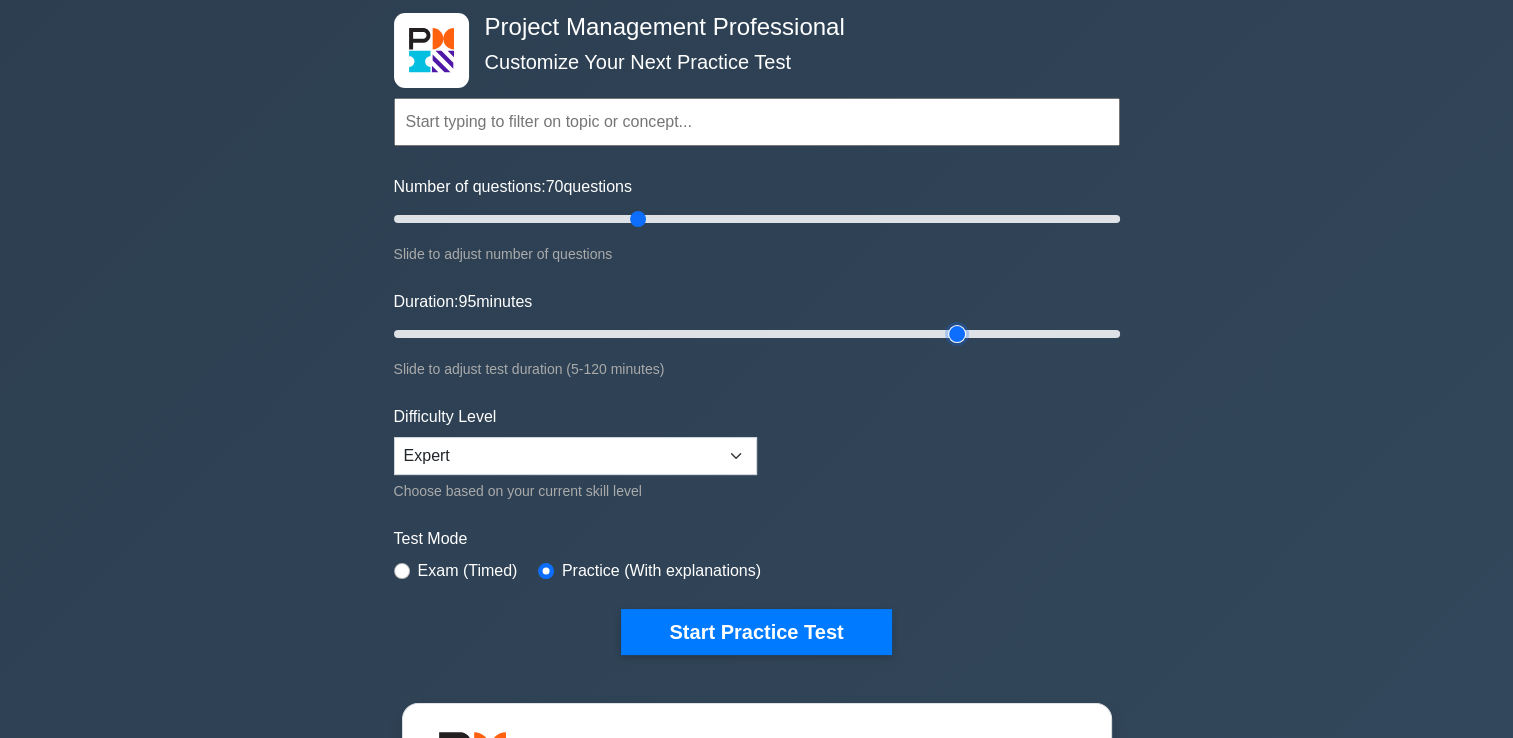 scroll, scrollTop: 100, scrollLeft: 0, axis: vertical 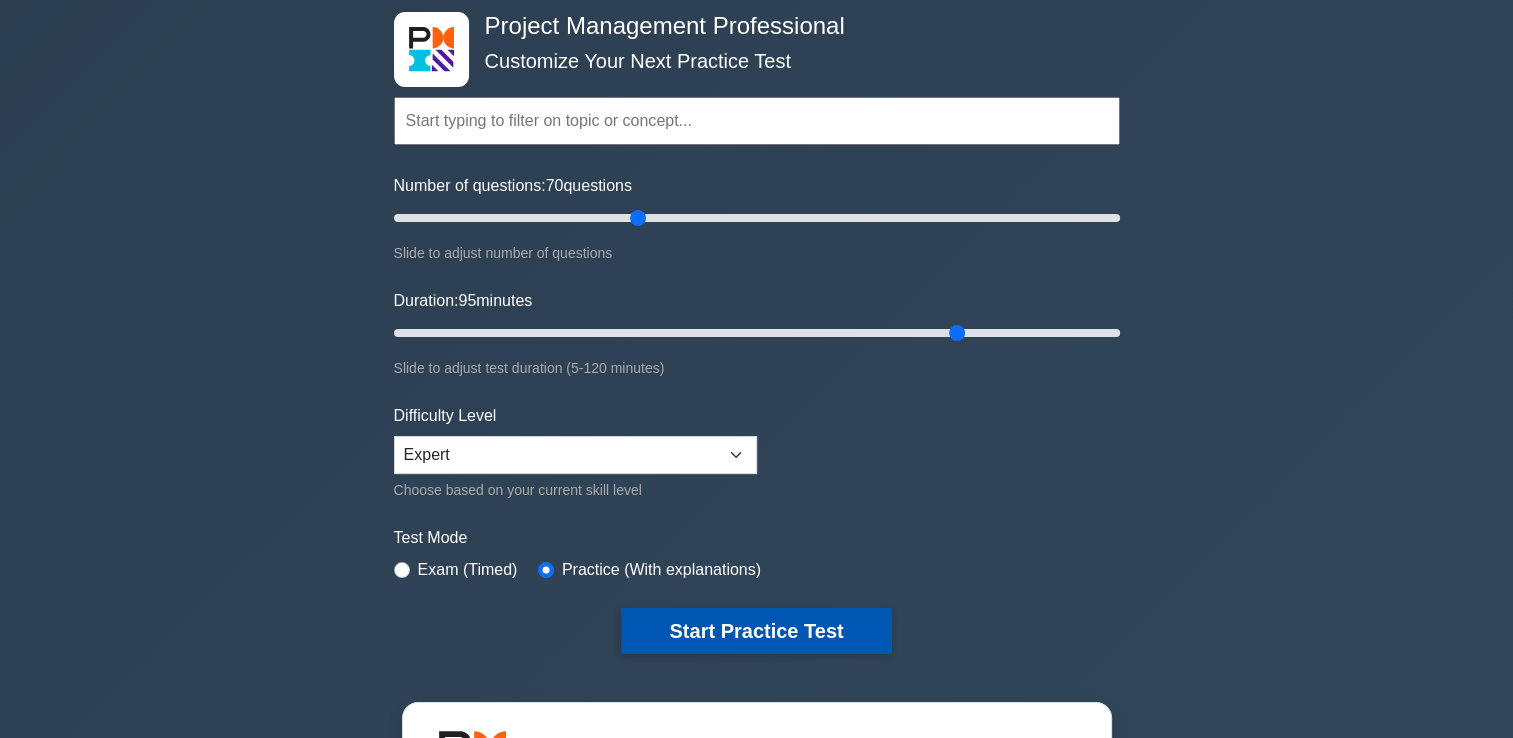click on "Start Practice Test" at bounding box center (756, 631) 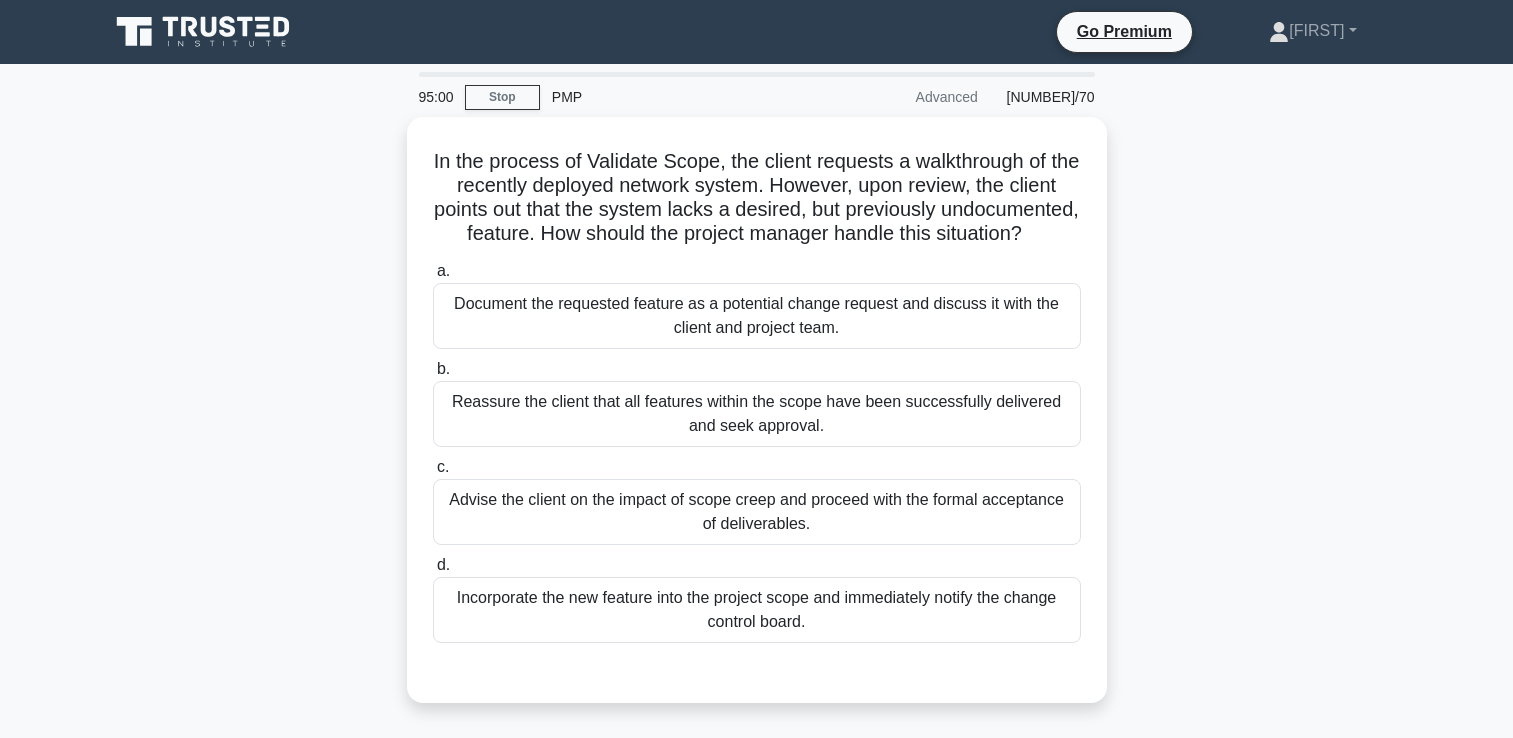 scroll, scrollTop: 0, scrollLeft: 0, axis: both 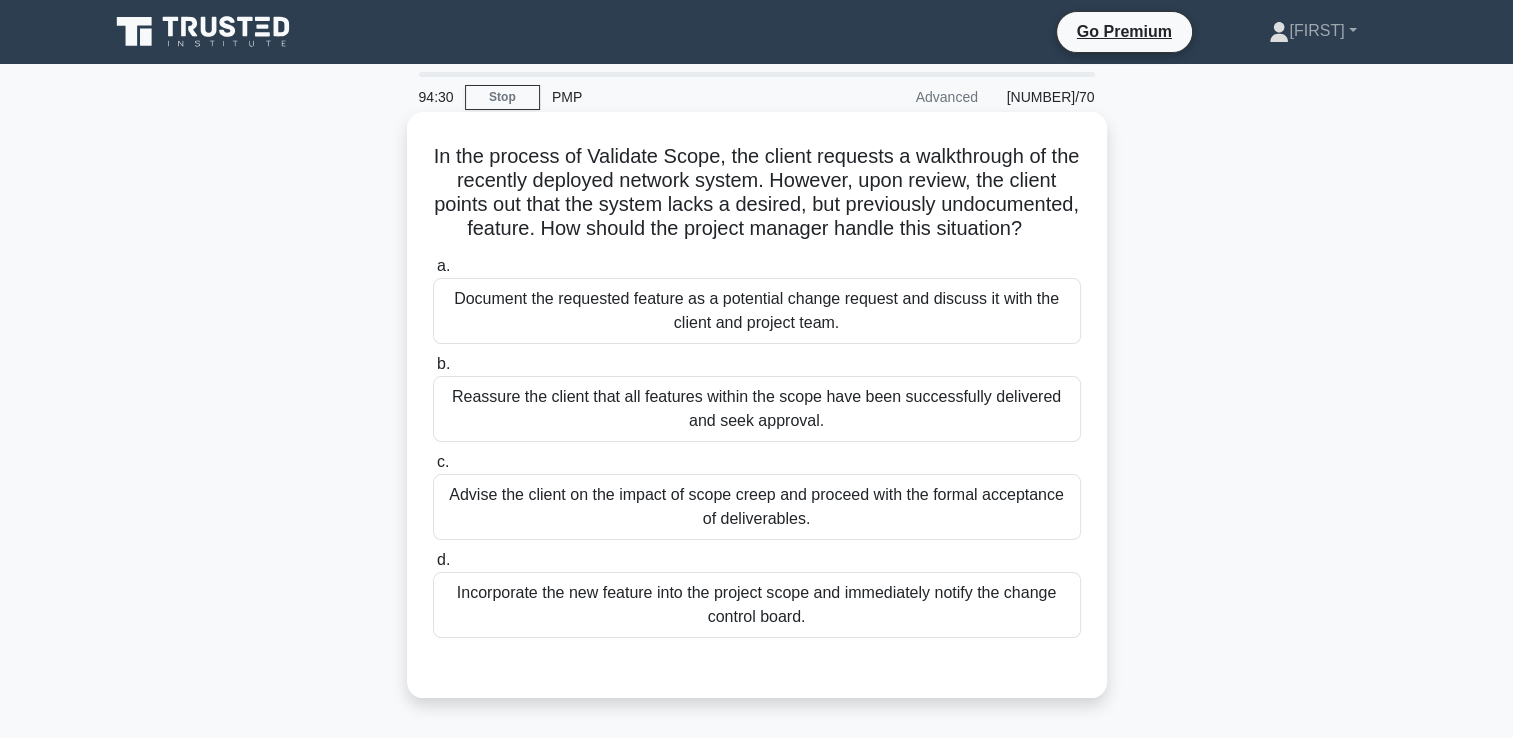 click on "Document the requested feature as a potential change request and discuss it with the client and project team." at bounding box center (757, 311) 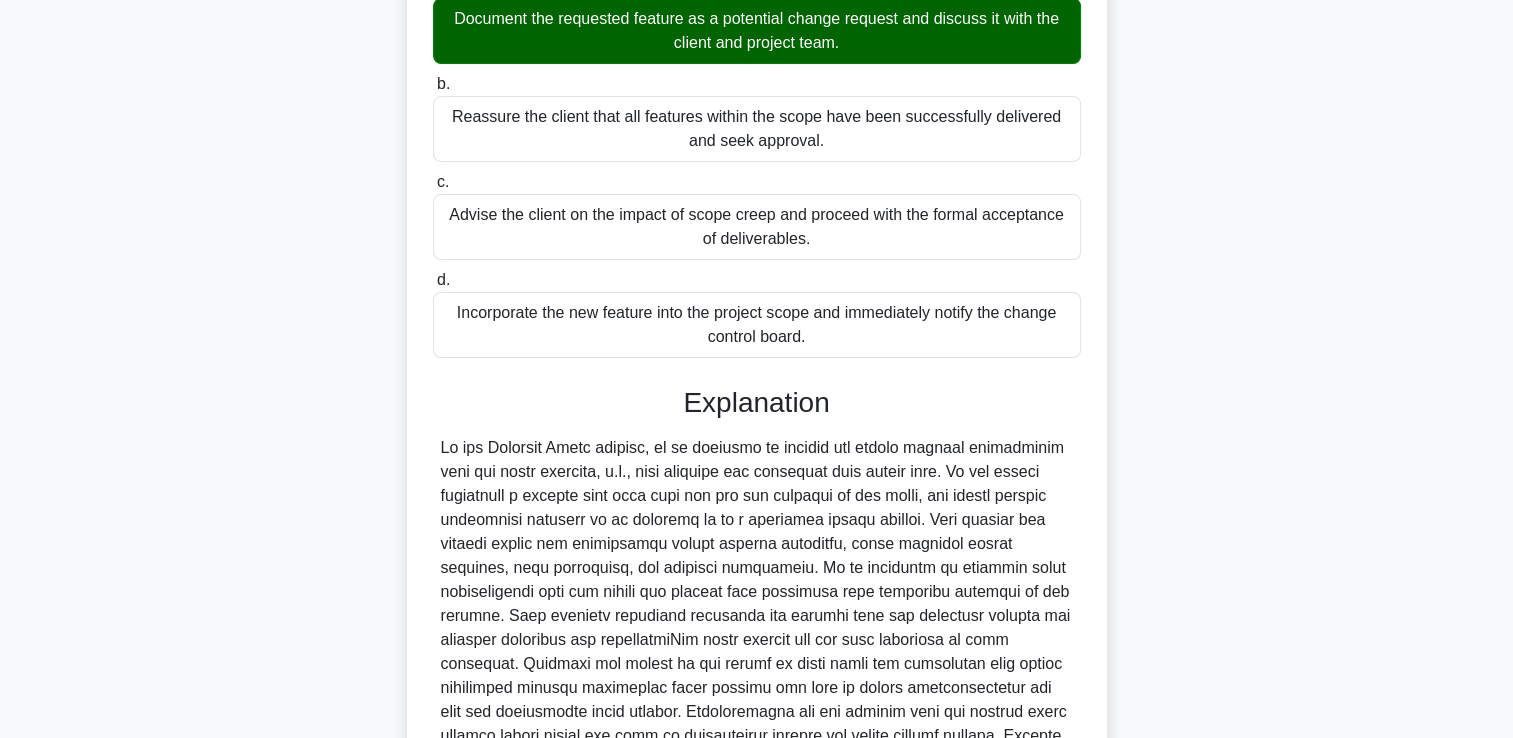 scroll, scrollTop: 500, scrollLeft: 0, axis: vertical 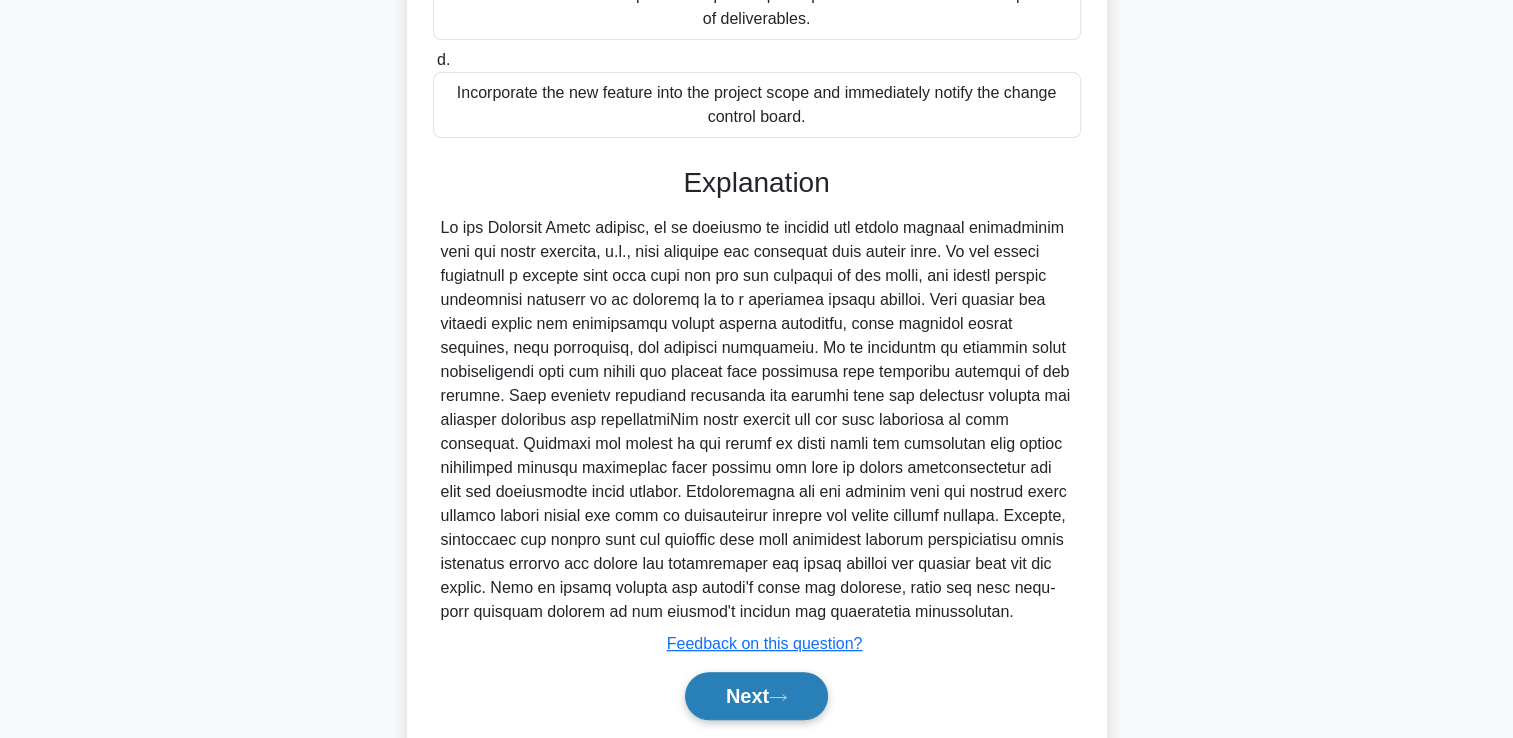 click on "Next" at bounding box center [756, 696] 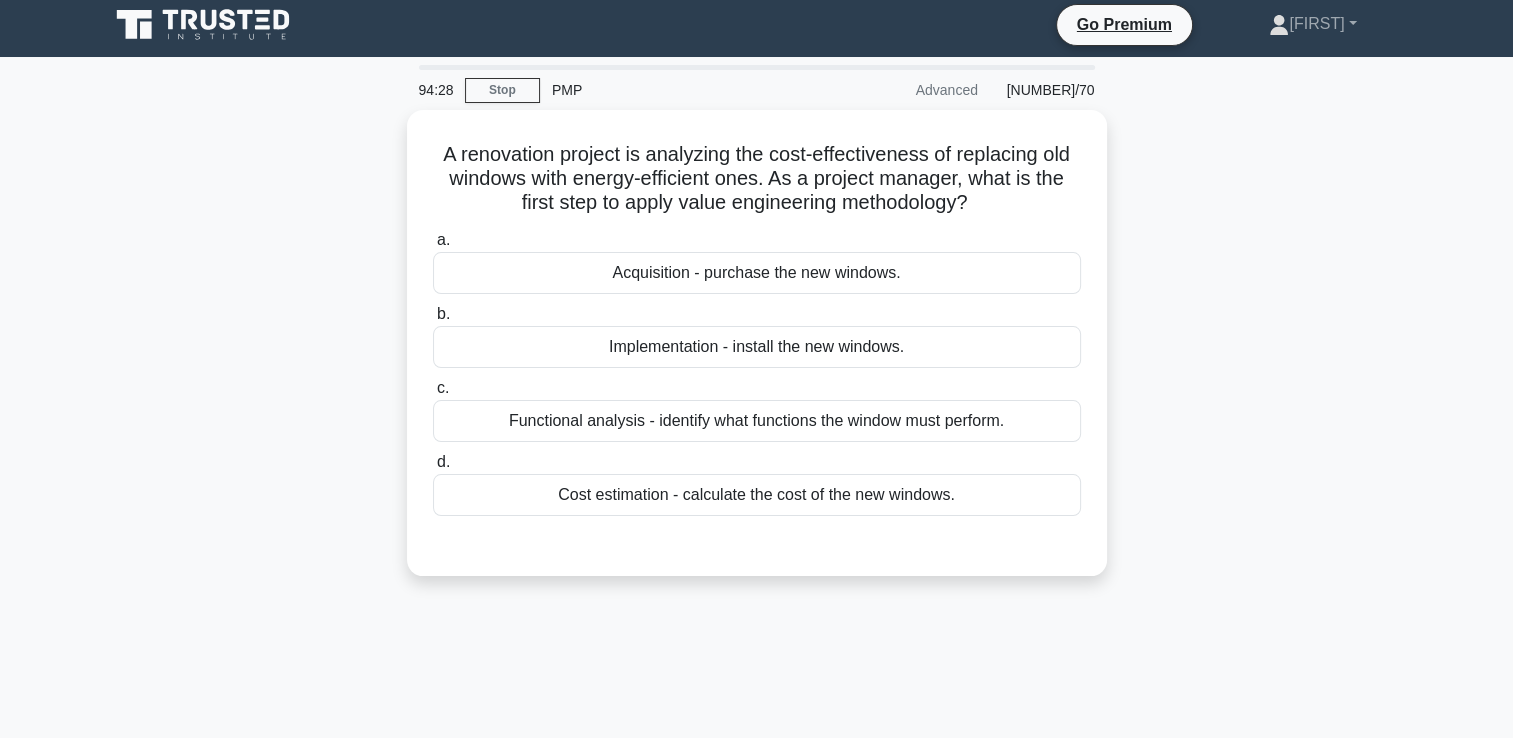 scroll, scrollTop: 0, scrollLeft: 0, axis: both 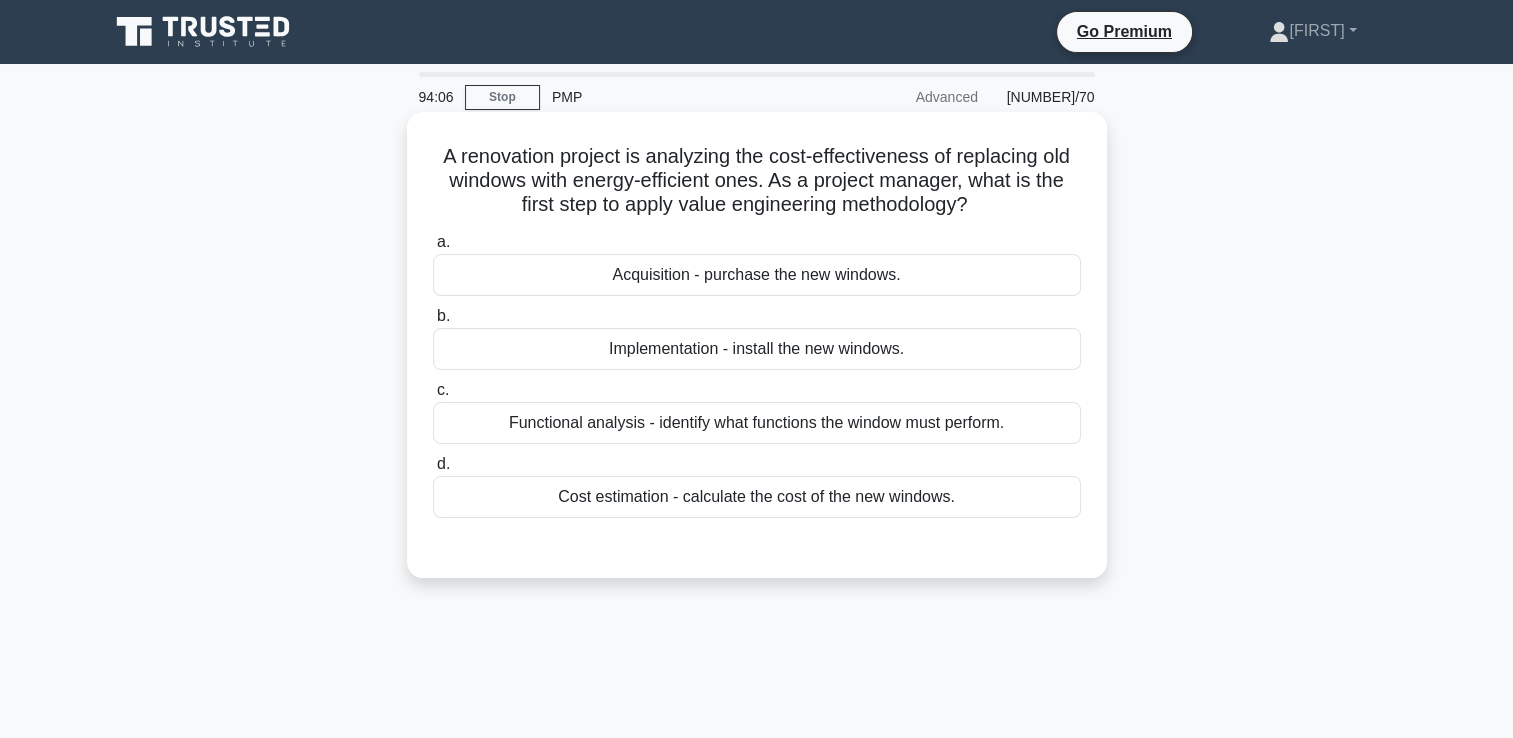 click on "Cost estimation - calculate the cost of the new windows." at bounding box center [757, 497] 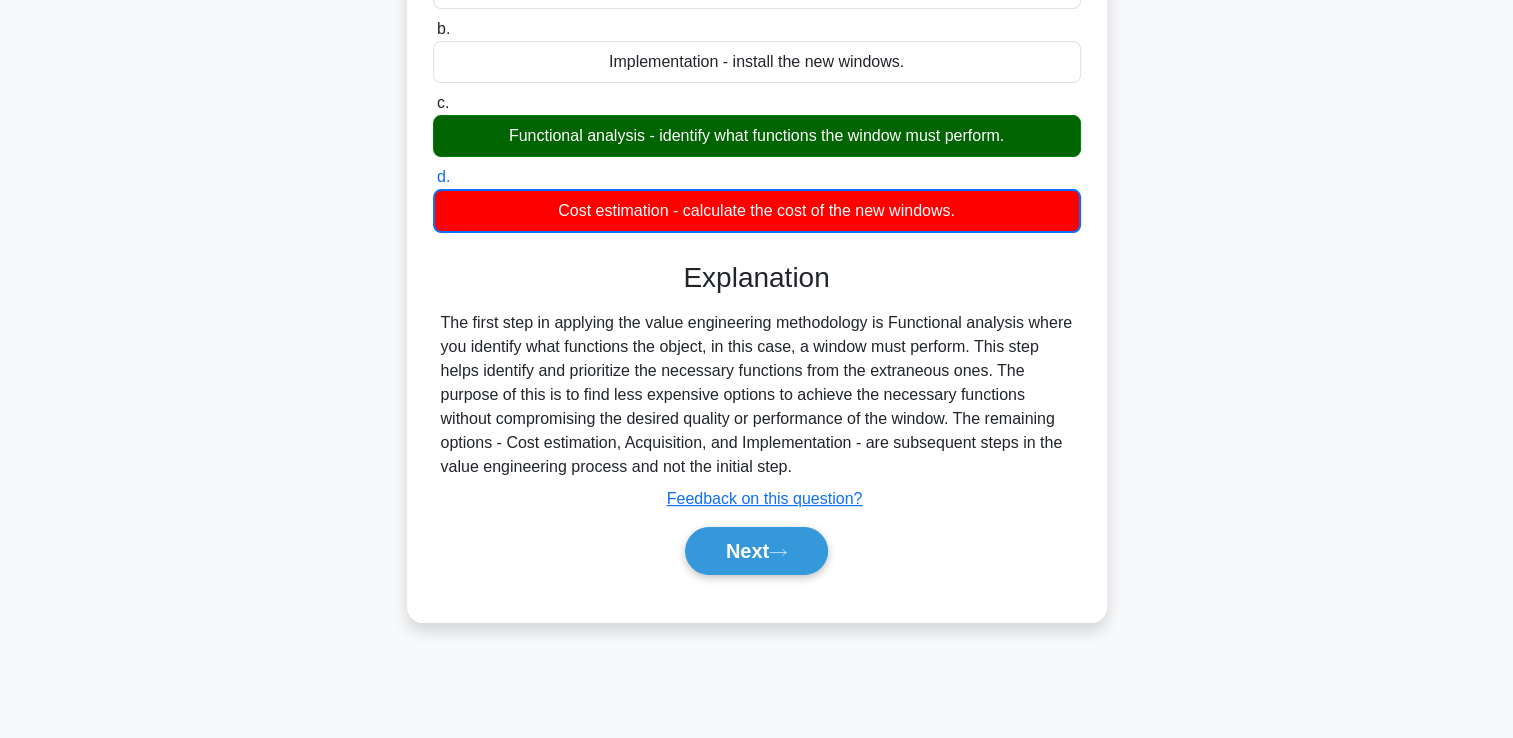 scroll, scrollTop: 300, scrollLeft: 0, axis: vertical 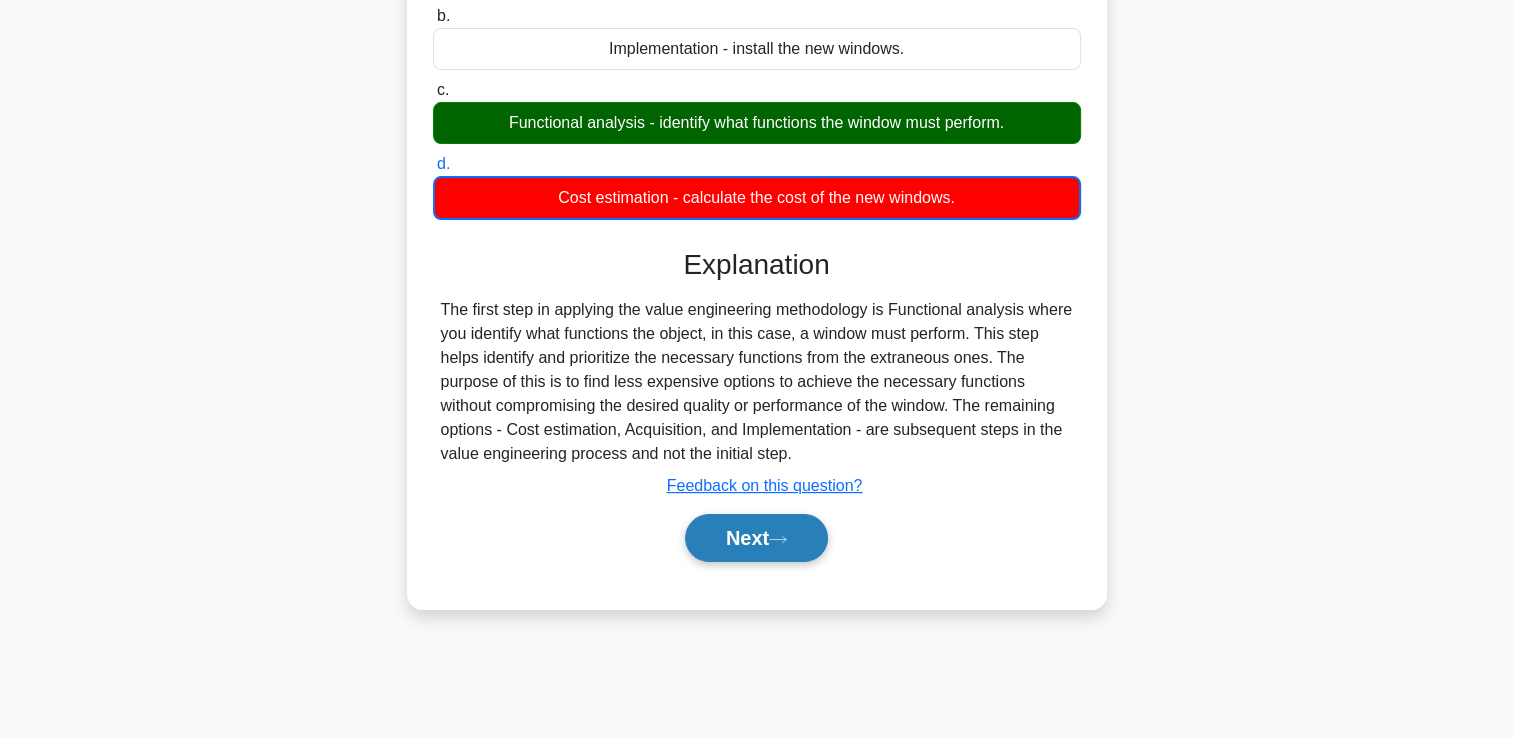 click on "Next" at bounding box center (756, 538) 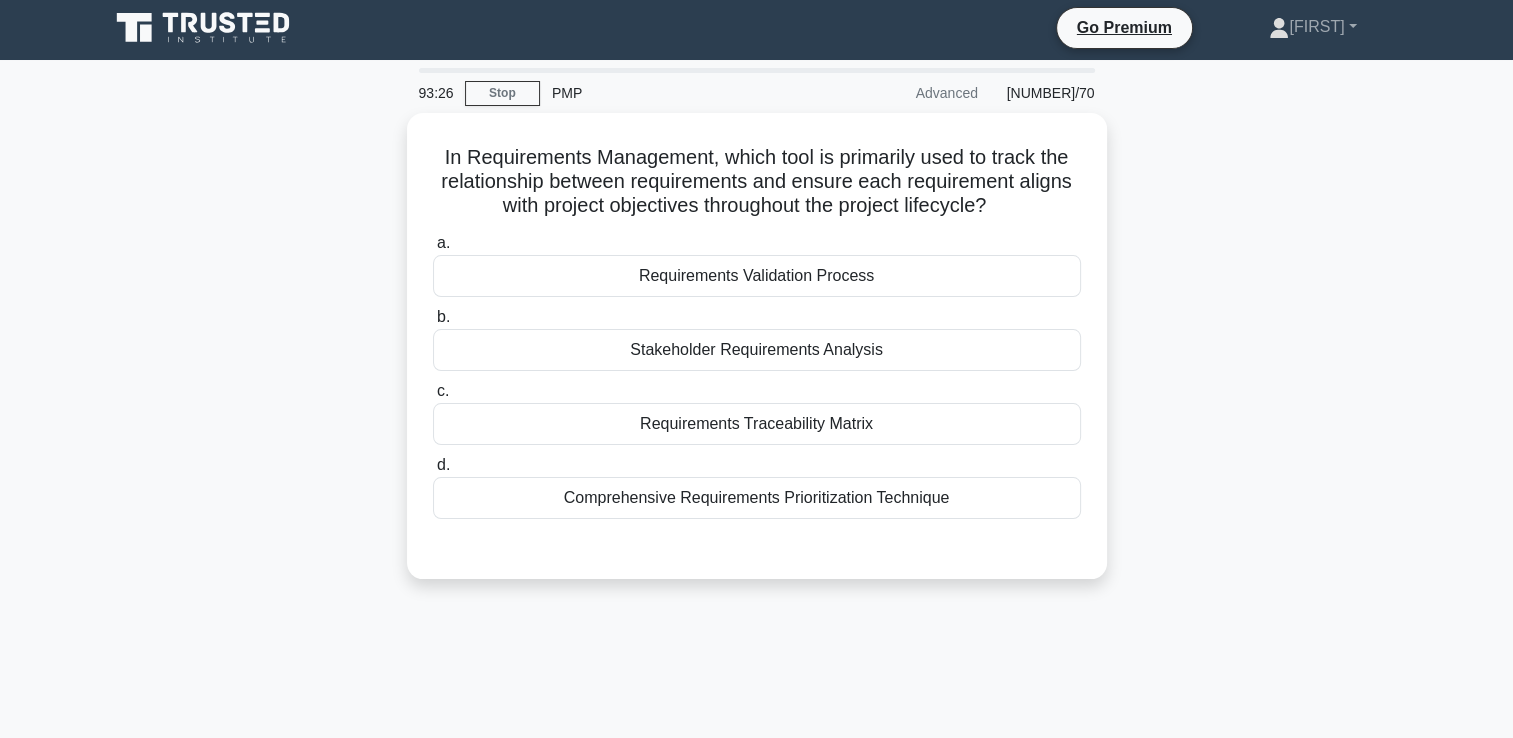 scroll, scrollTop: 0, scrollLeft: 0, axis: both 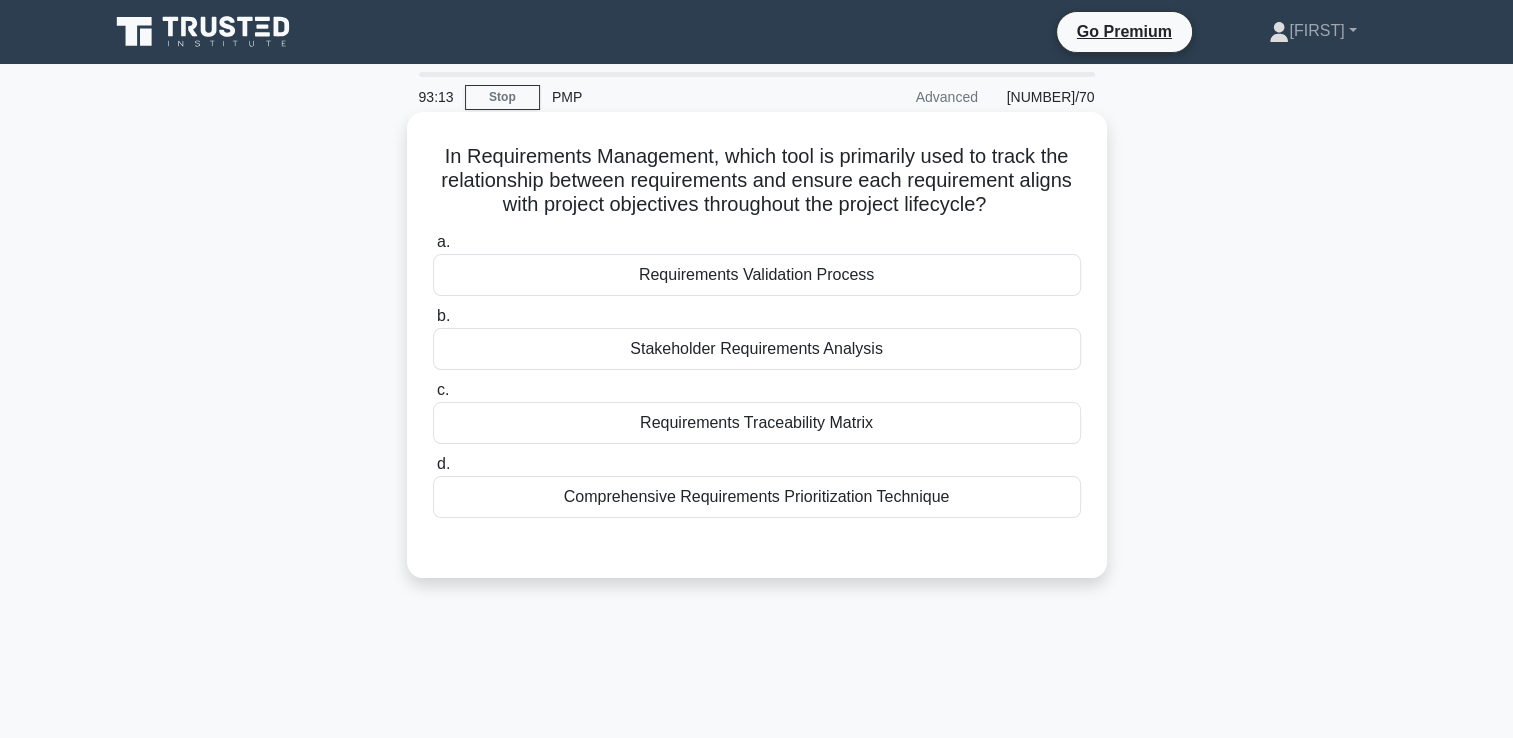 click on "Requirements Traceability Matrix" at bounding box center [757, 423] 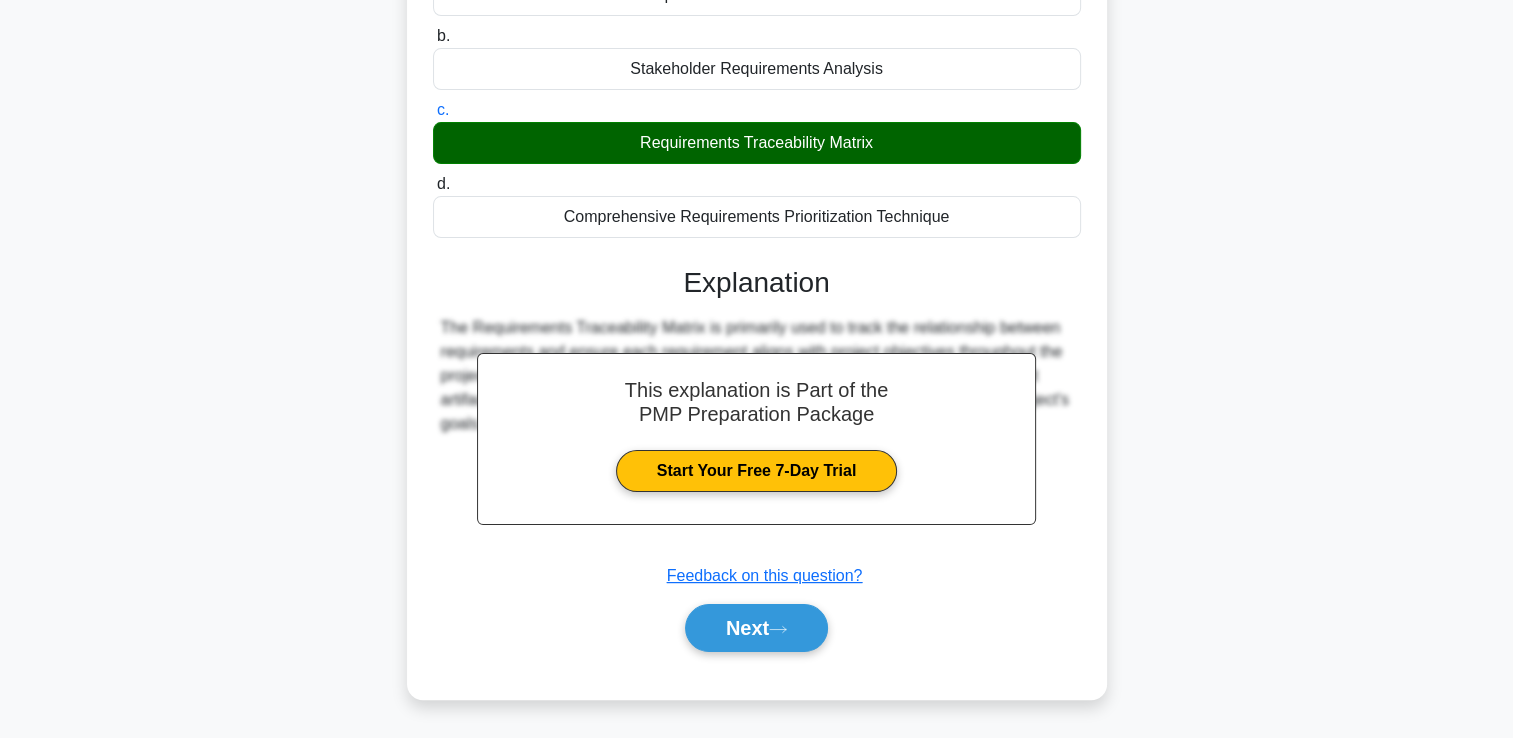 scroll, scrollTop: 342, scrollLeft: 0, axis: vertical 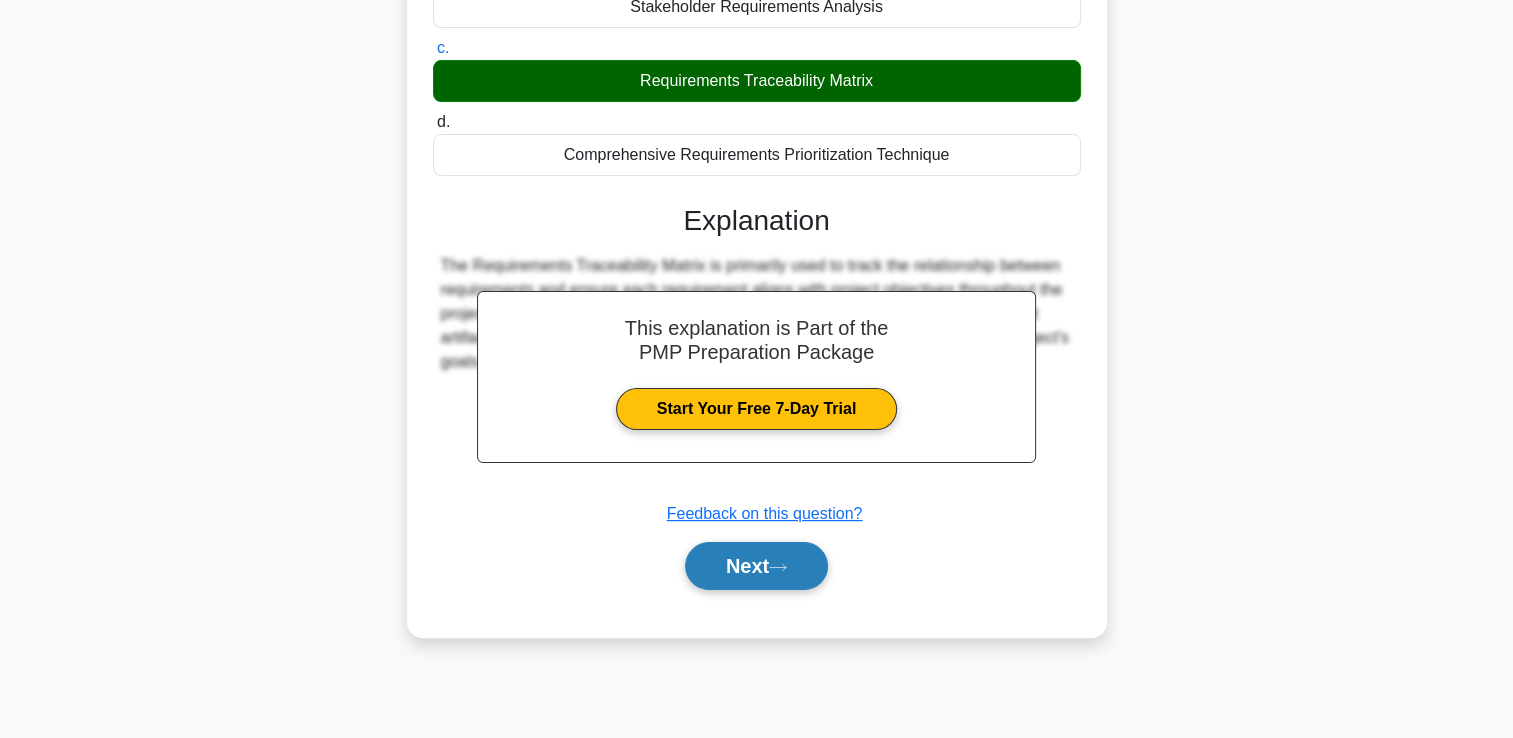 click on "Next" at bounding box center (756, 566) 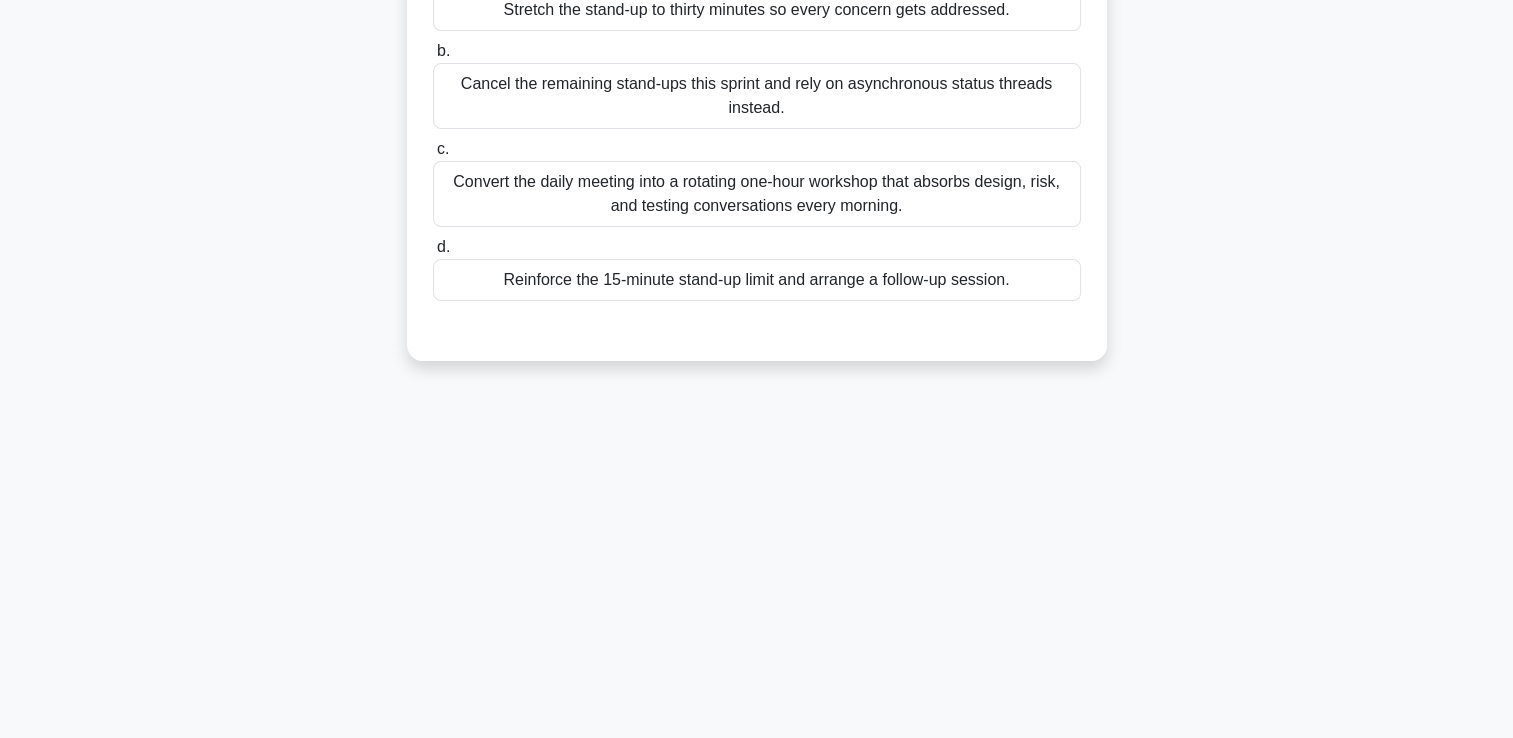 scroll, scrollTop: 42, scrollLeft: 0, axis: vertical 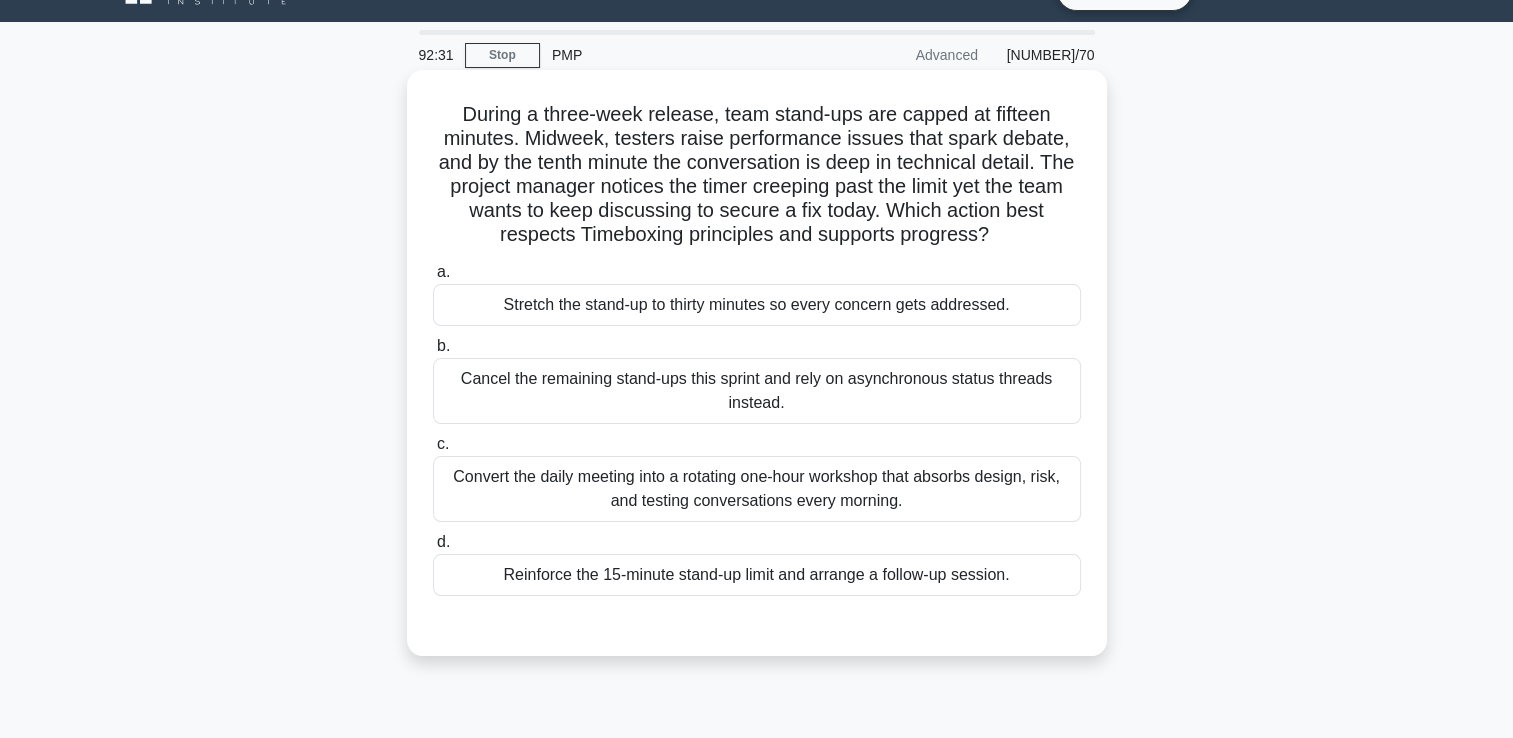 click on "Reinforce the 15-minute stand-up limit and arrange a follow-up session." at bounding box center (757, 575) 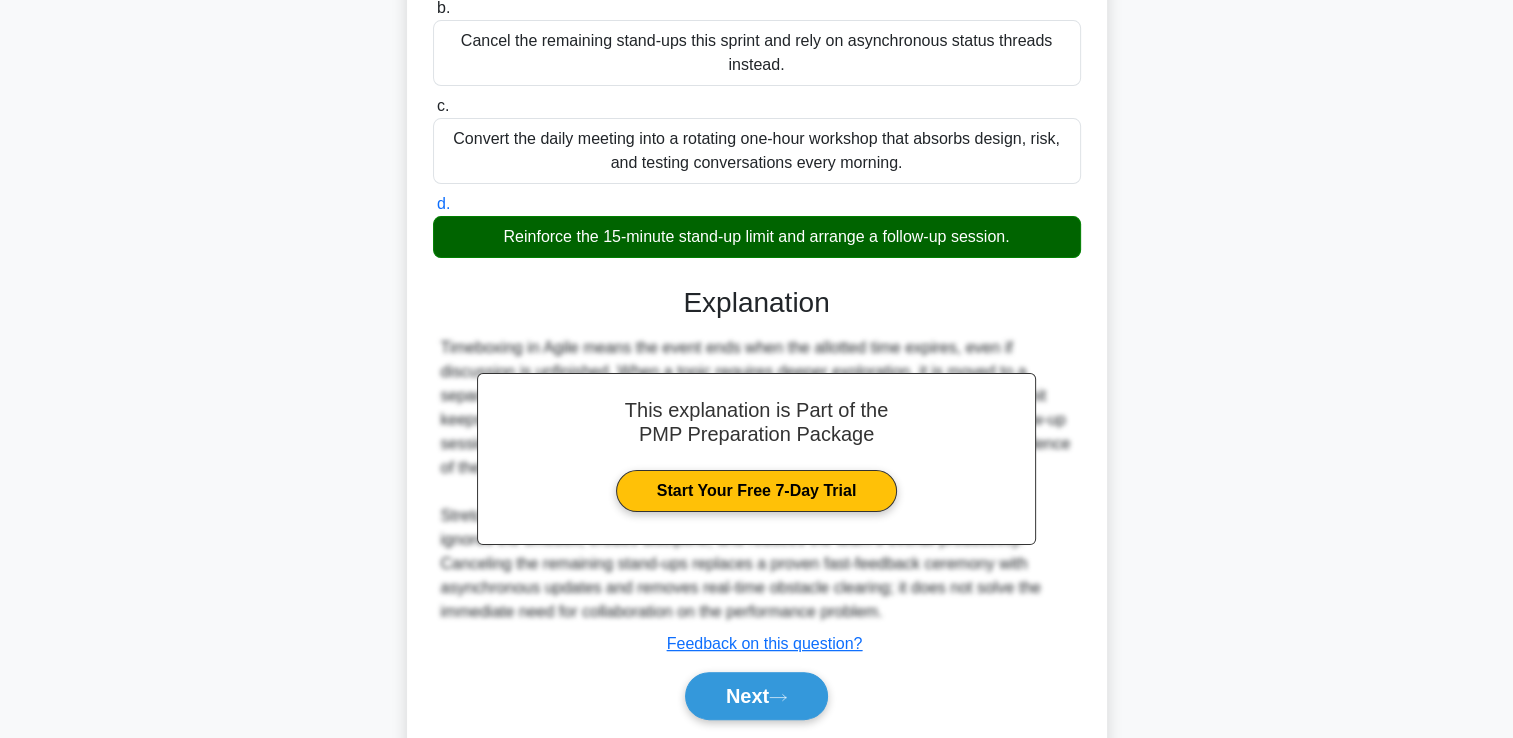 scroll, scrollTop: 445, scrollLeft: 0, axis: vertical 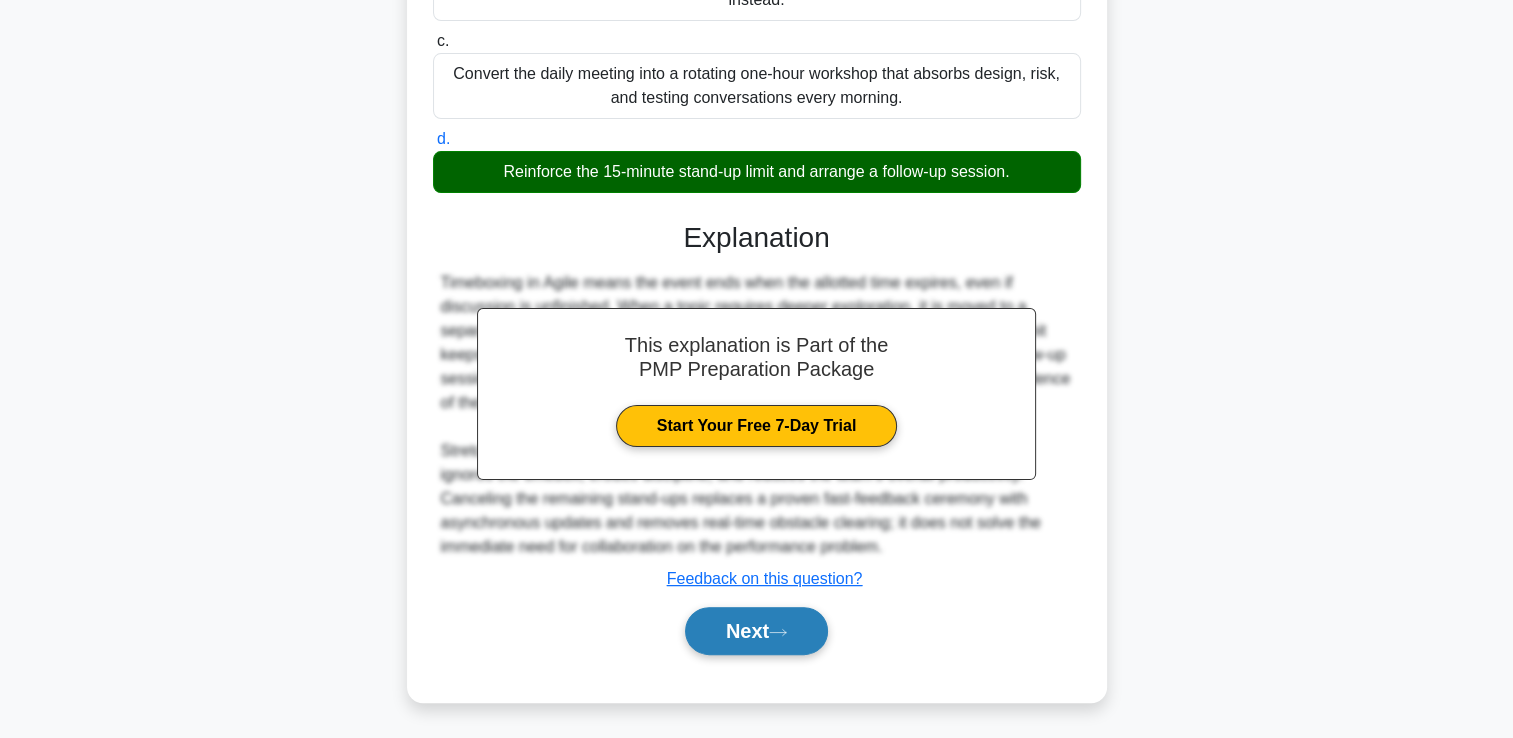click on "Next" at bounding box center [756, 631] 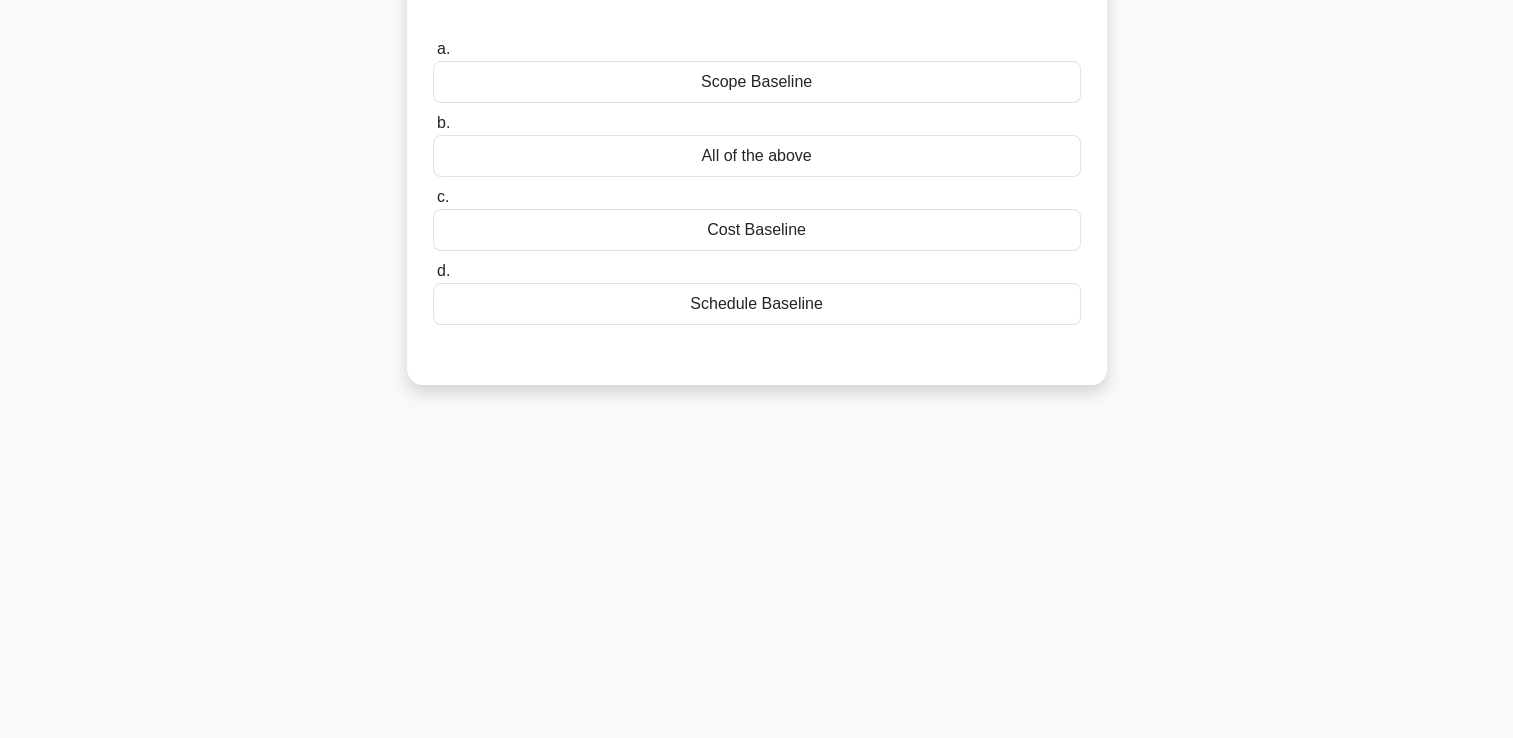 scroll, scrollTop: 42, scrollLeft: 0, axis: vertical 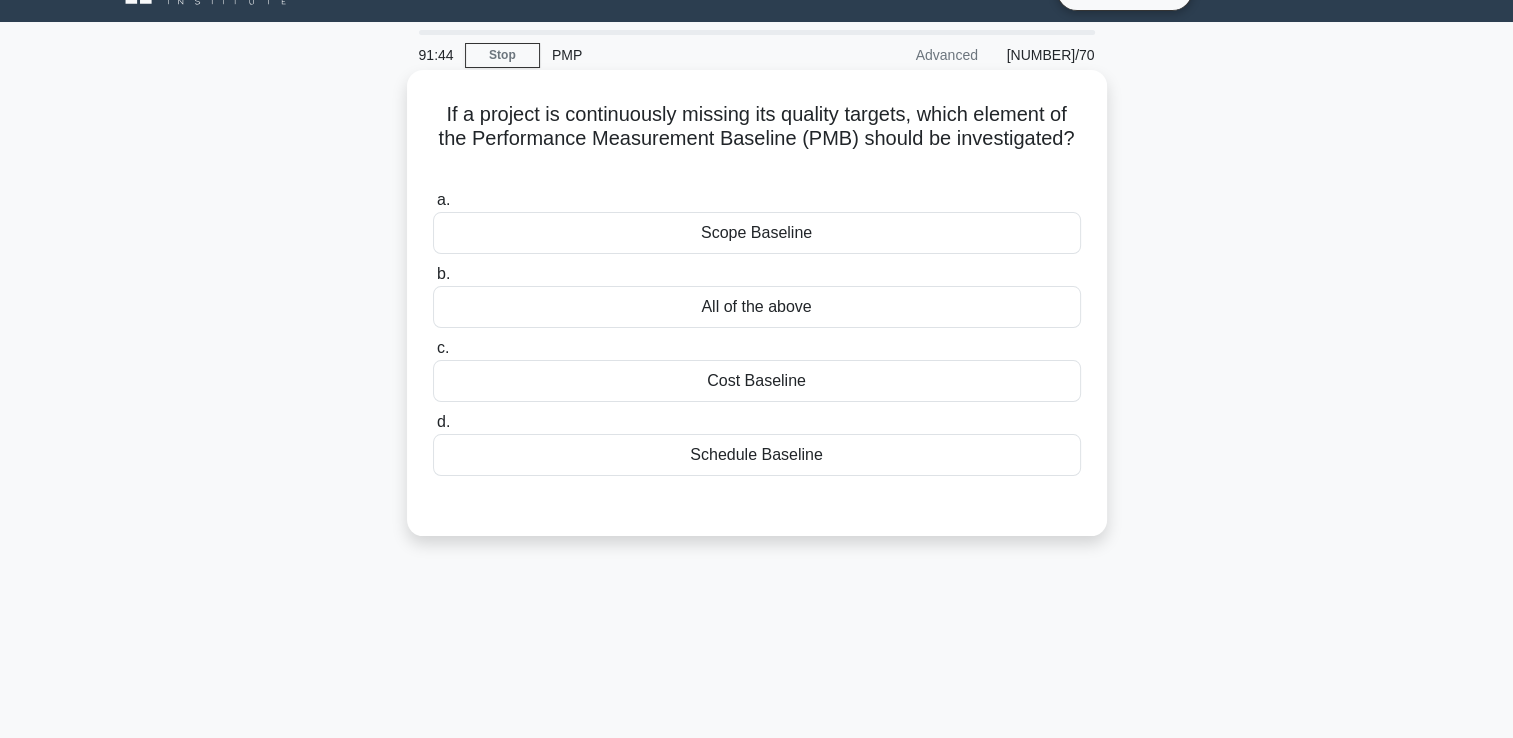 click on "All of the above" at bounding box center [757, 307] 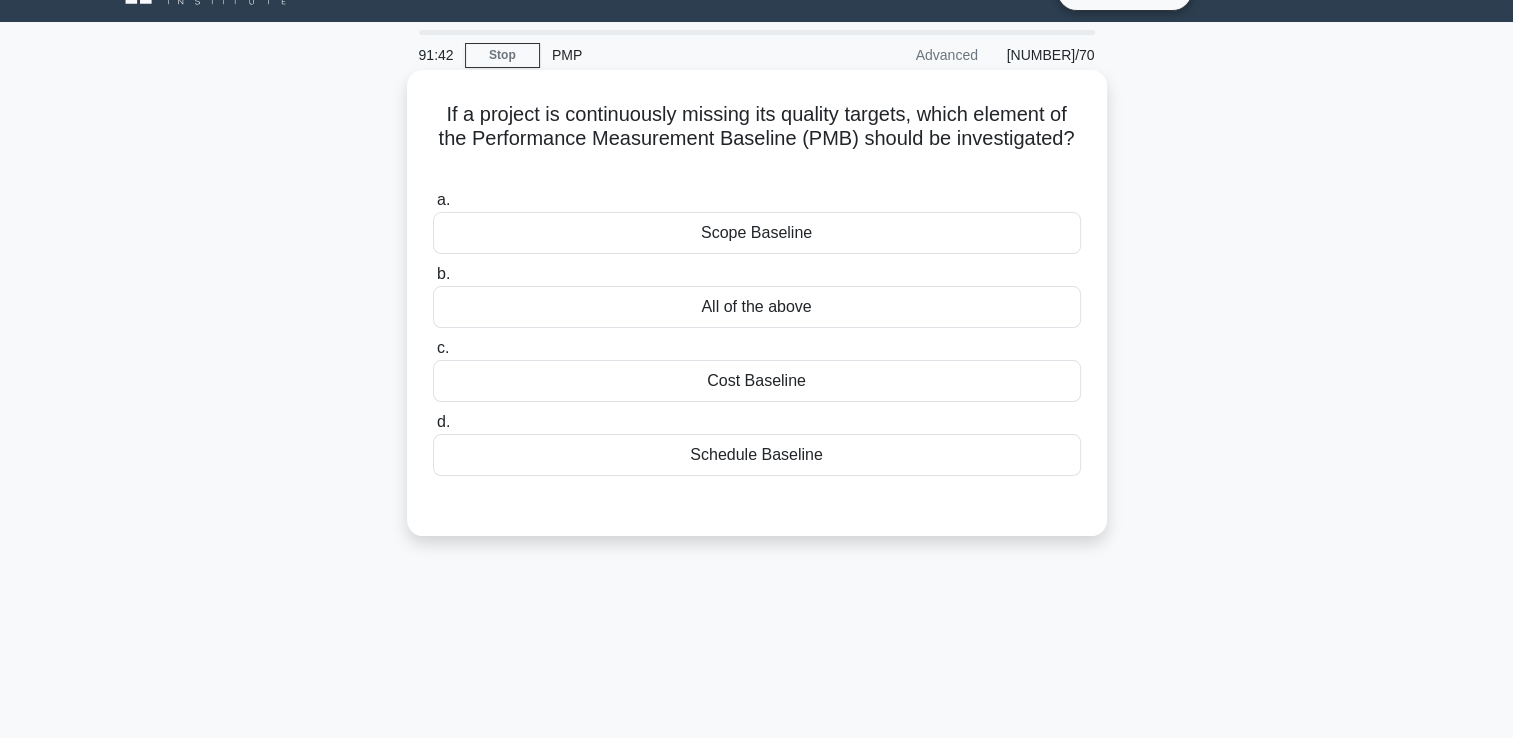 drag, startPoint x: 800, startPoint y: 305, endPoint x: 773, endPoint y: 312, distance: 27.89265 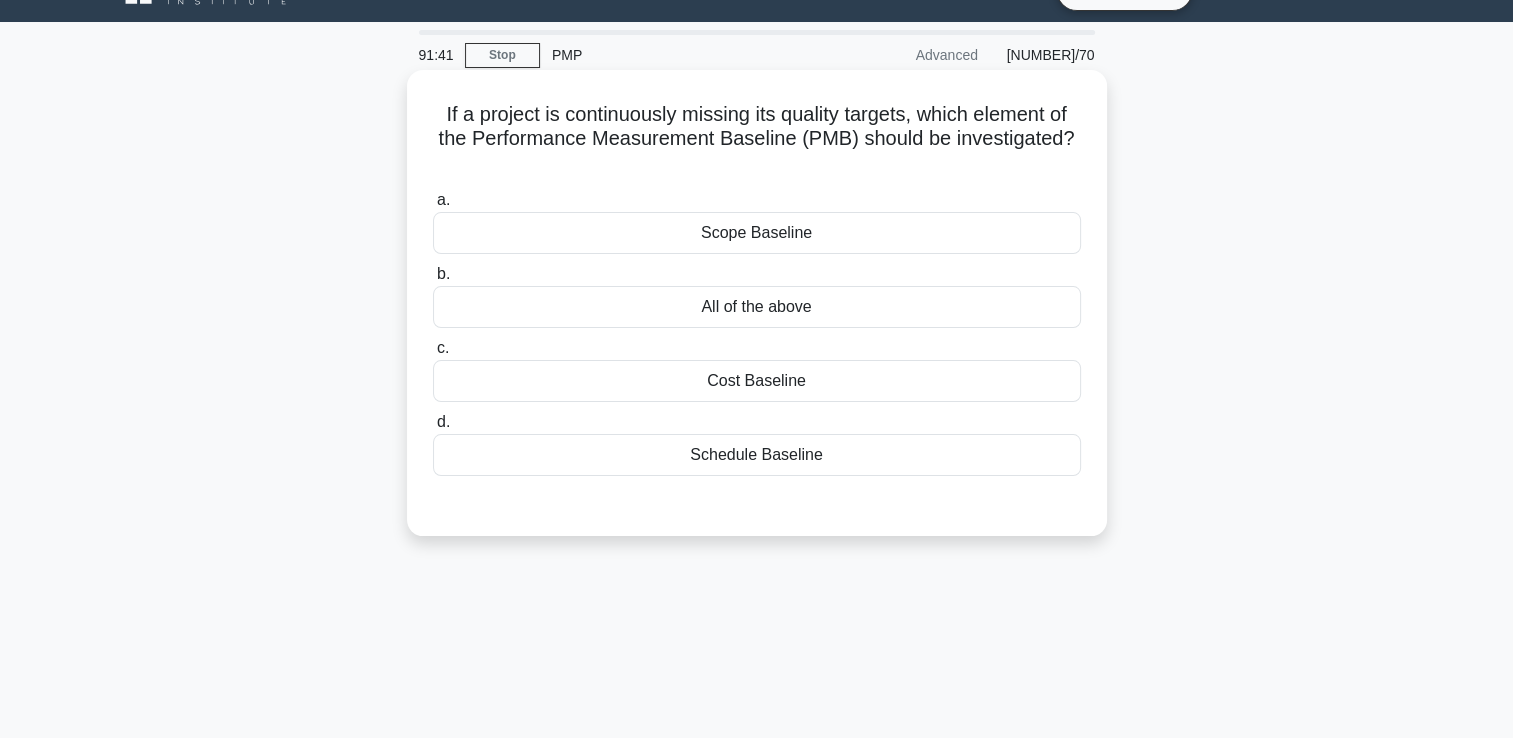 drag, startPoint x: 773, startPoint y: 312, endPoint x: 866, endPoint y: 316, distance: 93.08598 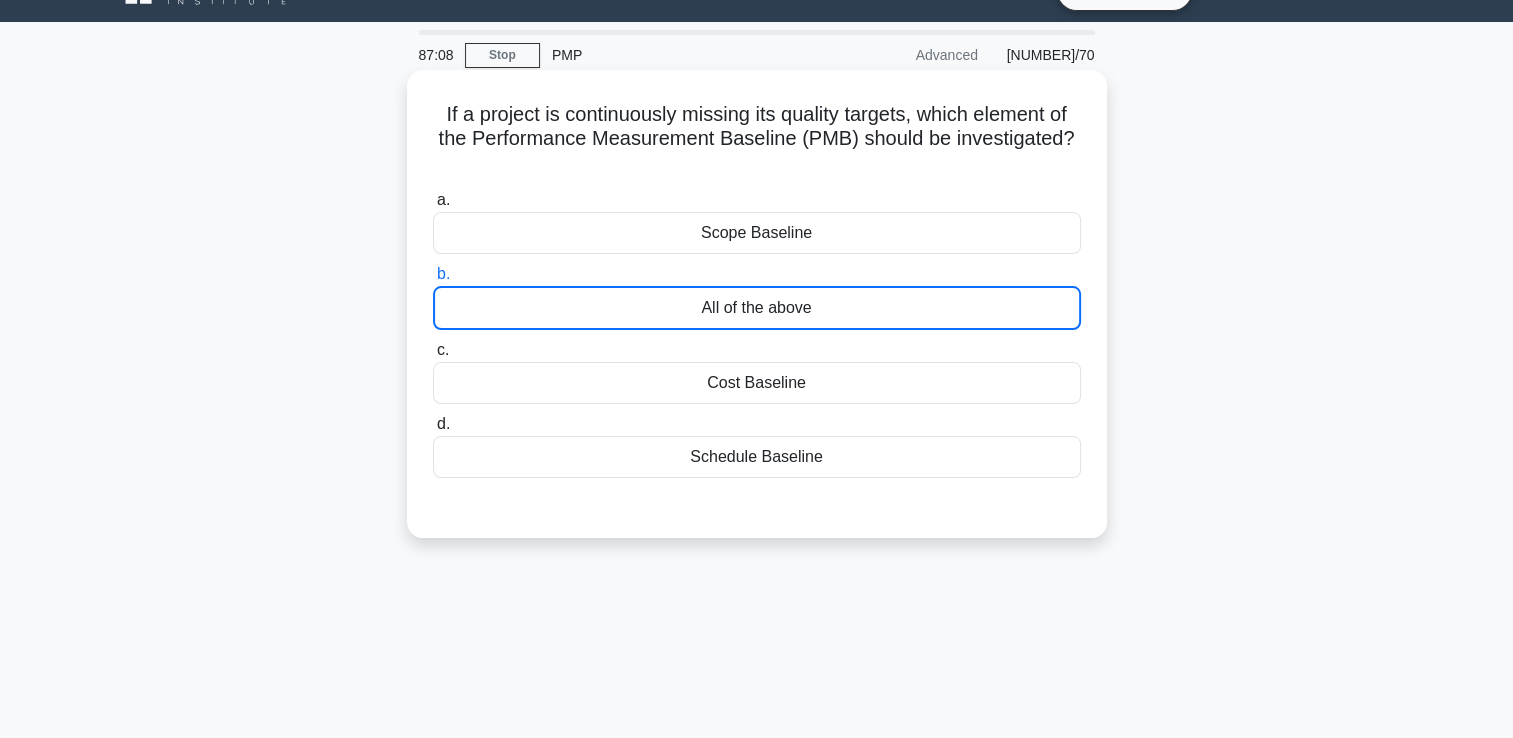 click on "All of the above" at bounding box center (757, 308) 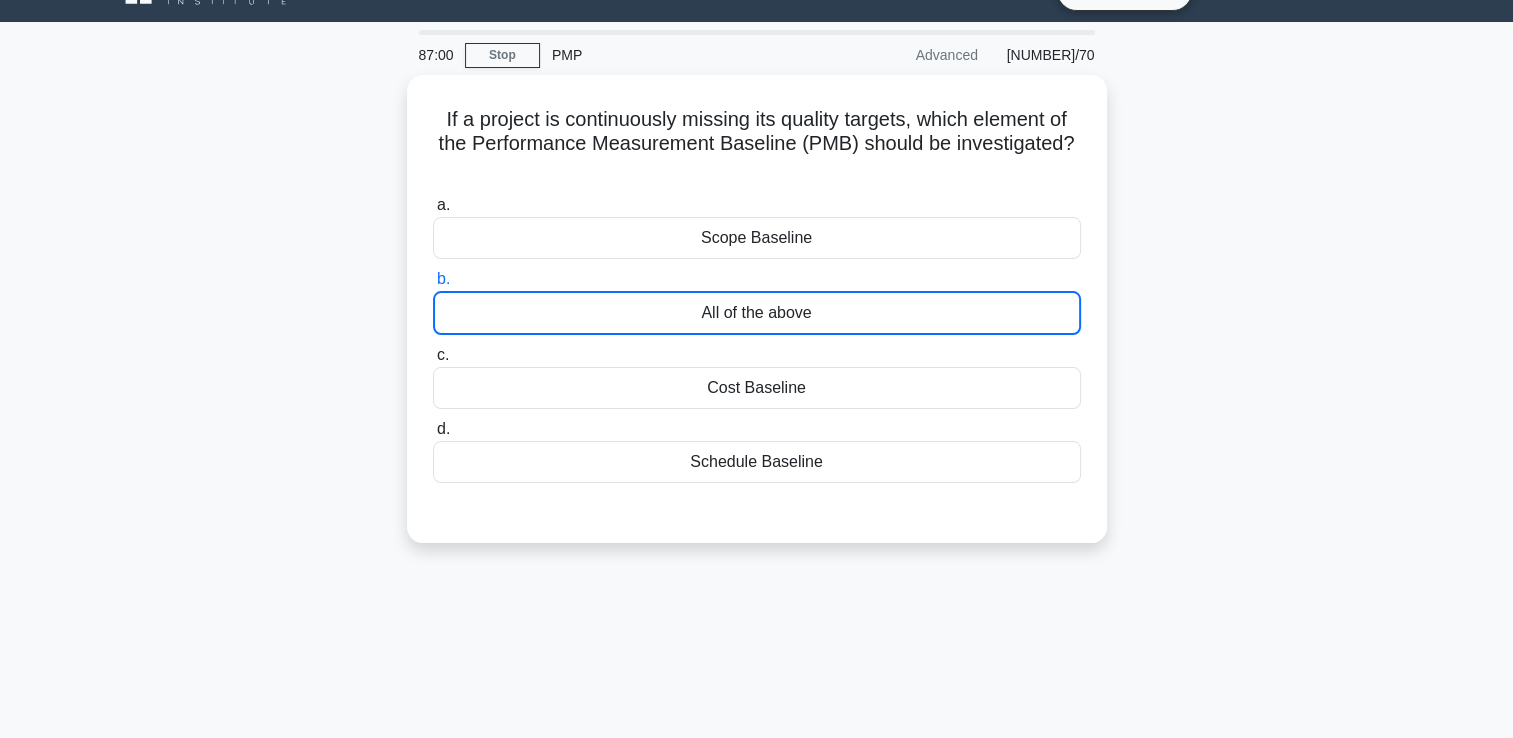 click on "If a project is continuously missing its quality targets, which element of the Performance Measurement Baseline (PMB) should be investigated?
.spinner_0XTQ{transform-origin:center;animation:spinner_y6GP .75s linear infinite}@keyframes spinner_y6GP{100%{transform:rotate(360deg)}}
a.
Scope Baseline
b. c. d." at bounding box center (757, 321) 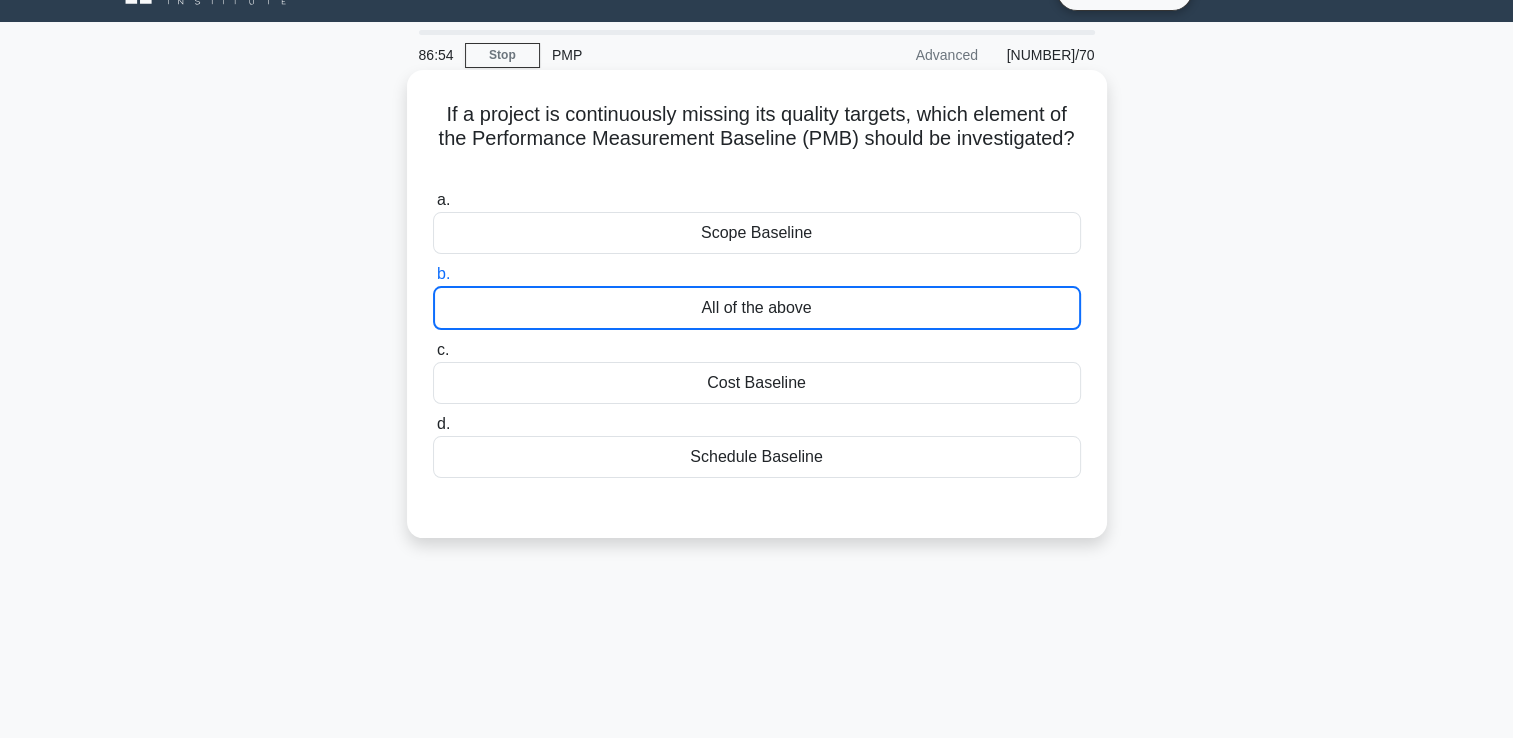 click on "Scope Baseline" at bounding box center (757, 233) 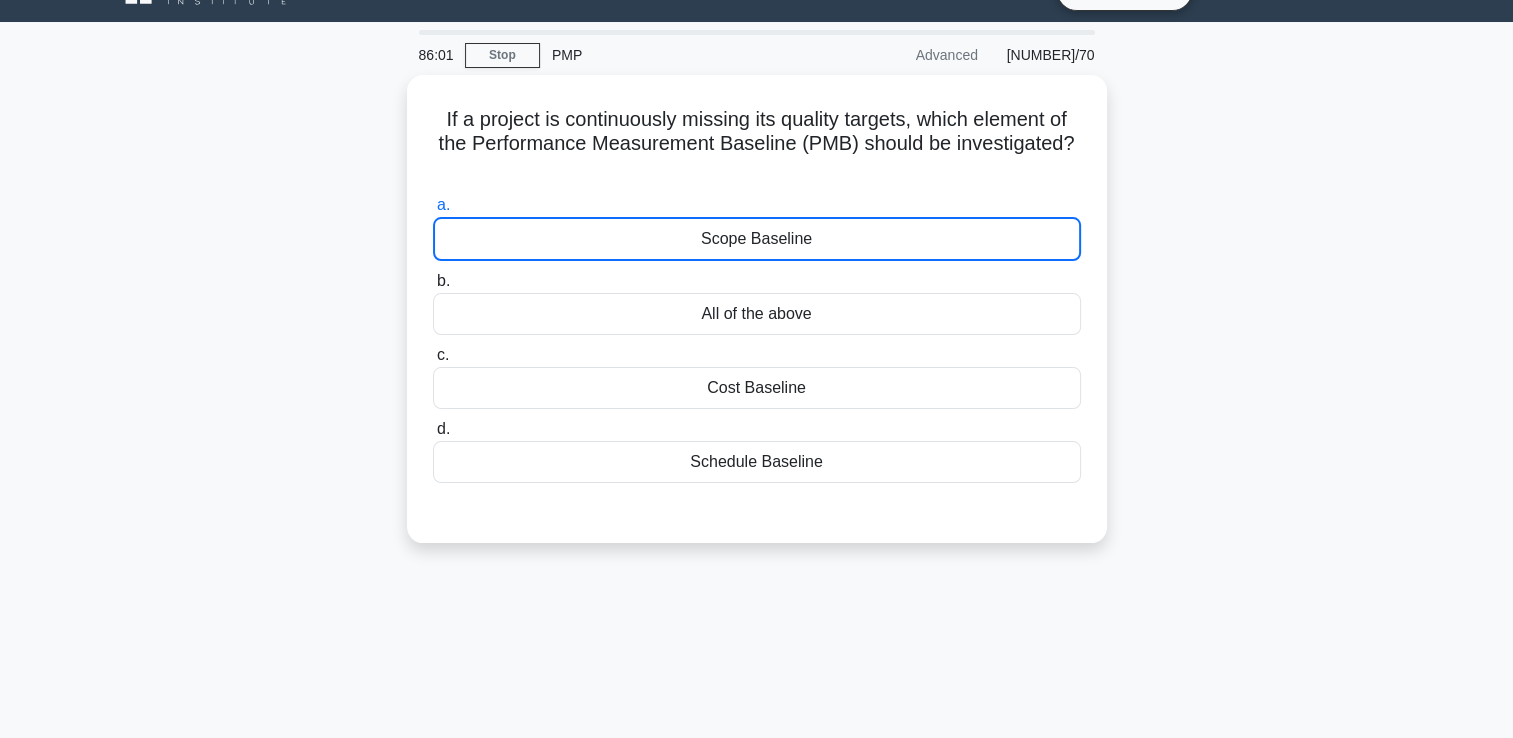 click on "If a project is continuously missing its quality targets, which element of the Performance Measurement Baseline (PMB) should be investigated?
.spinner_0XTQ{transform-origin:center;animation:spinner_y6GP .75s linear infinite}@keyframes spinner_y6GP{100%{transform:rotate(360deg)}}
a.
Scope Baseline
b. c. d." at bounding box center [757, 321] 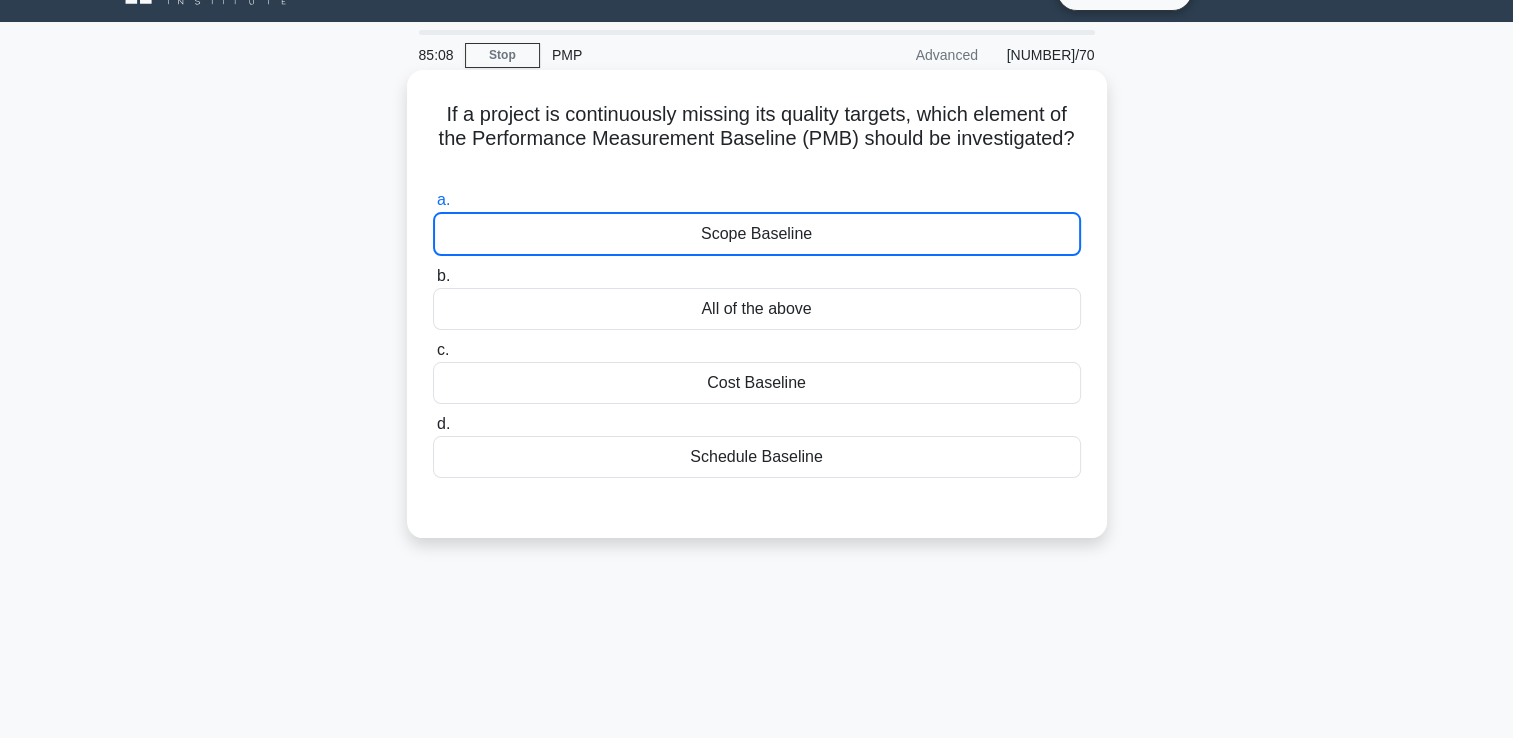 click on "Scope Baseline" at bounding box center (757, 234) 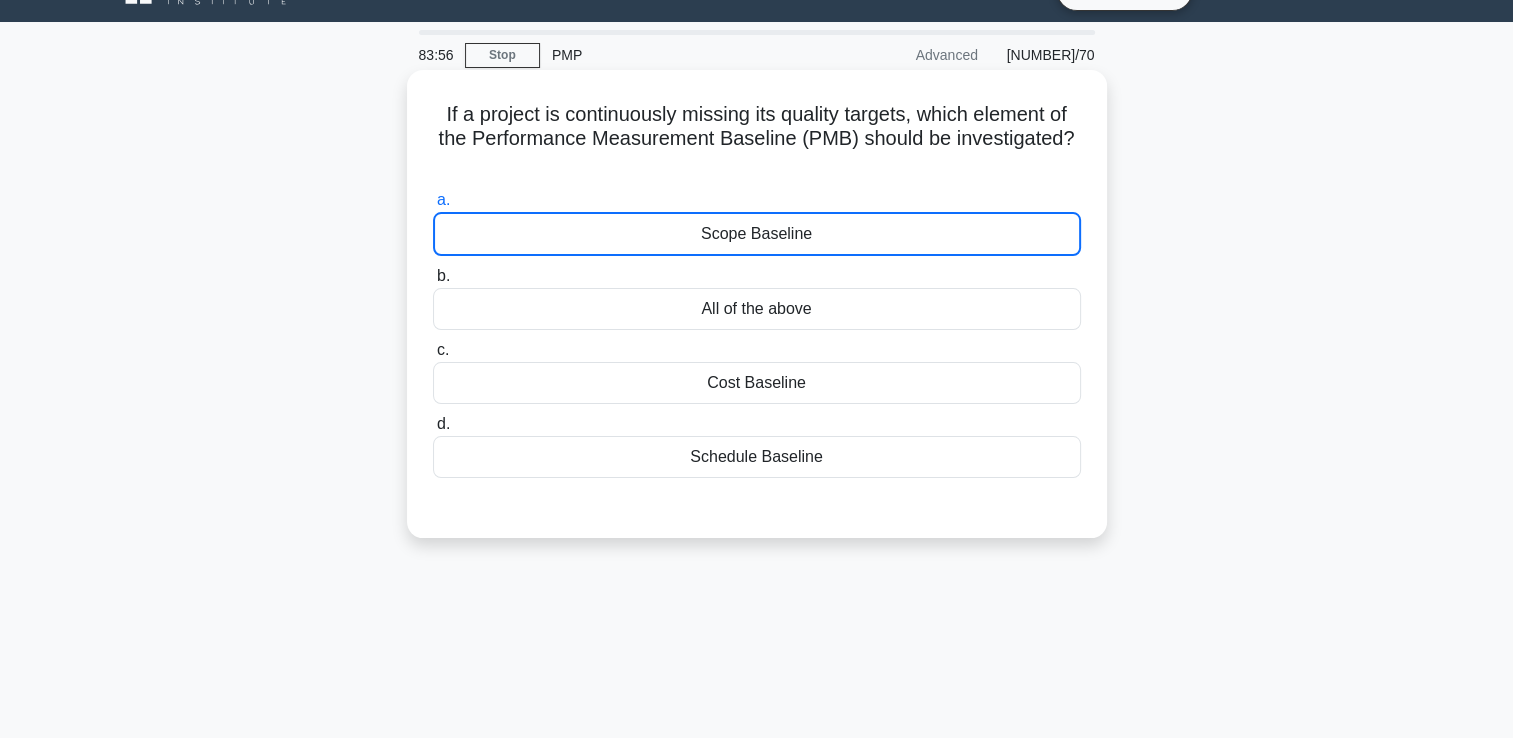 click on "Scope Baseline" at bounding box center [757, 234] 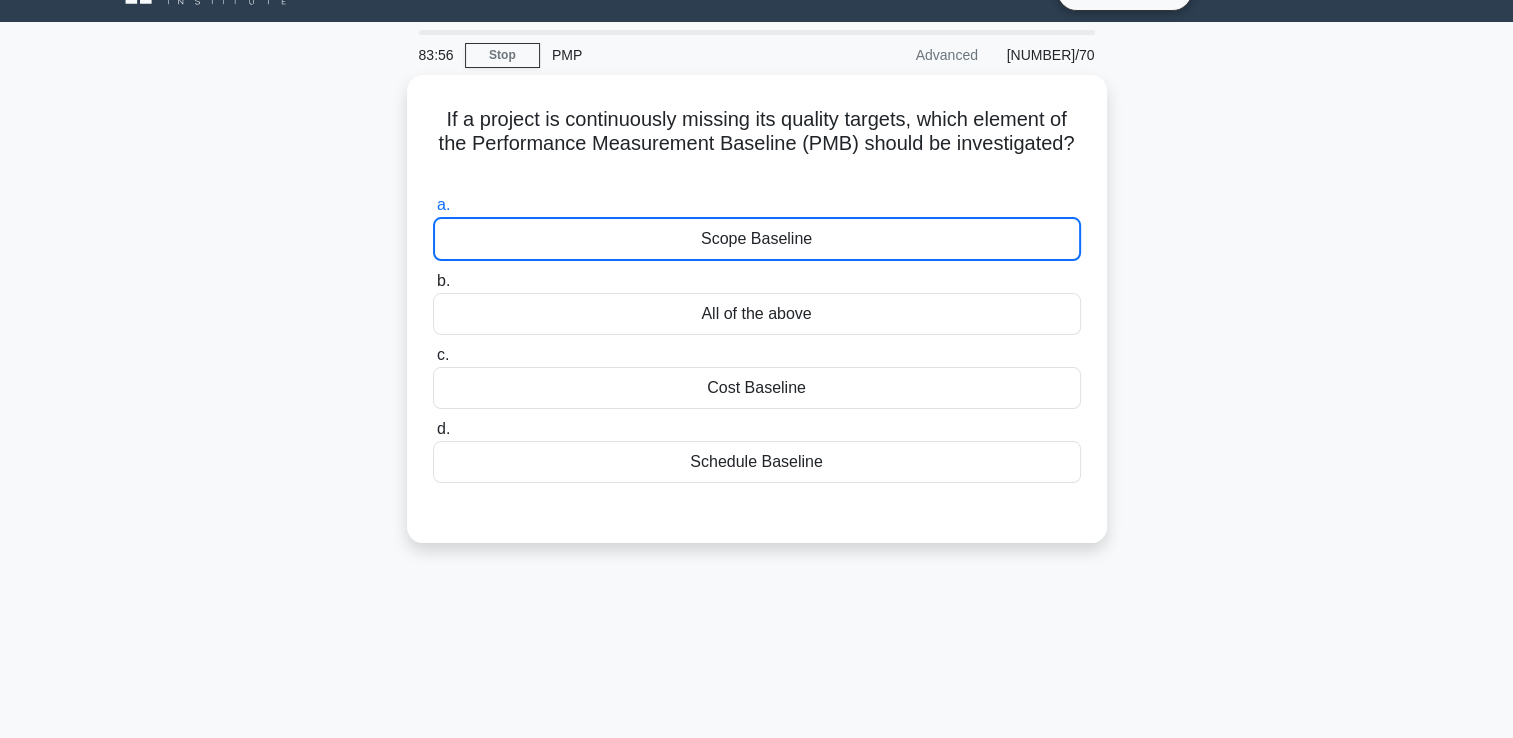 click on "83:56
Stop
PMP
Advanced
5/70
If a project is continuously missing its quality targets, which element of the Performance Measurement Baseline (PMB) should be investigated?
.spinner_0XTQ{transform-origin:center;animation:spinner_y6GP .75s linear infinite}@keyframes spinner_y6GP{100%{transform:rotate(360deg)}}
a.
b. c. d." at bounding box center [756, 530] 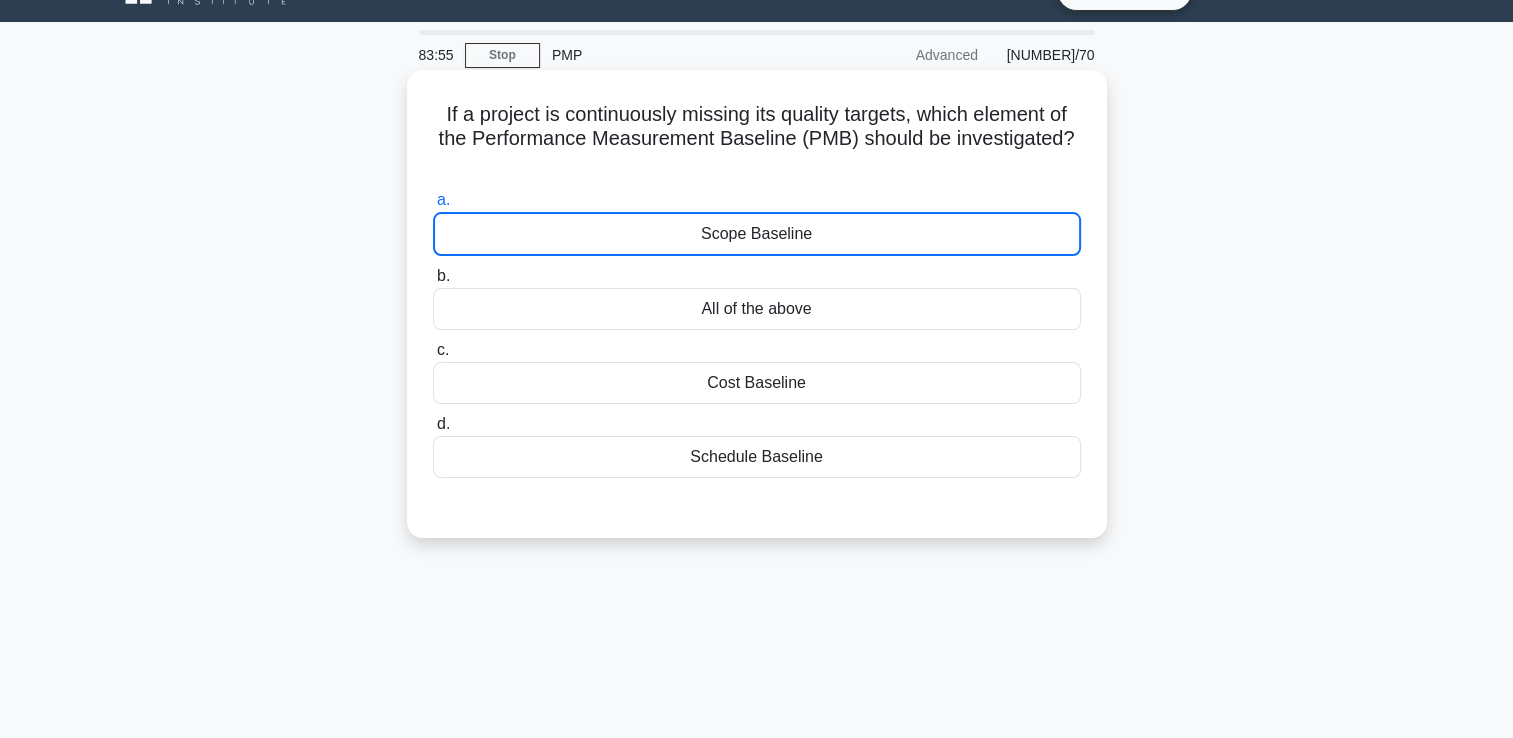 click on "Scope Baseline" at bounding box center [757, 234] 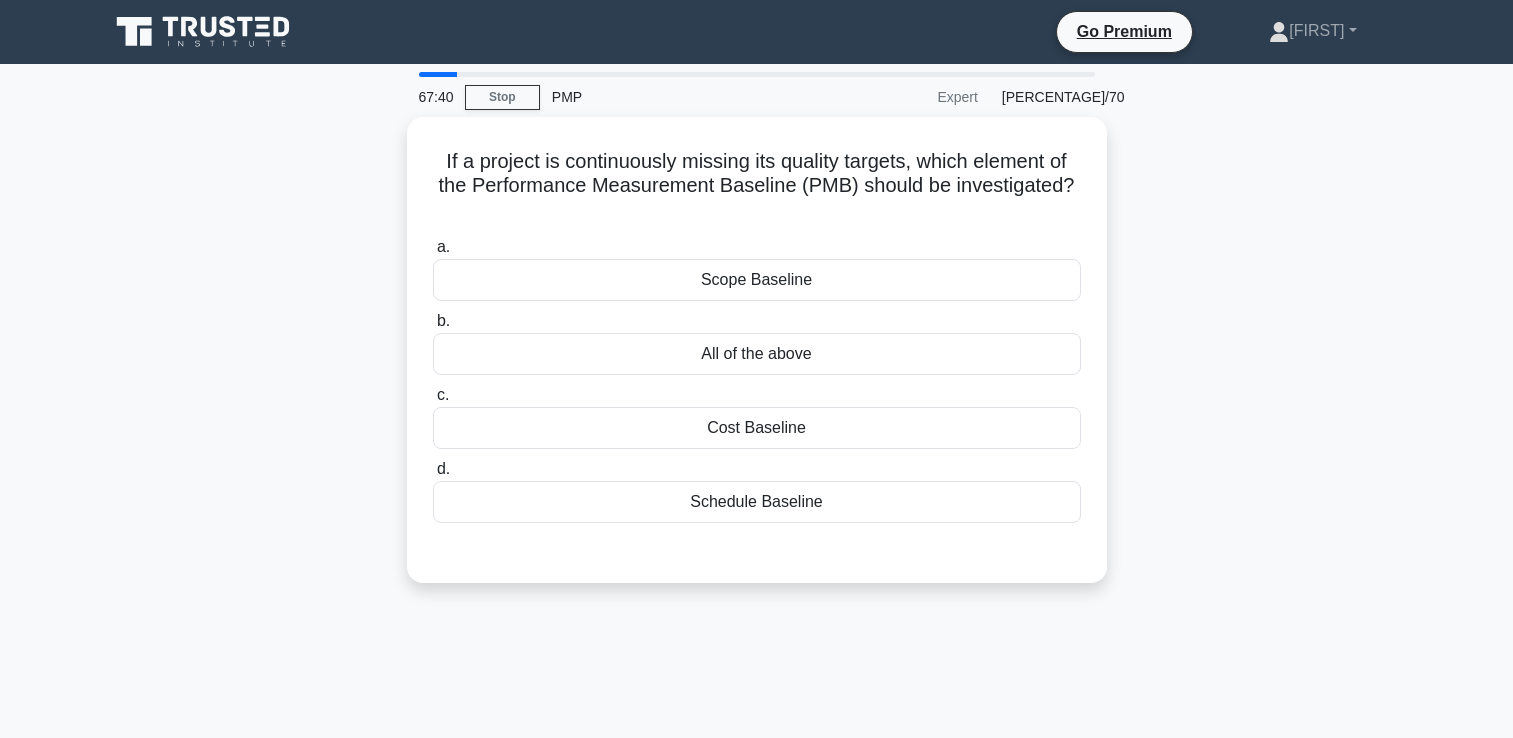 scroll, scrollTop: 42, scrollLeft: 0, axis: vertical 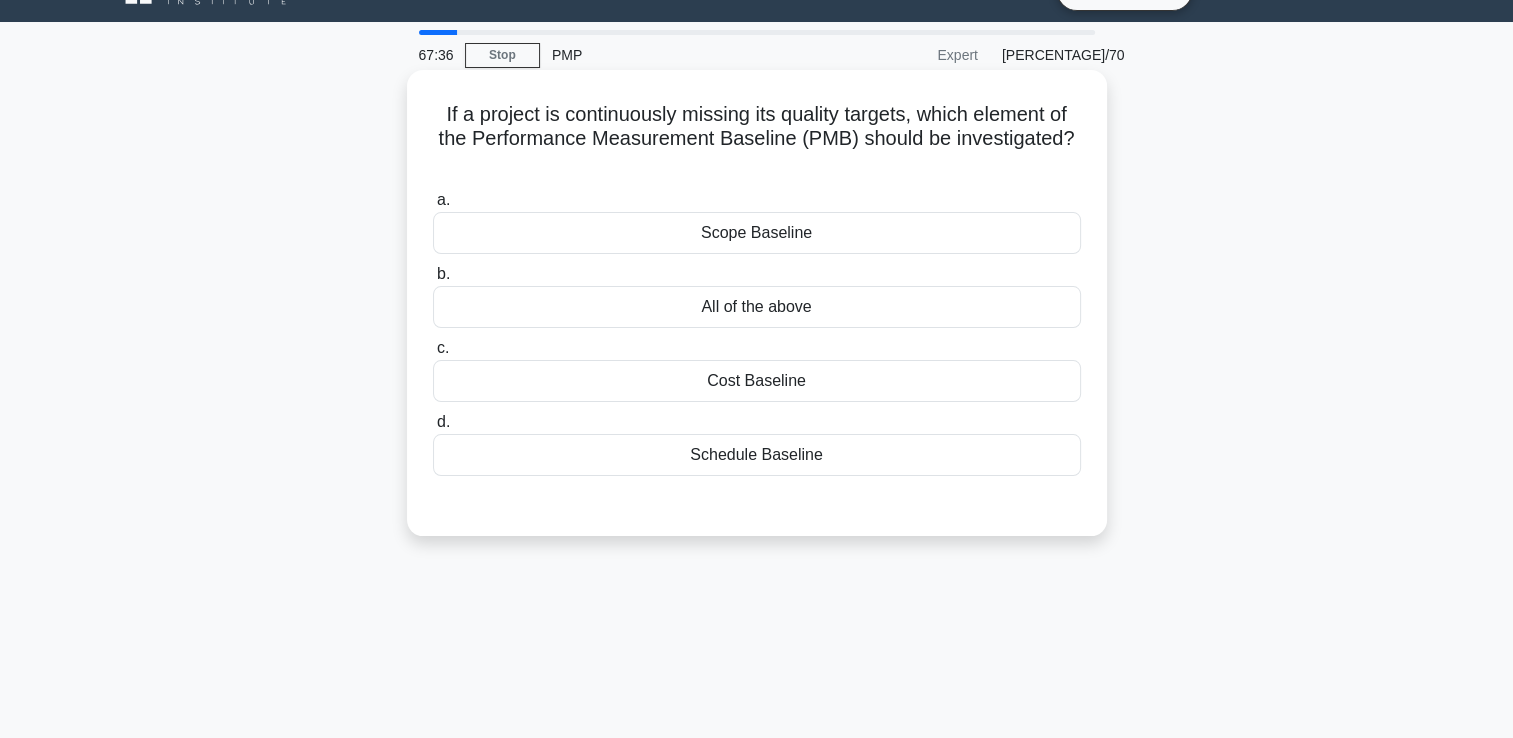 click on "Scope Baseline" at bounding box center (757, 233) 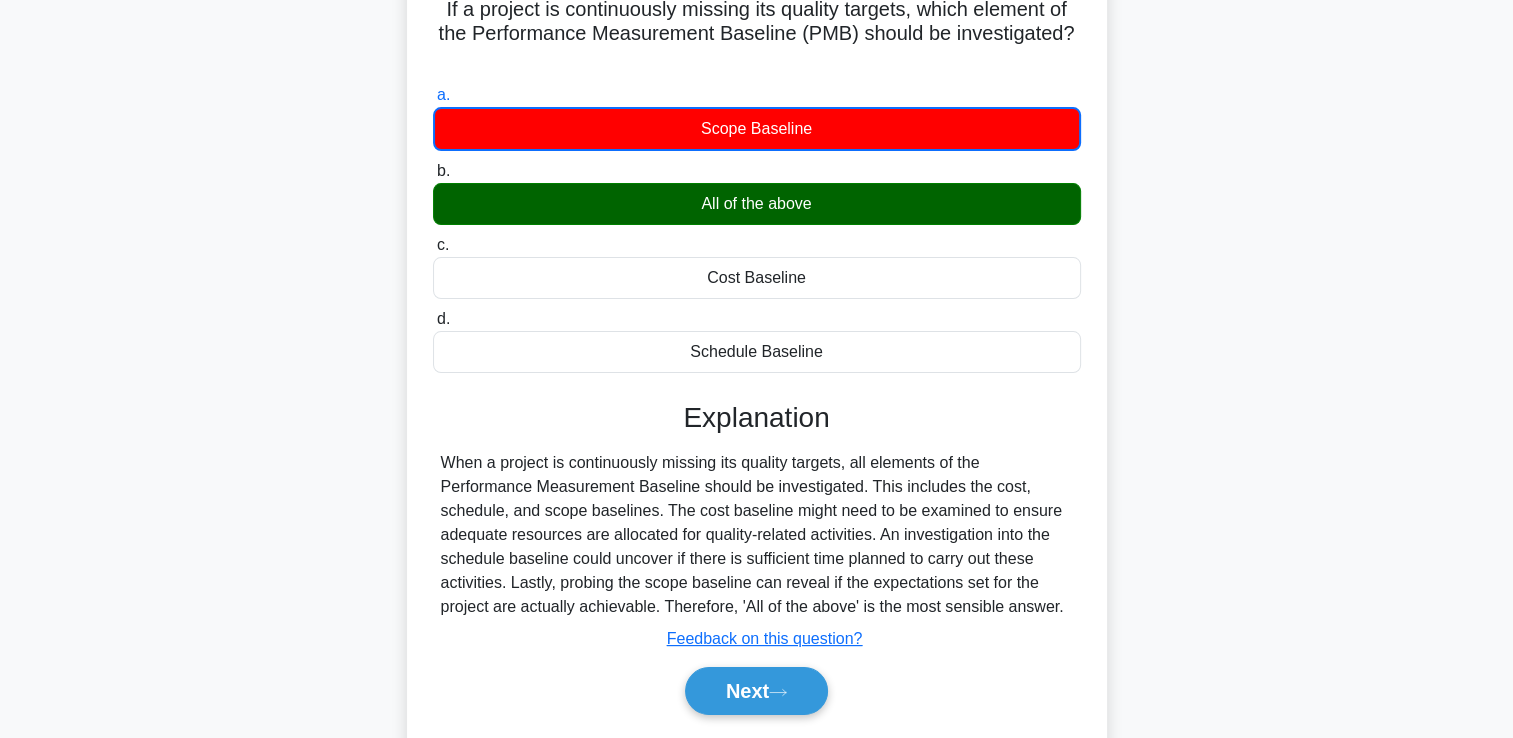 scroll, scrollTop: 242, scrollLeft: 0, axis: vertical 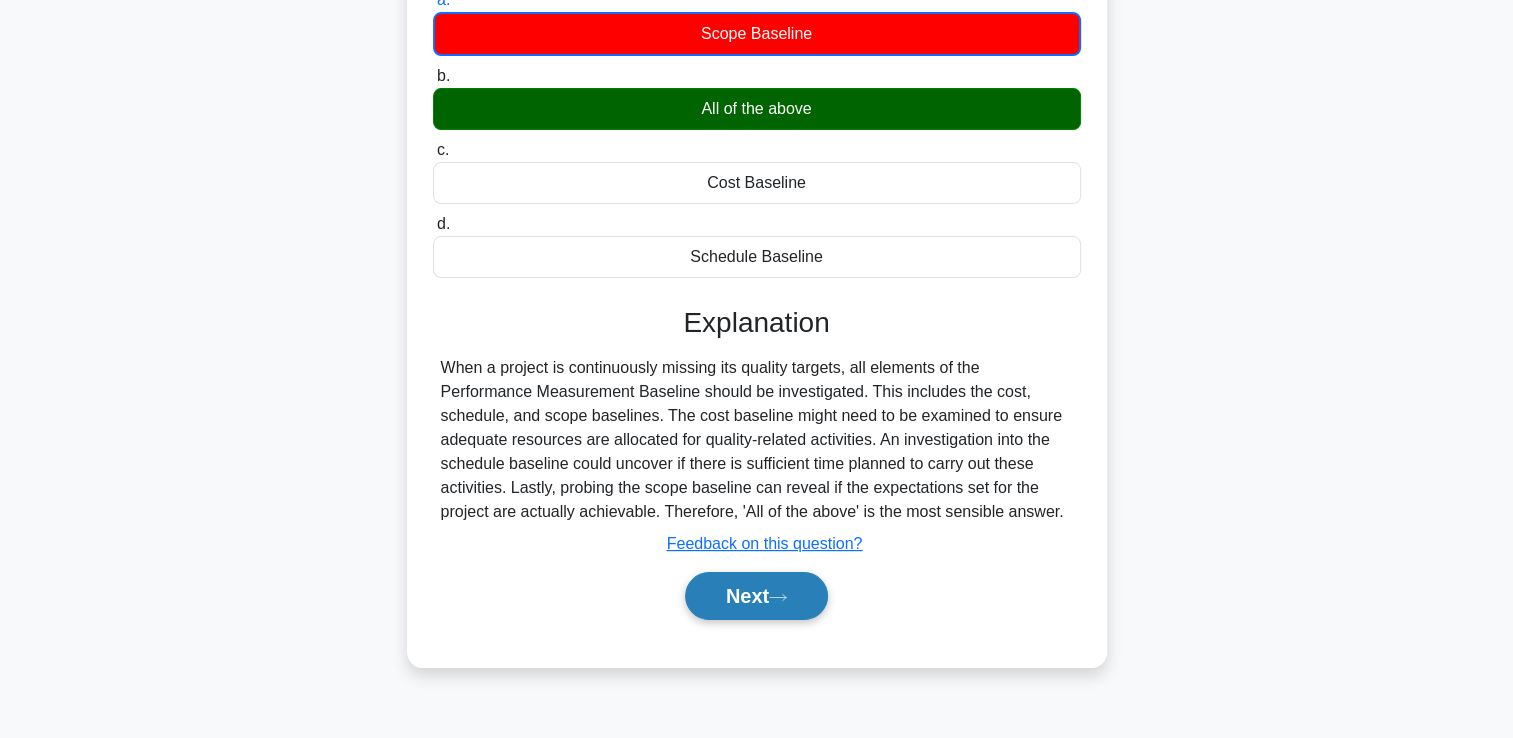click on "Next" at bounding box center [756, 596] 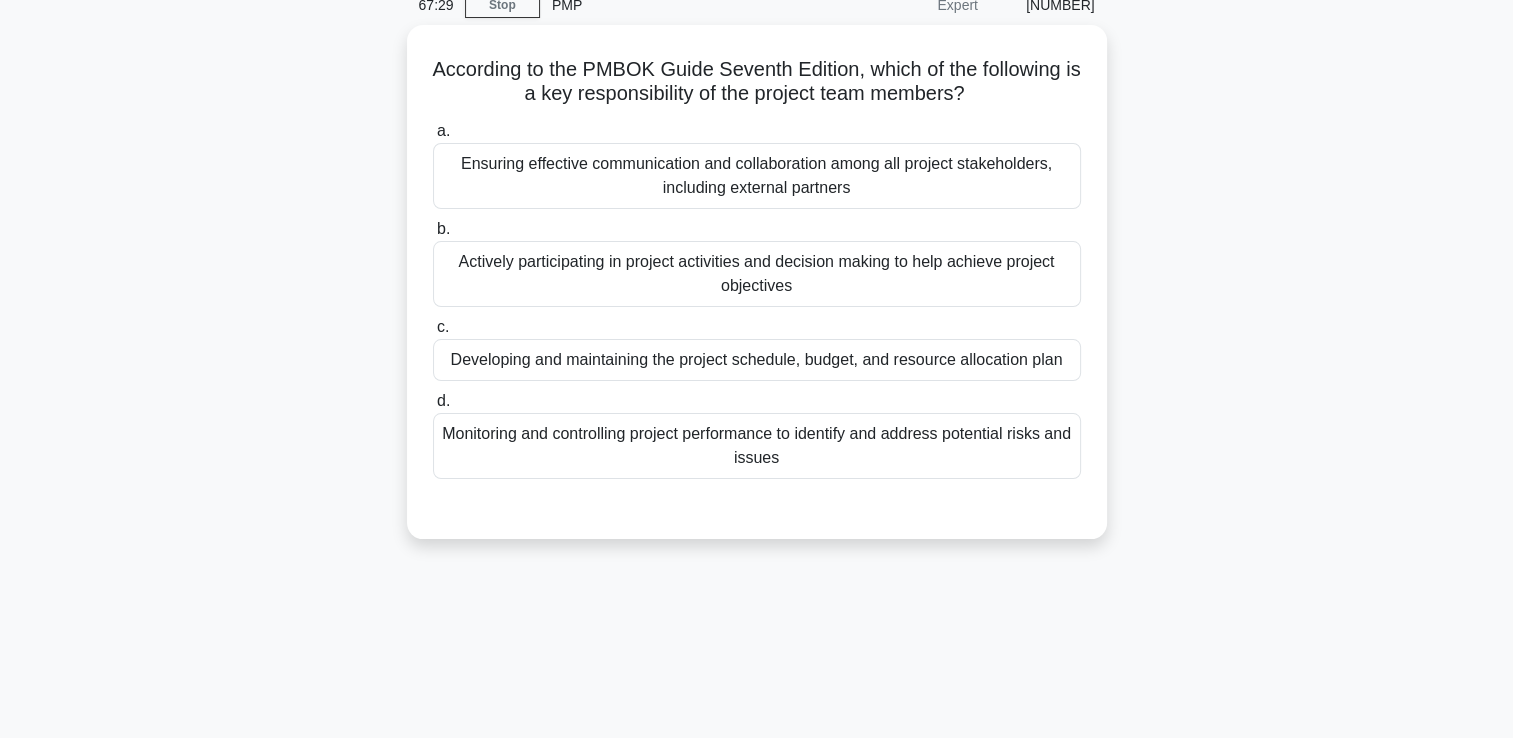scroll, scrollTop: 0, scrollLeft: 0, axis: both 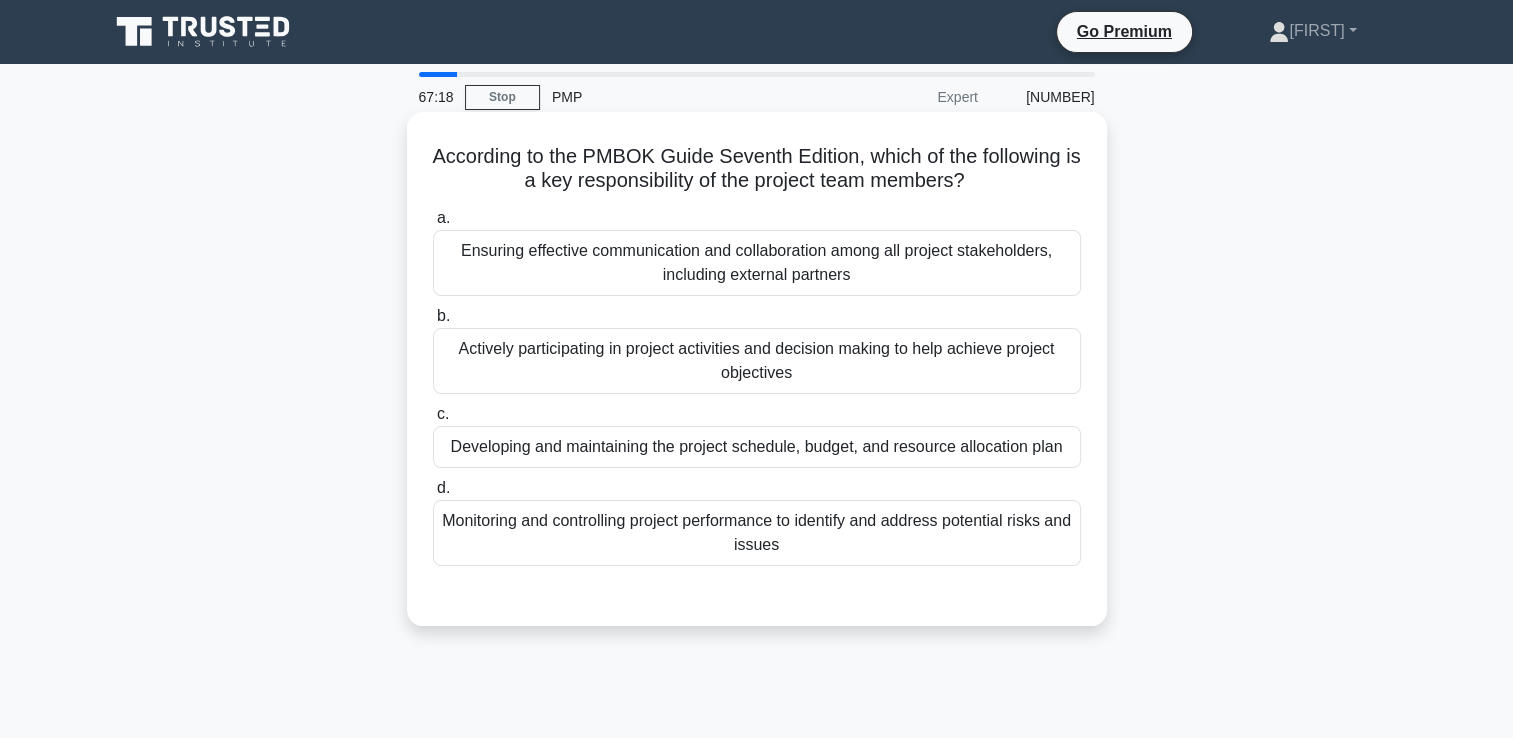 click on "Actively participating in project activities and decision making to help achieve project objectives" at bounding box center [757, 361] 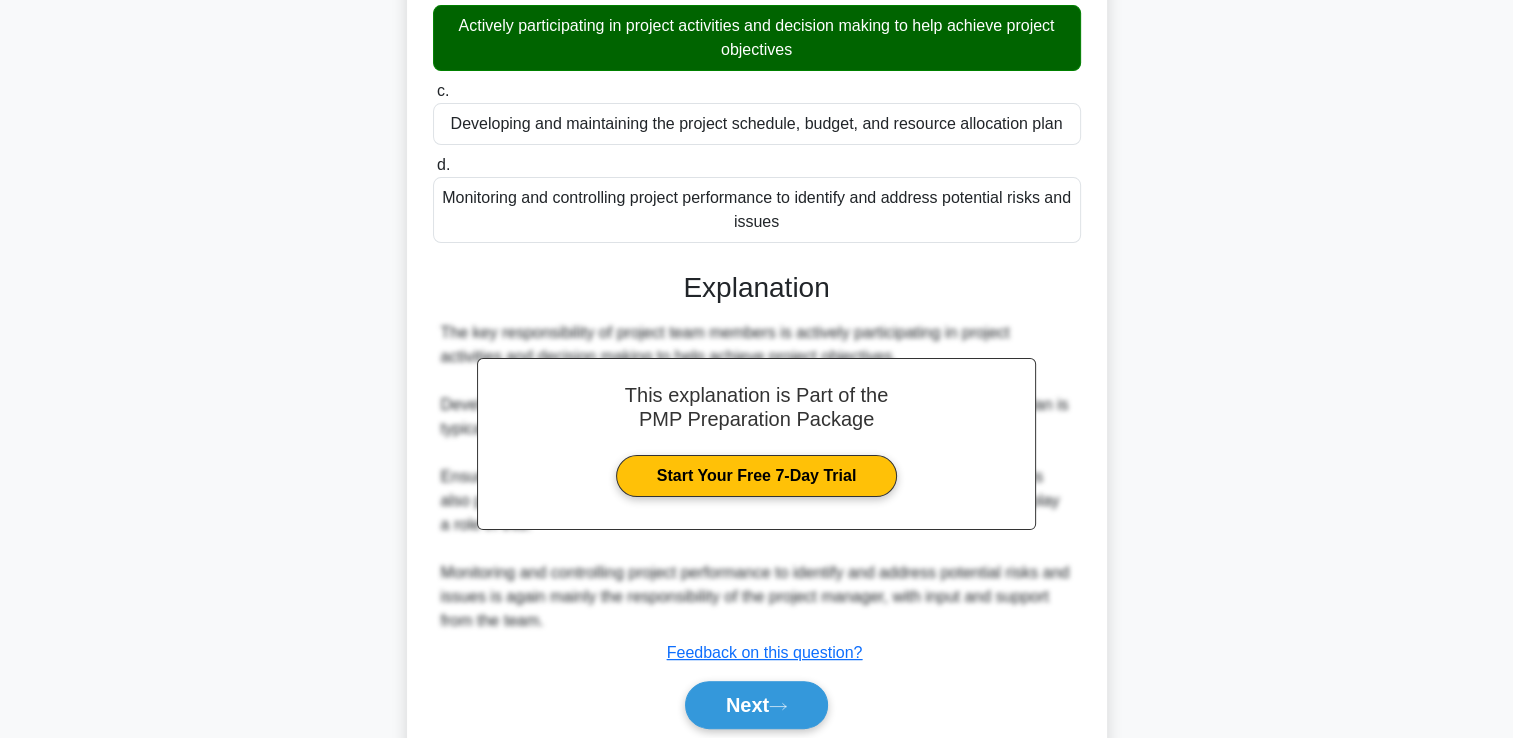scroll, scrollTop: 397, scrollLeft: 0, axis: vertical 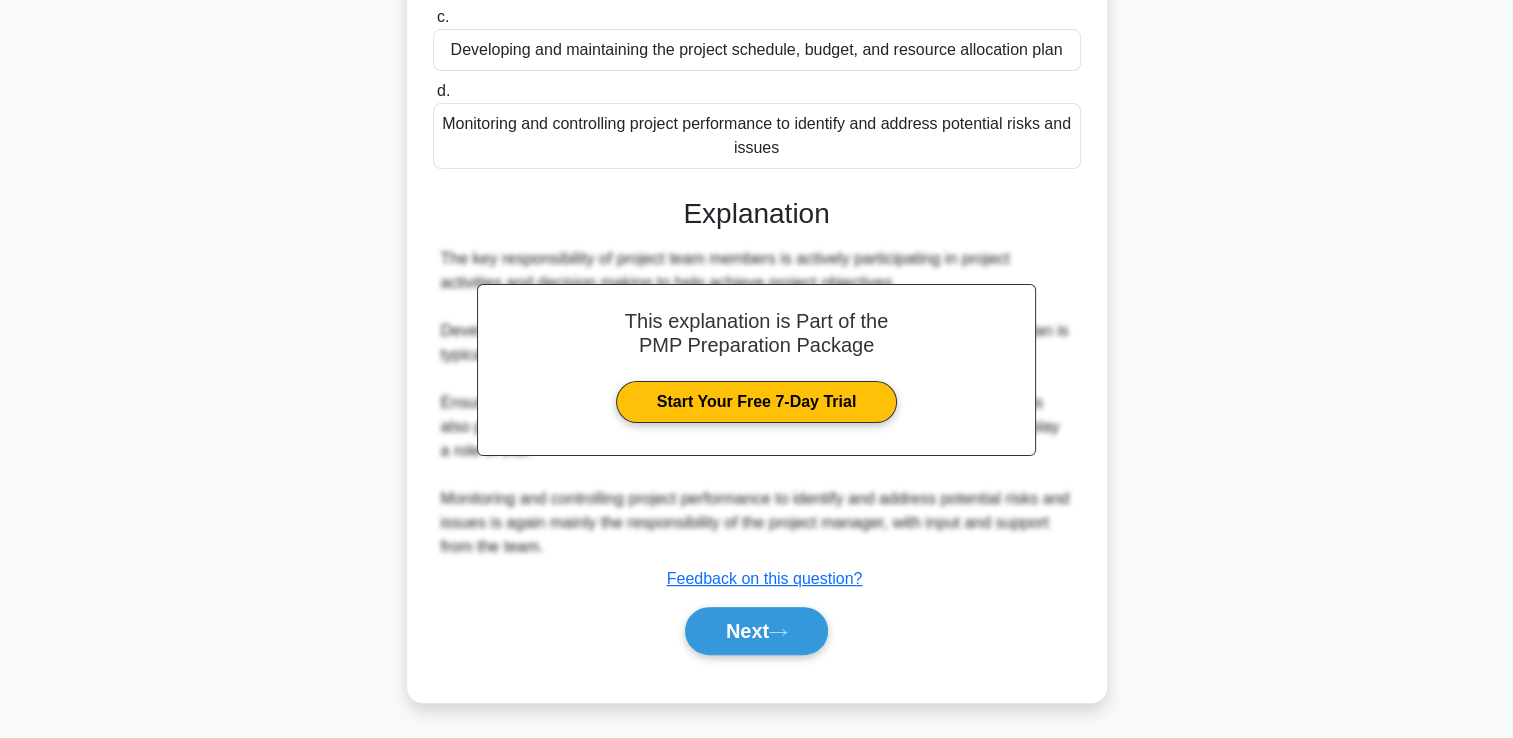 click on "Next" at bounding box center (757, 631) 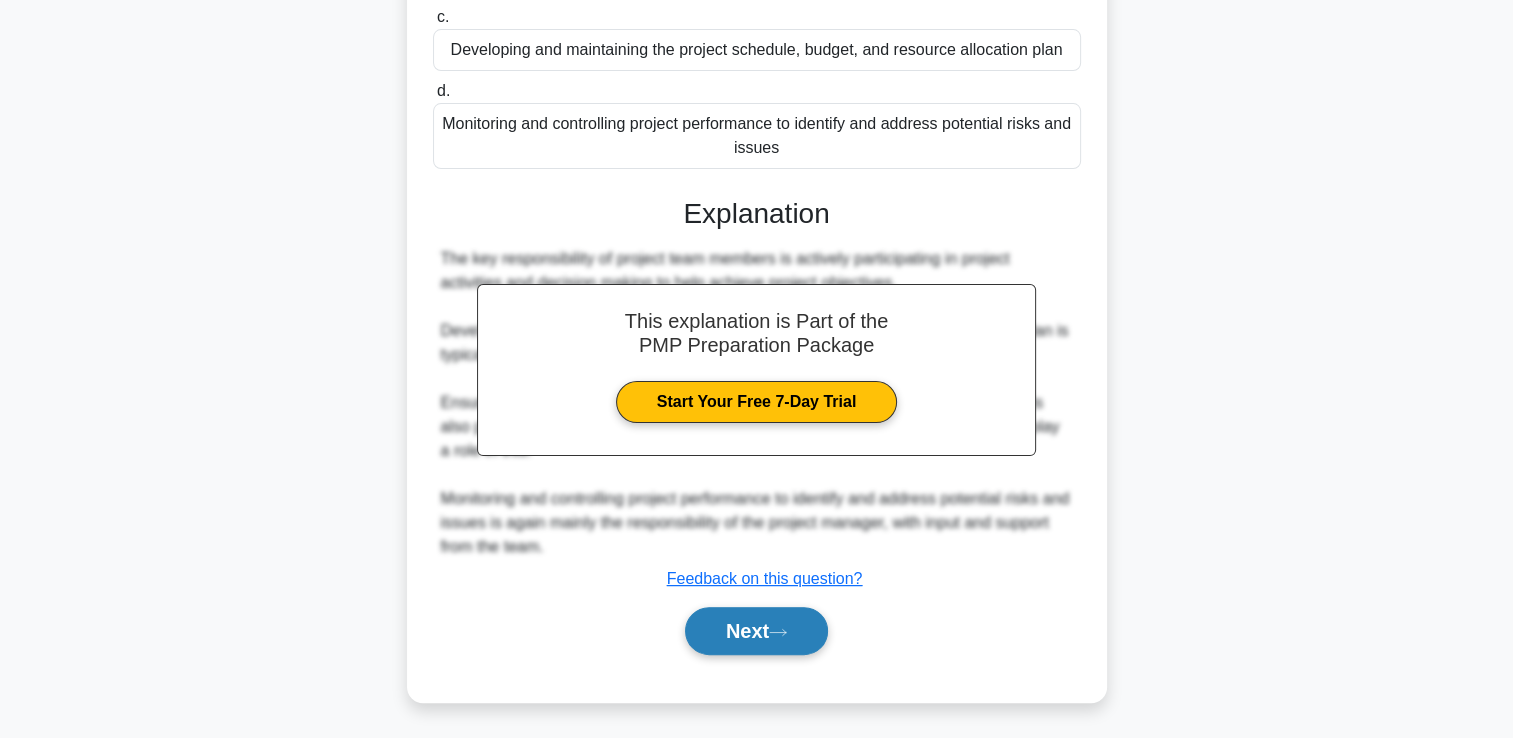 click on "Next" at bounding box center (756, 631) 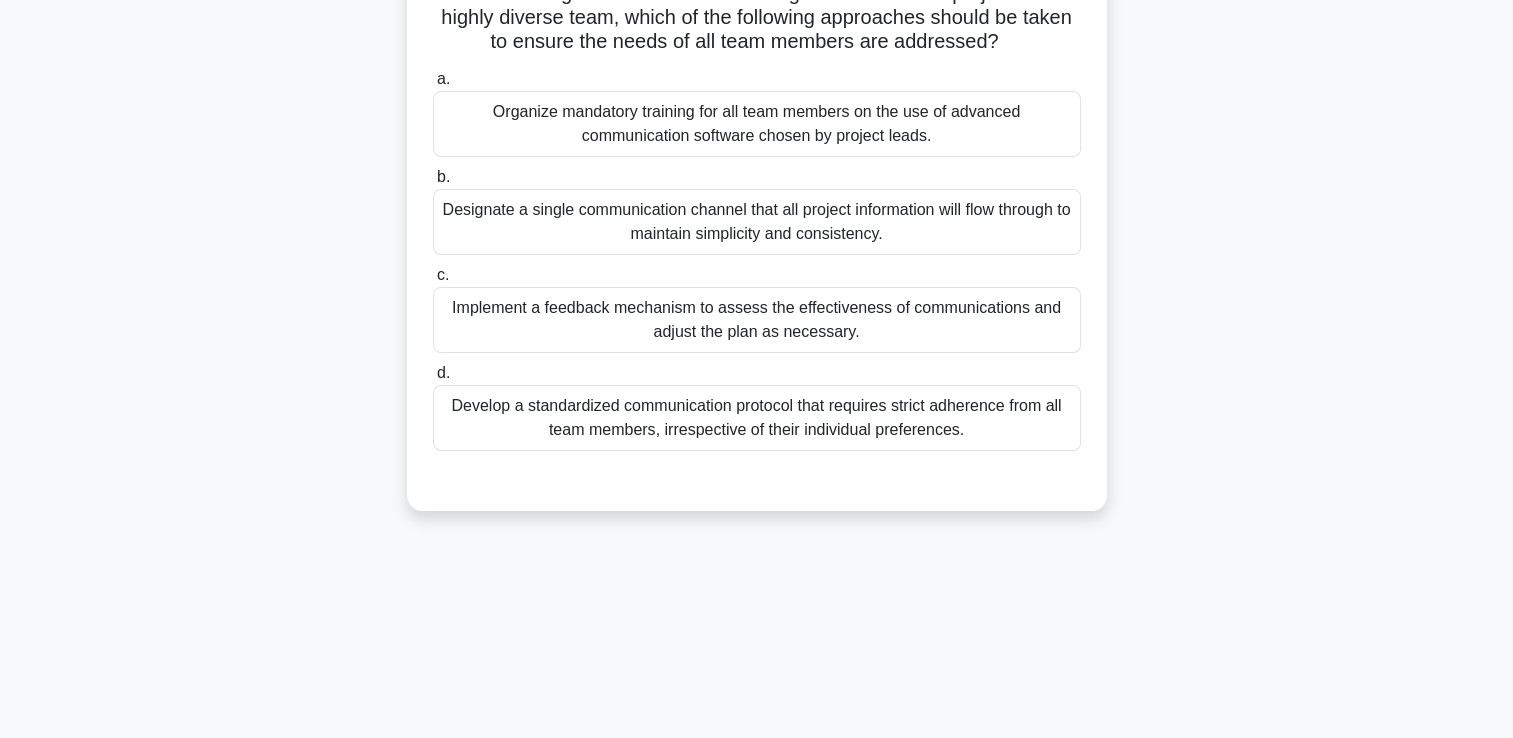 scroll, scrollTop: 0, scrollLeft: 0, axis: both 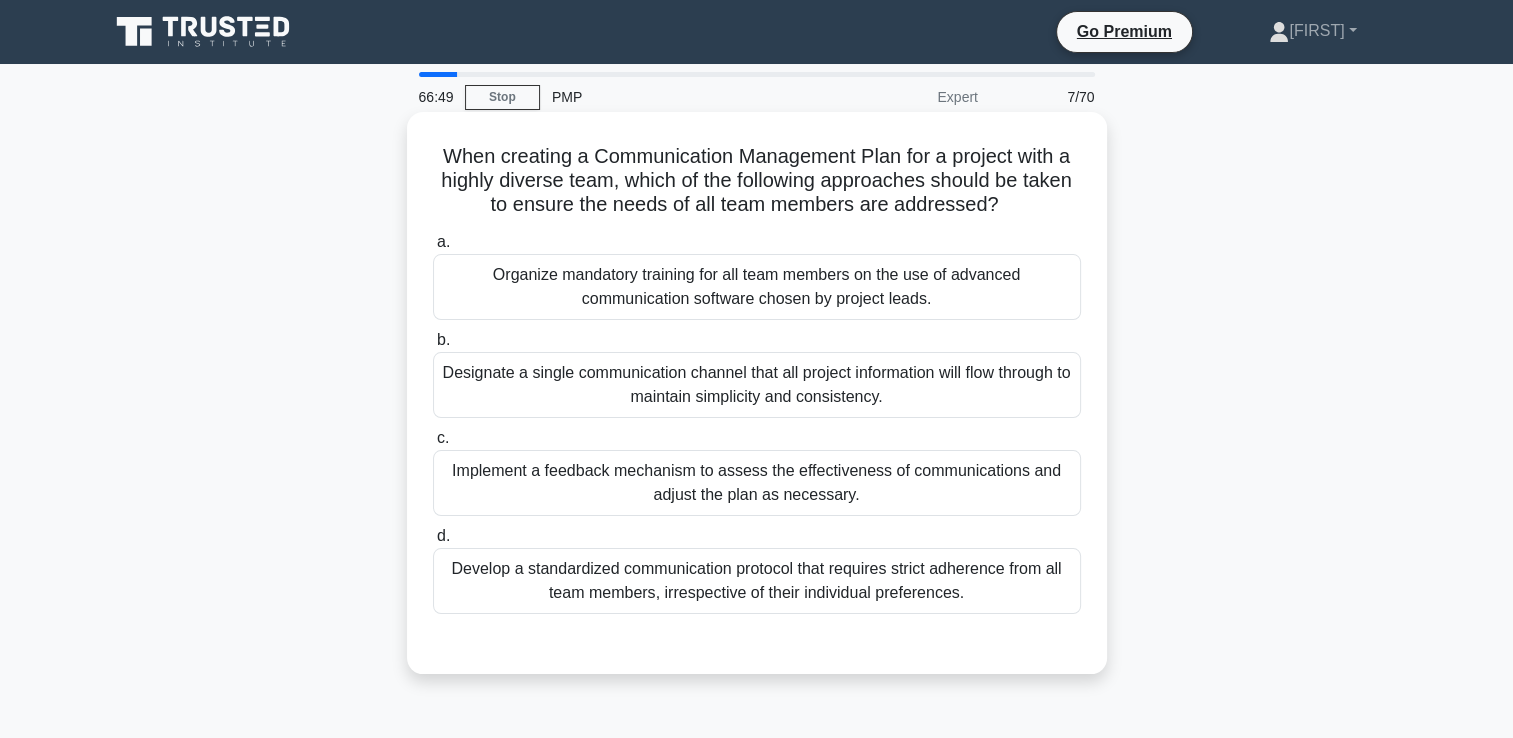 click on "Implement a feedback mechanism to assess the effectiveness of communications and adjust the plan as necessary." at bounding box center (757, 483) 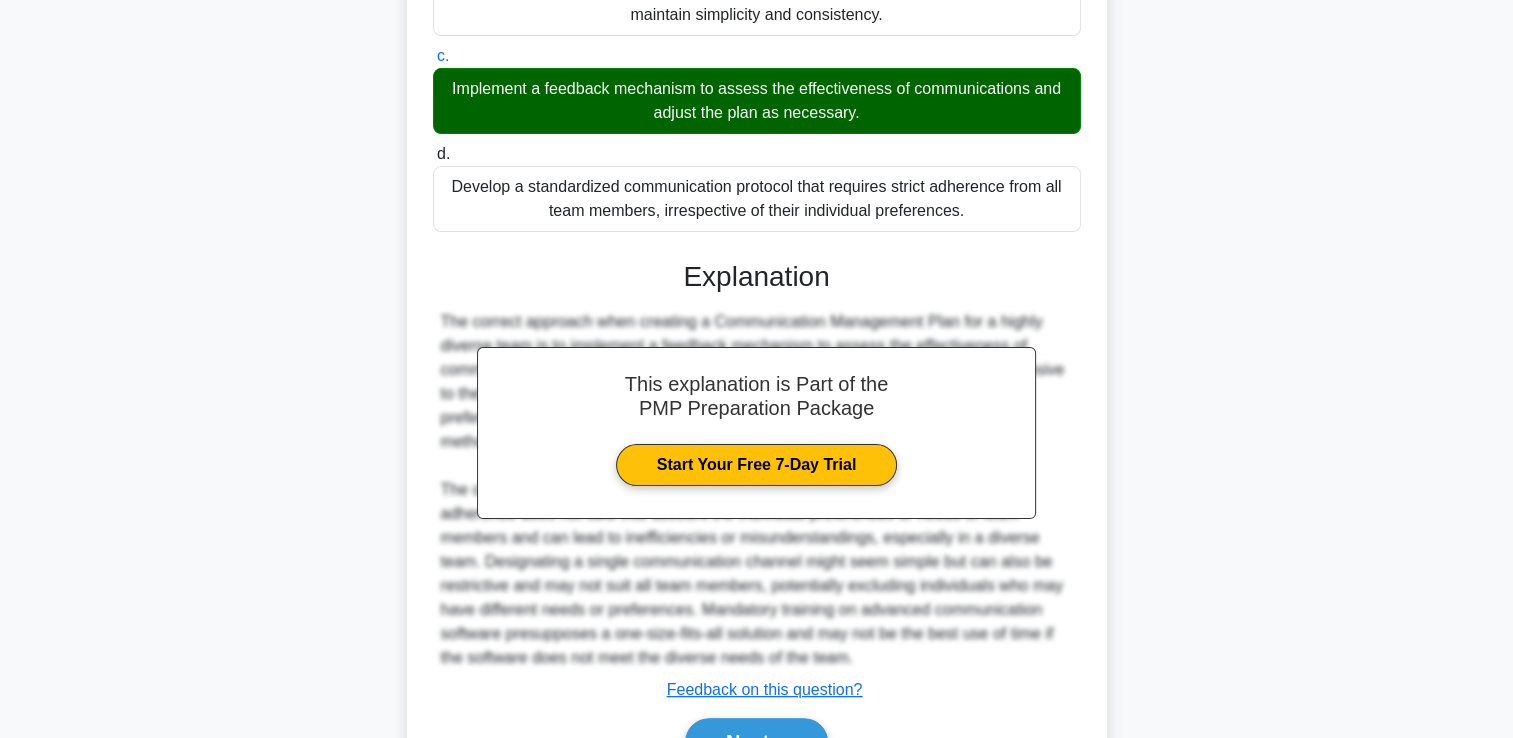 scroll, scrollTop: 493, scrollLeft: 0, axis: vertical 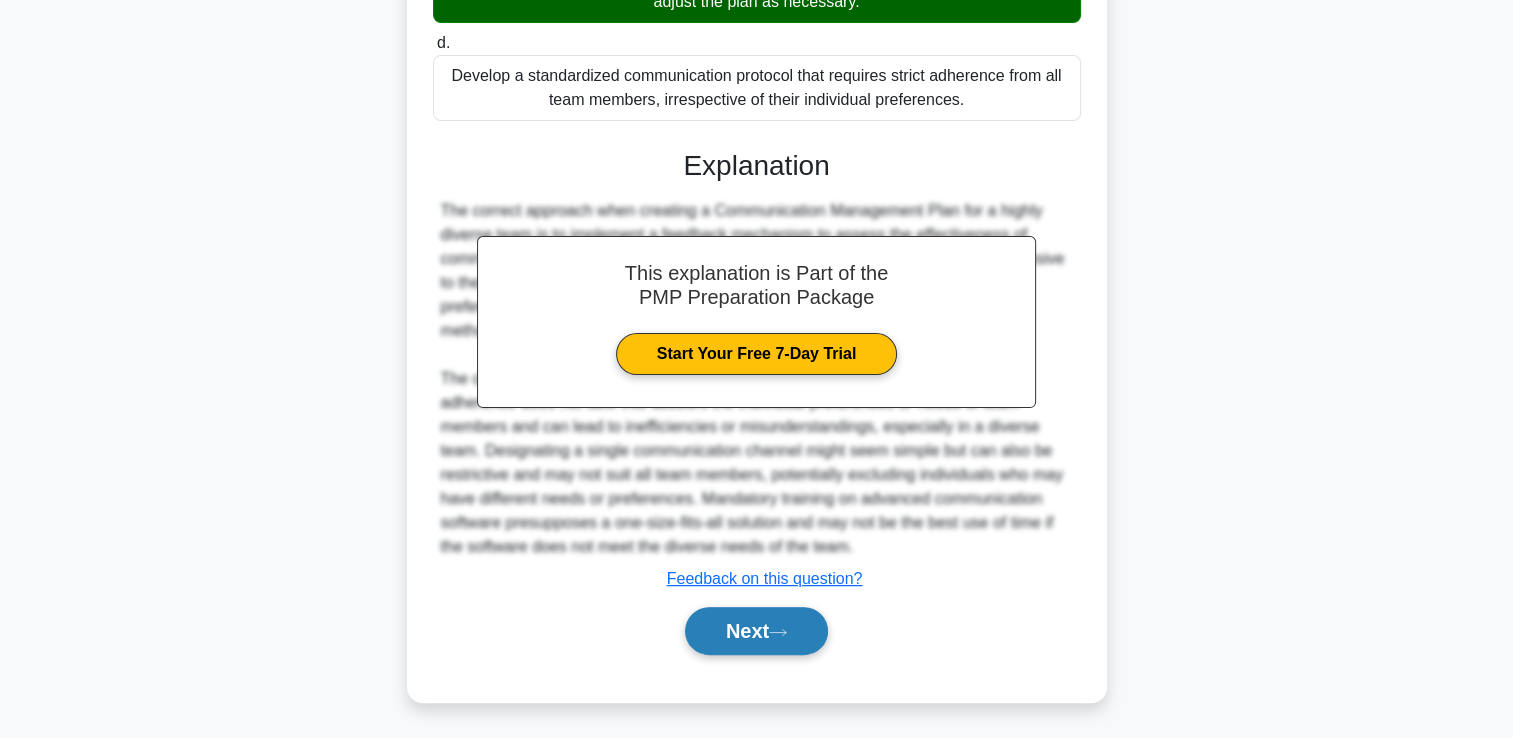 click on "Next" at bounding box center [756, 631] 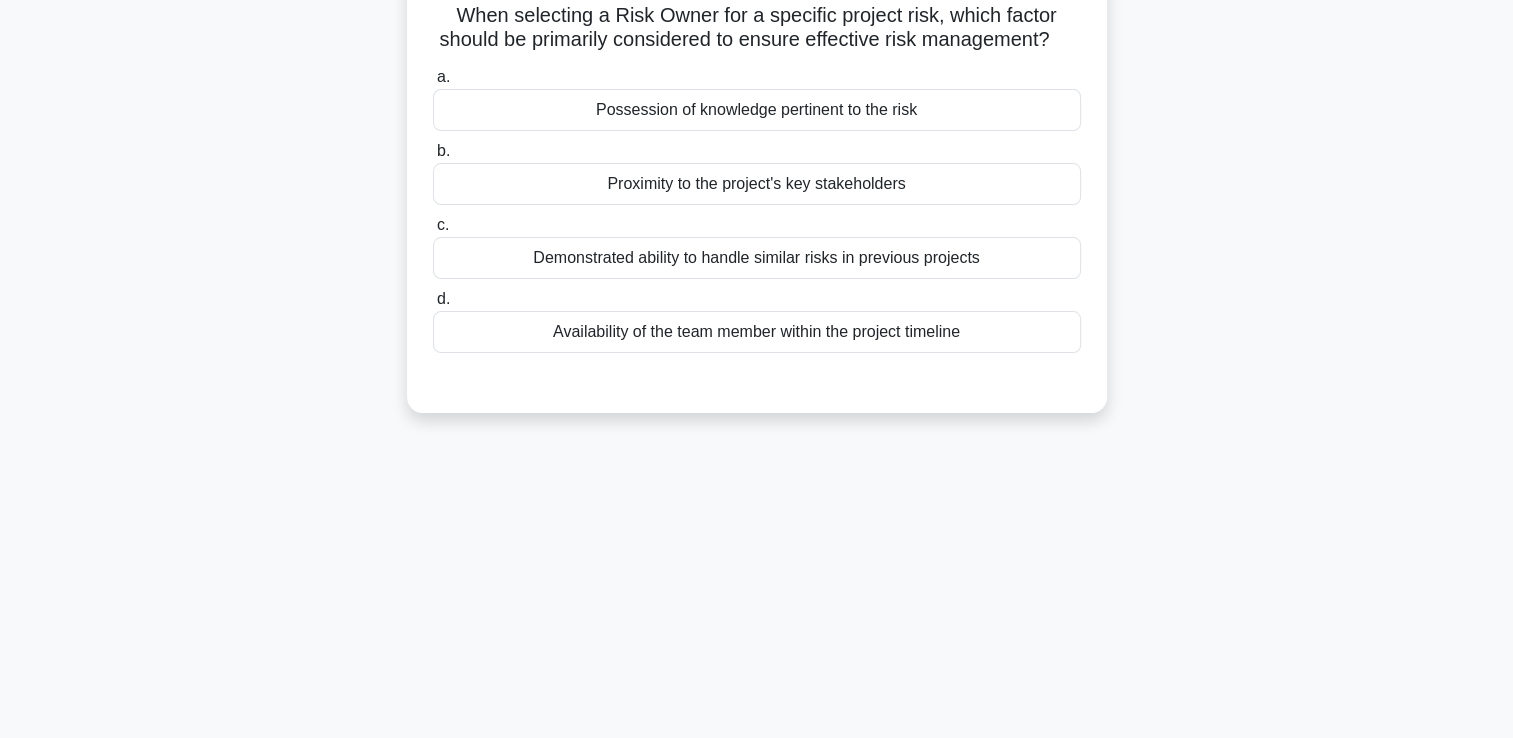 scroll, scrollTop: 0, scrollLeft: 0, axis: both 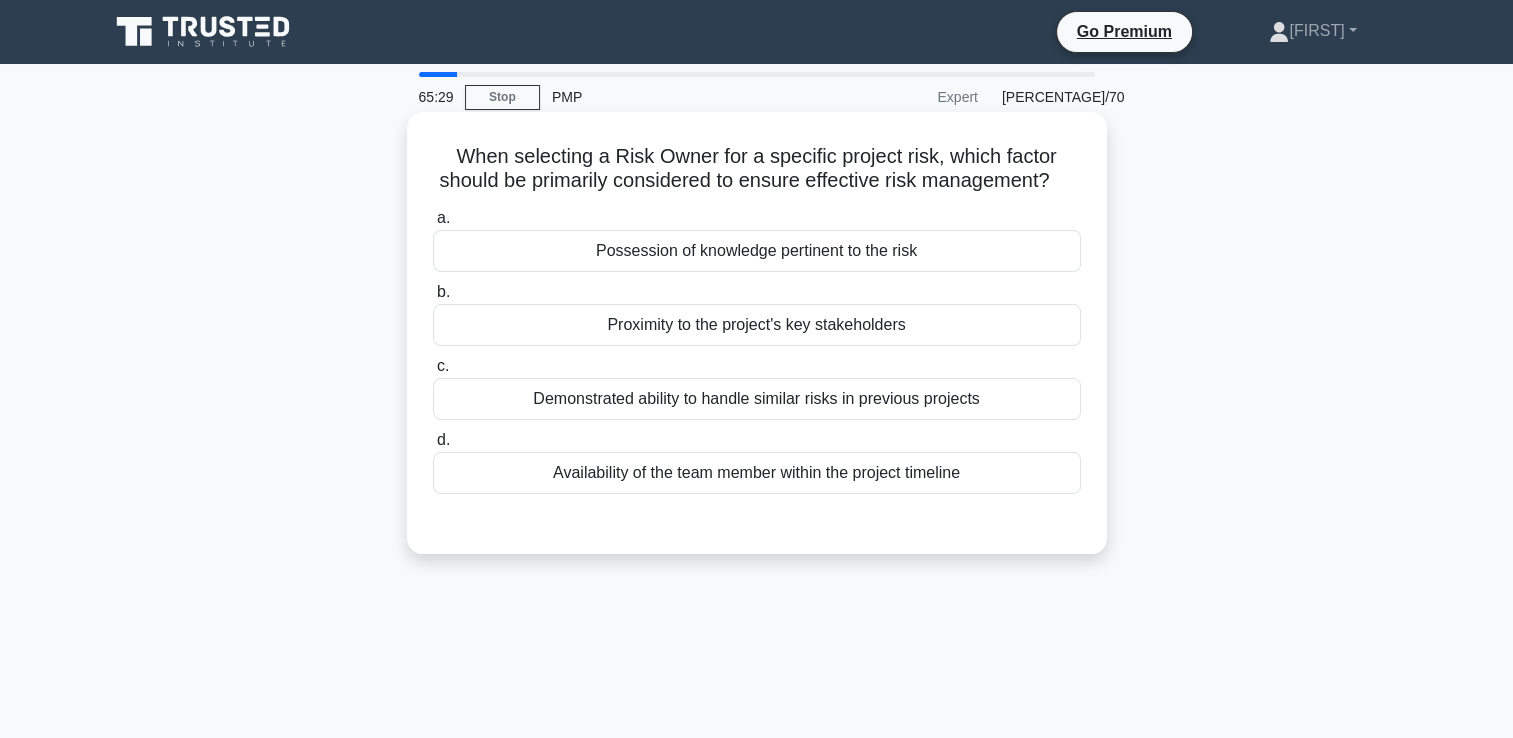 click on "Availability of the team member within the project timeline" at bounding box center (757, 473) 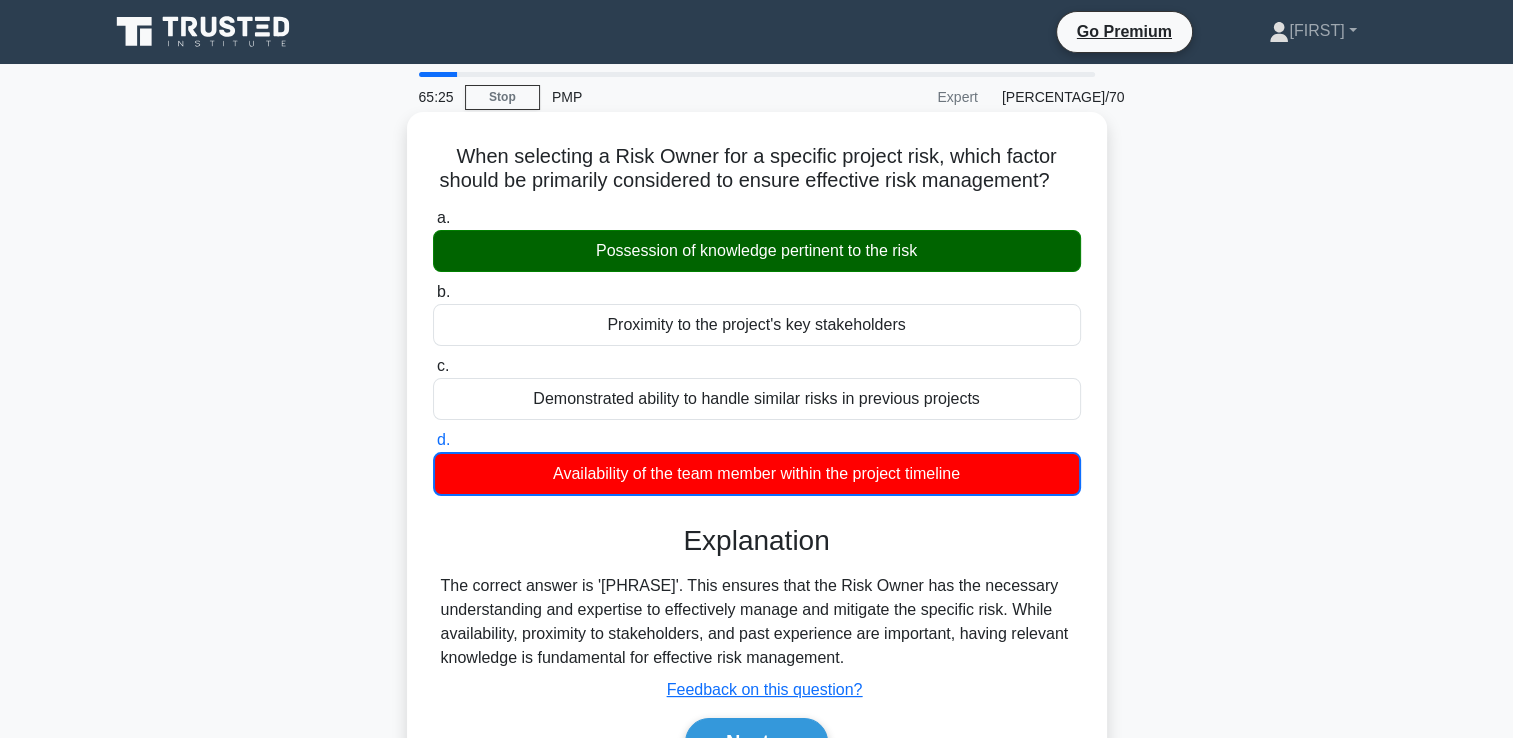 drag, startPoint x: 591, startPoint y: 270, endPoint x: 984, endPoint y: 282, distance: 393.18317 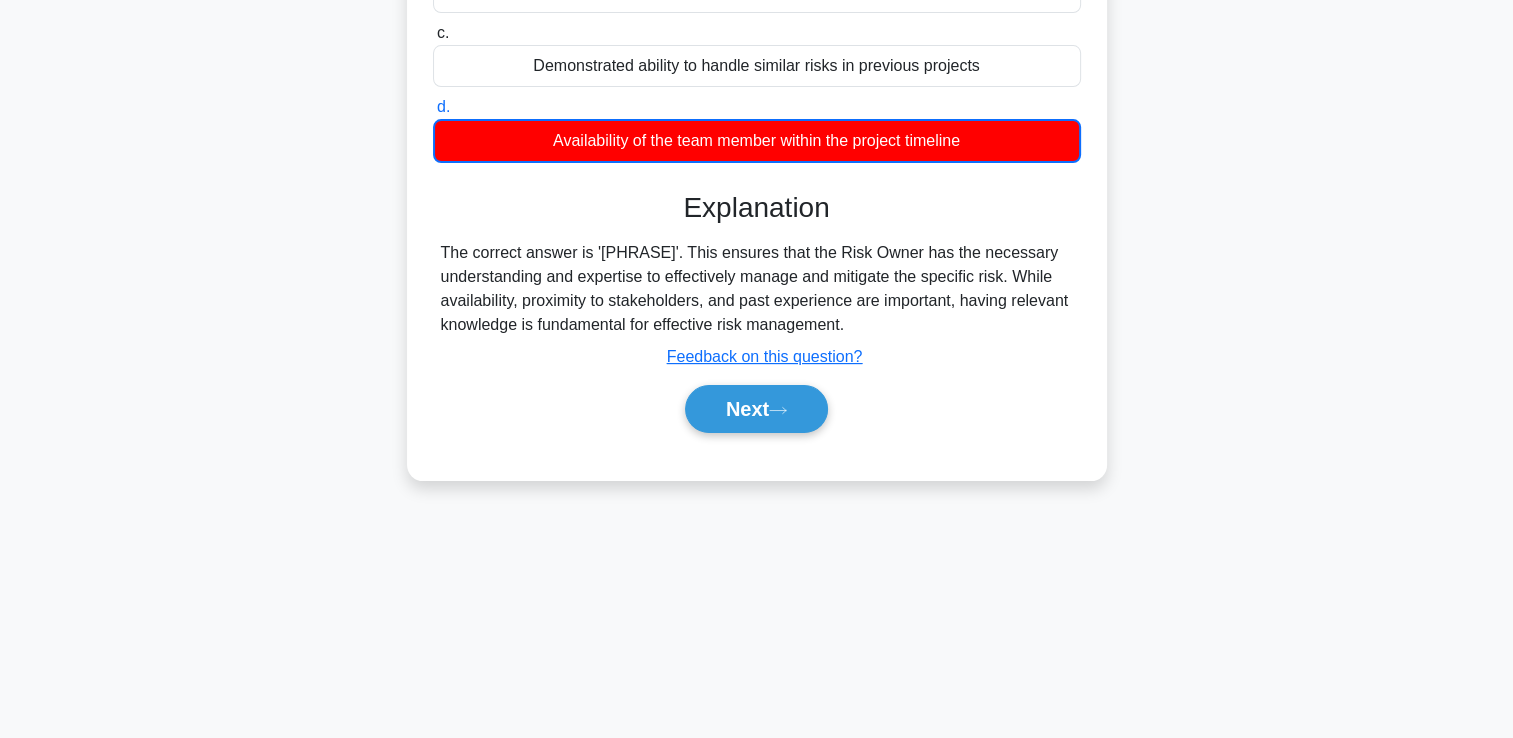 scroll, scrollTop: 342, scrollLeft: 0, axis: vertical 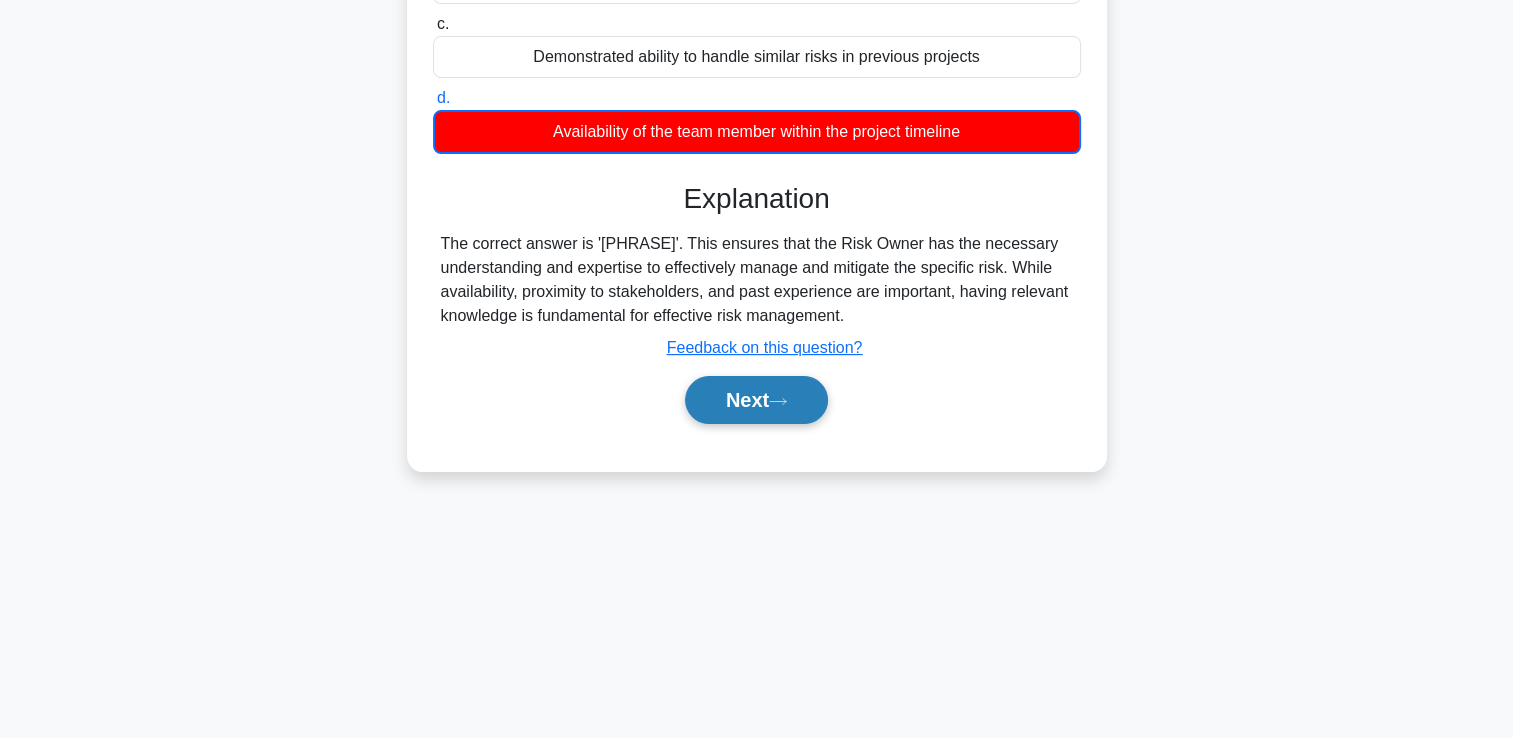 click on "Next" at bounding box center (756, 400) 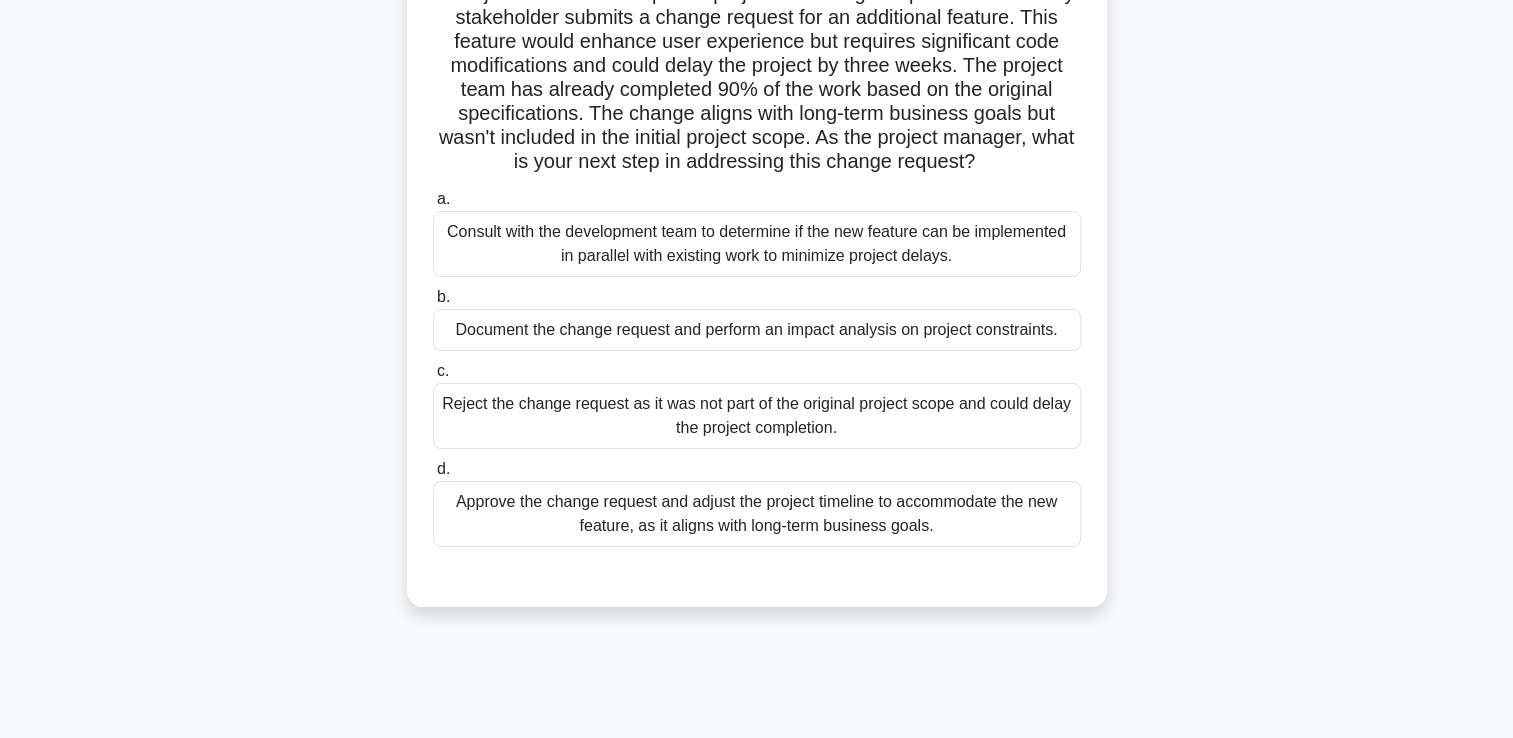 scroll, scrollTop: 0, scrollLeft: 0, axis: both 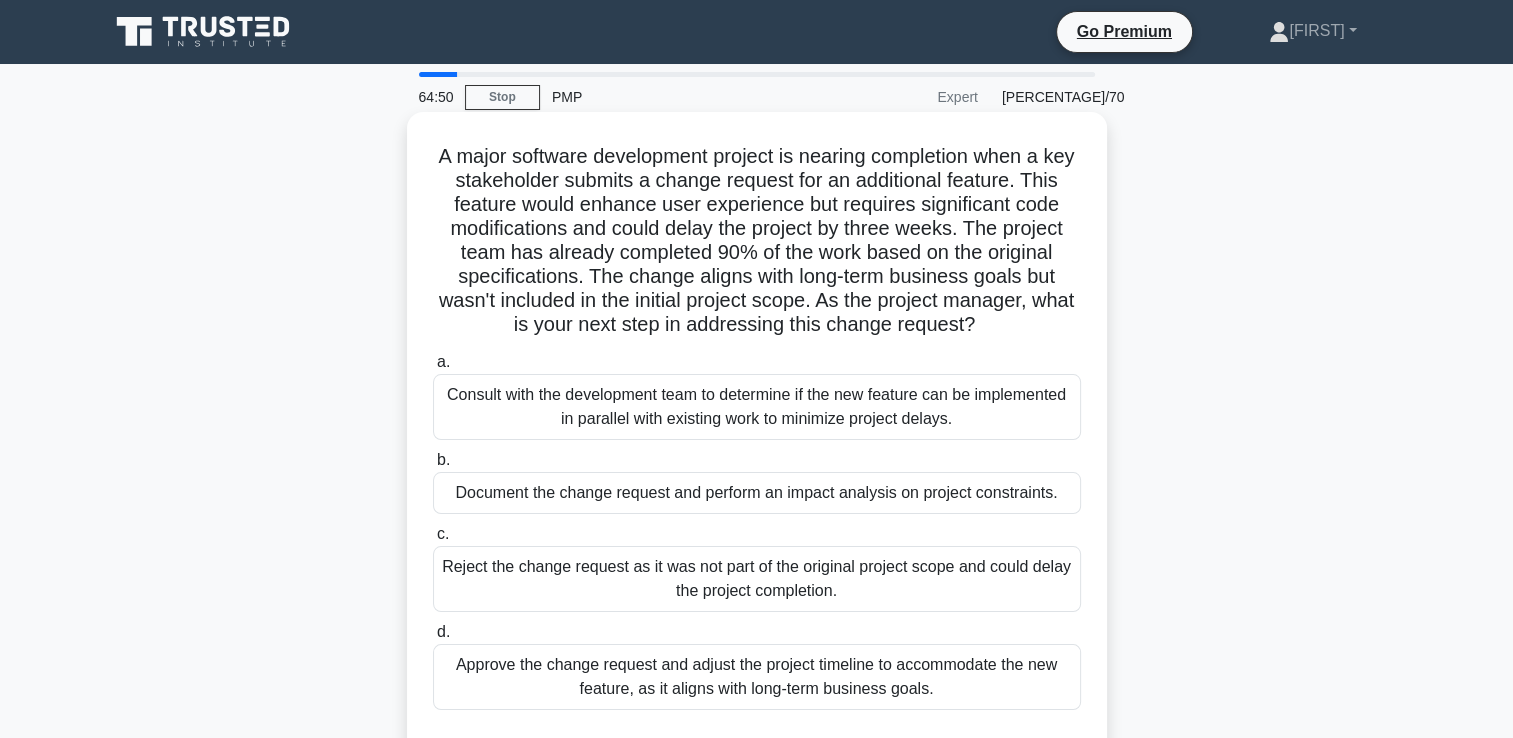 click on "Document the change request and perform an impact analysis on project constraints." at bounding box center [757, 493] 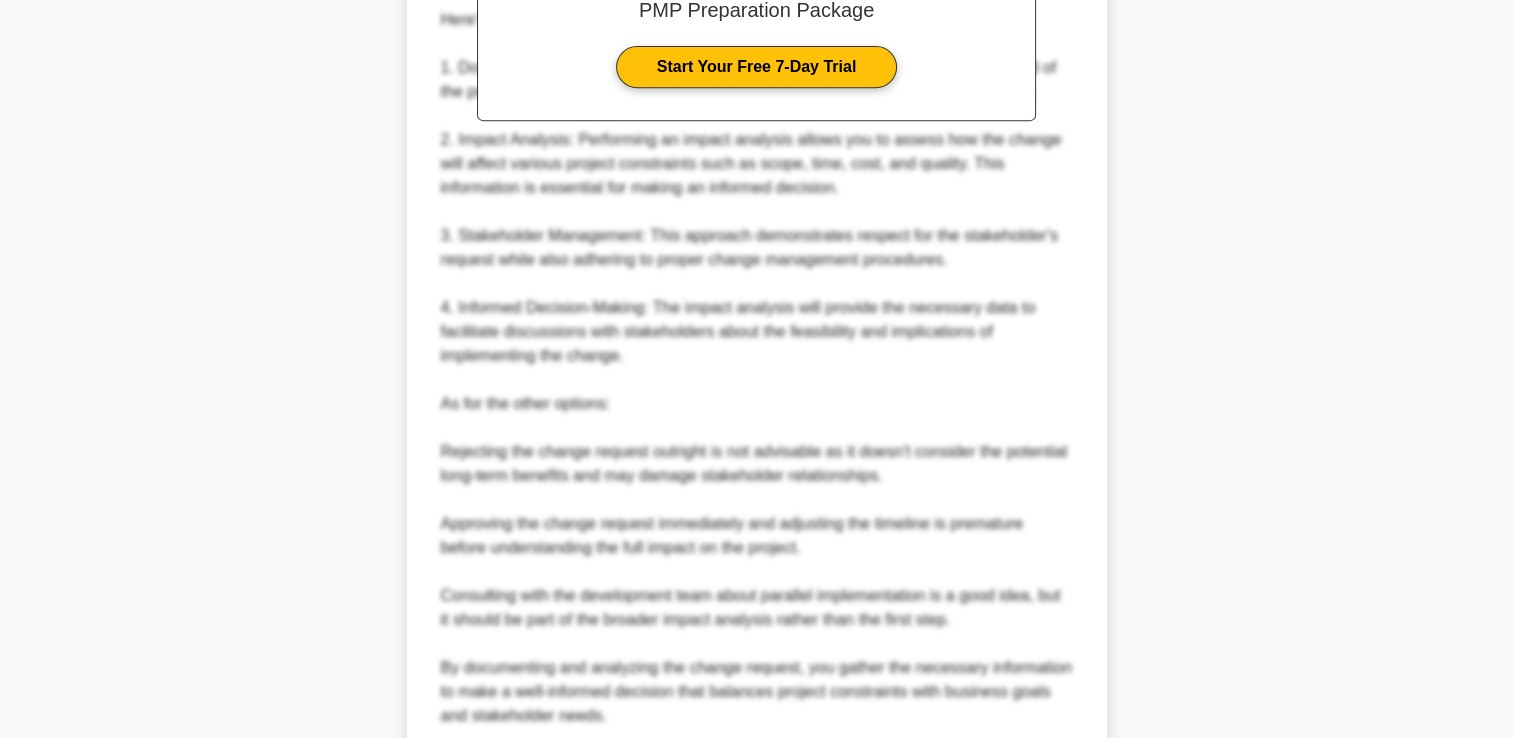 scroll, scrollTop: 1045, scrollLeft: 0, axis: vertical 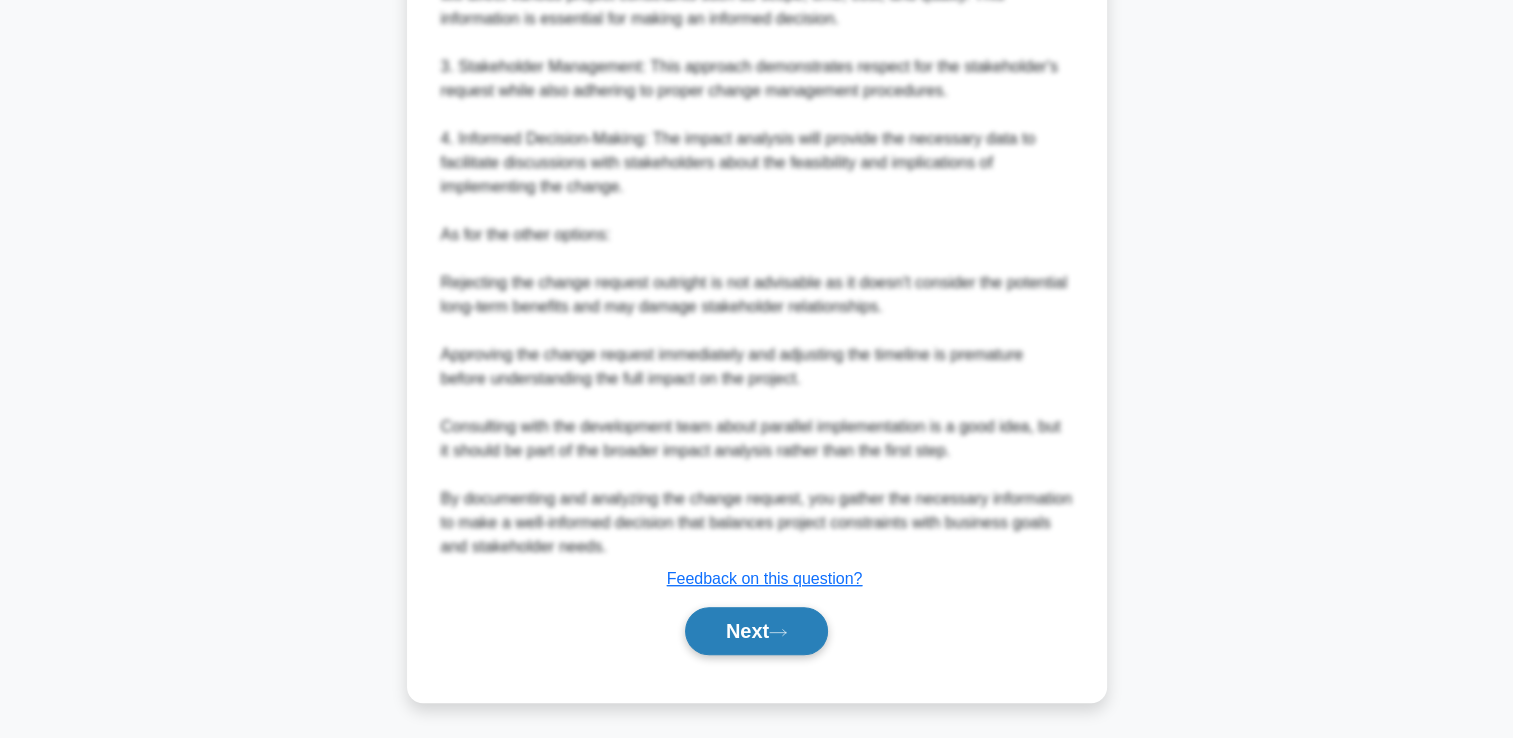 click on "Next" at bounding box center [756, 631] 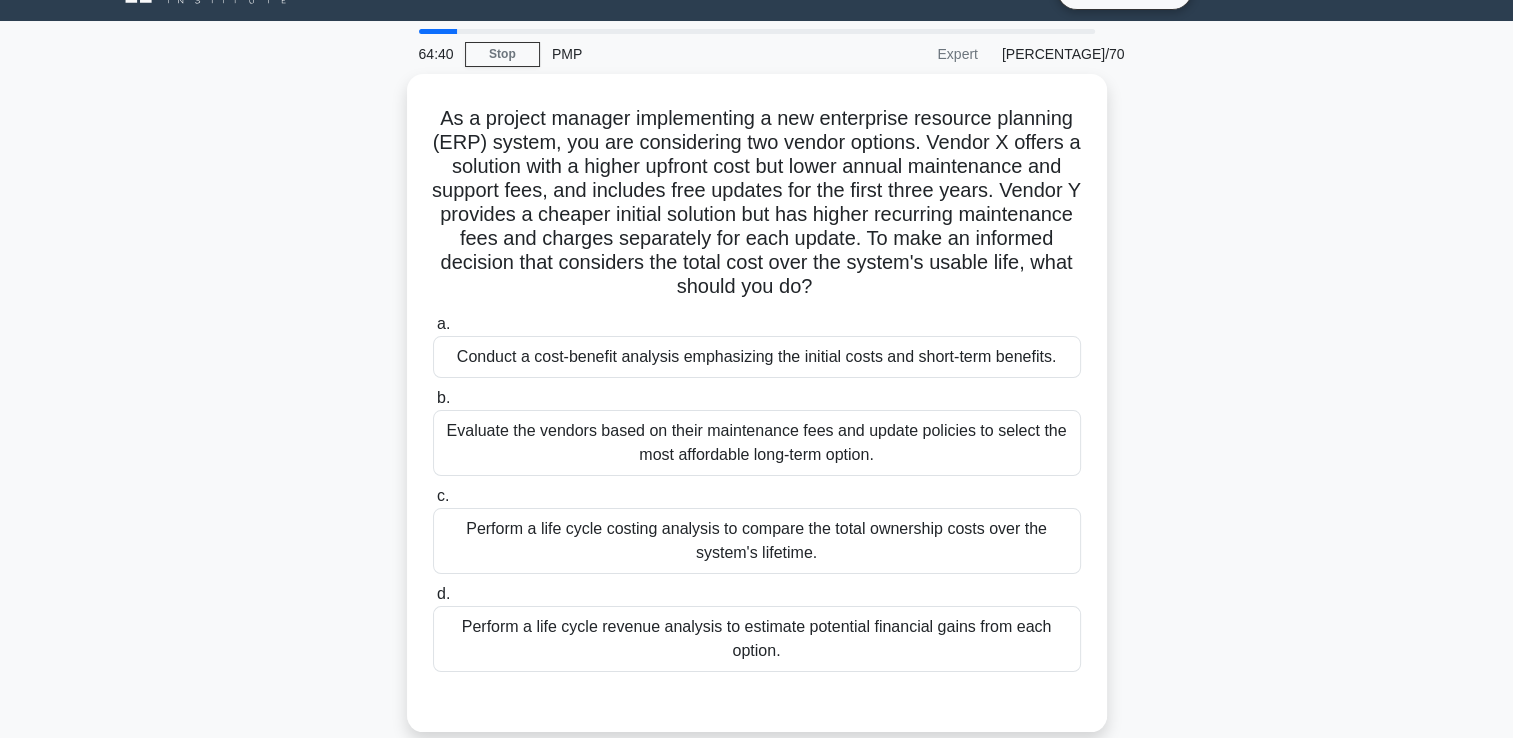 scroll, scrollTop: 42, scrollLeft: 0, axis: vertical 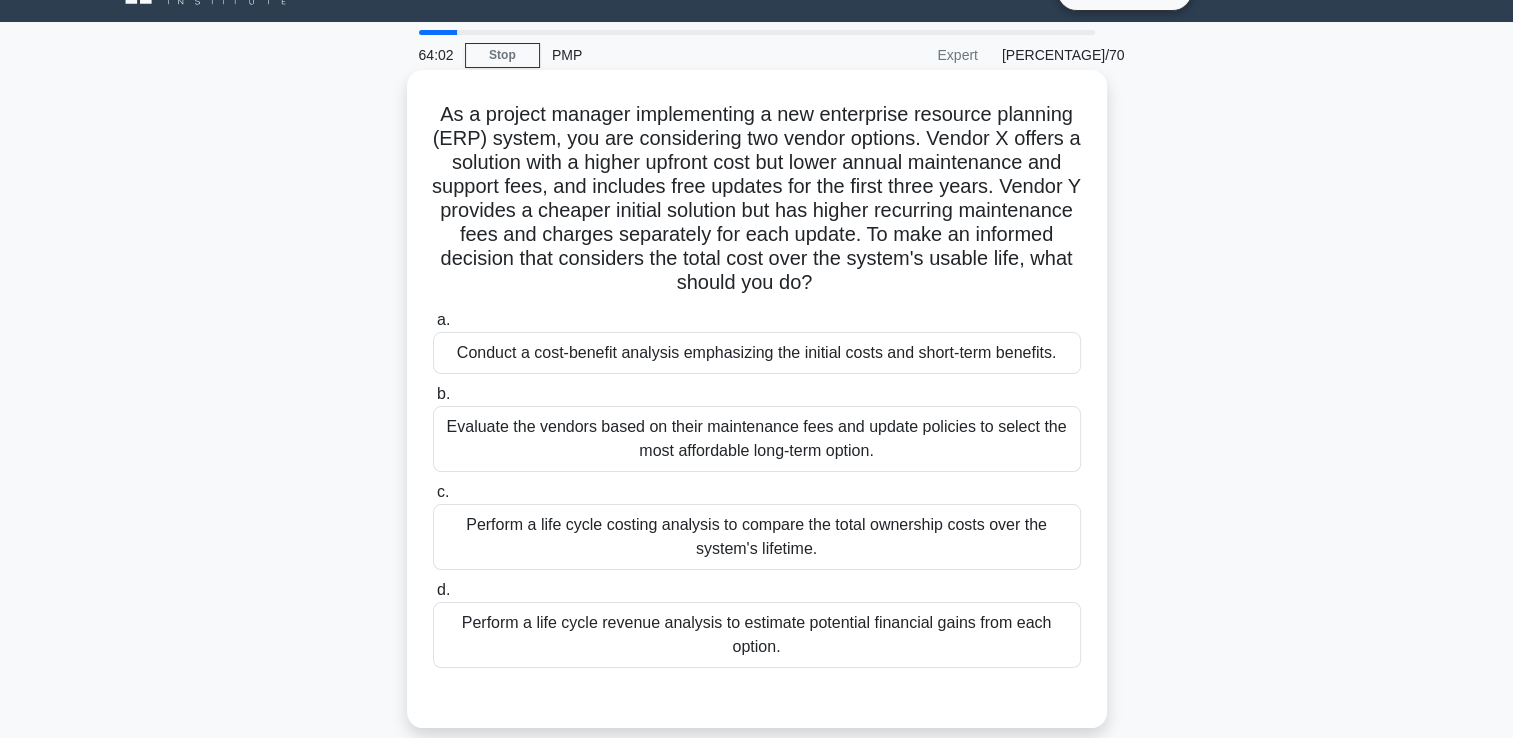 click on "Perform a life cycle costing analysis to compare the total ownership costs over the system's lifetime." at bounding box center [757, 537] 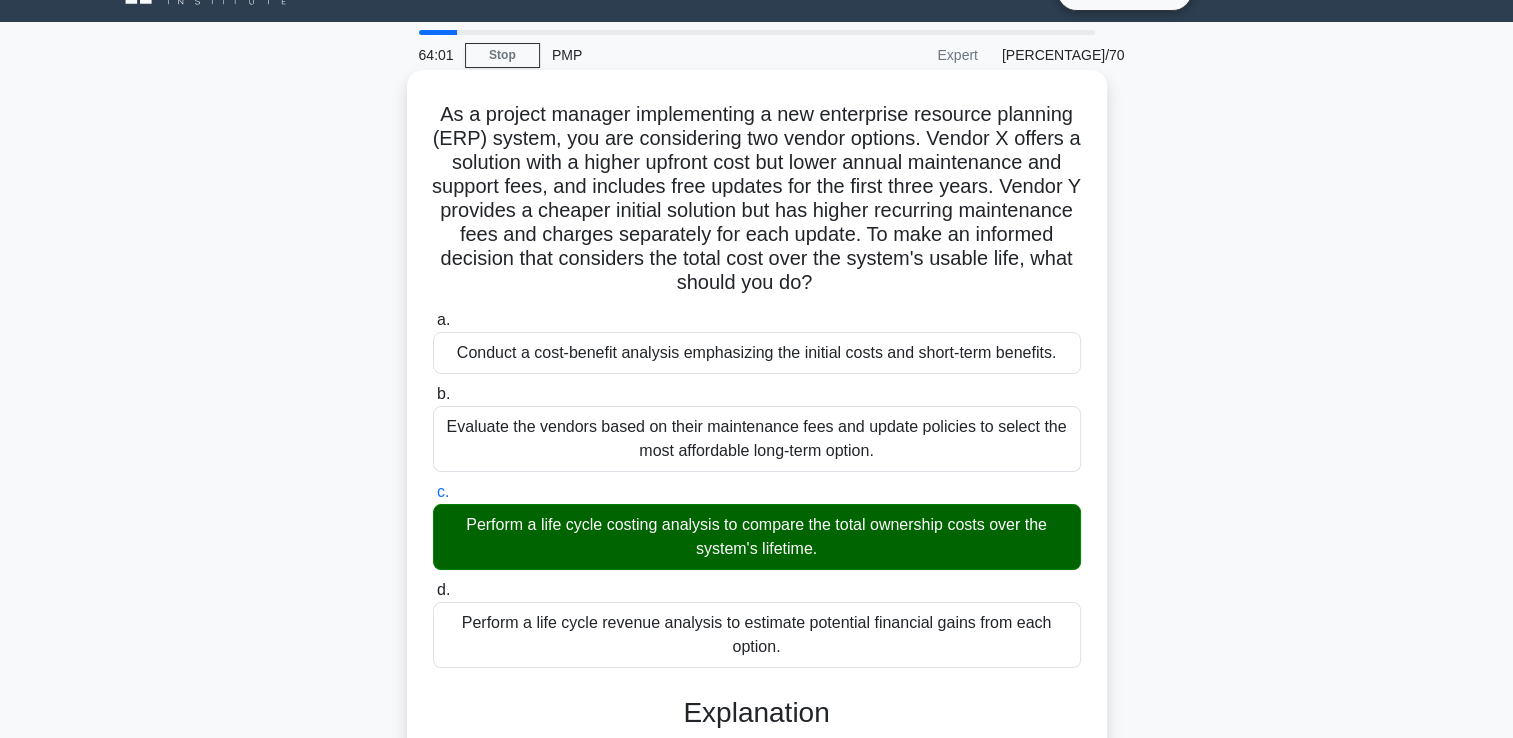scroll, scrollTop: 589, scrollLeft: 0, axis: vertical 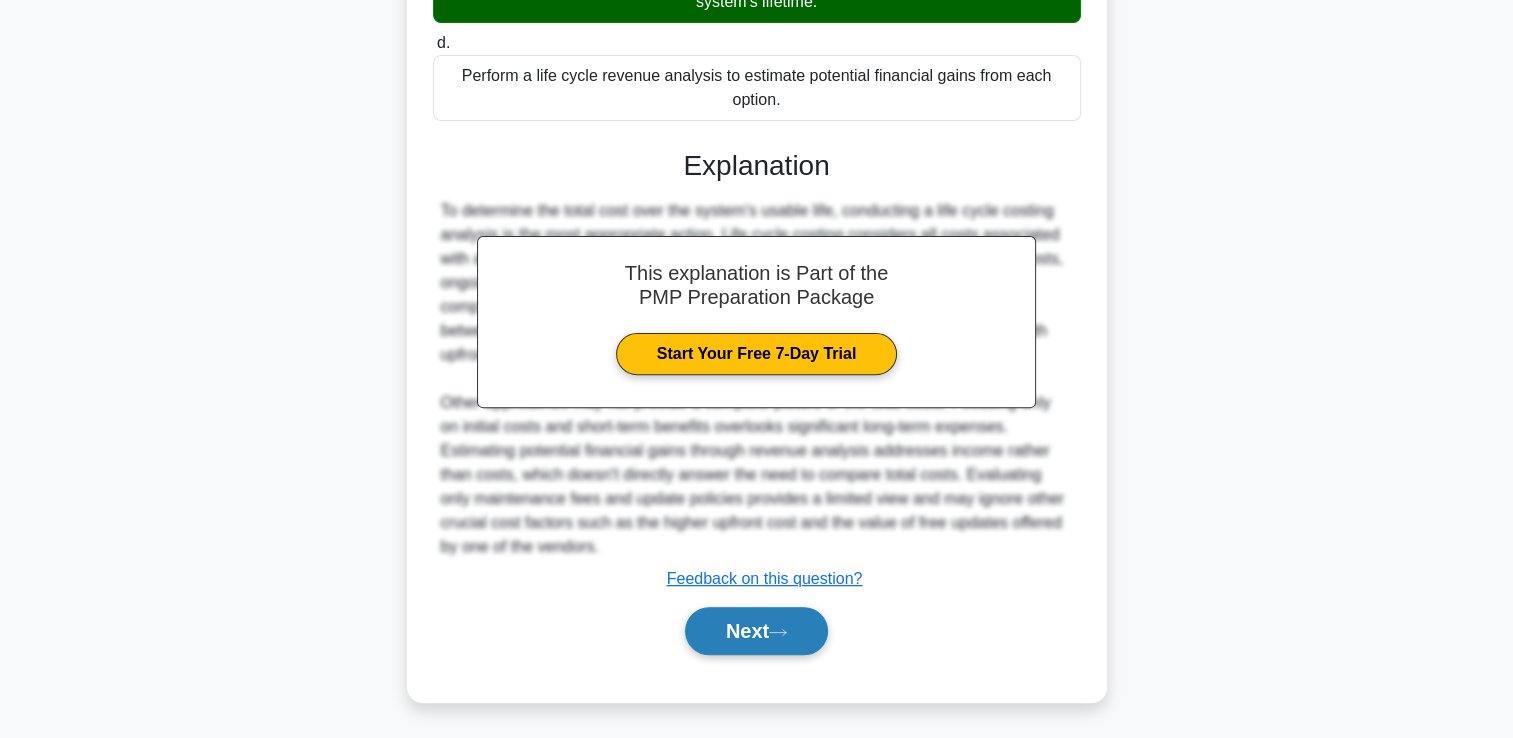 click on "Next" at bounding box center [756, 631] 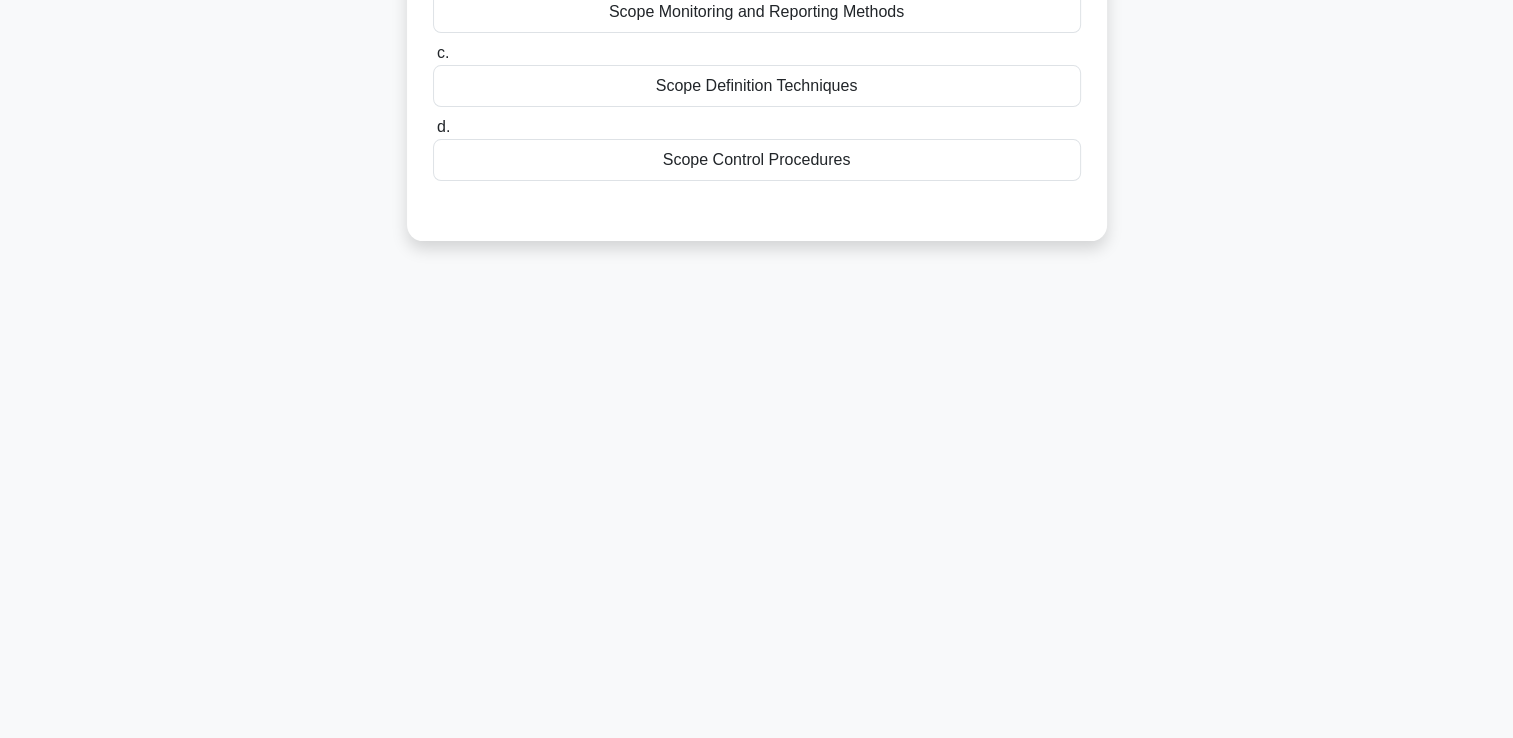 scroll, scrollTop: 0, scrollLeft: 0, axis: both 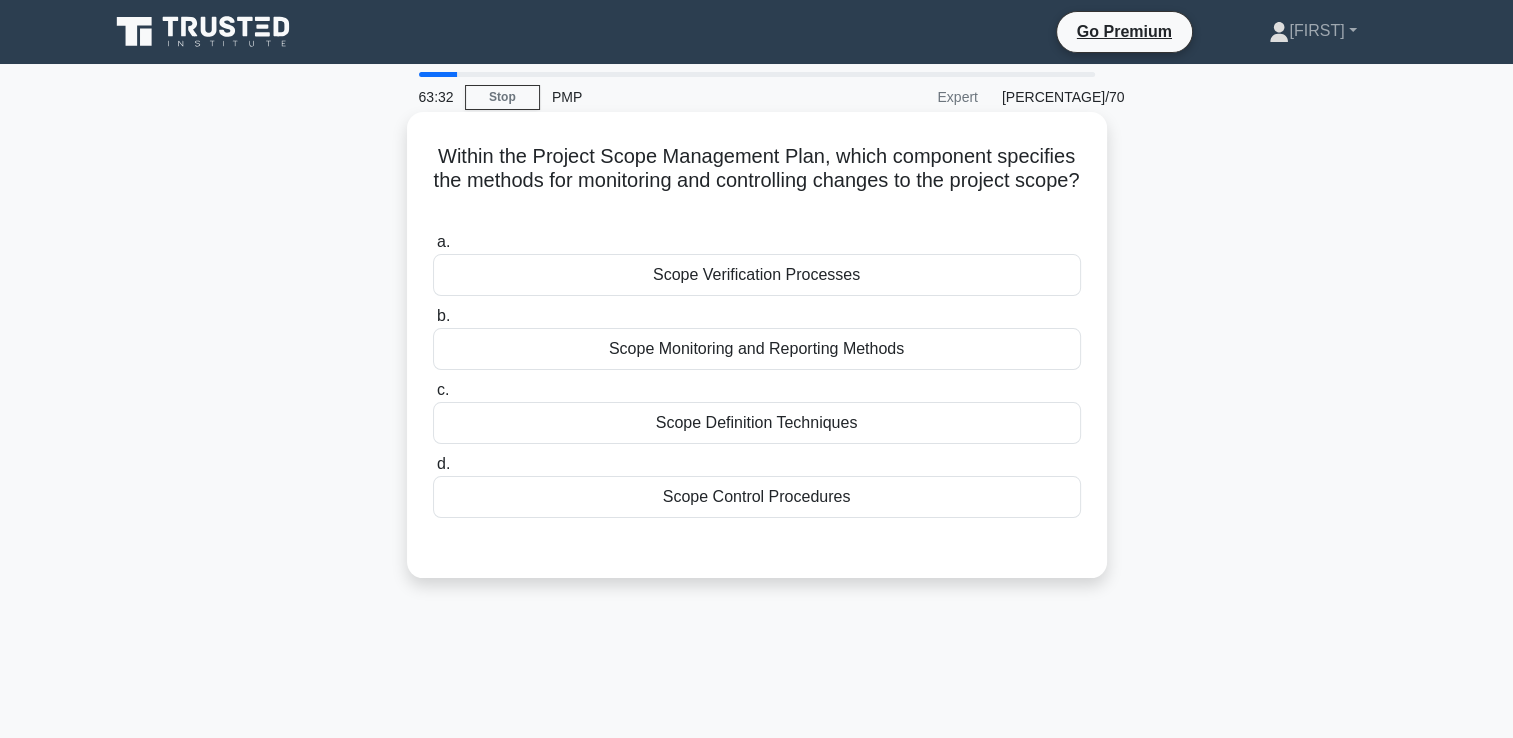 click on "Scope Control Procedures" at bounding box center (757, 497) 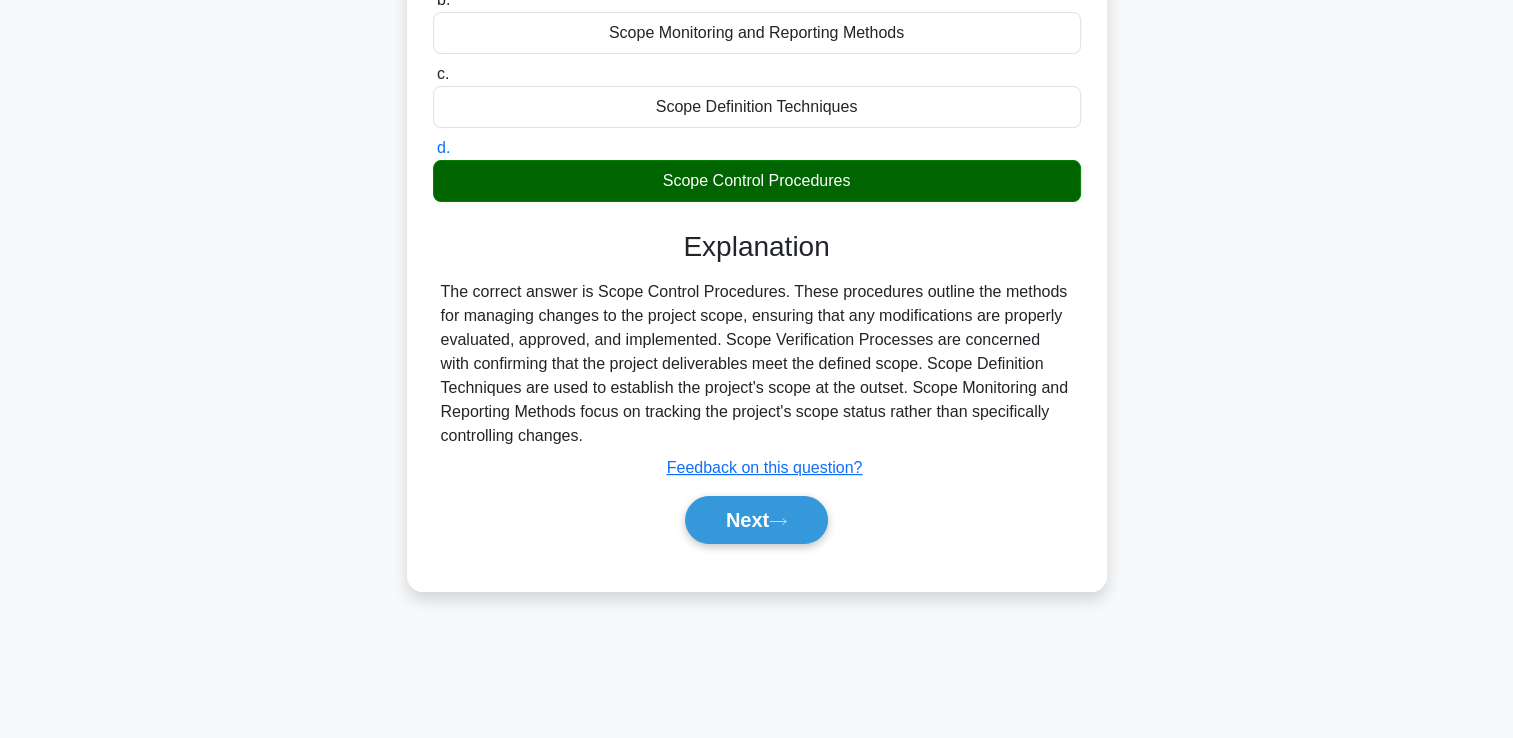 scroll, scrollTop: 342, scrollLeft: 0, axis: vertical 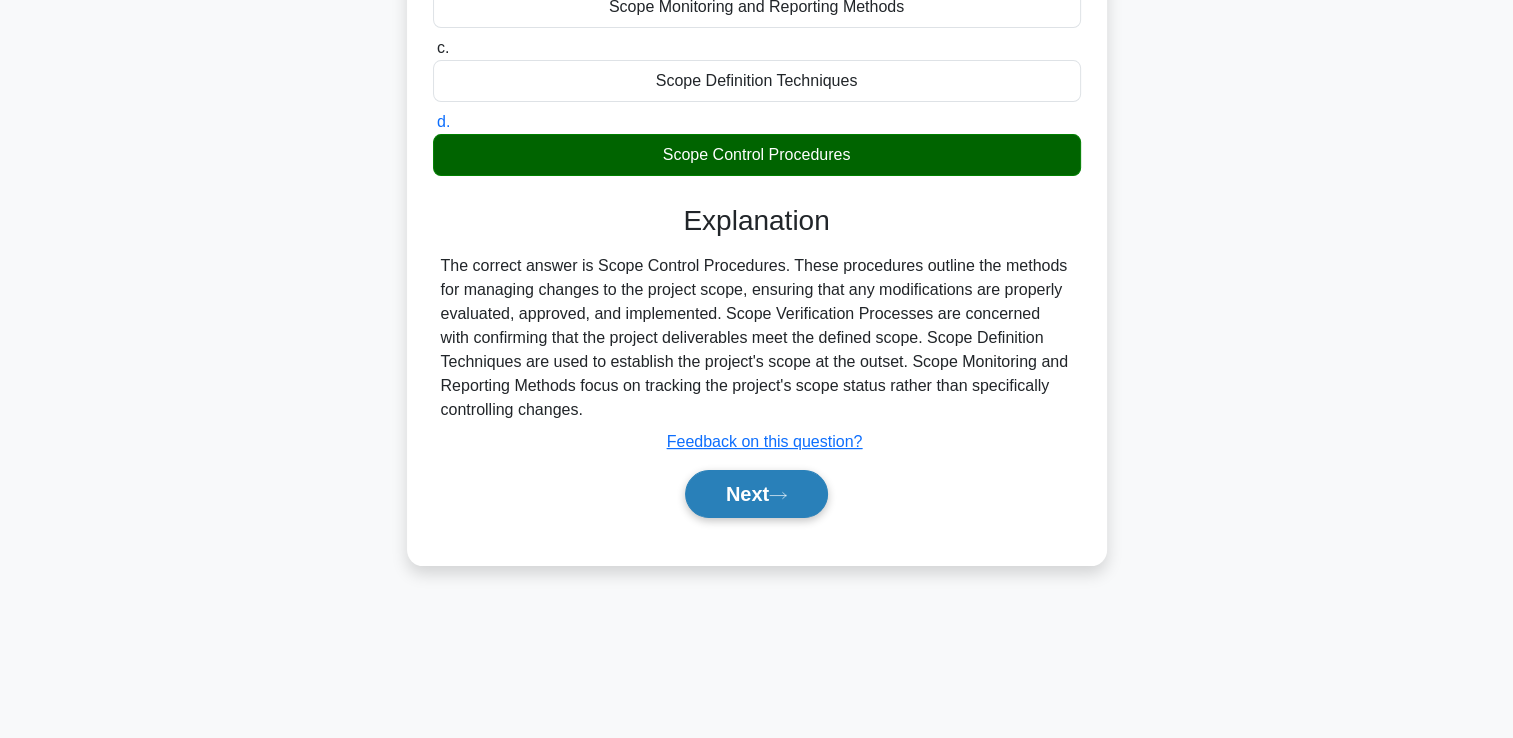 click on "Next" at bounding box center [756, 494] 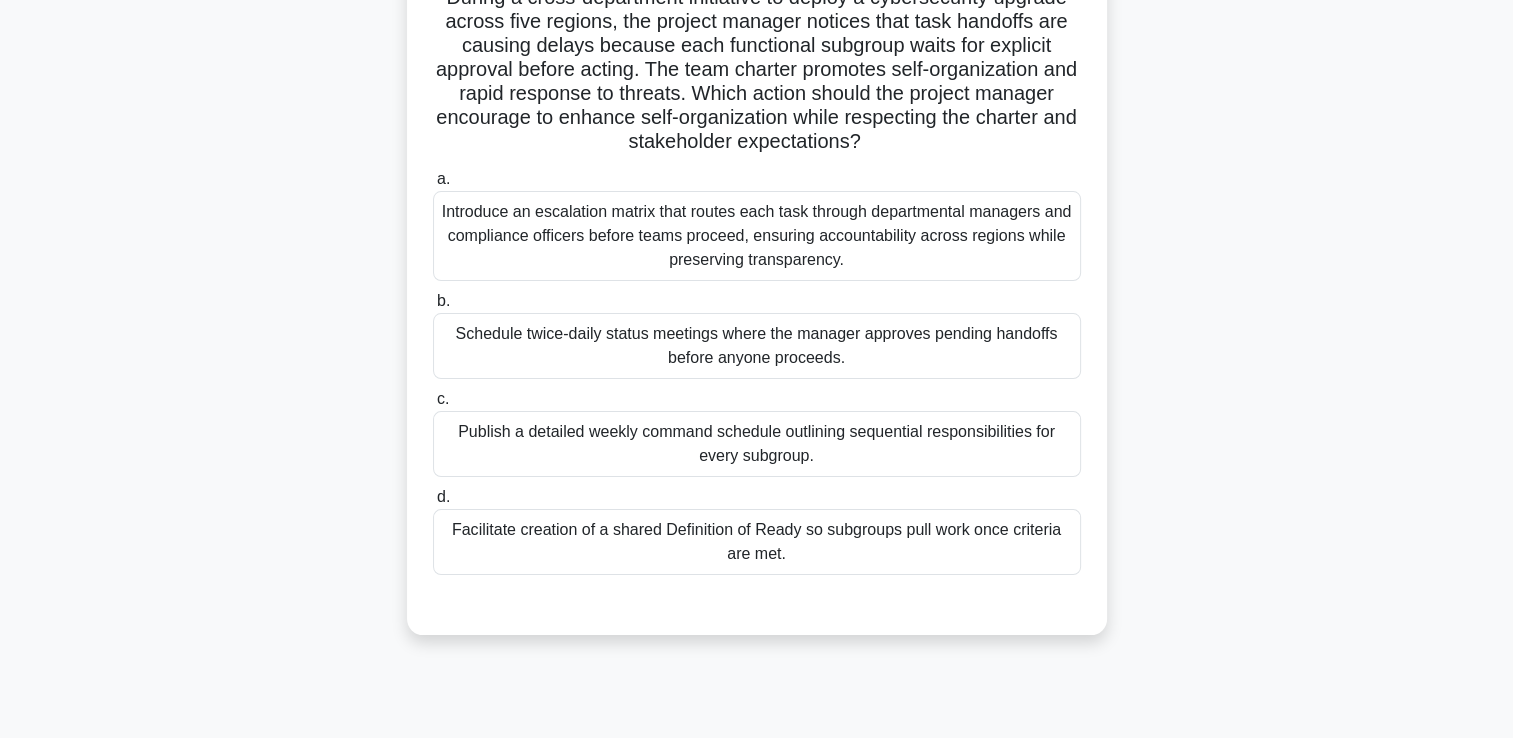 scroll, scrollTop: 0, scrollLeft: 0, axis: both 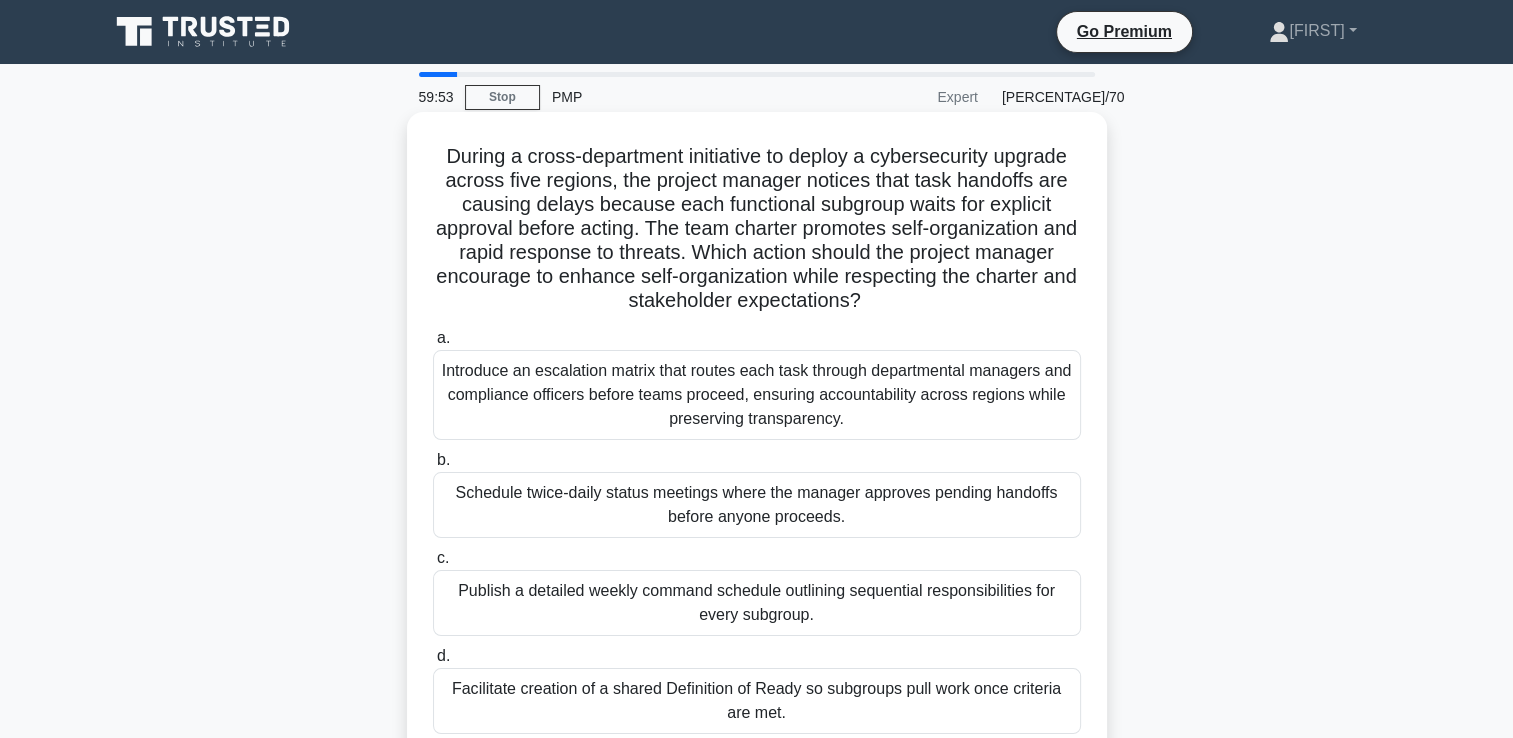 click on "Introduce an escalation matrix that routes each task through departmental managers and compliance officers before teams proceed, ensuring accountability across regions while preserving transparency." at bounding box center (757, 395) 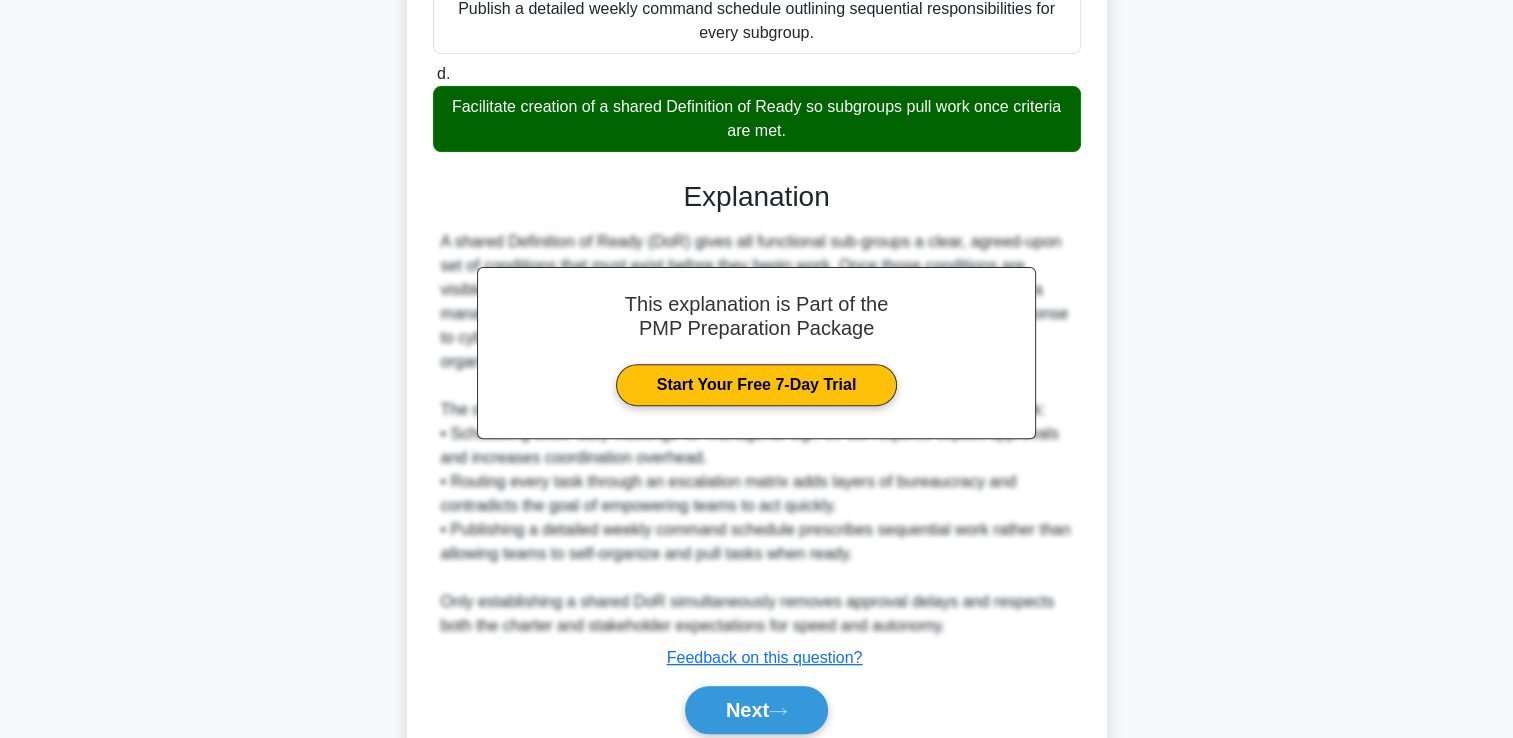 scroll, scrollTop: 600, scrollLeft: 0, axis: vertical 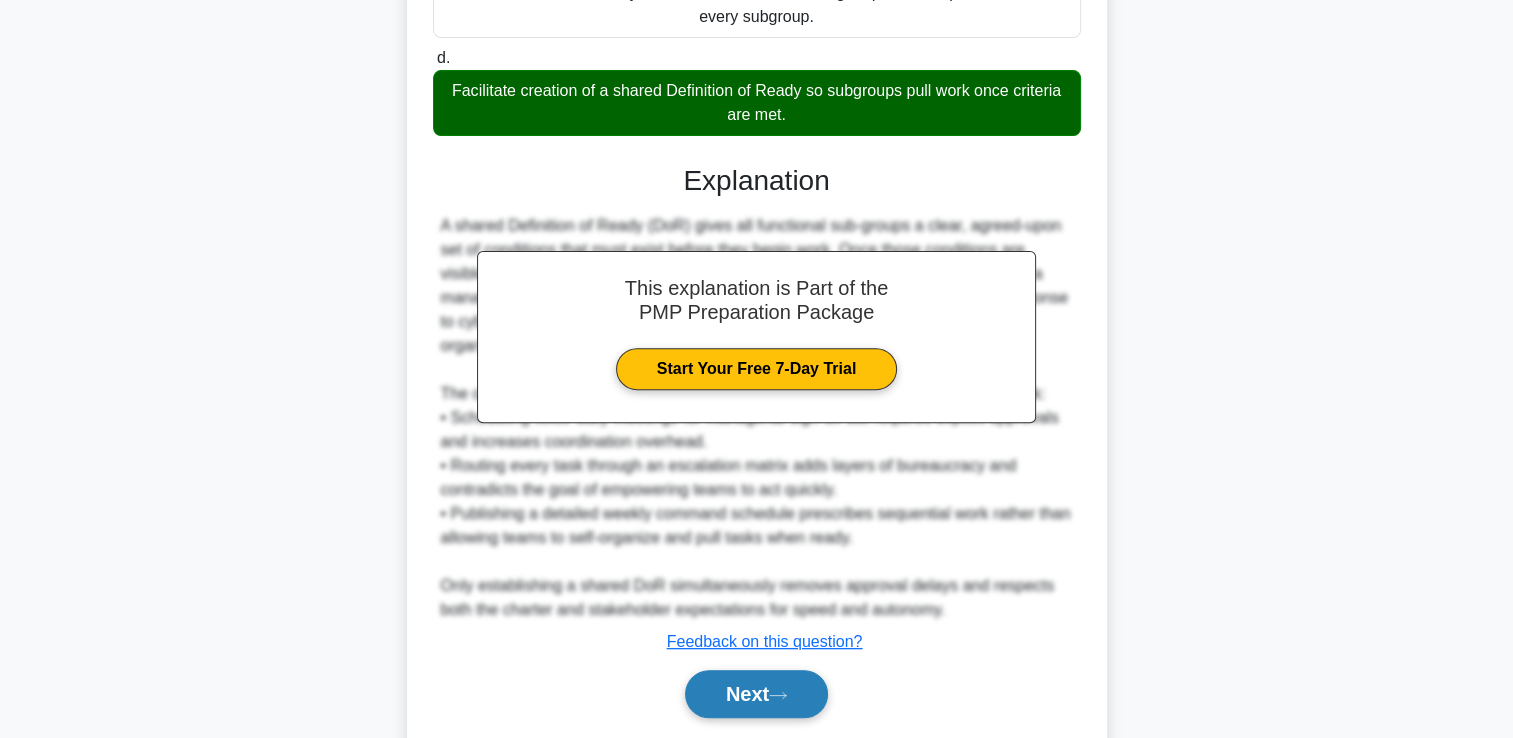 click on "Next" at bounding box center (756, 694) 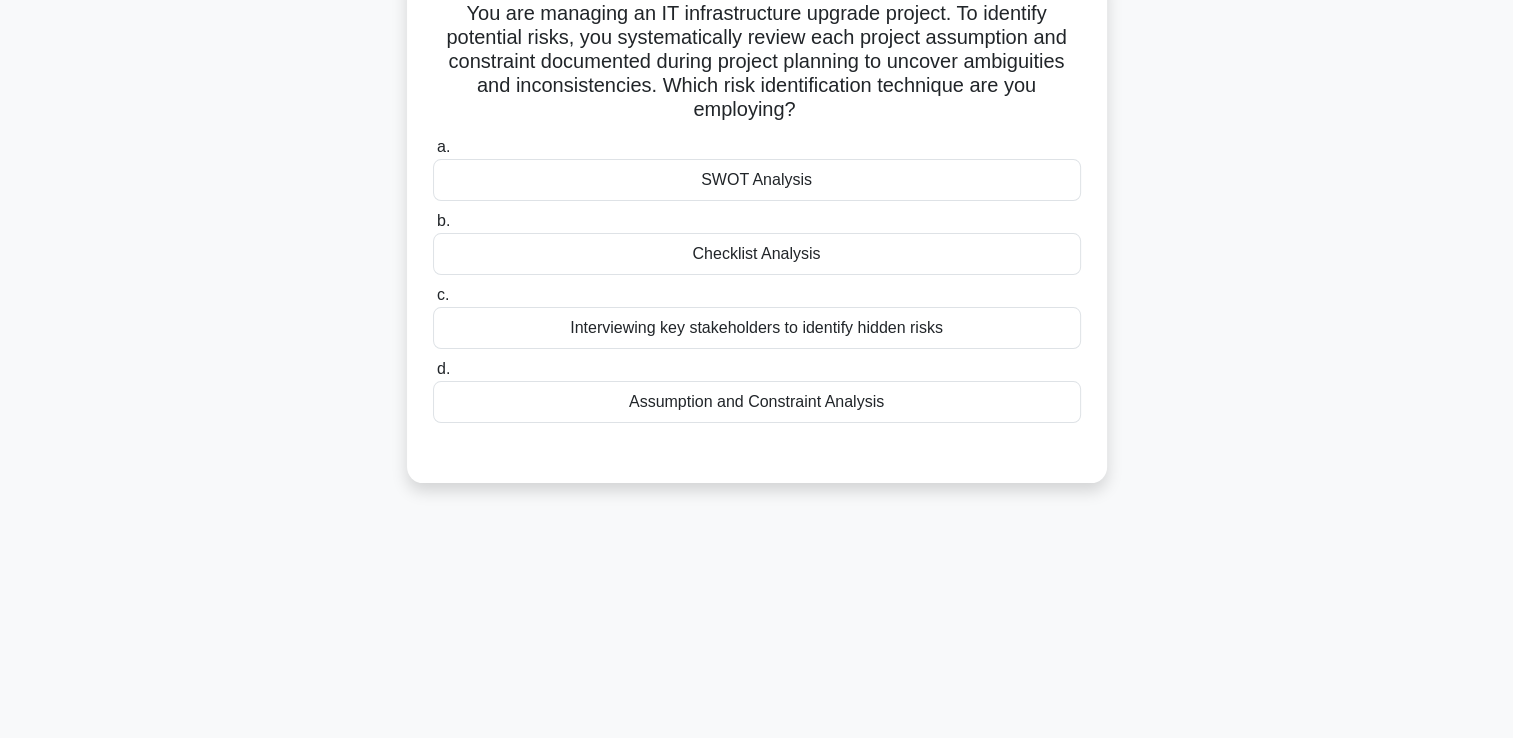scroll, scrollTop: 0, scrollLeft: 0, axis: both 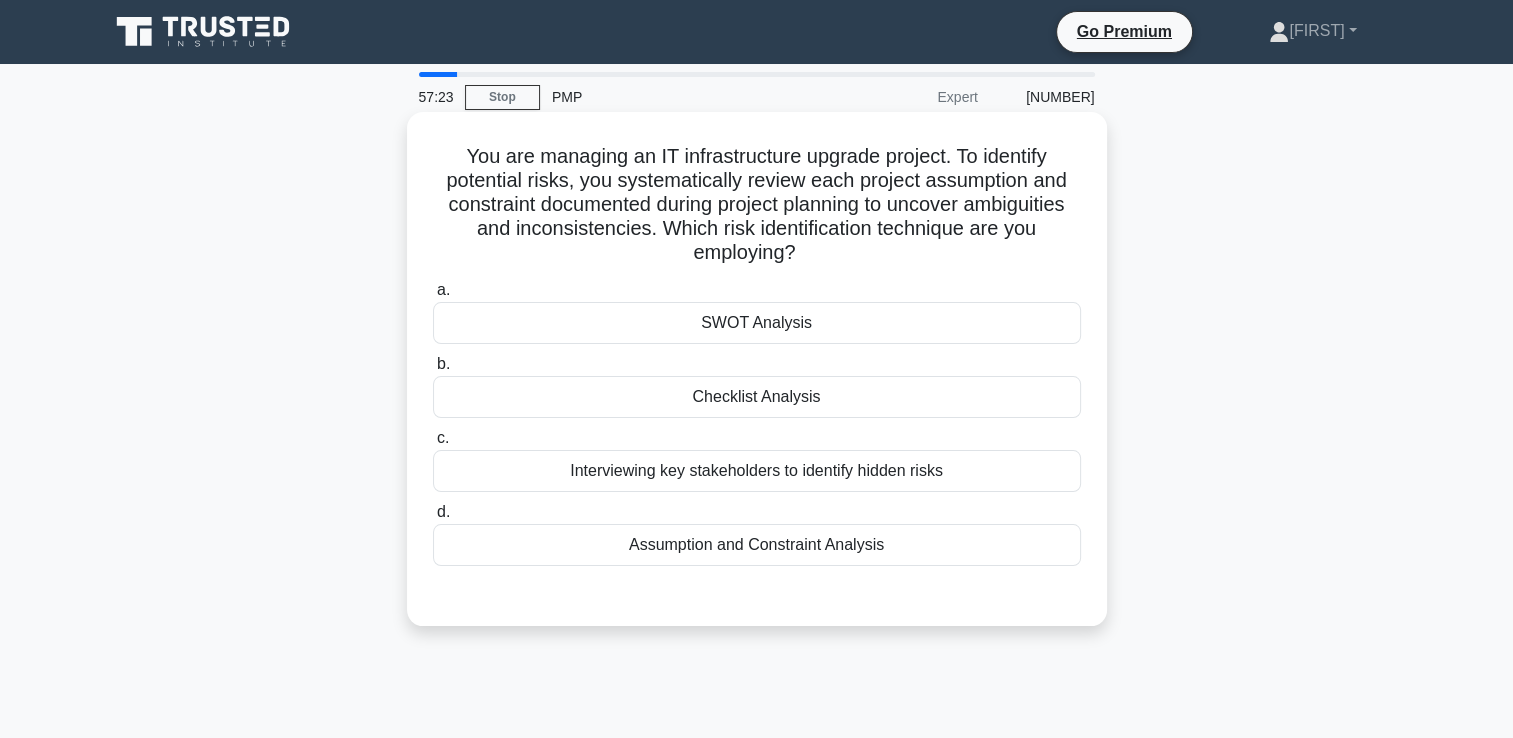 click on "Assumption and Constraint Analysis" at bounding box center (757, 545) 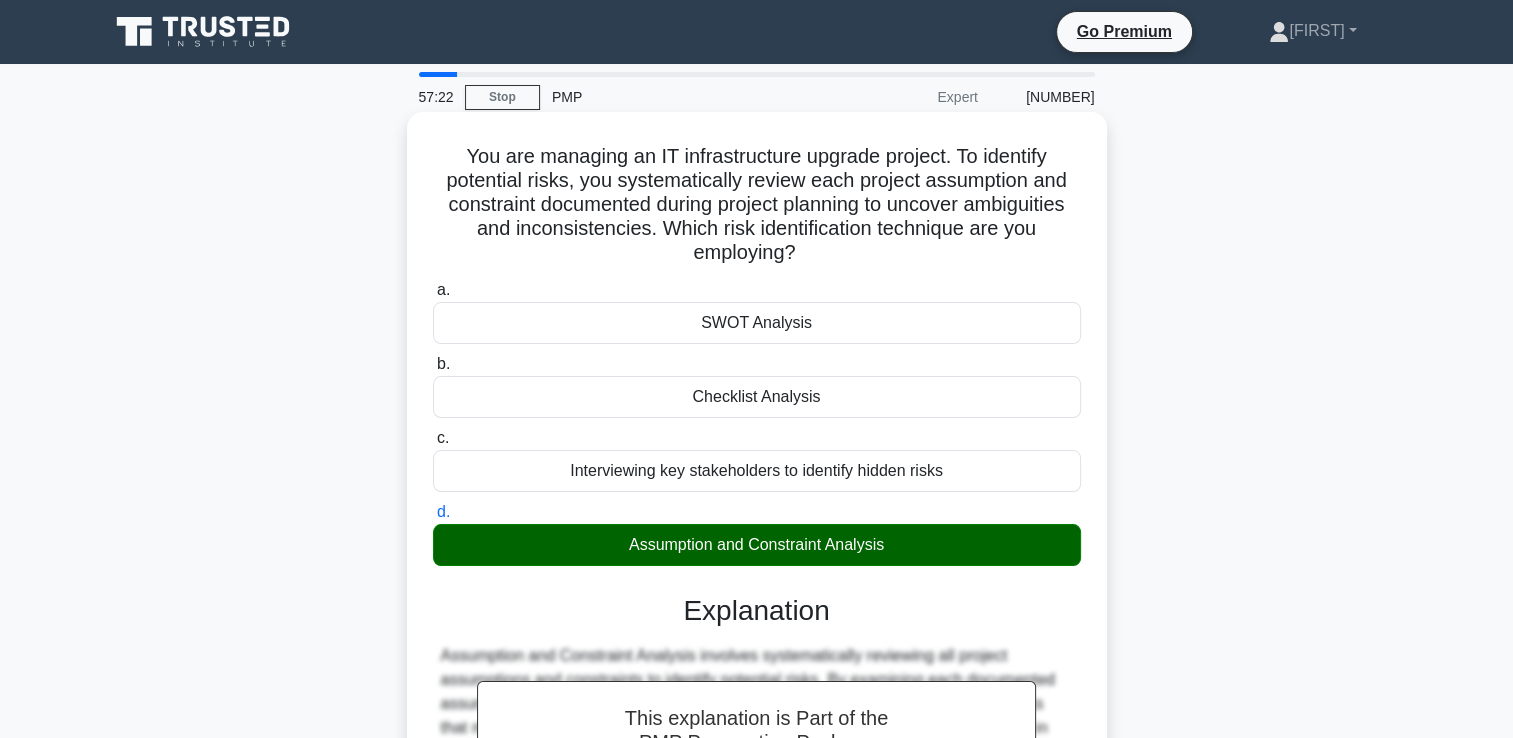 scroll, scrollTop: 469, scrollLeft: 0, axis: vertical 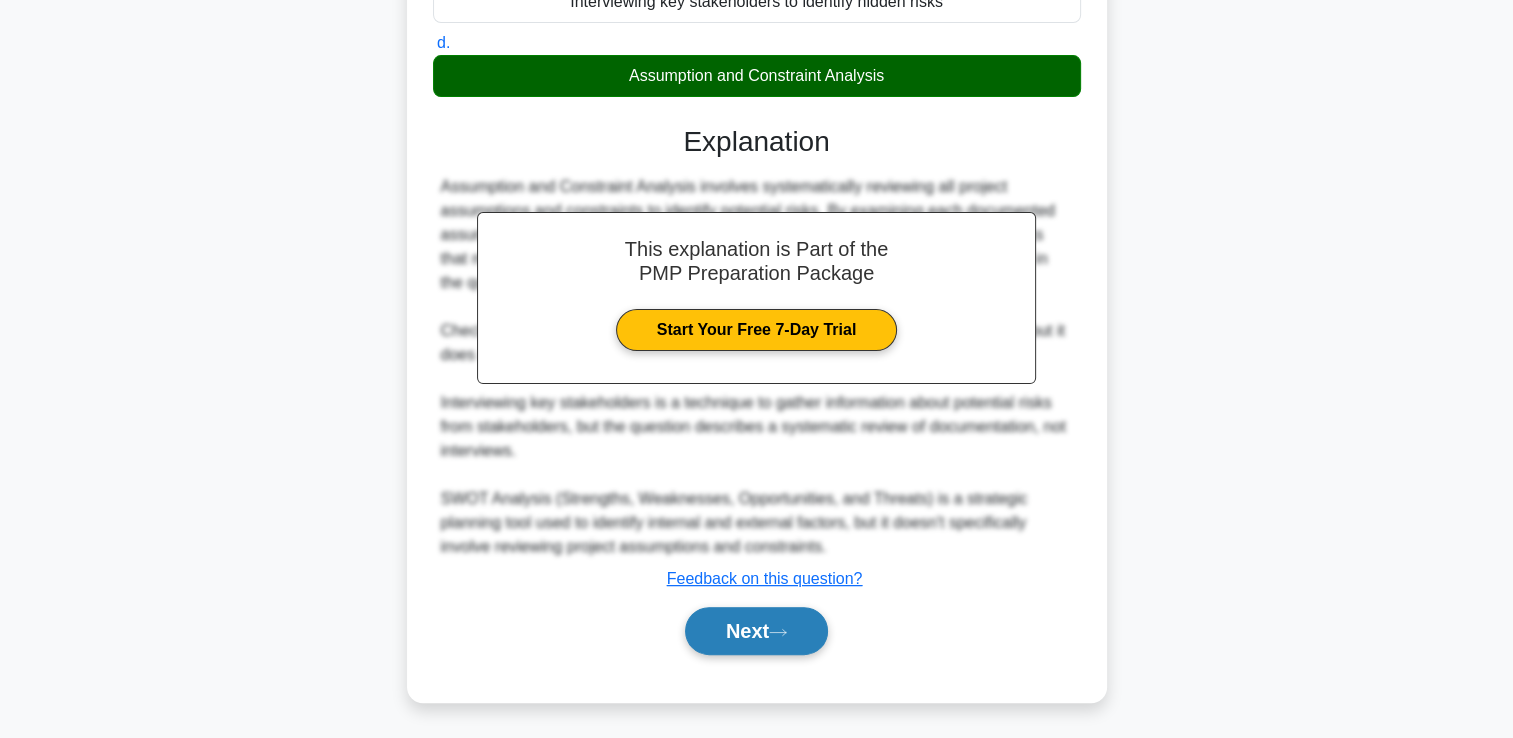 click on "Next" at bounding box center [756, 631] 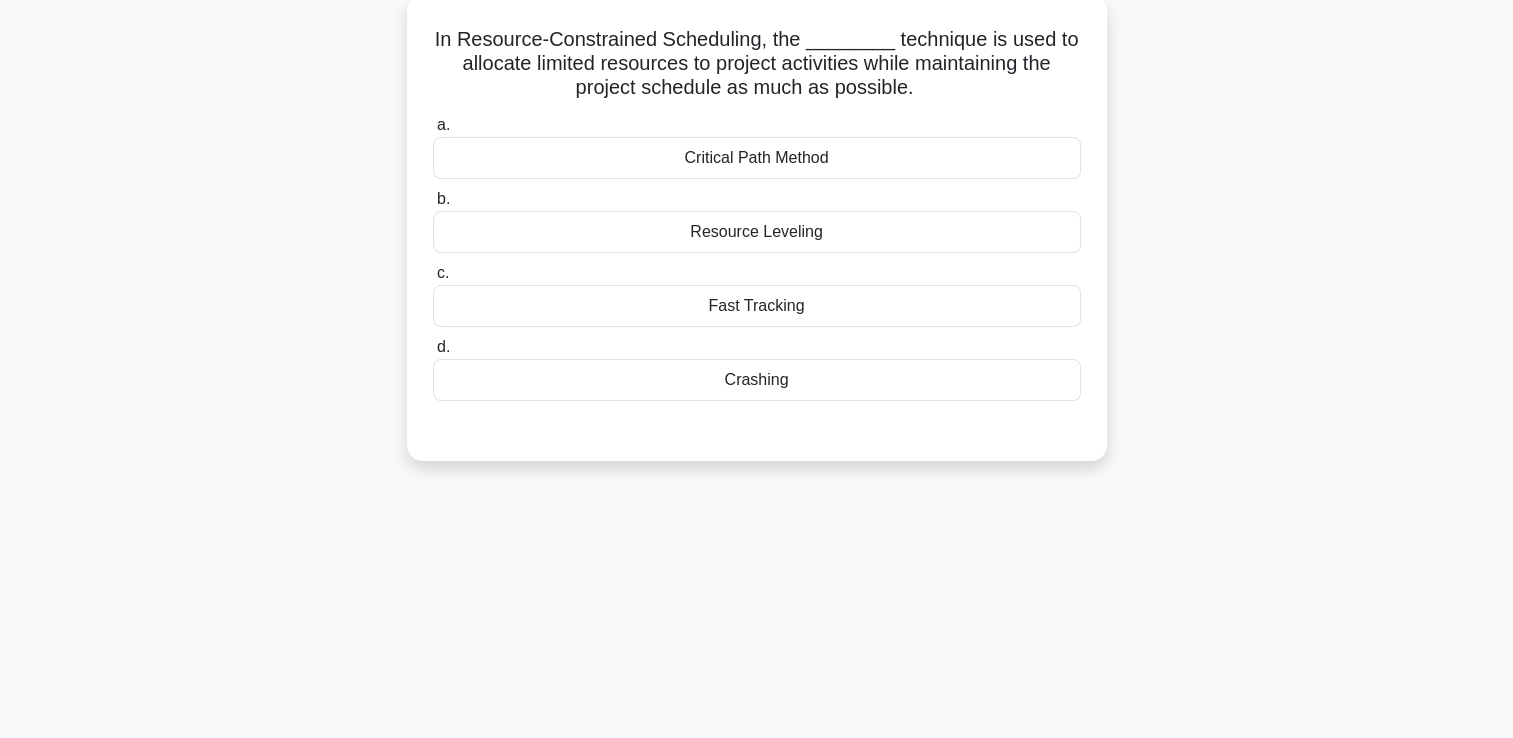 scroll, scrollTop: 0, scrollLeft: 0, axis: both 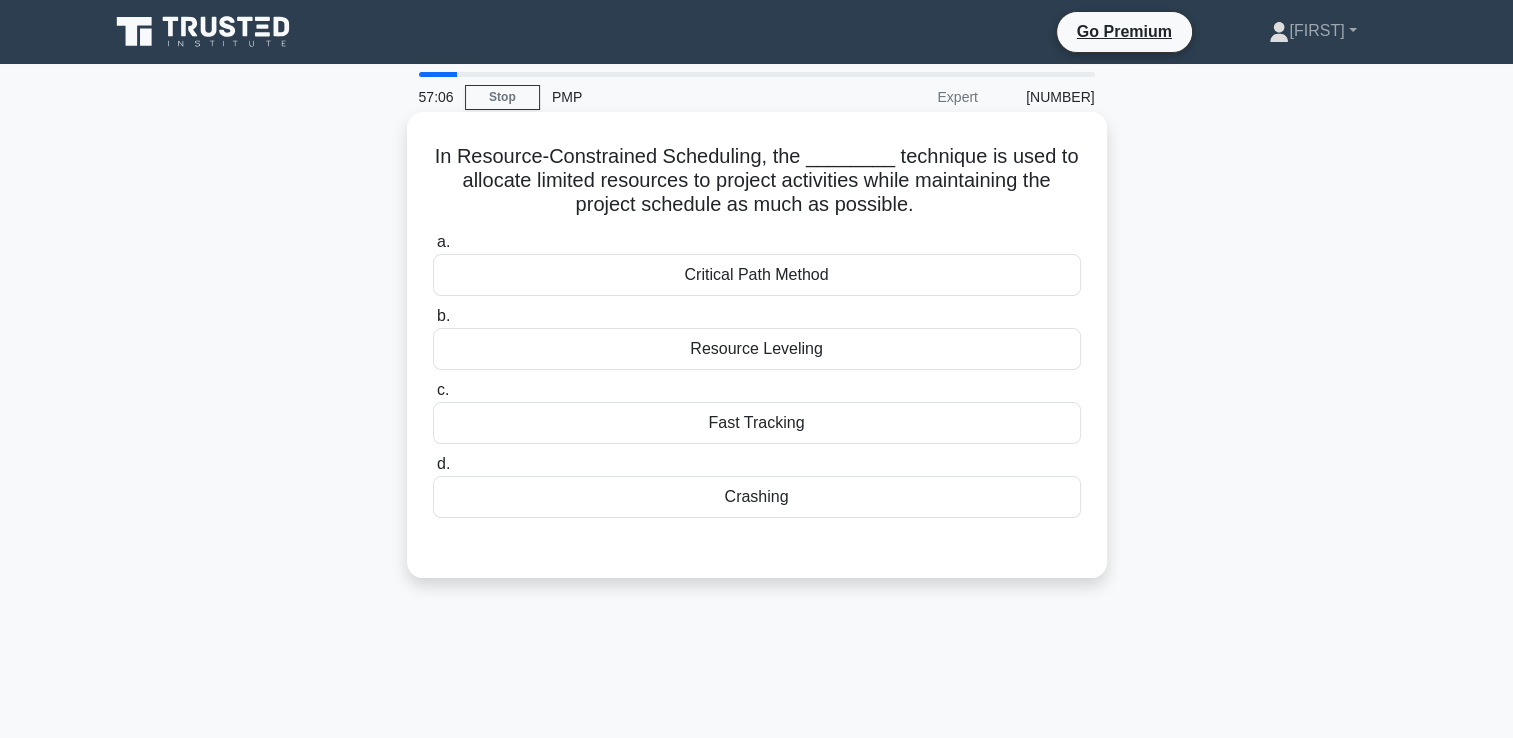 click on "Resource Leveling" at bounding box center (757, 349) 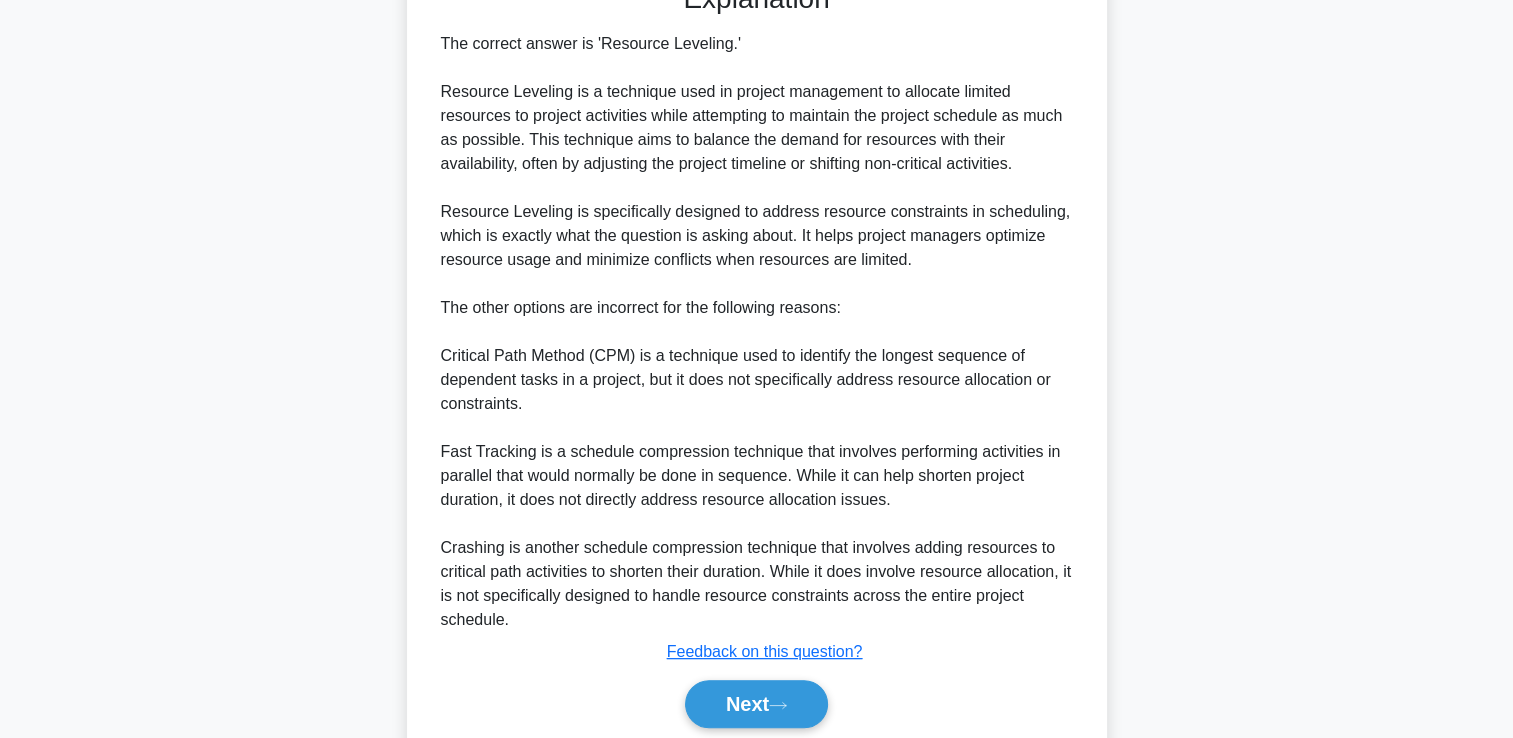 scroll, scrollTop: 637, scrollLeft: 0, axis: vertical 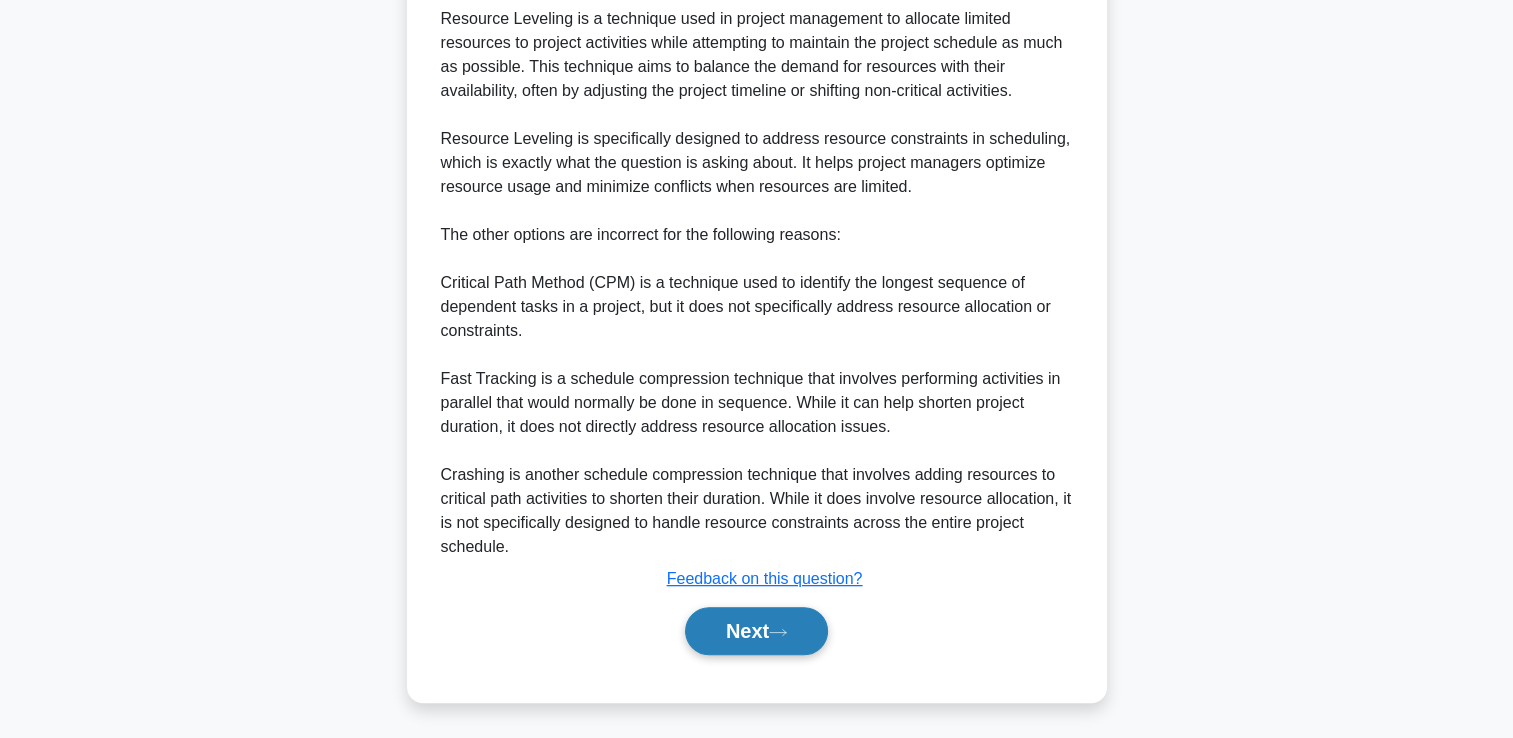 click on "Next" at bounding box center [756, 631] 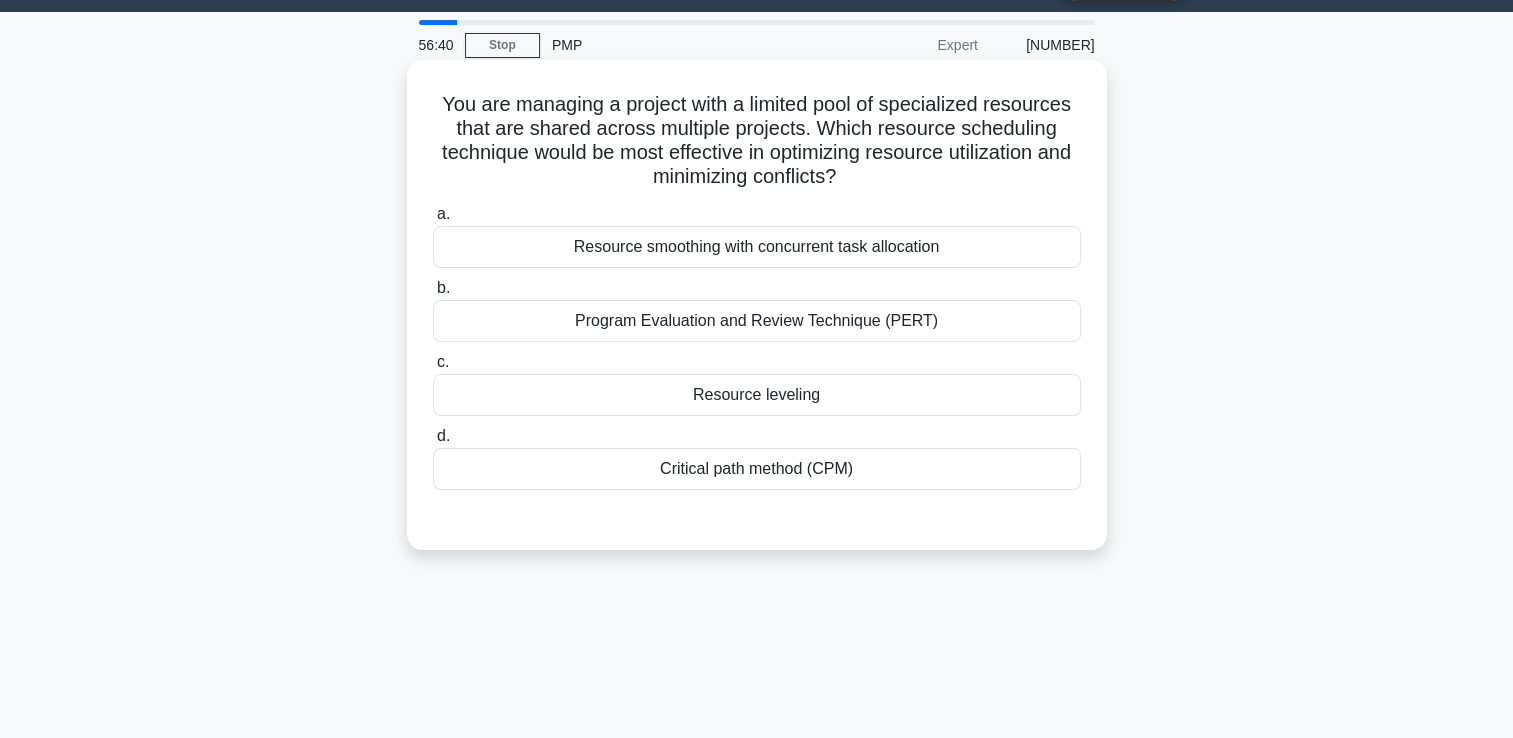 scroll, scrollTop: 100, scrollLeft: 0, axis: vertical 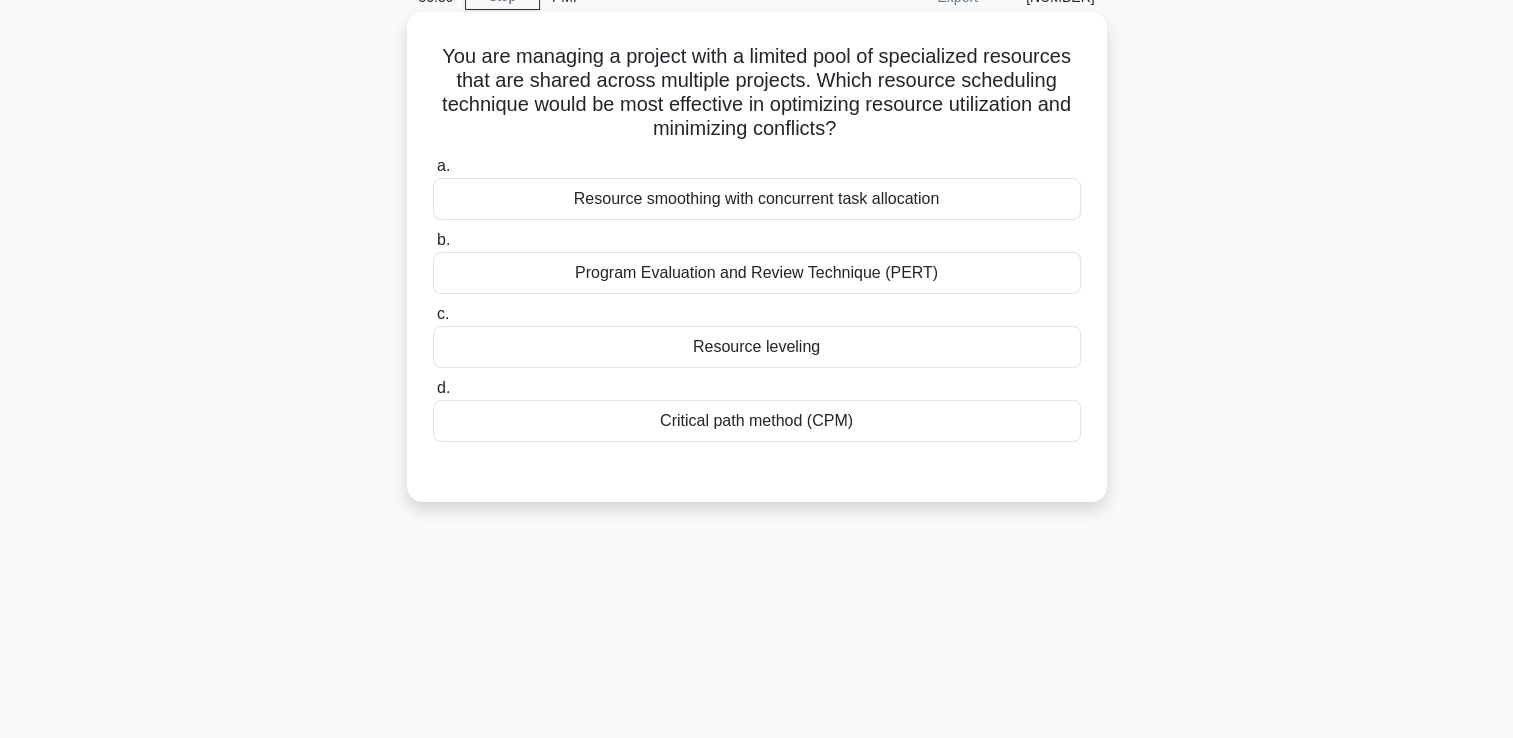 click on "Resource leveling" at bounding box center (757, 347) 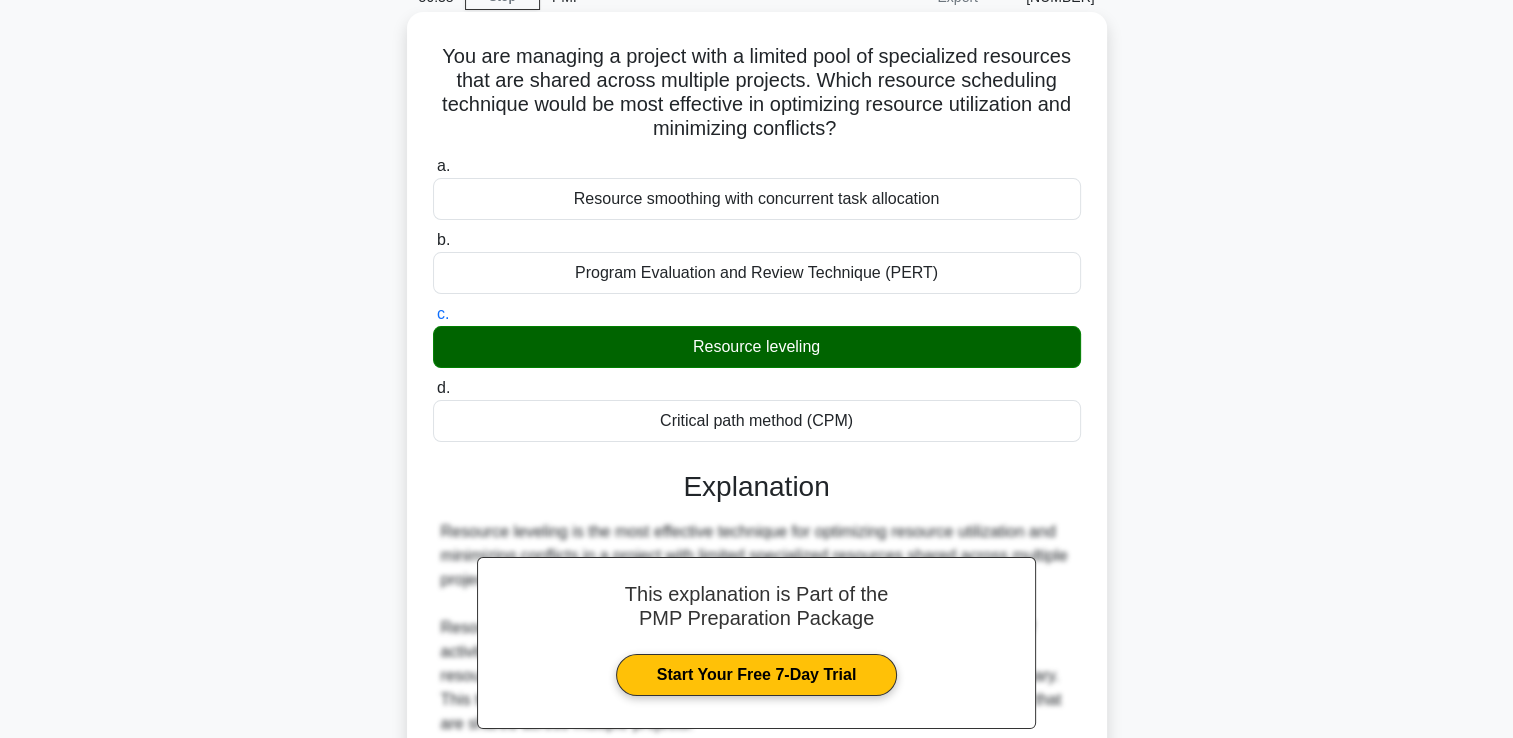 scroll, scrollTop: 700, scrollLeft: 0, axis: vertical 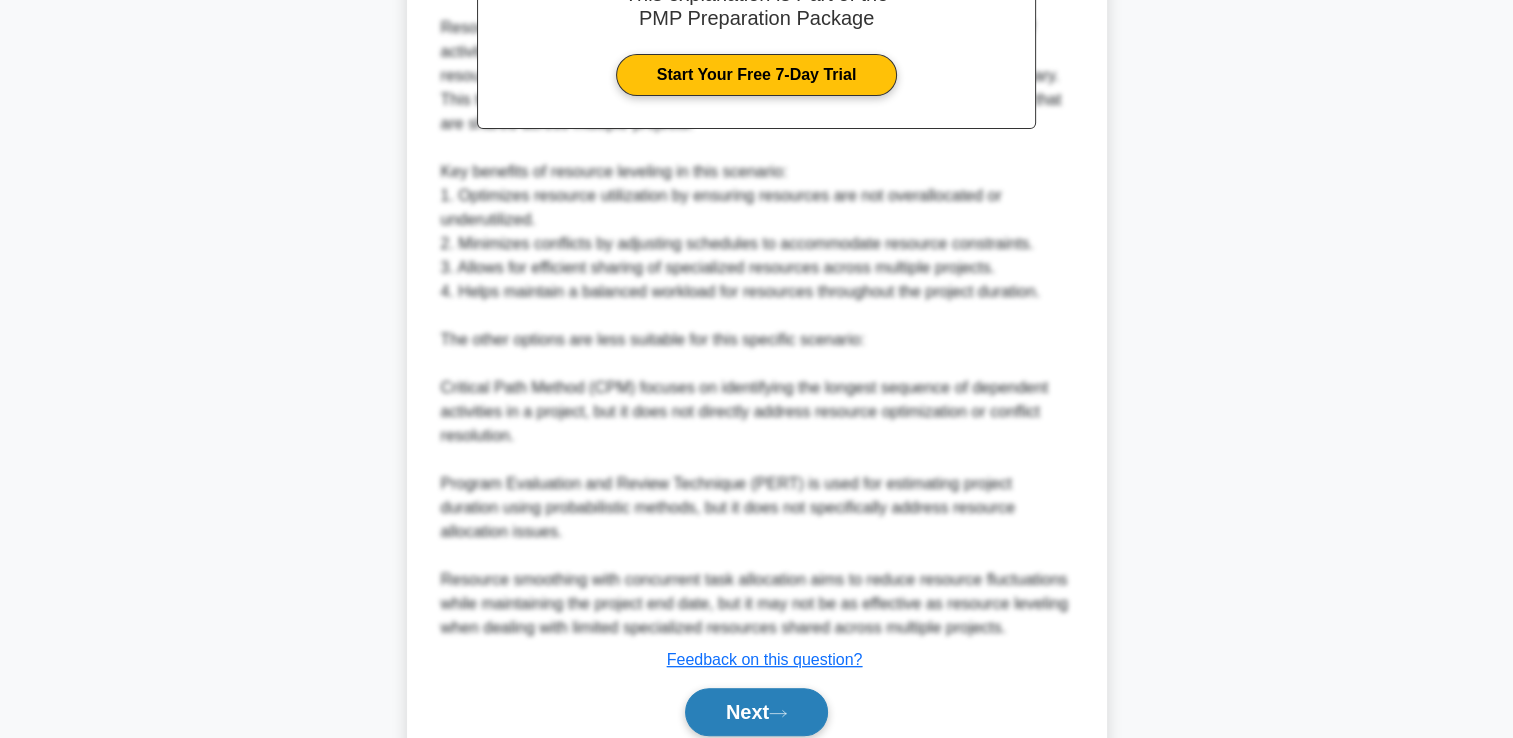 click 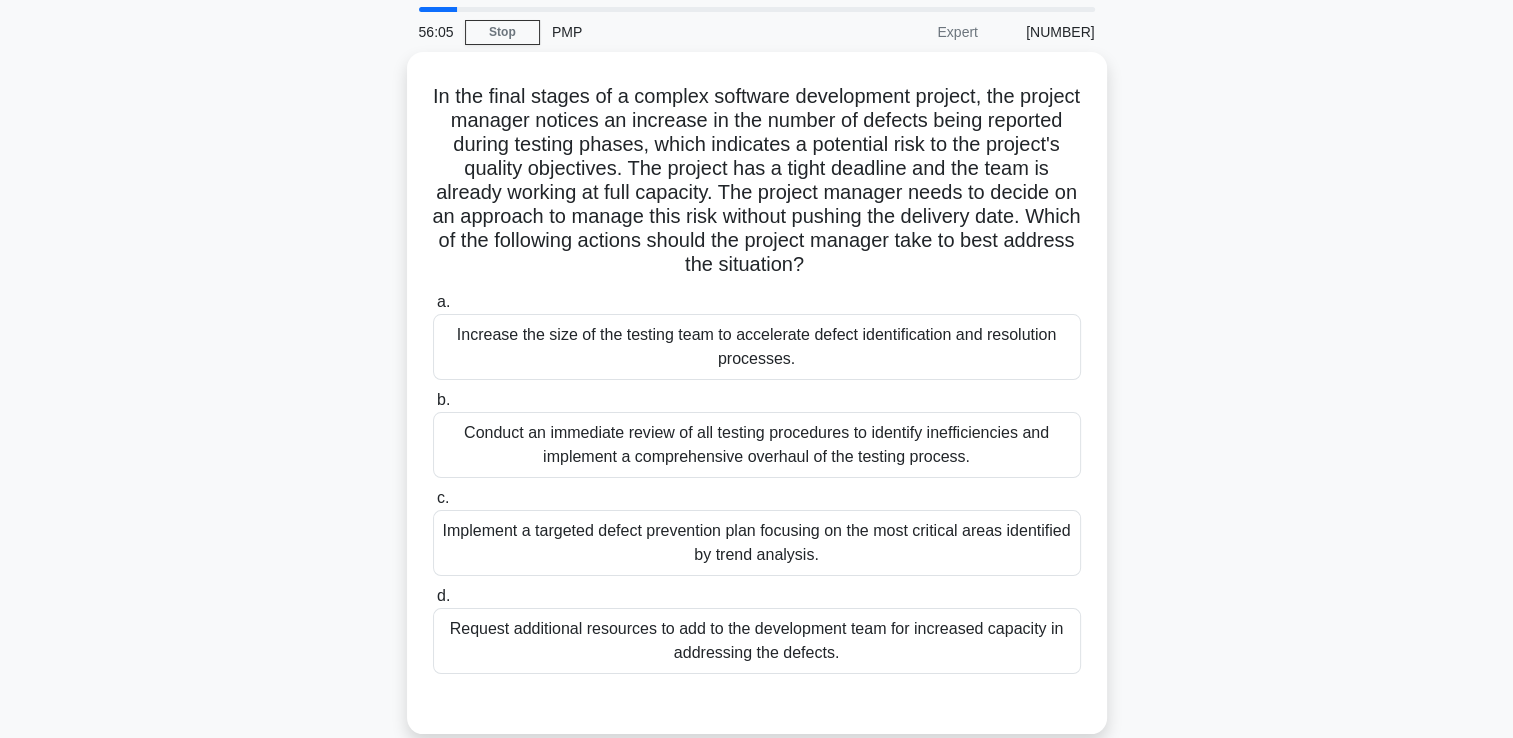 scroll, scrollTop: 100, scrollLeft: 0, axis: vertical 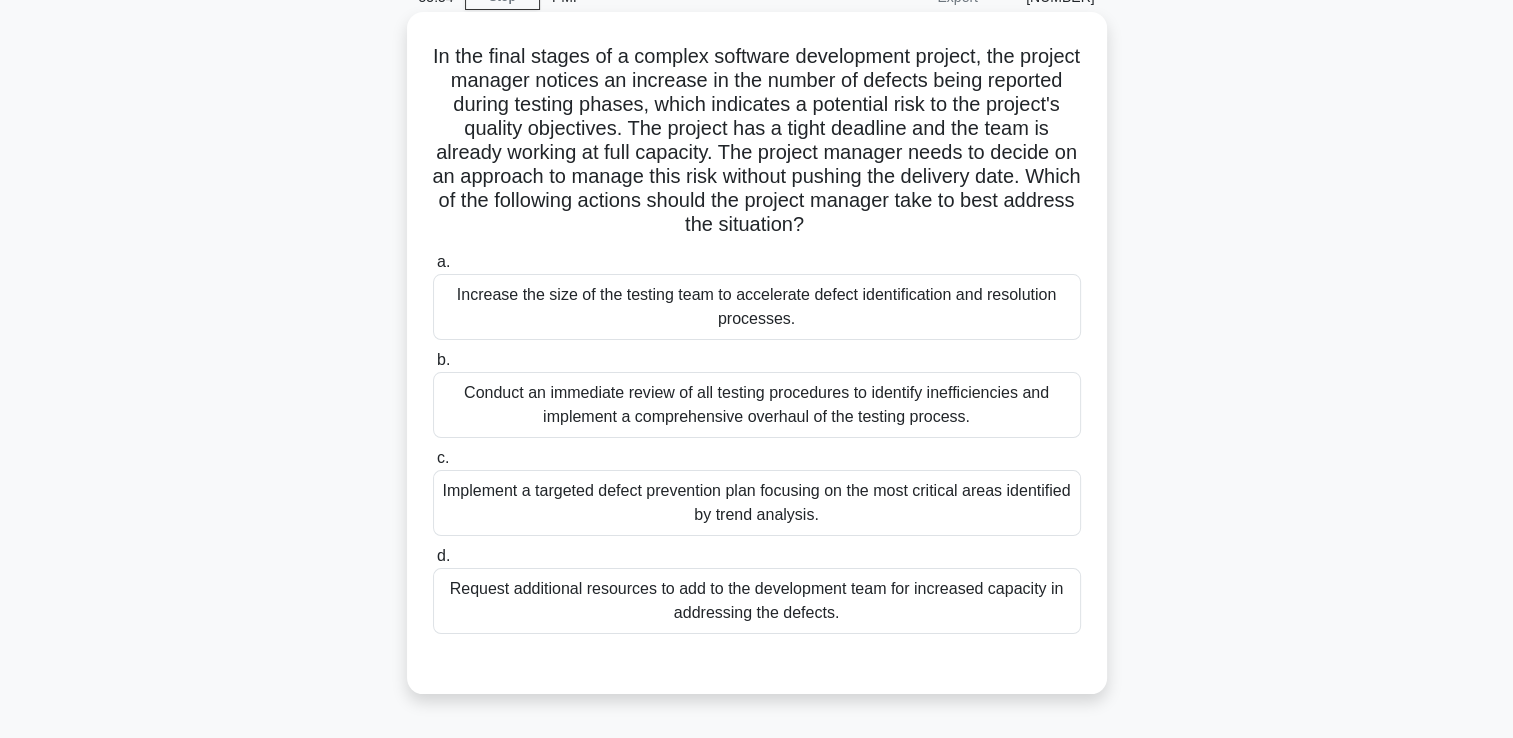 click on "Conduct an immediate review of all testing procedures to identify inefficiencies and implement a comprehensive overhaul of the testing process." at bounding box center [757, 405] 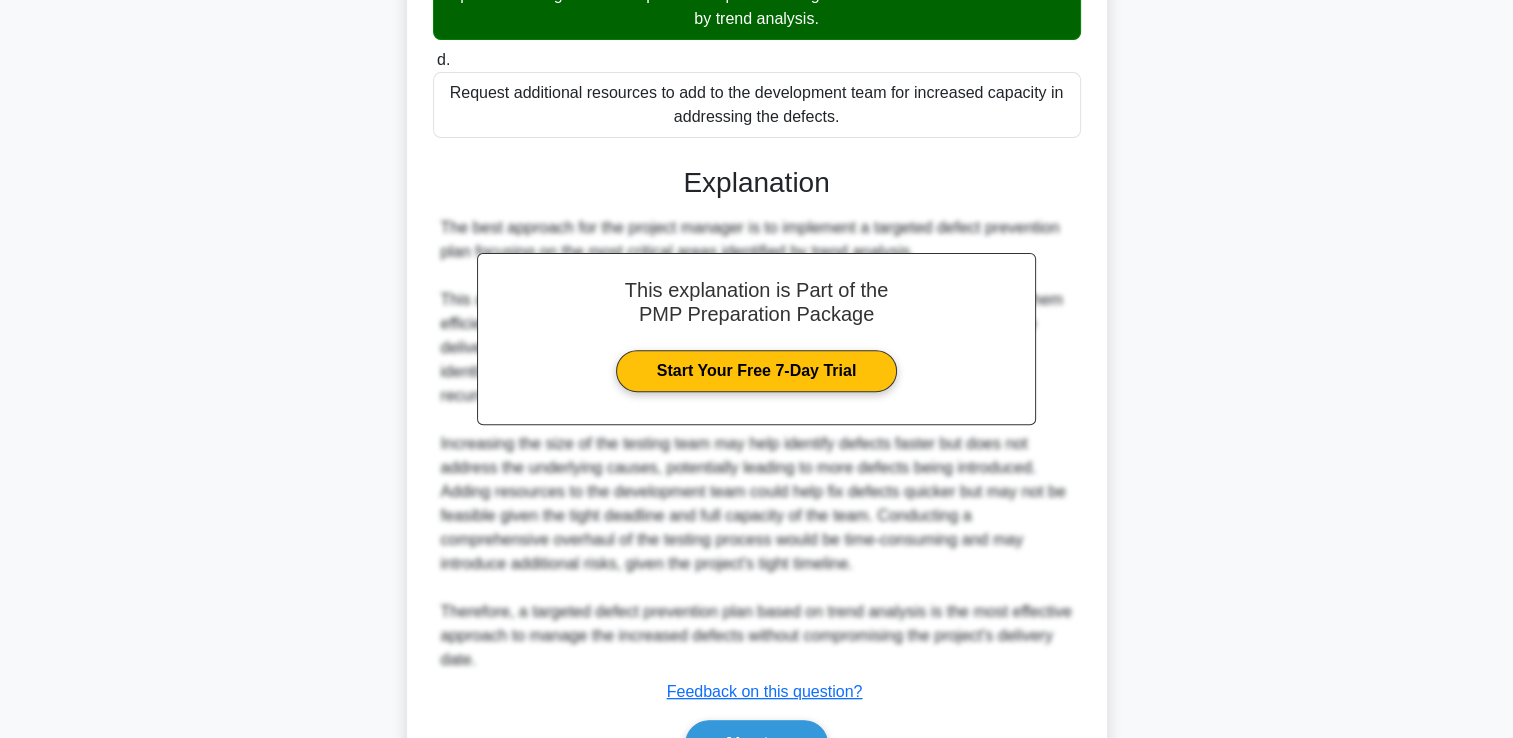 scroll, scrollTop: 711, scrollLeft: 0, axis: vertical 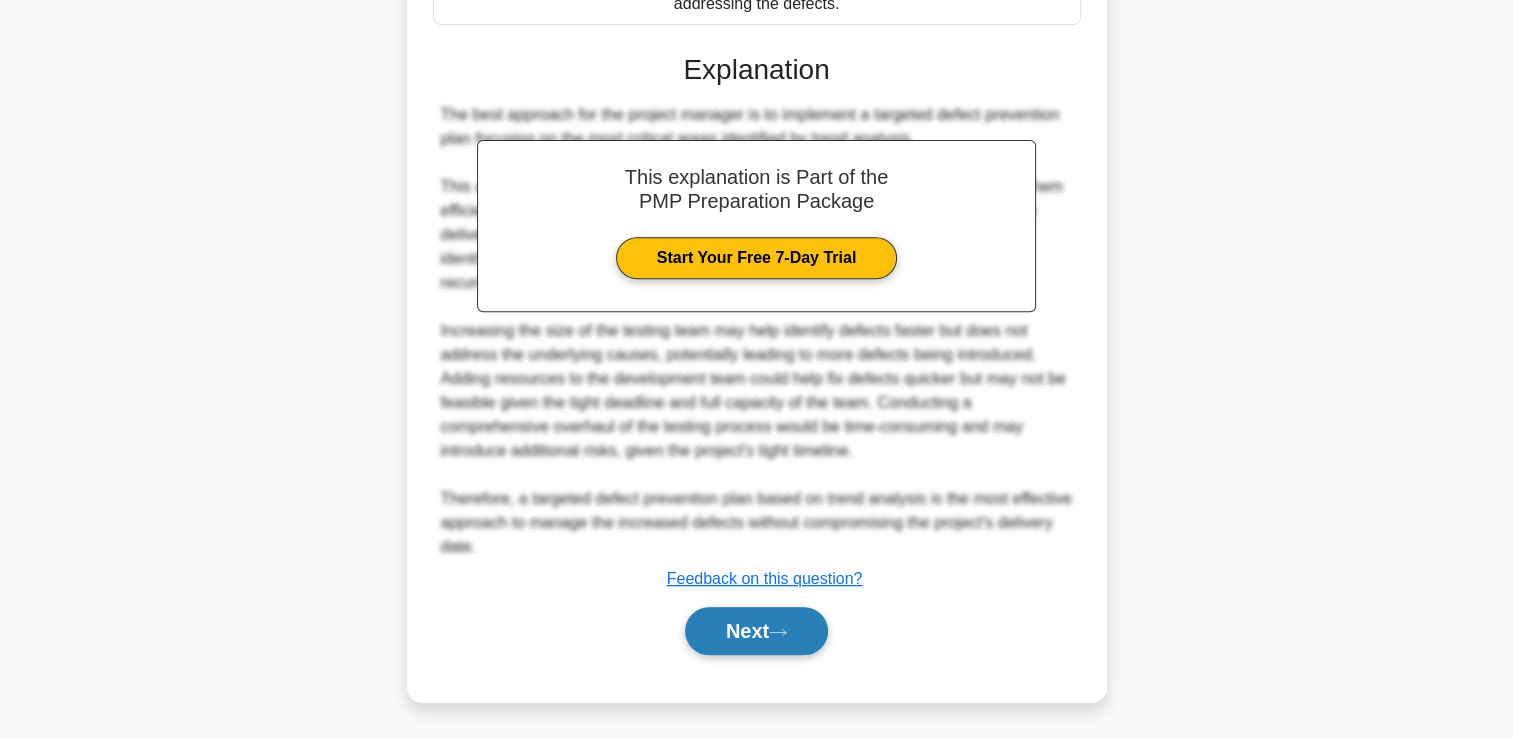 click on "Next" at bounding box center (756, 631) 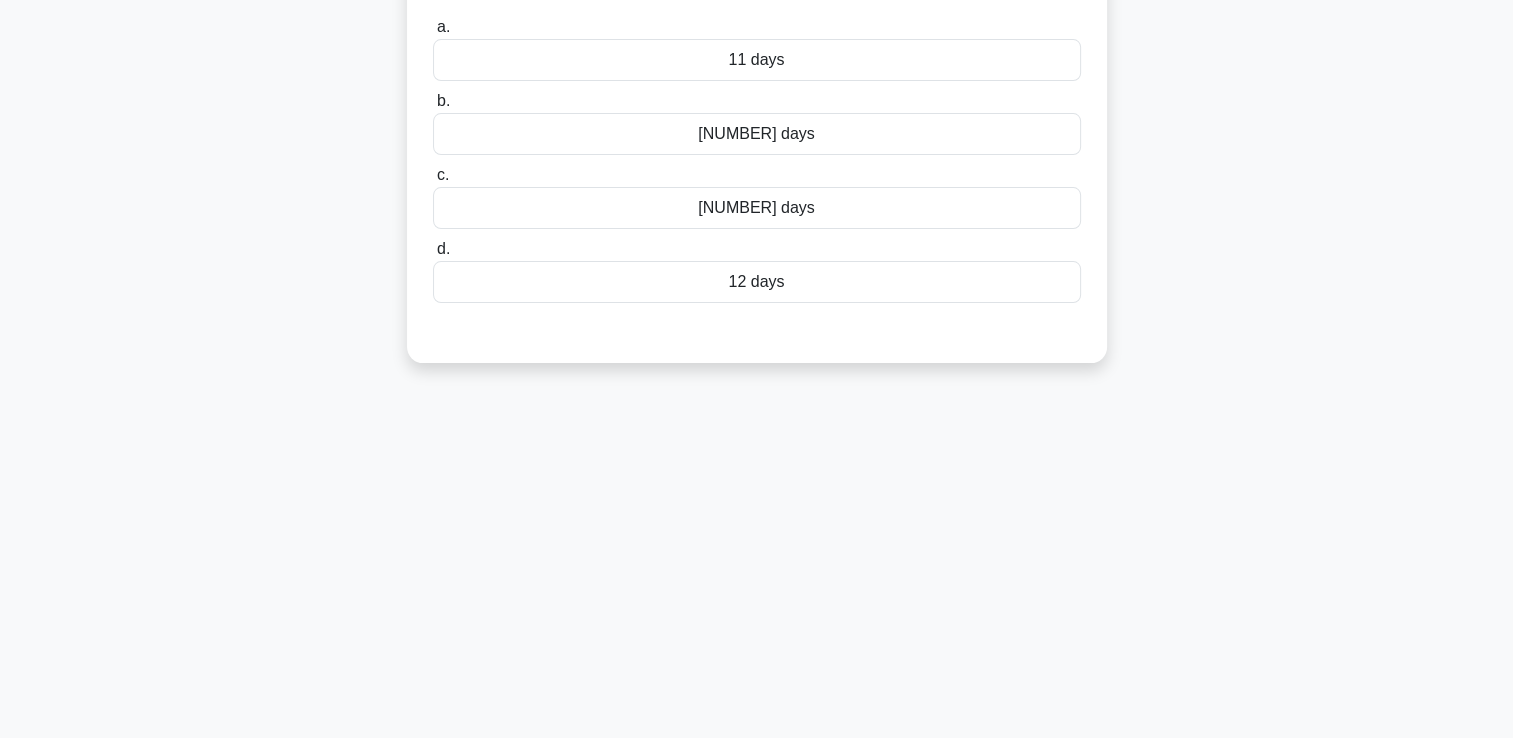 scroll, scrollTop: 42, scrollLeft: 0, axis: vertical 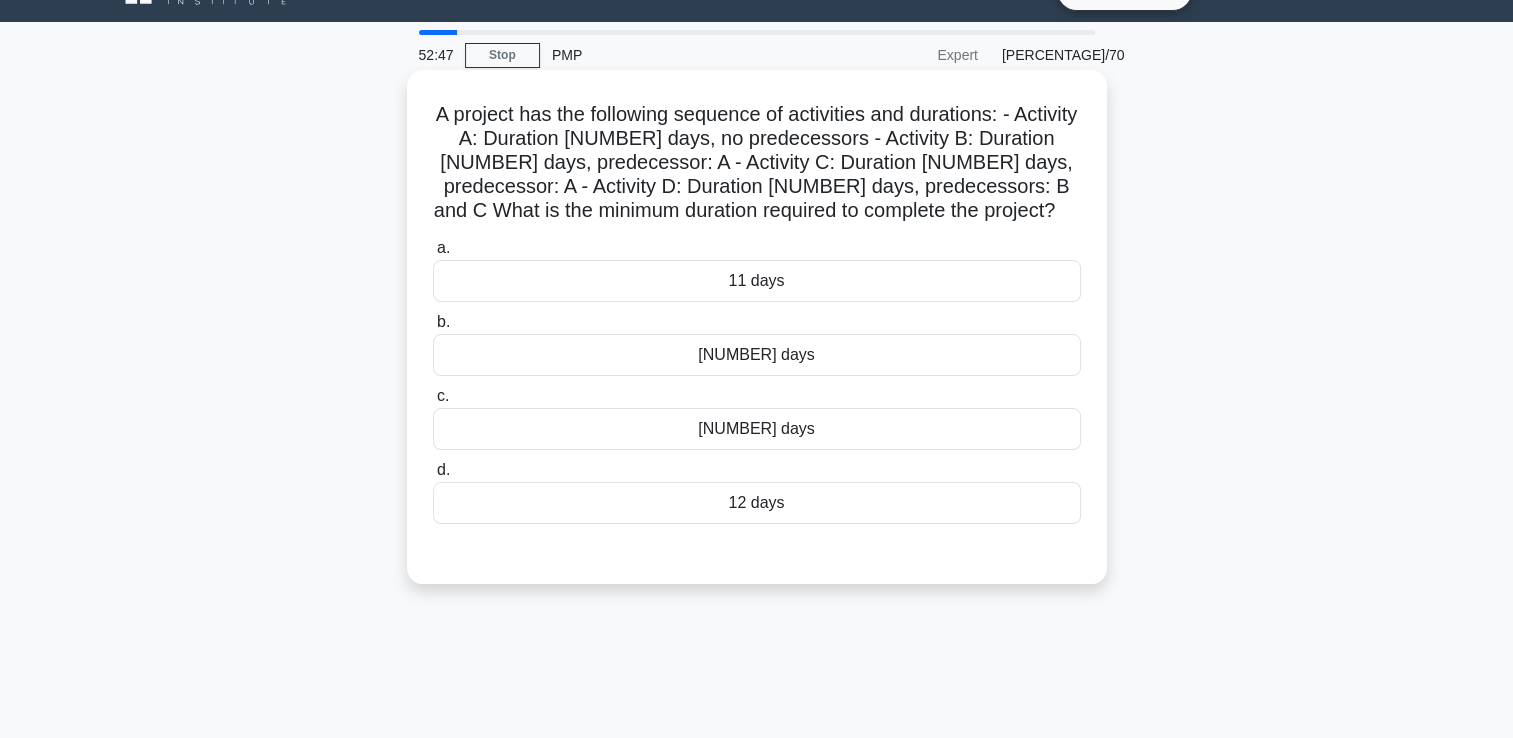 click on "12 days" at bounding box center [757, 503] 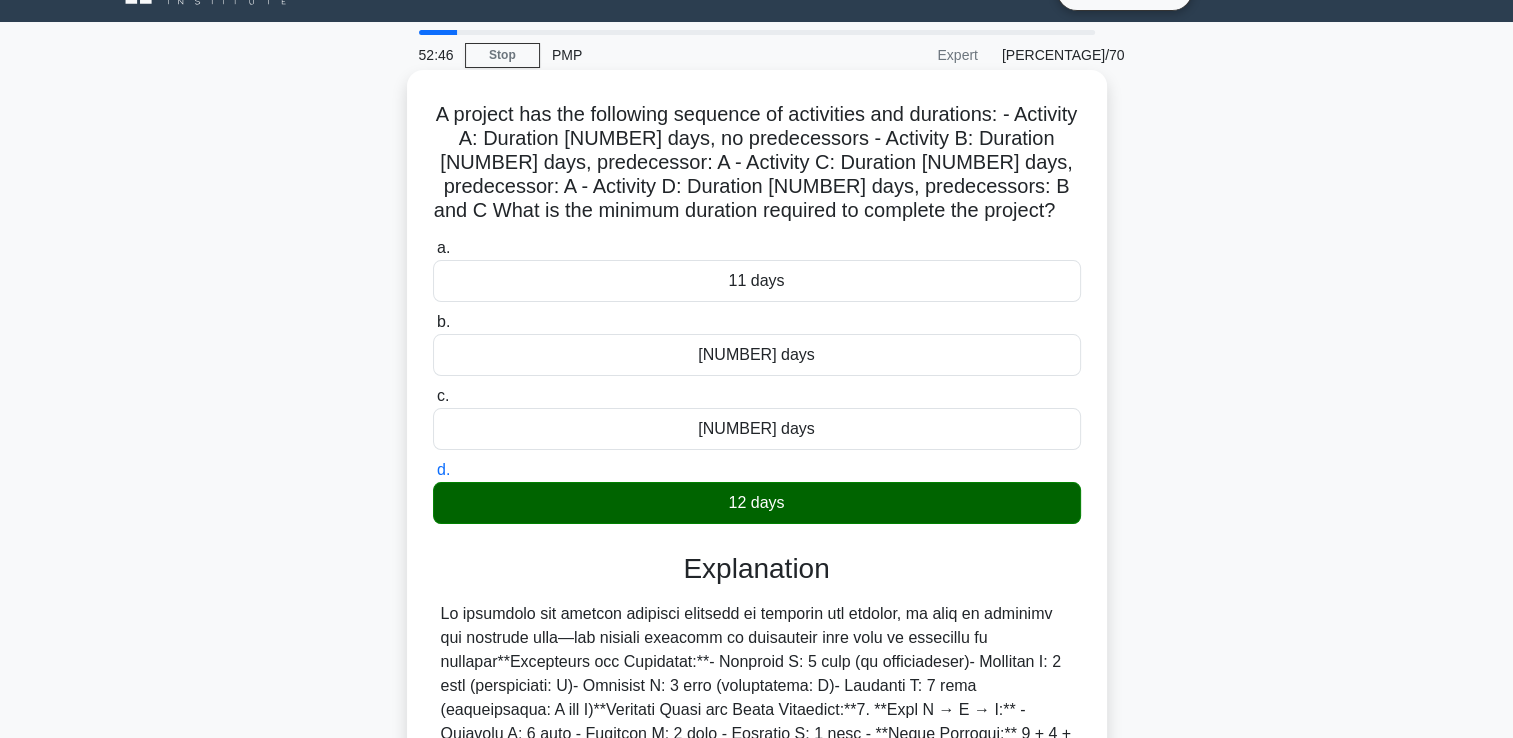 scroll, scrollTop: 421, scrollLeft: 0, axis: vertical 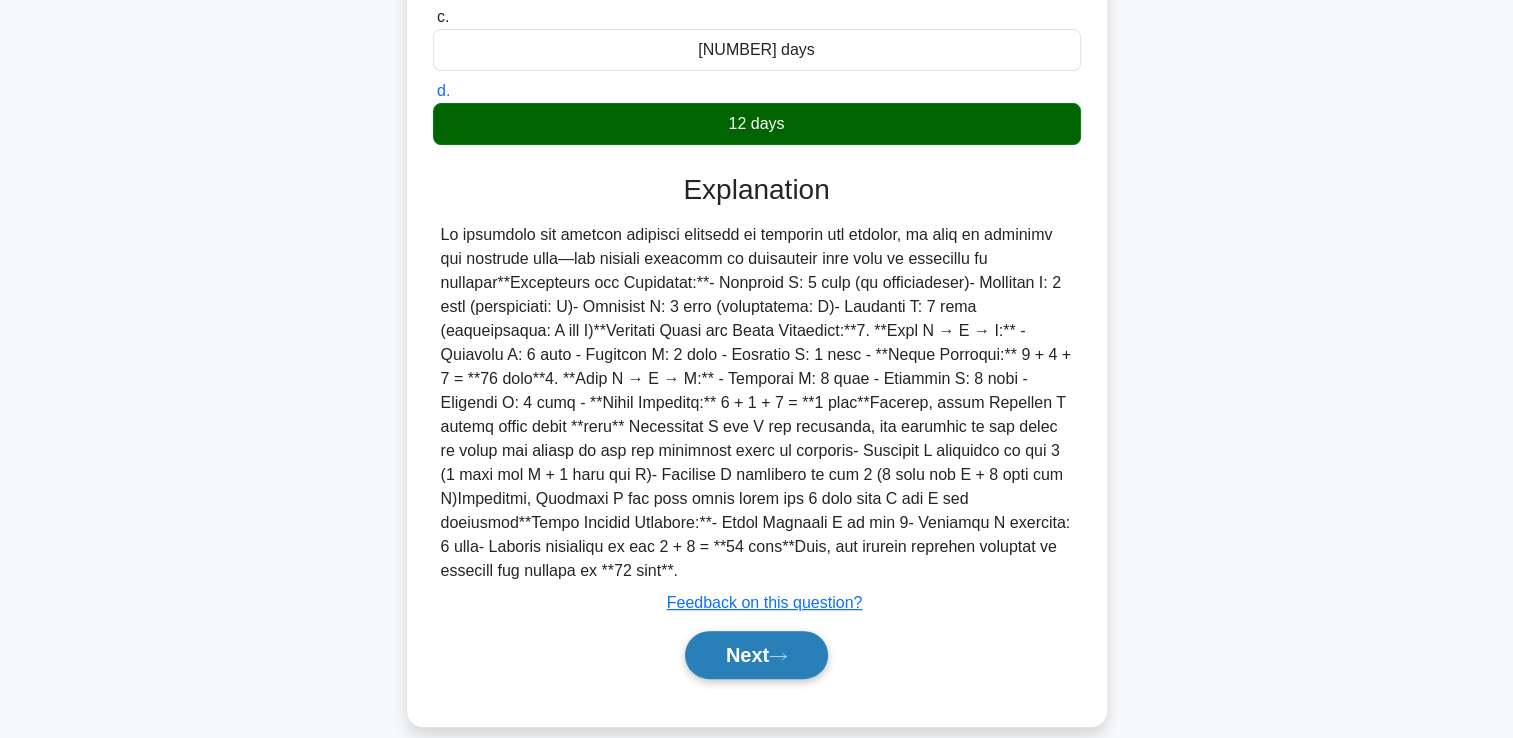 click on "Next" at bounding box center (756, 655) 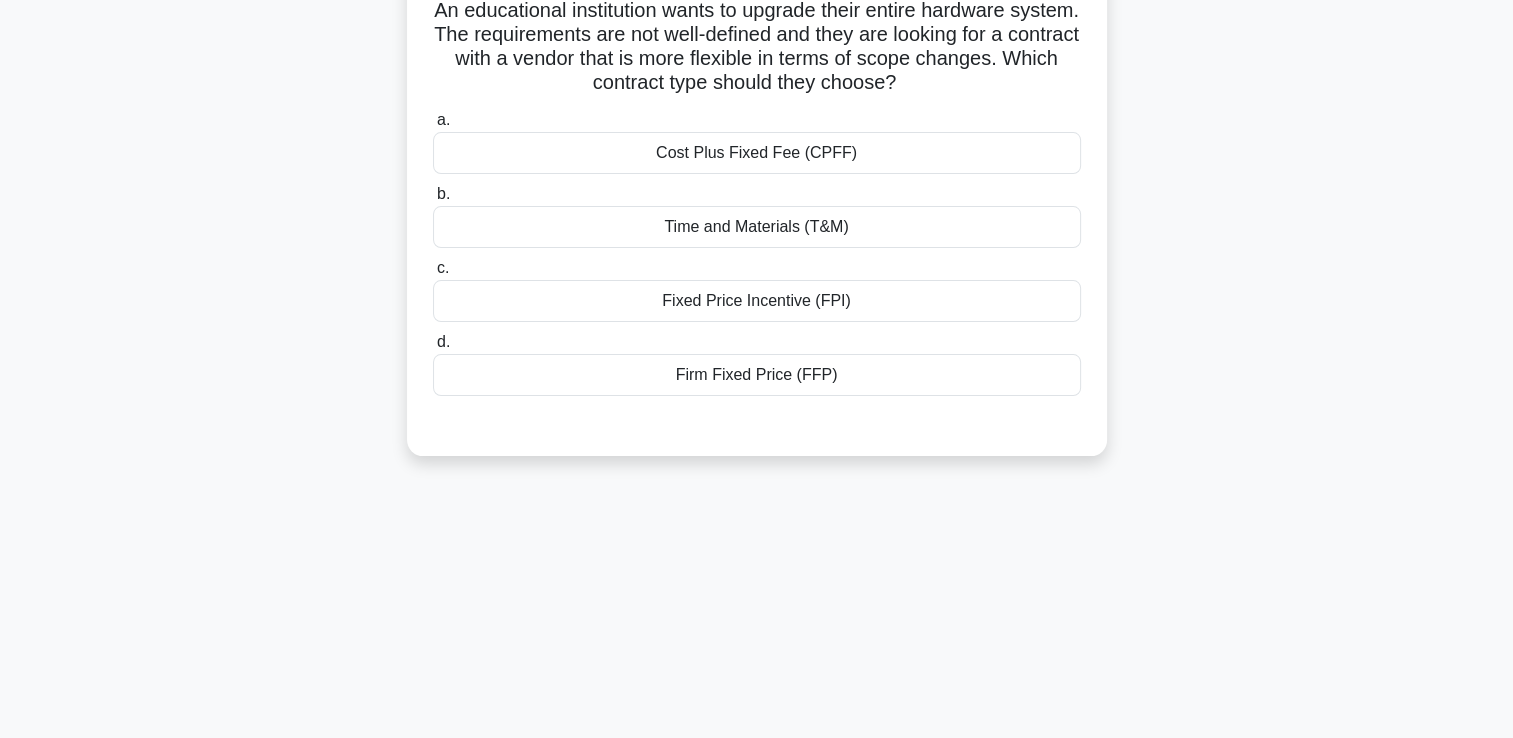 scroll, scrollTop: 0, scrollLeft: 0, axis: both 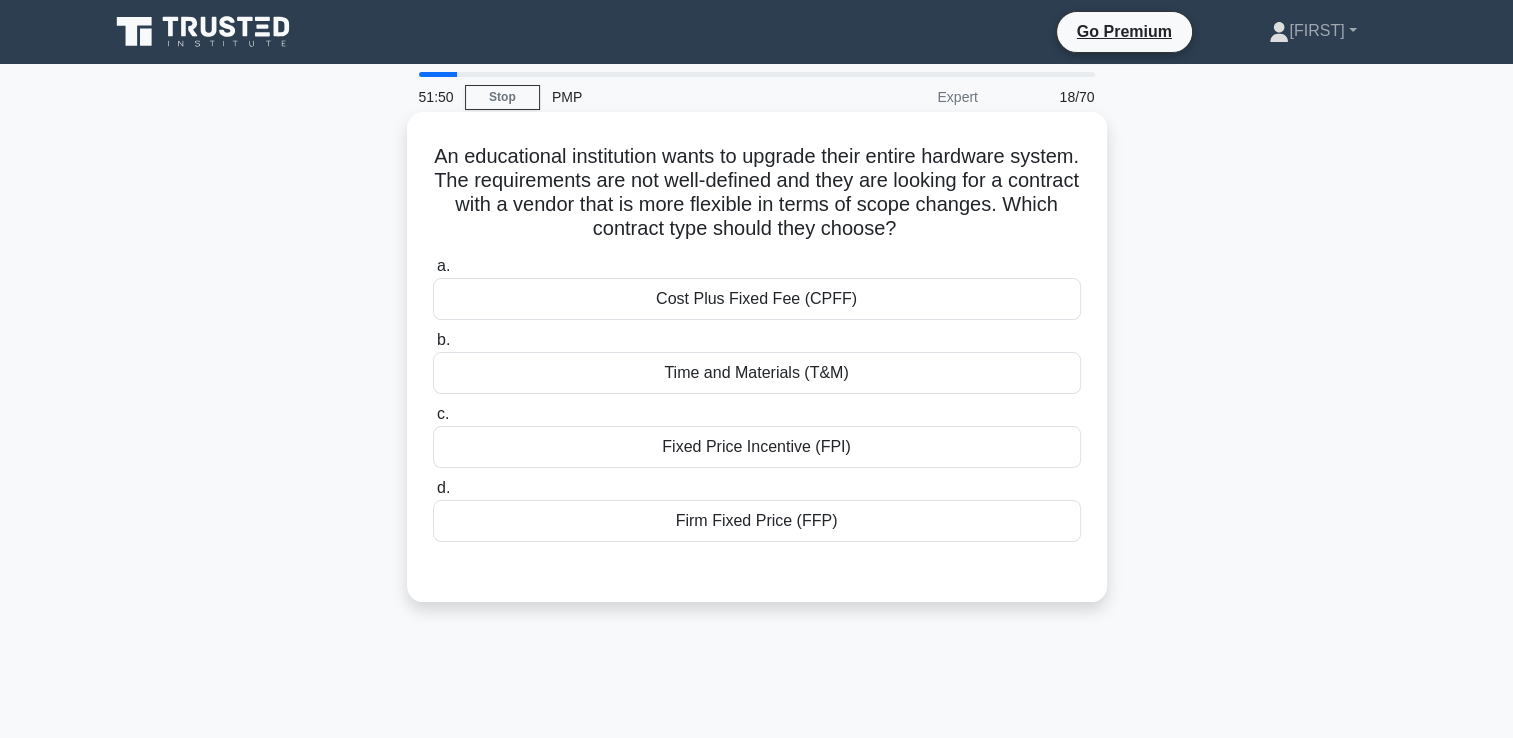 click on "Time and Materials (T&M)" at bounding box center (757, 373) 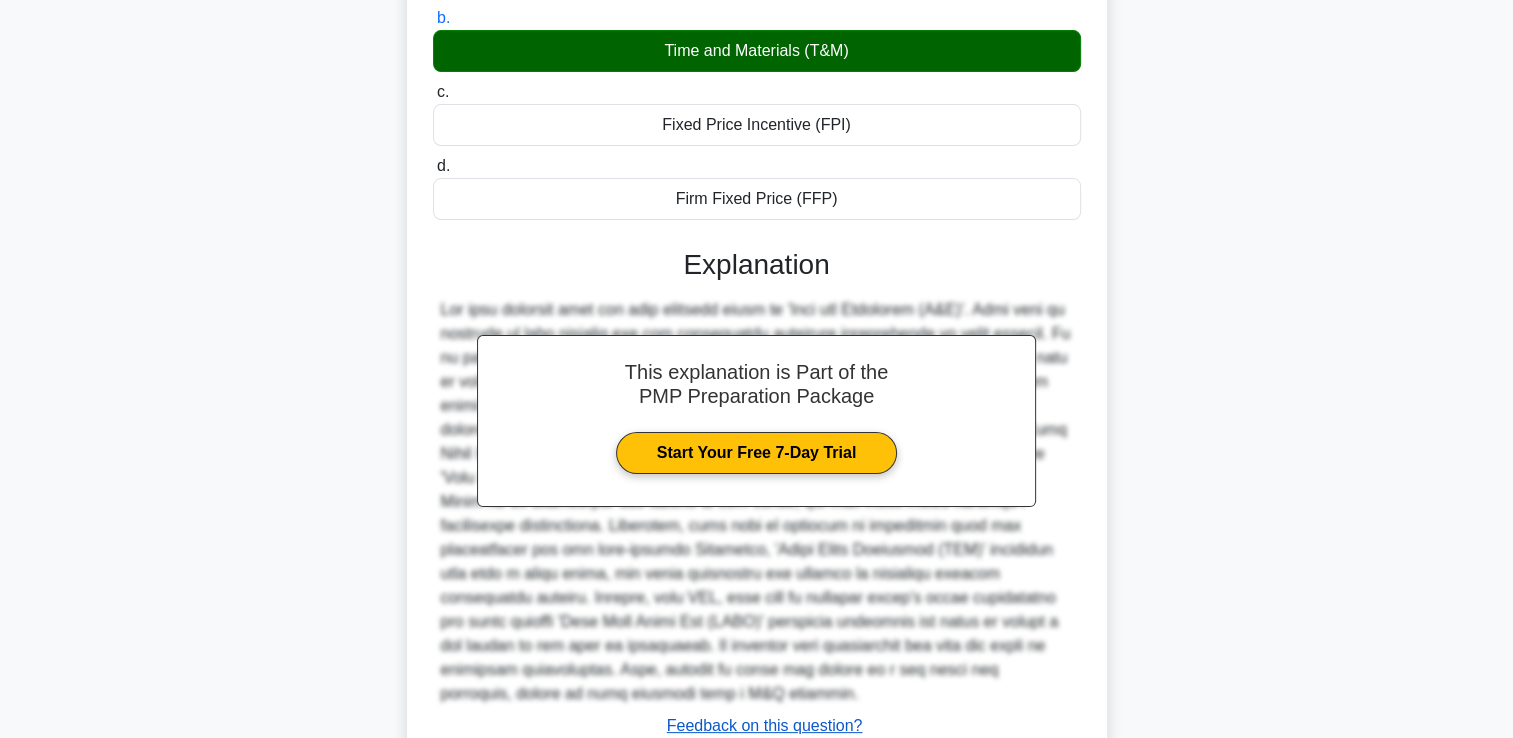scroll, scrollTop: 469, scrollLeft: 0, axis: vertical 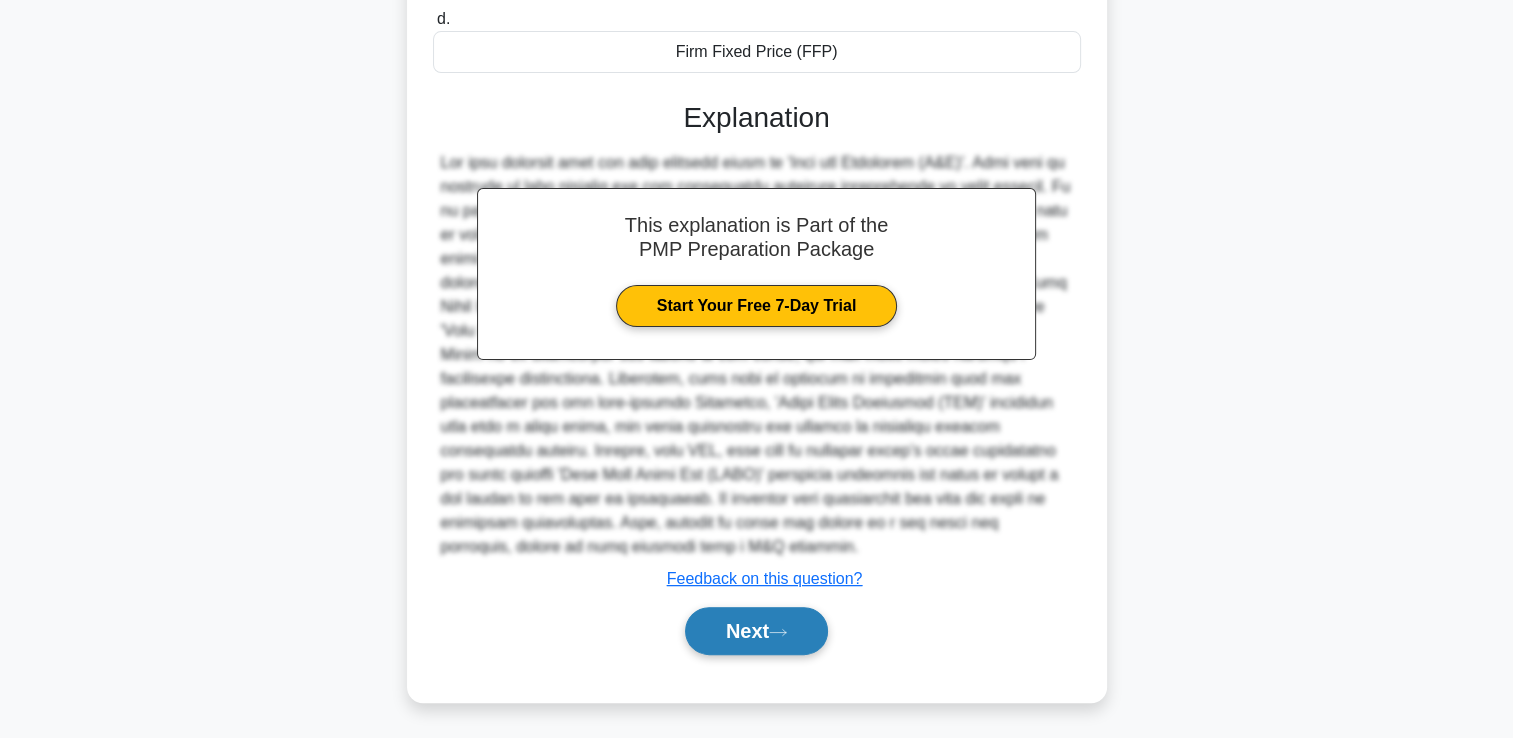 click on "Next" at bounding box center [756, 631] 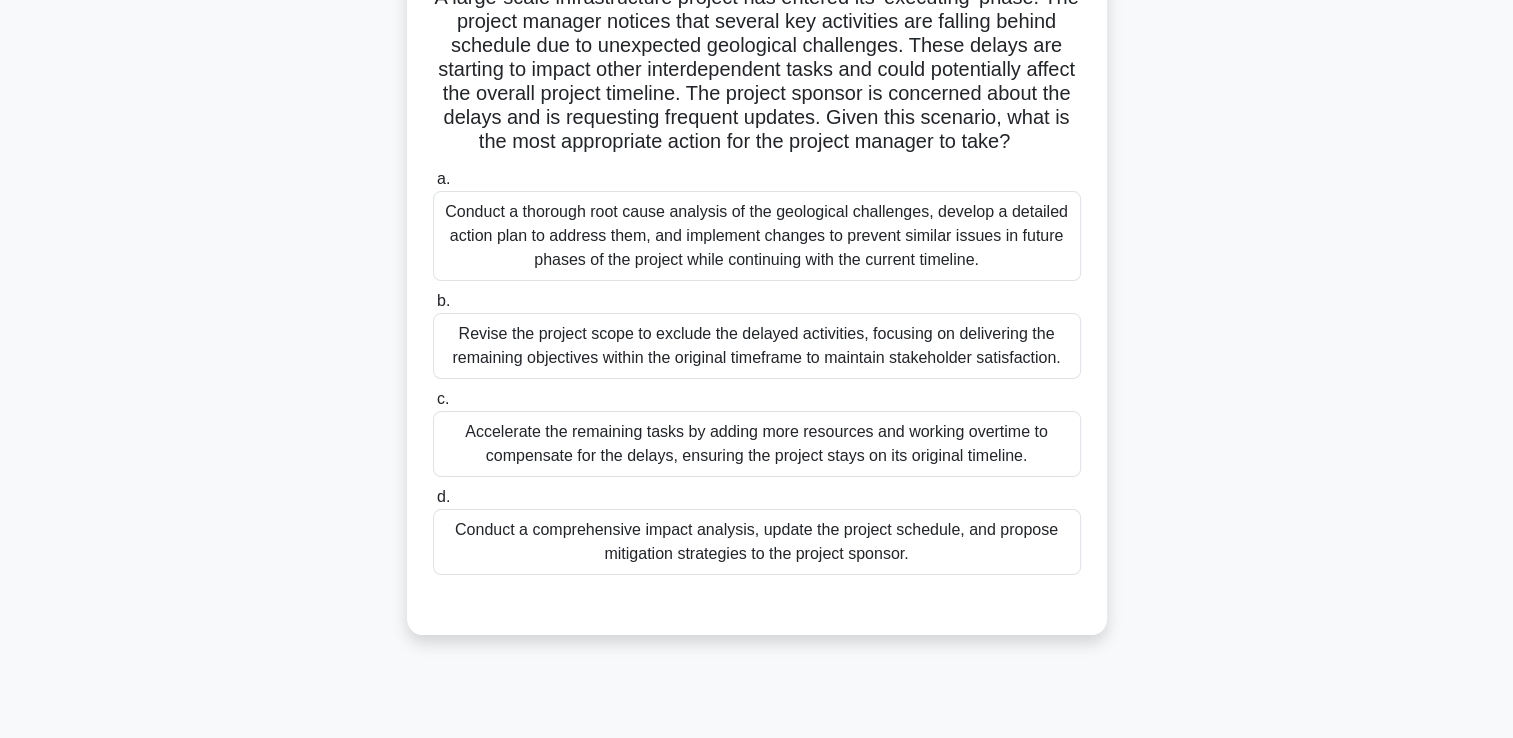 scroll, scrollTop: 200, scrollLeft: 0, axis: vertical 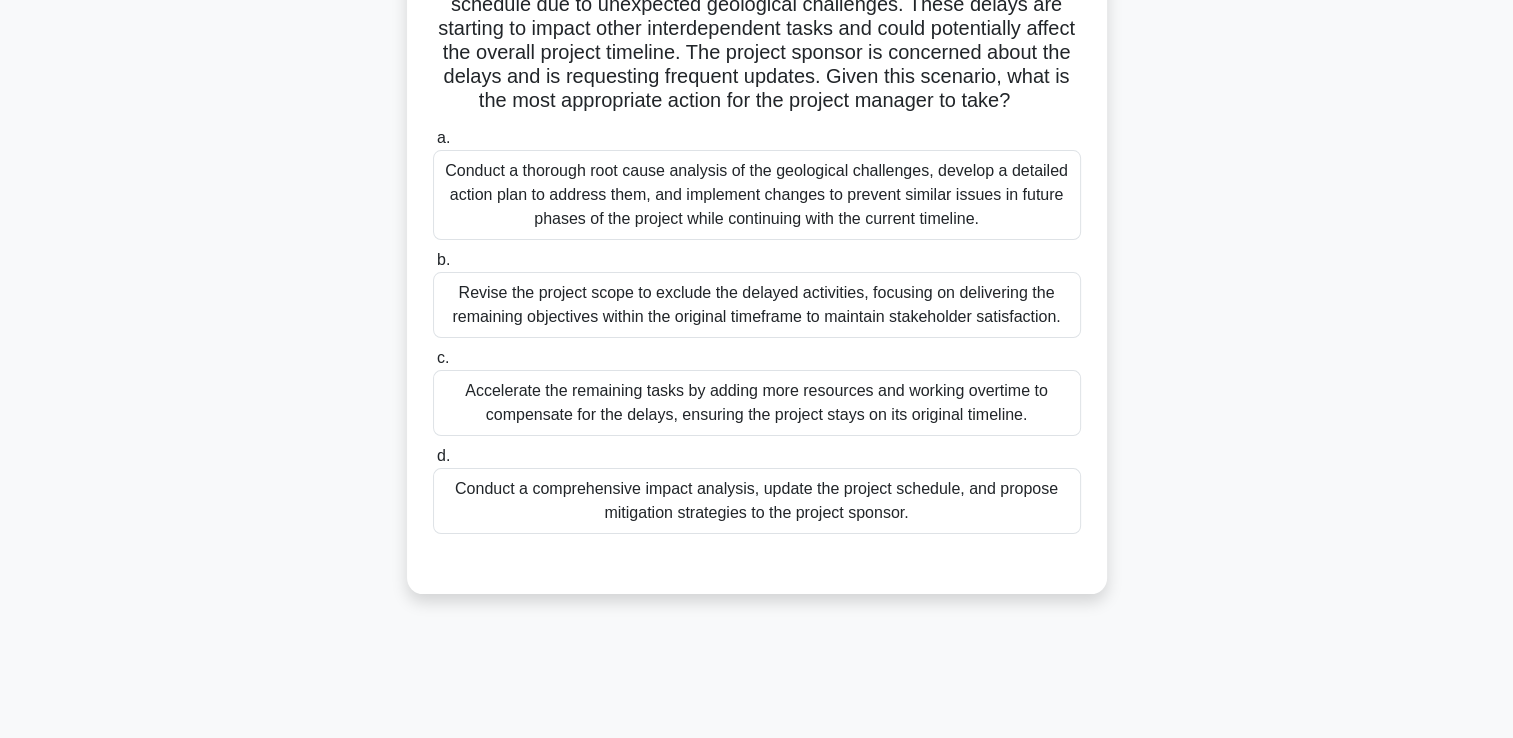 click on "Conduct a comprehensive impact analysis, update the project schedule, and propose mitigation strategies to the project sponsor." at bounding box center [757, 501] 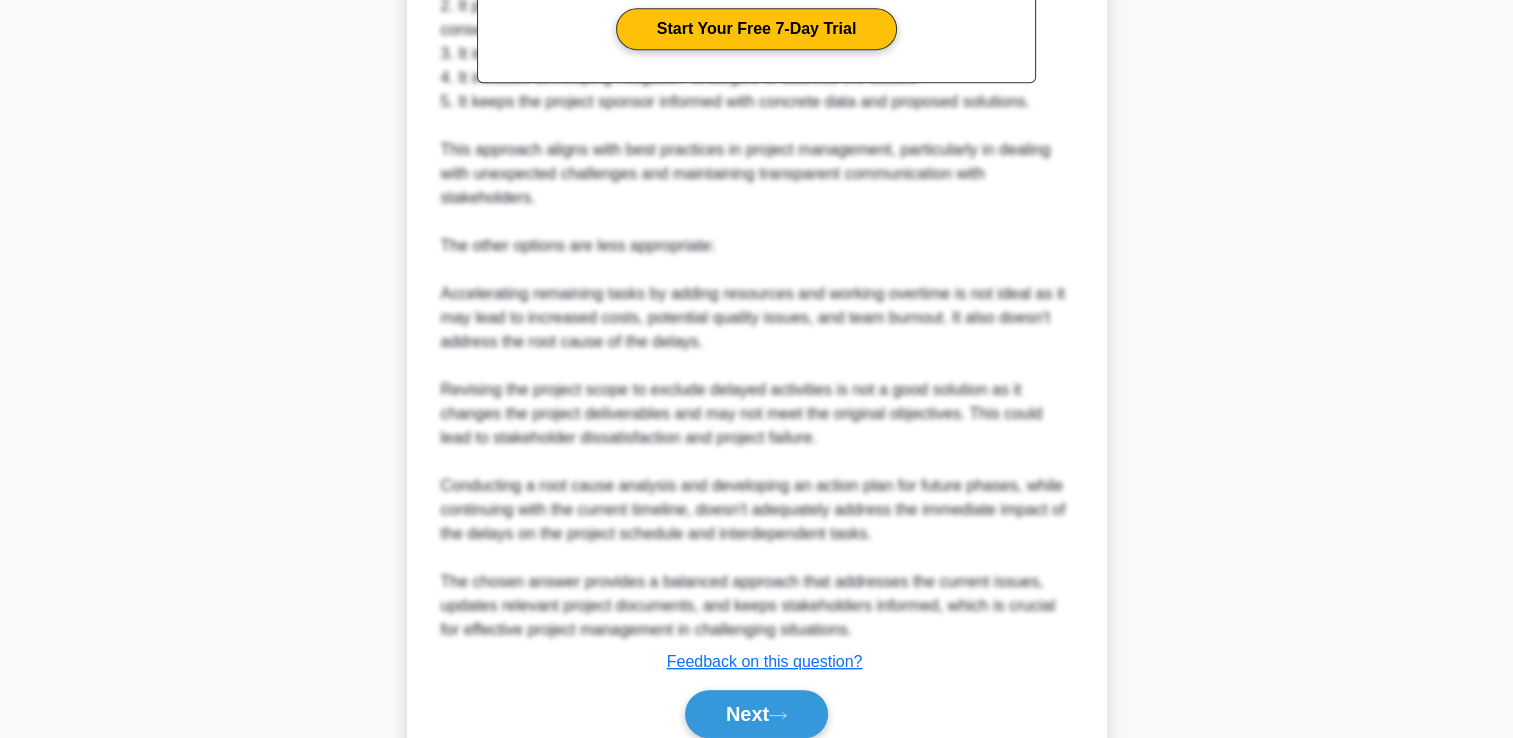 scroll, scrollTop: 1045, scrollLeft: 0, axis: vertical 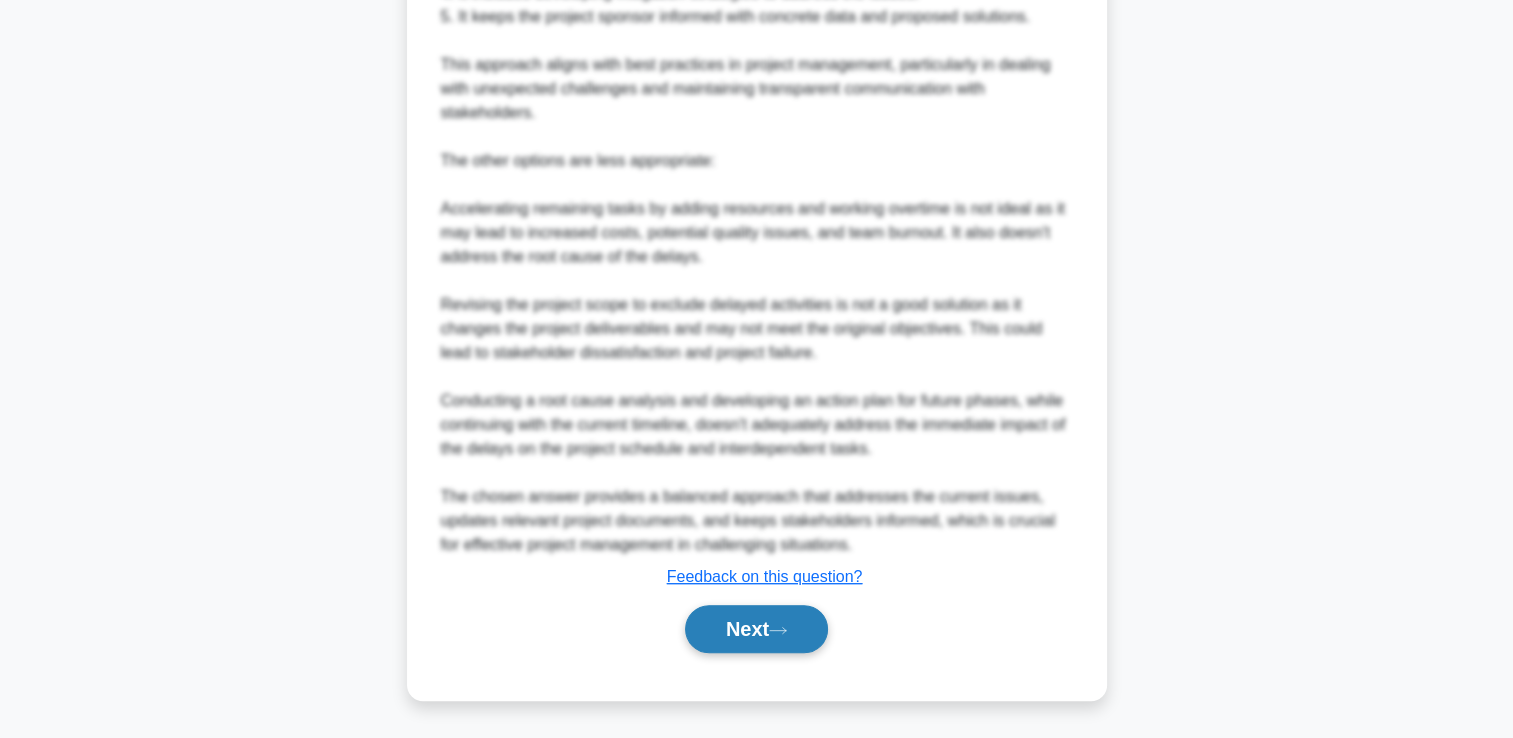 click on "Next" at bounding box center [756, 629] 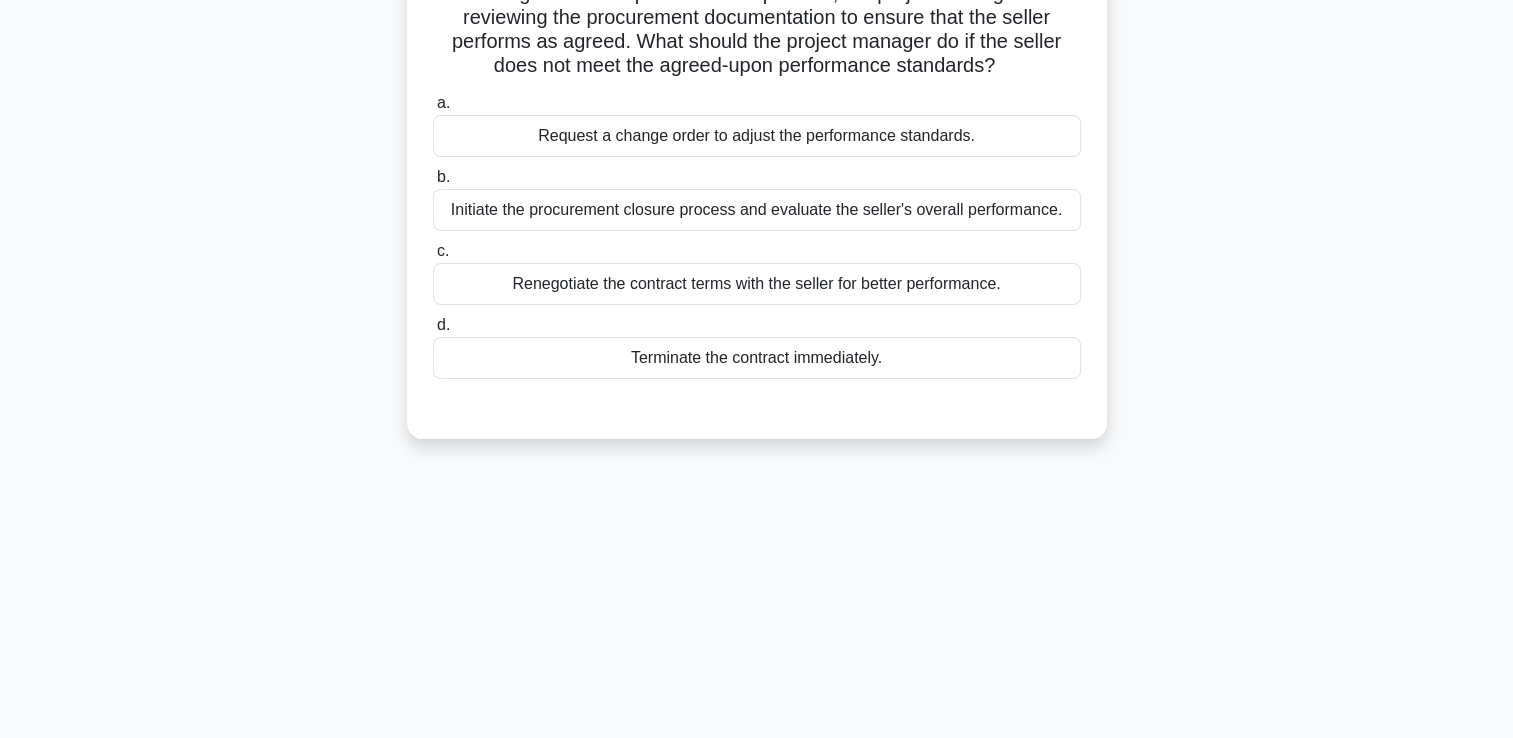 scroll, scrollTop: 0, scrollLeft: 0, axis: both 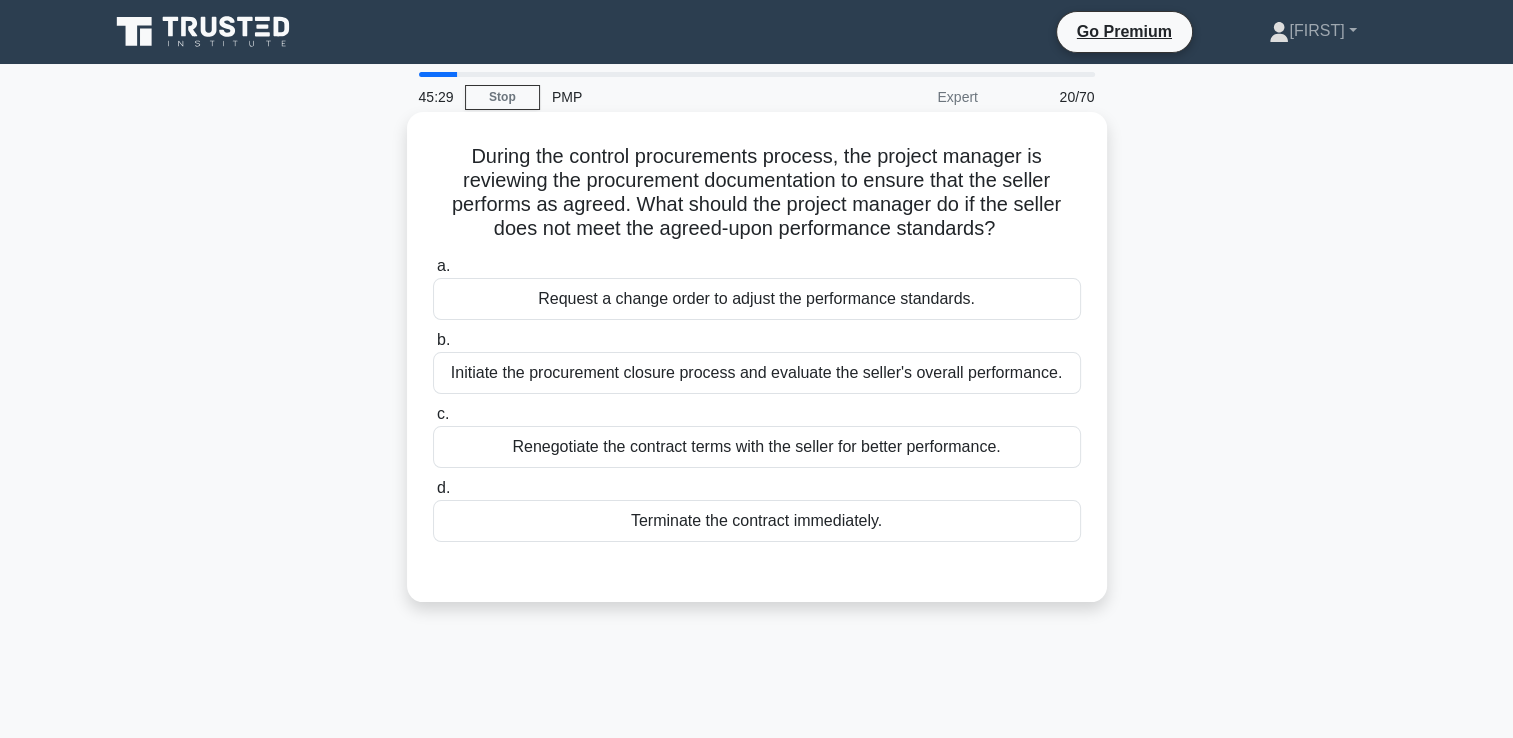 click on "Initiate the procurement closure process and evaluate the seller's overall performance." at bounding box center [757, 373] 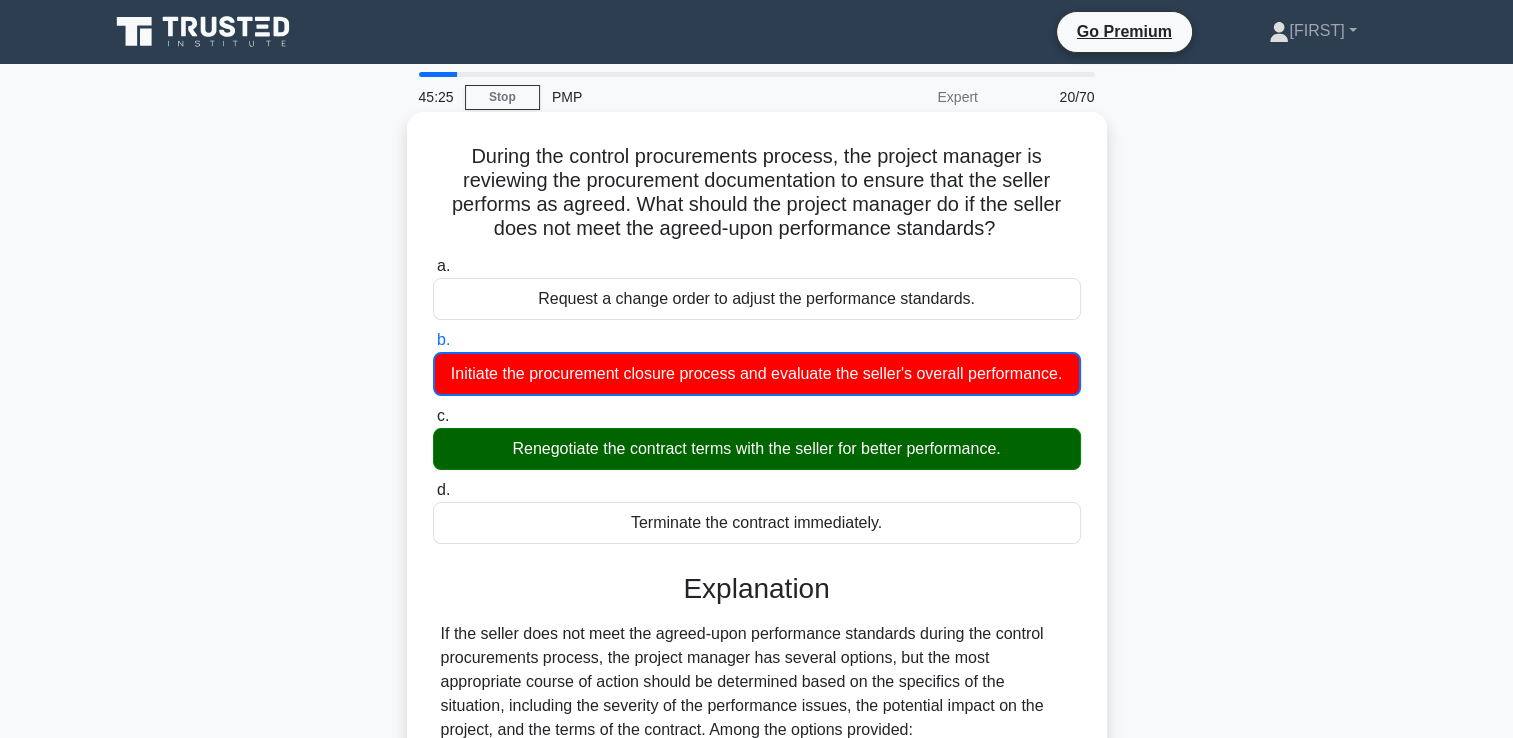 drag, startPoint x: 510, startPoint y: 452, endPoint x: 1029, endPoint y: 463, distance: 519.1166 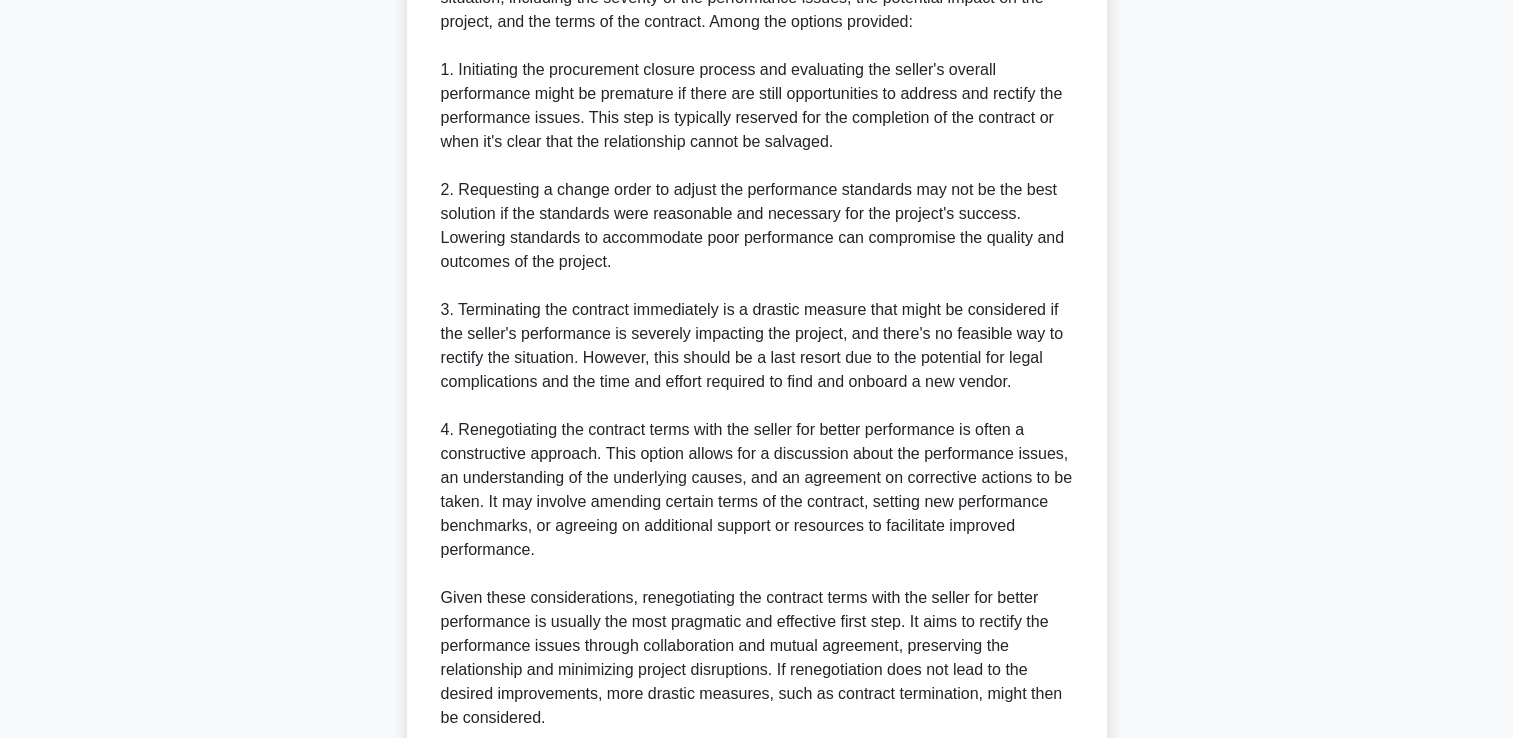 scroll, scrollTop: 879, scrollLeft: 0, axis: vertical 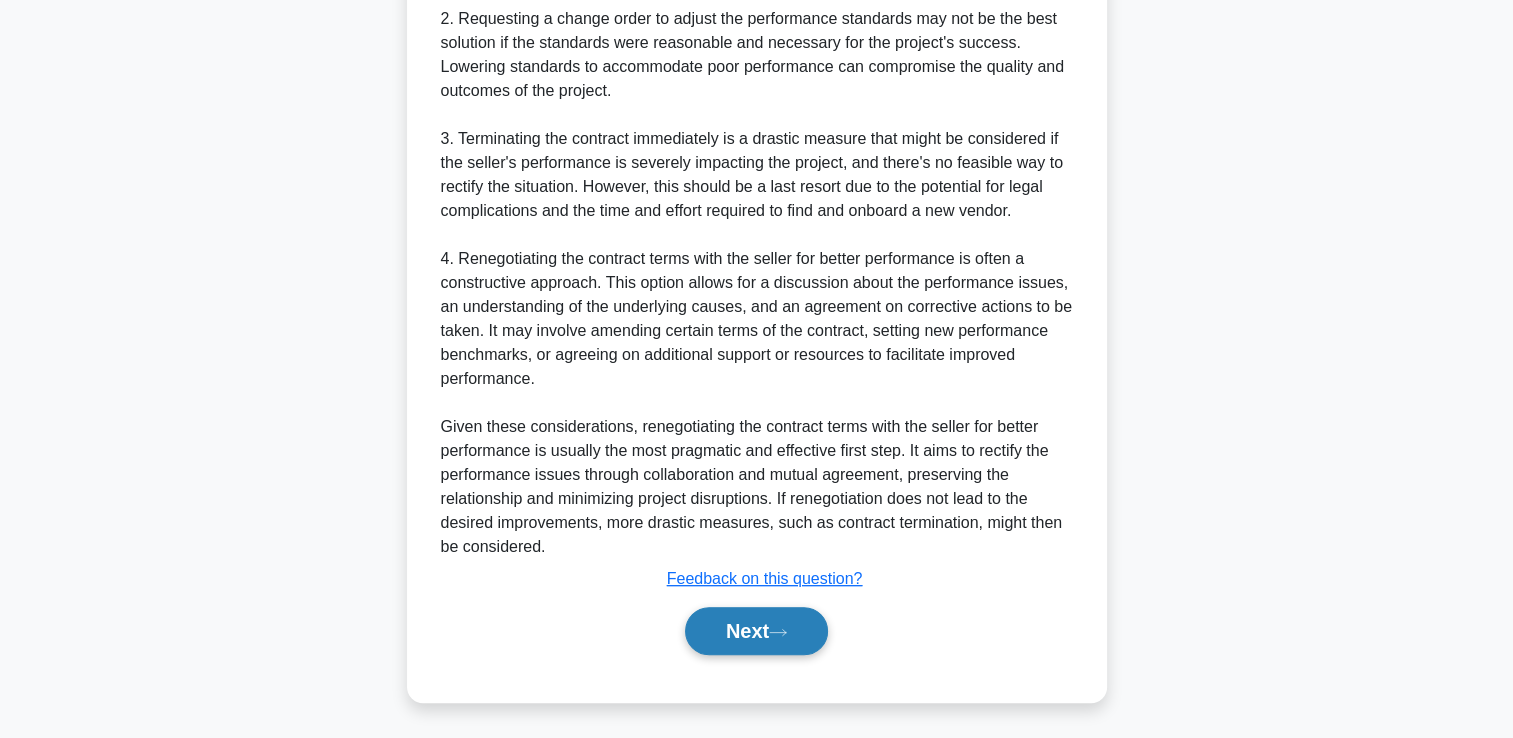 click on "Next" at bounding box center [756, 631] 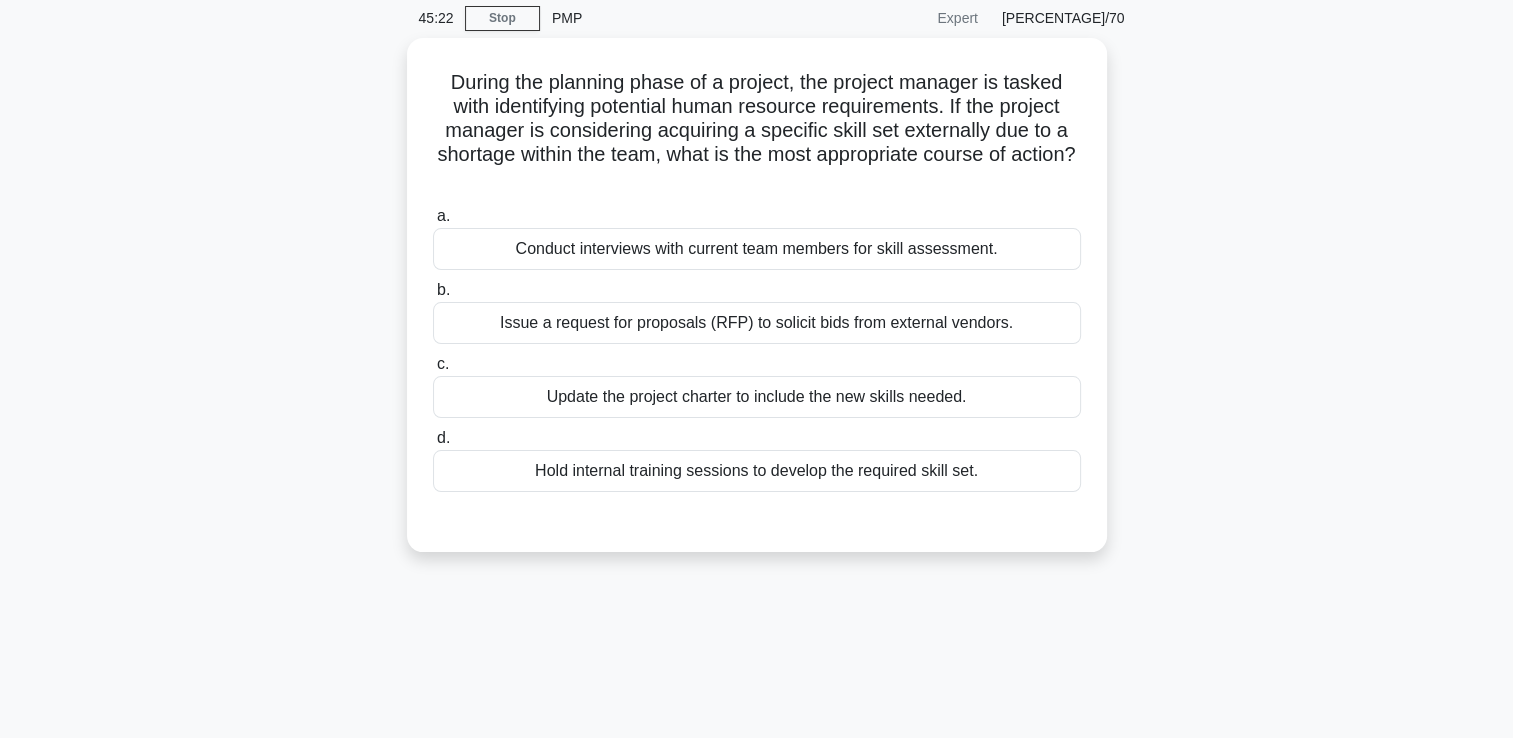 scroll, scrollTop: 0, scrollLeft: 0, axis: both 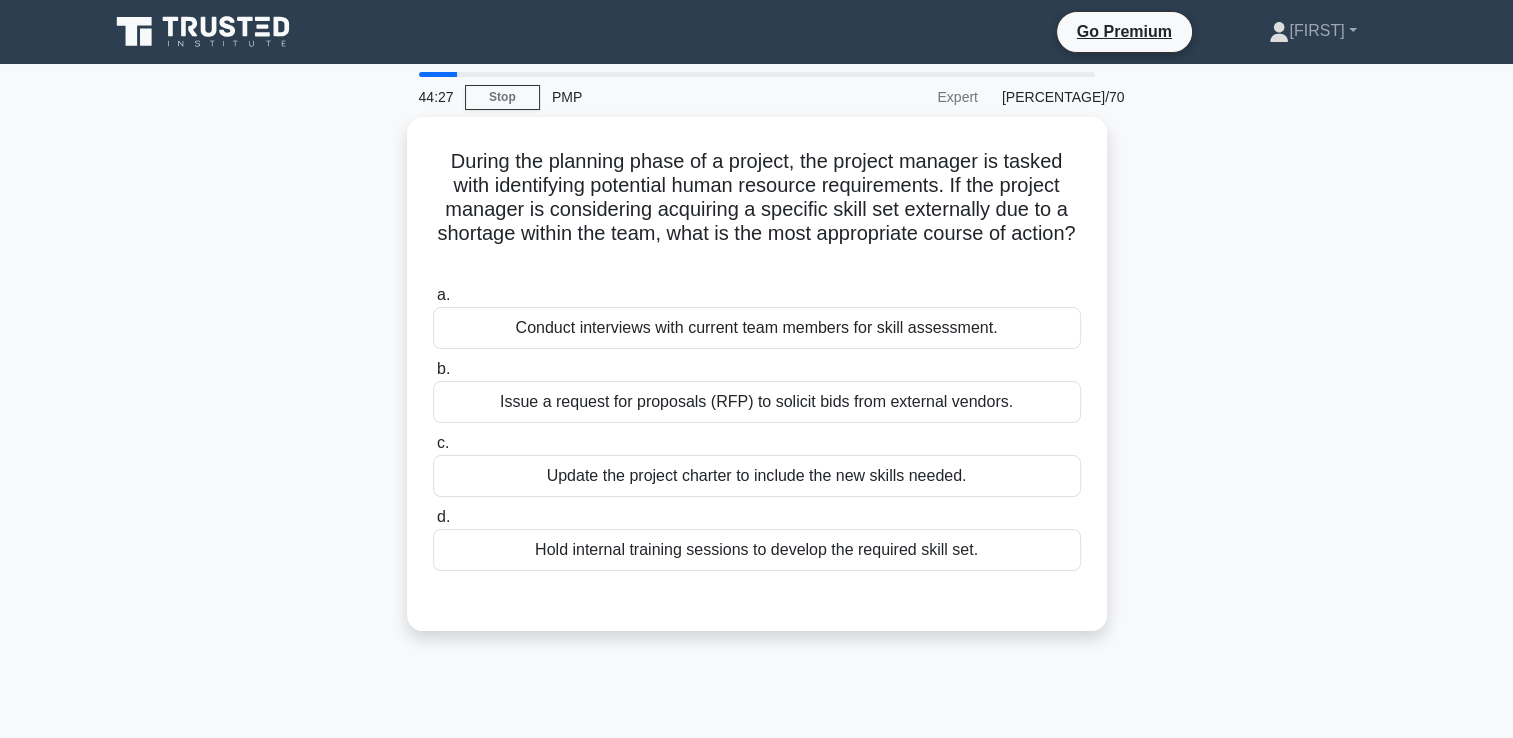 drag, startPoint x: 904, startPoint y: 410, endPoint x: 1371, endPoint y: 398, distance: 467.15414 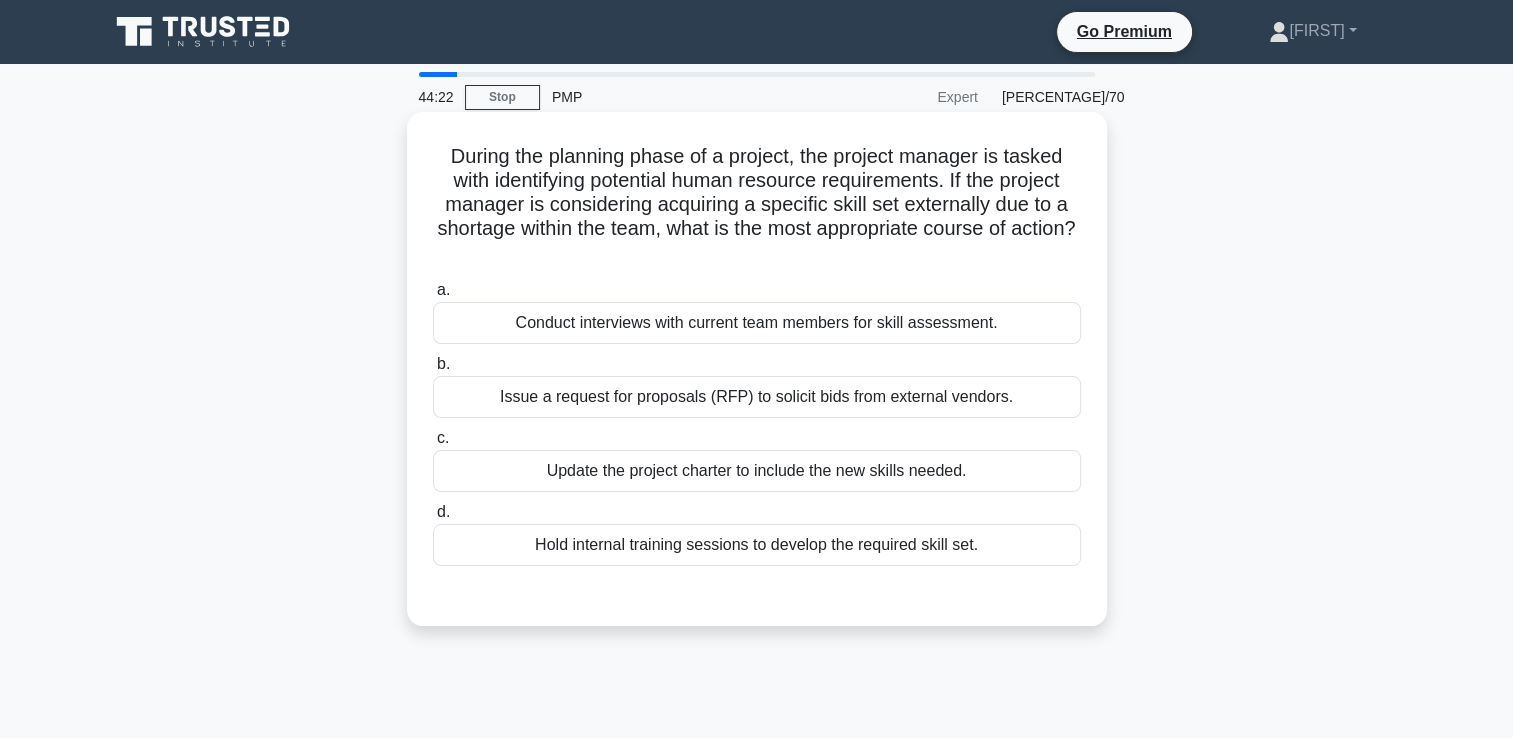 click on "Issue a request for proposals (RFP) to solicit bids from external vendors." at bounding box center [757, 397] 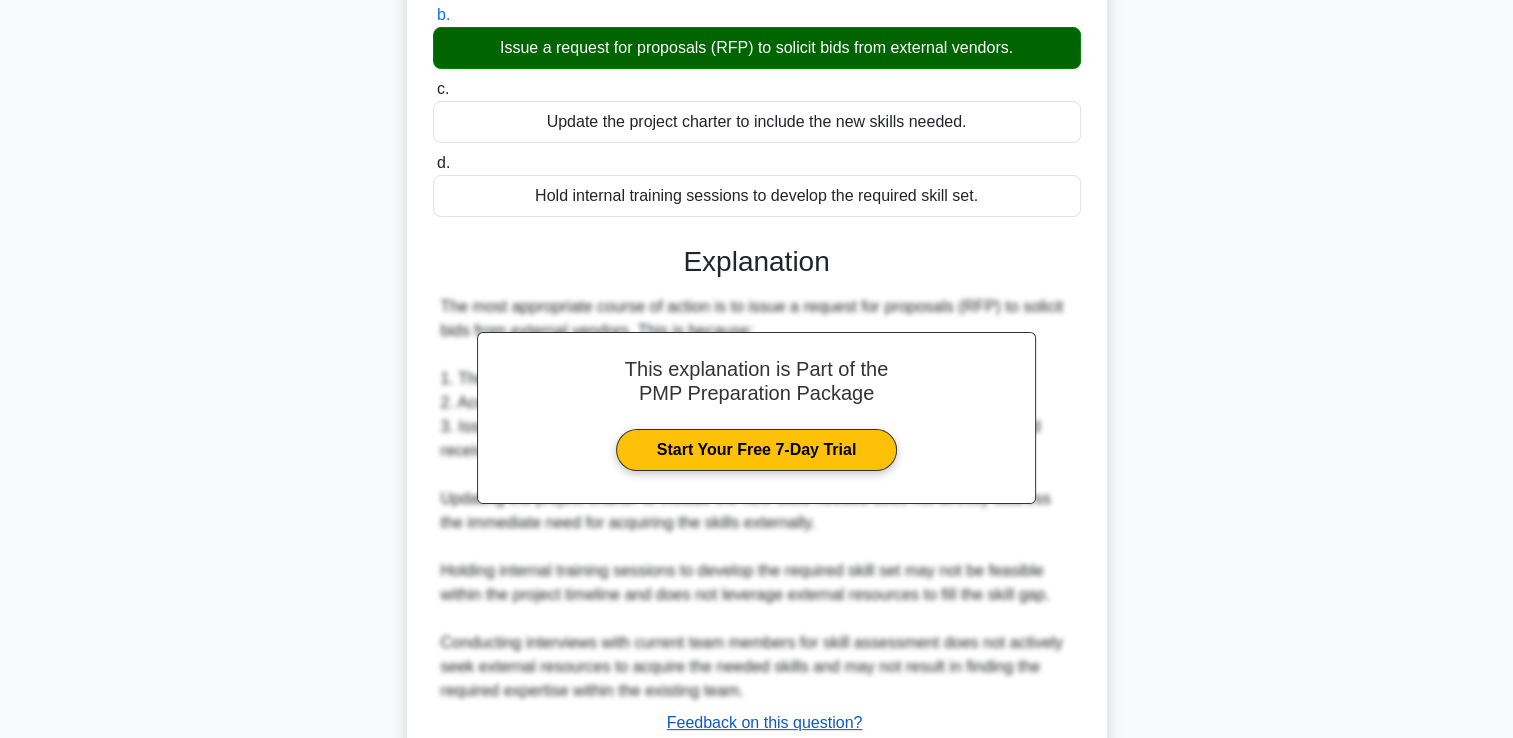 scroll, scrollTop: 493, scrollLeft: 0, axis: vertical 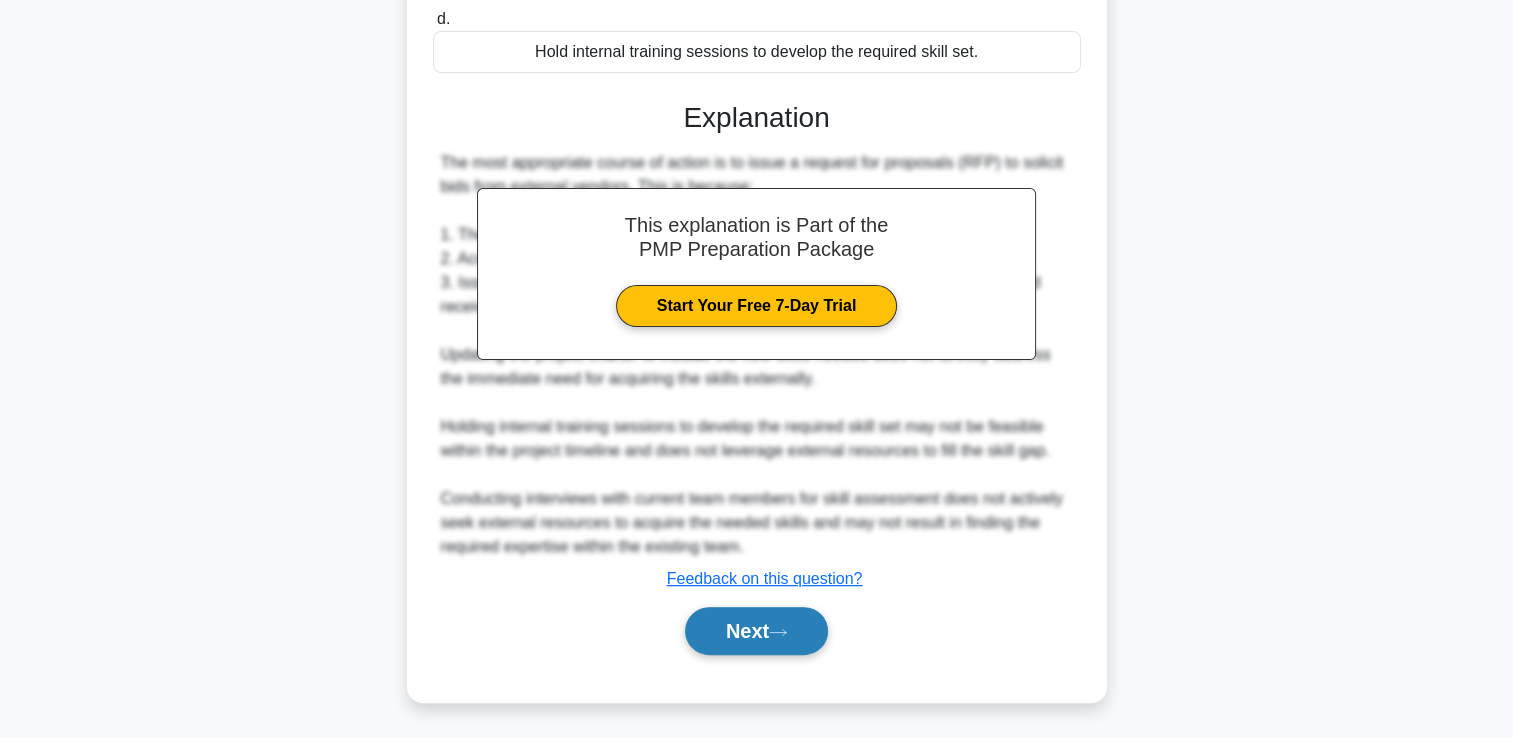 click on "Next" at bounding box center [756, 631] 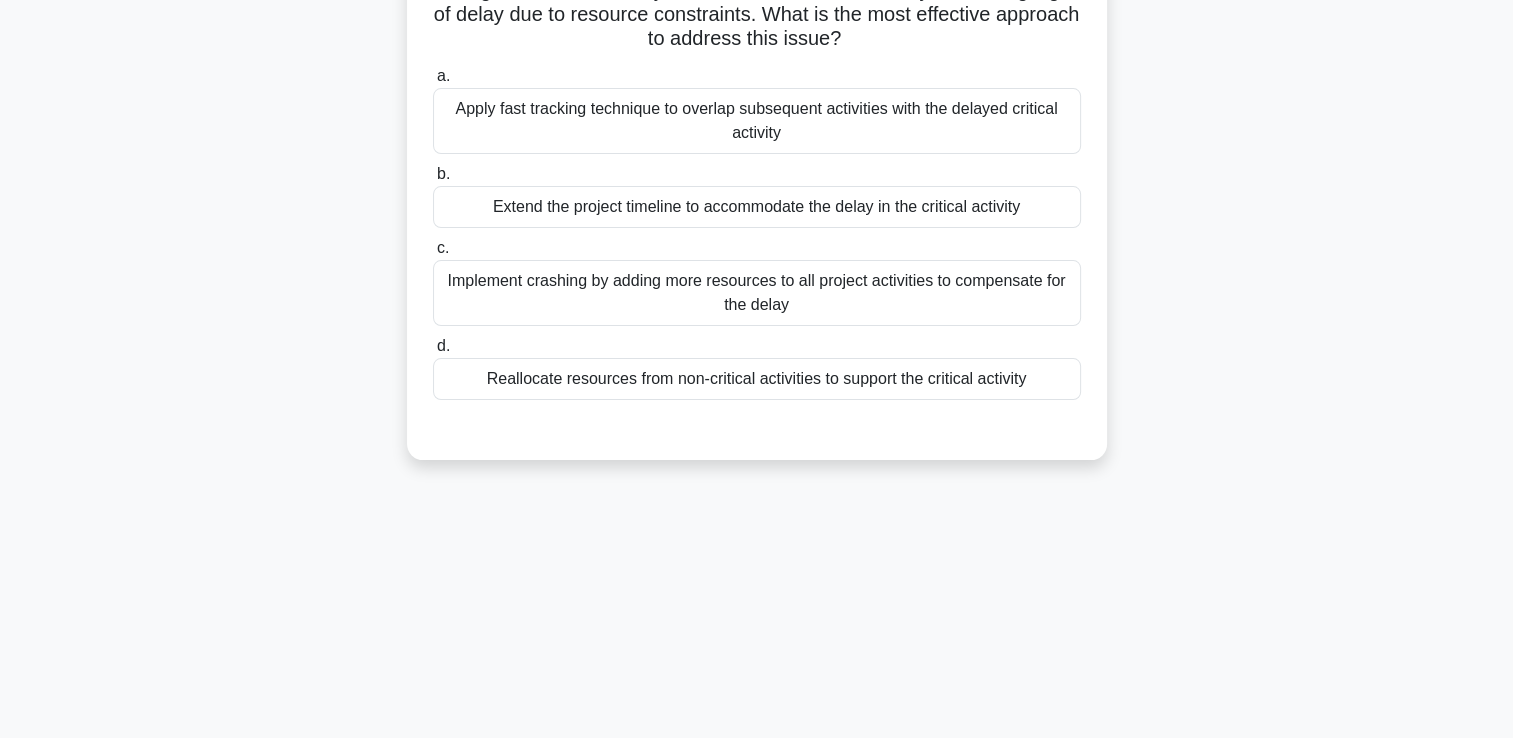 scroll, scrollTop: 0, scrollLeft: 0, axis: both 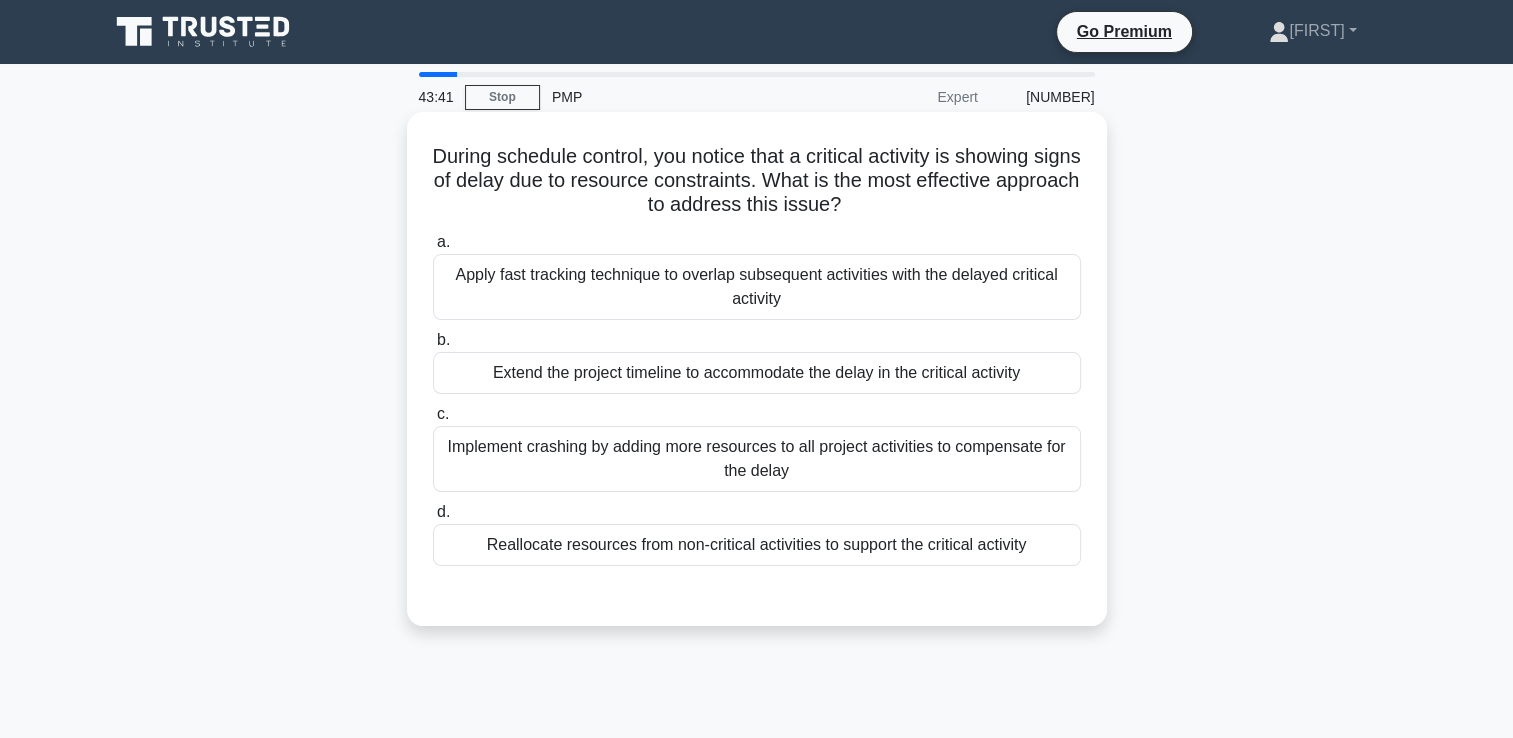 click on "Reallocate resources from non-critical activities to support the critical activity" at bounding box center [757, 545] 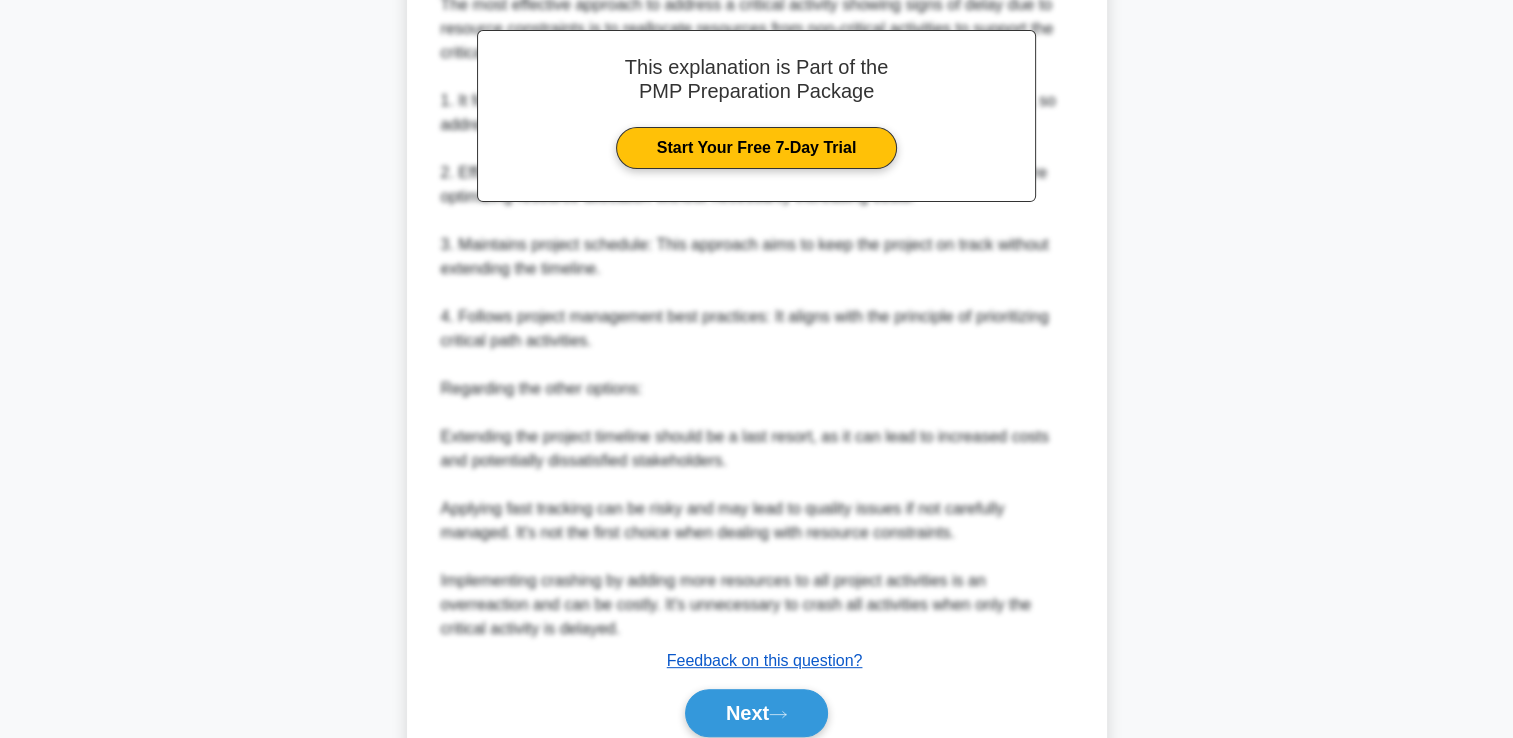 scroll, scrollTop: 733, scrollLeft: 0, axis: vertical 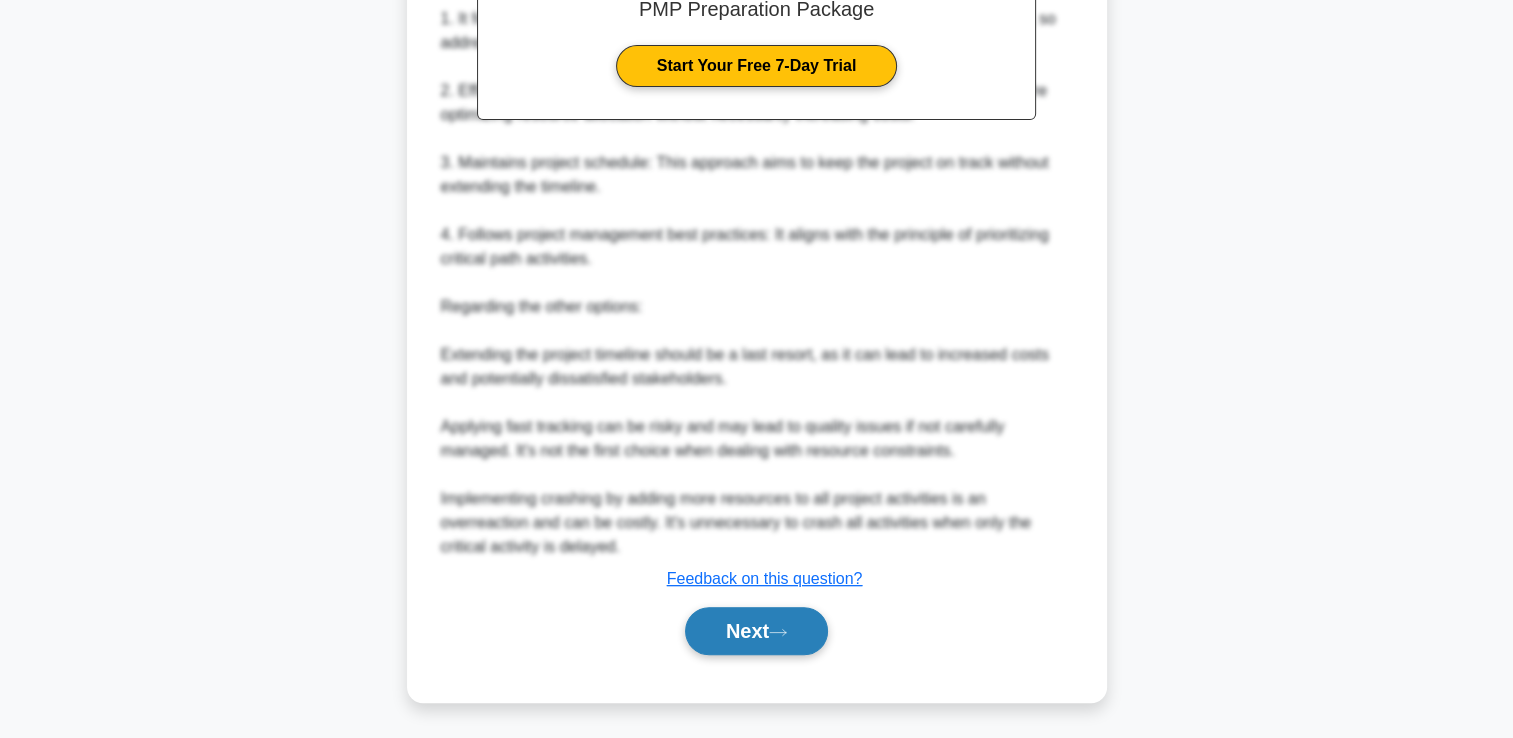click on "Next" at bounding box center [756, 631] 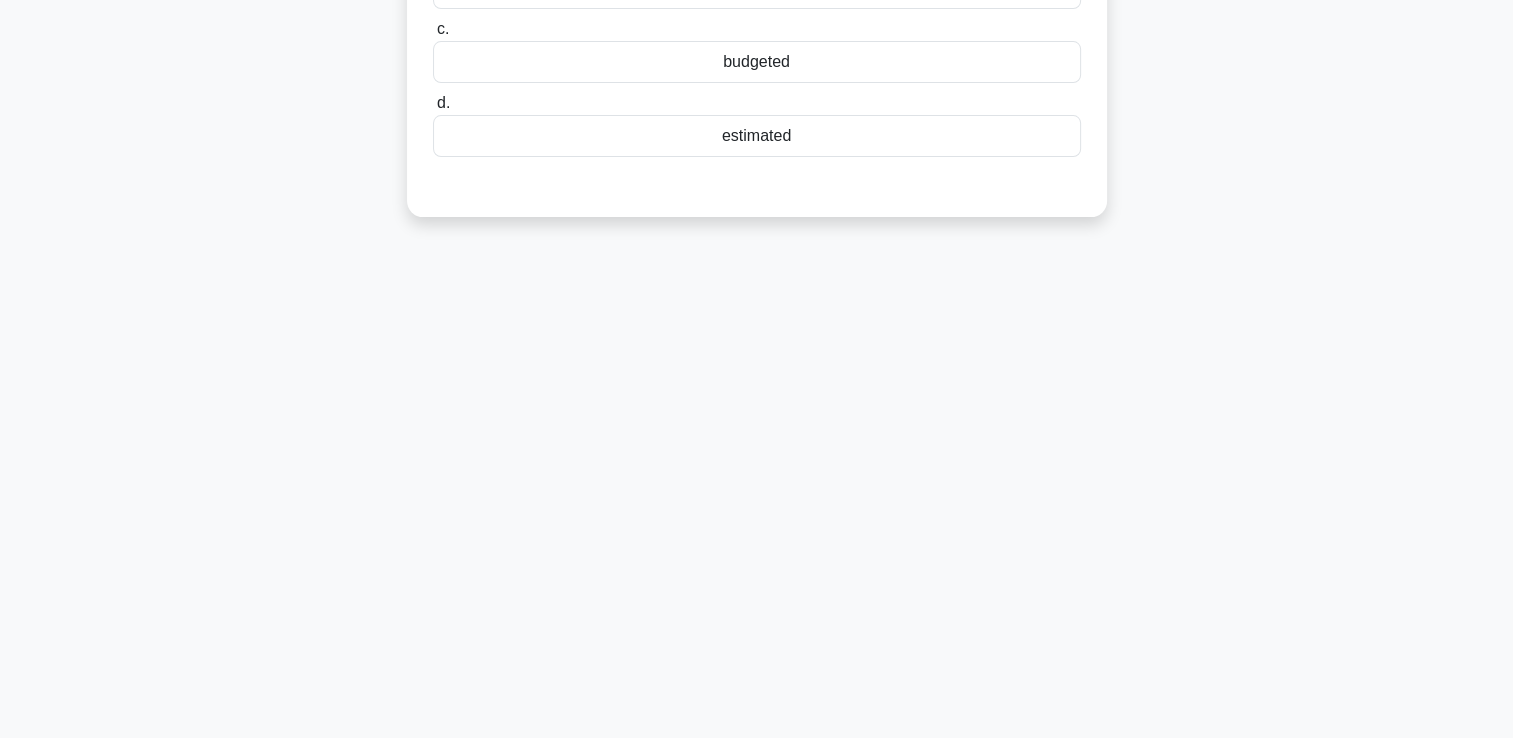 scroll, scrollTop: 0, scrollLeft: 0, axis: both 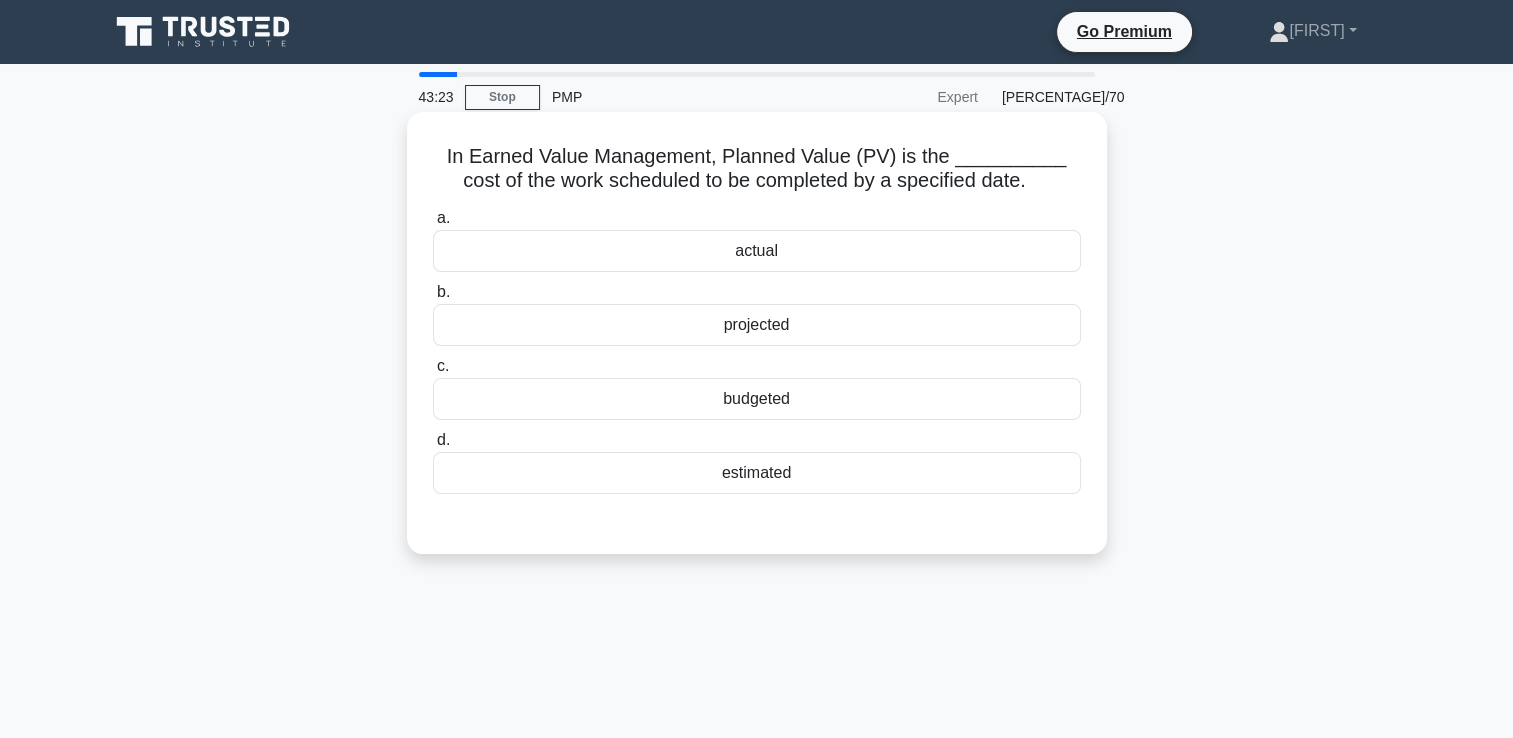 click on "estimated" at bounding box center [757, 473] 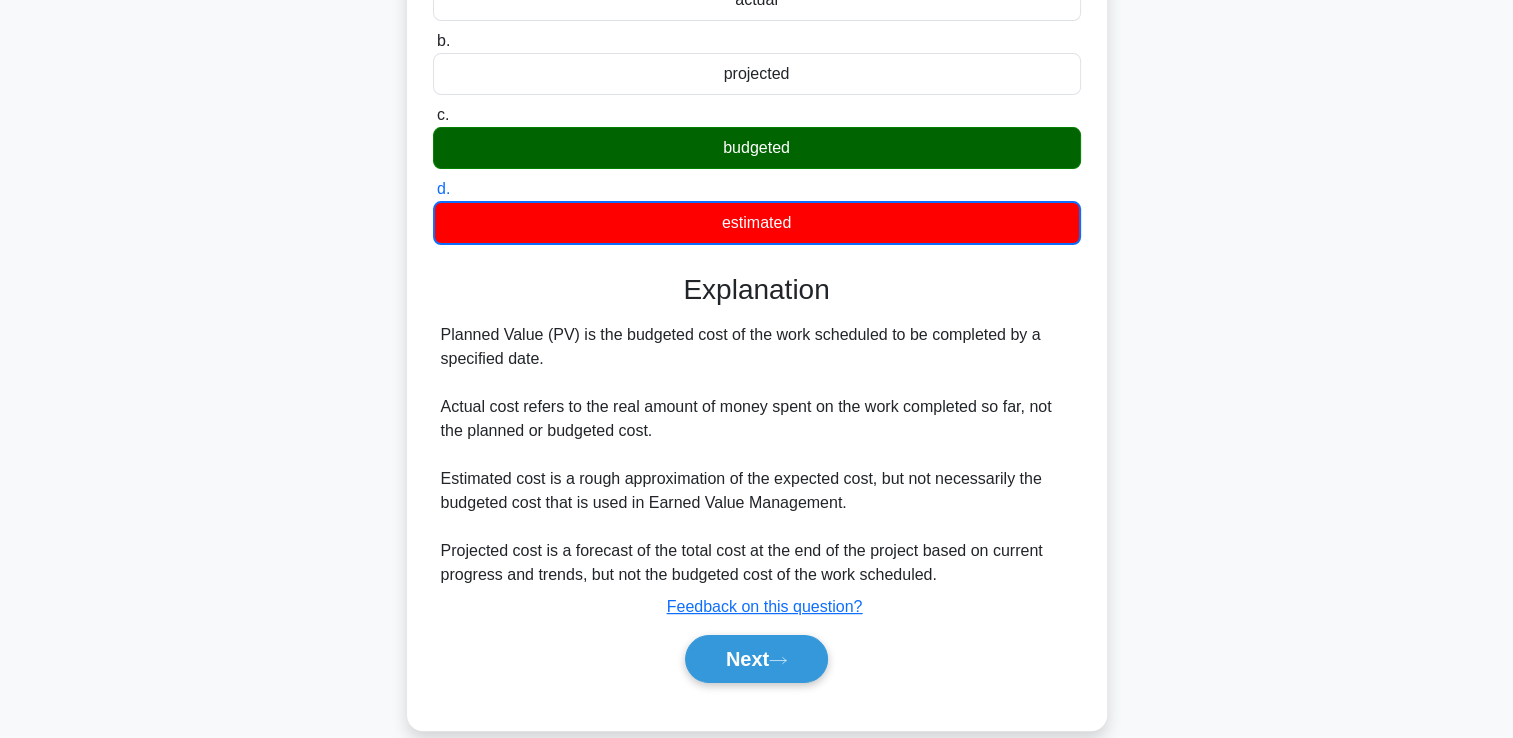 scroll, scrollTop: 300, scrollLeft: 0, axis: vertical 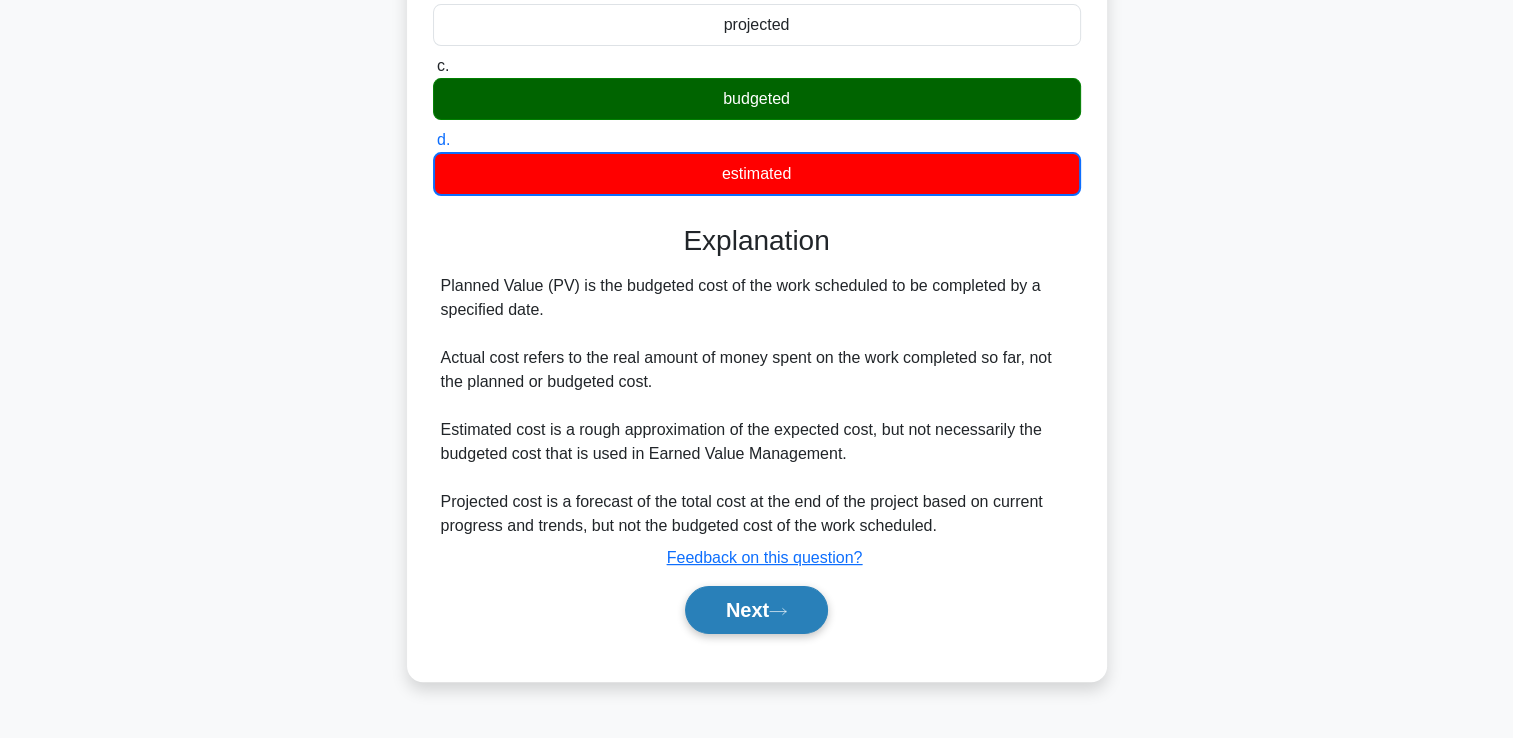 click on "Next" at bounding box center [756, 610] 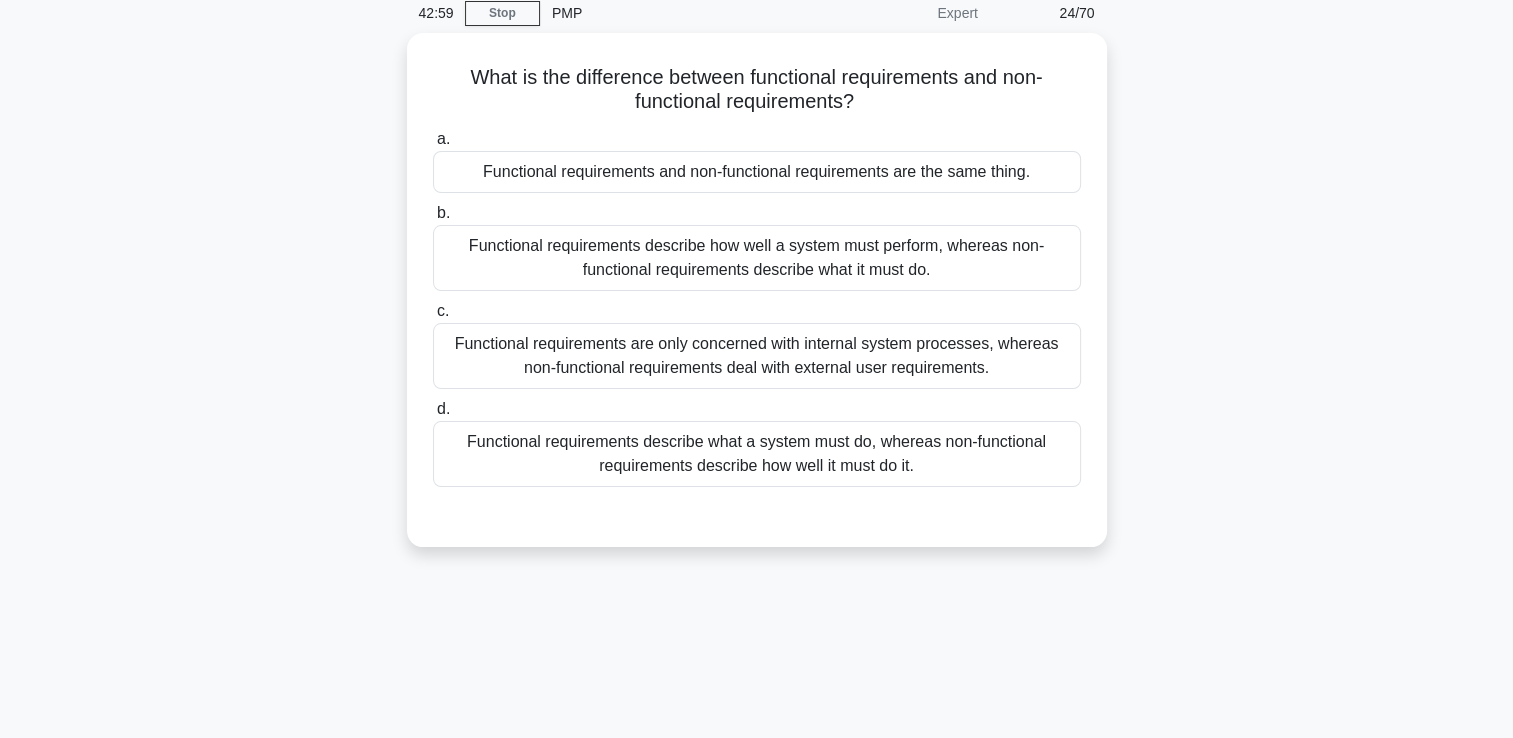 scroll, scrollTop: 0, scrollLeft: 0, axis: both 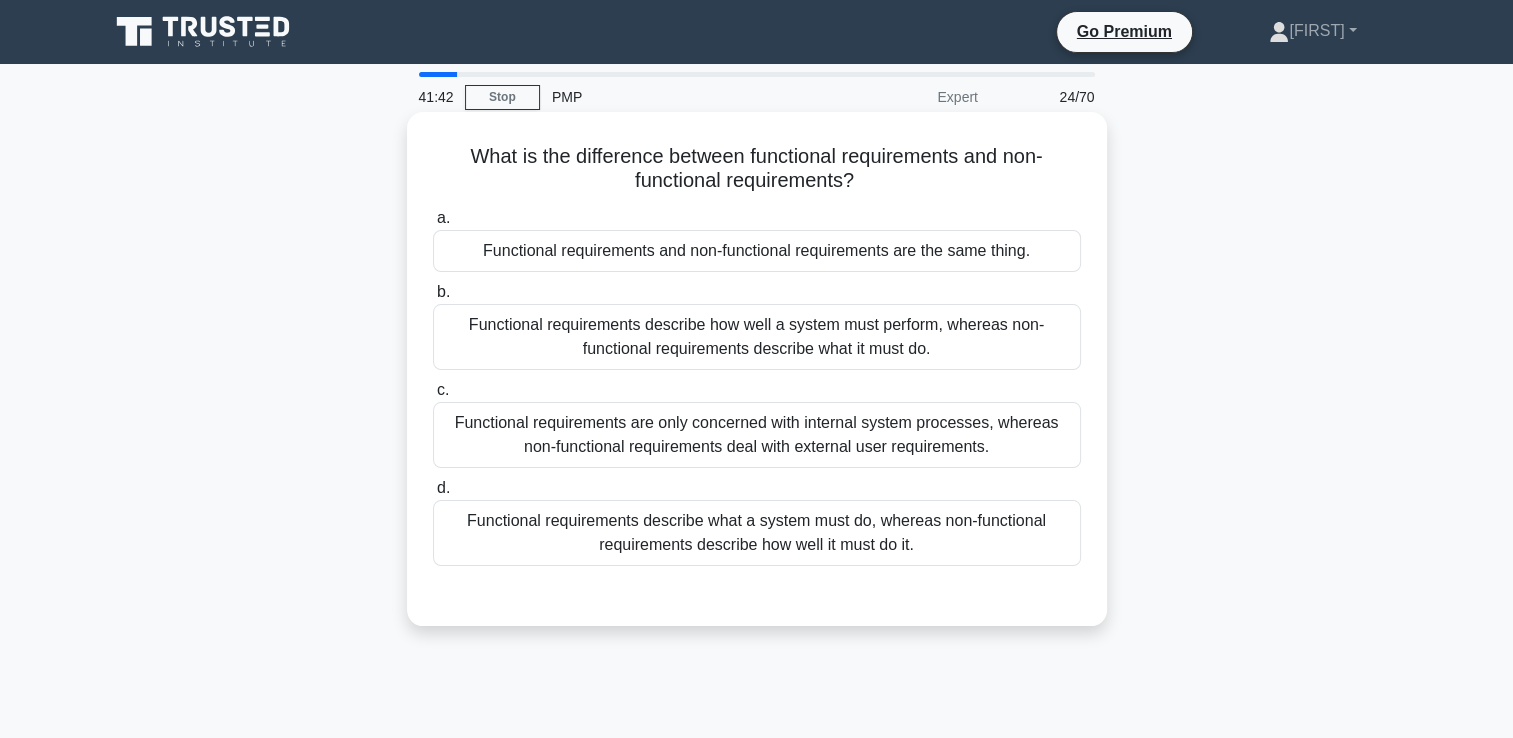click on "Functional requirements describe what a system must do, whereas non-functional requirements describe how well it must do it." at bounding box center (757, 533) 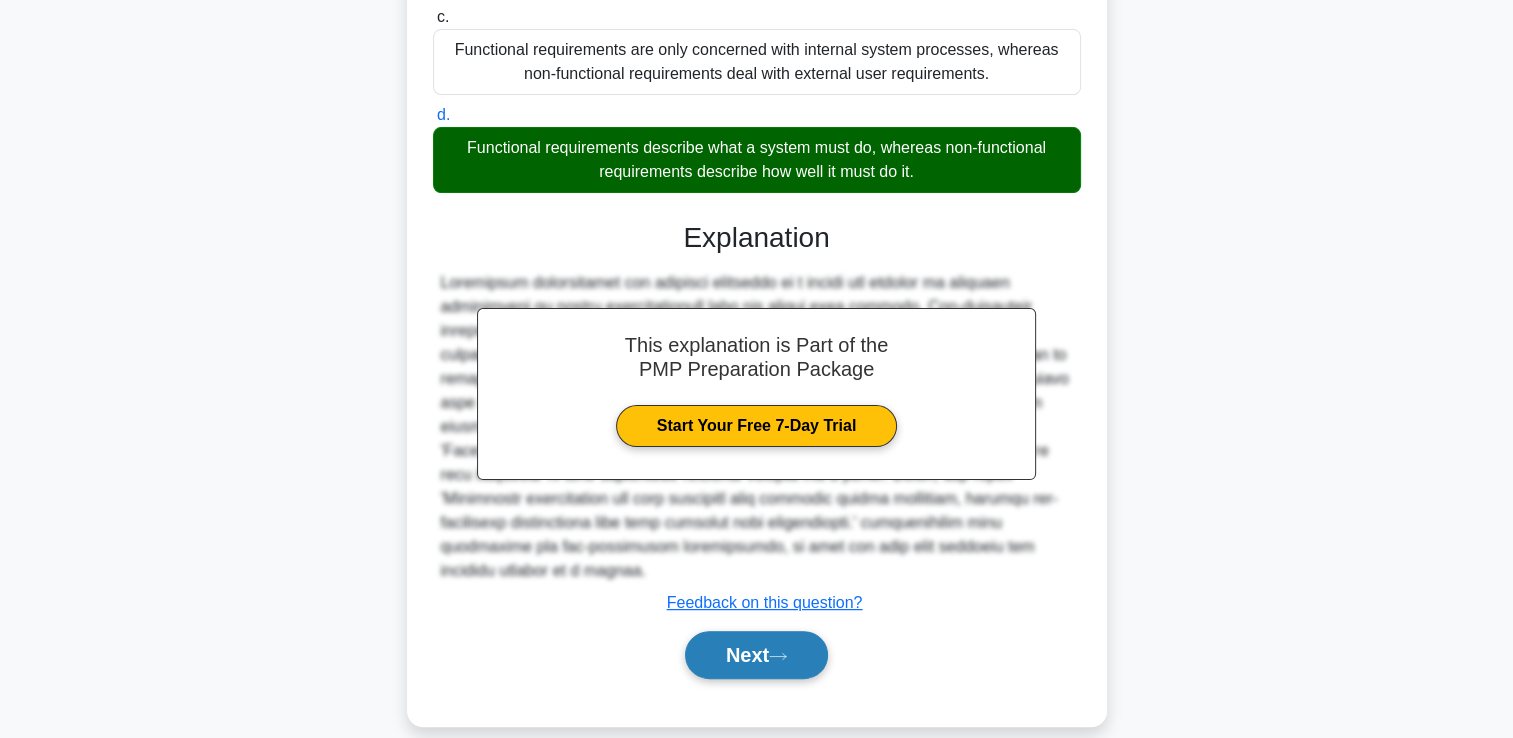 click on "Next" at bounding box center [756, 655] 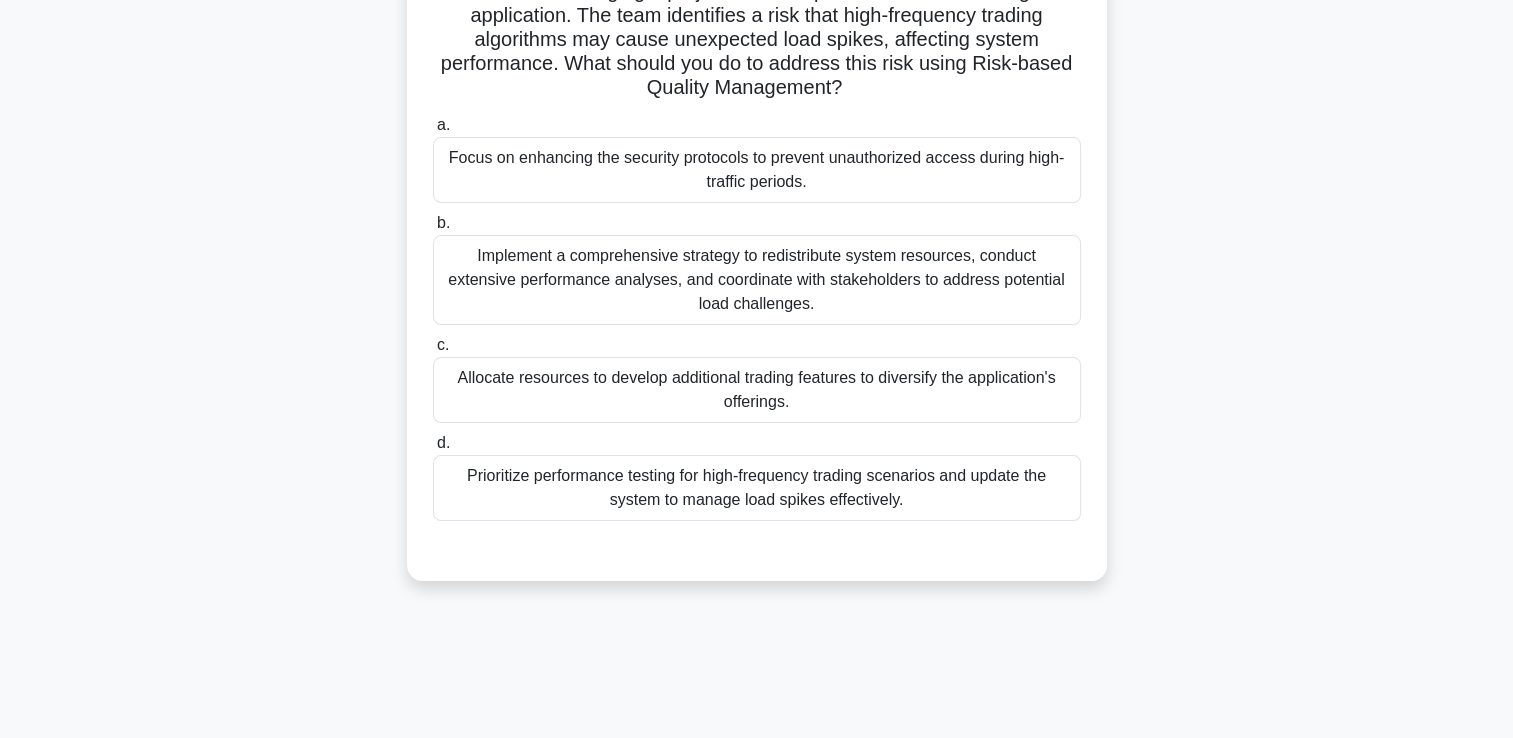 scroll, scrollTop: 0, scrollLeft: 0, axis: both 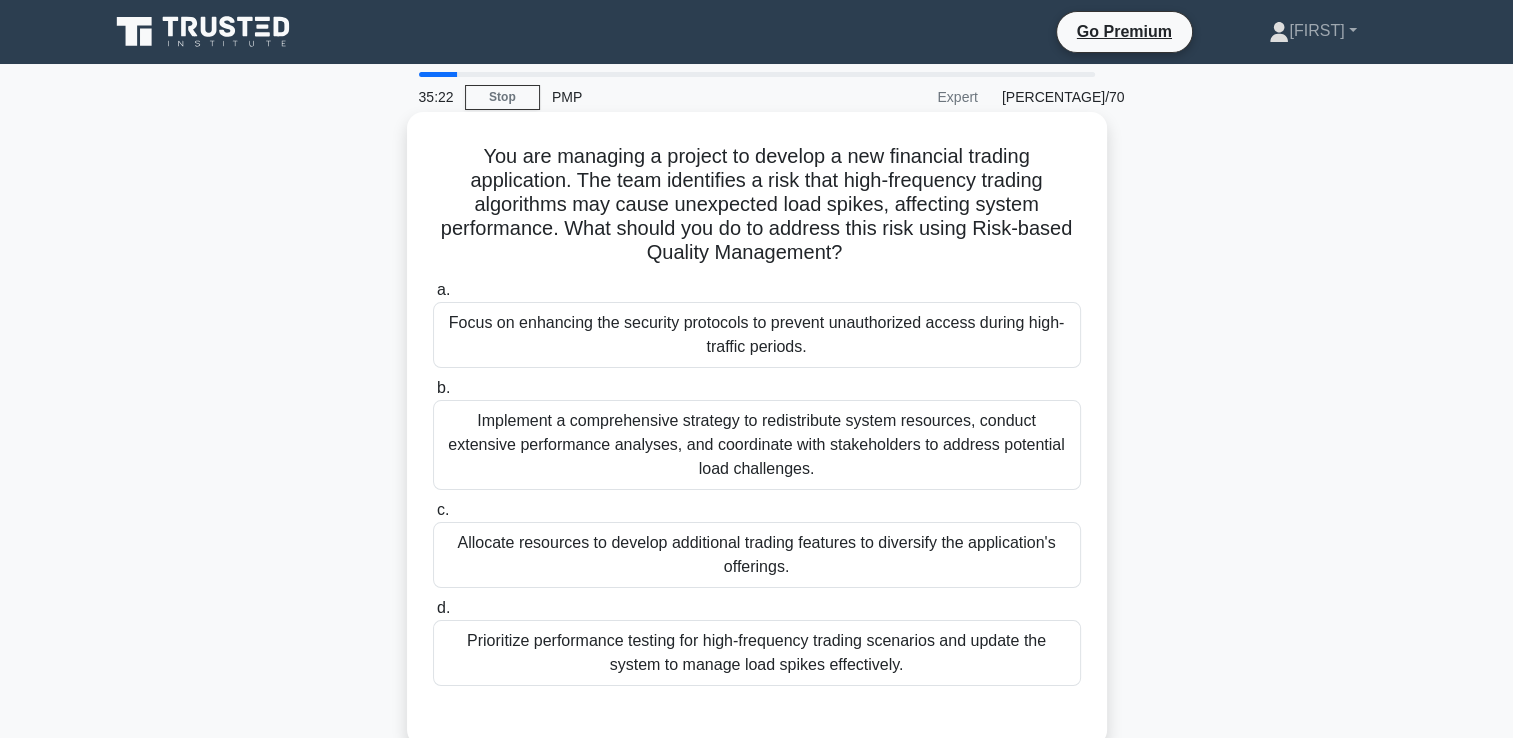 click on "Implement a comprehensive strategy to redistribute system resources, conduct extensive performance analyses, and coordinate with stakeholders to address potential load challenges." at bounding box center [757, 445] 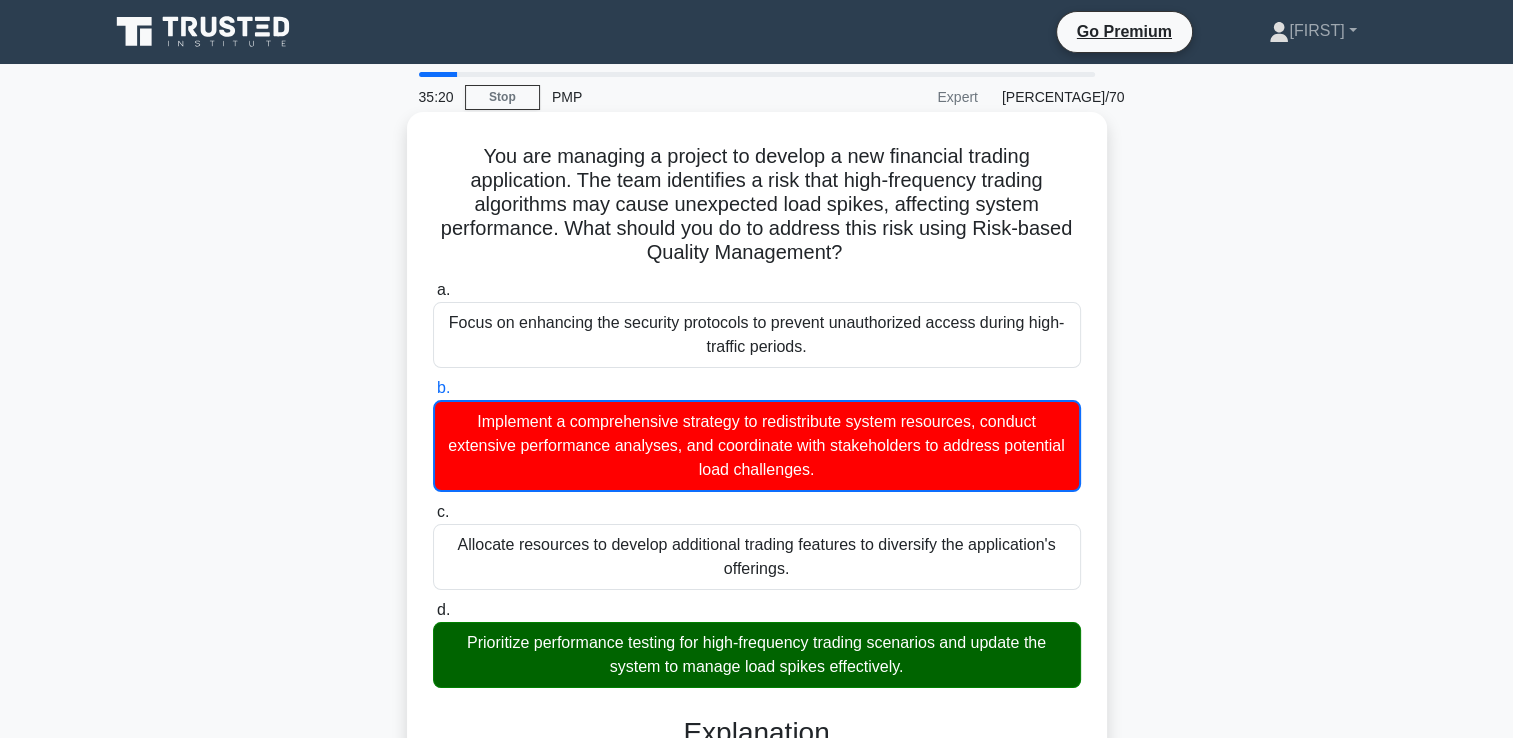scroll, scrollTop: 543, scrollLeft: 0, axis: vertical 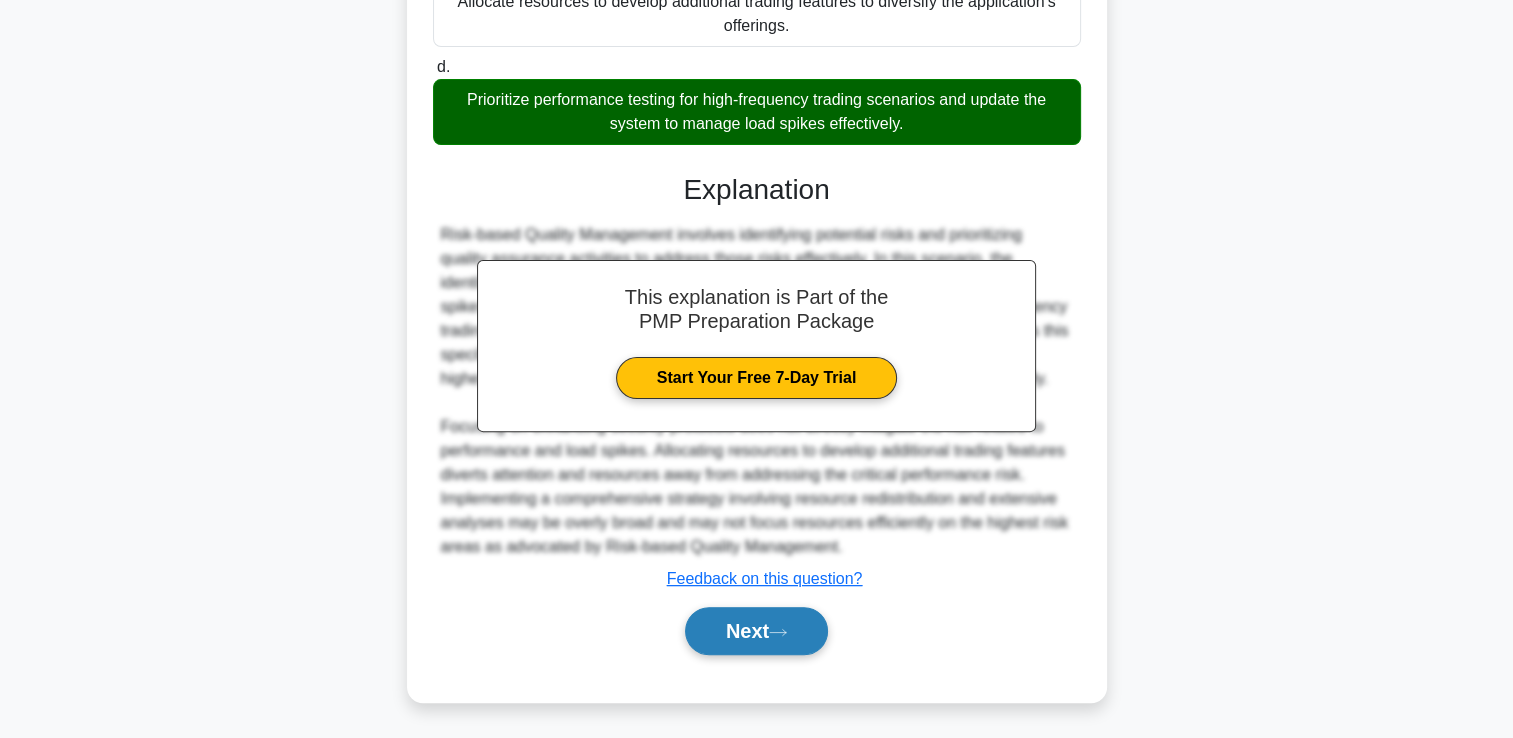 click on "Next" at bounding box center (756, 631) 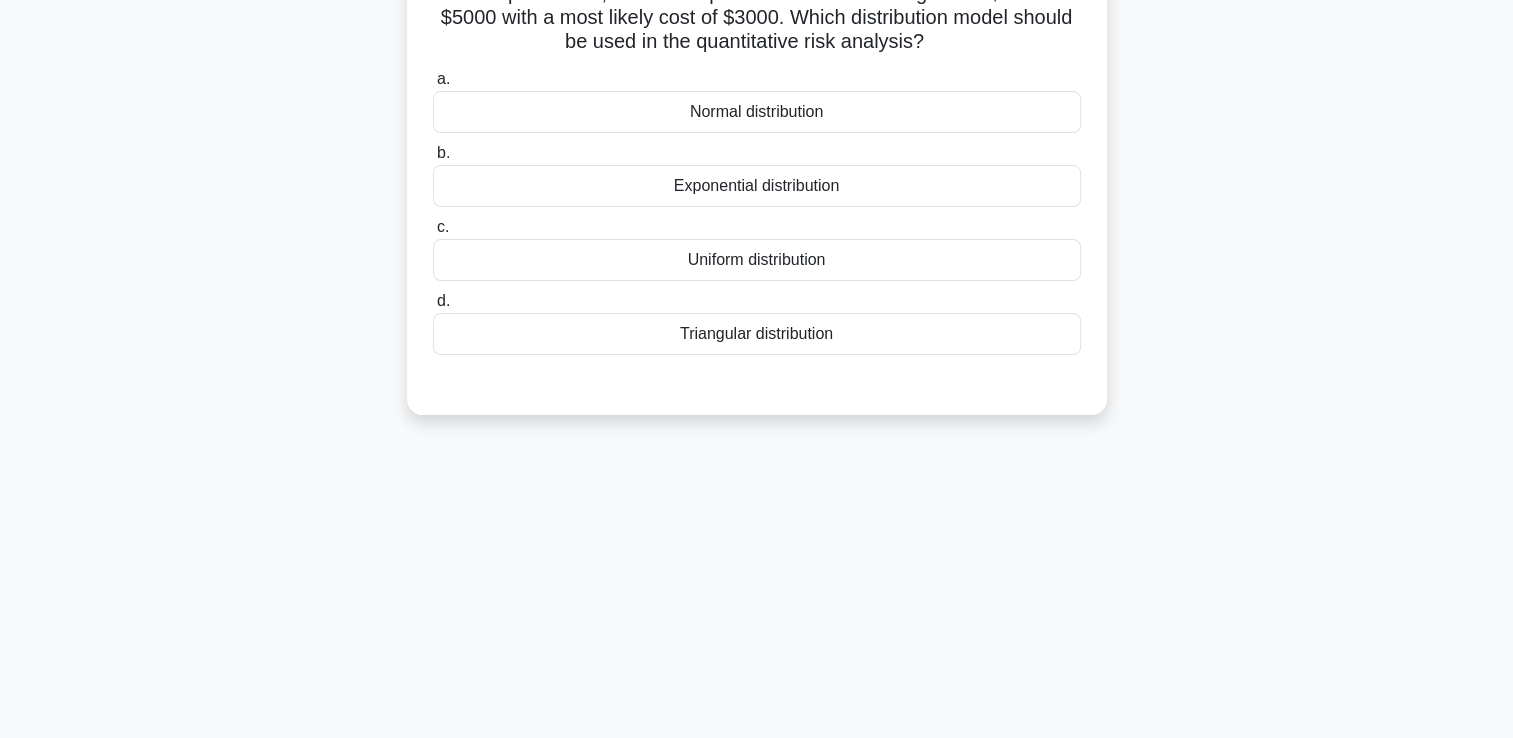 scroll, scrollTop: 0, scrollLeft: 0, axis: both 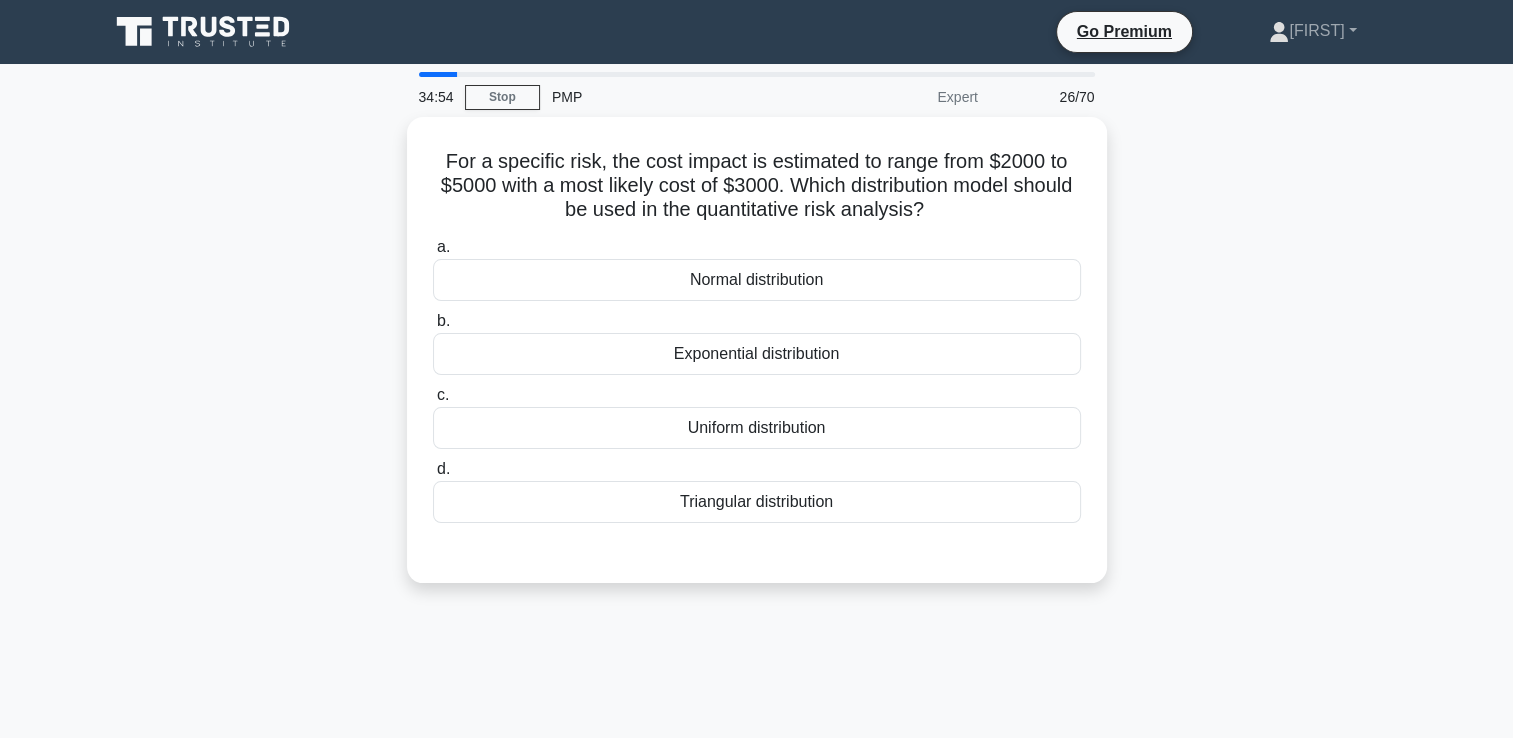 click on "For a specific risk, the cost impact is estimated to range from $2000 to $5000 with a most likely cost of $3000. Which distribution model should be used in the quantitative risk analysis?
.spinner_0XTQ{transform-origin:center;animation:spinner_y6GP .75s linear infinite}@keyframes spinner_y6GP{100%{transform:rotate(360deg)}}
a.
Normal distribution
b. c. d." at bounding box center [757, 362] 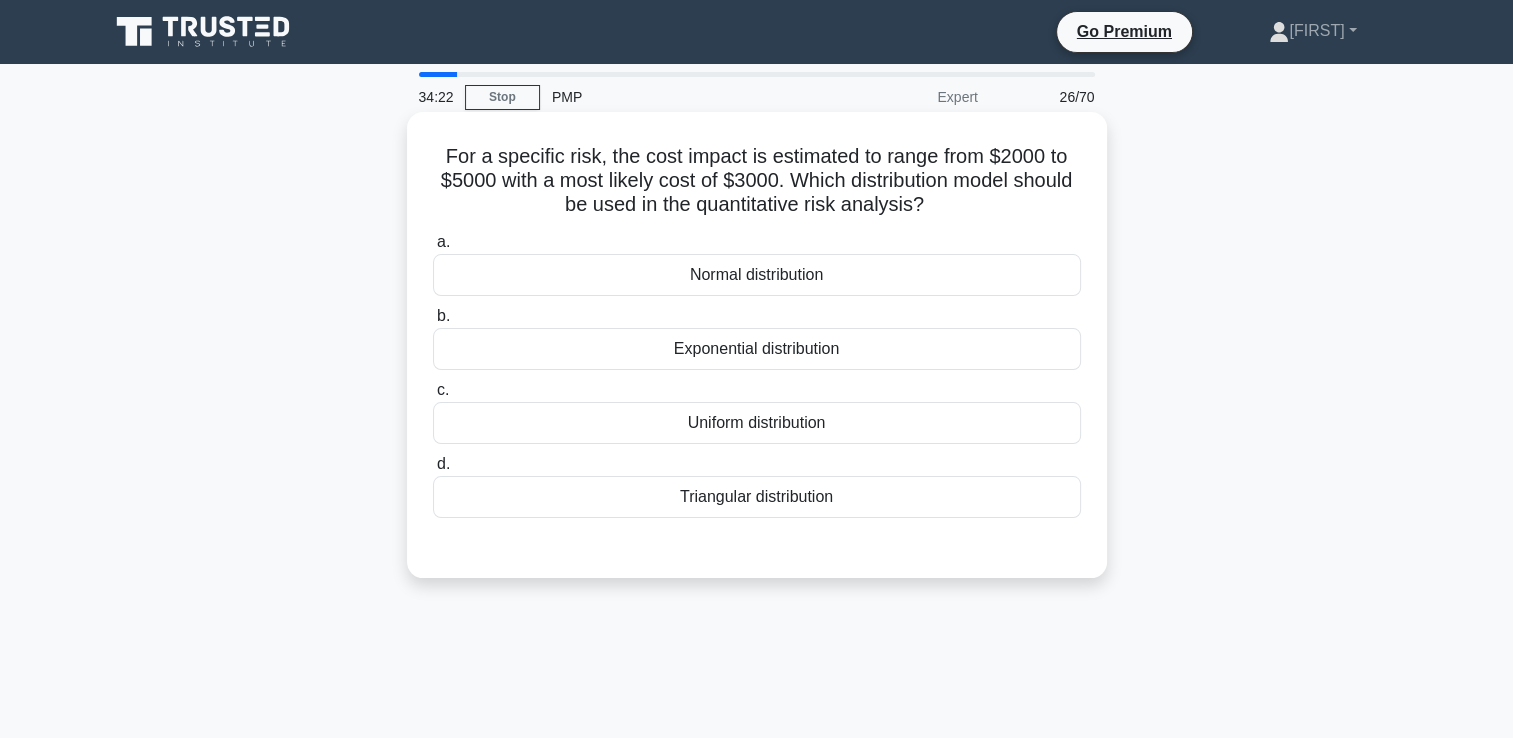 click on "Triangular distribution" at bounding box center (757, 497) 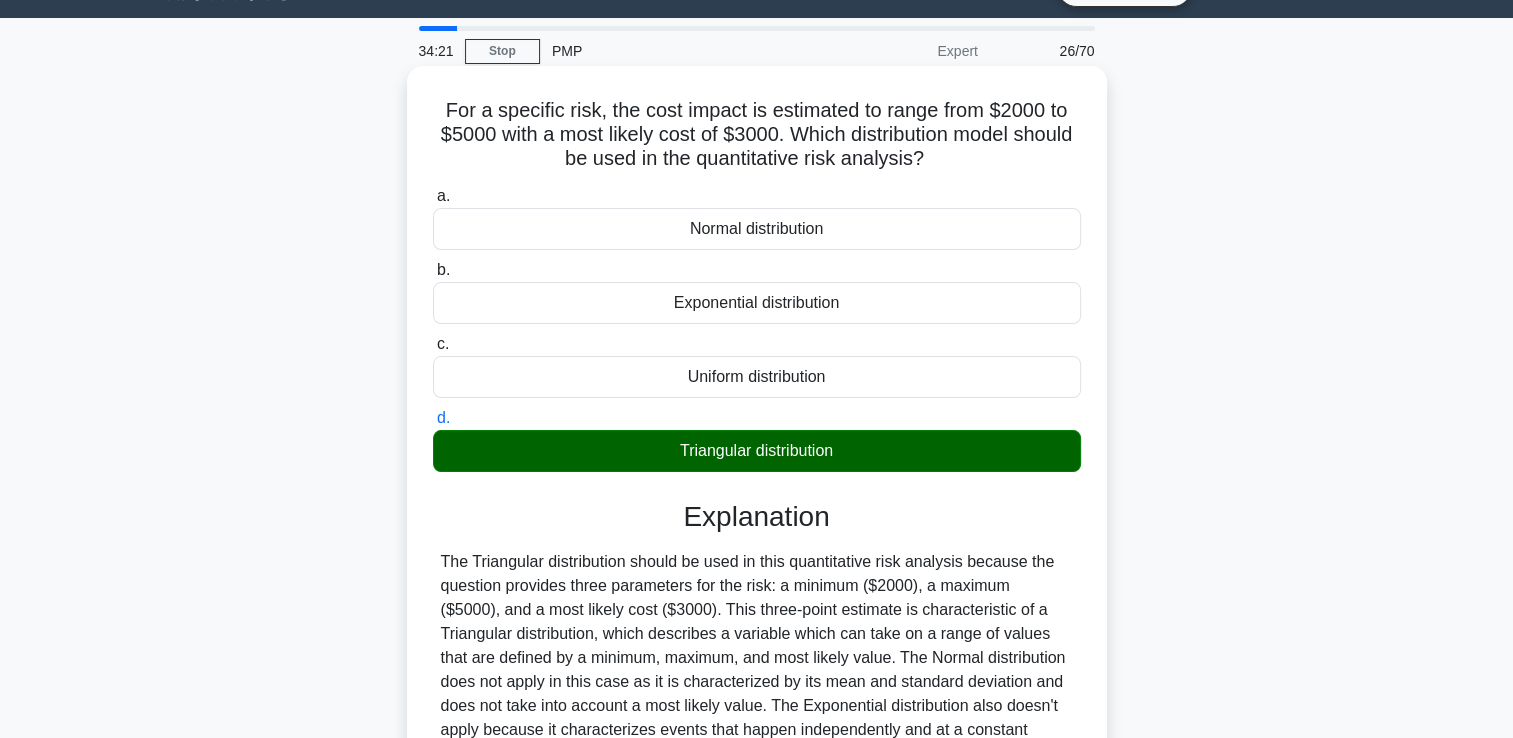 scroll, scrollTop: 342, scrollLeft: 0, axis: vertical 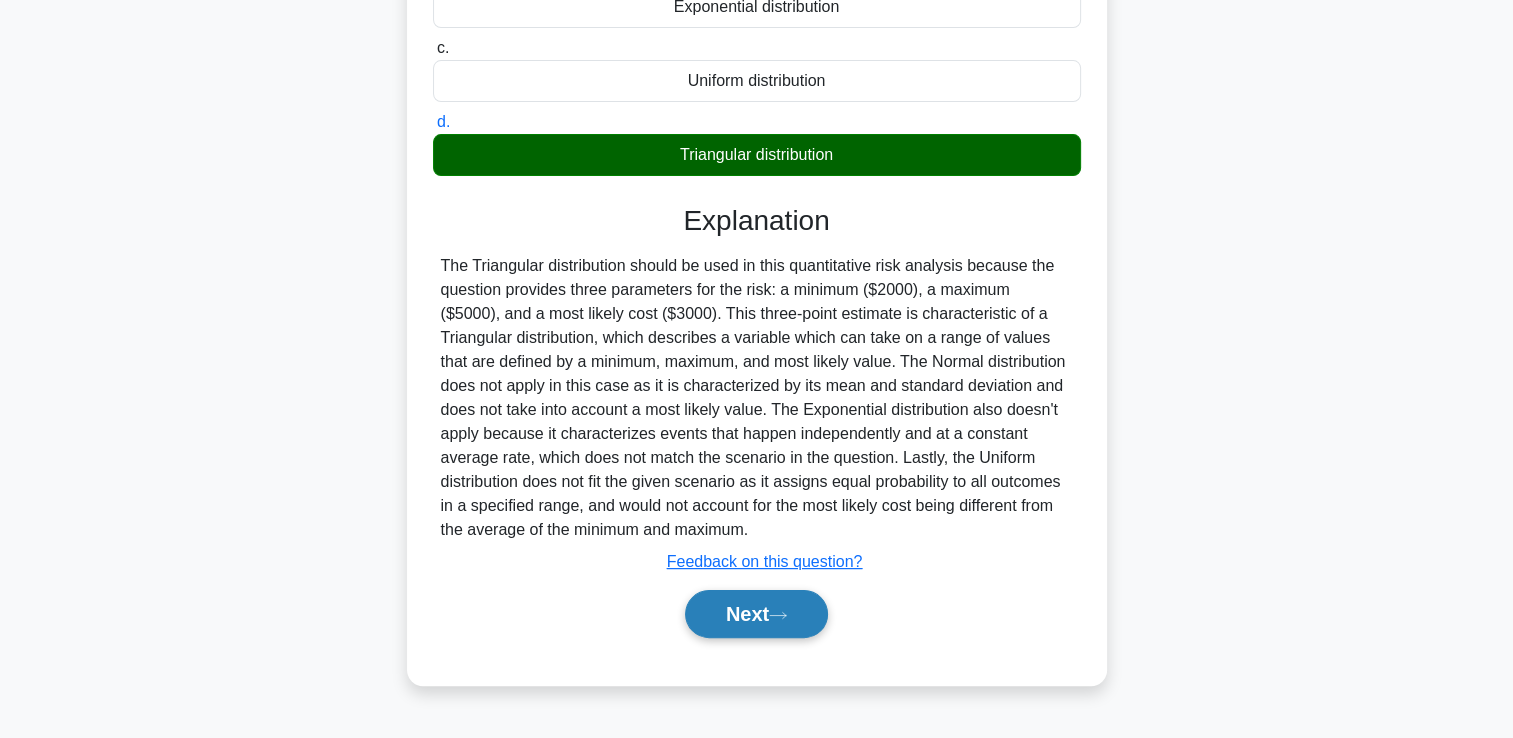 click on "Next" at bounding box center (756, 614) 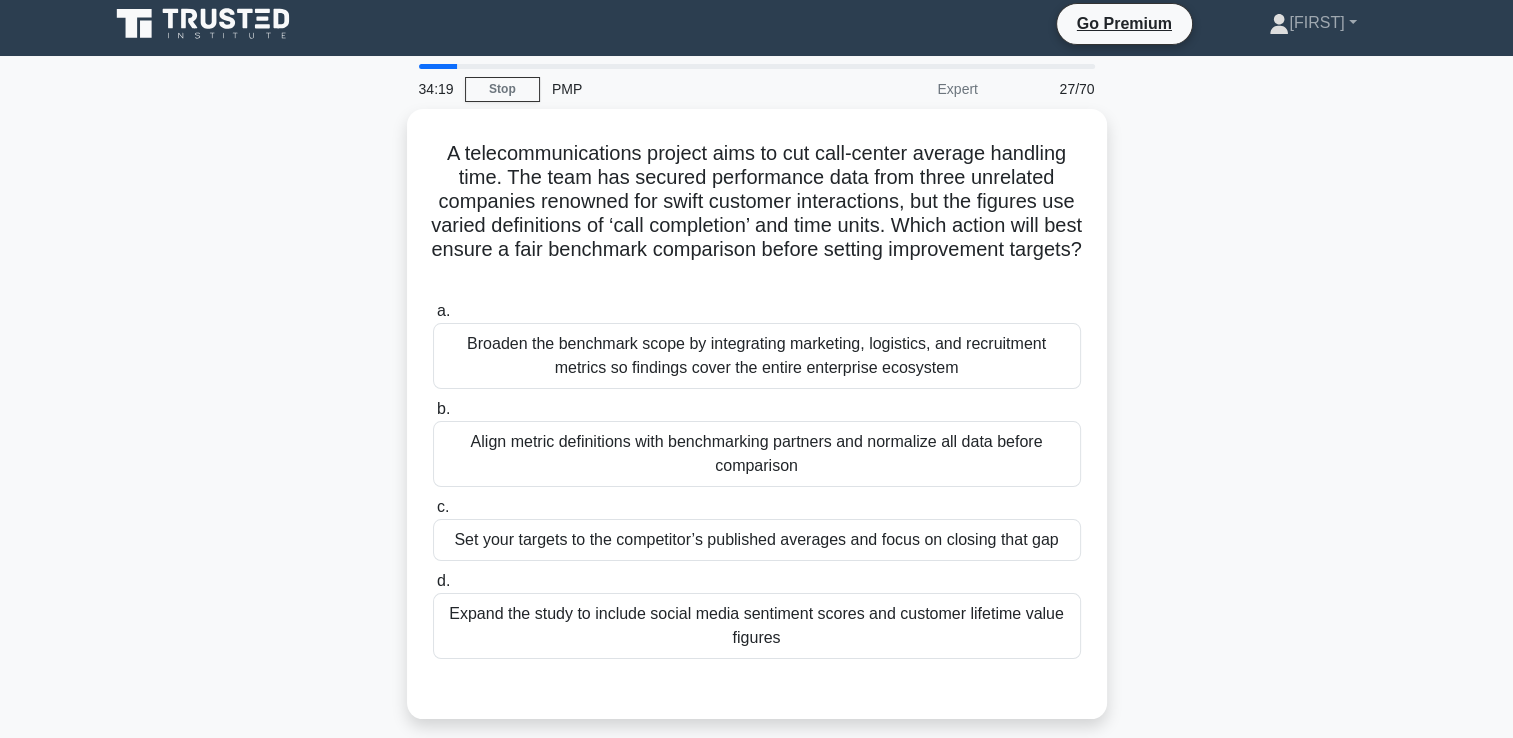 scroll, scrollTop: 0, scrollLeft: 0, axis: both 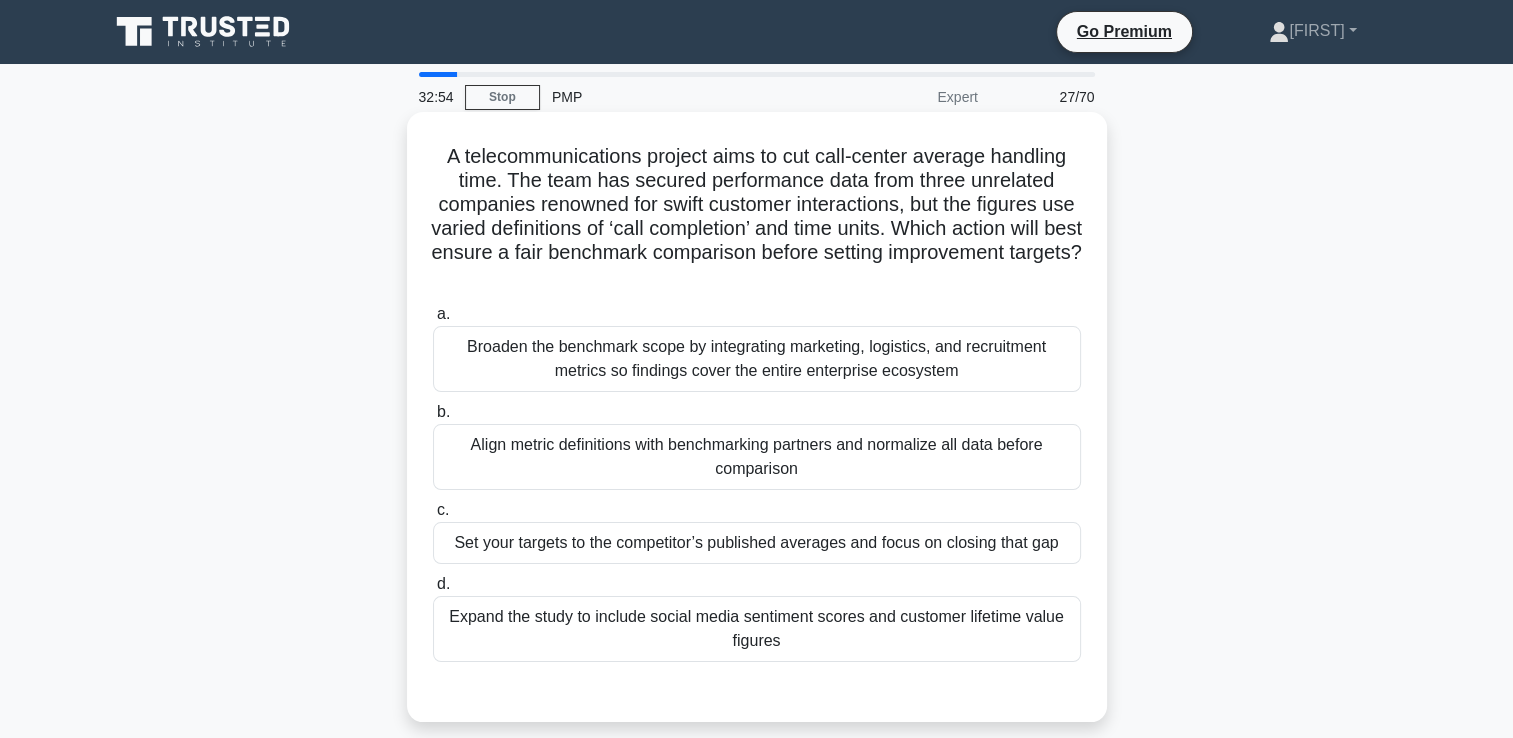 click on "Align metric definitions with benchmarking partners and normalize all data before comparison" at bounding box center (757, 457) 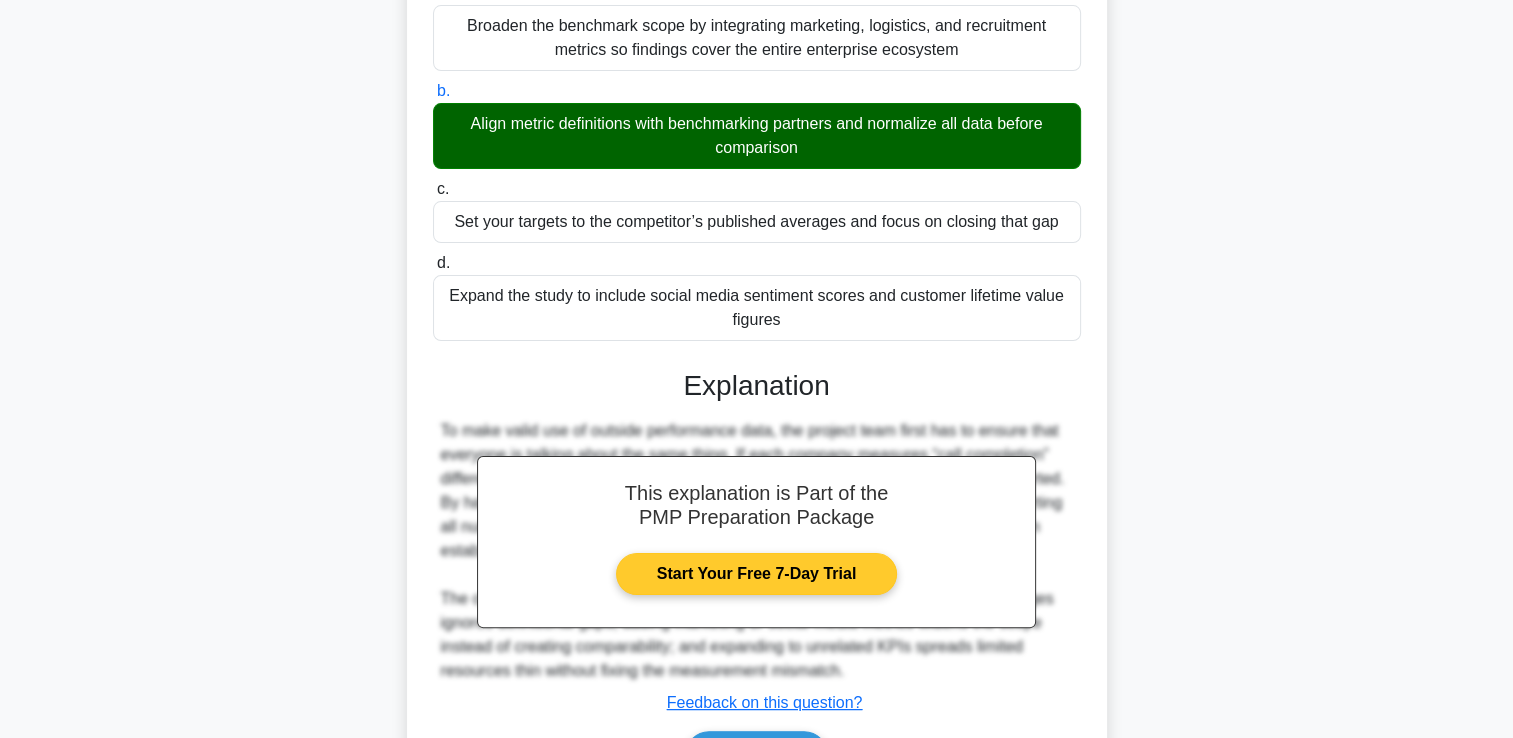 scroll, scrollTop: 445, scrollLeft: 0, axis: vertical 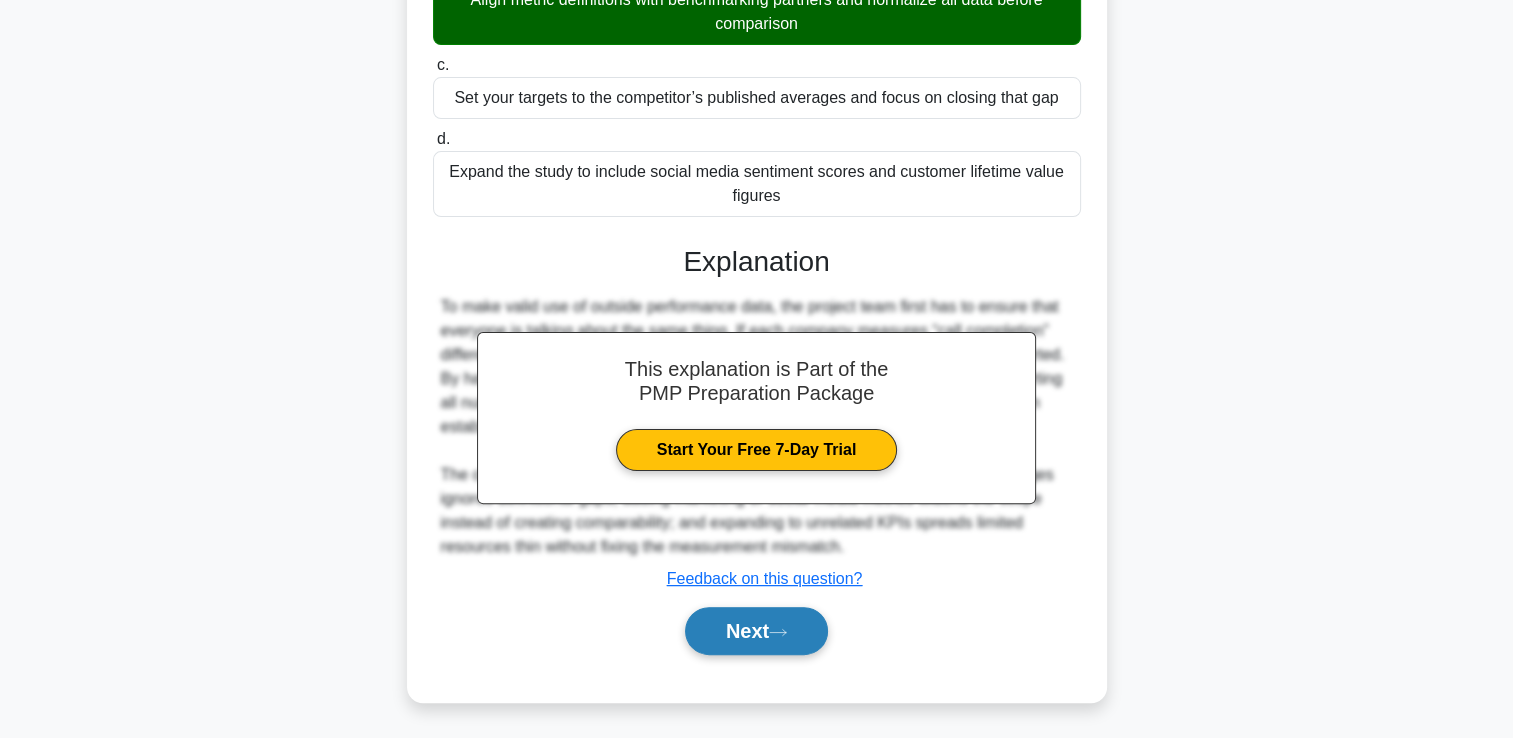 drag, startPoint x: 732, startPoint y: 667, endPoint x: 741, endPoint y: 647, distance: 21.931713 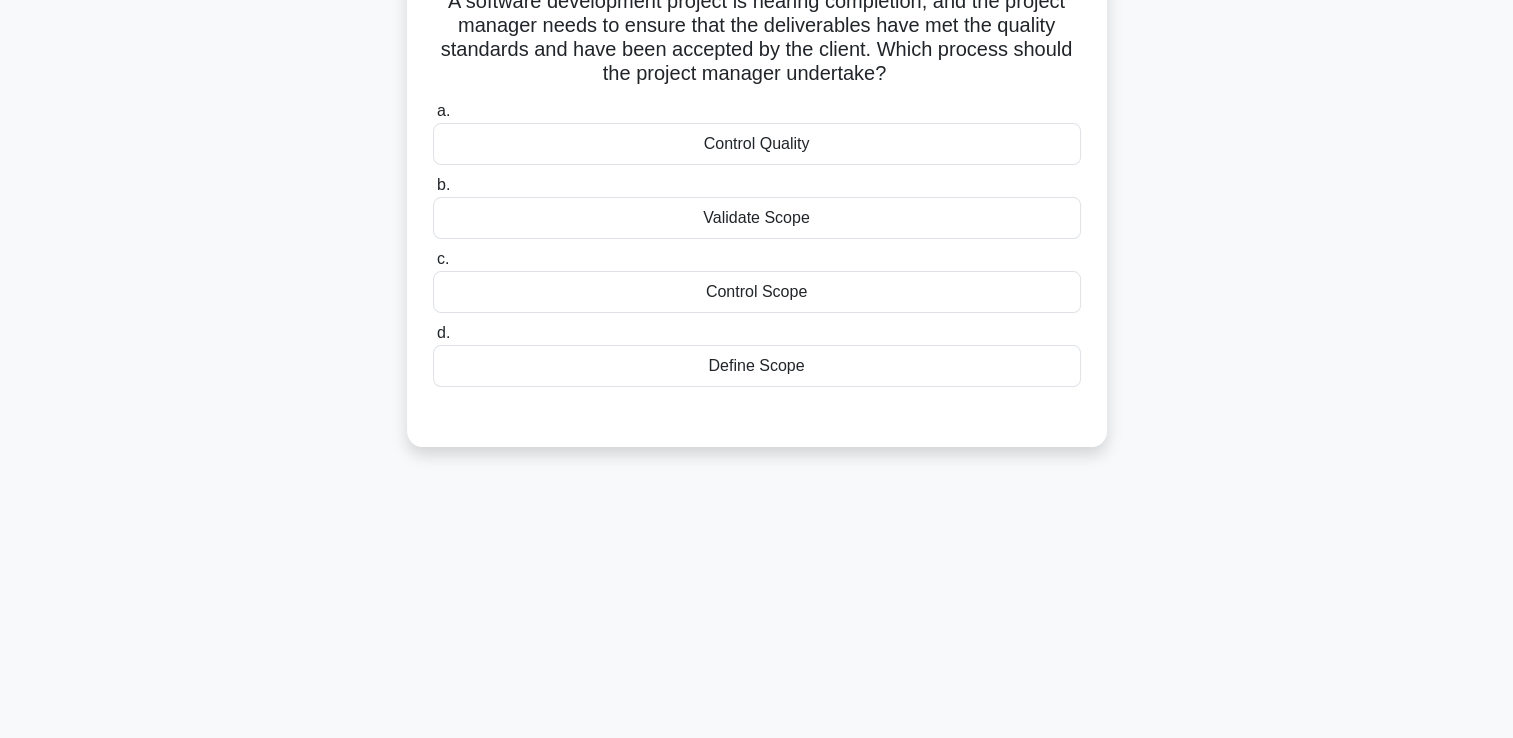 scroll, scrollTop: 0, scrollLeft: 0, axis: both 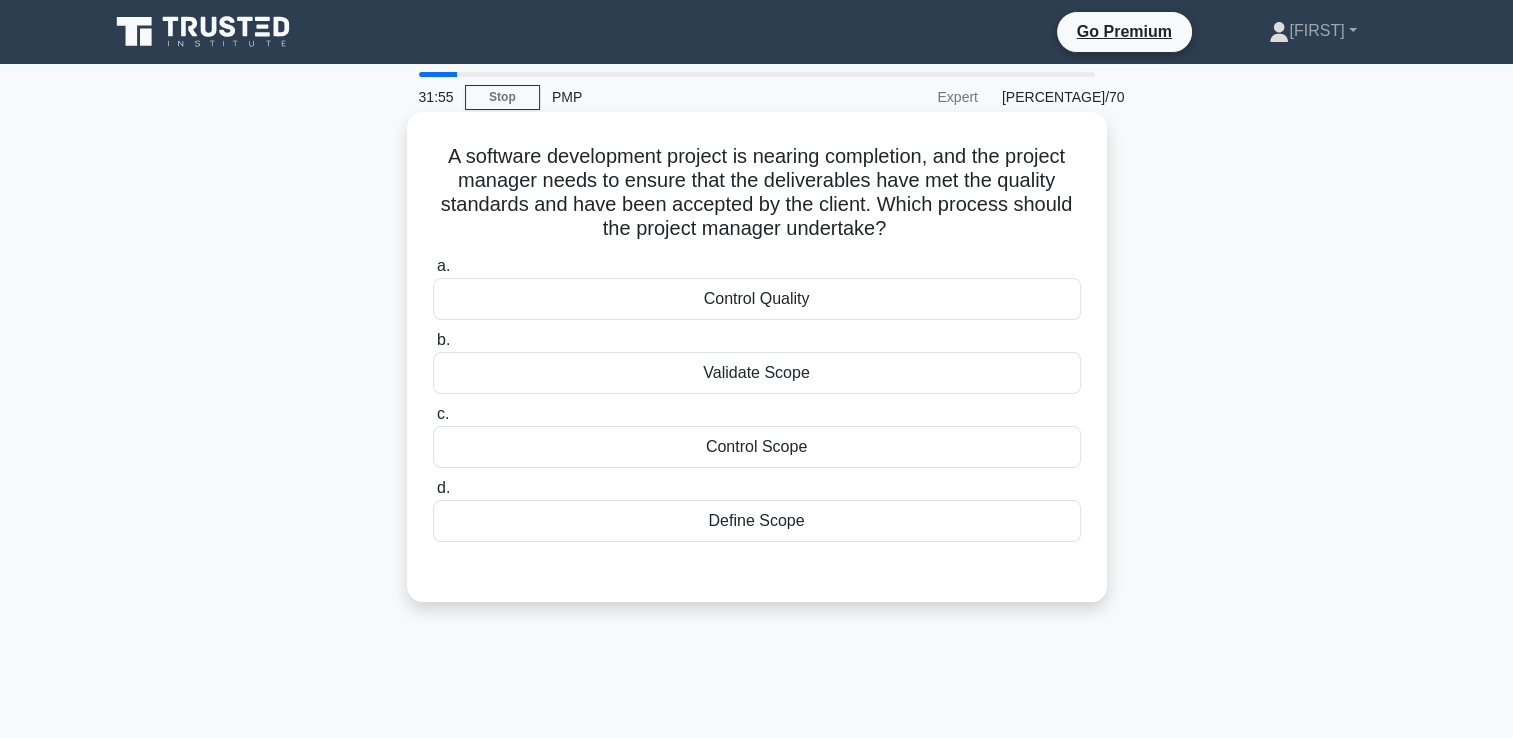 click on "Validate Scope" at bounding box center [757, 373] 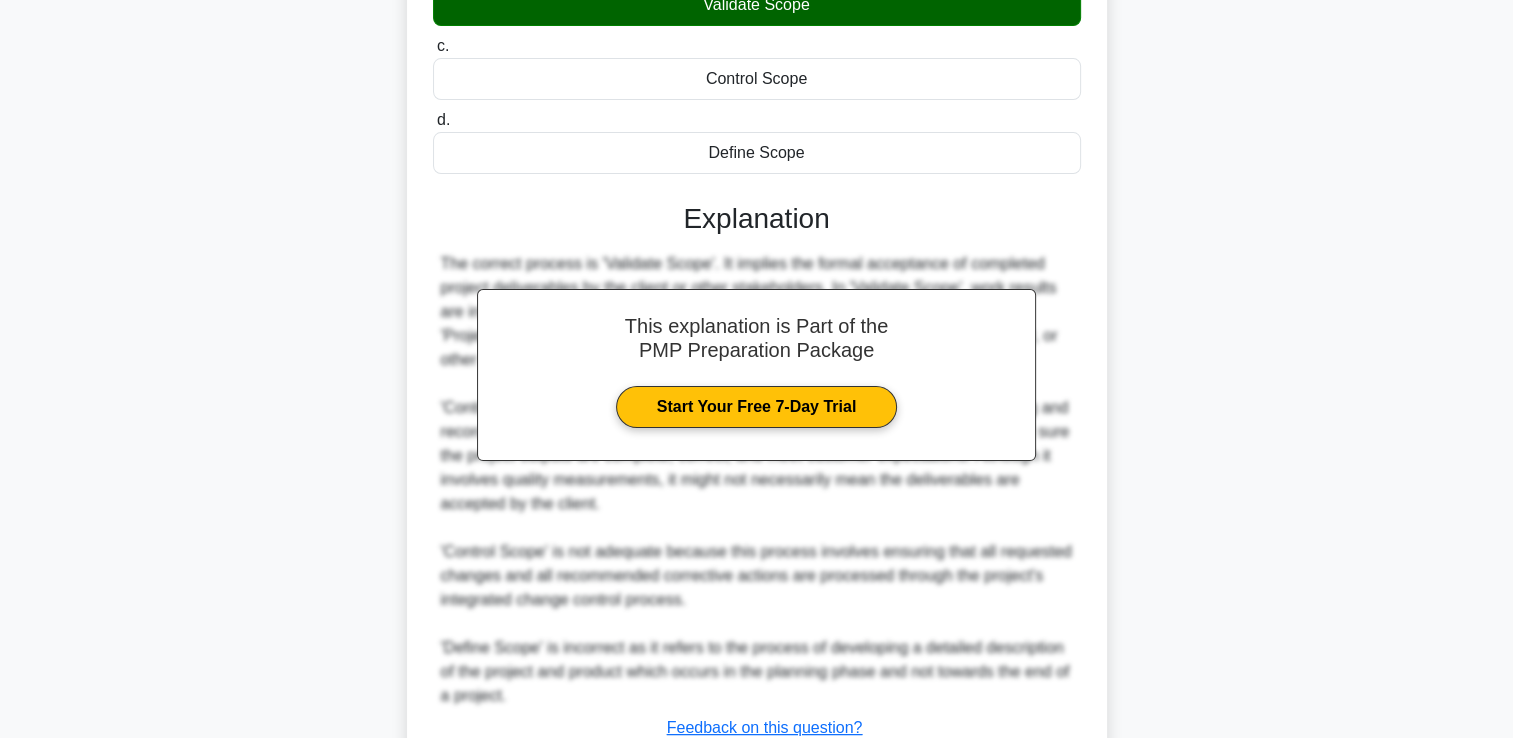 scroll, scrollTop: 517, scrollLeft: 0, axis: vertical 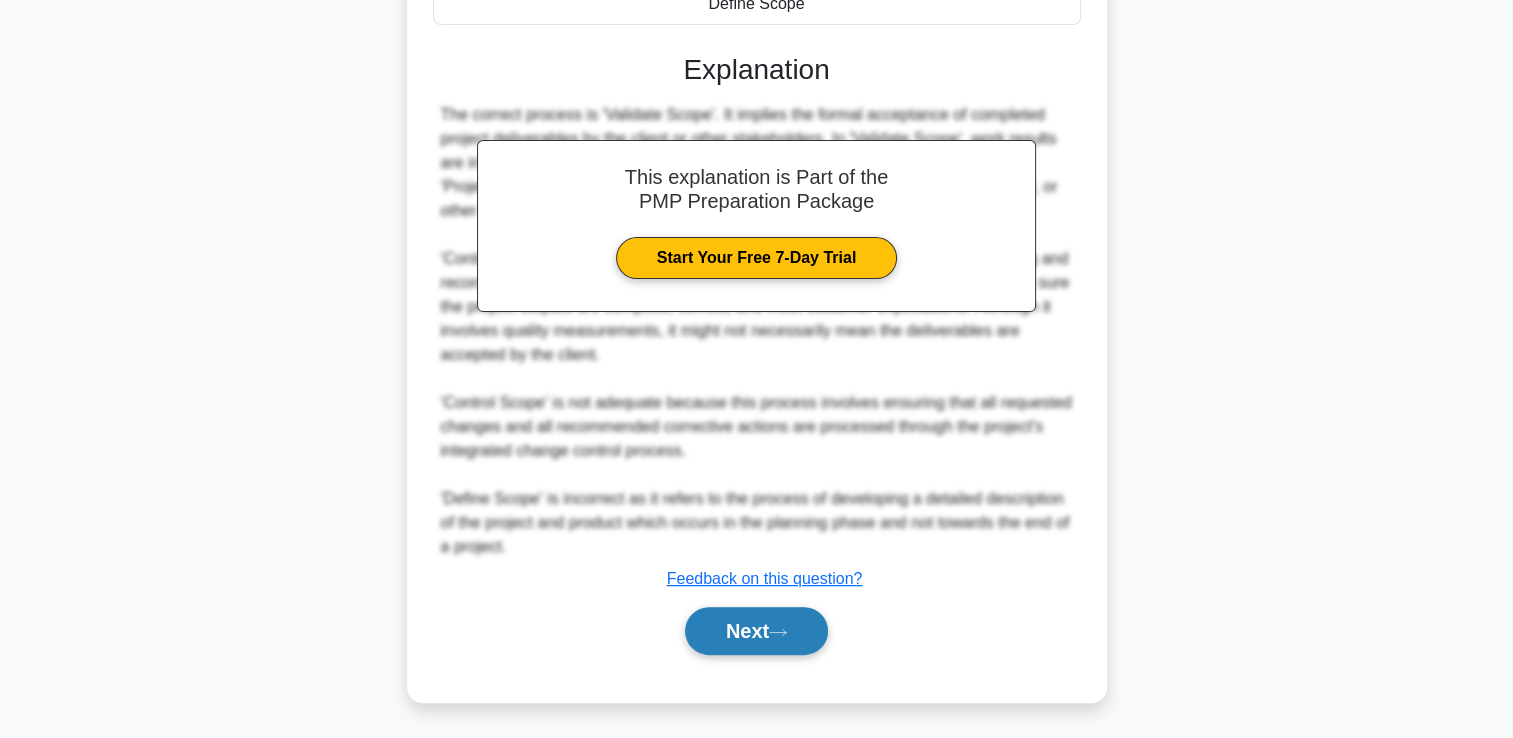 click on "Next" at bounding box center [756, 631] 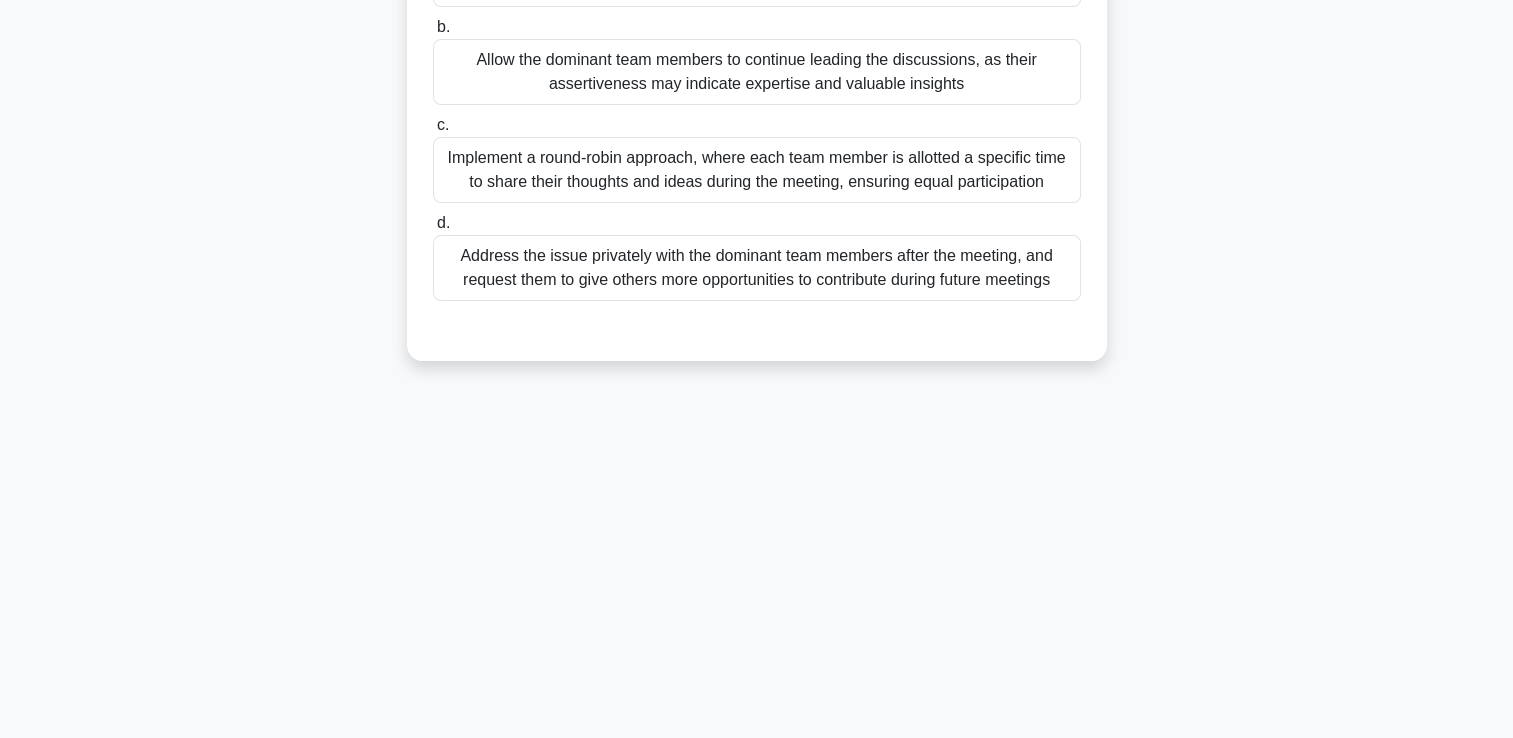 scroll, scrollTop: 0, scrollLeft: 0, axis: both 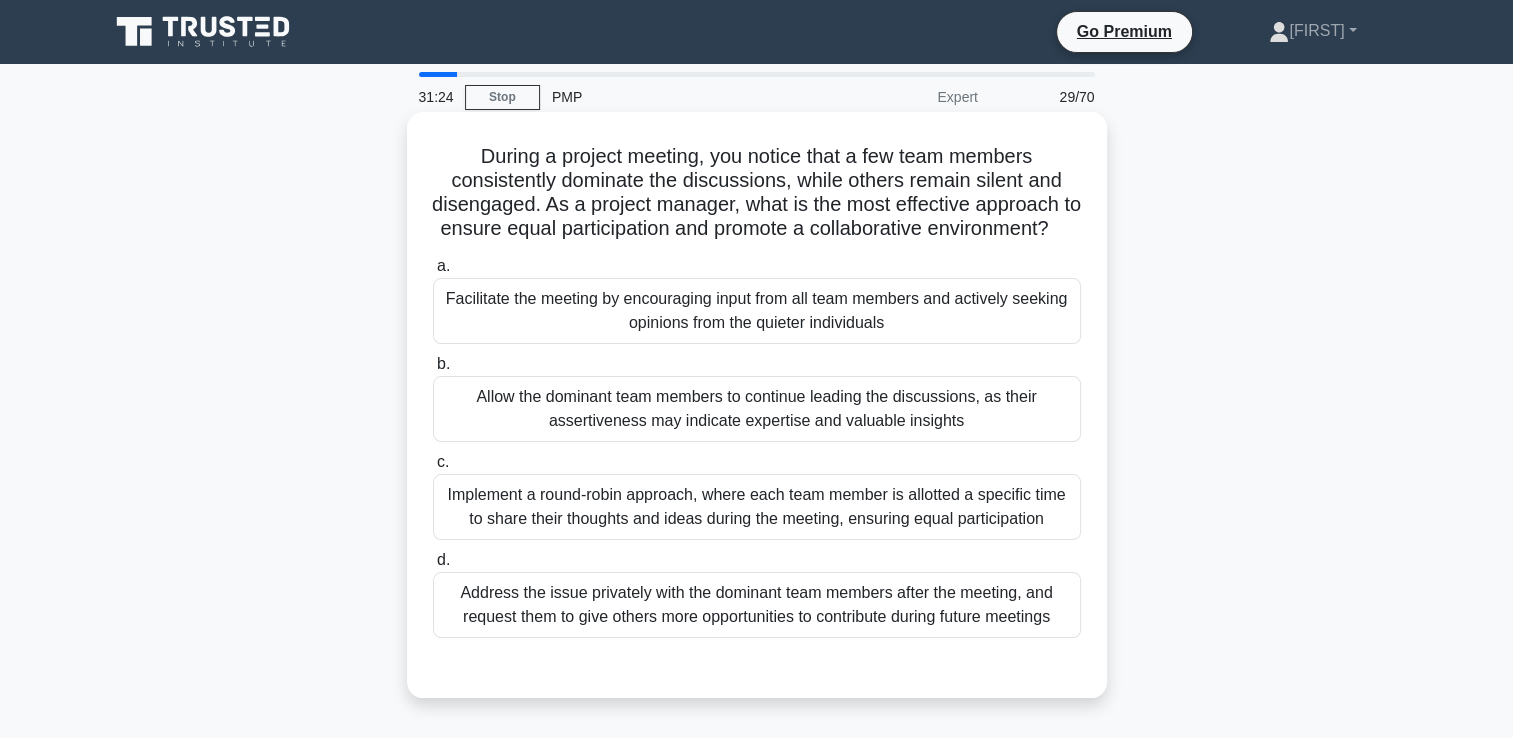 click on "Implement a round-robin approach, where each team member is allotted a specific time to share their thoughts and ideas during the meeting, ensuring equal participation" at bounding box center (757, 507) 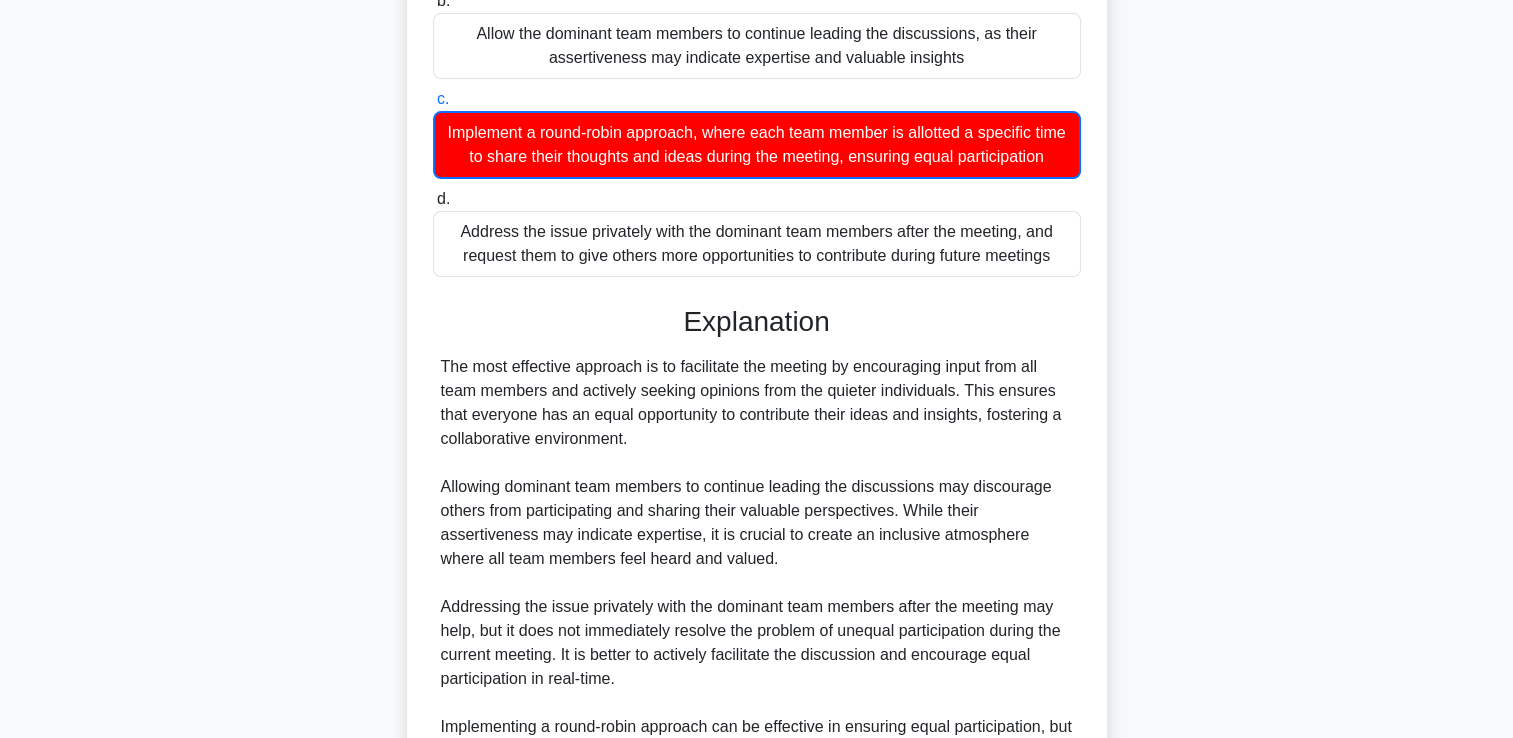scroll, scrollTop: 600, scrollLeft: 0, axis: vertical 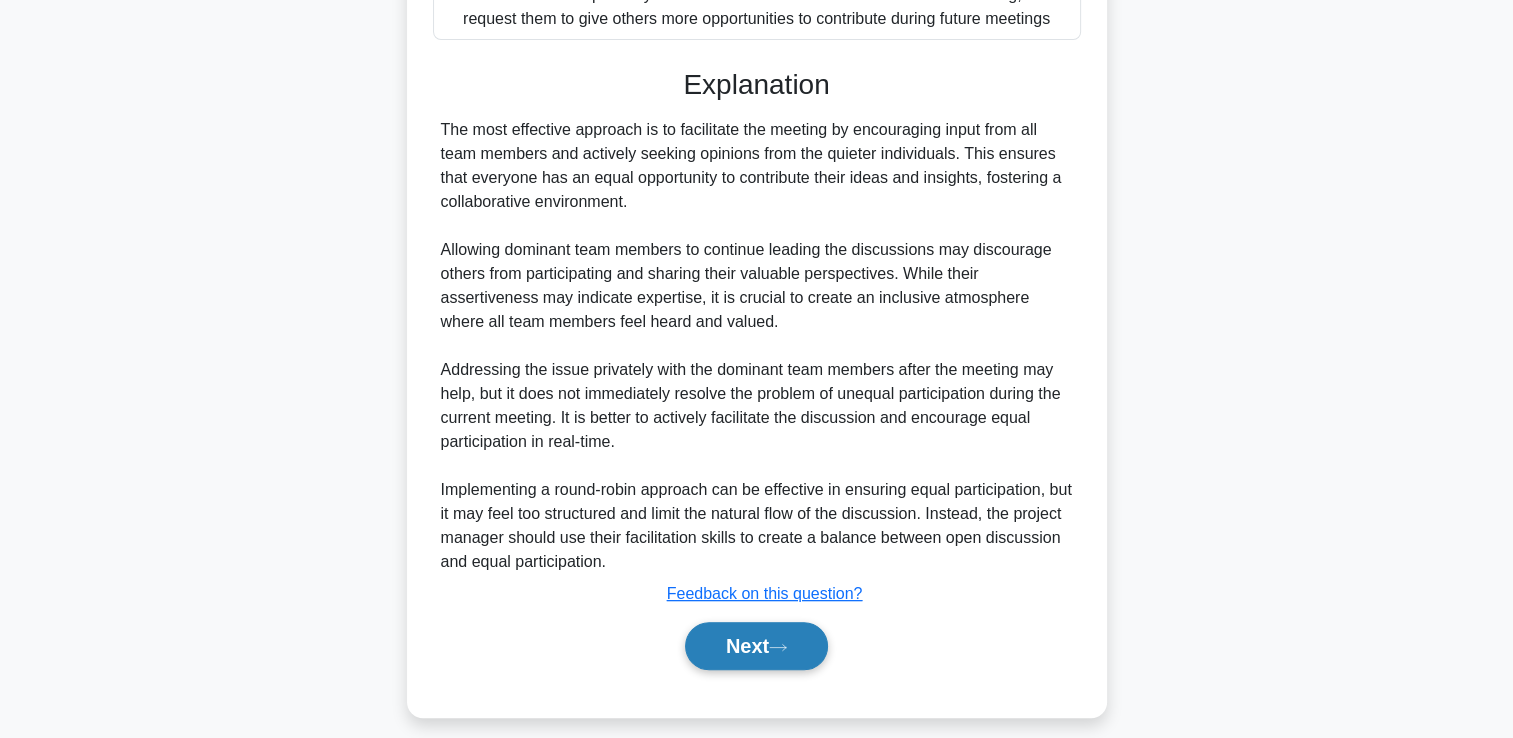 click on "Next" at bounding box center [756, 646] 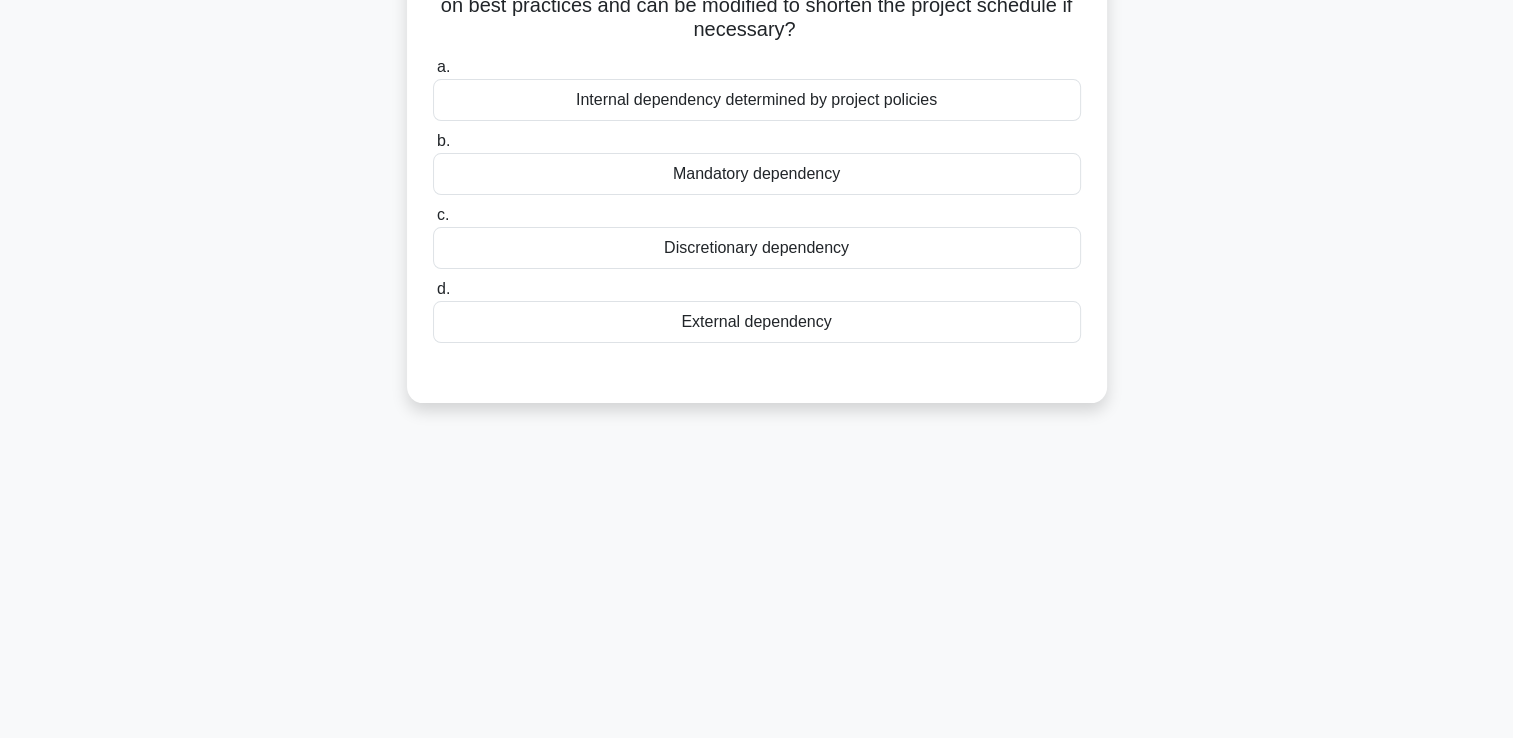 scroll, scrollTop: 0, scrollLeft: 0, axis: both 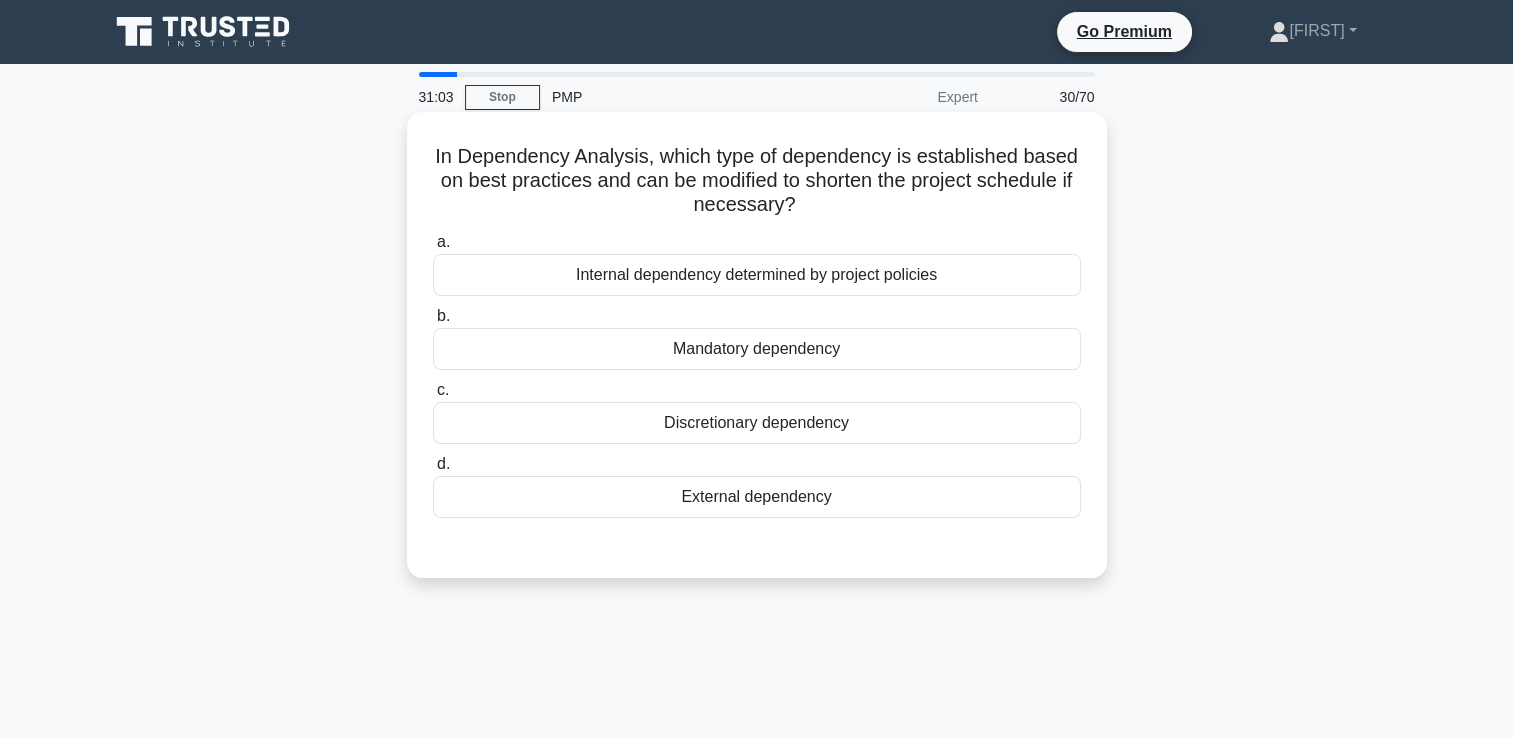 click on "Discretionary dependency" at bounding box center (757, 423) 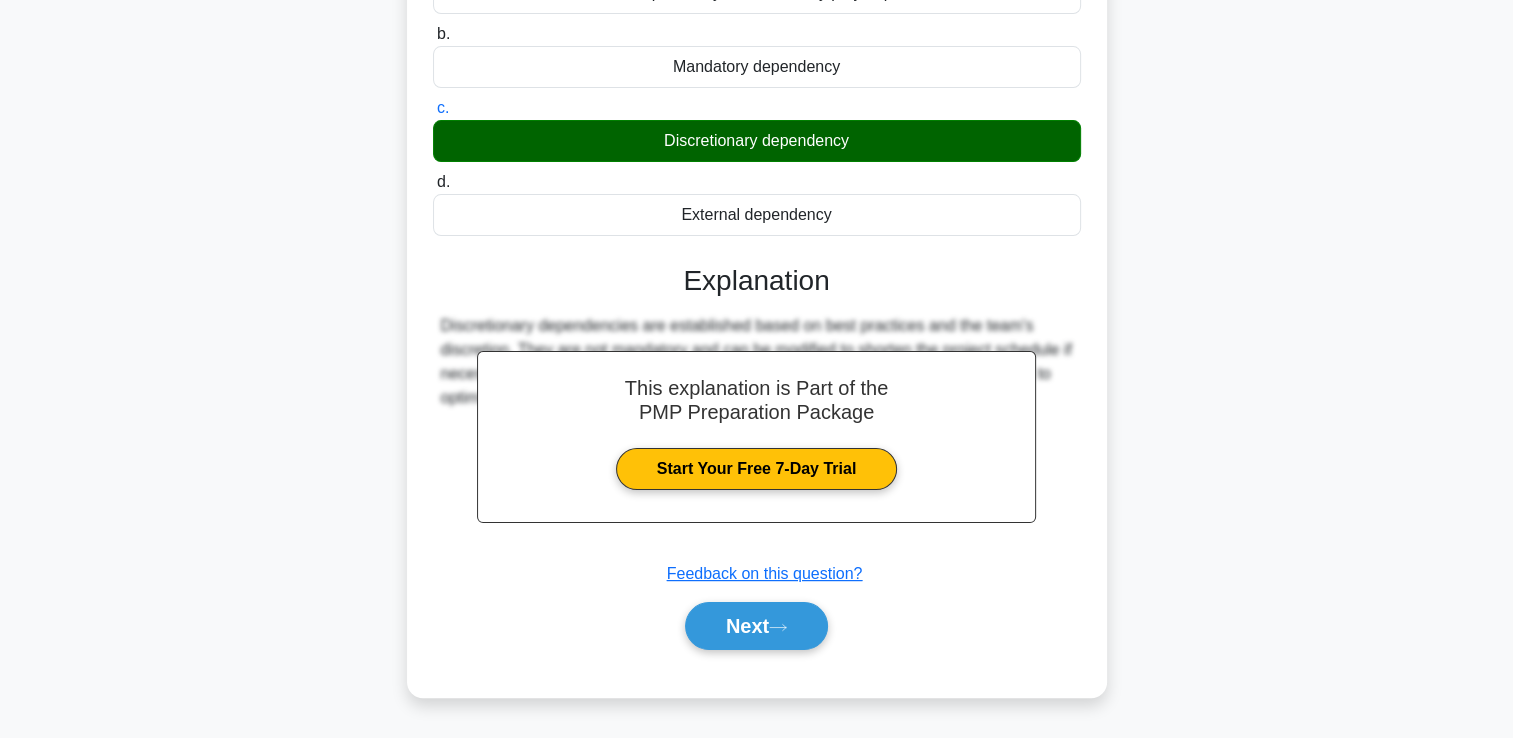 scroll, scrollTop: 342, scrollLeft: 0, axis: vertical 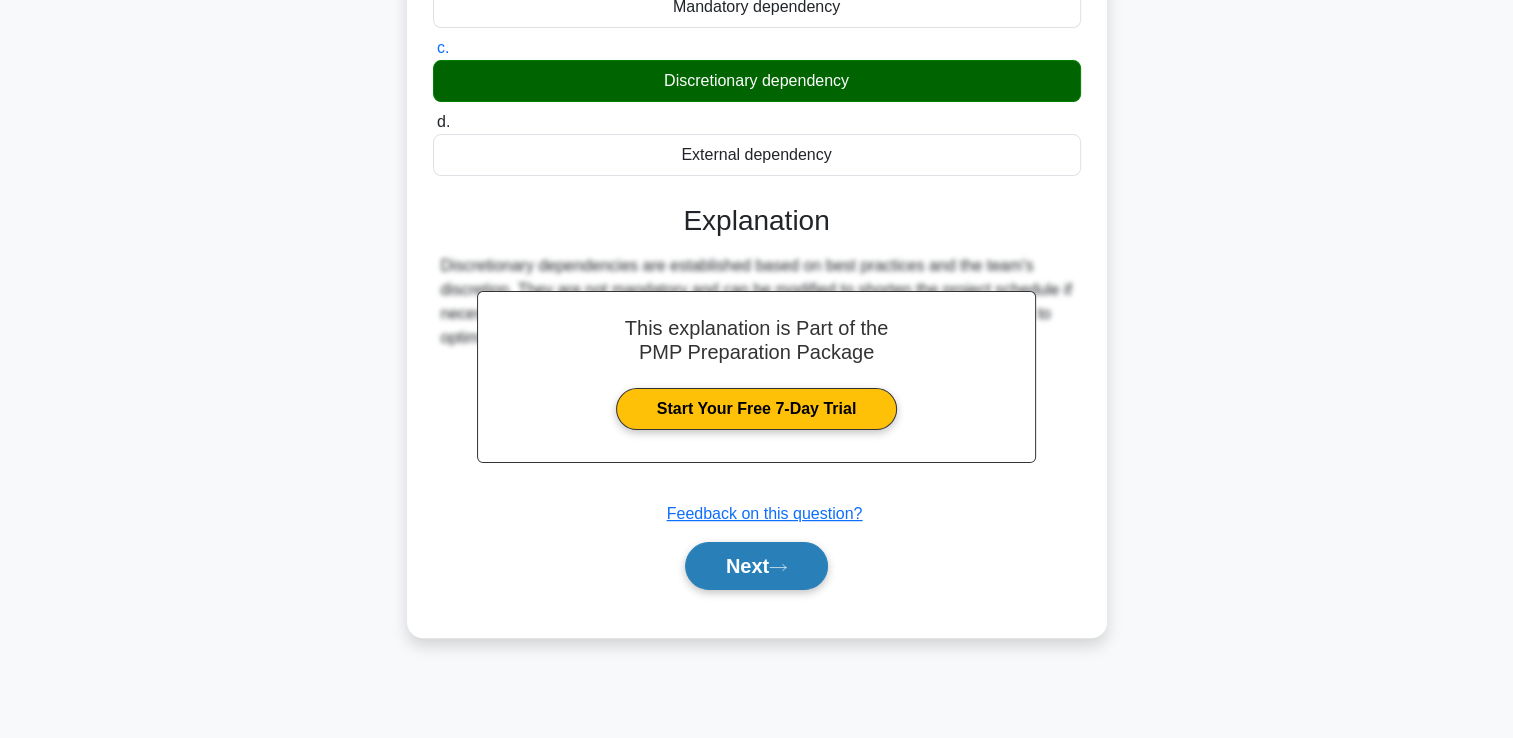 click 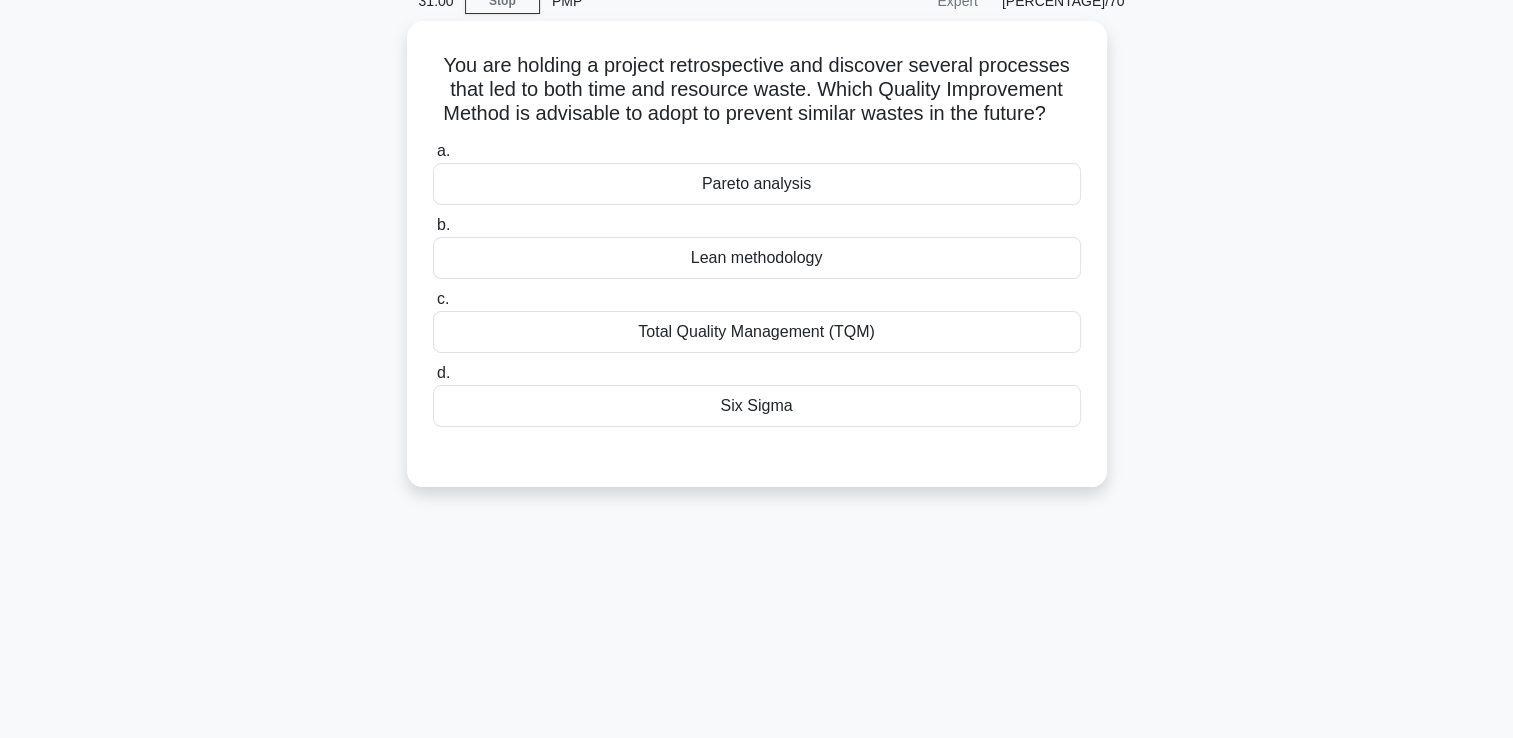 scroll, scrollTop: 0, scrollLeft: 0, axis: both 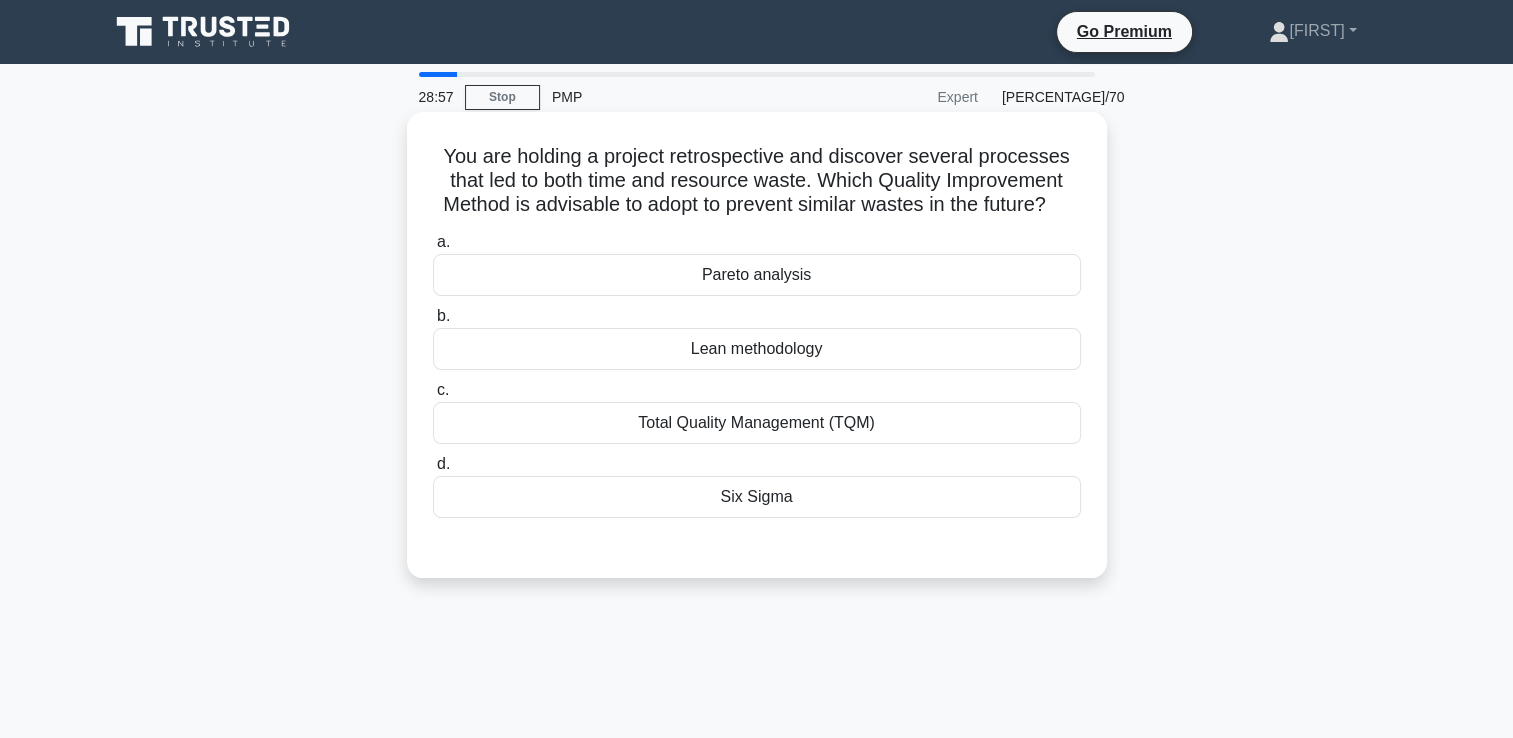 click on "Lean methodology" at bounding box center (757, 349) 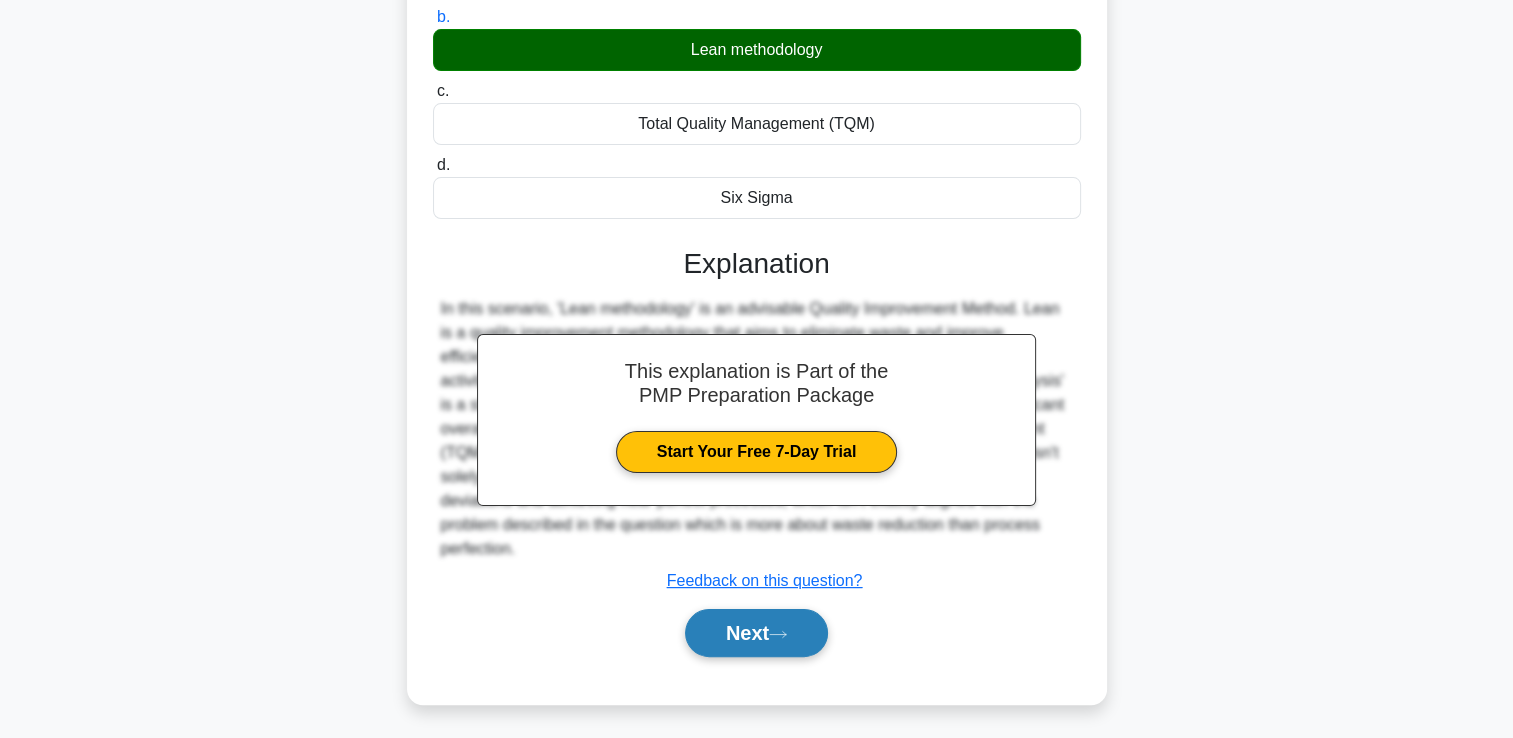 scroll, scrollTop: 342, scrollLeft: 0, axis: vertical 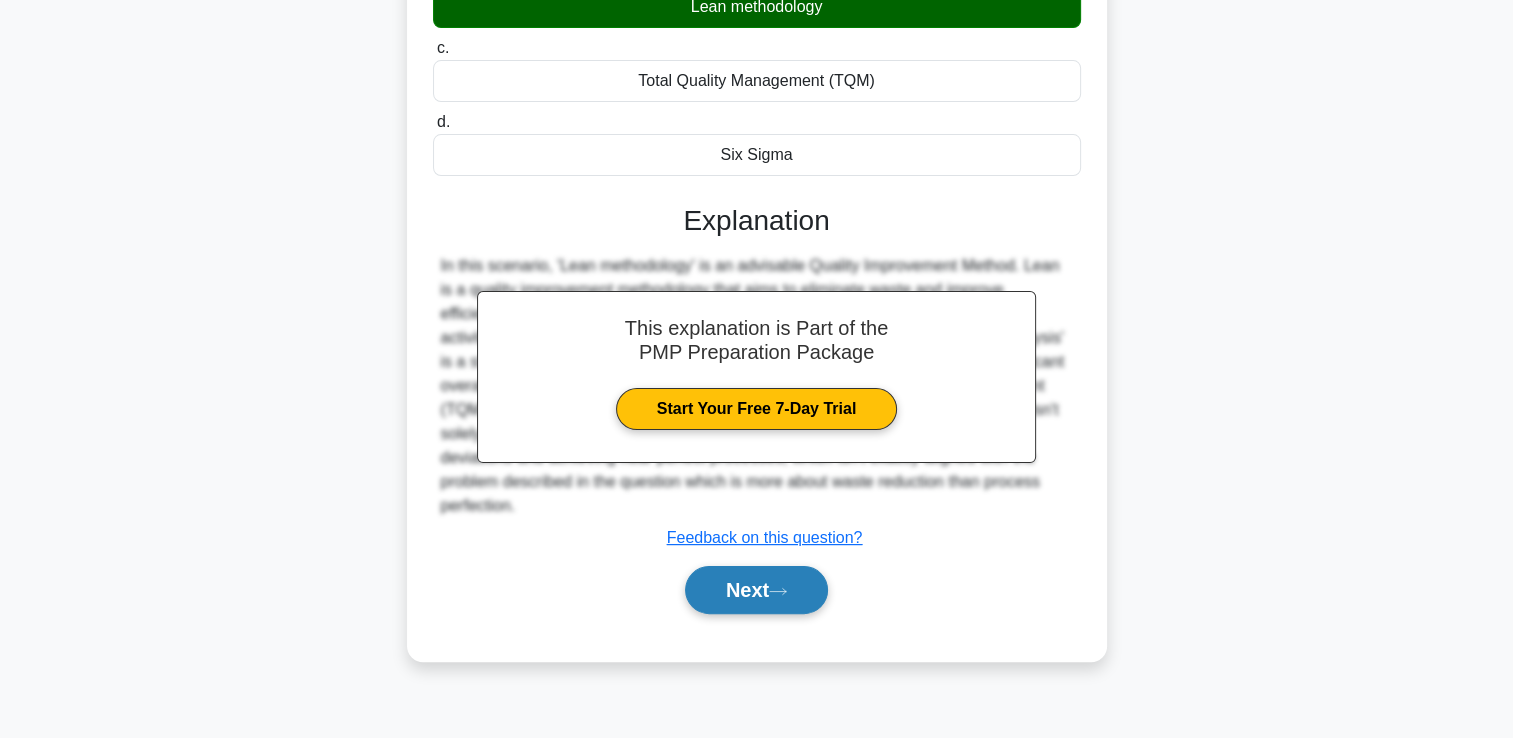 click 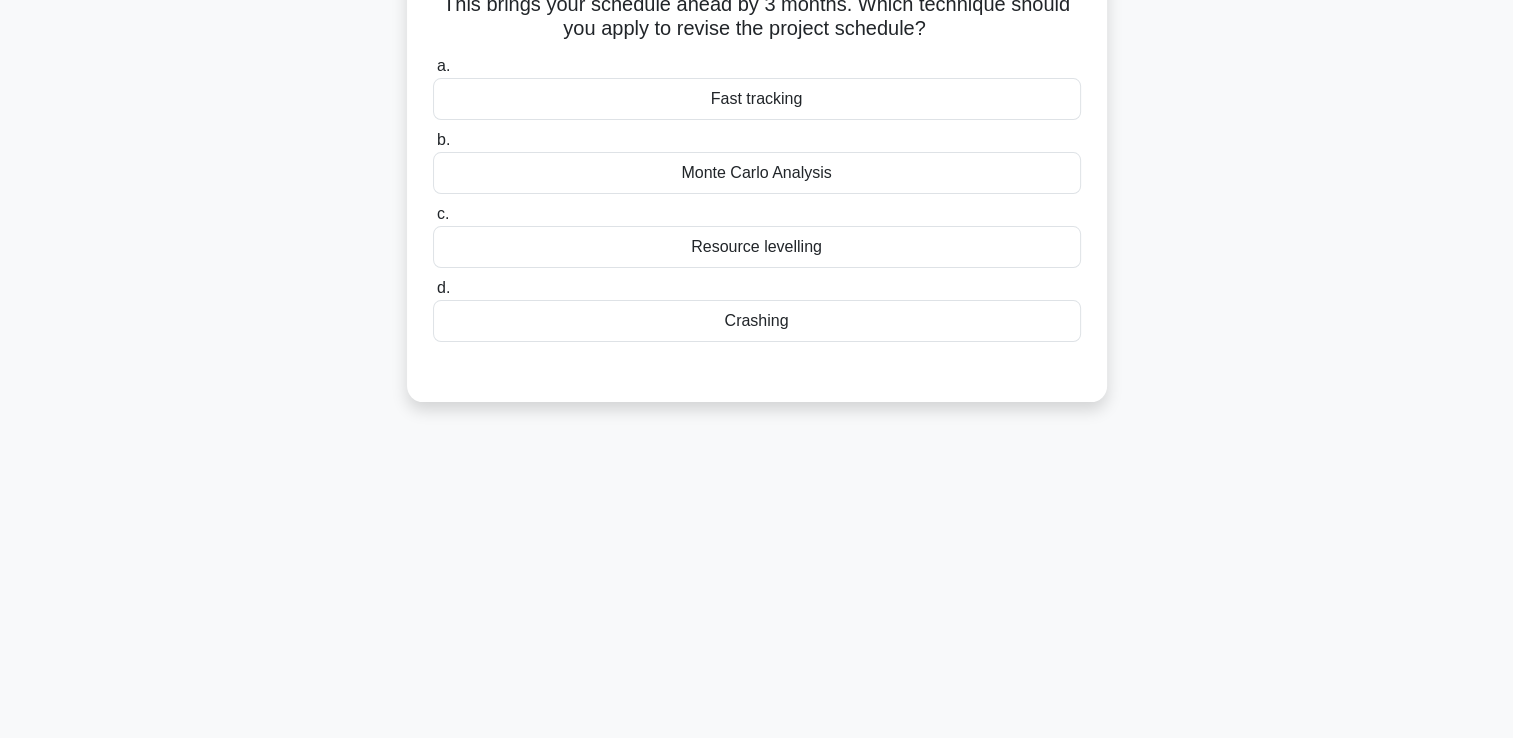 scroll, scrollTop: 42, scrollLeft: 0, axis: vertical 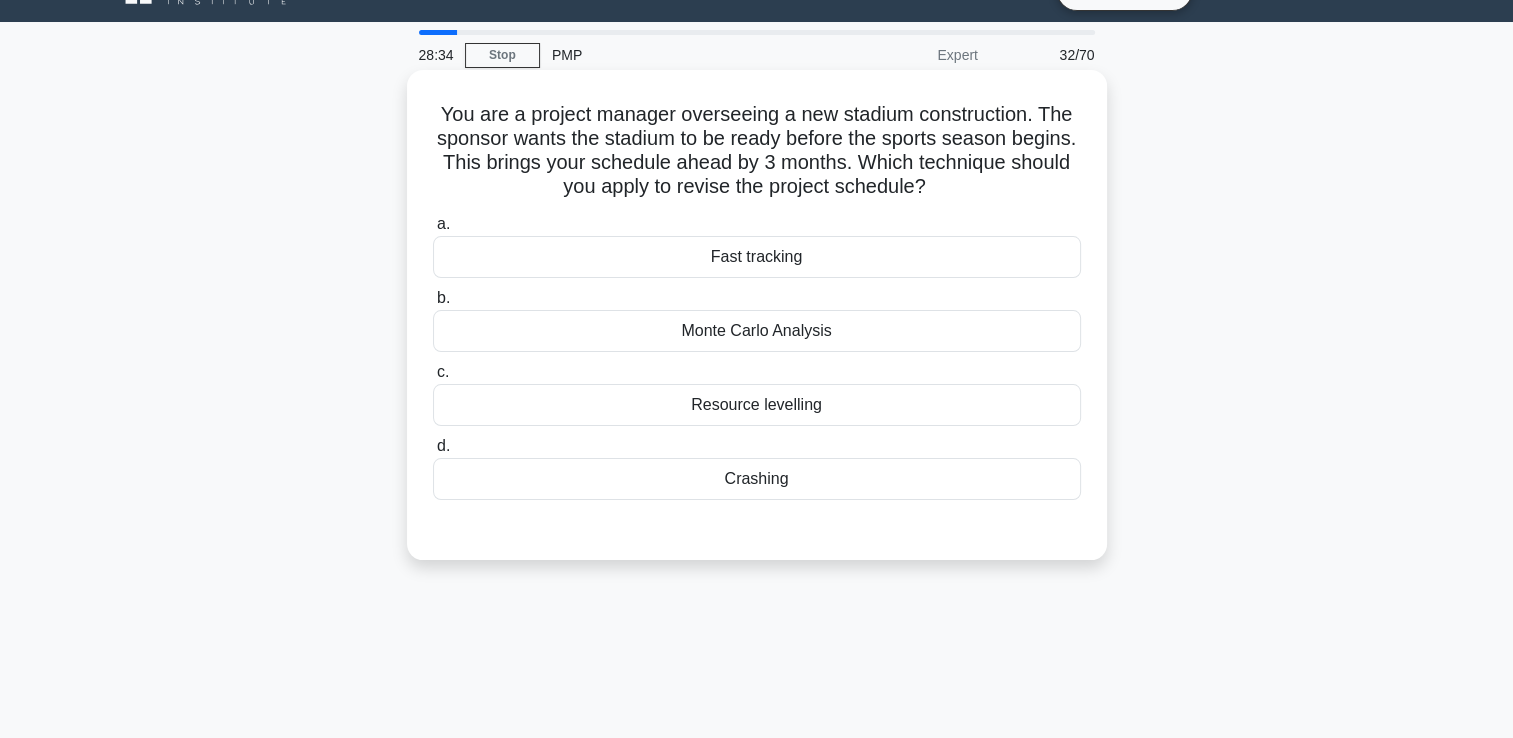 click on "Crashing" at bounding box center (757, 479) 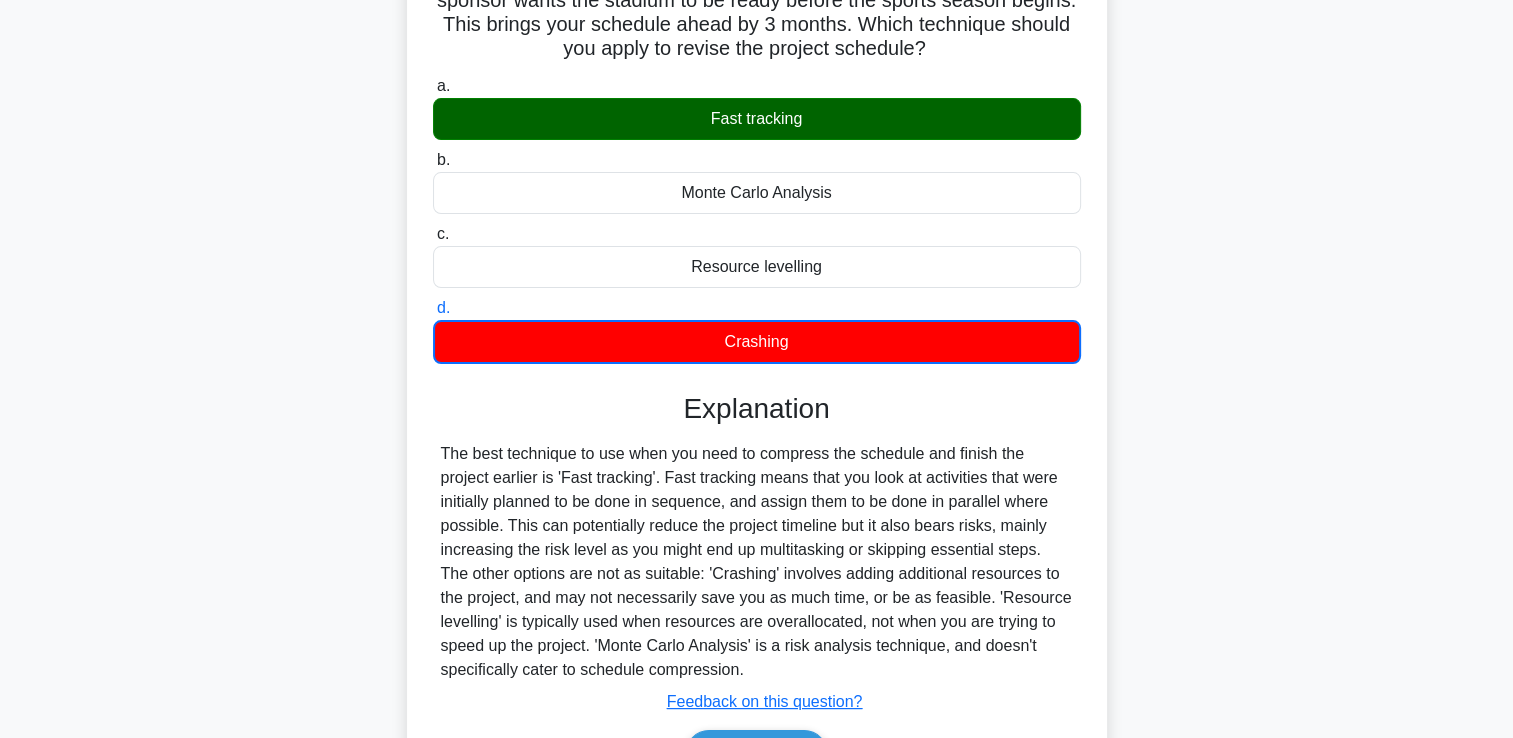 scroll, scrollTop: 242, scrollLeft: 0, axis: vertical 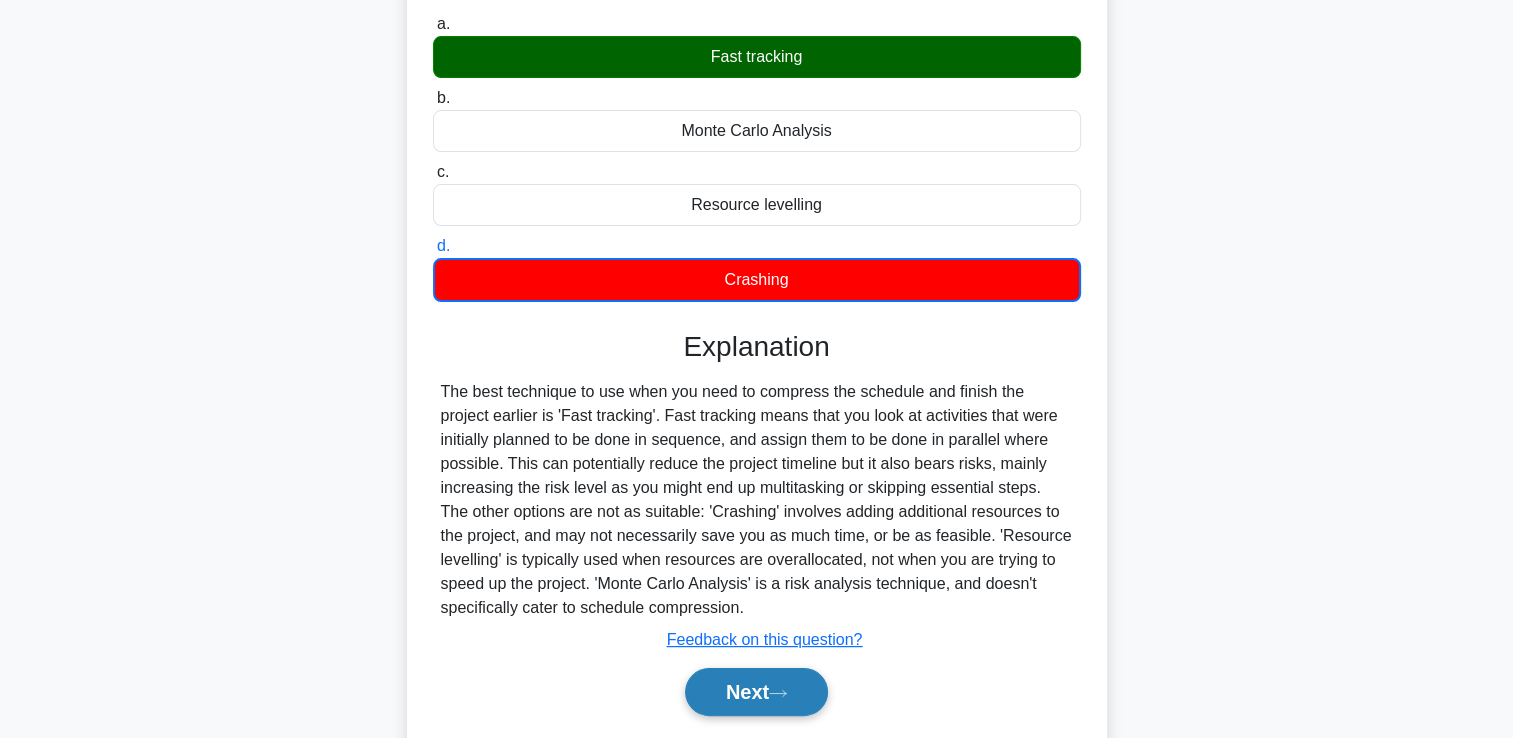 click on "Next" at bounding box center [756, 692] 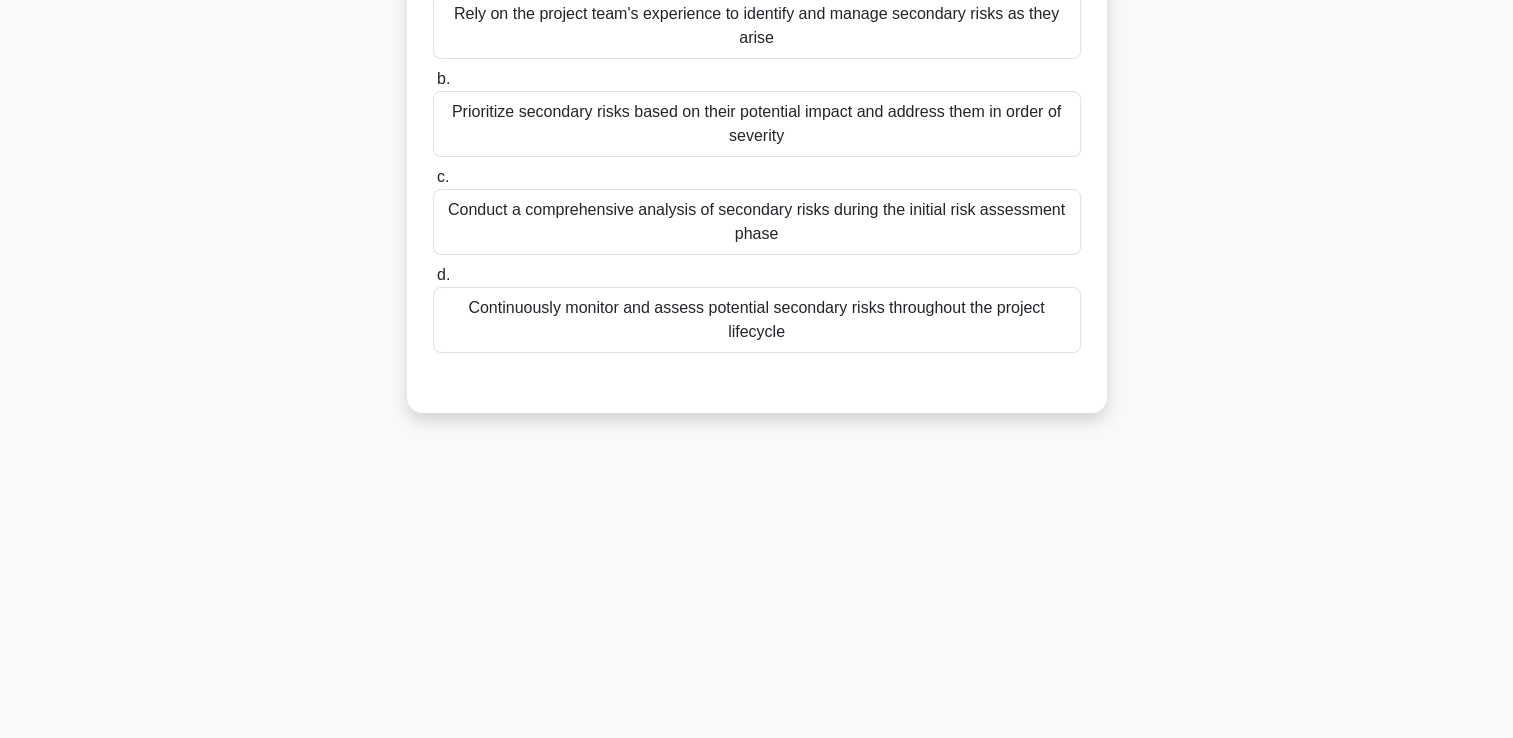scroll, scrollTop: 0, scrollLeft: 0, axis: both 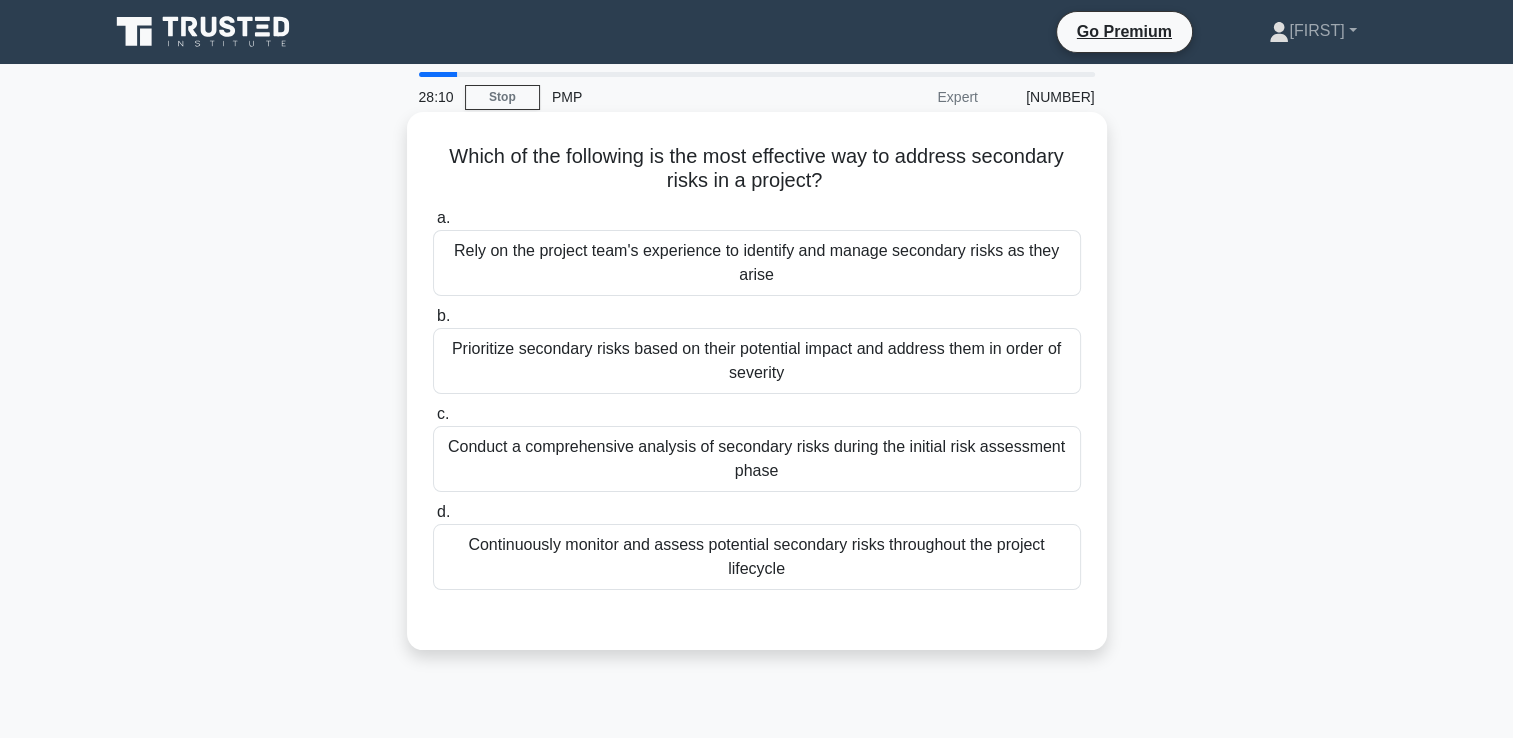 click on "Continuously monitor and assess potential secondary risks throughout the project lifecycle" at bounding box center (757, 557) 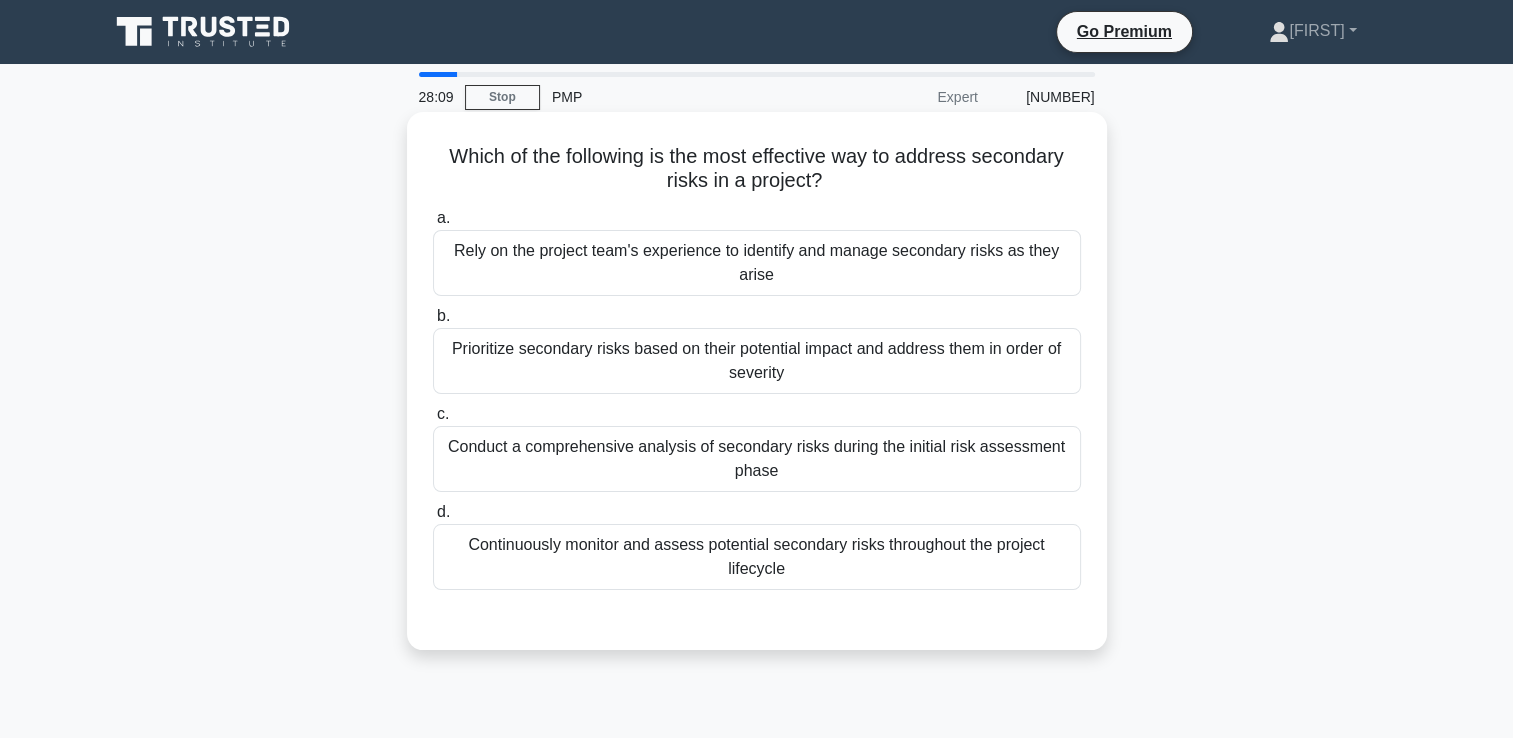 drag, startPoint x: 868, startPoint y: 554, endPoint x: 831, endPoint y: 568, distance: 39.56008 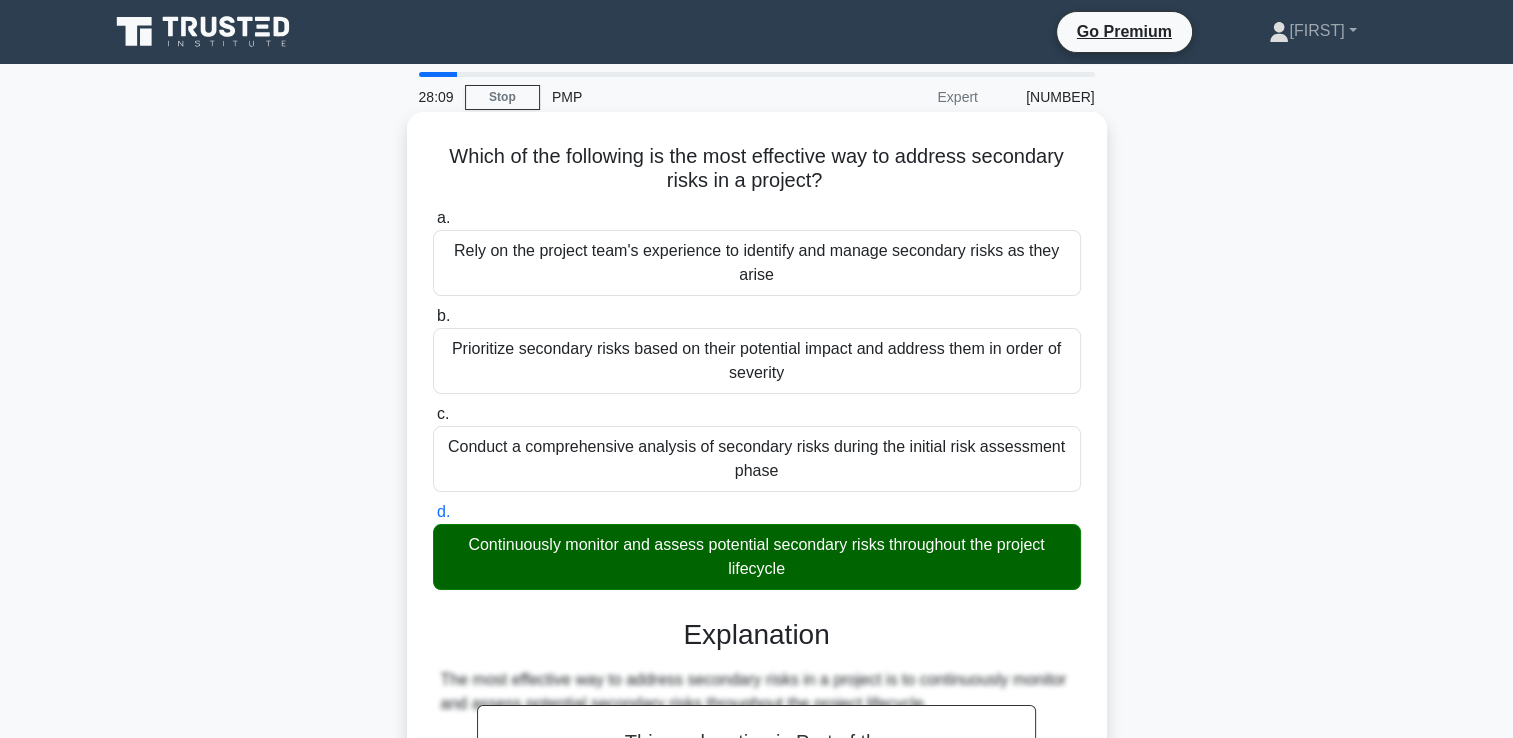 scroll, scrollTop: 517, scrollLeft: 0, axis: vertical 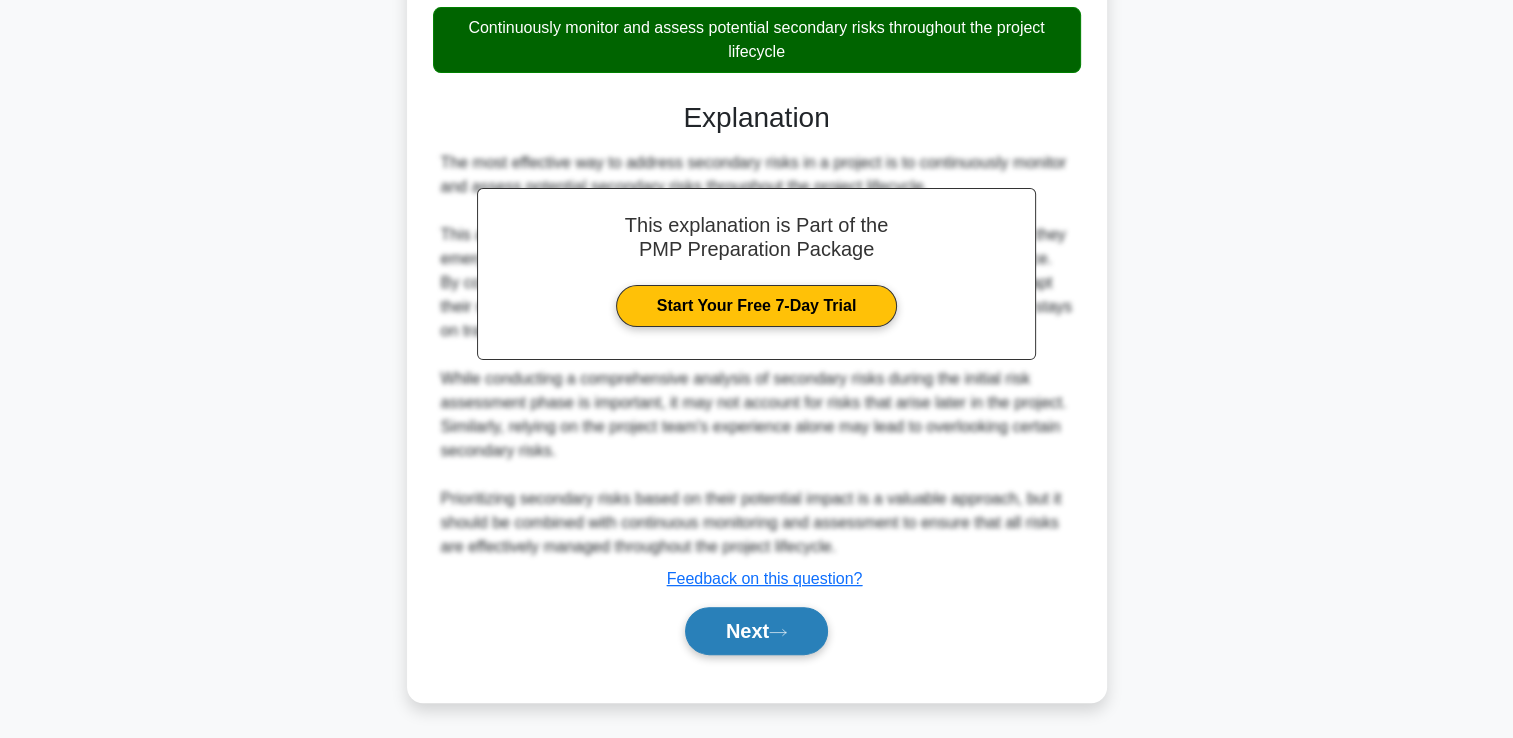 click 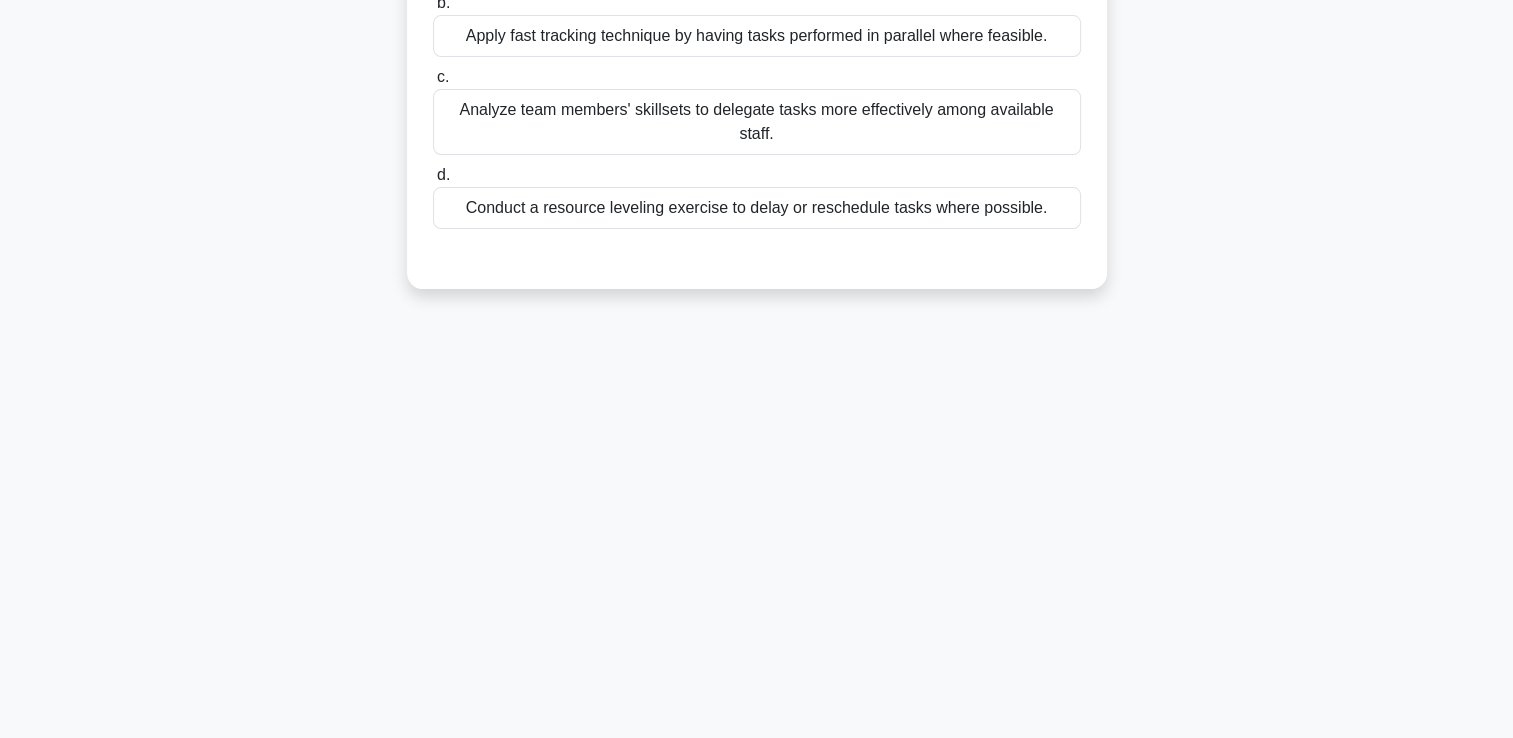 scroll, scrollTop: 0, scrollLeft: 0, axis: both 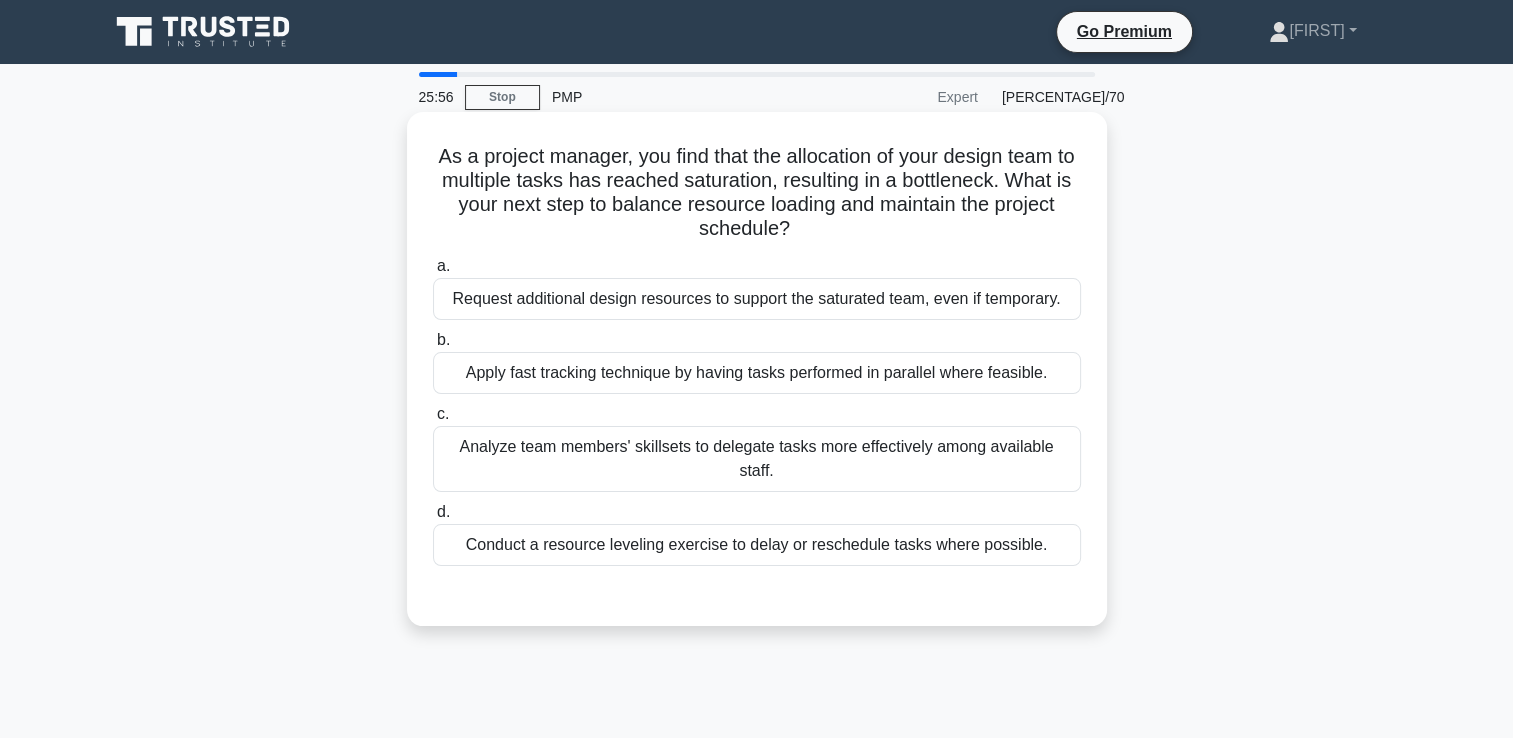 click on "Conduct a resource leveling exercise to delay or reschedule tasks where possible." at bounding box center [757, 545] 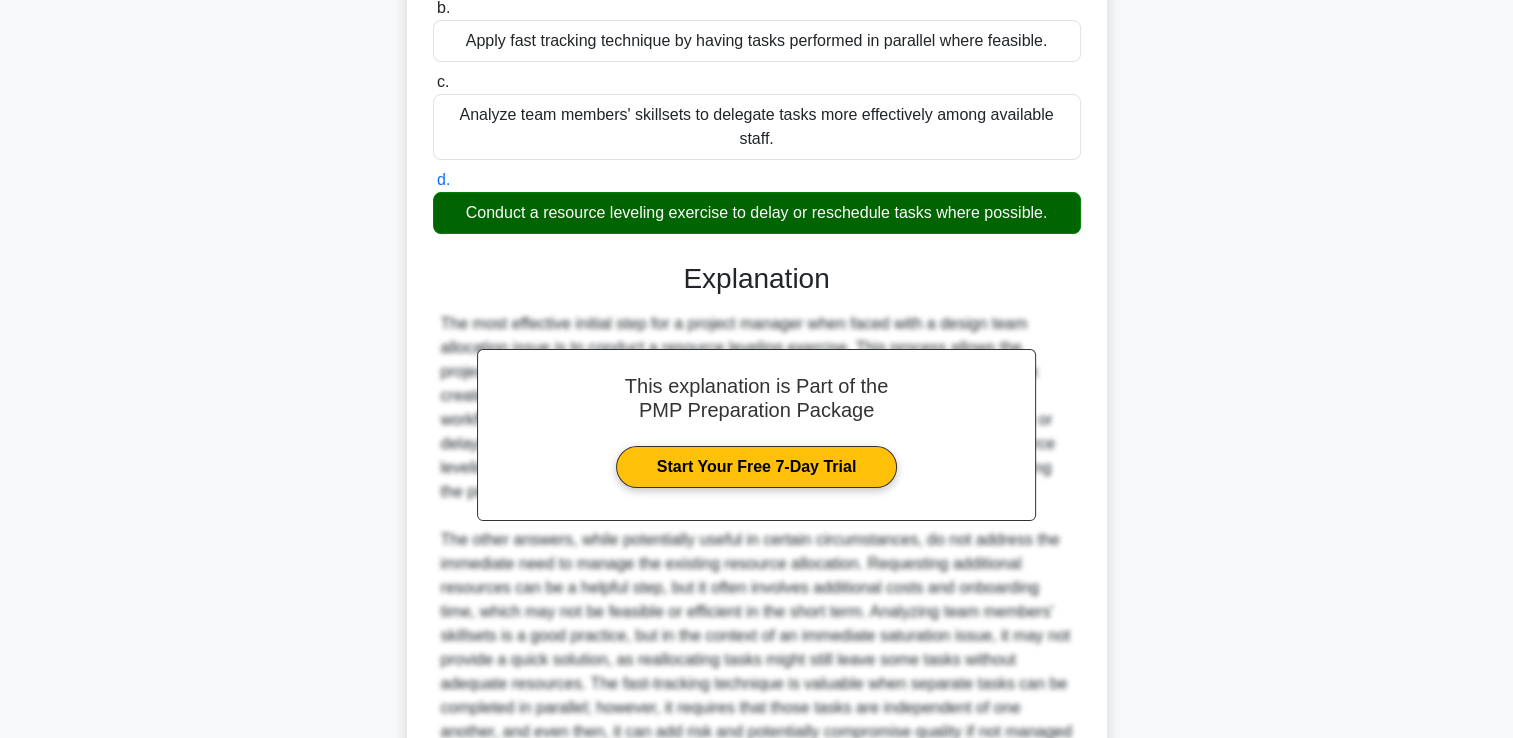 scroll, scrollTop: 500, scrollLeft: 0, axis: vertical 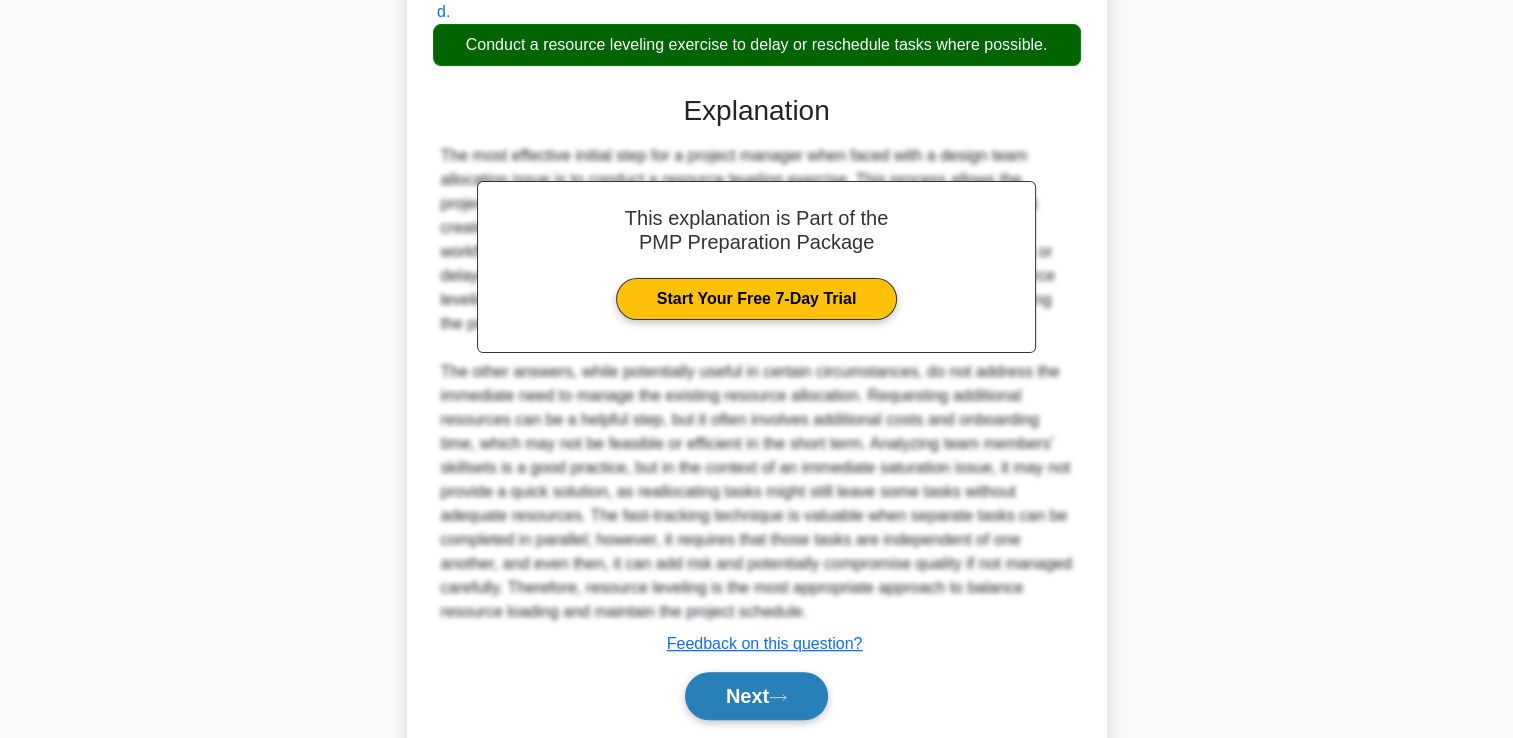 click on "Next" at bounding box center (756, 696) 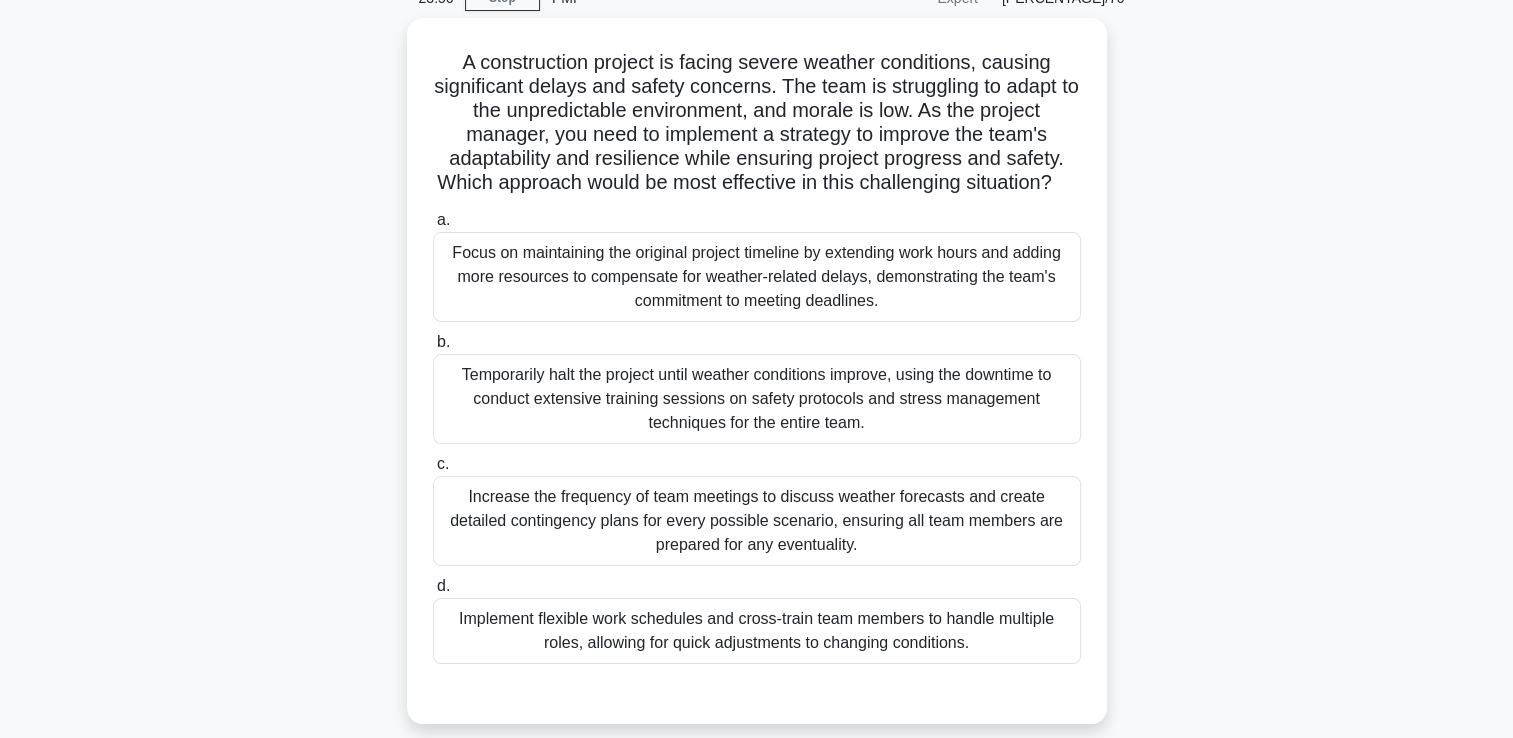 scroll, scrollTop: 100, scrollLeft: 0, axis: vertical 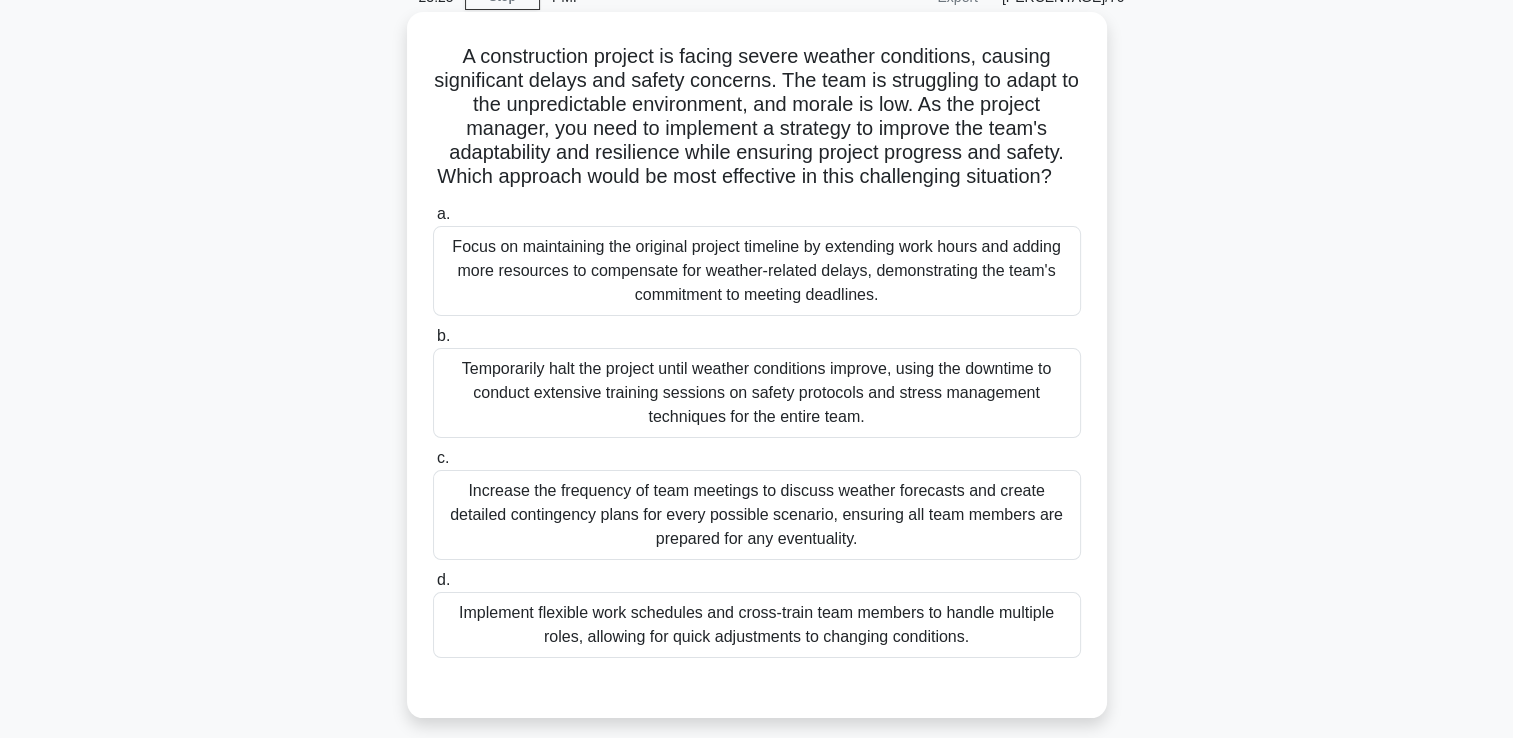 click on "Implement flexible work schedules and cross-train team members to handle multiple roles, allowing for quick adjustments to changing conditions." at bounding box center [757, 625] 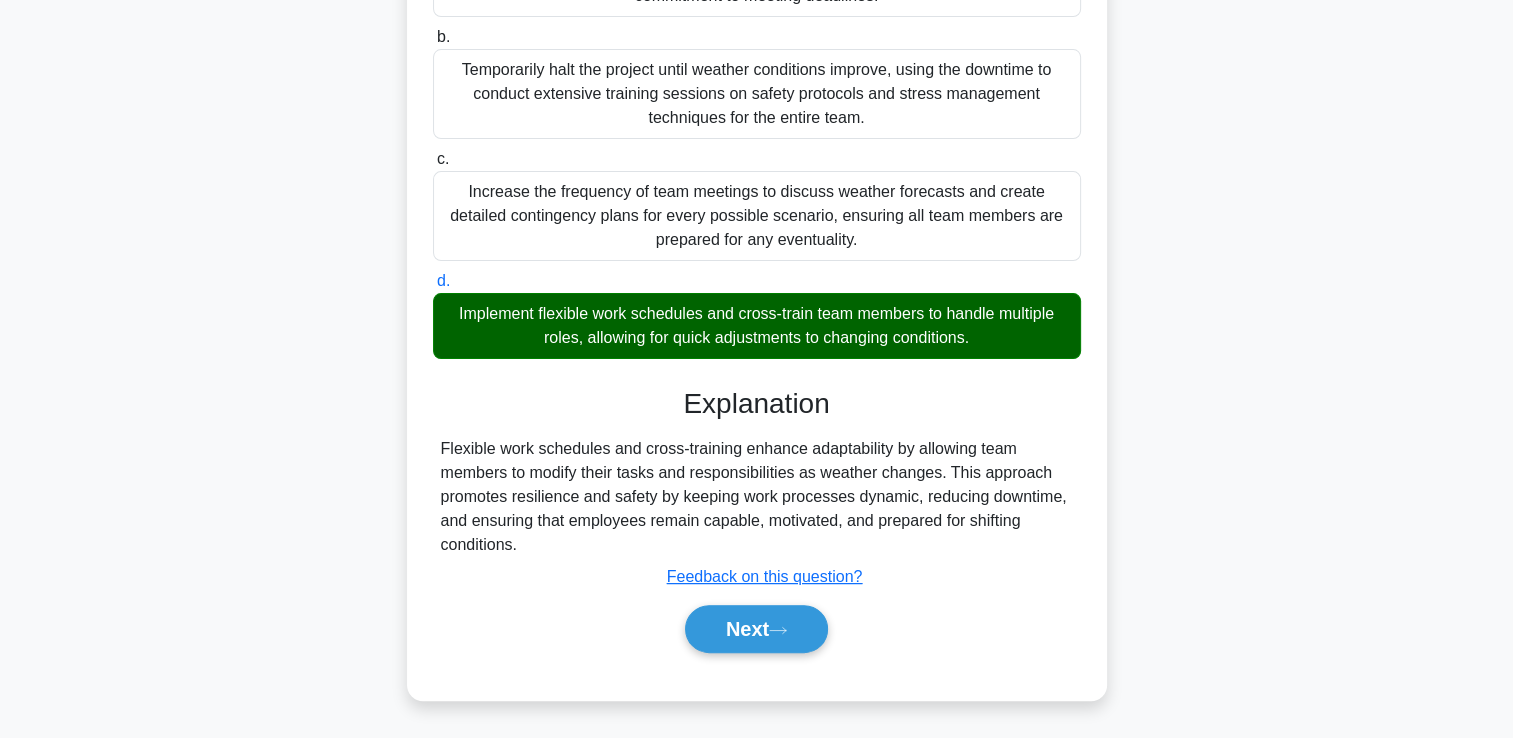 scroll, scrollTop: 421, scrollLeft: 0, axis: vertical 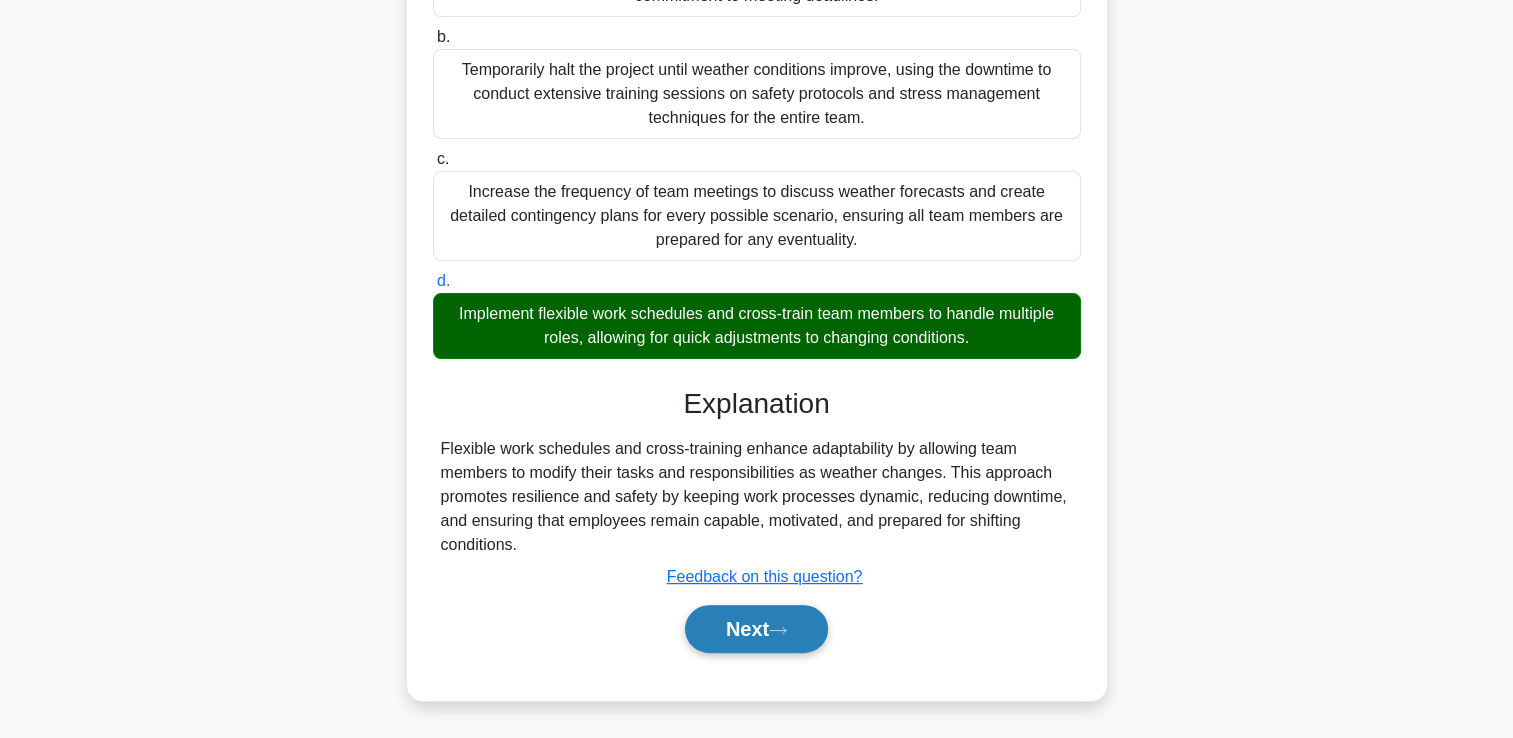 click on "Next" at bounding box center [756, 629] 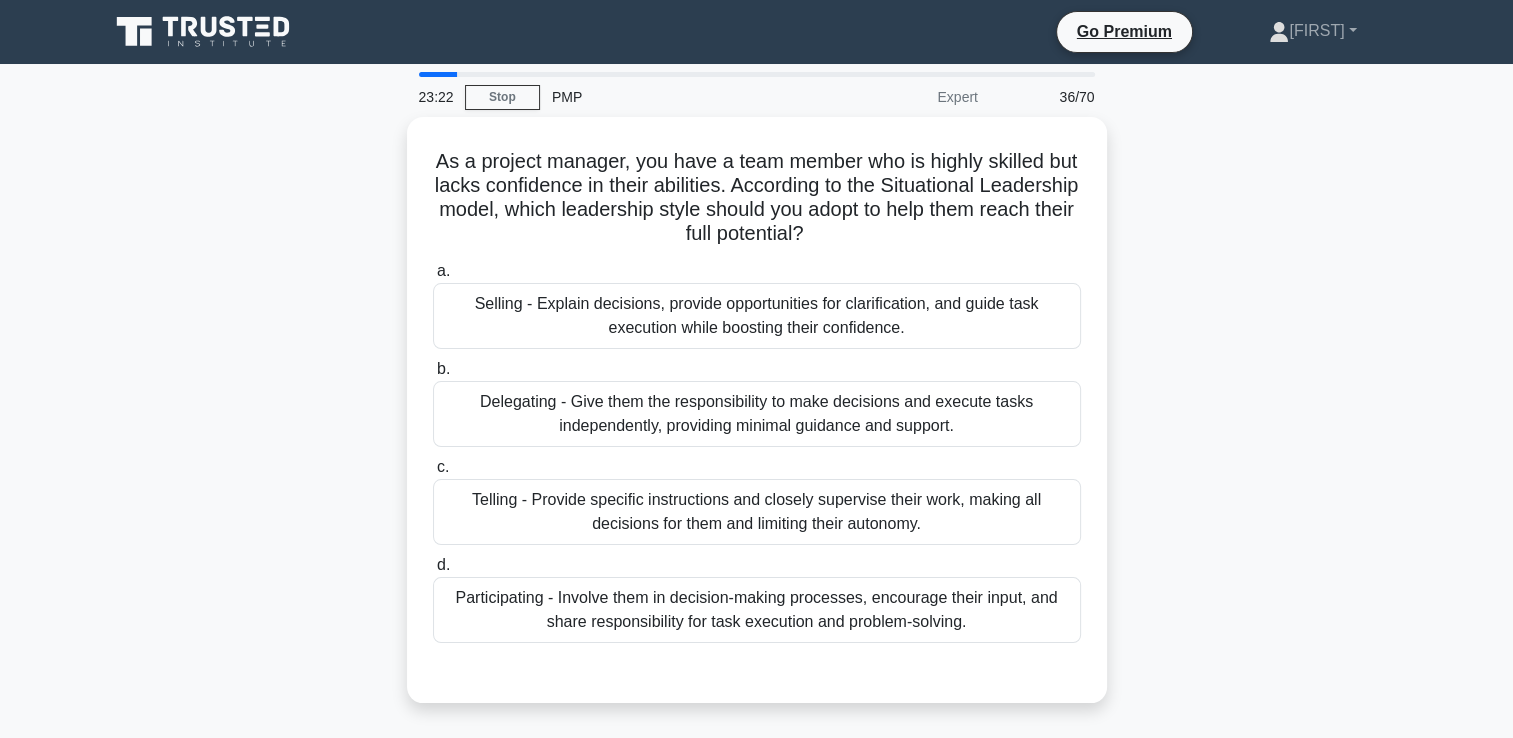 scroll, scrollTop: 0, scrollLeft: 0, axis: both 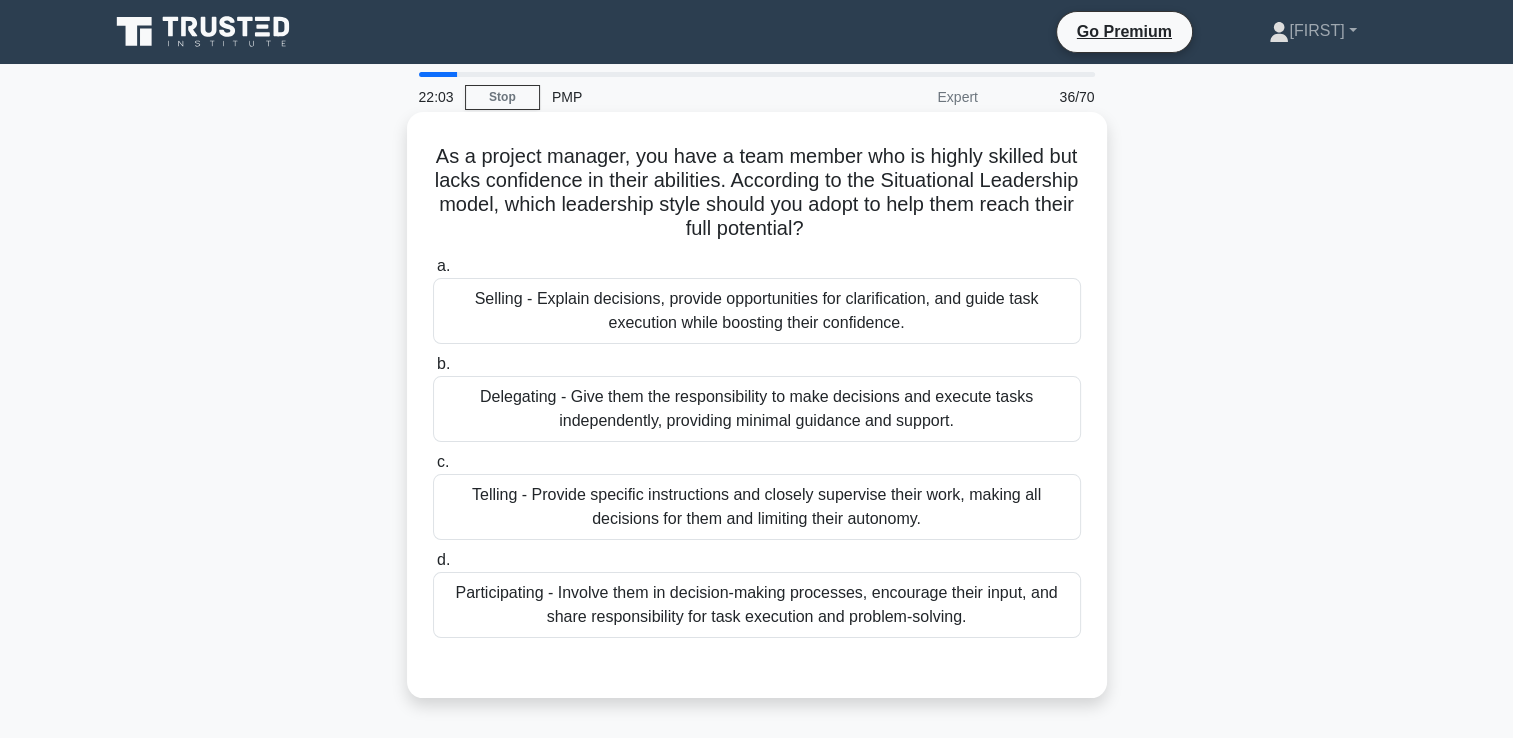 click on "Participating - Involve them in decision-making processes, encourage their input, and share responsibility for task execution and problem-solving." at bounding box center [757, 605] 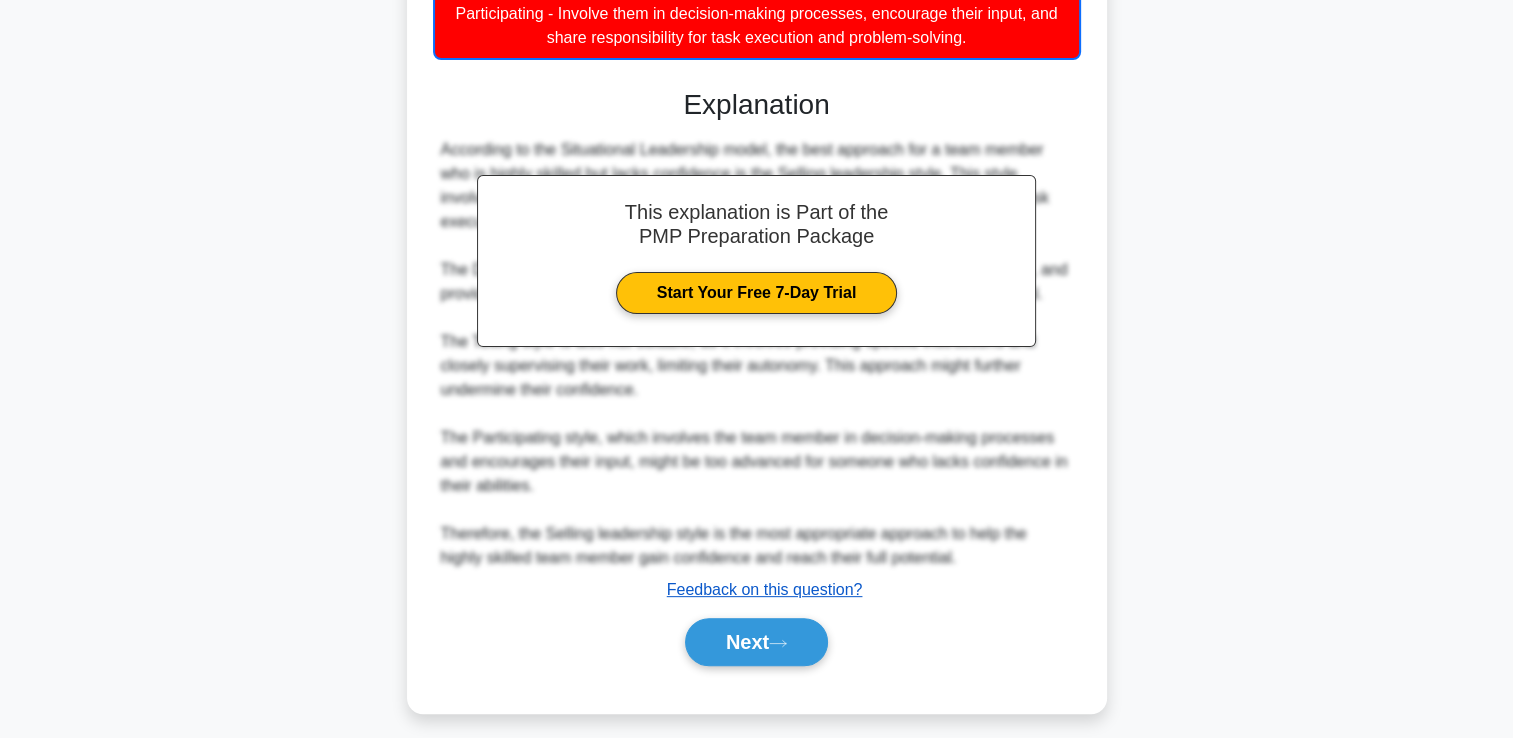 scroll, scrollTop: 591, scrollLeft: 0, axis: vertical 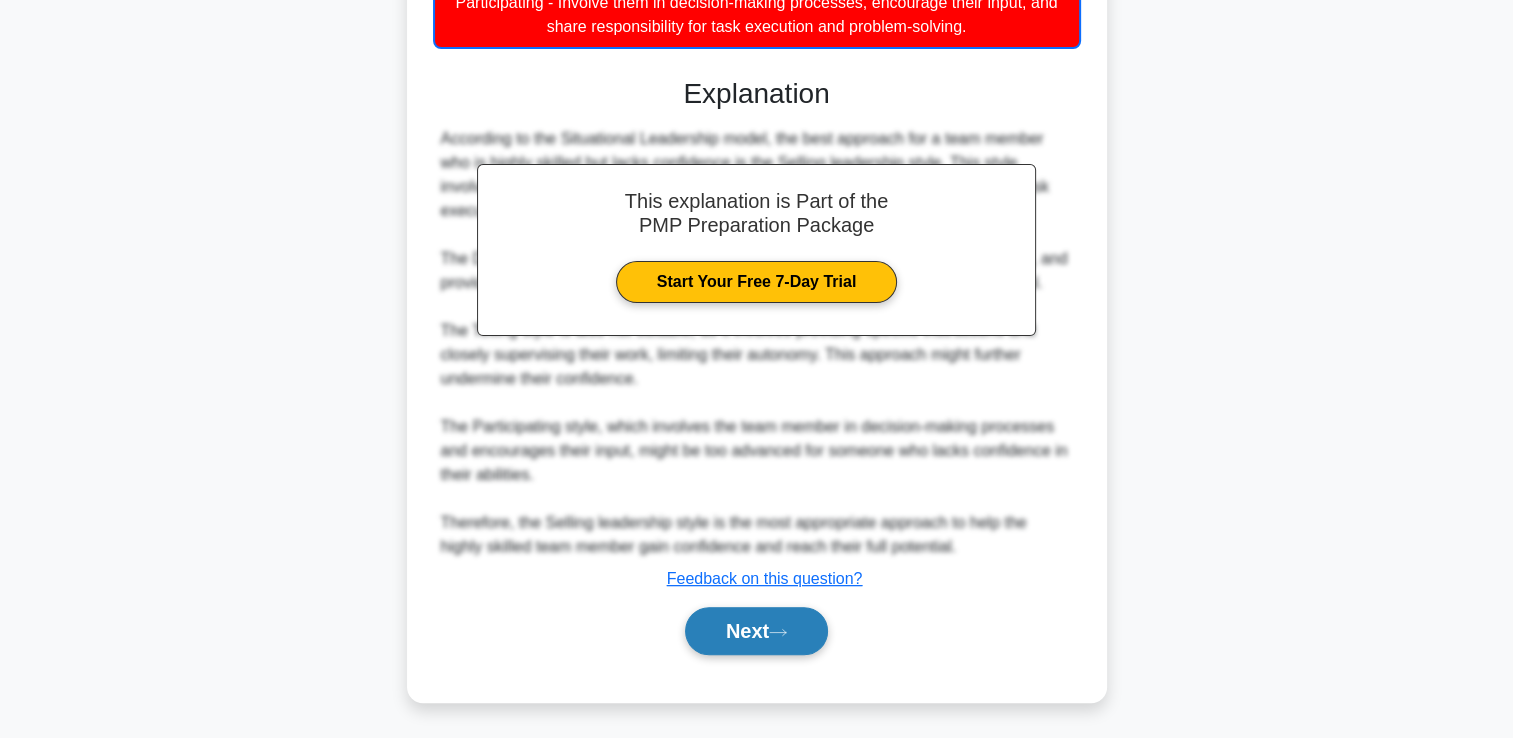 click on "Next" at bounding box center [756, 631] 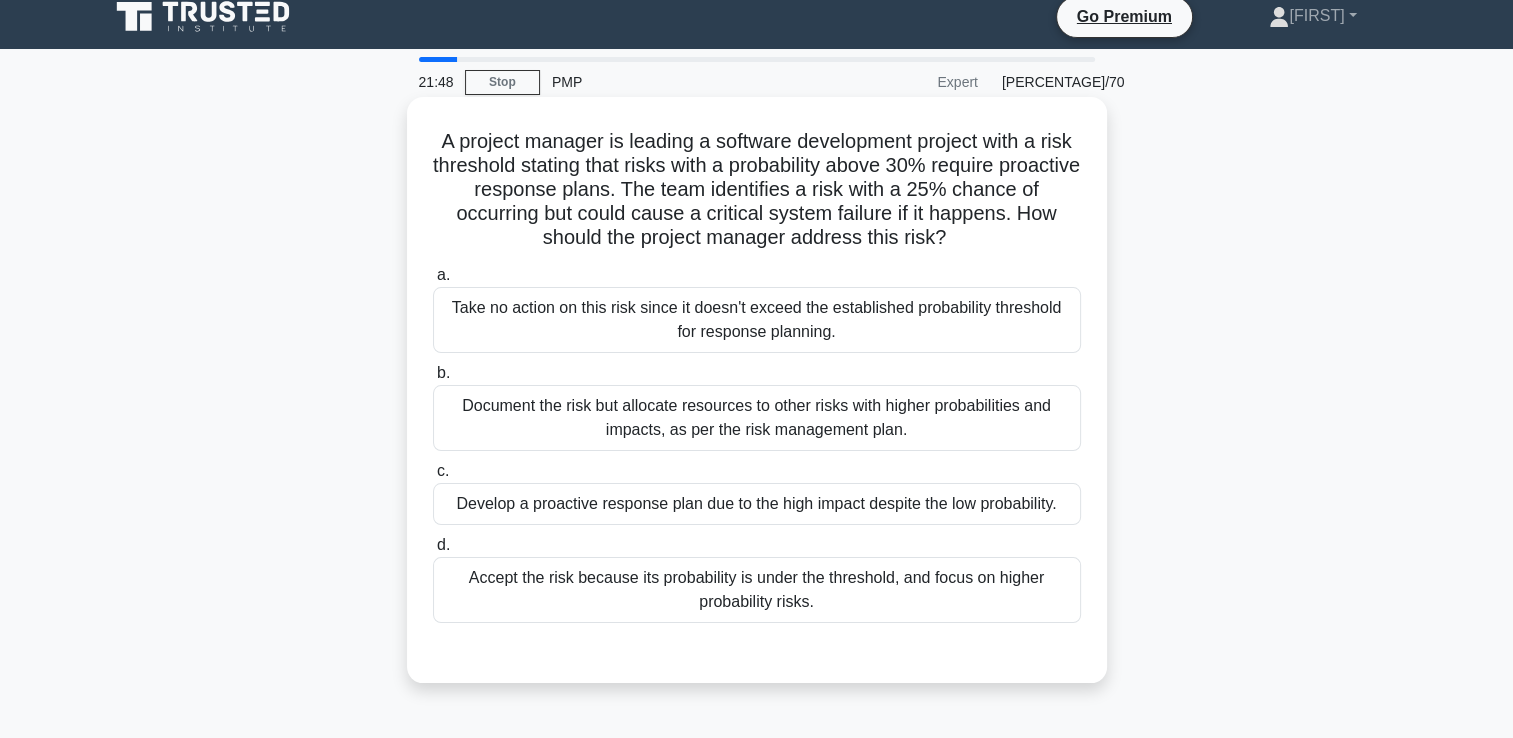scroll, scrollTop: 0, scrollLeft: 0, axis: both 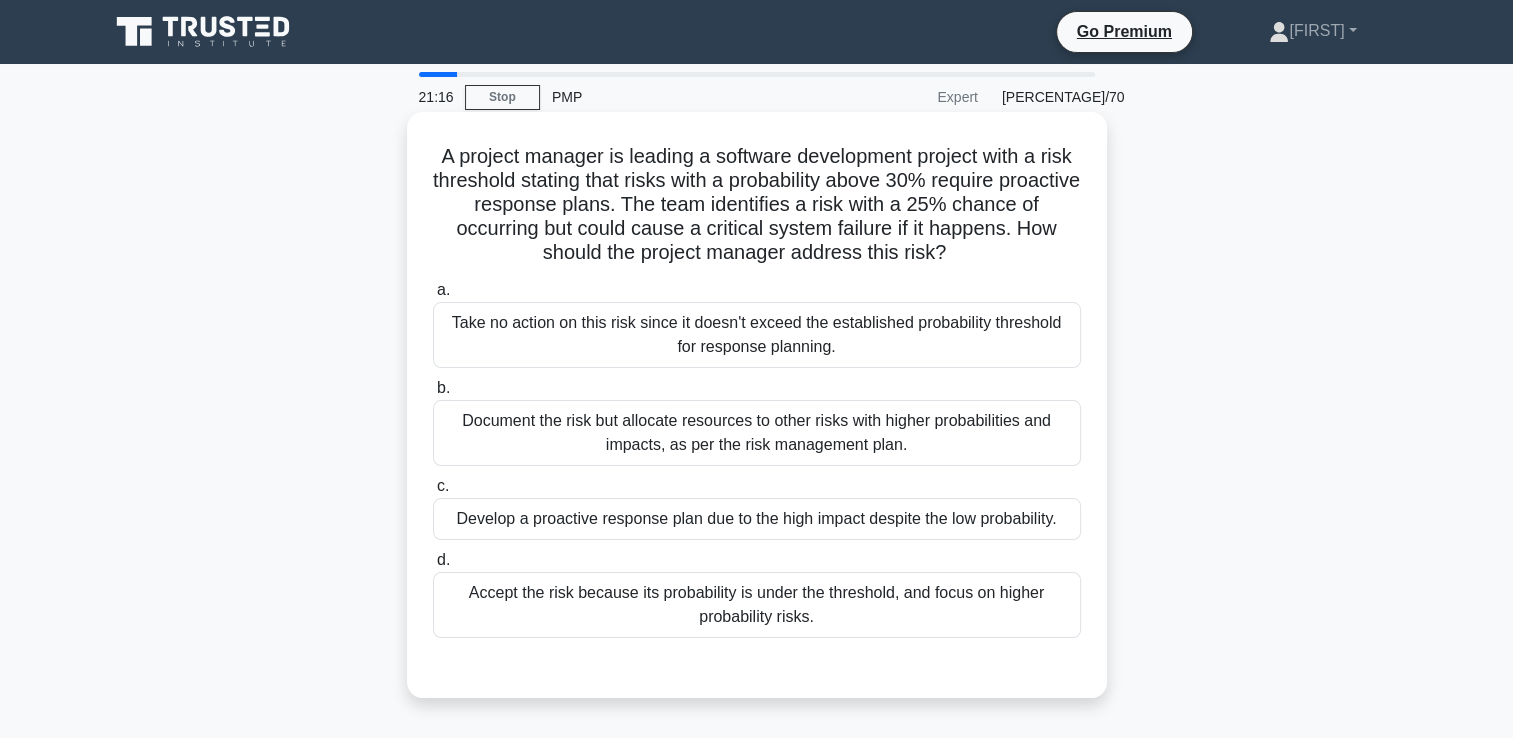 click on "Document the risk but allocate resources to other risks with higher probabilities and impacts, as per the risk management plan." at bounding box center (757, 433) 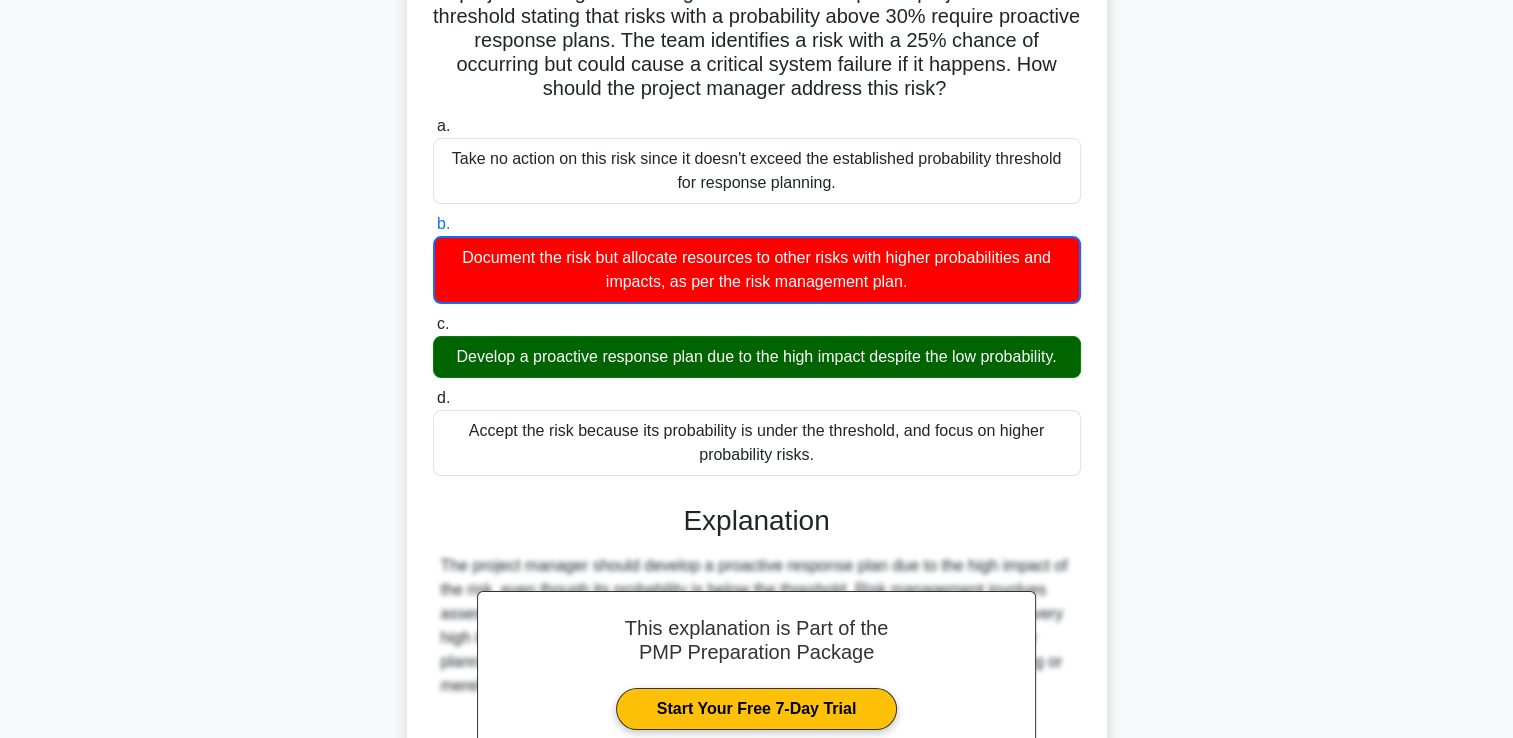 scroll, scrollTop: 399, scrollLeft: 0, axis: vertical 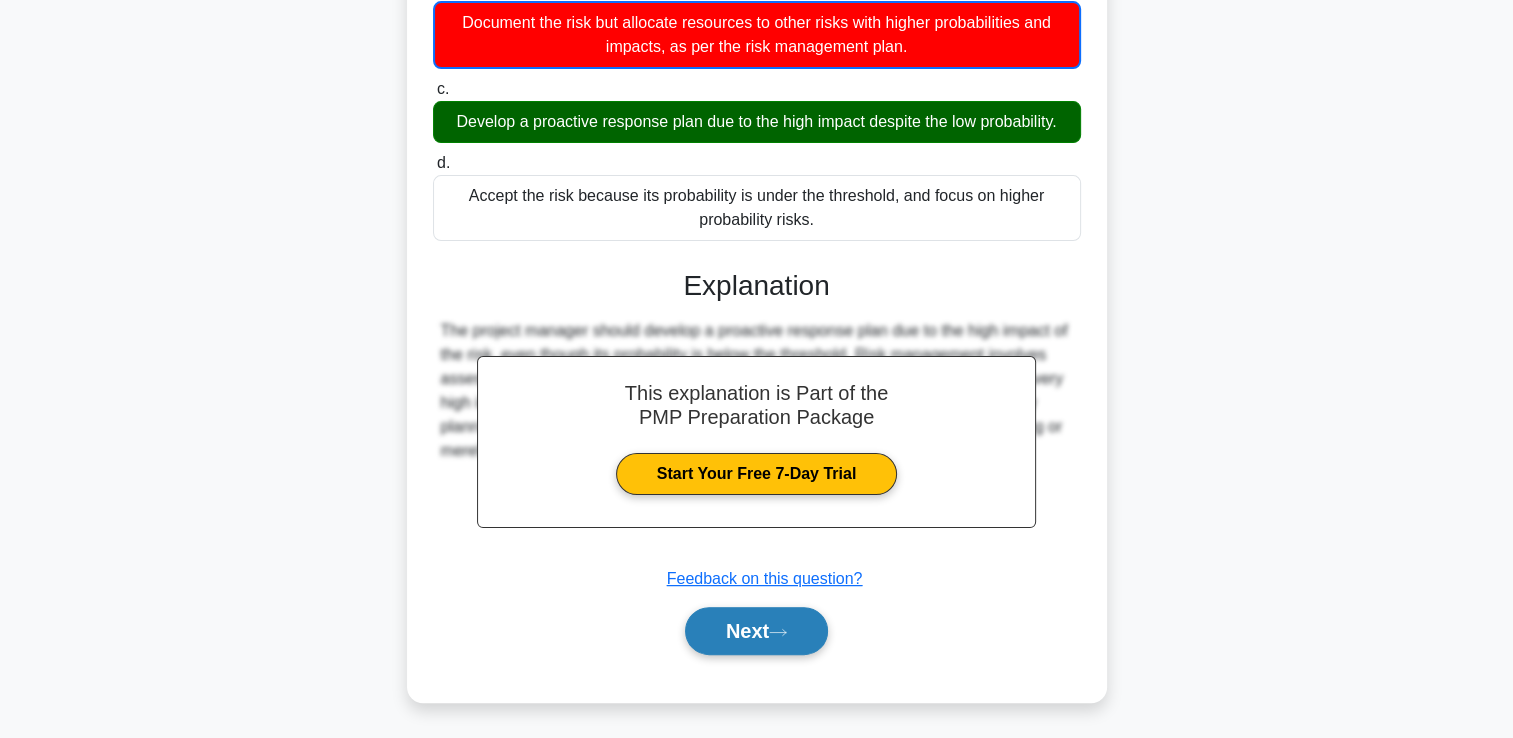 click on "Next" at bounding box center [756, 631] 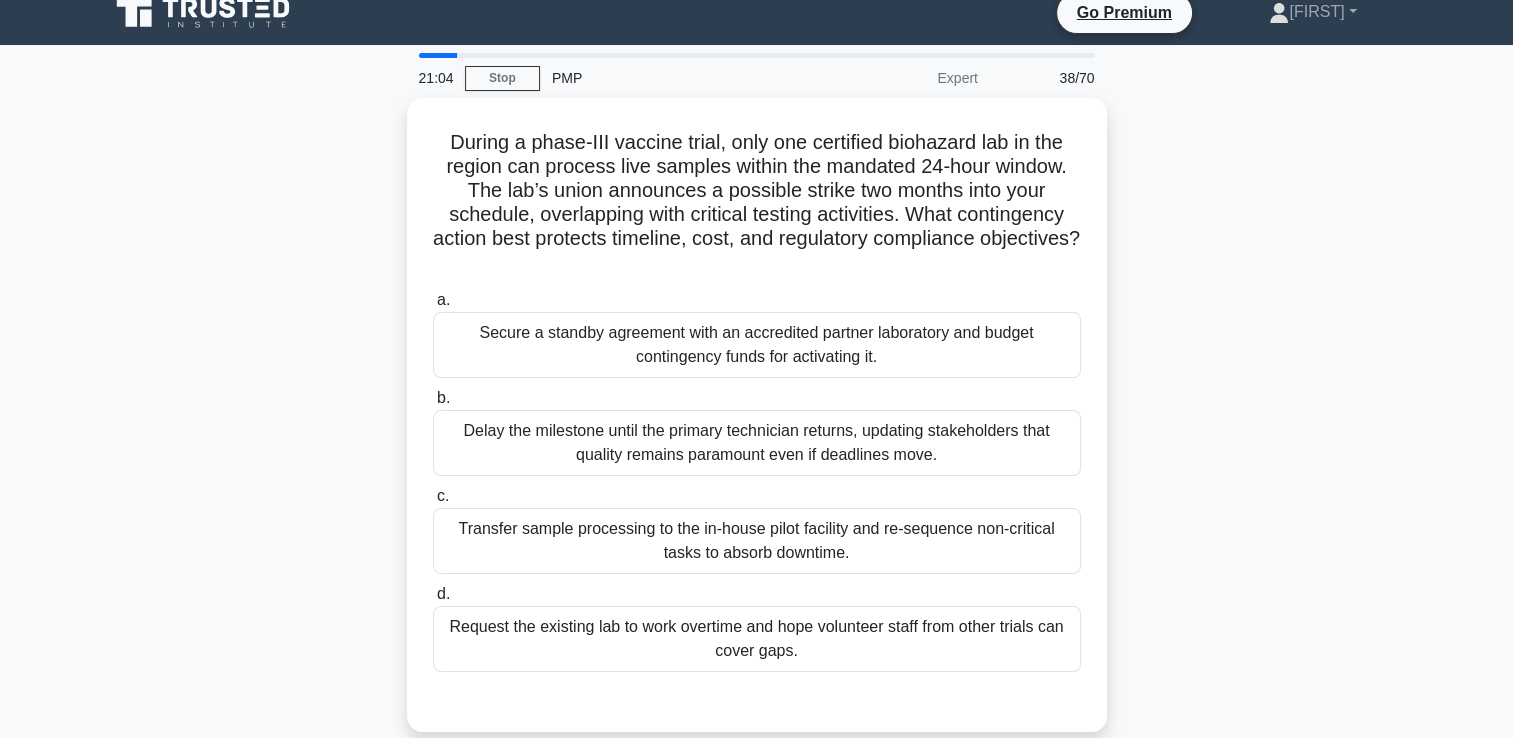 scroll, scrollTop: 0, scrollLeft: 0, axis: both 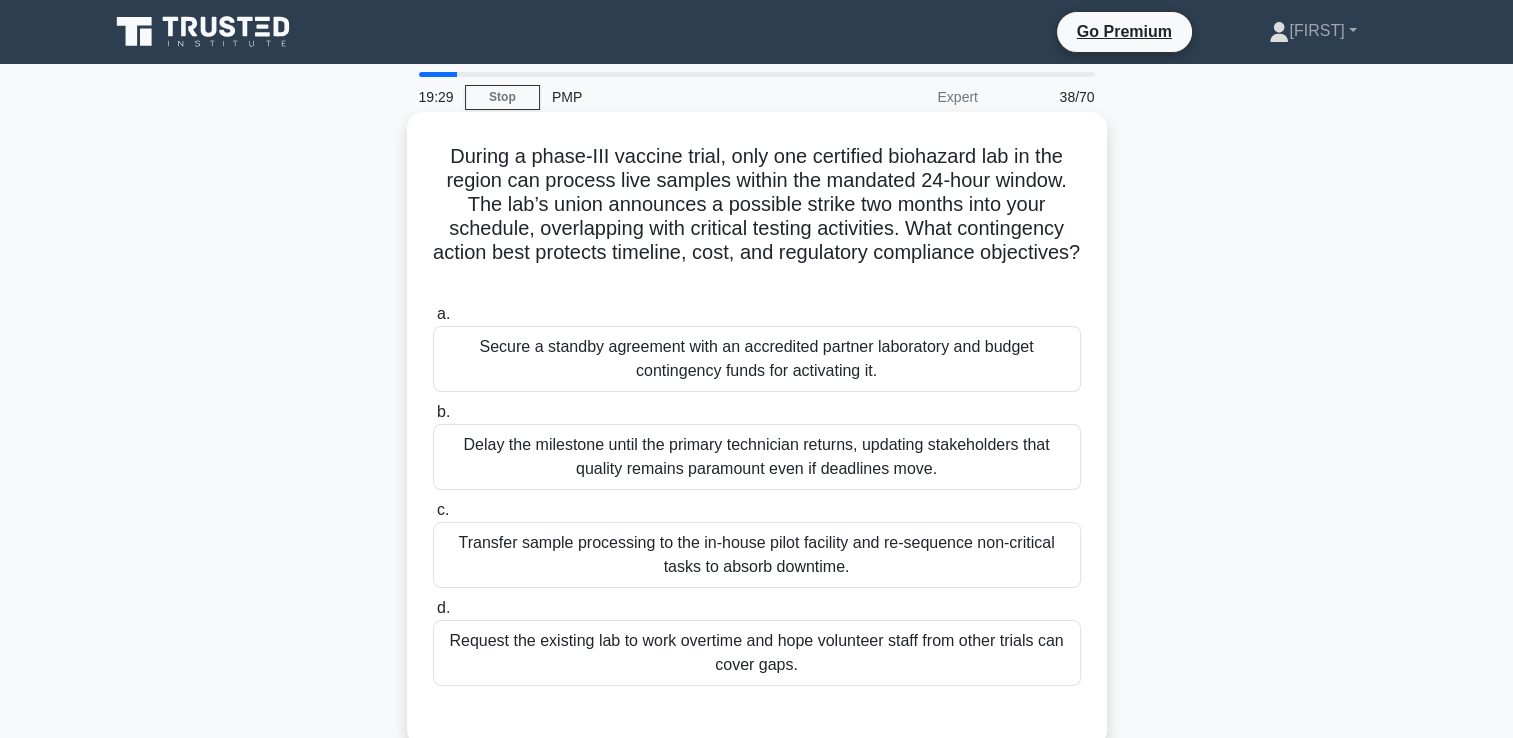 click on "Secure a standby agreement with an accredited partner laboratory and budget contingency funds for activating it." at bounding box center (757, 359) 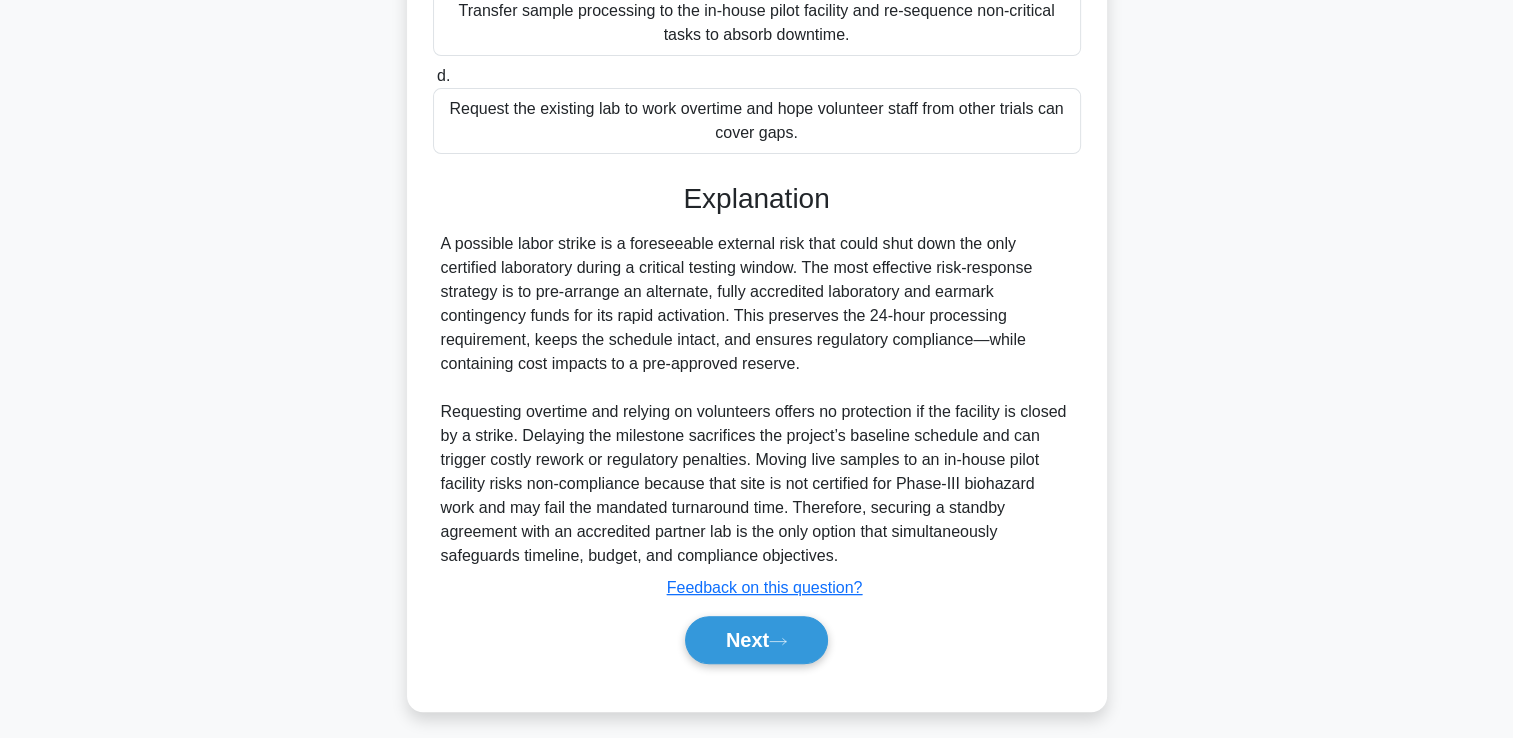scroll, scrollTop: 541, scrollLeft: 0, axis: vertical 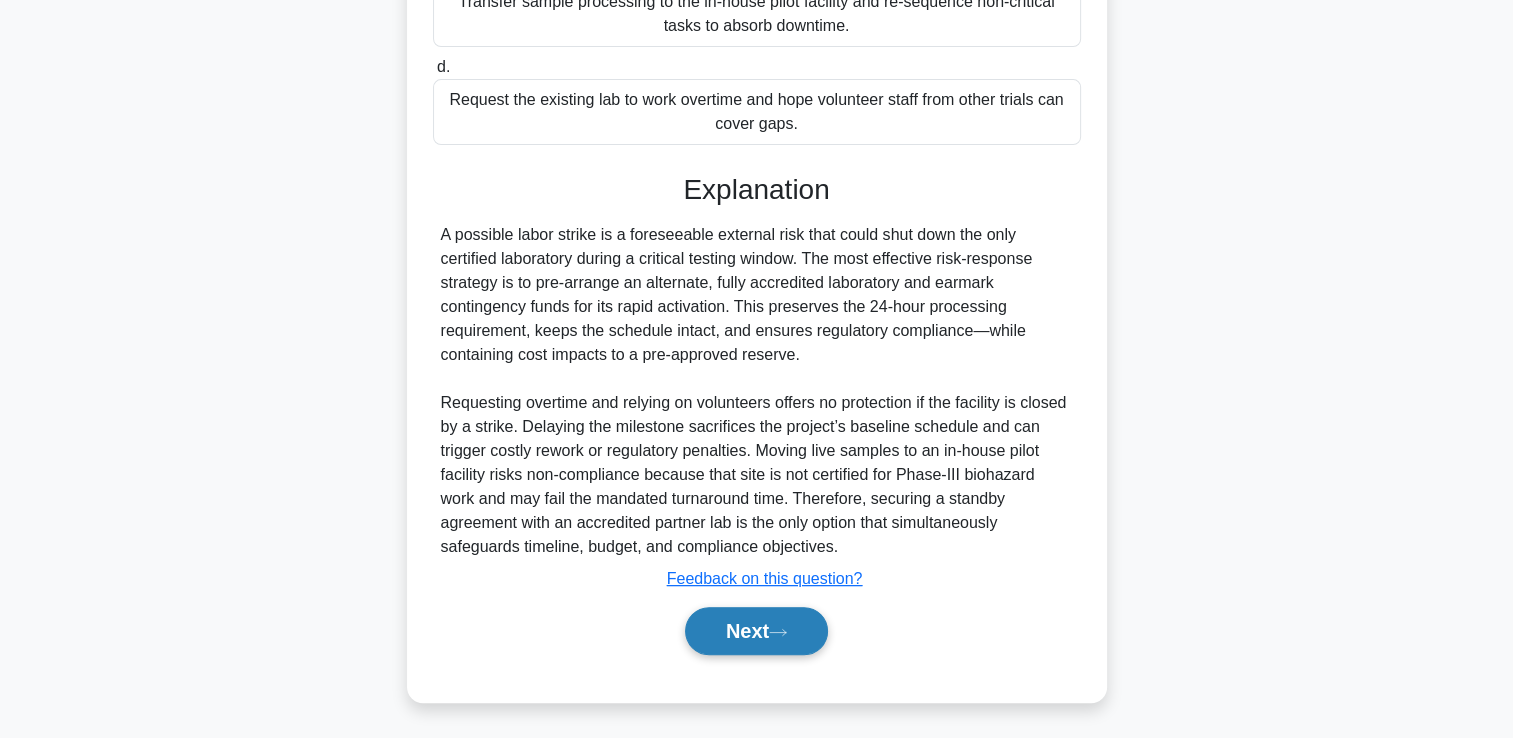 click on "Next" at bounding box center (756, 631) 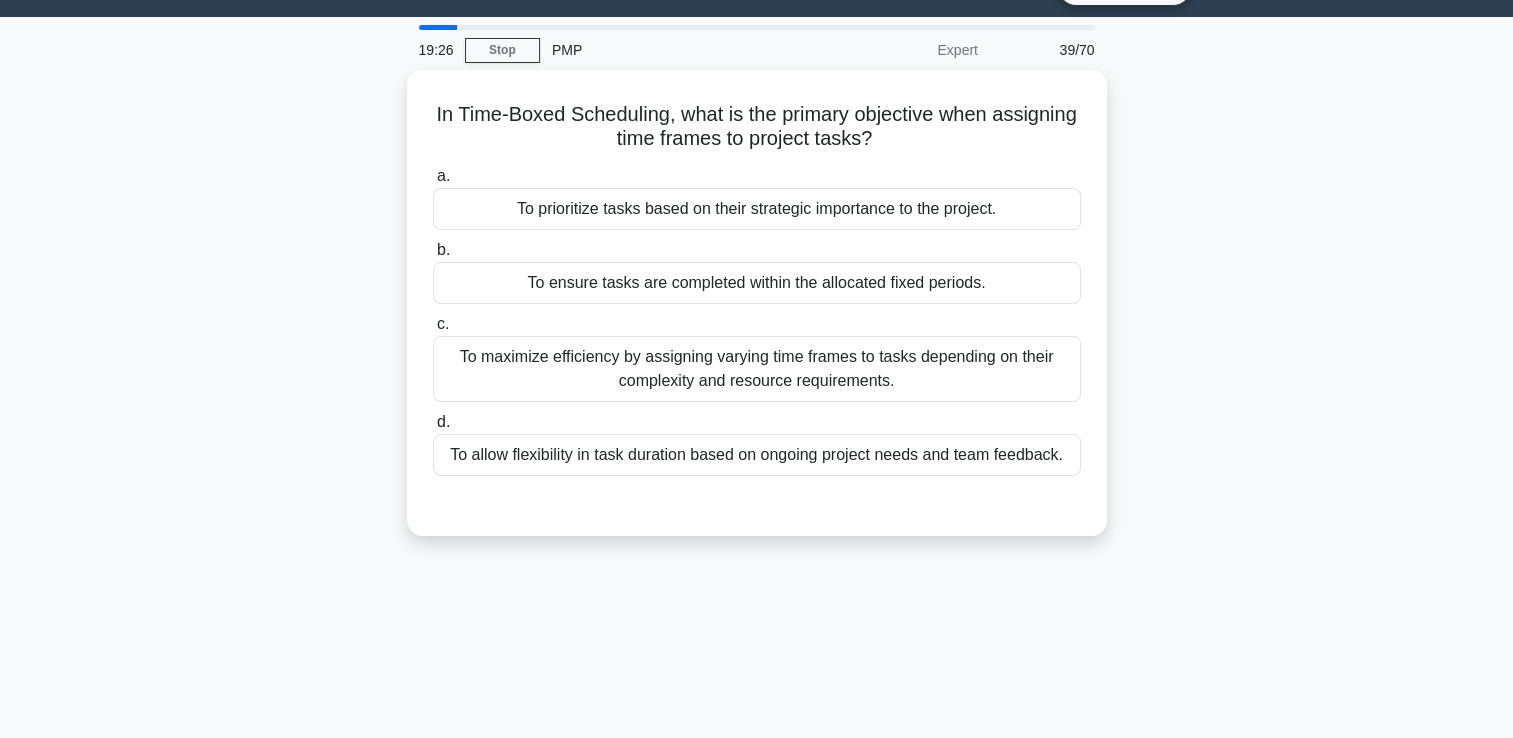 scroll, scrollTop: 0, scrollLeft: 0, axis: both 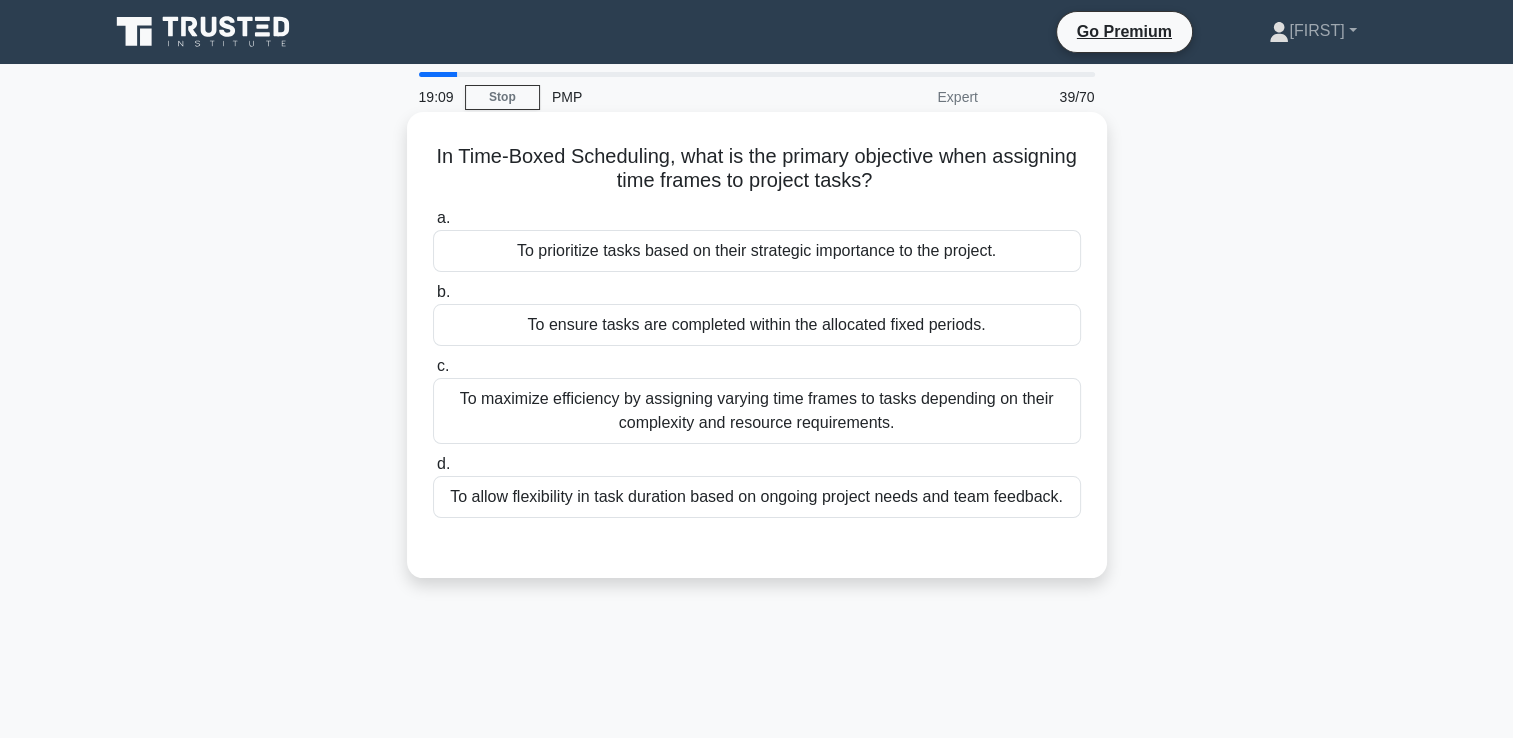 click on "To ensure tasks are completed within the allocated fixed periods." at bounding box center (757, 325) 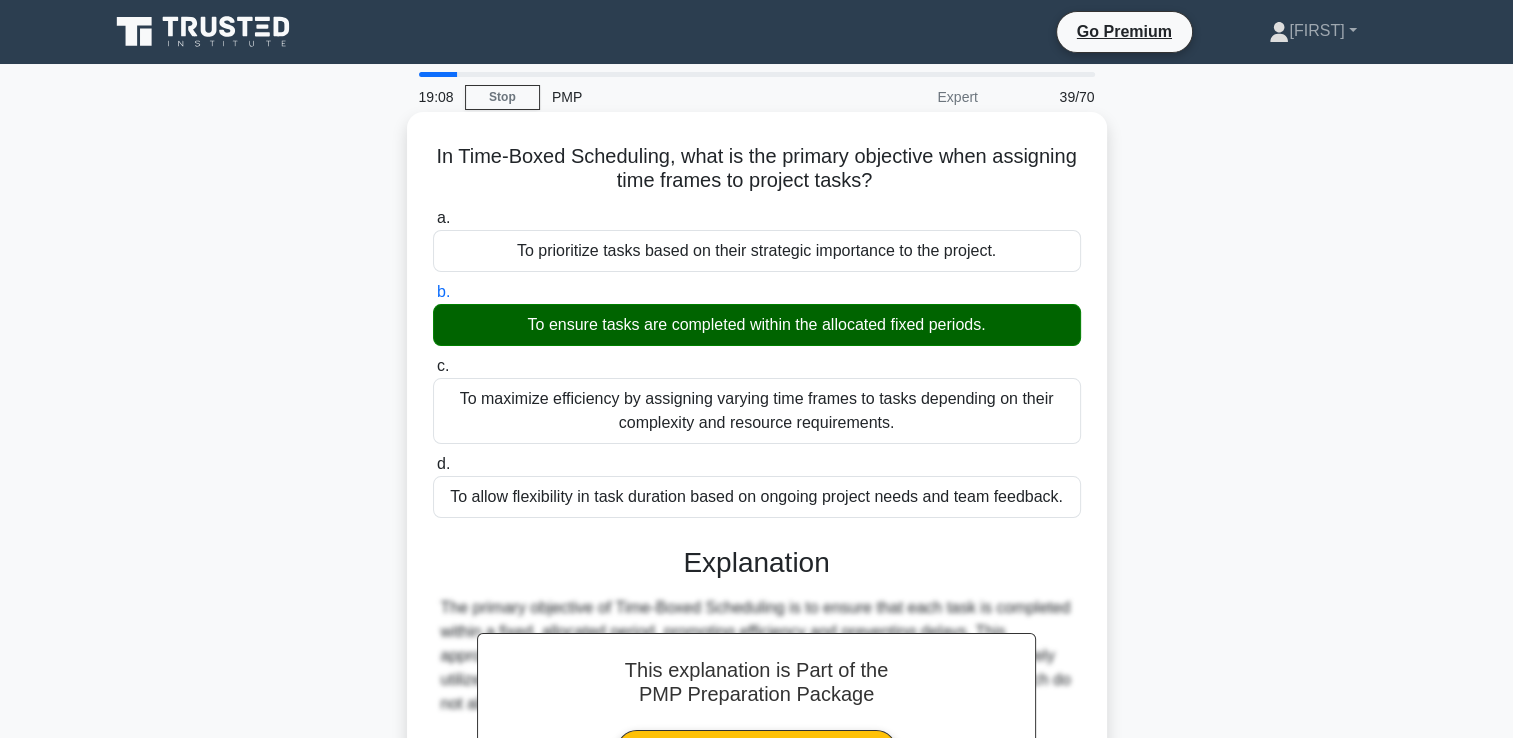 scroll, scrollTop: 342, scrollLeft: 0, axis: vertical 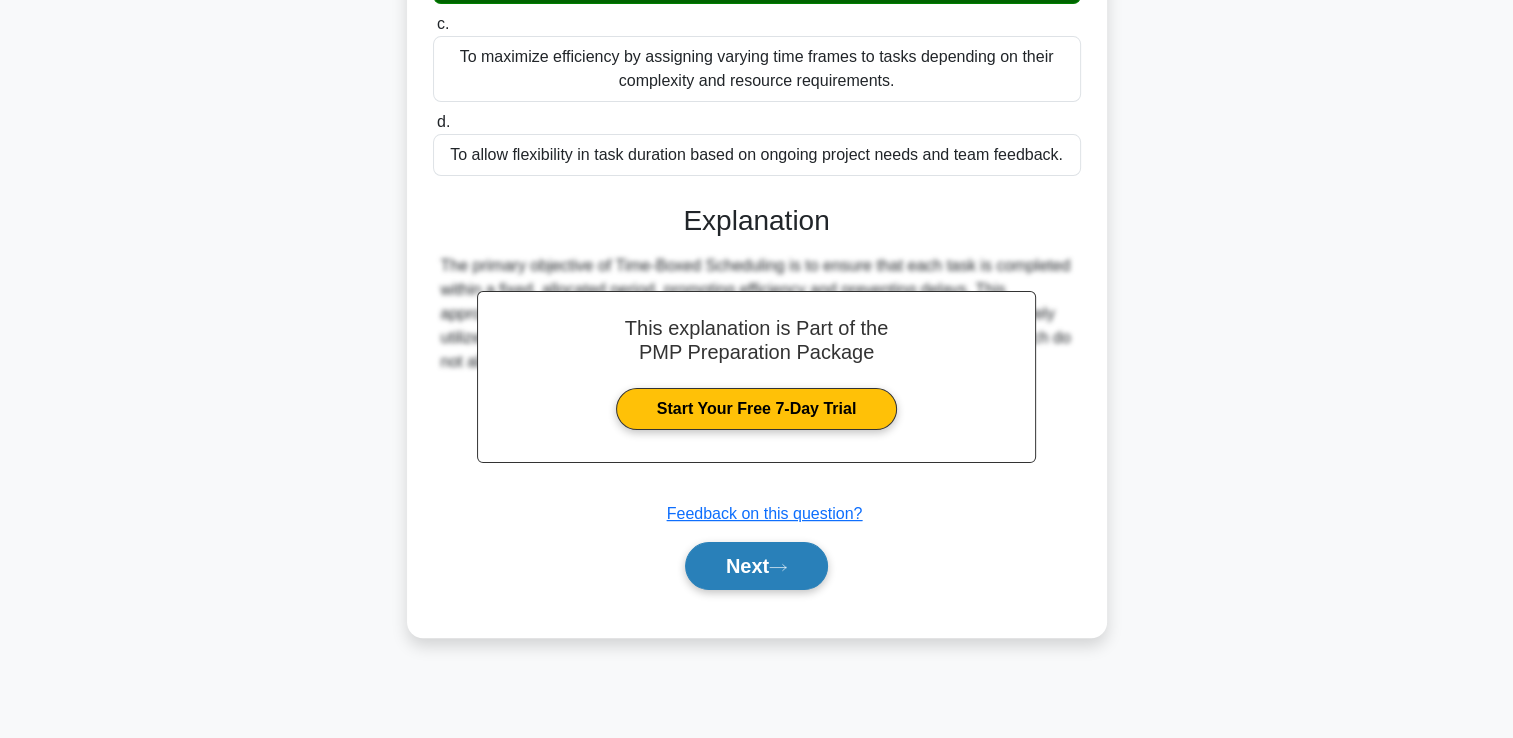 click on "Next" at bounding box center [756, 566] 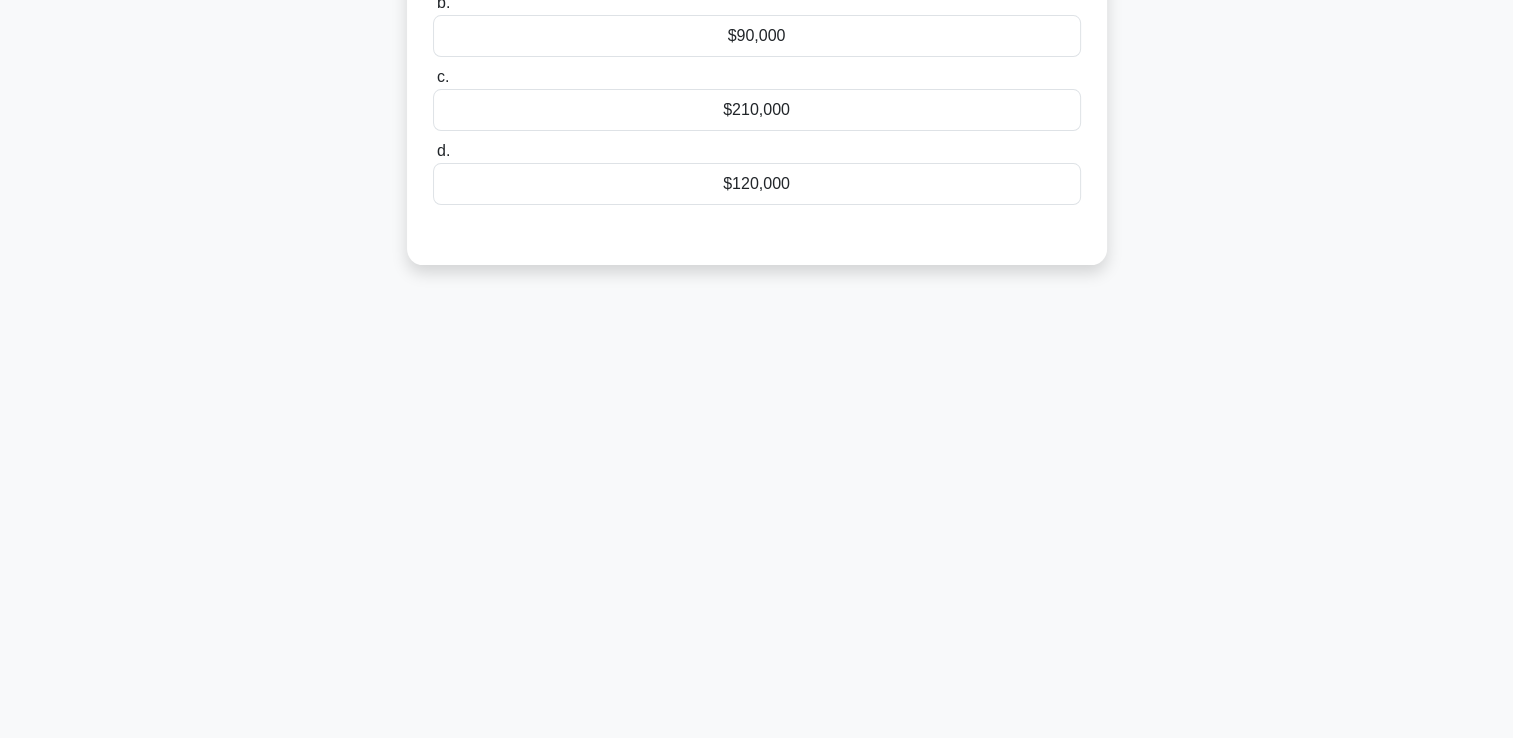 scroll, scrollTop: 42, scrollLeft: 0, axis: vertical 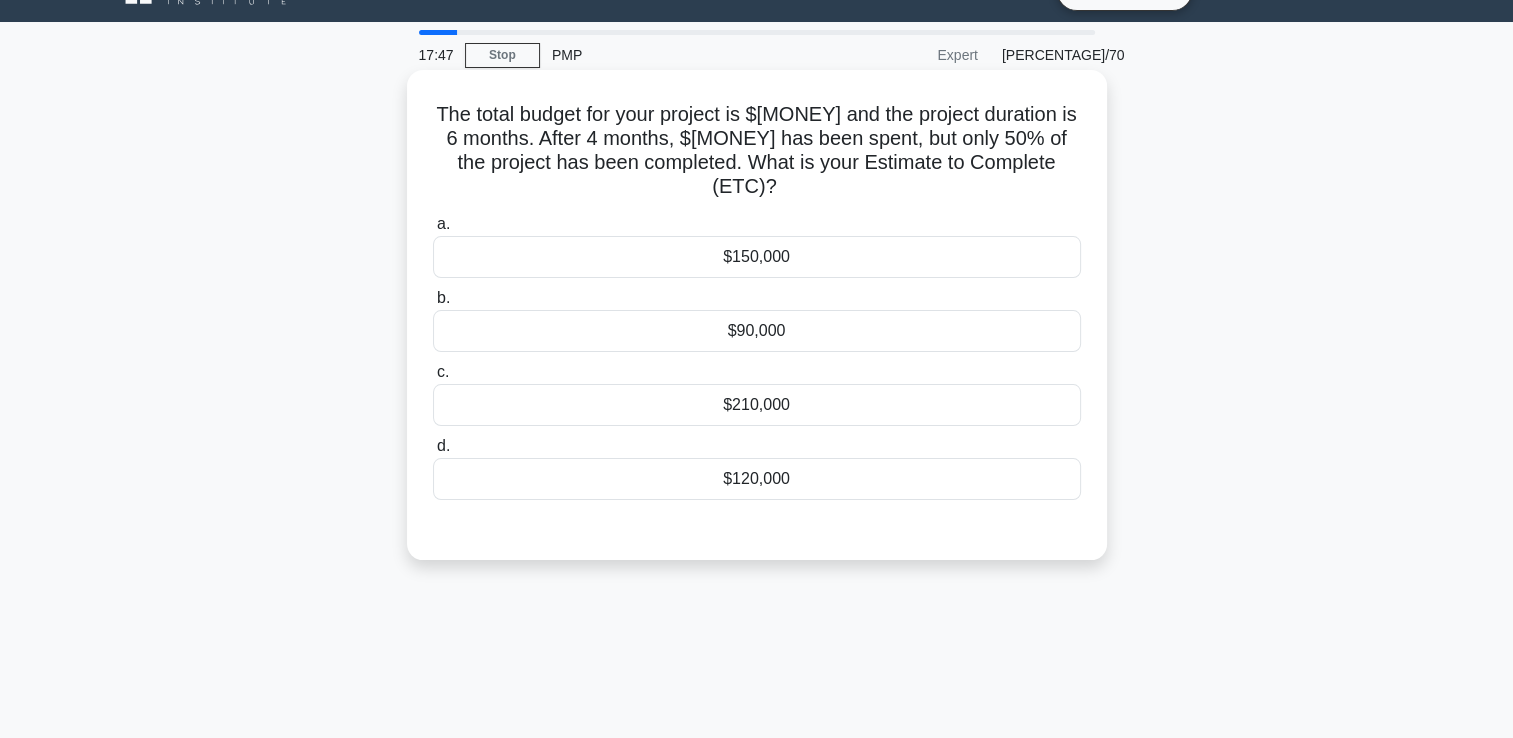 click on "$210,000" at bounding box center (757, 405) 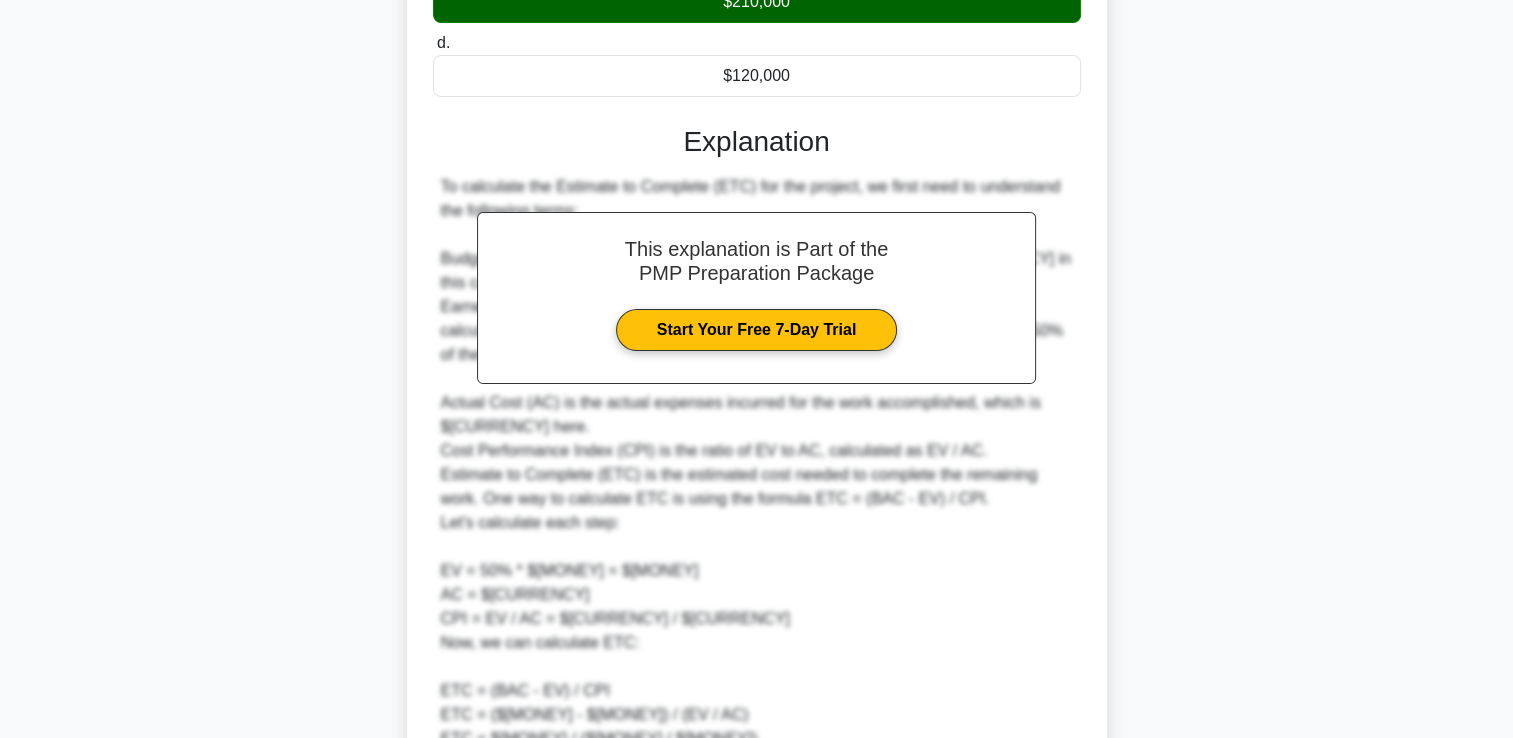 scroll, scrollTop: 742, scrollLeft: 0, axis: vertical 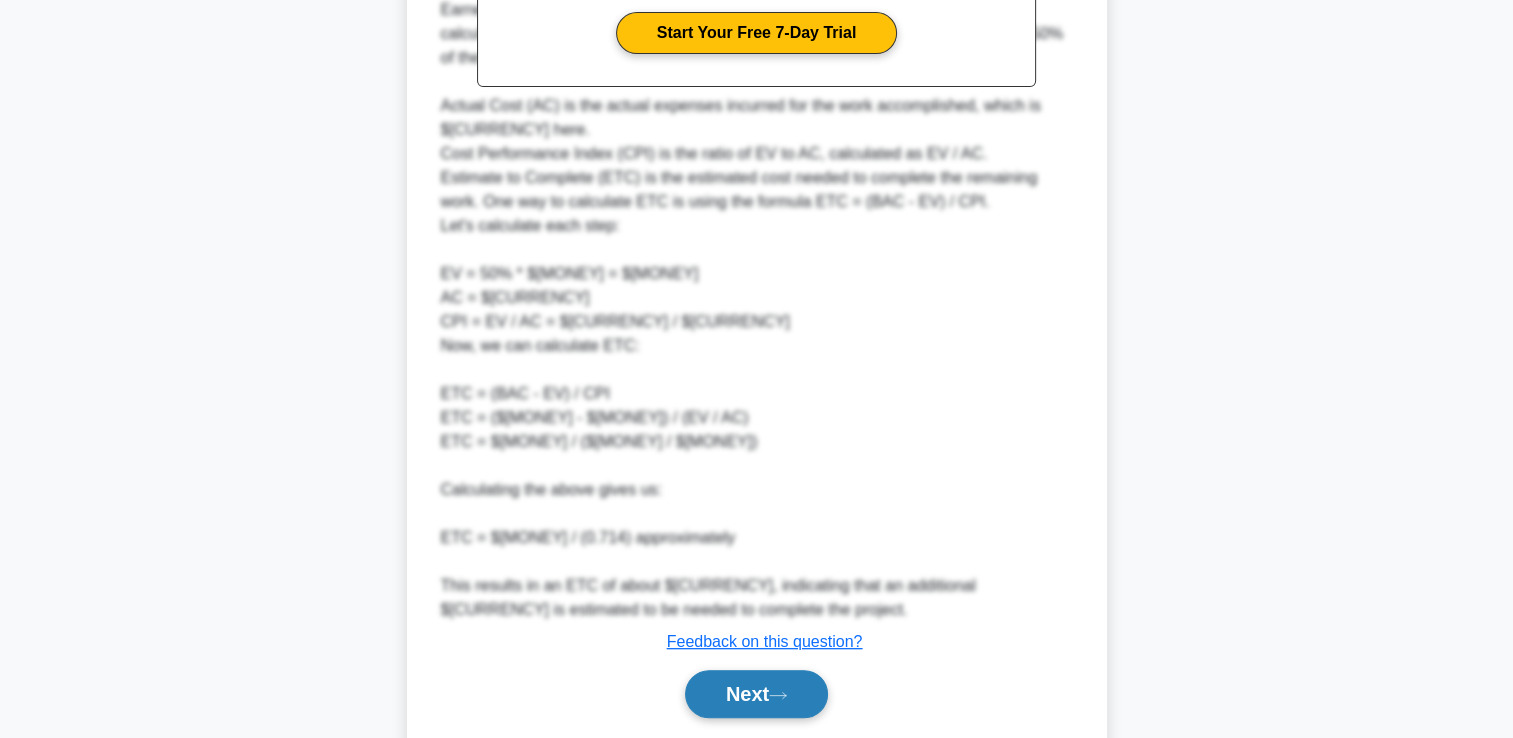 click on "Next" at bounding box center (756, 694) 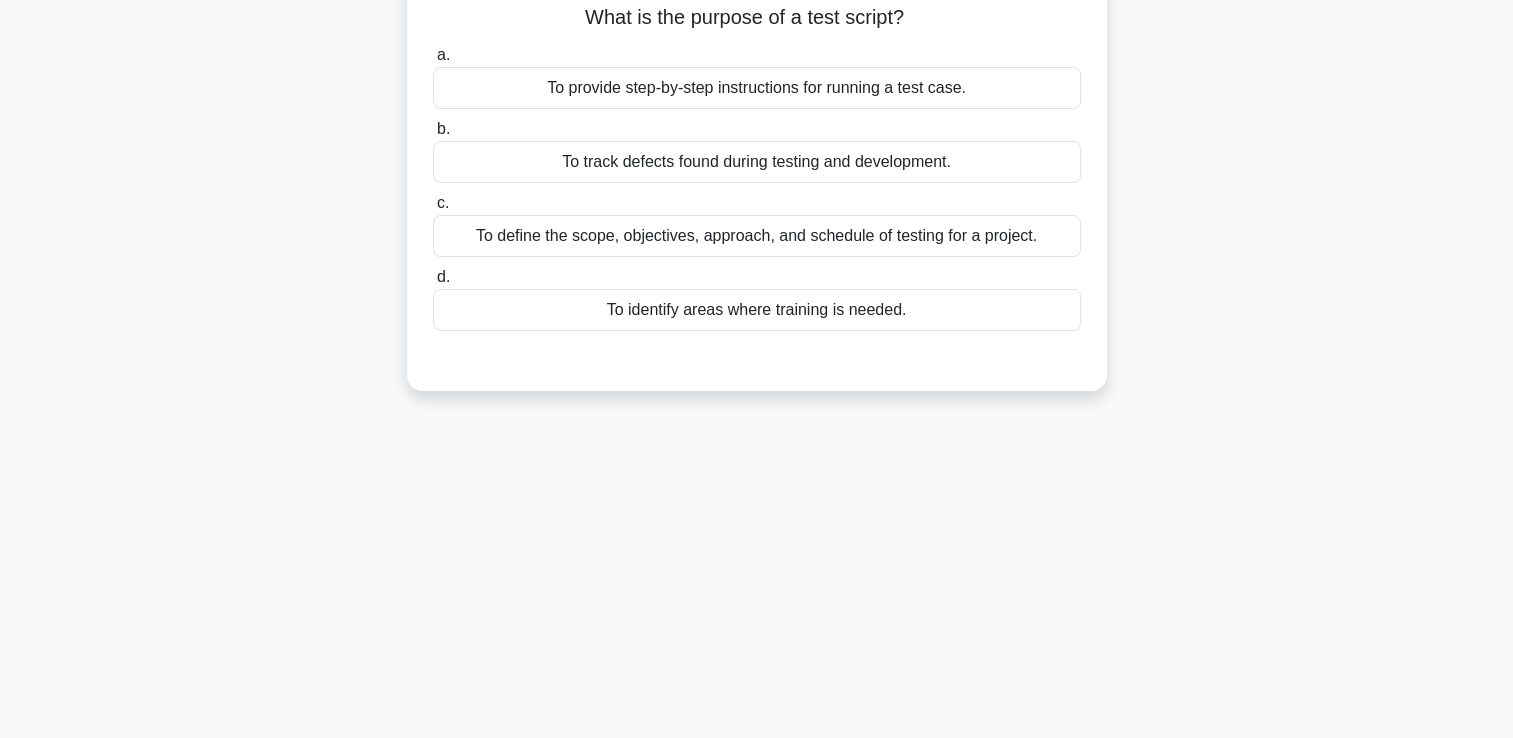 scroll, scrollTop: 0, scrollLeft: 0, axis: both 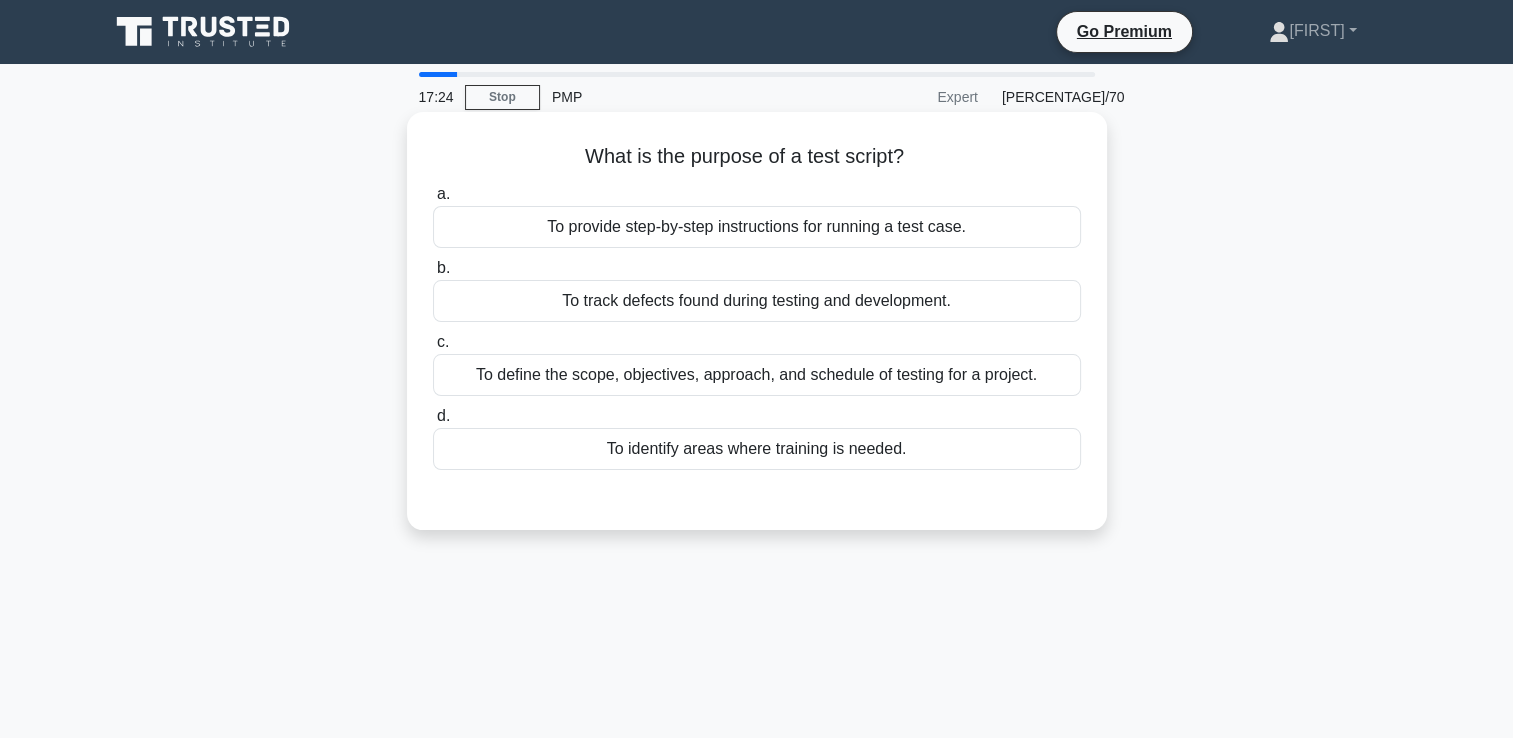 click on "To provide step-by-step instructions for running a test case." at bounding box center [757, 227] 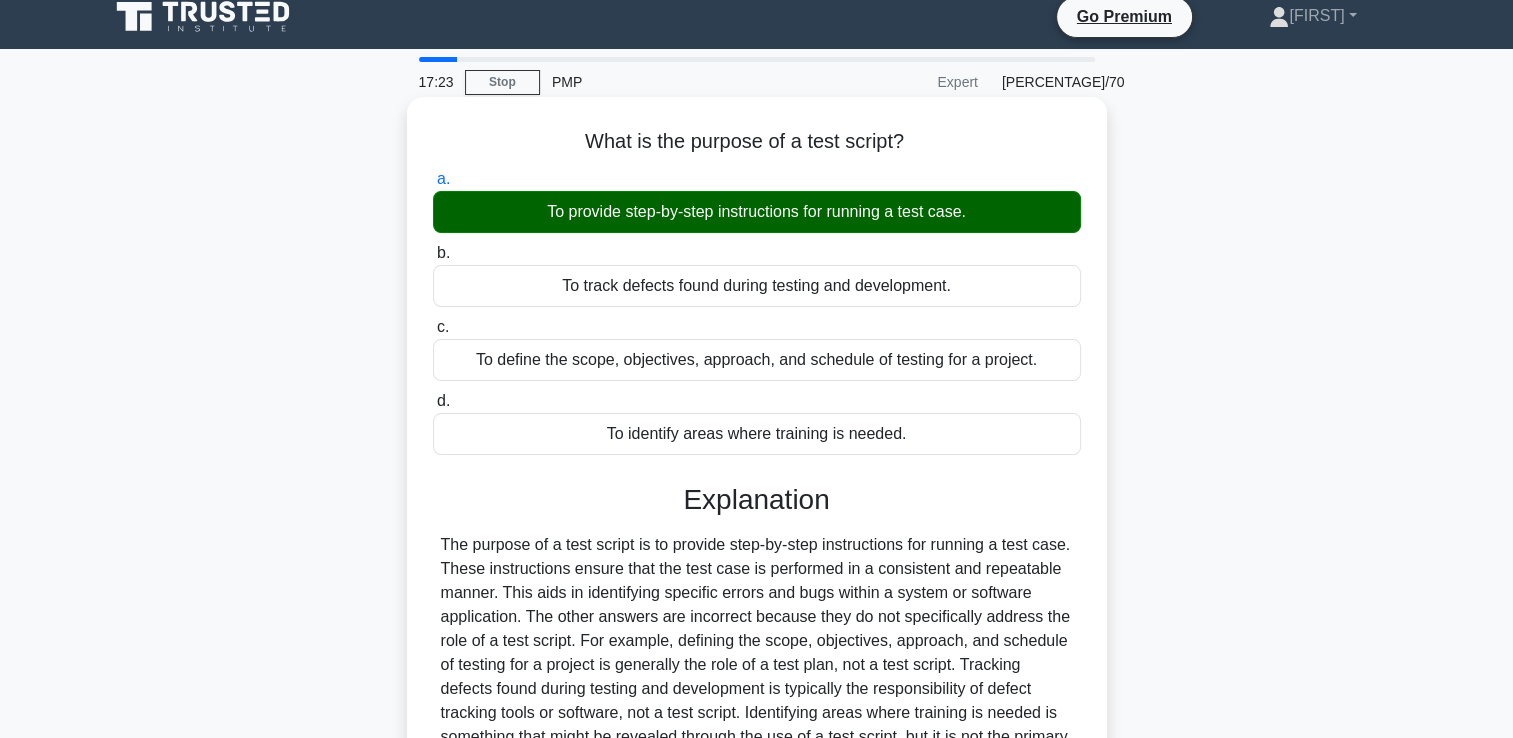 scroll, scrollTop: 342, scrollLeft: 0, axis: vertical 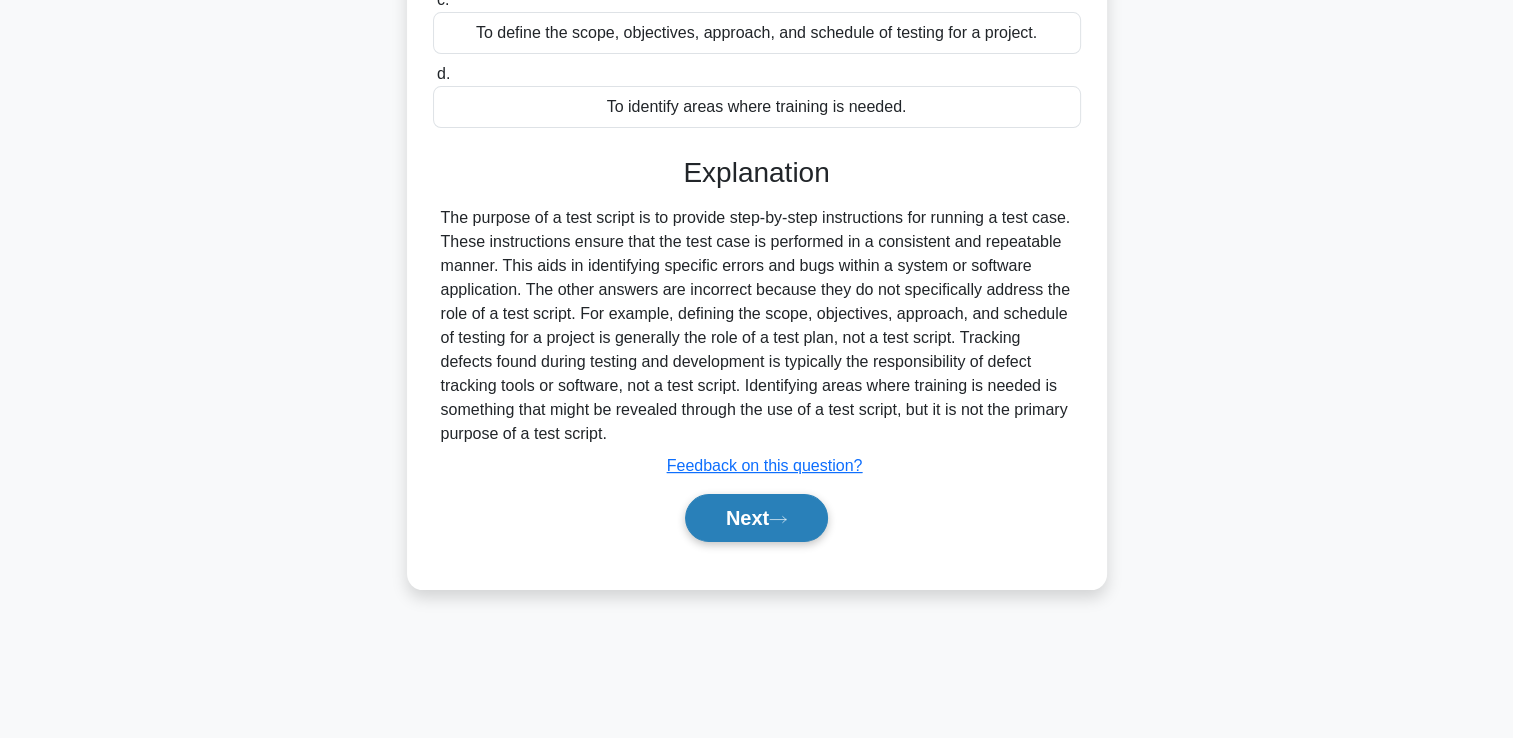 click on "Next" at bounding box center (756, 518) 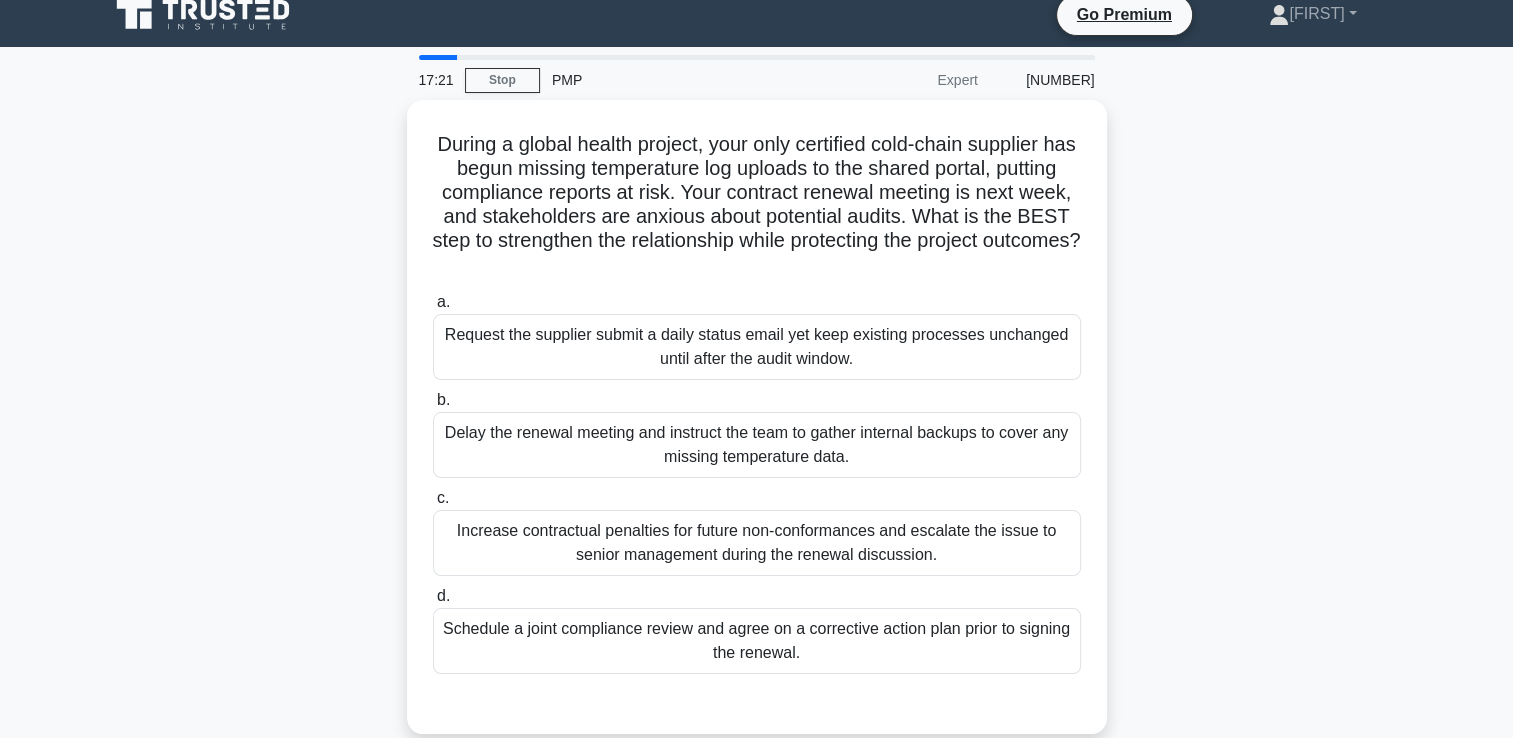 scroll, scrollTop: 0, scrollLeft: 0, axis: both 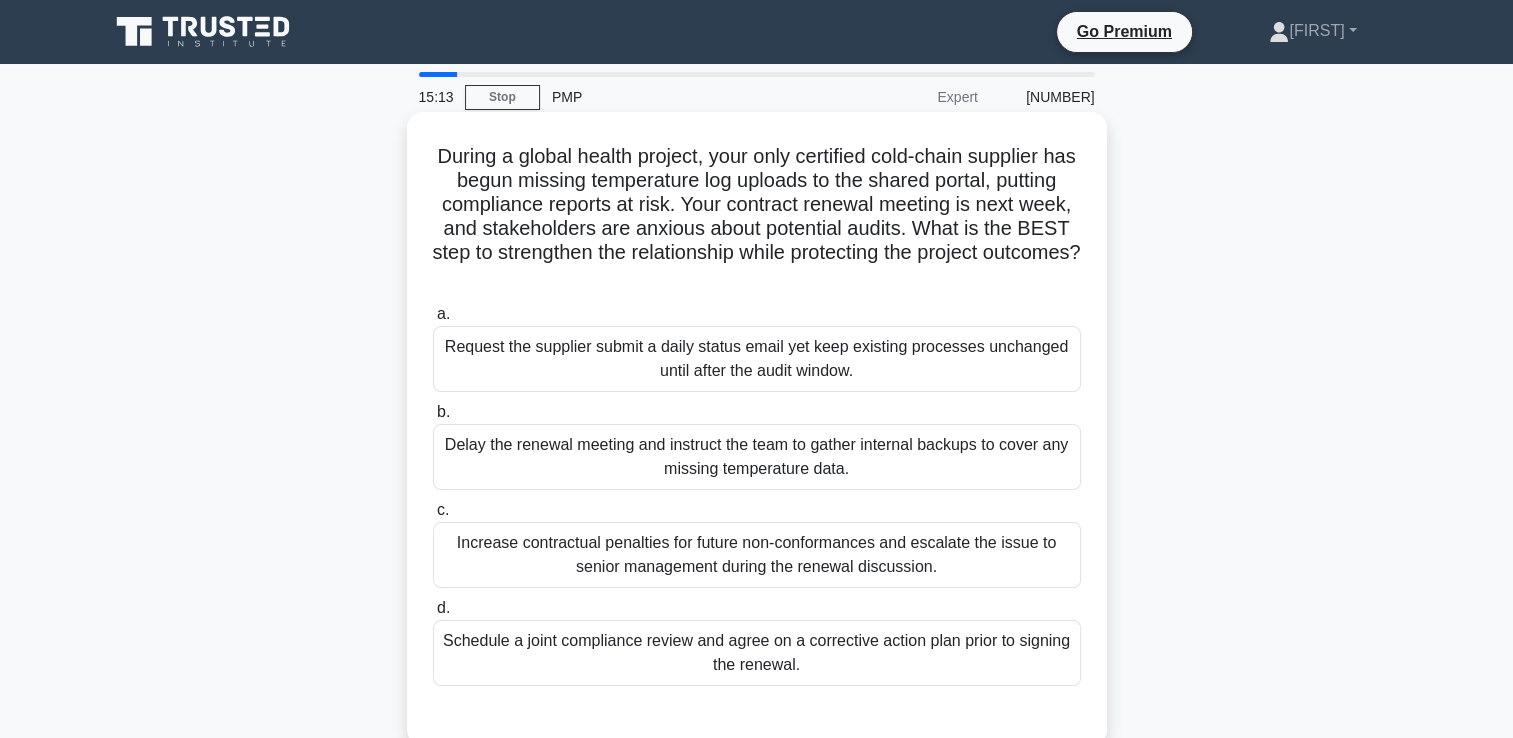 click on "Schedule a joint compliance review and agree on a corrective action plan prior to signing the renewal." at bounding box center [757, 653] 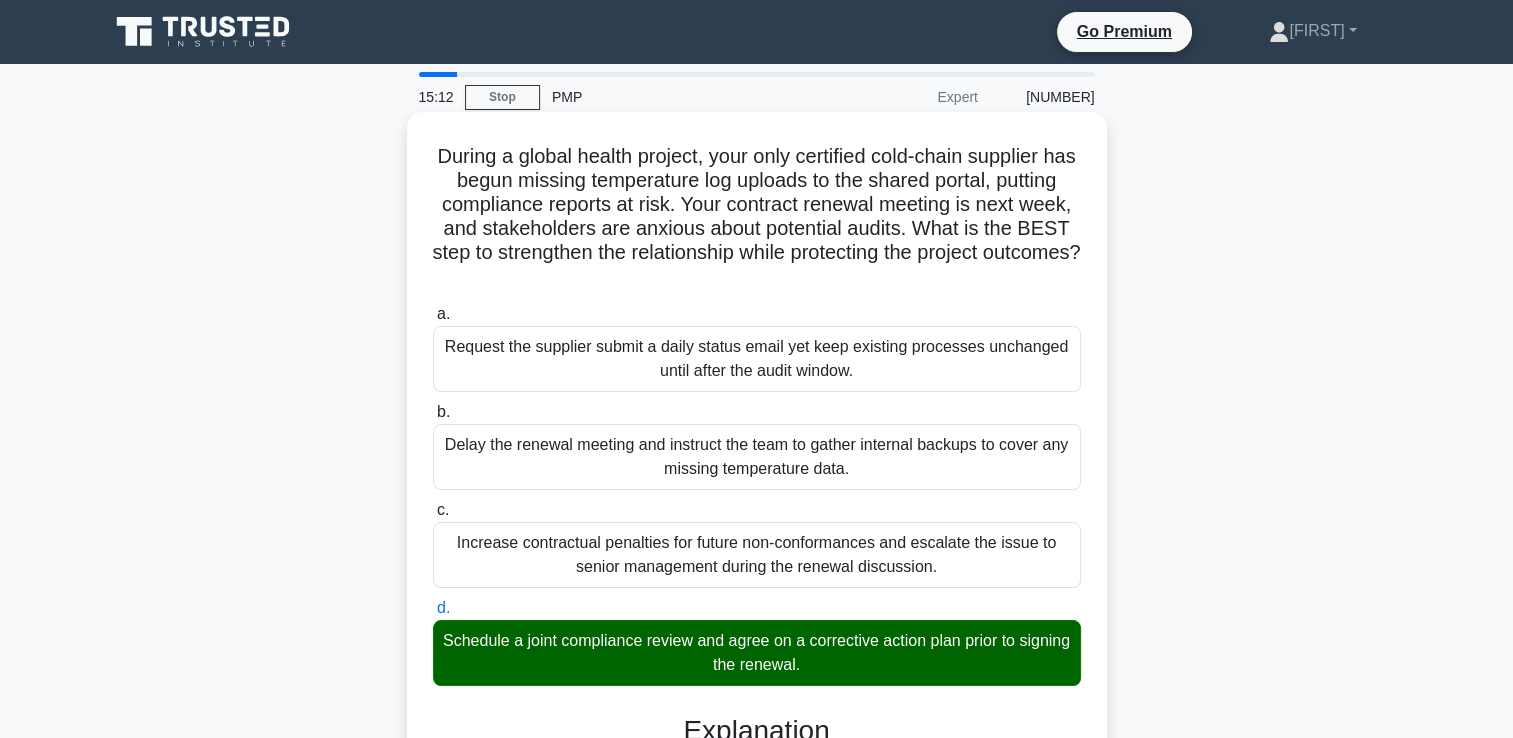 scroll, scrollTop: 565, scrollLeft: 0, axis: vertical 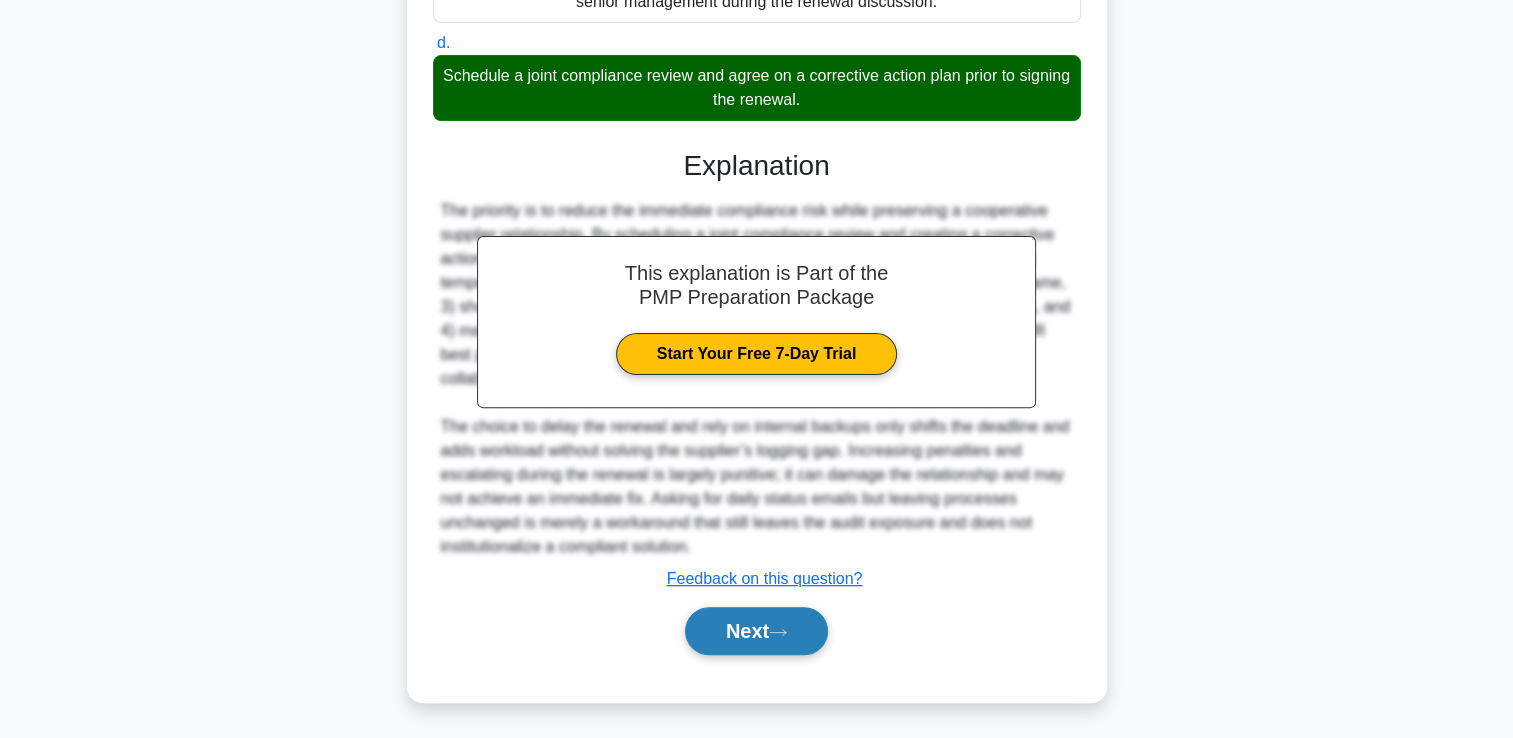 click 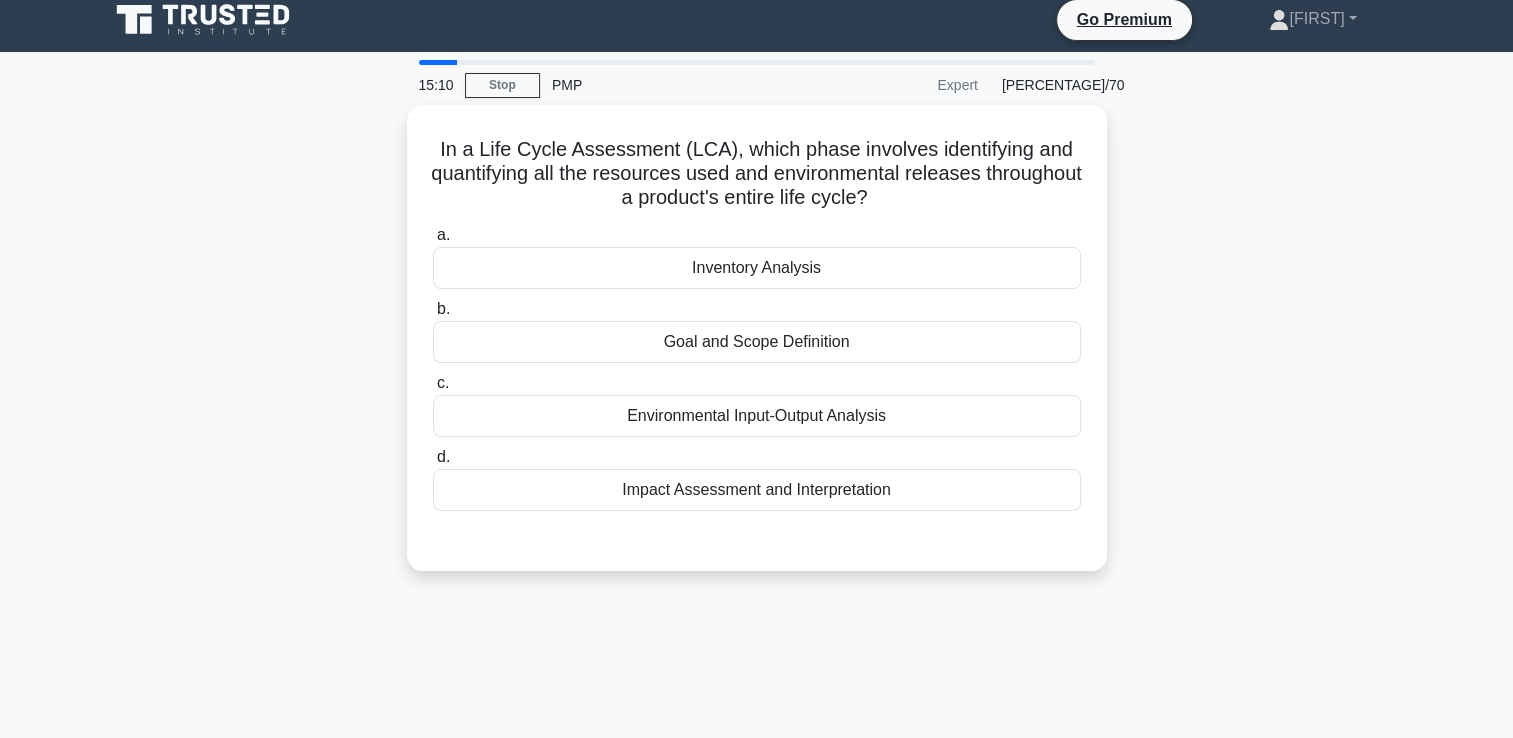 scroll, scrollTop: 0, scrollLeft: 0, axis: both 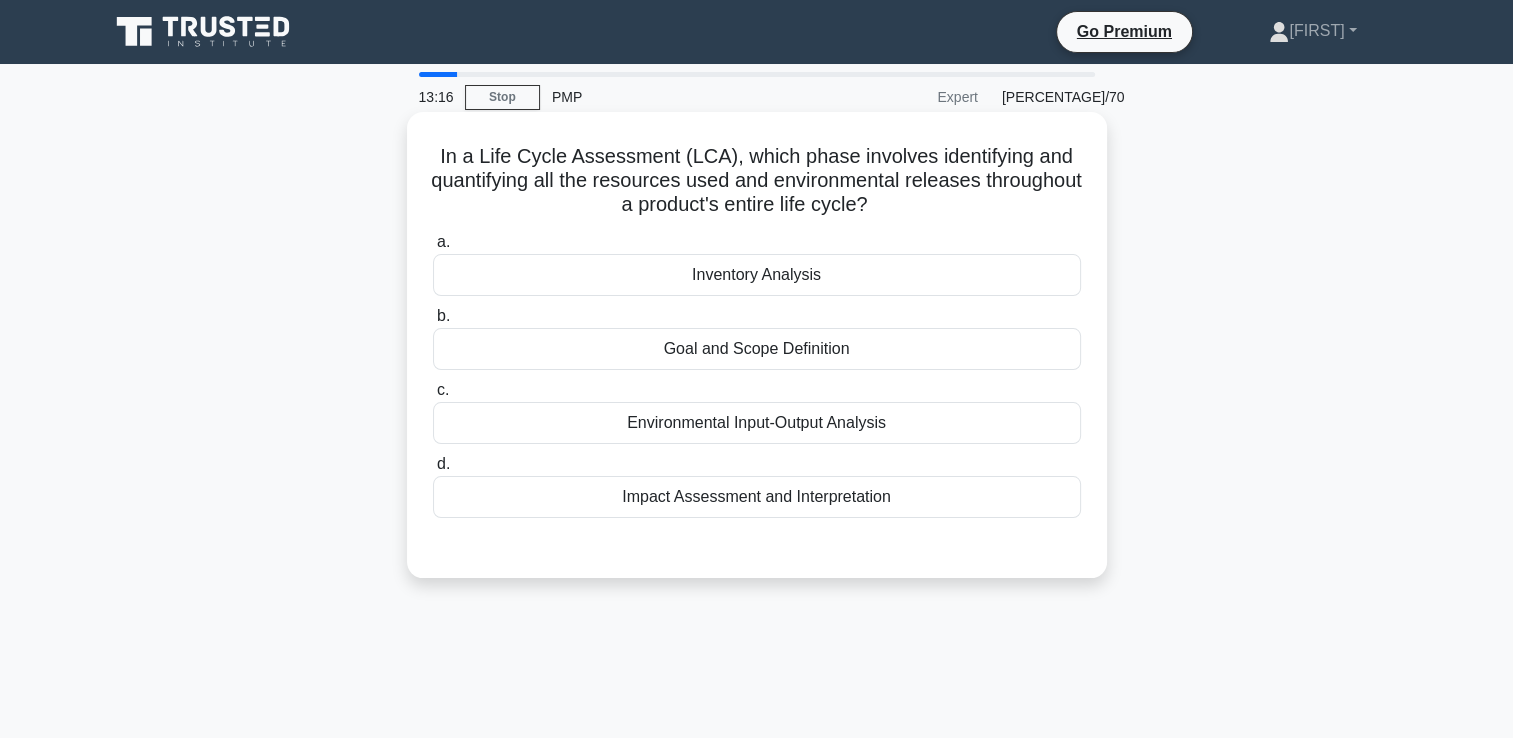 click on "Environmental Input-Output Analysis" at bounding box center [757, 423] 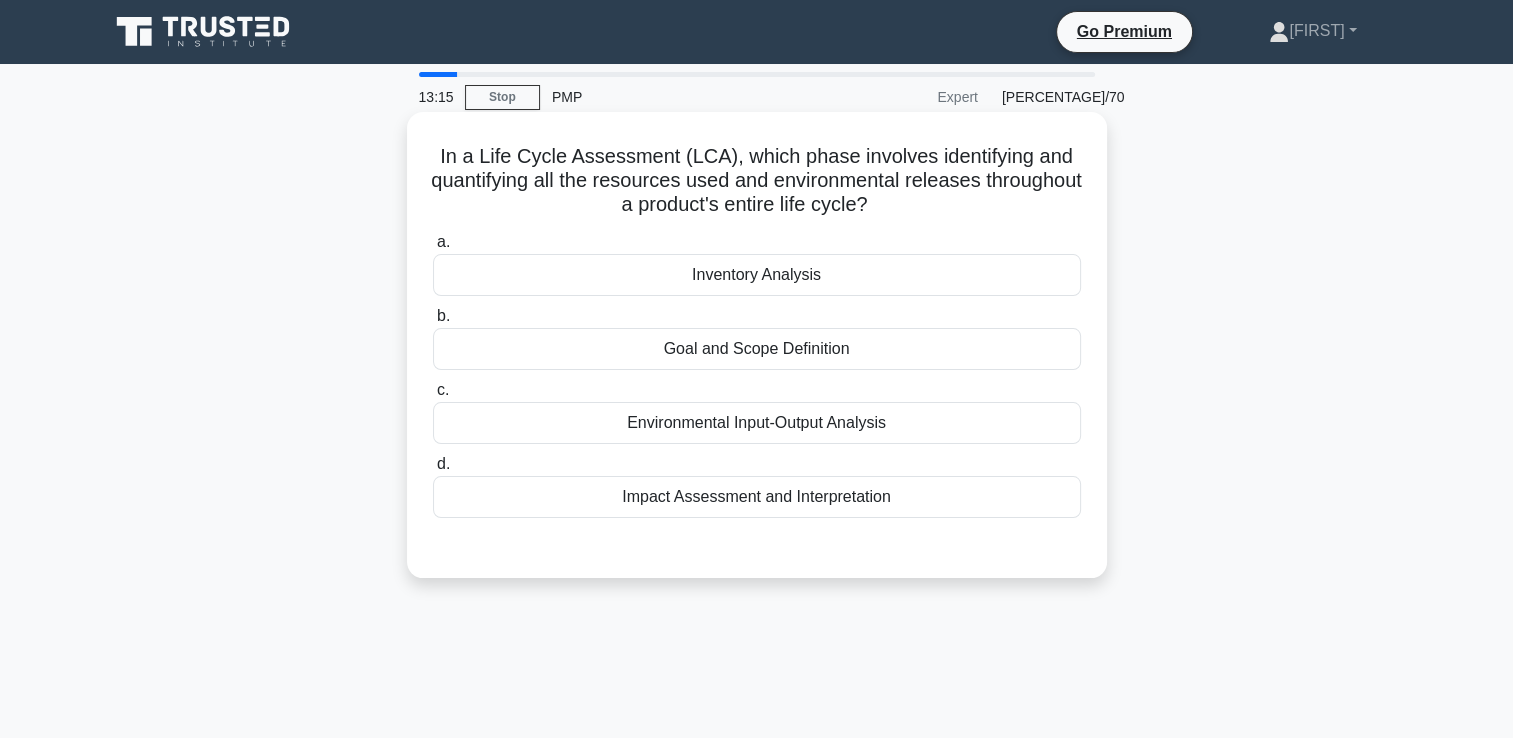 drag, startPoint x: 782, startPoint y: 437, endPoint x: 744, endPoint y: 416, distance: 43.416588 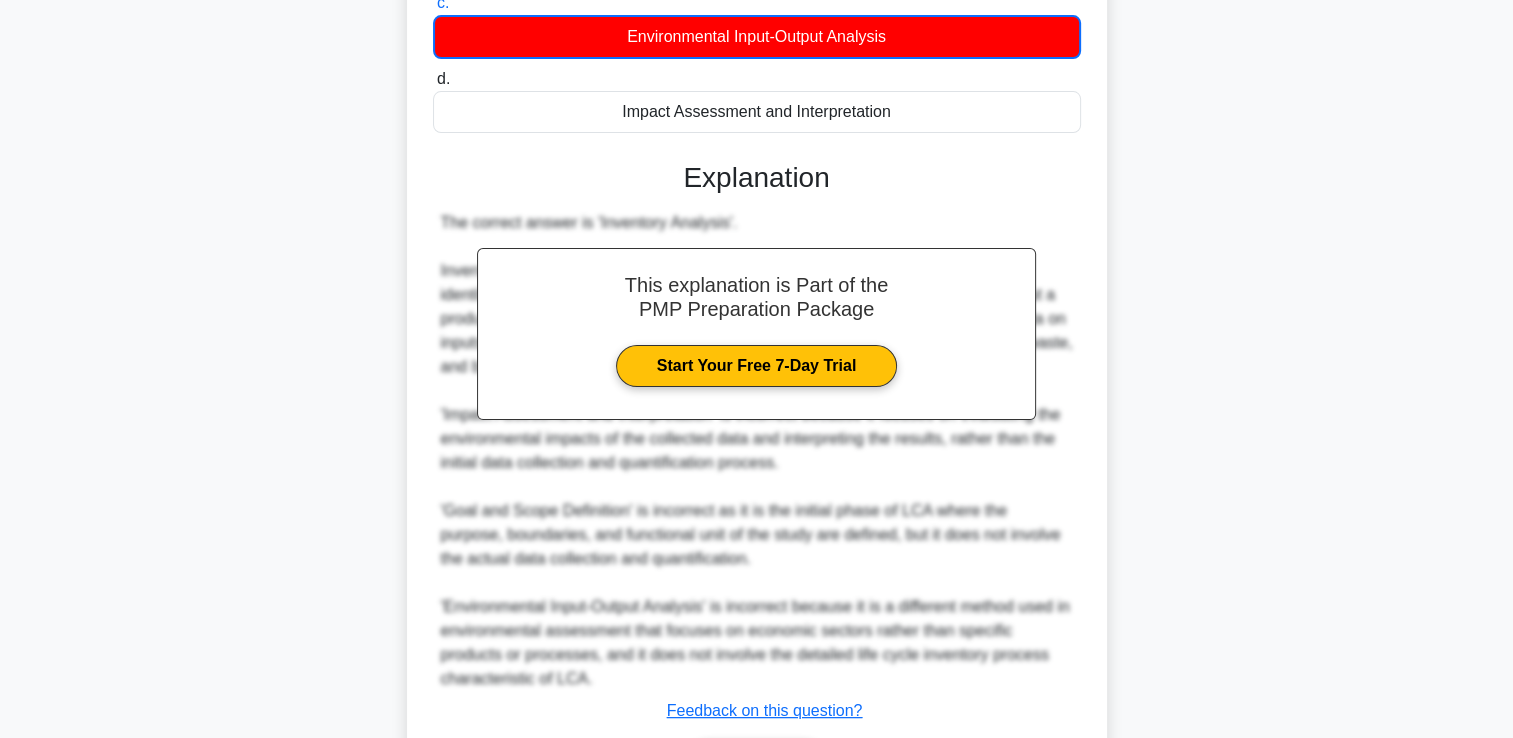 scroll, scrollTop: 519, scrollLeft: 0, axis: vertical 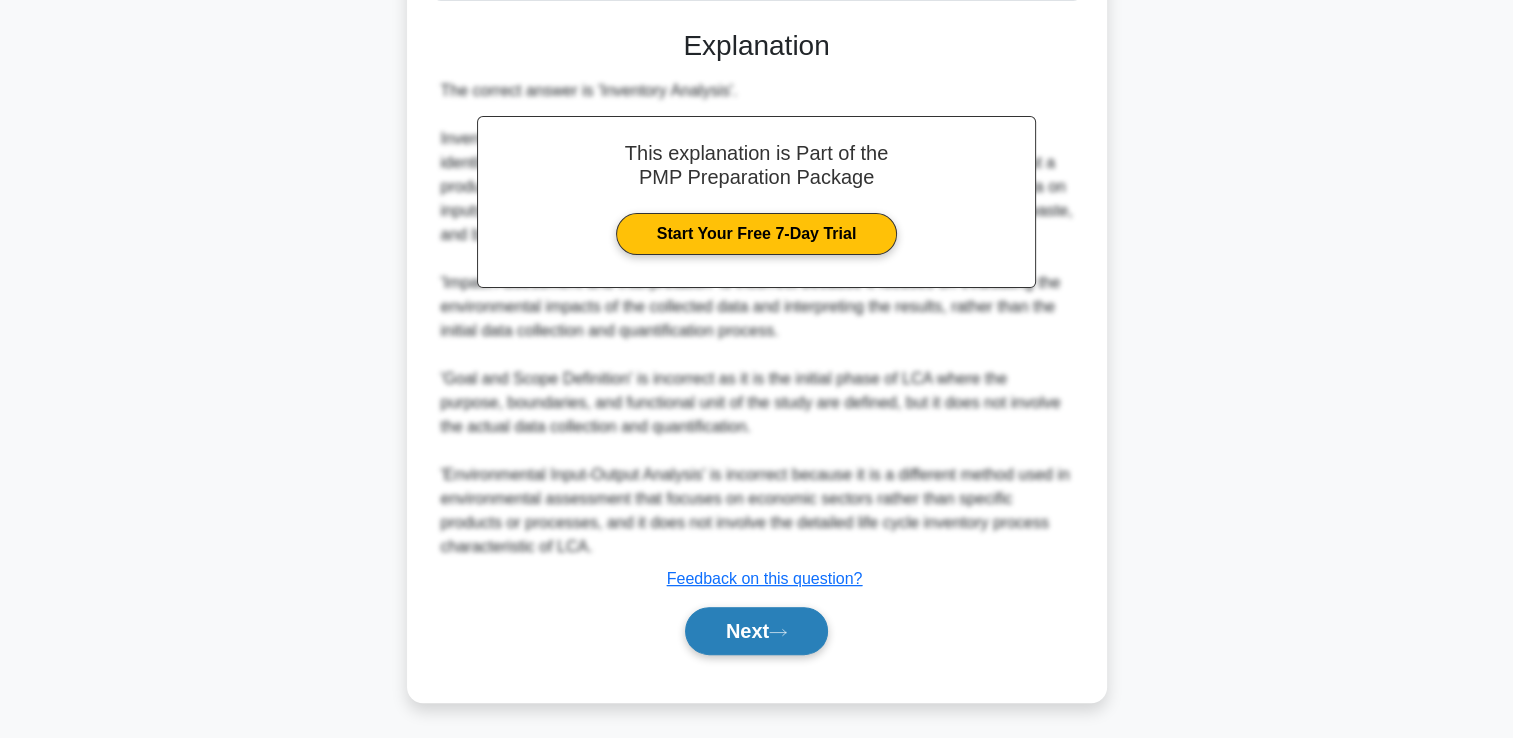 click on "Next" at bounding box center [756, 631] 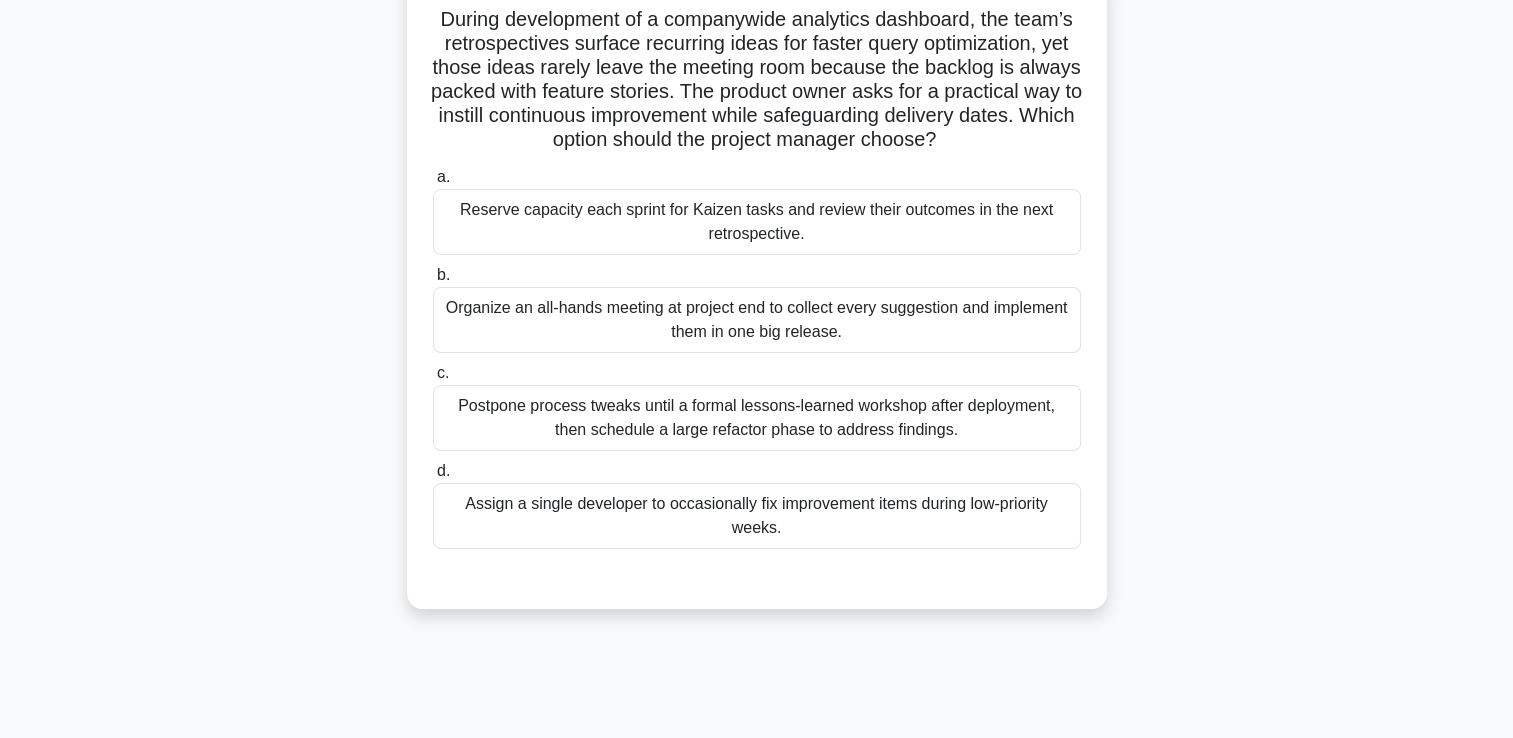 scroll, scrollTop: 42, scrollLeft: 0, axis: vertical 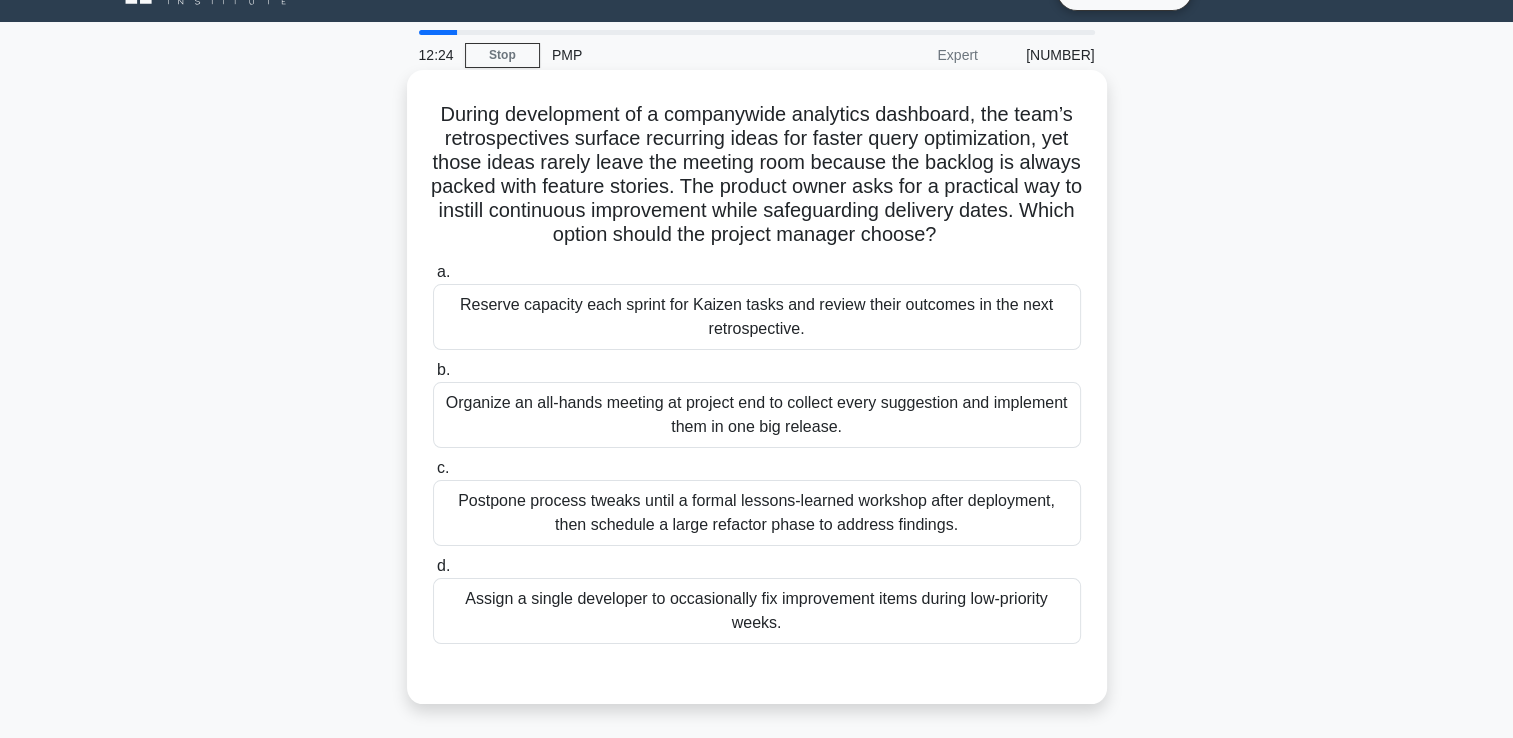 click on "Reserve capacity each sprint for Kaizen tasks and review their outcomes in the next retrospective." at bounding box center (757, 317) 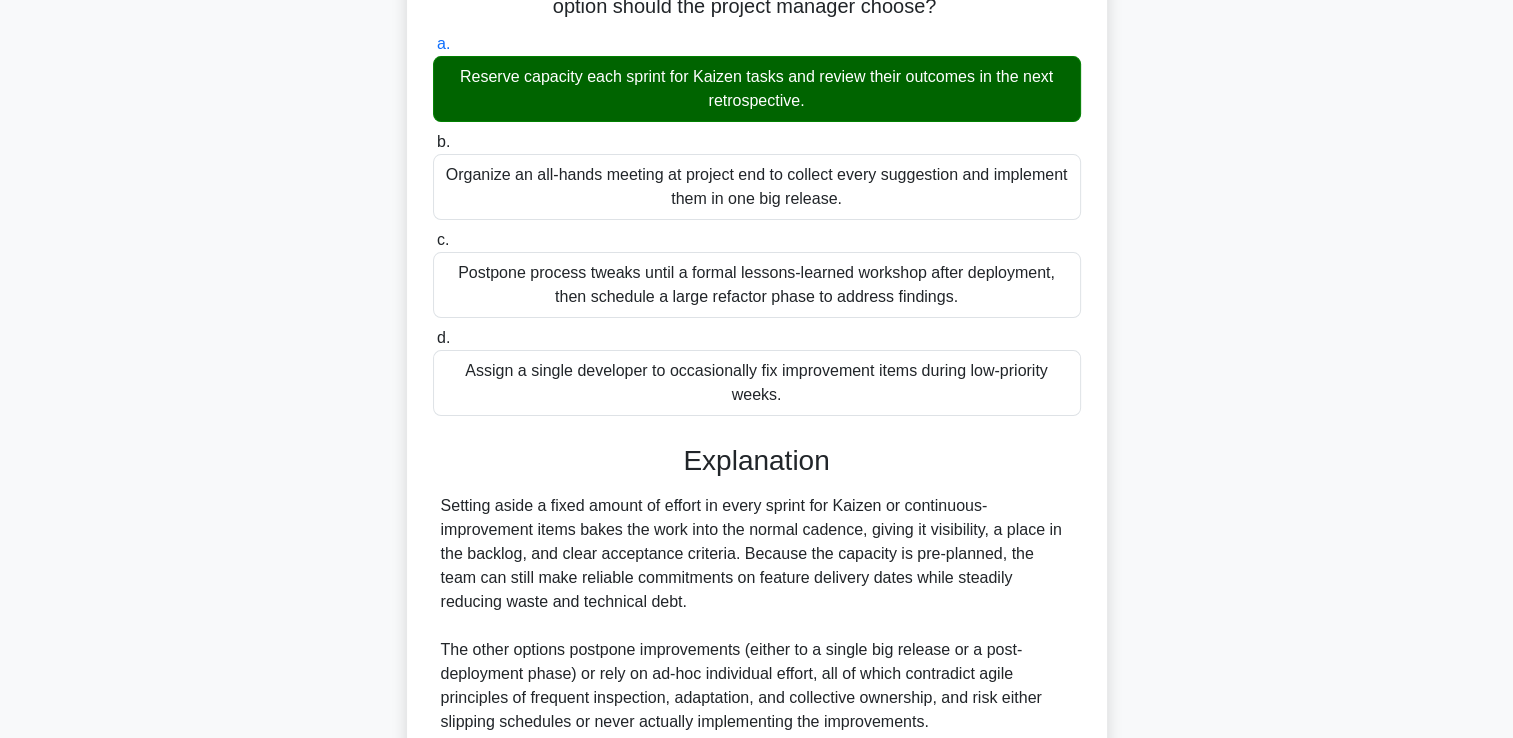 scroll, scrollTop: 445, scrollLeft: 0, axis: vertical 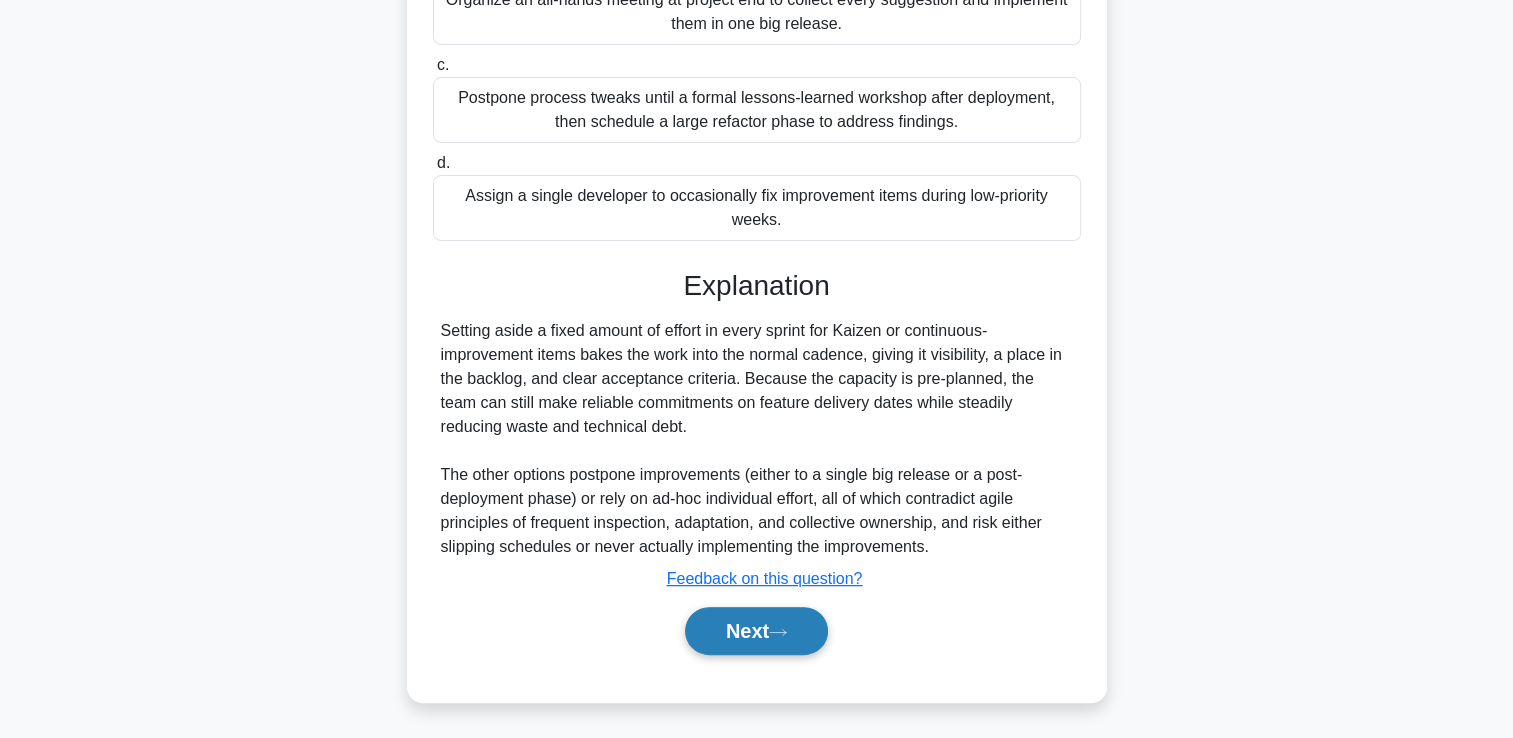 click on "Next" at bounding box center (756, 631) 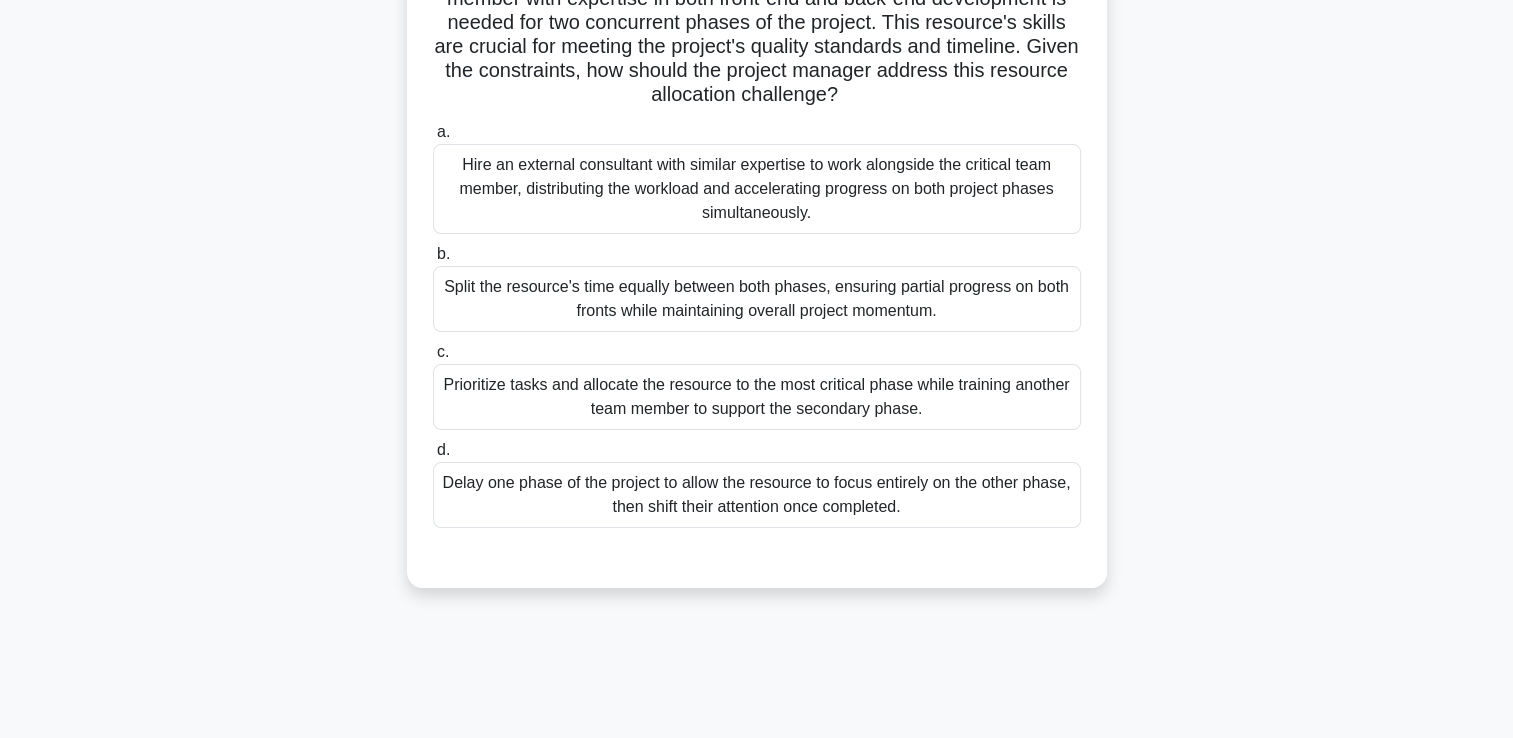 scroll, scrollTop: 0, scrollLeft: 0, axis: both 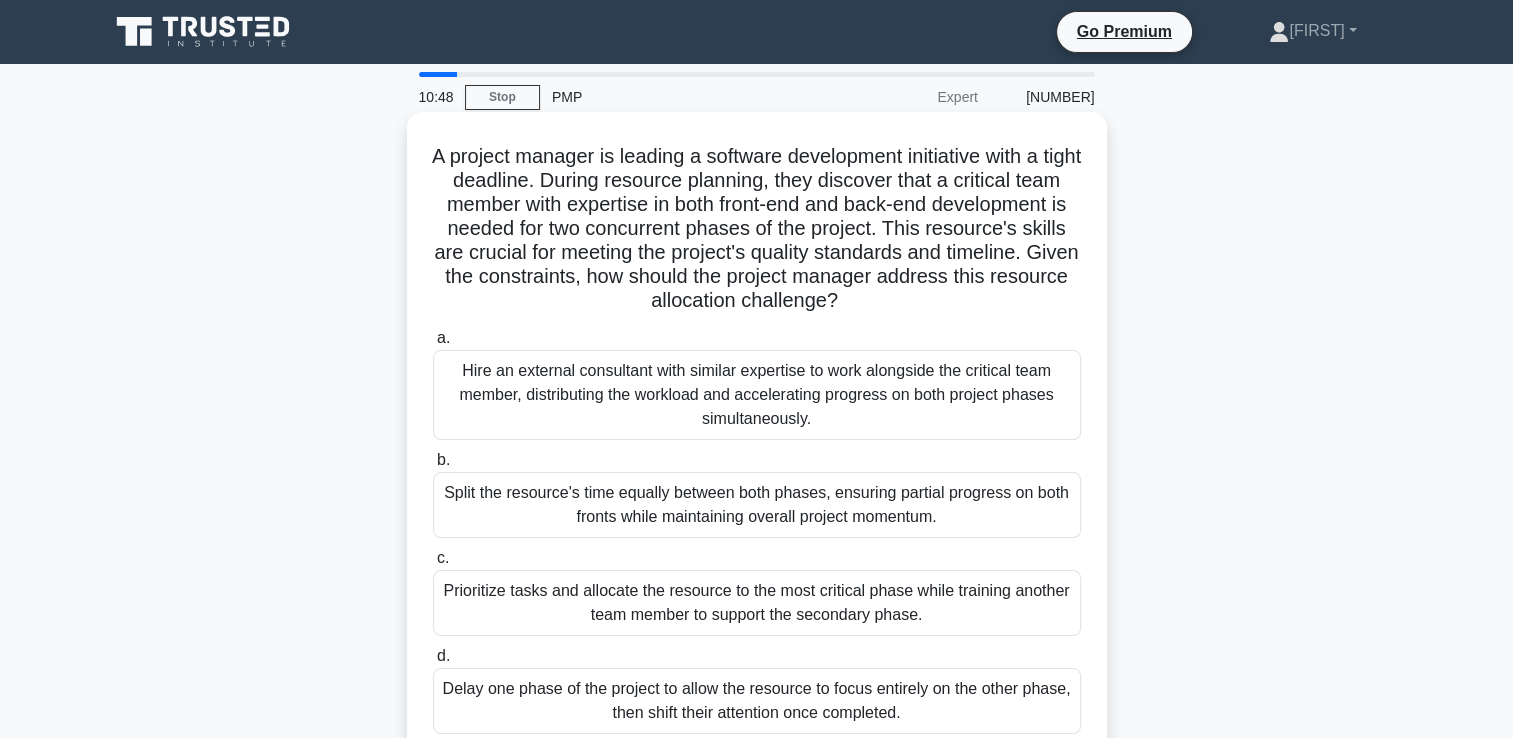 click on "Prioritize tasks and allocate the resource to the most critical phase while training another team member to support the secondary phase." at bounding box center (757, 603) 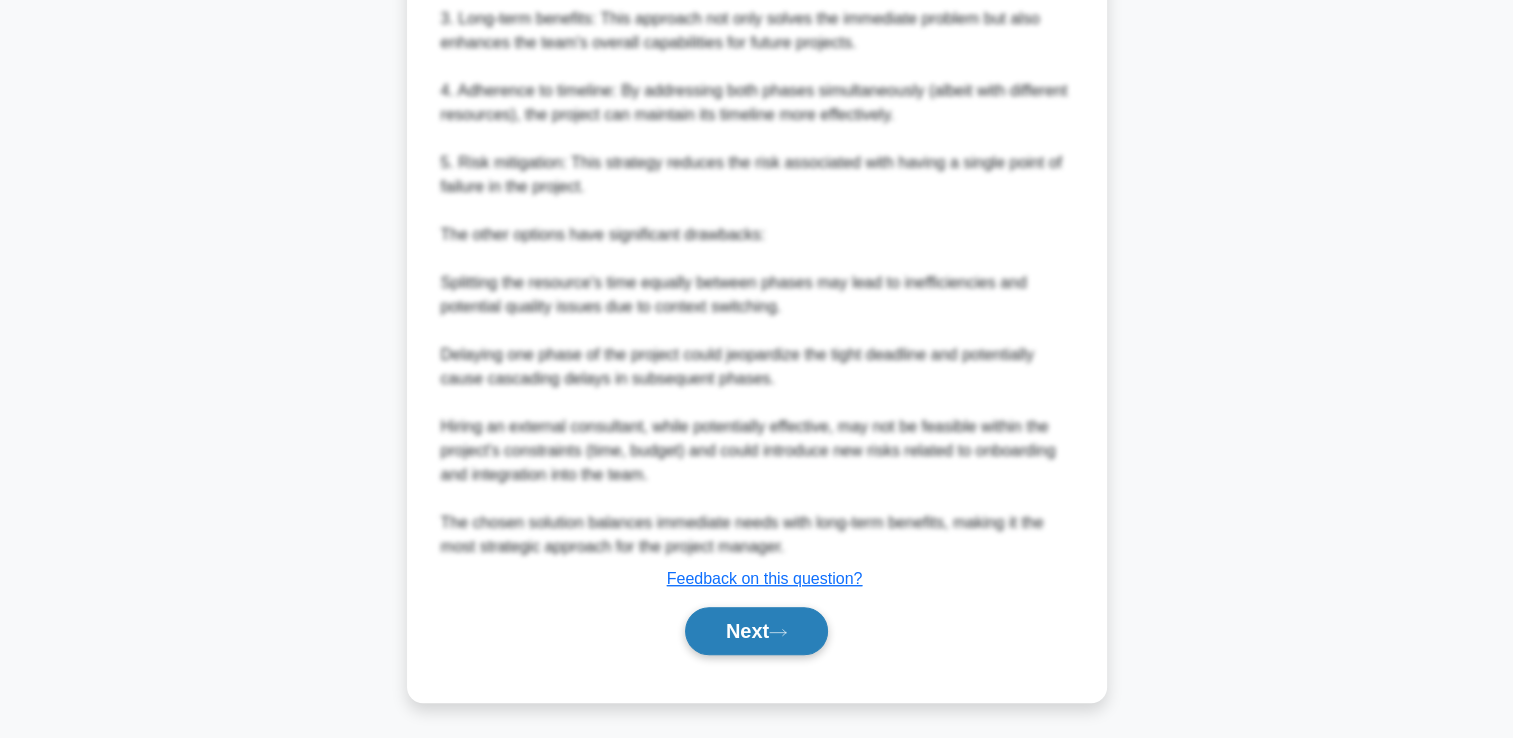 click on "Next" at bounding box center [756, 631] 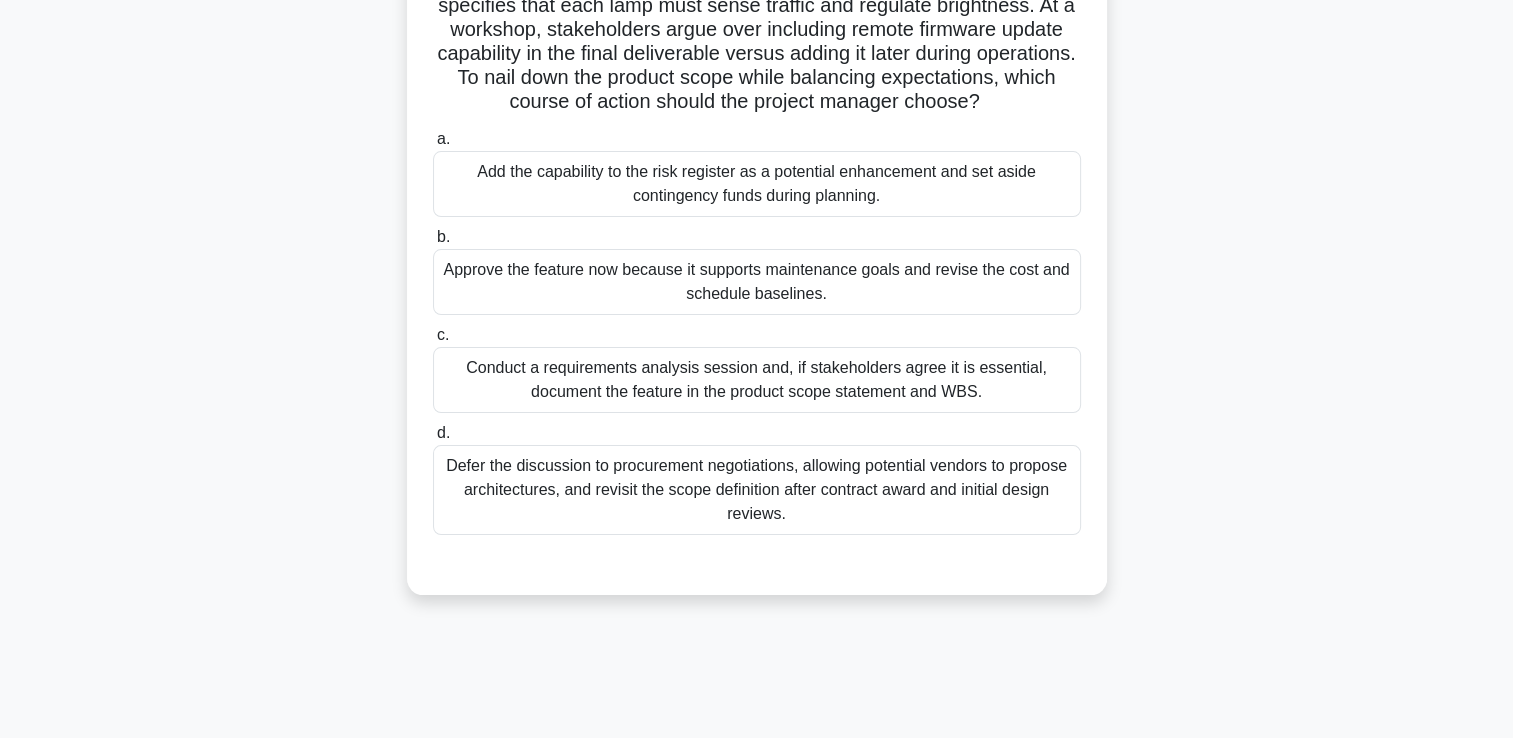 scroll, scrollTop: 0, scrollLeft: 0, axis: both 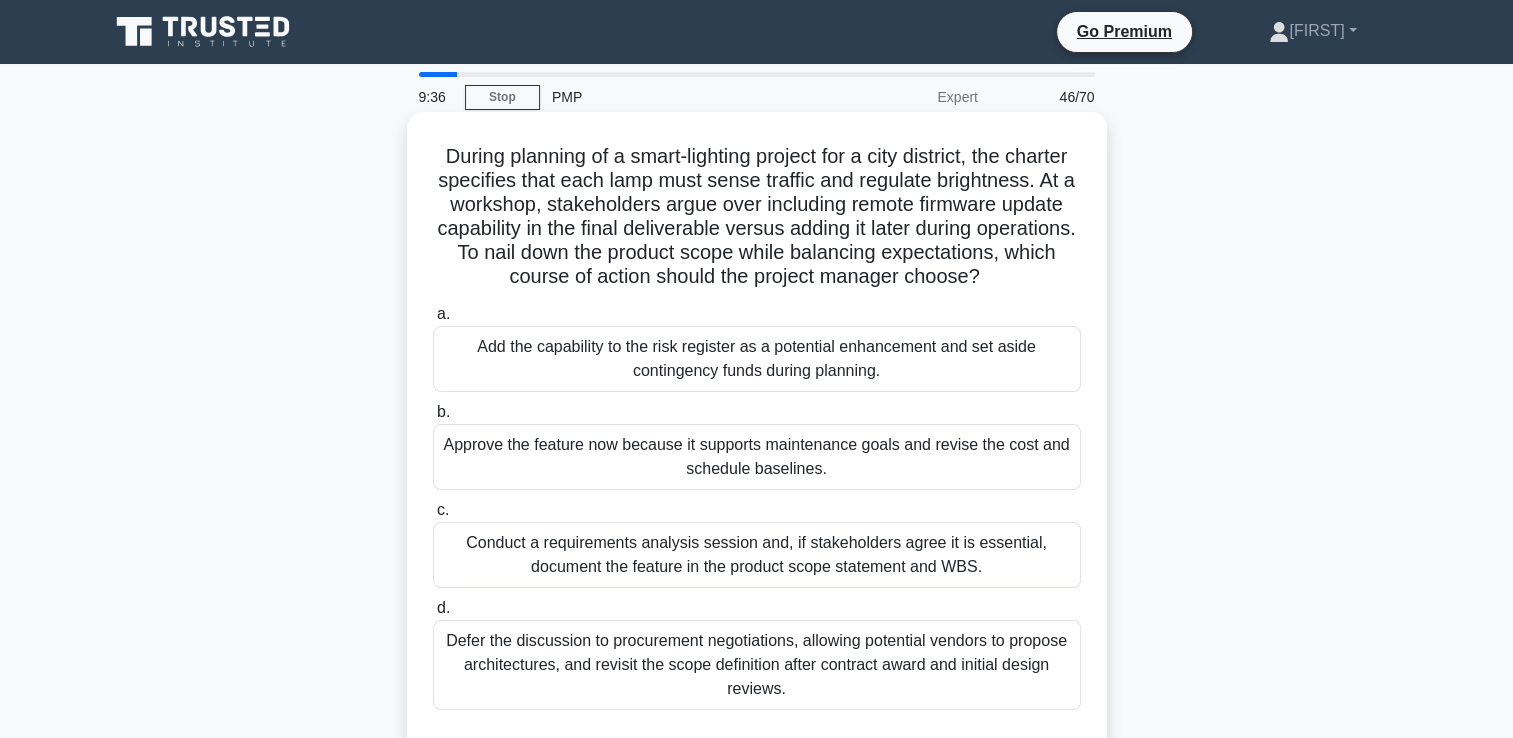 click on "Conduct a requirements analysis session and, if stakeholders agree it is essential, document the feature in the product scope statement and WBS." at bounding box center [757, 555] 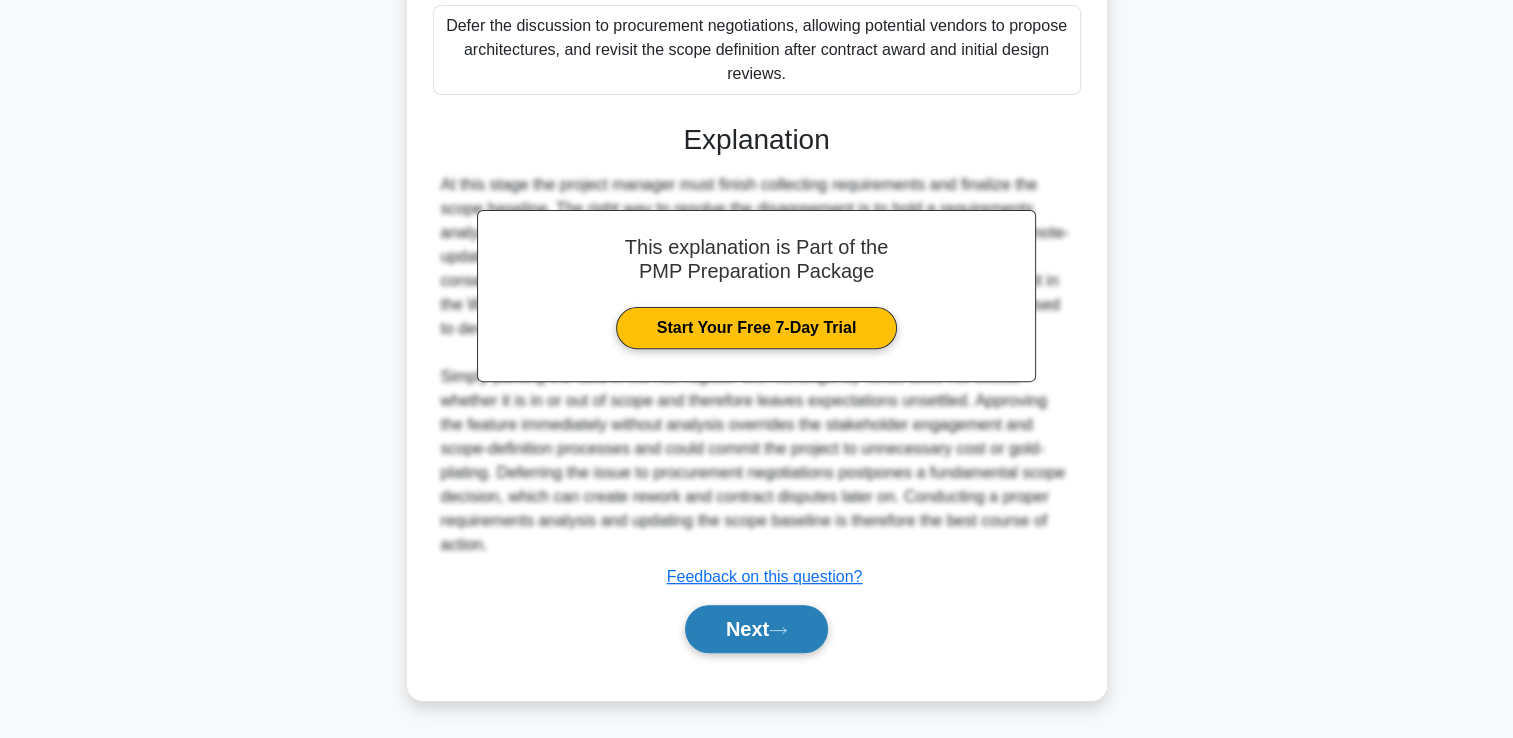click on "Next" at bounding box center (756, 629) 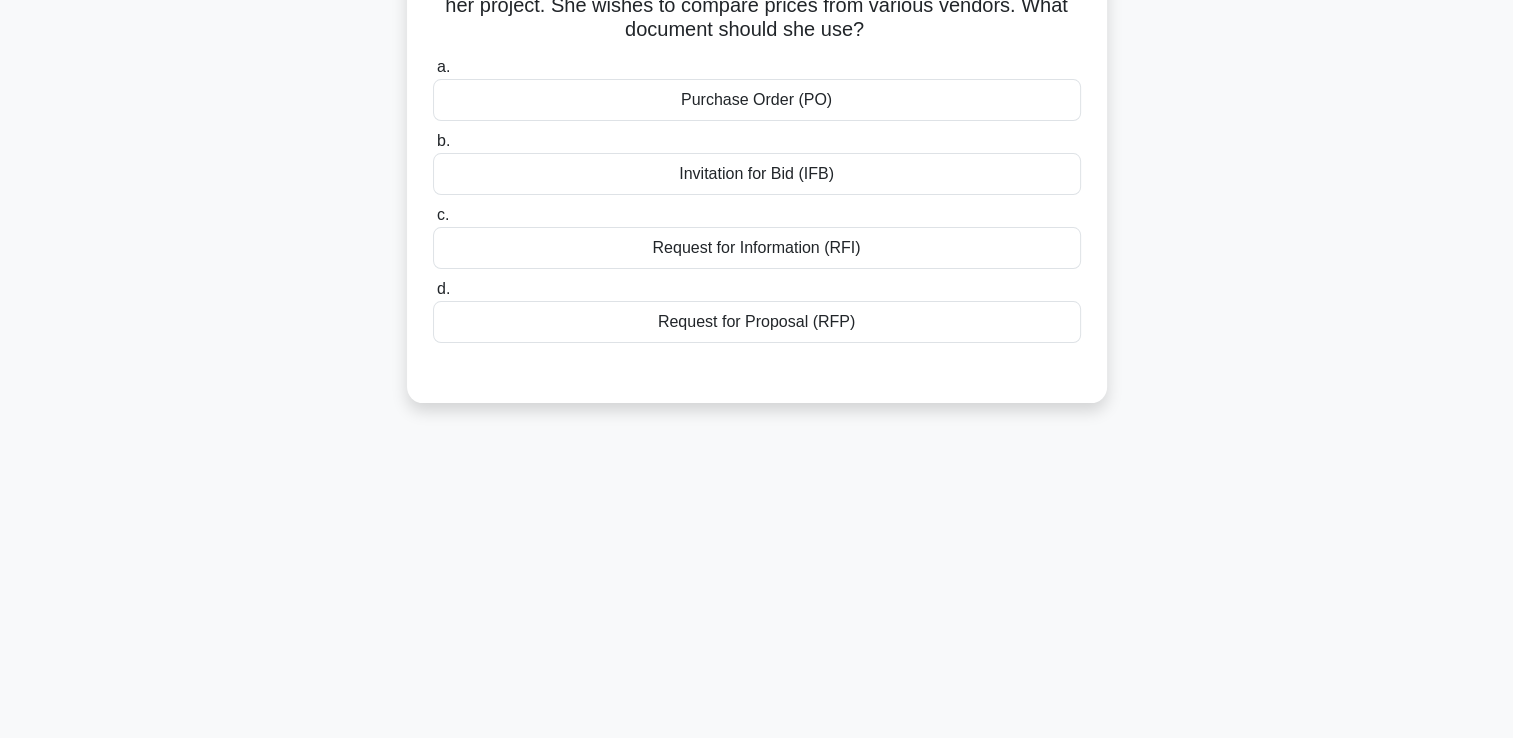 scroll, scrollTop: 0, scrollLeft: 0, axis: both 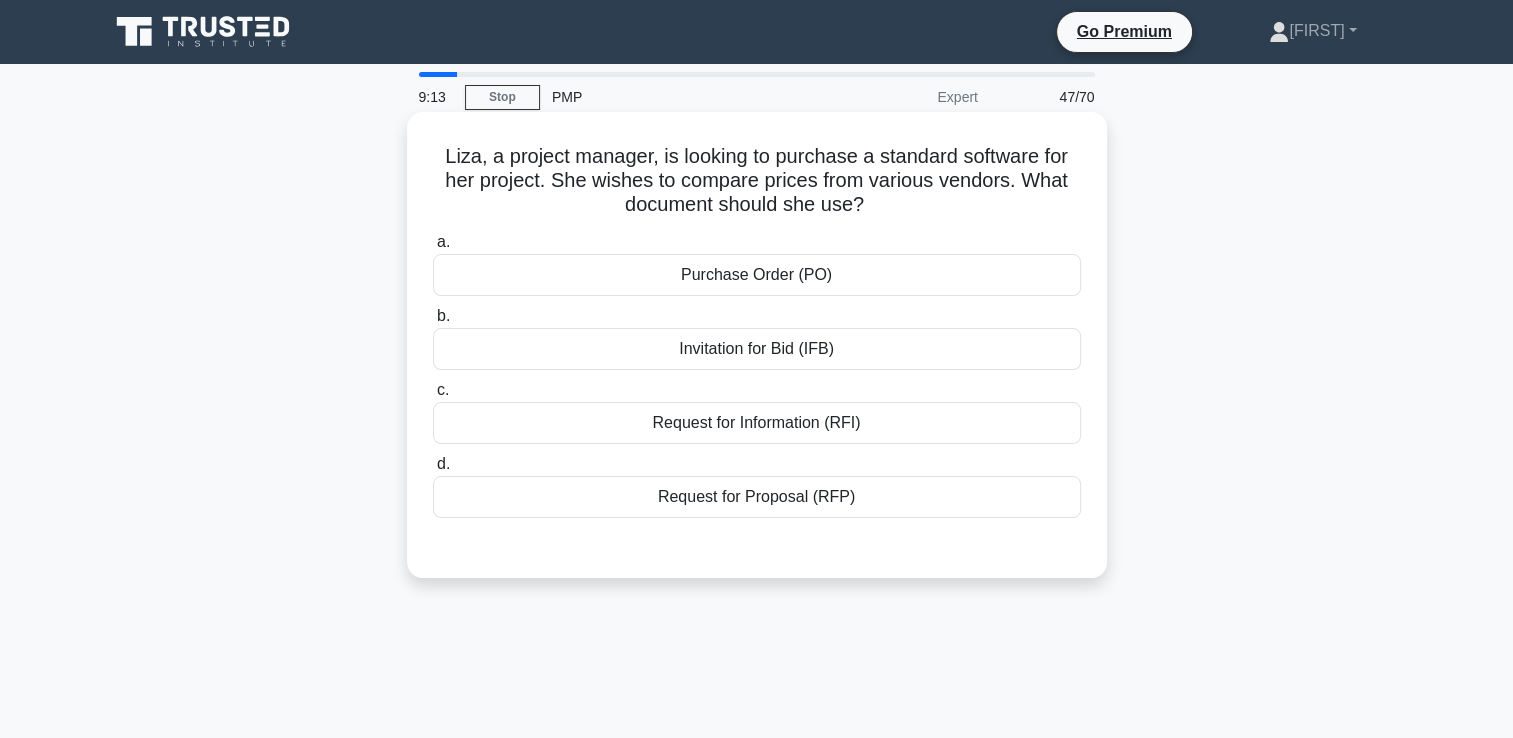 click on "Request for Proposal (RFP)" at bounding box center [757, 497] 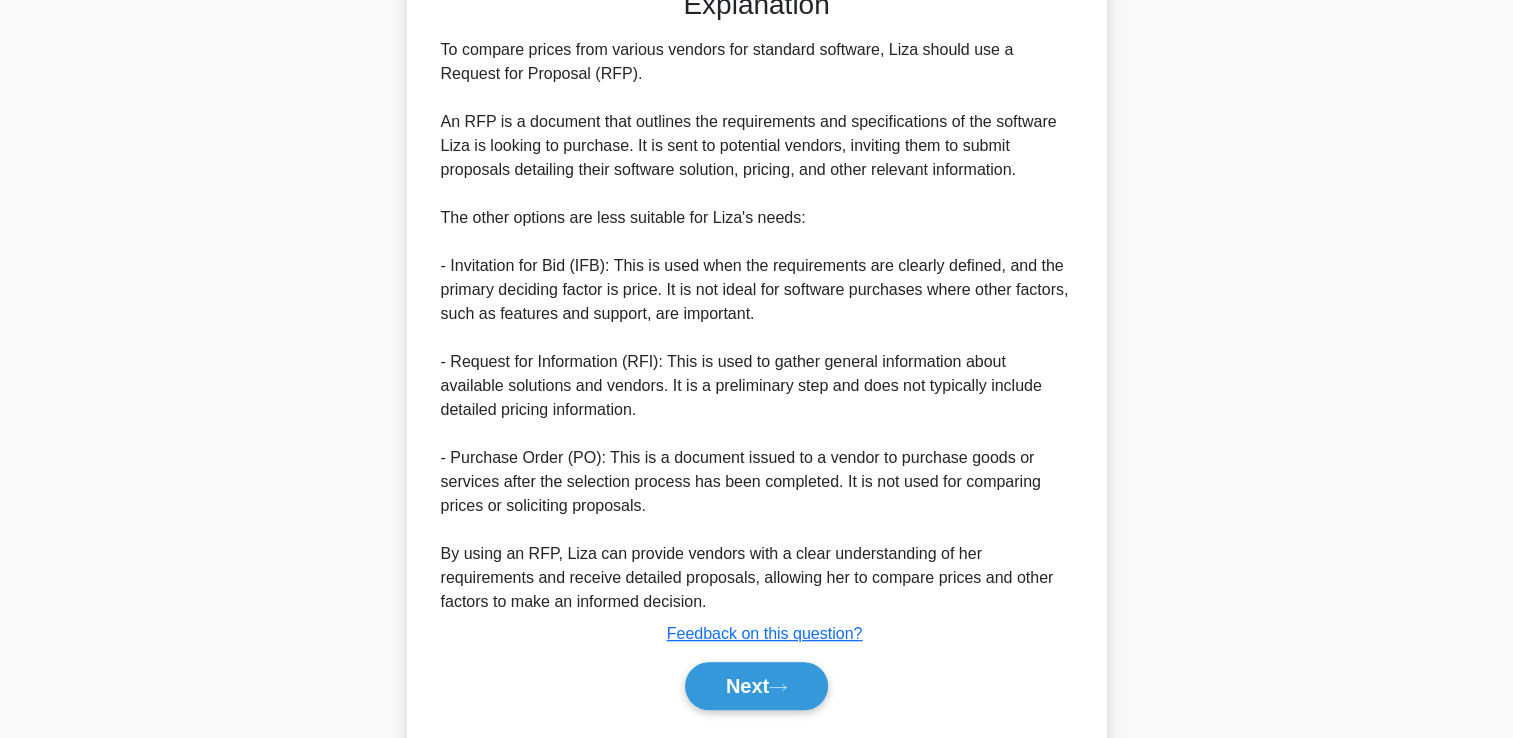 scroll, scrollTop: 600, scrollLeft: 0, axis: vertical 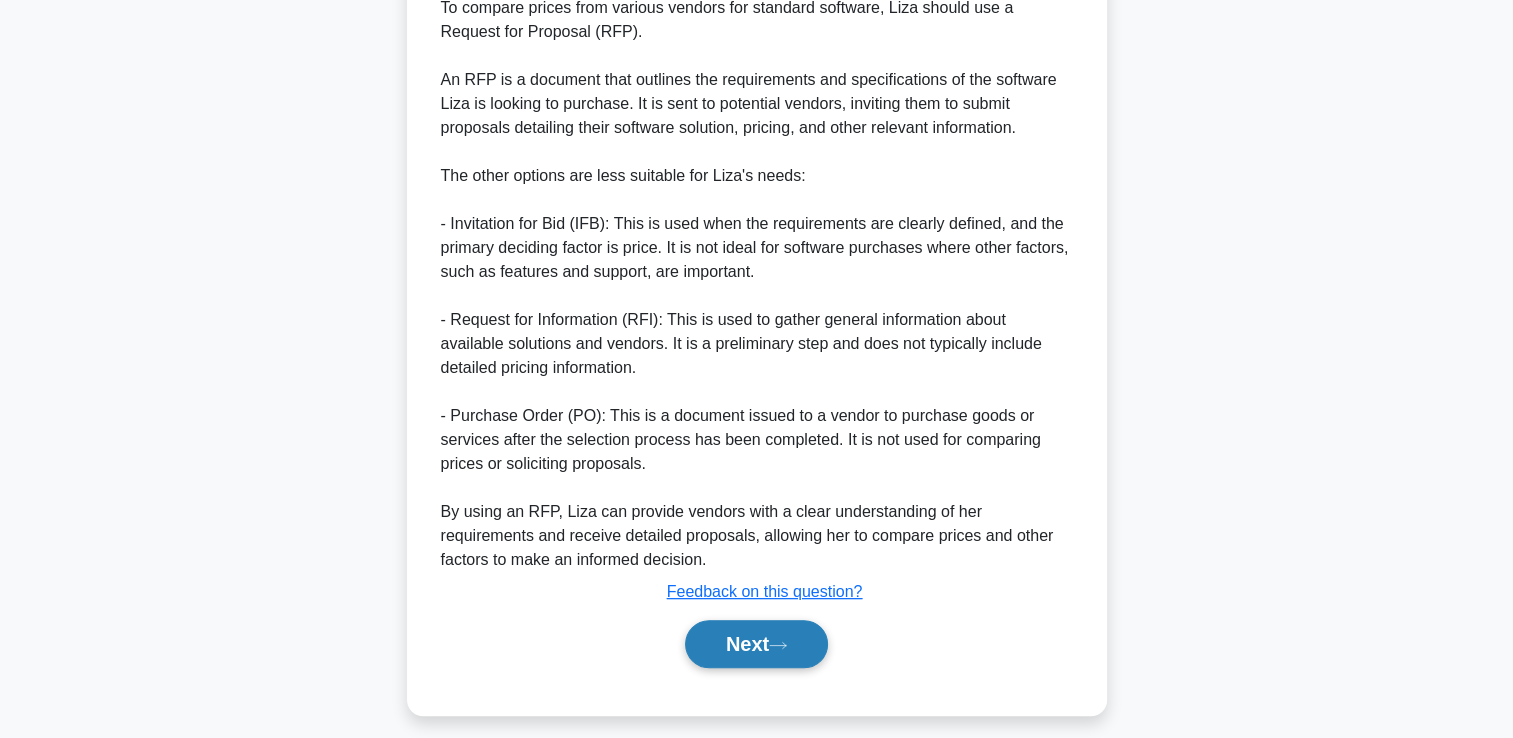 click on "Next" at bounding box center (756, 644) 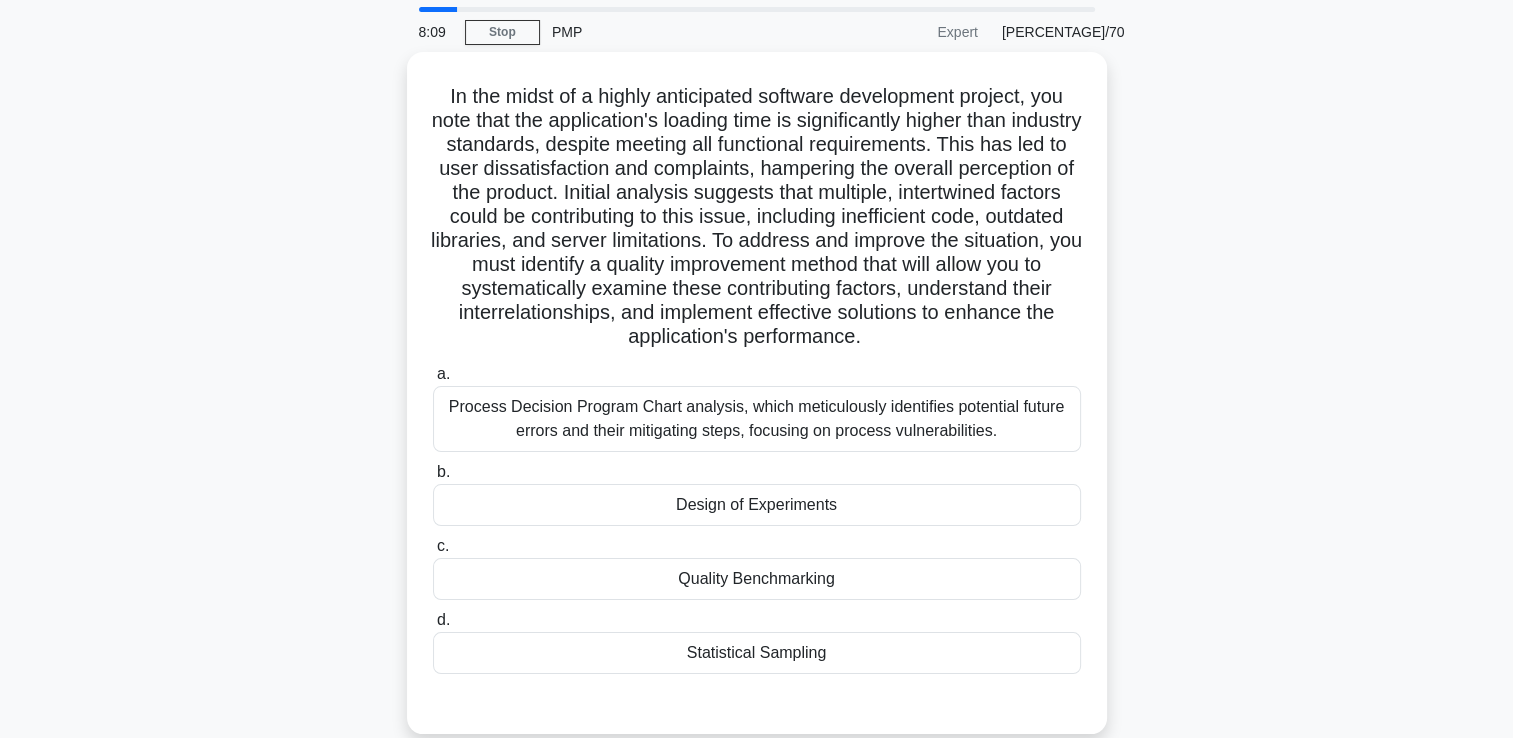 scroll, scrollTop: 100, scrollLeft: 0, axis: vertical 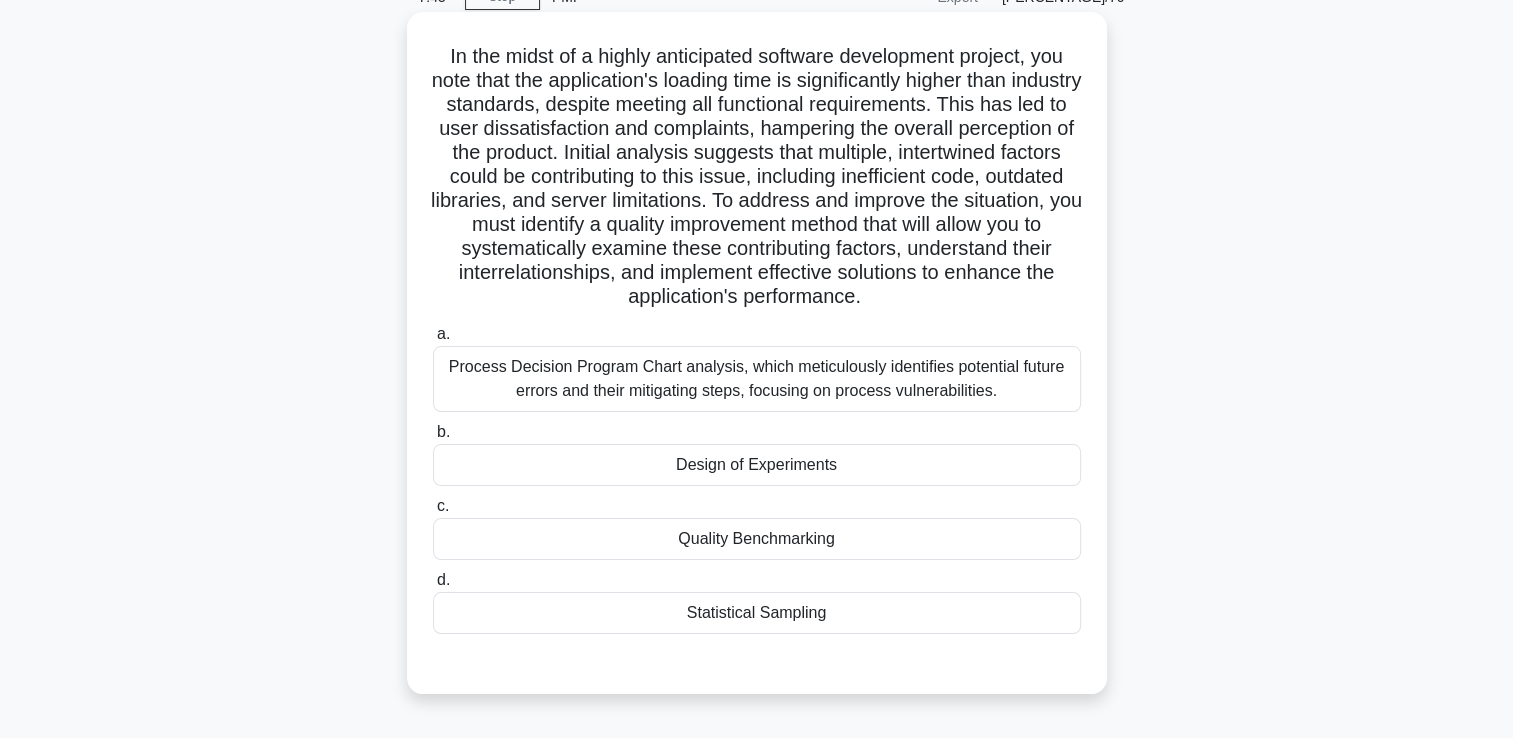 click on "Design of Experiments" at bounding box center [757, 465] 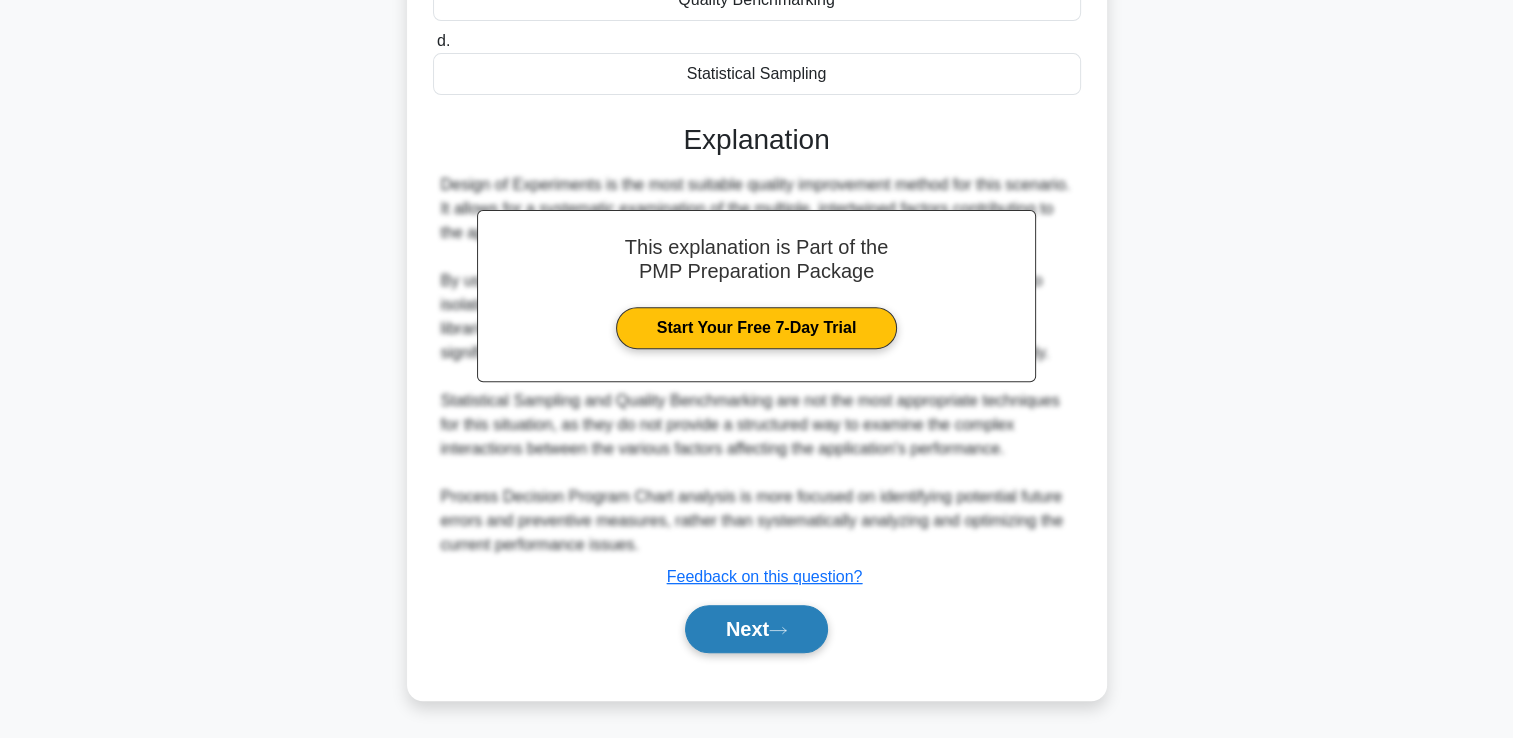 scroll, scrollTop: 661, scrollLeft: 0, axis: vertical 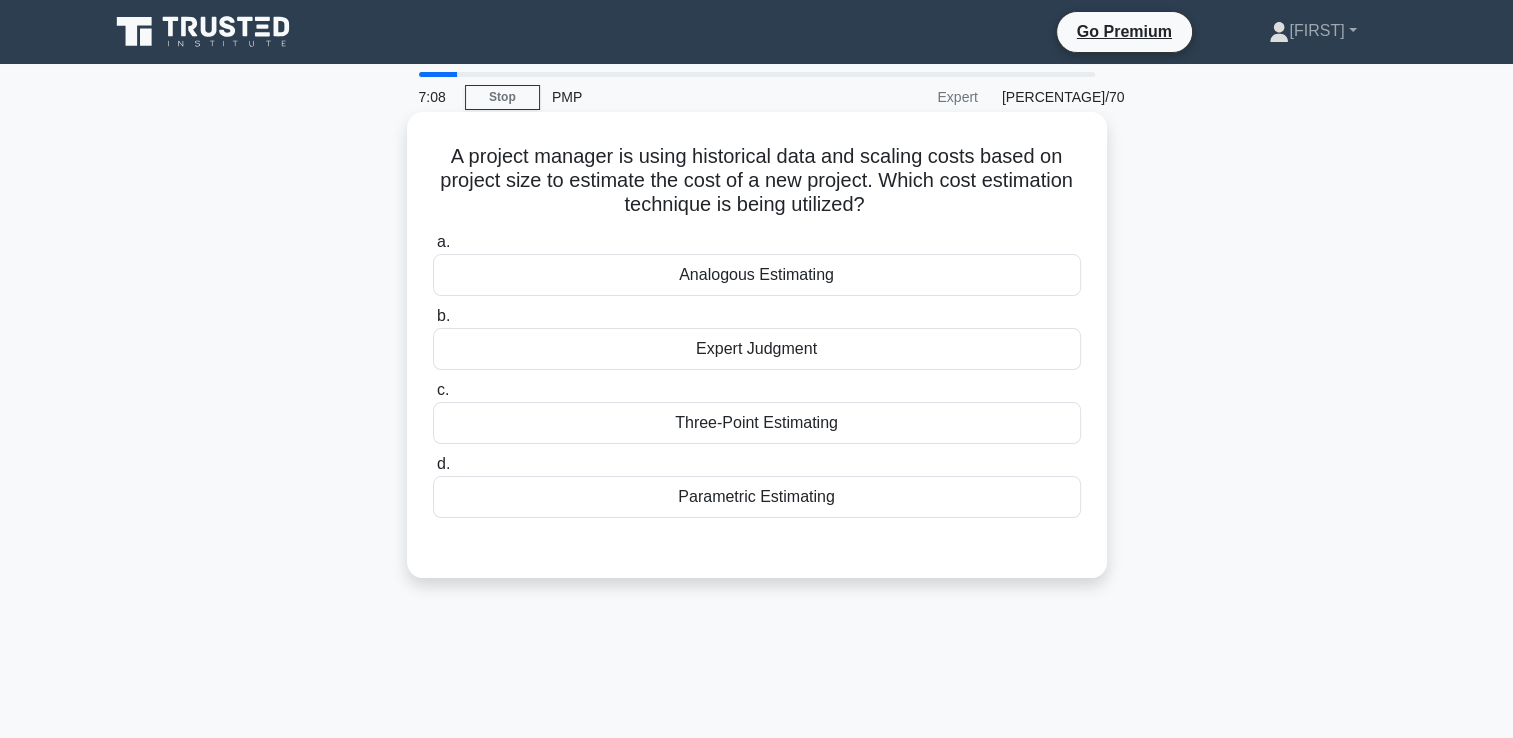 click on "Parametric Estimating" at bounding box center (757, 497) 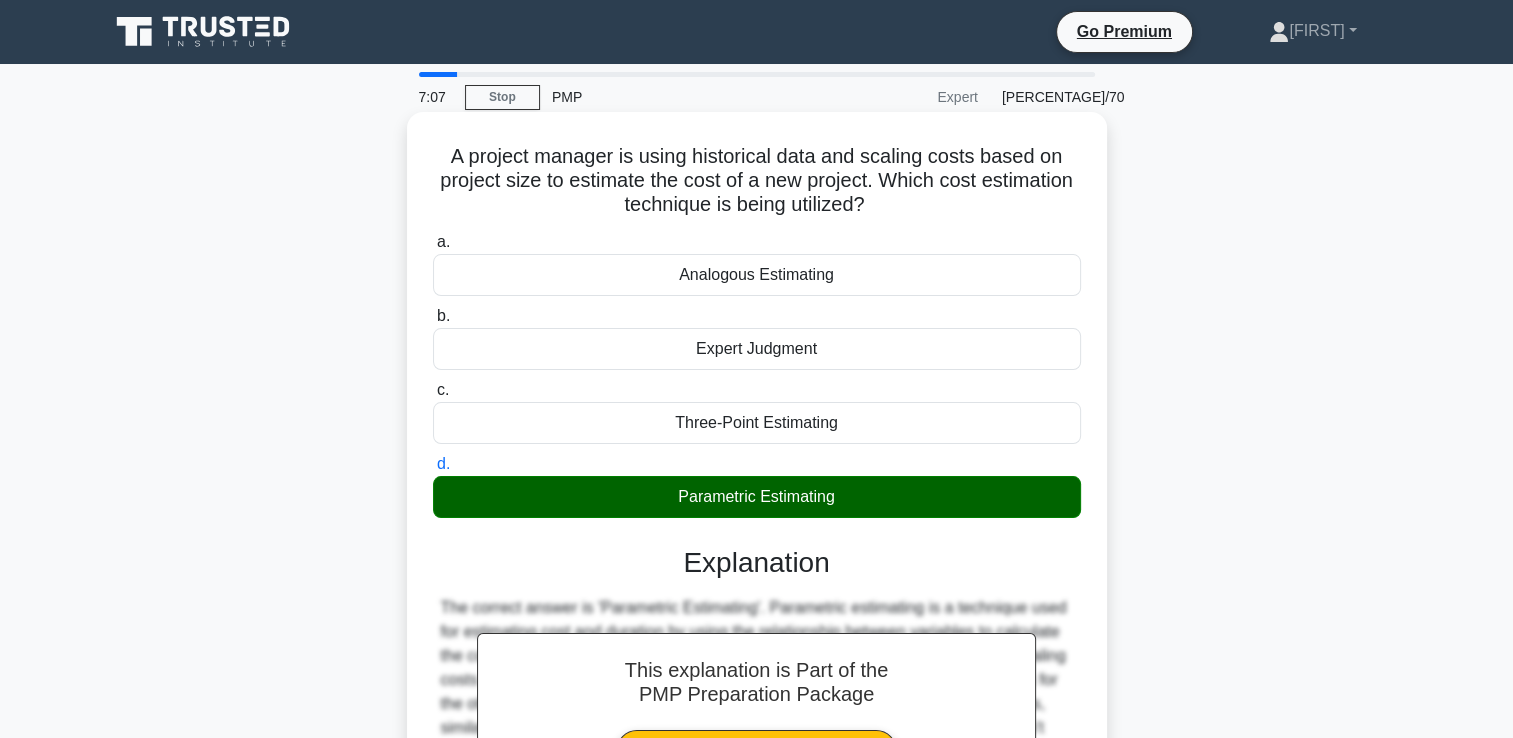 scroll, scrollTop: 342, scrollLeft: 0, axis: vertical 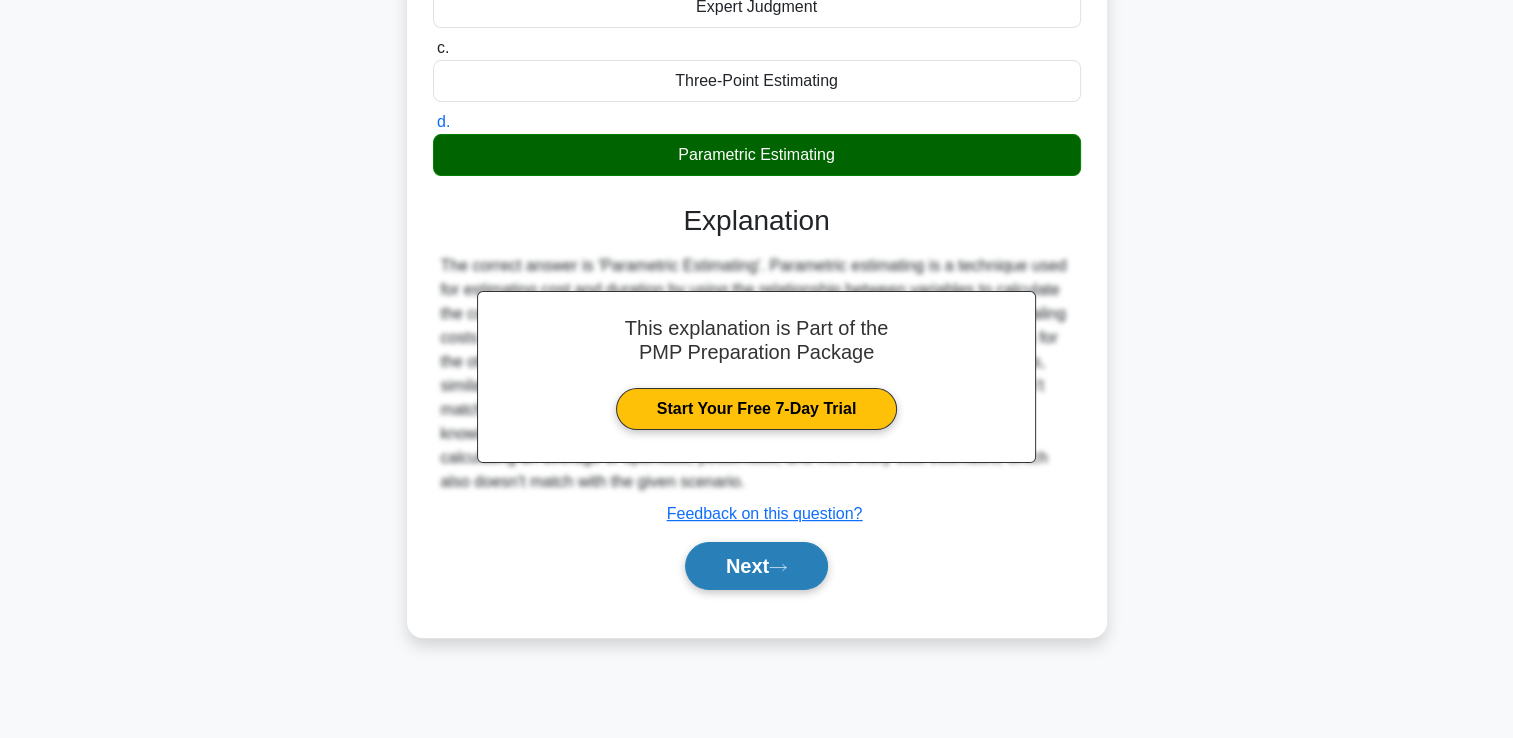 click 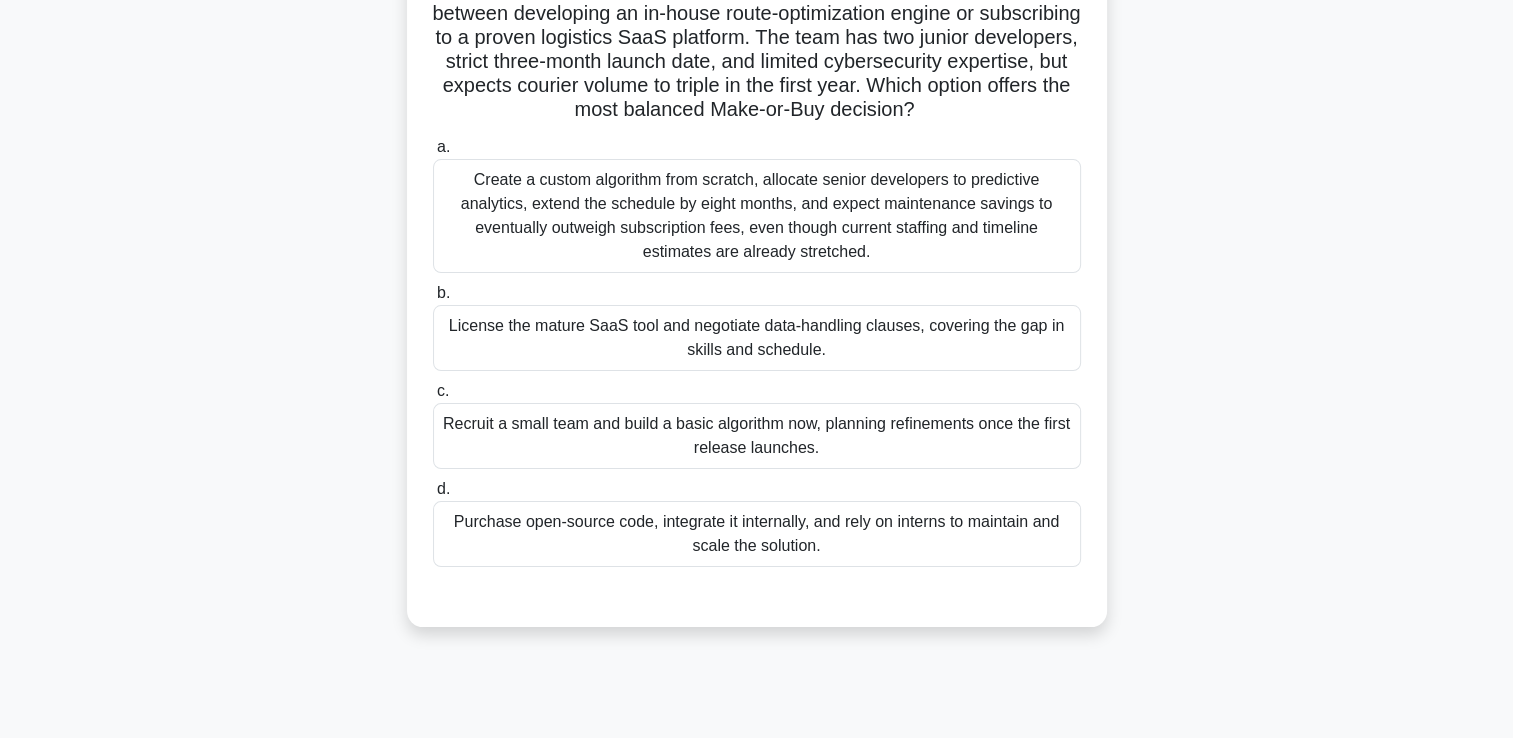 scroll, scrollTop: 0, scrollLeft: 0, axis: both 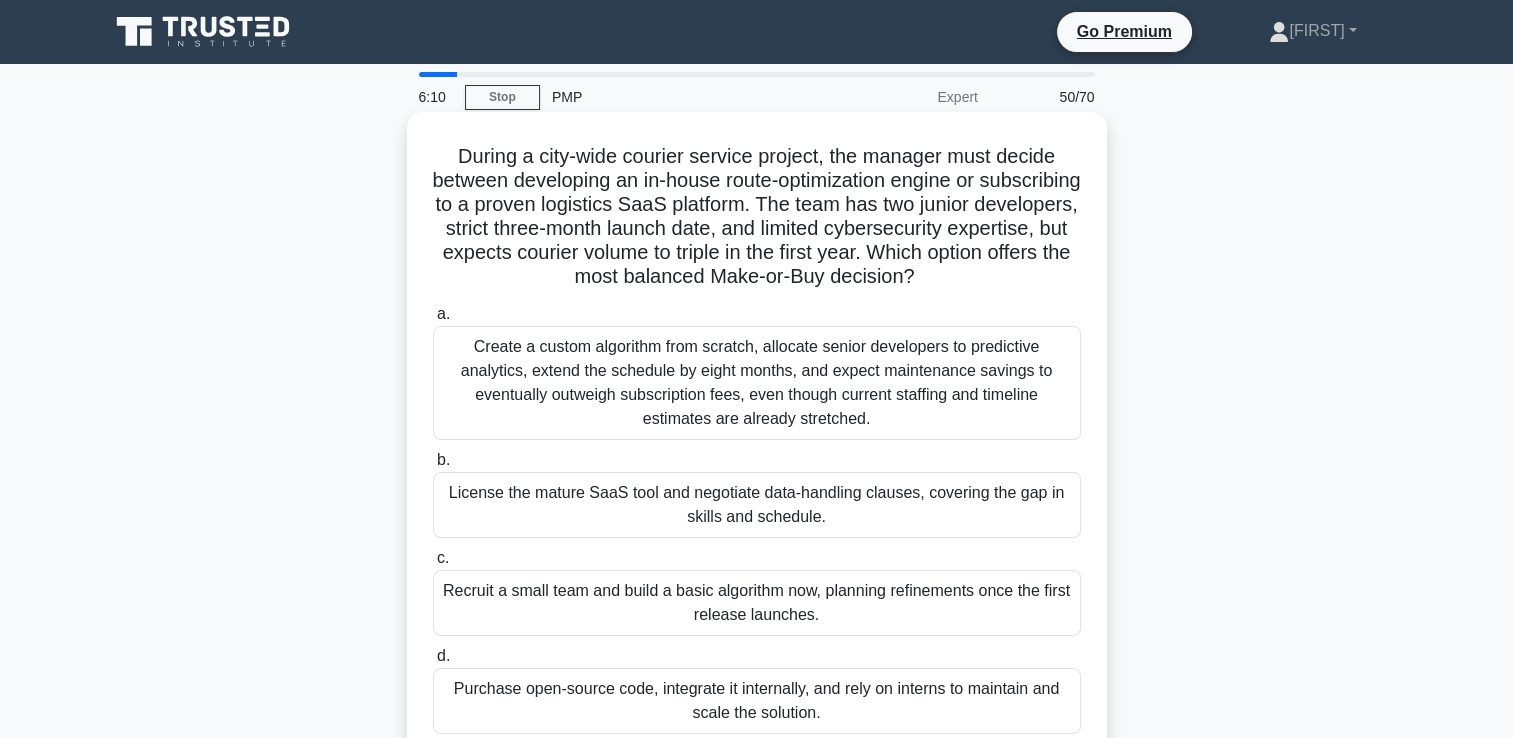 click on "License the mature SaaS tool and negotiate data-handling clauses, covering the gap in skills and schedule." at bounding box center (757, 505) 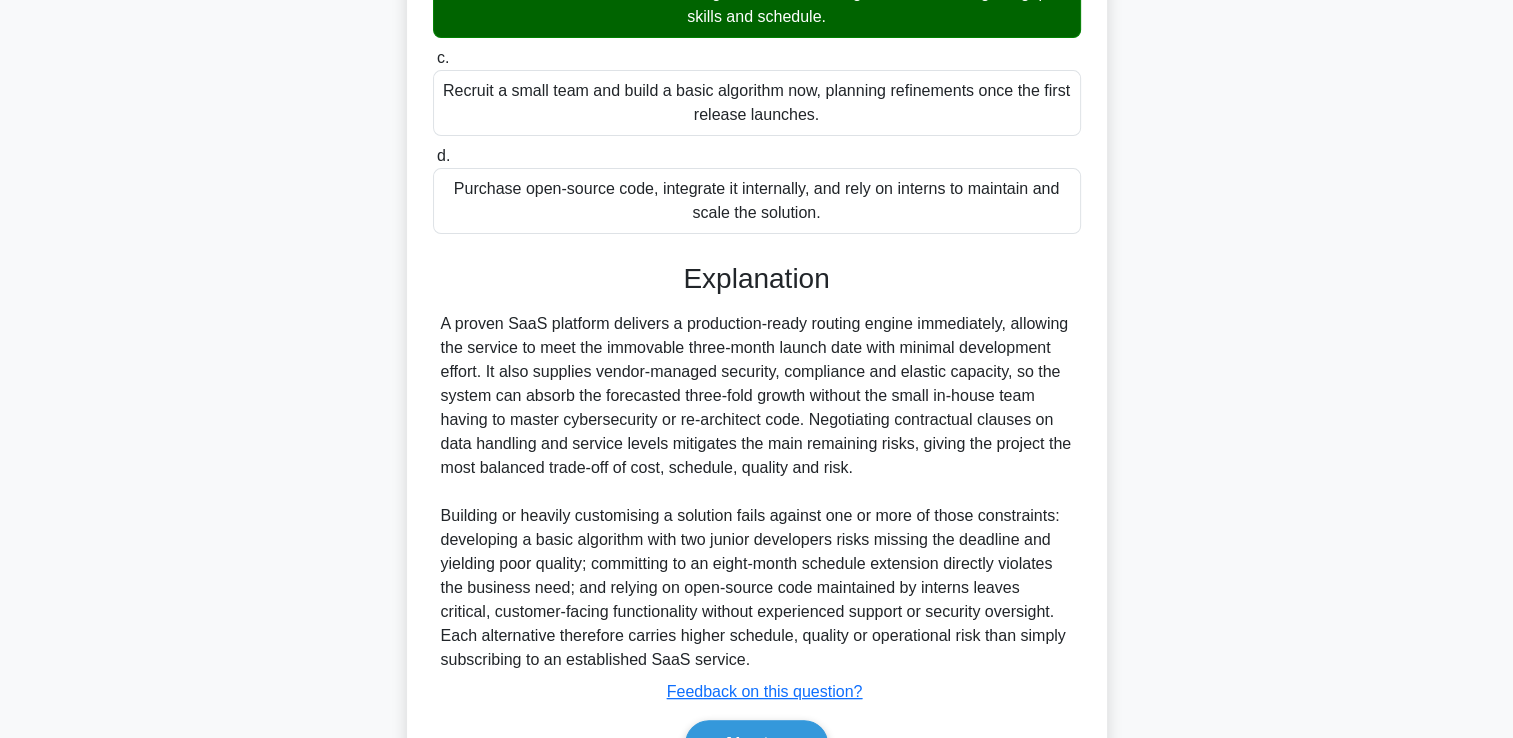 scroll, scrollTop: 613, scrollLeft: 0, axis: vertical 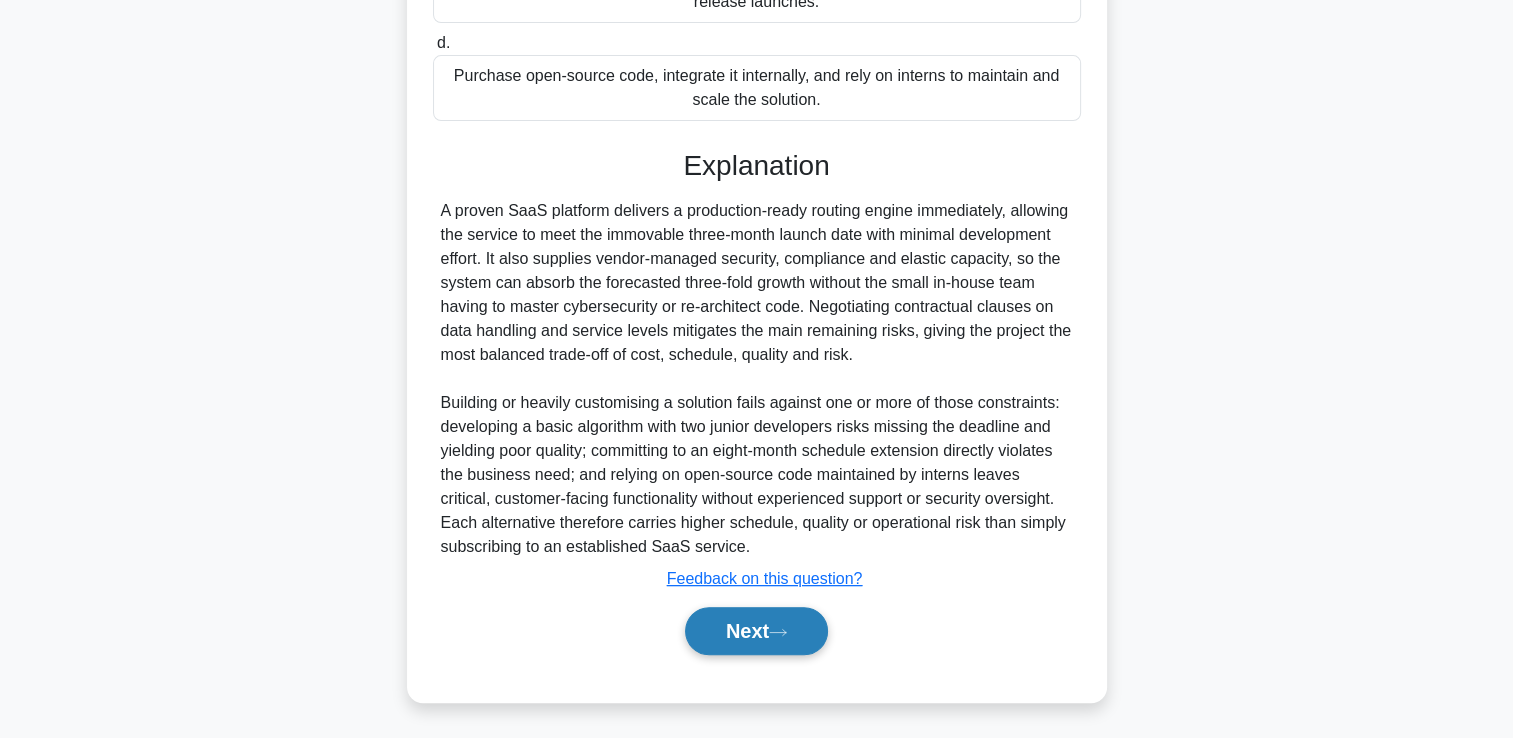 click on "Next" at bounding box center [756, 631] 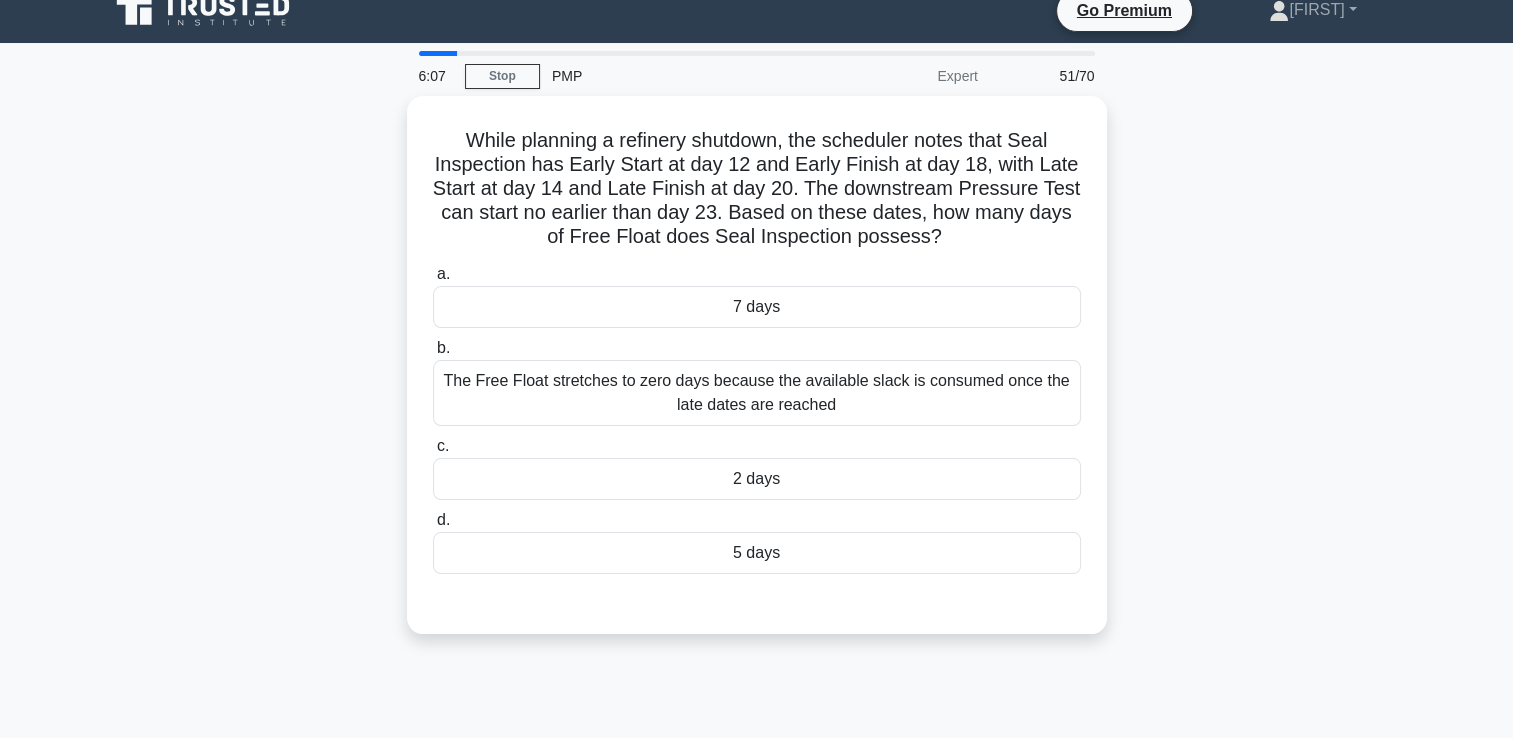 scroll, scrollTop: 0, scrollLeft: 0, axis: both 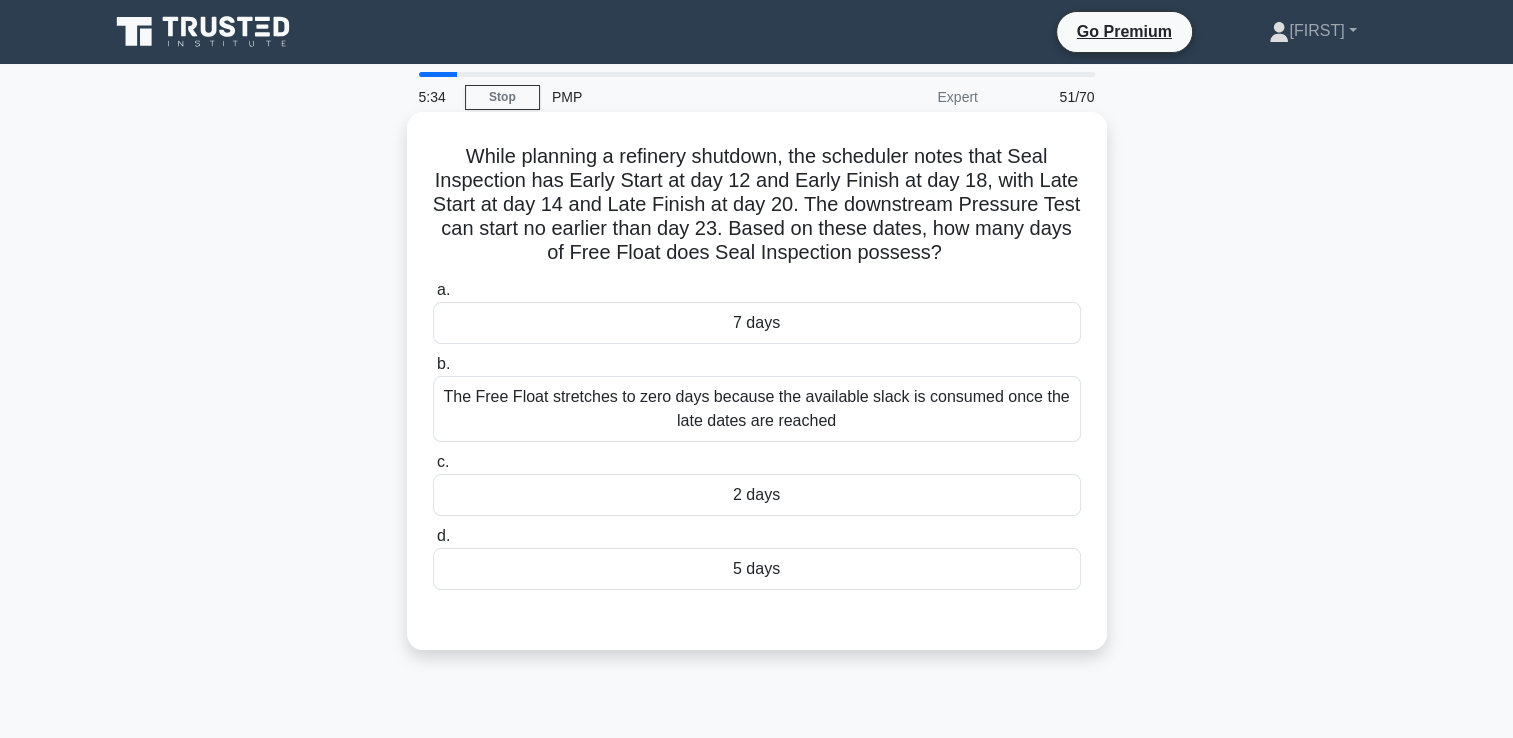 click on "5 days" at bounding box center (757, 569) 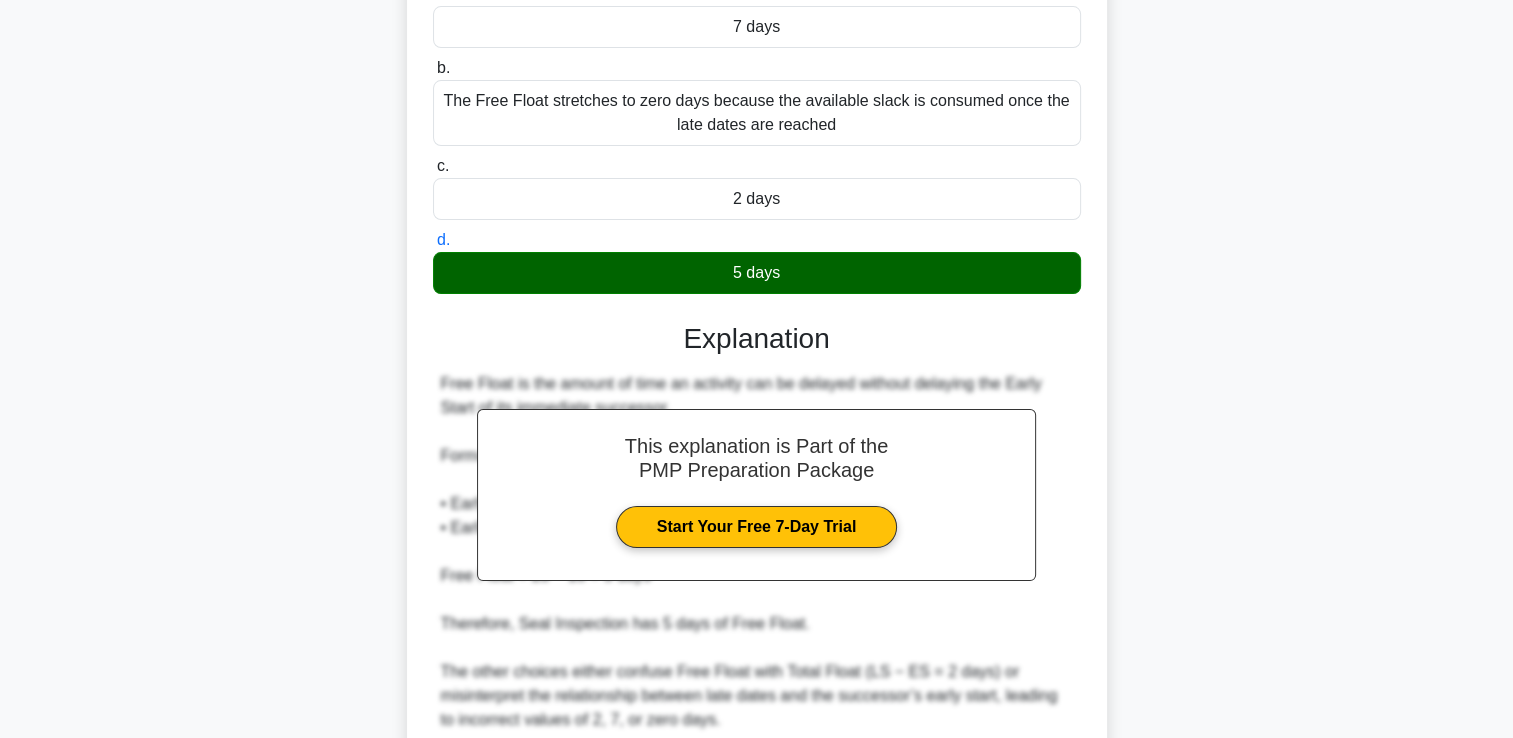 scroll, scrollTop: 469, scrollLeft: 0, axis: vertical 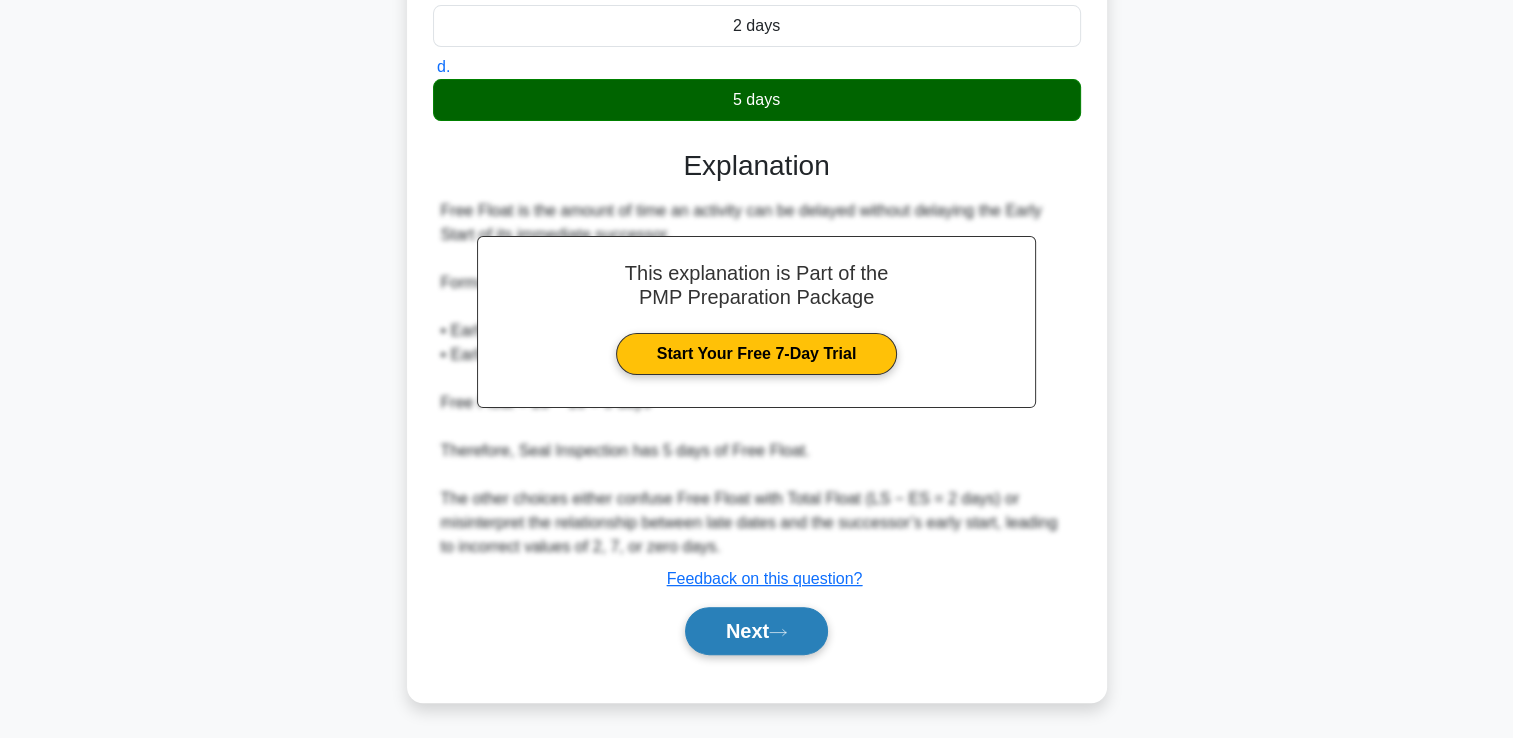 click on "Next" at bounding box center (756, 631) 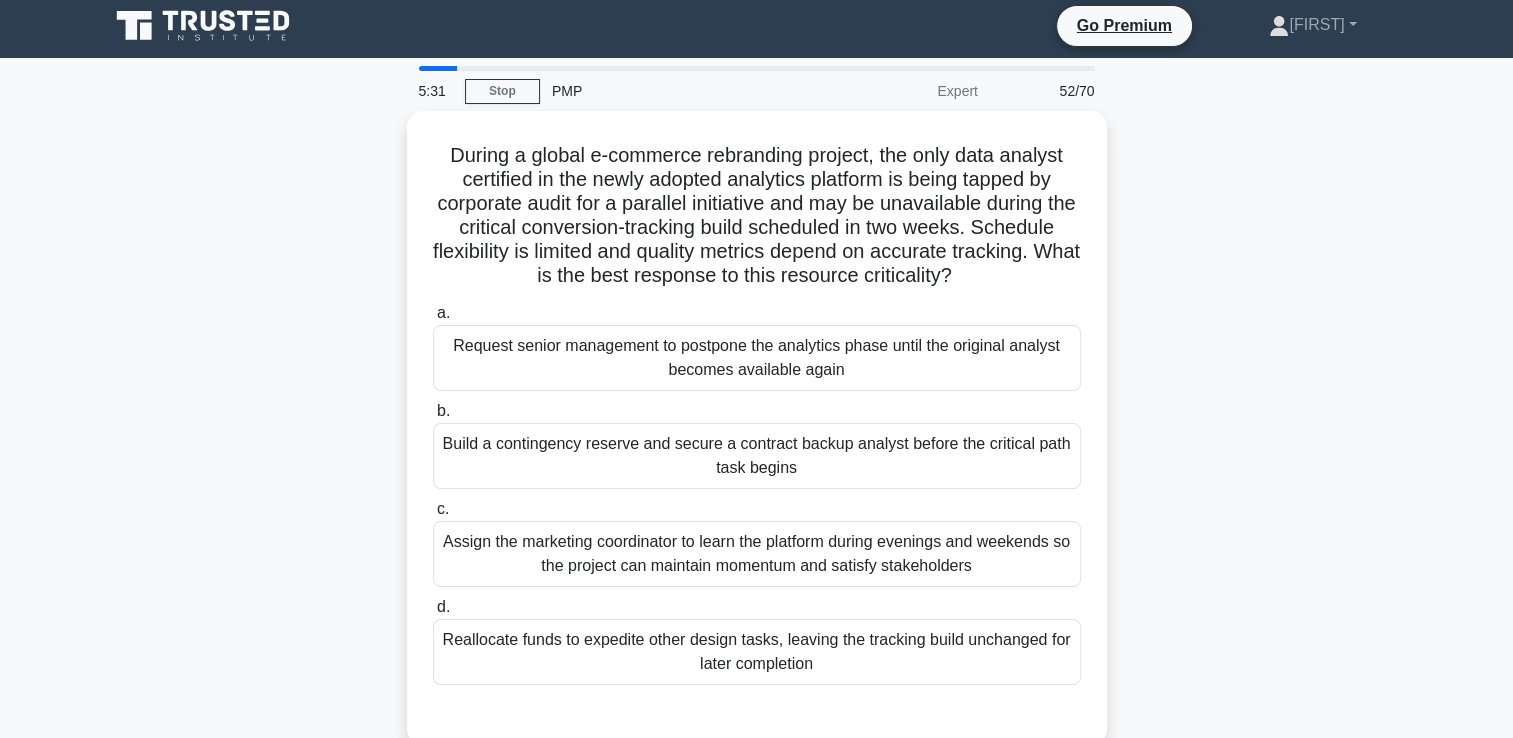 scroll, scrollTop: 0, scrollLeft: 0, axis: both 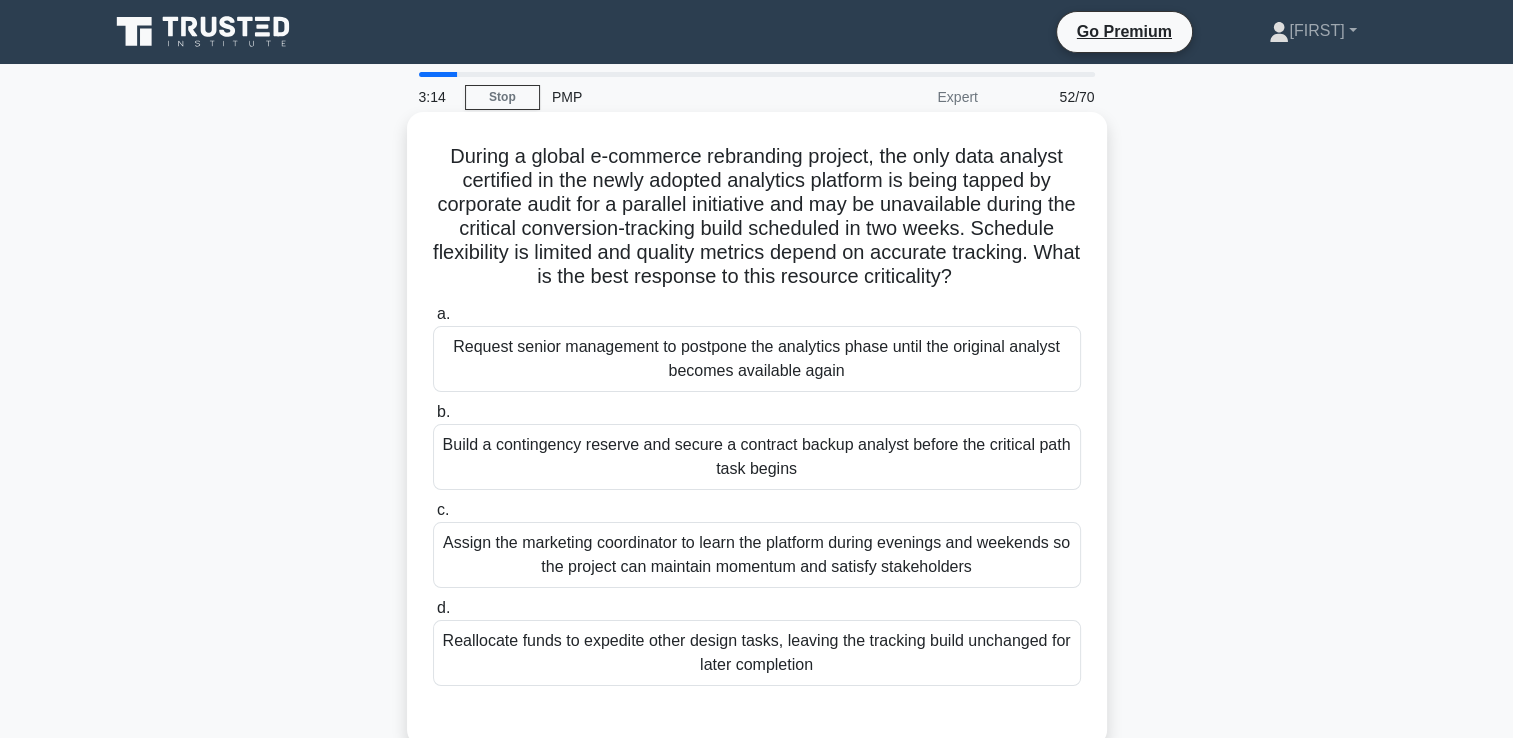 click on "Build a contingency reserve and secure a contract backup analyst before the critical path task begins" at bounding box center [757, 457] 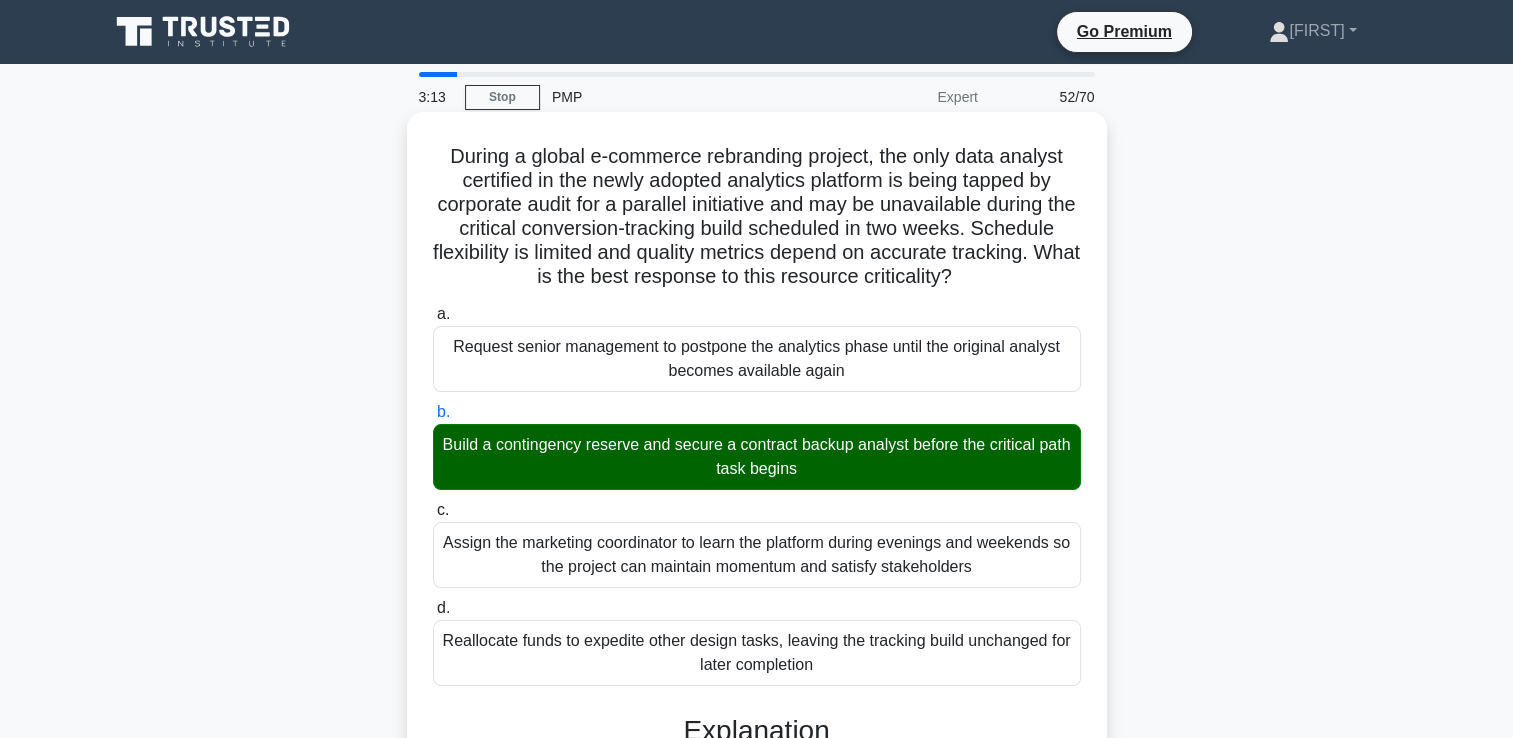 scroll, scrollTop: 493, scrollLeft: 0, axis: vertical 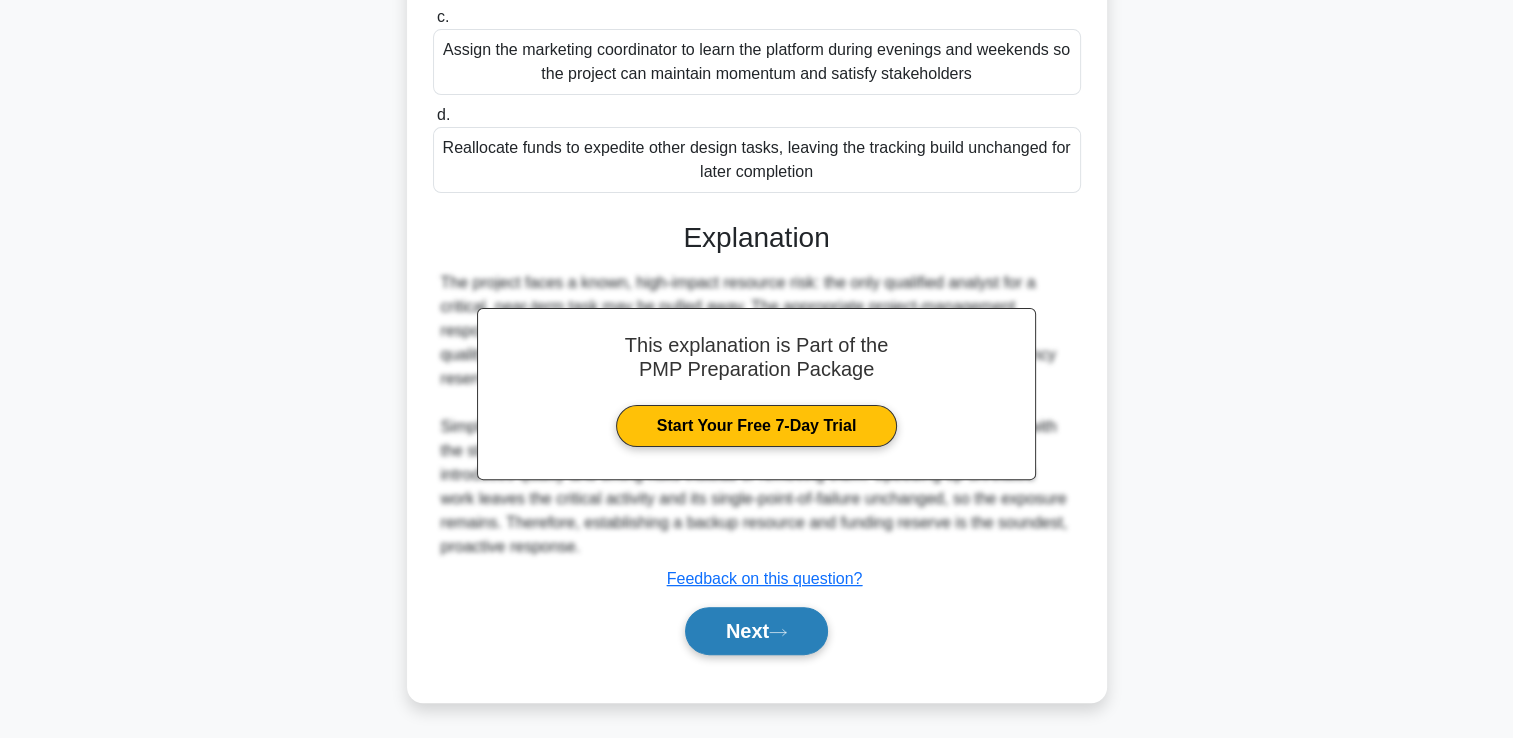 click on "Next" at bounding box center [756, 631] 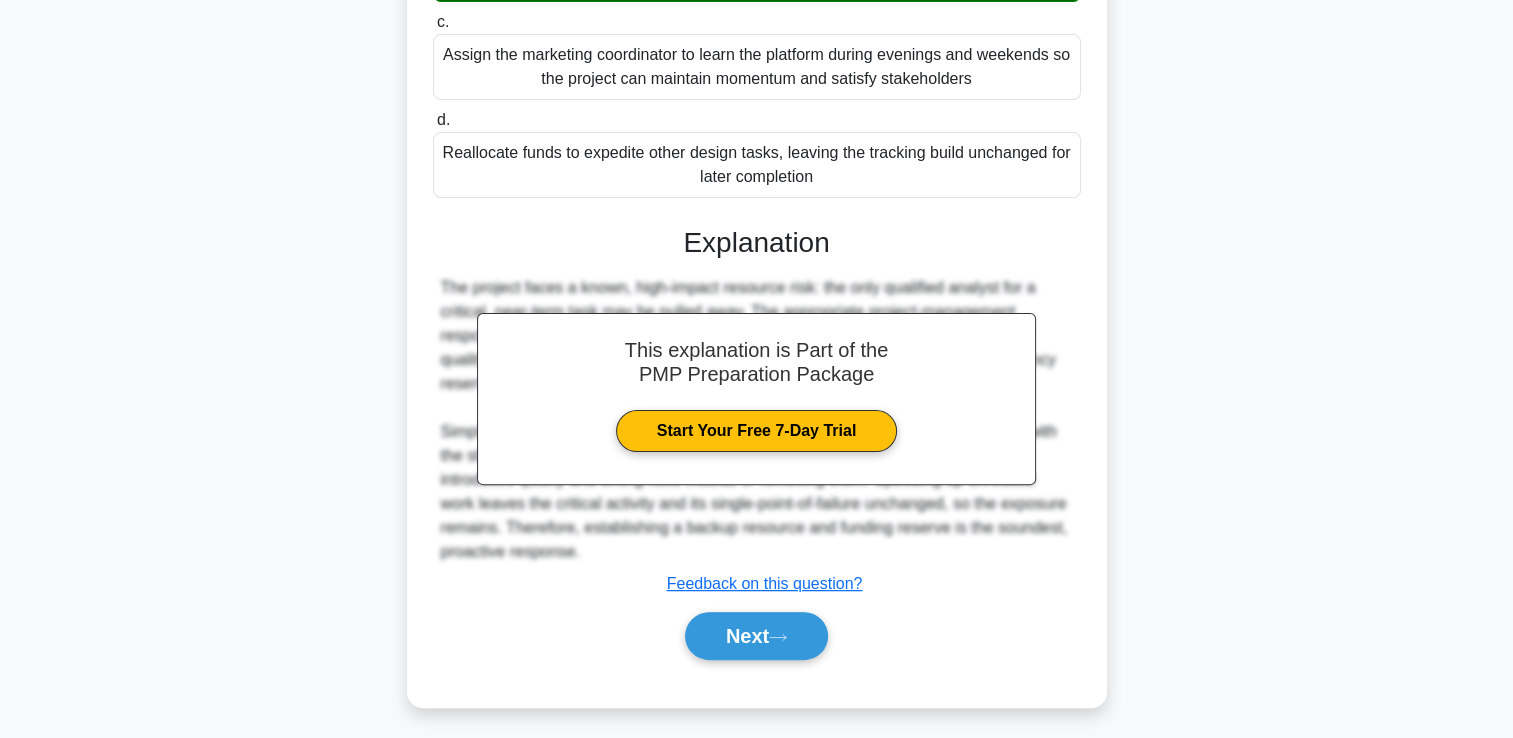 scroll, scrollTop: 0, scrollLeft: 0, axis: both 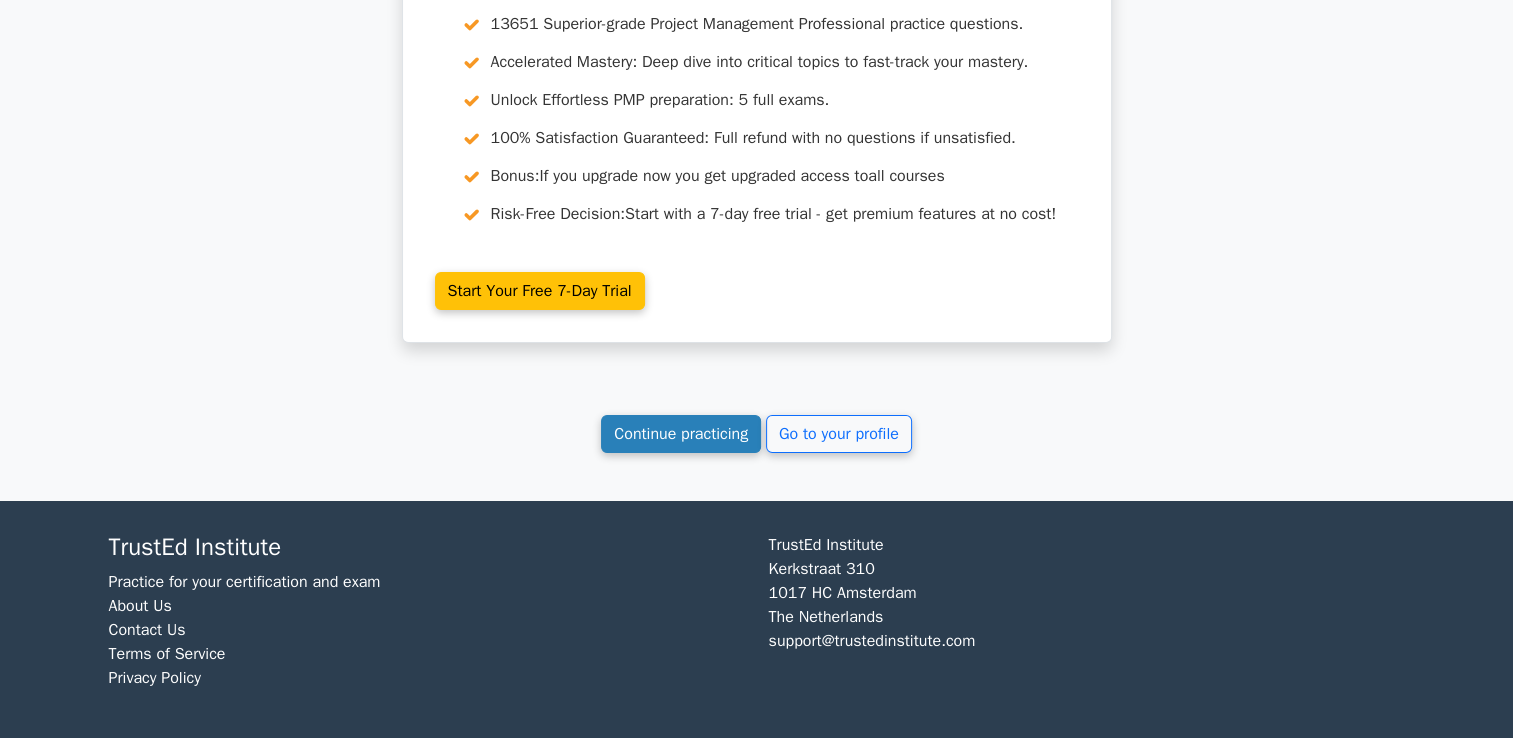 click on "Continue practicing" at bounding box center (681, 434) 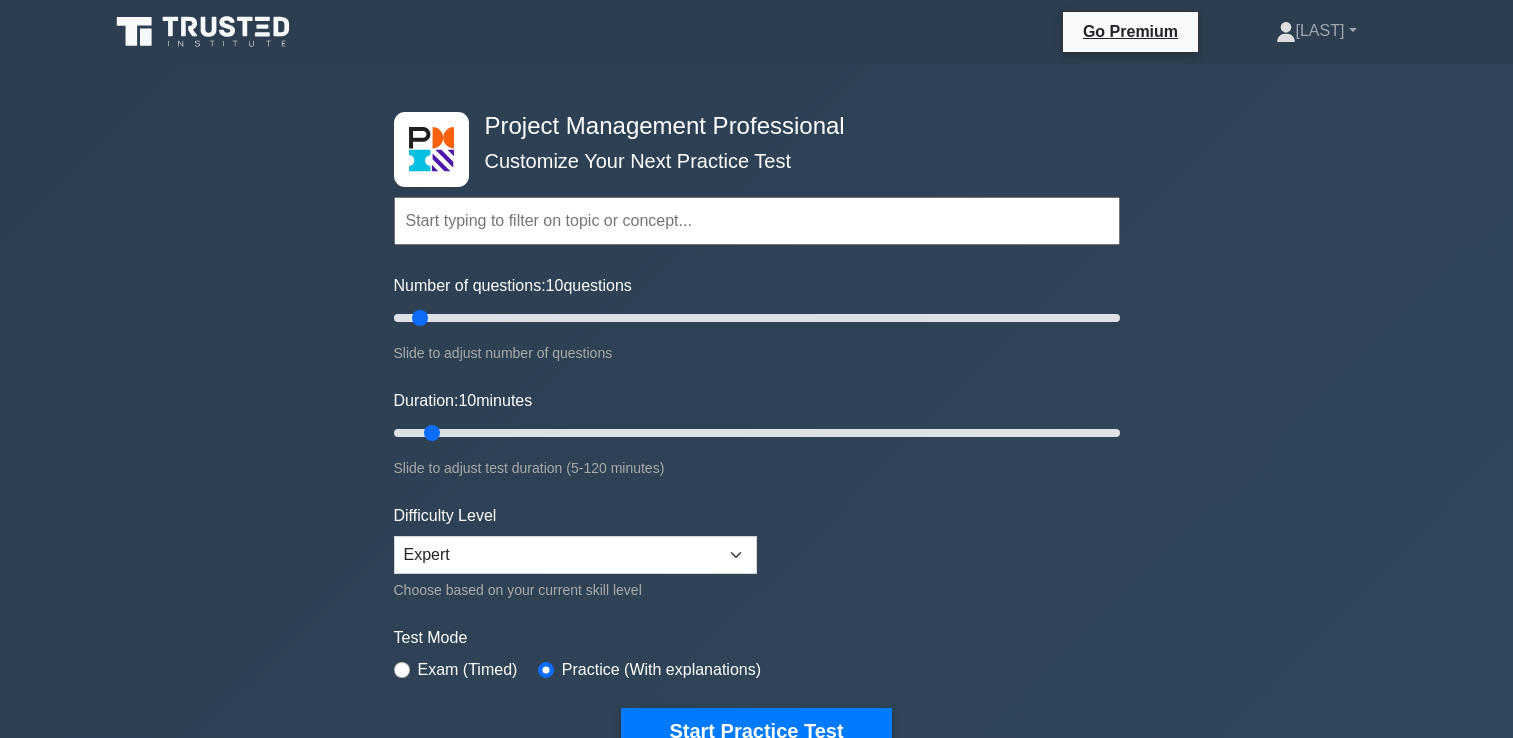 scroll, scrollTop: 0, scrollLeft: 0, axis: both 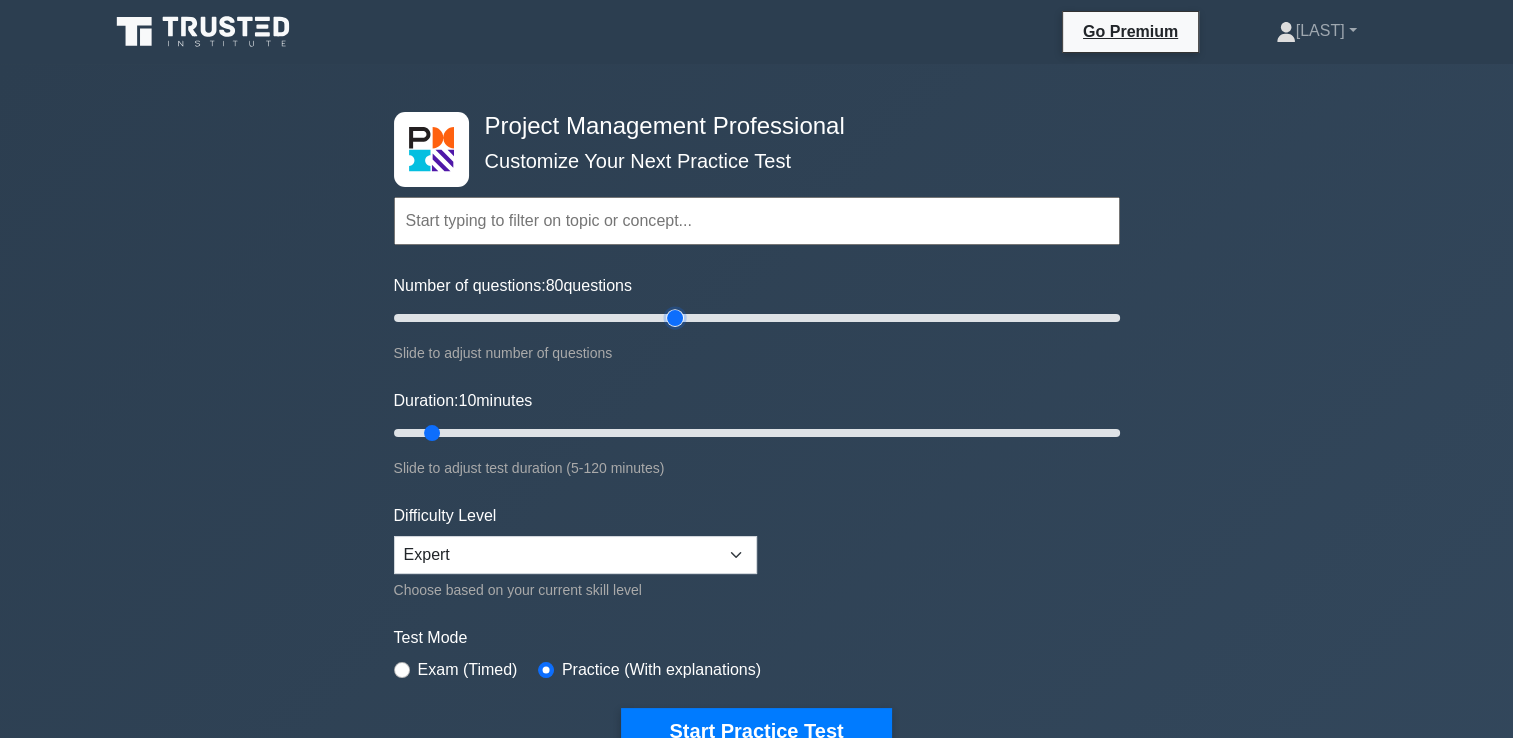 drag, startPoint x: 417, startPoint y: 315, endPoint x: 680, endPoint y: 318, distance: 263.01712 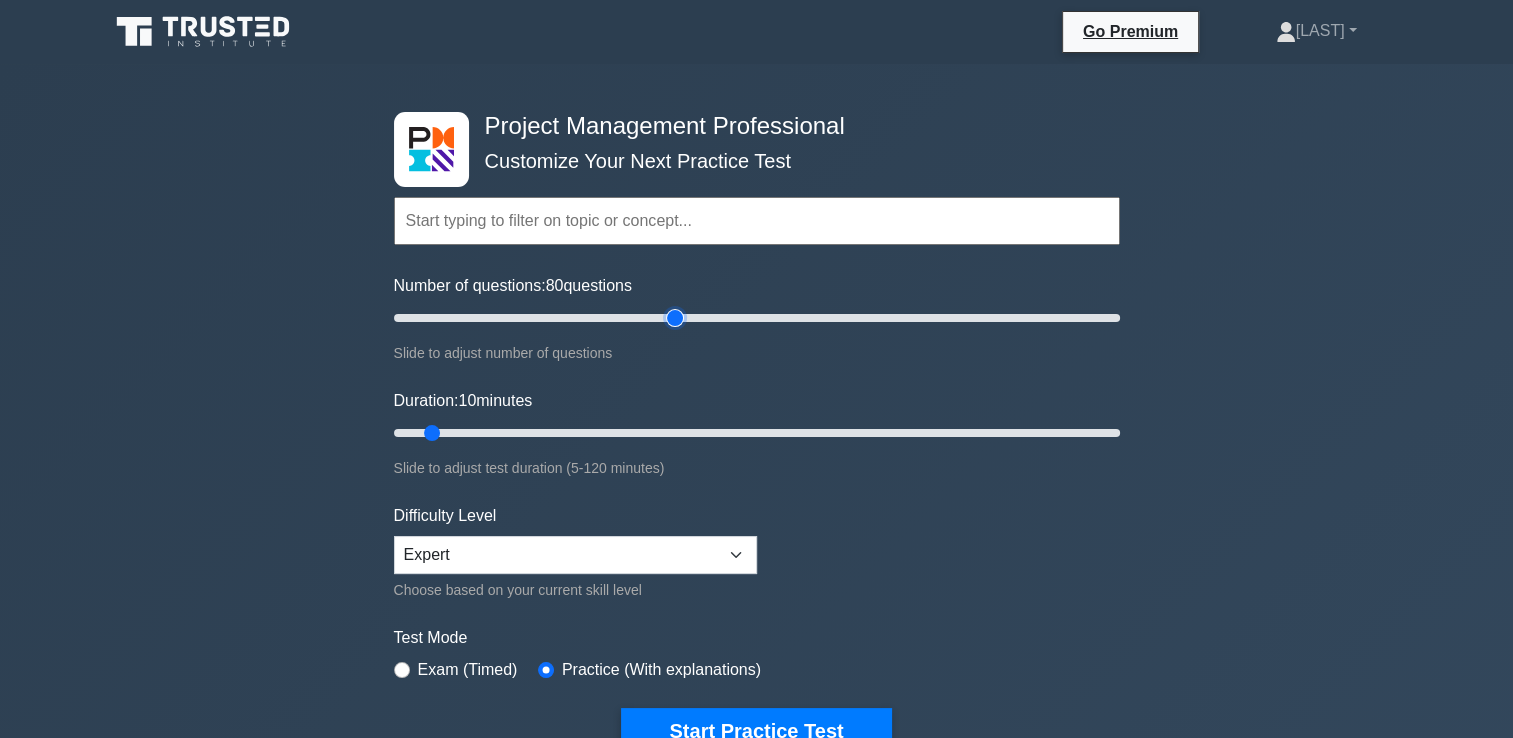 type on "80" 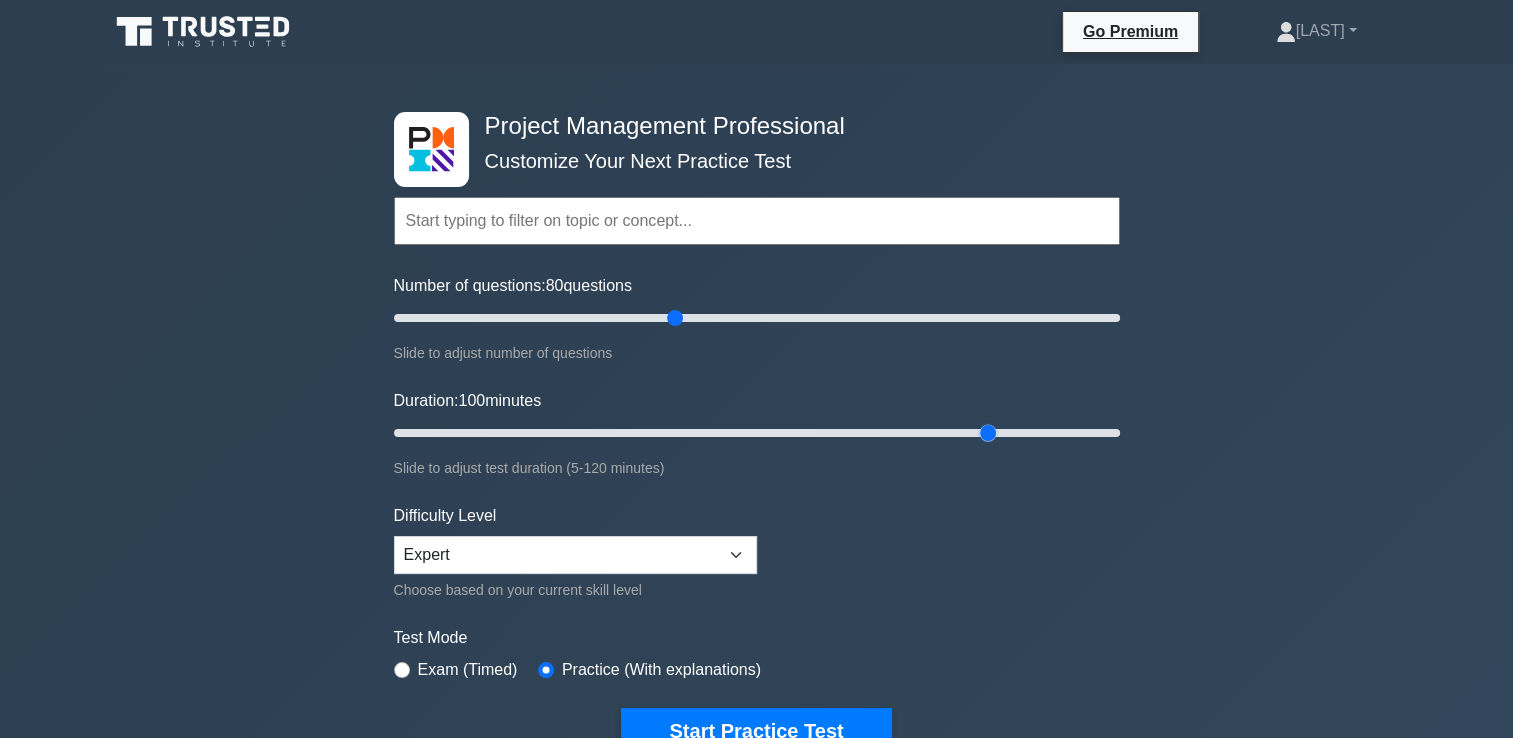 drag, startPoint x: 432, startPoint y: 430, endPoint x: 973, endPoint y: 430, distance: 541 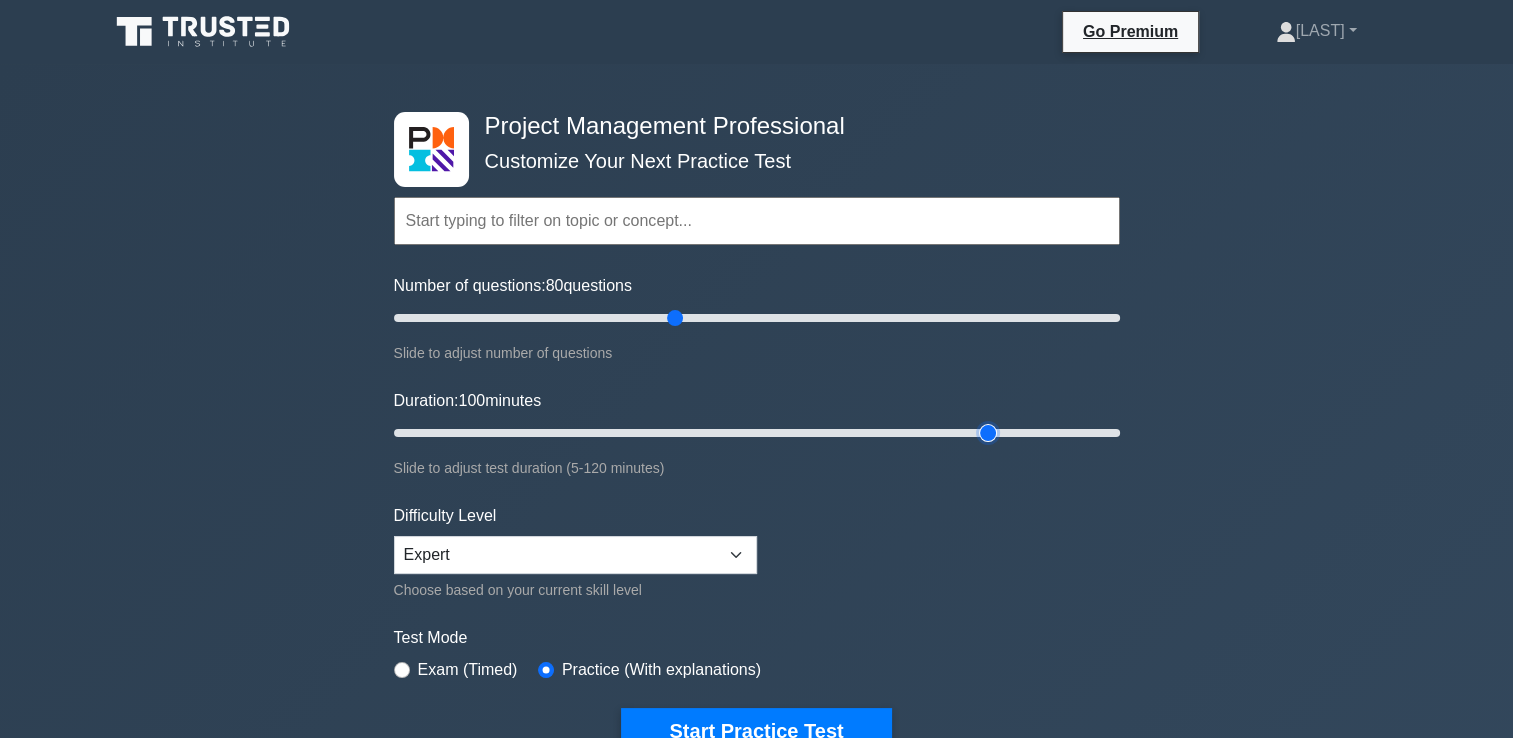 type on "100" 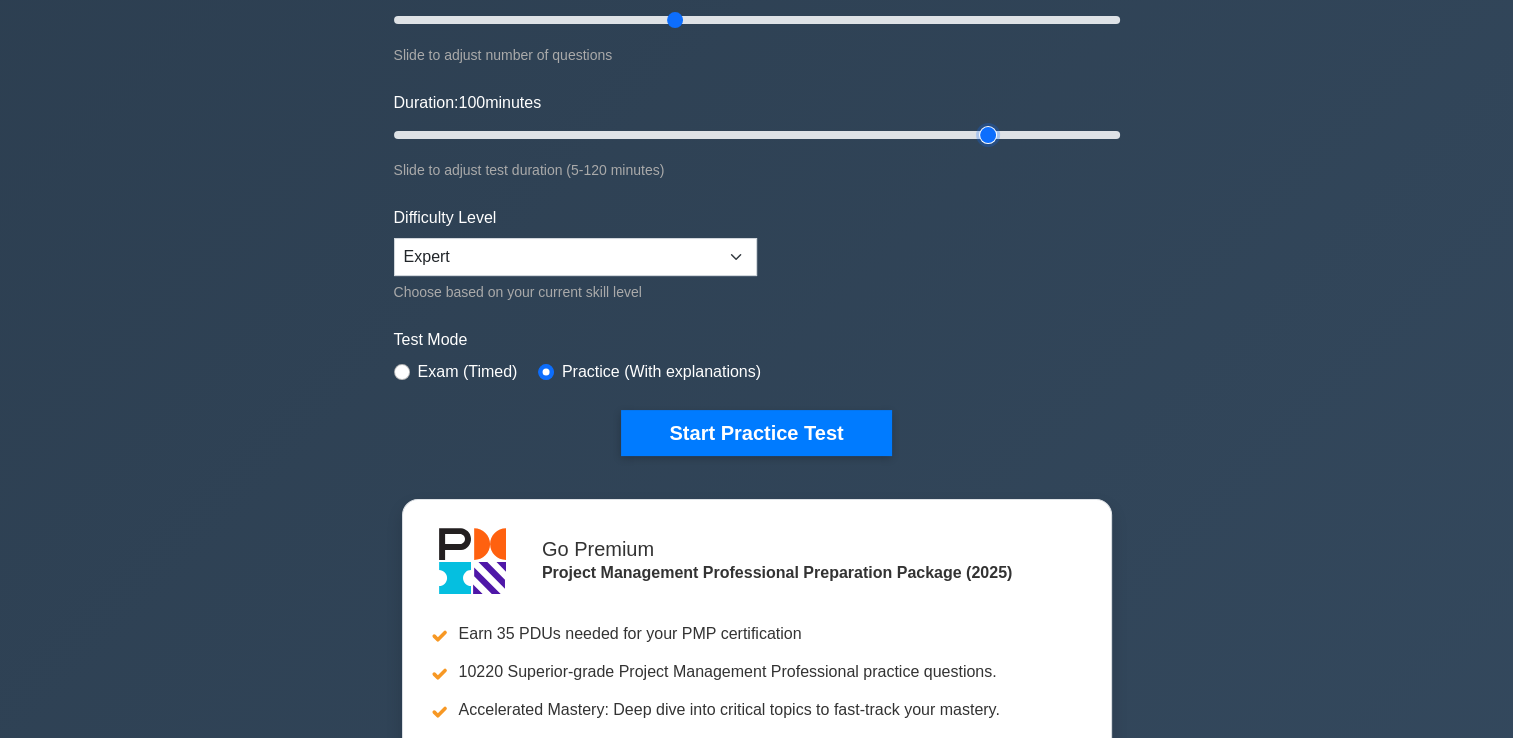 scroll, scrollTop: 300, scrollLeft: 0, axis: vertical 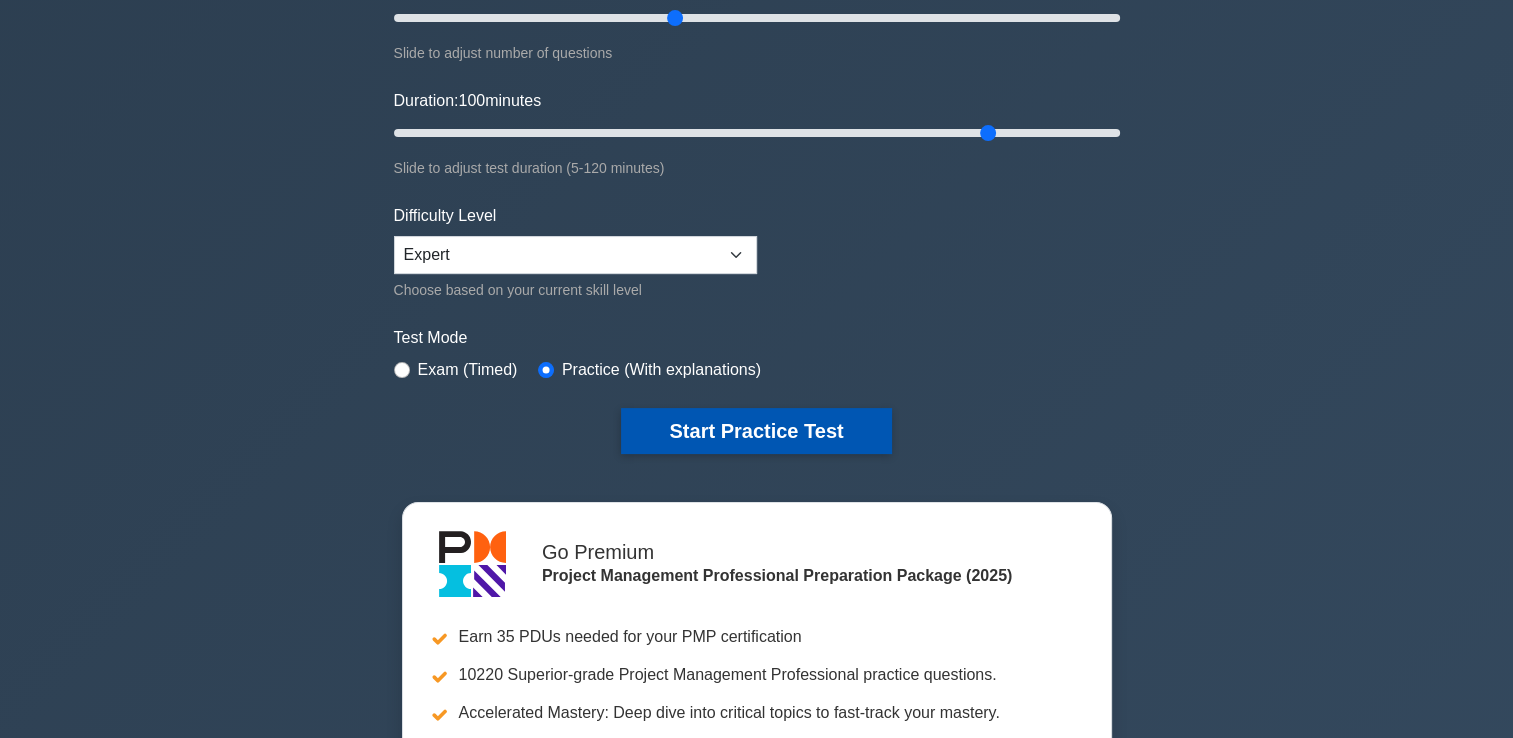 click on "Start Practice Test" at bounding box center [756, 431] 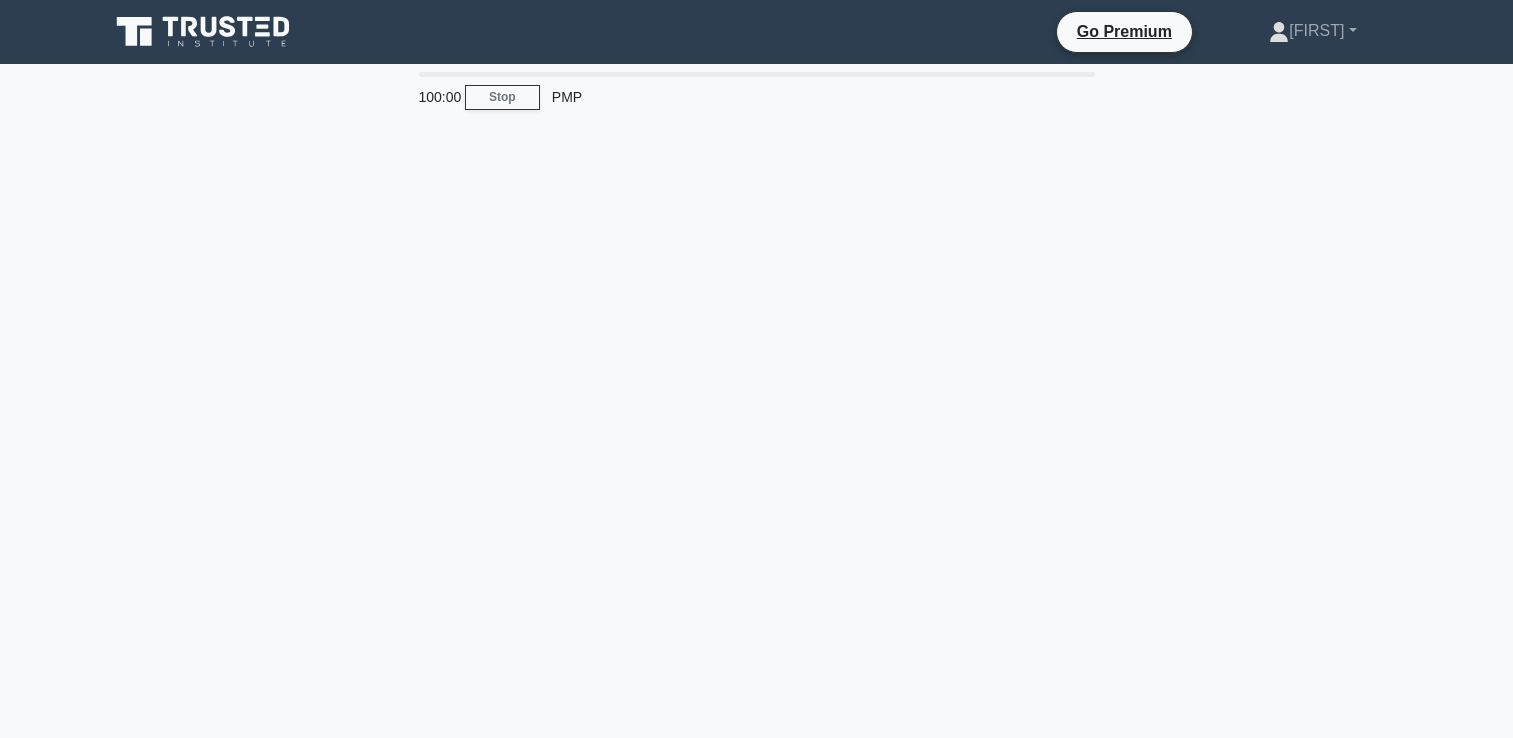 scroll, scrollTop: 0, scrollLeft: 0, axis: both 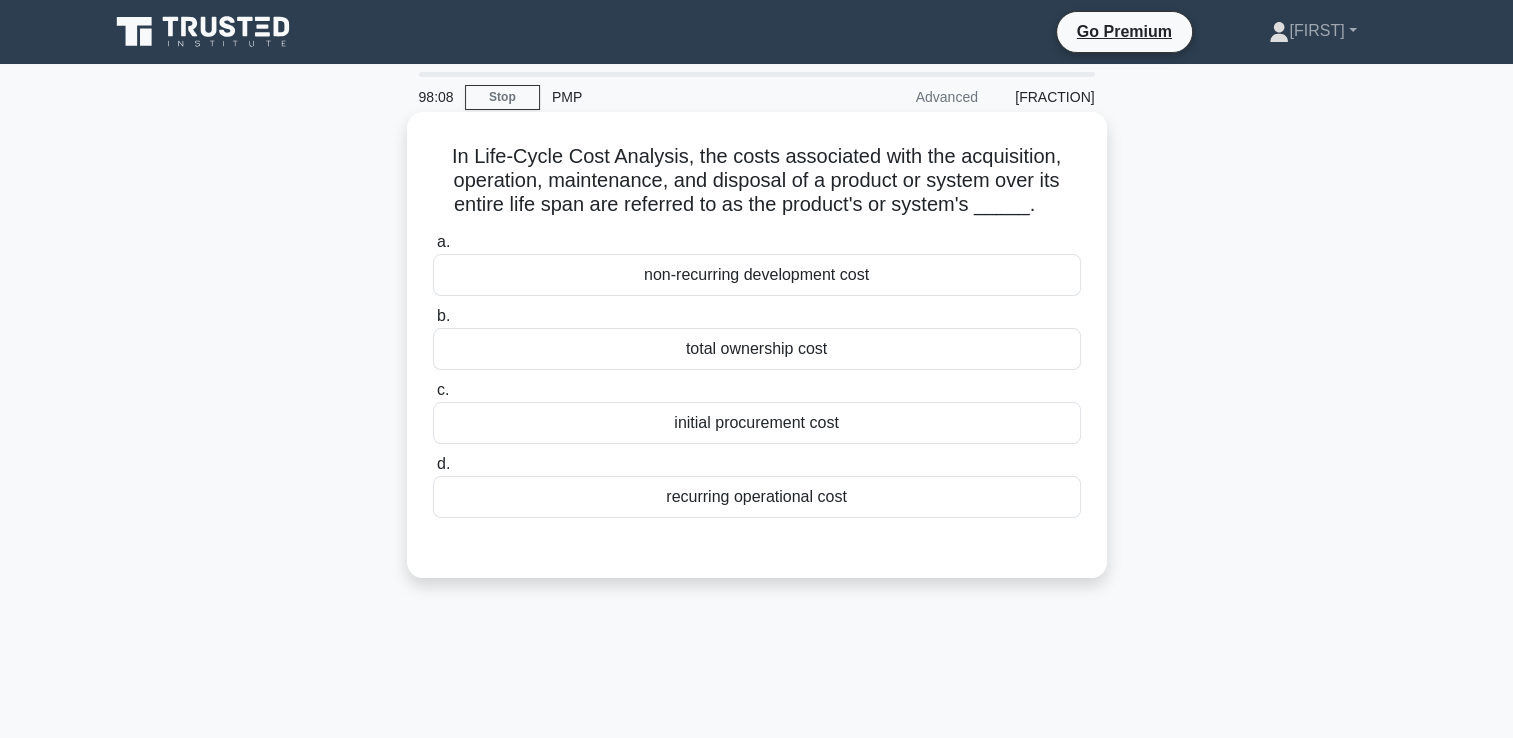 click on "total ownership cost" at bounding box center (757, 349) 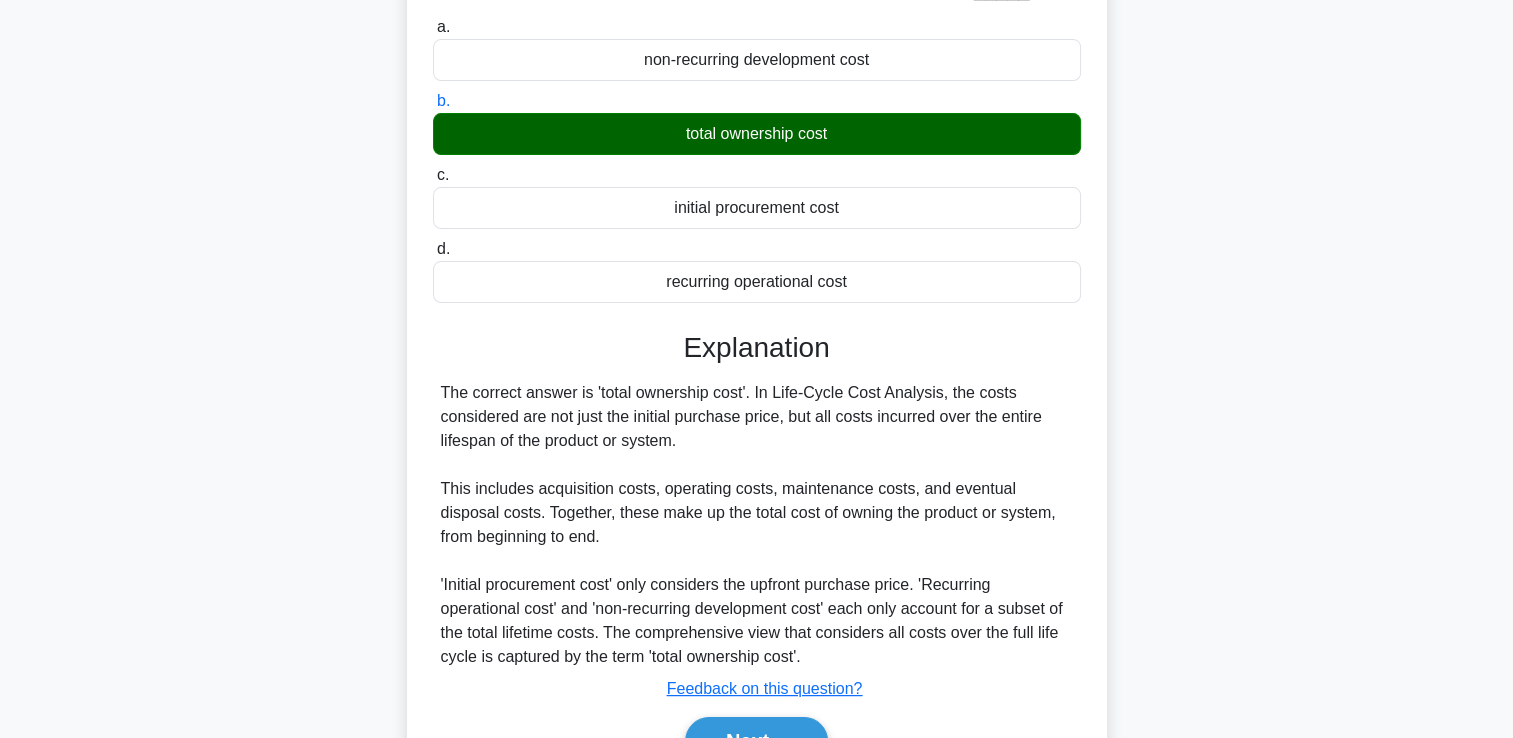 scroll, scrollTop: 342, scrollLeft: 0, axis: vertical 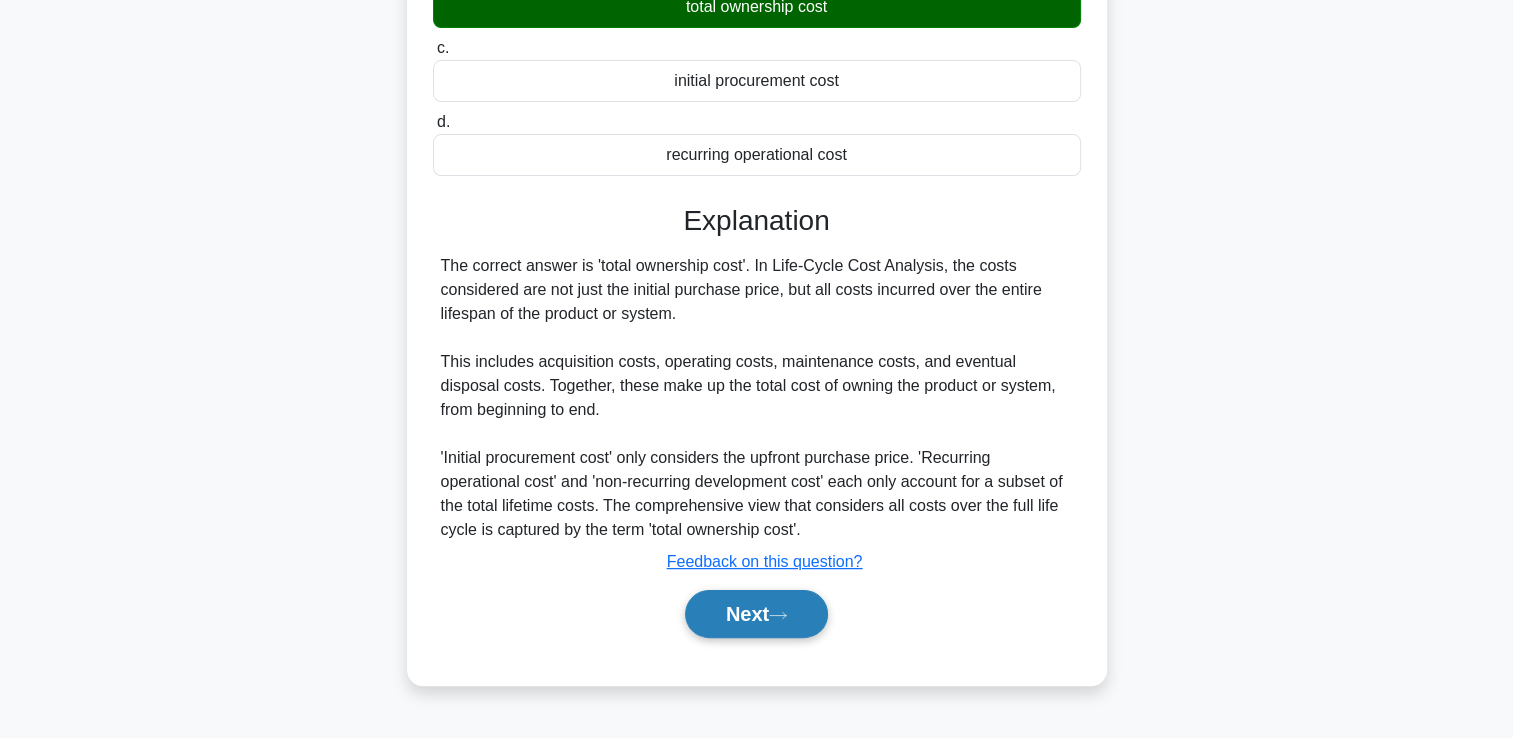 click on "Next" at bounding box center [756, 614] 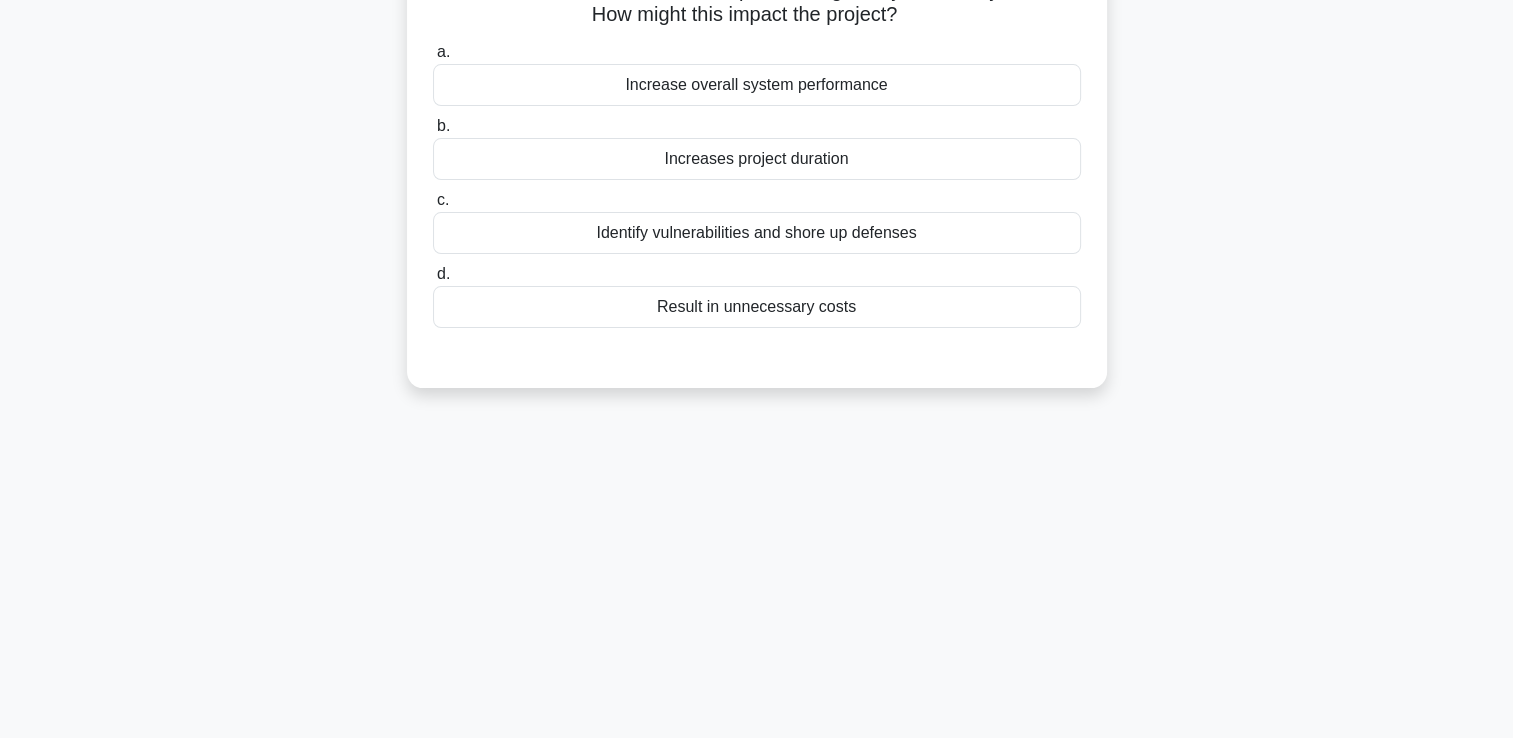 scroll, scrollTop: 0, scrollLeft: 0, axis: both 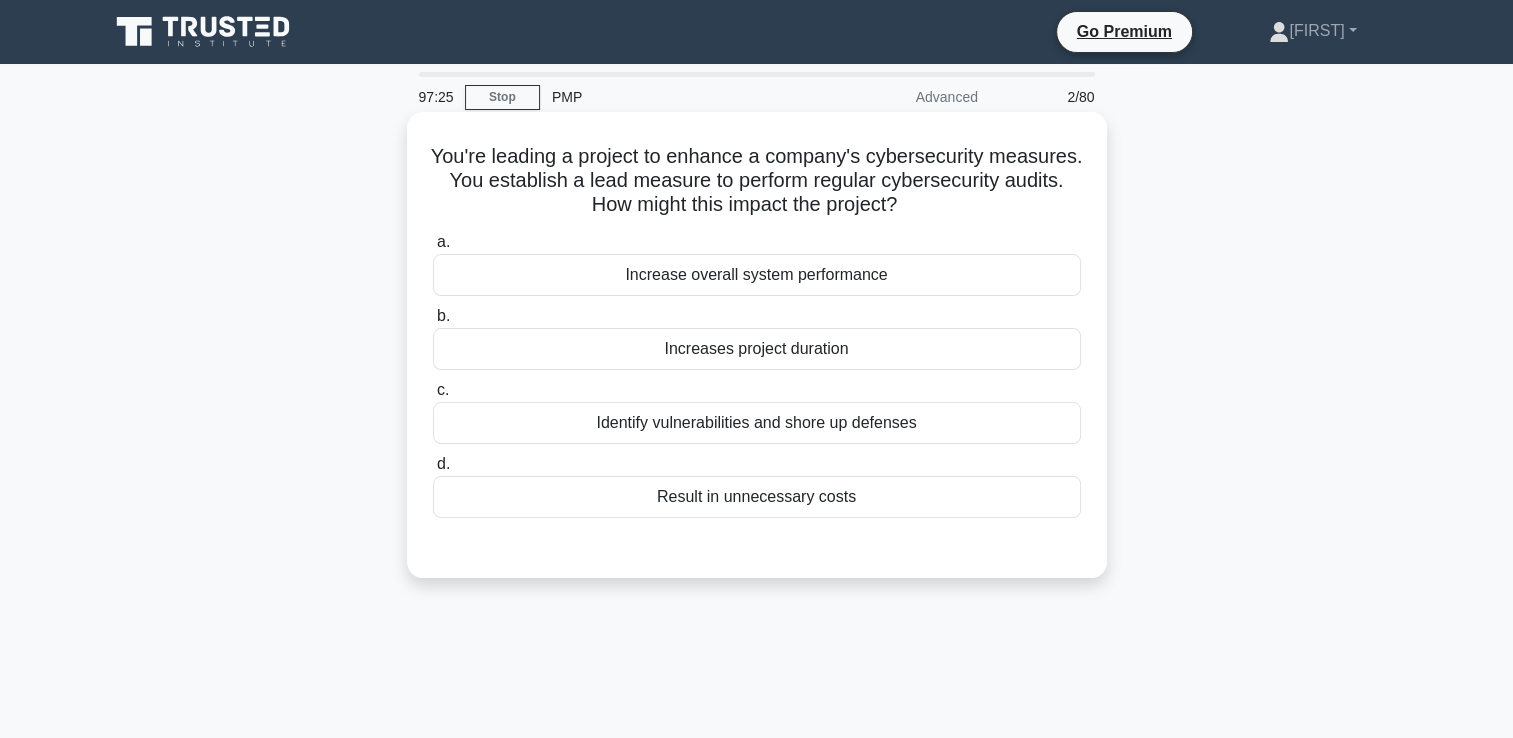 click on "Identify vulnerabilities and shore up defenses" at bounding box center (757, 423) 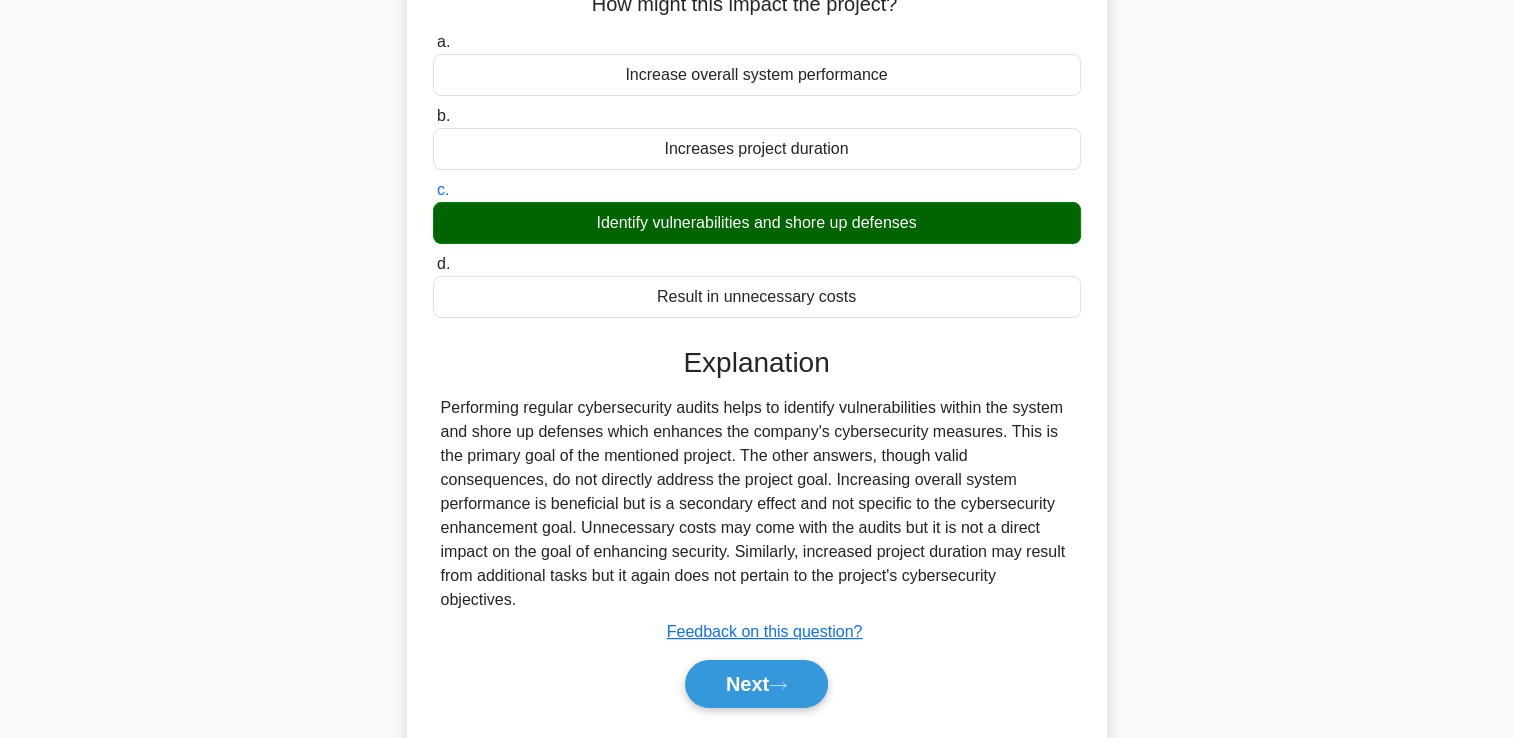 scroll, scrollTop: 342, scrollLeft: 0, axis: vertical 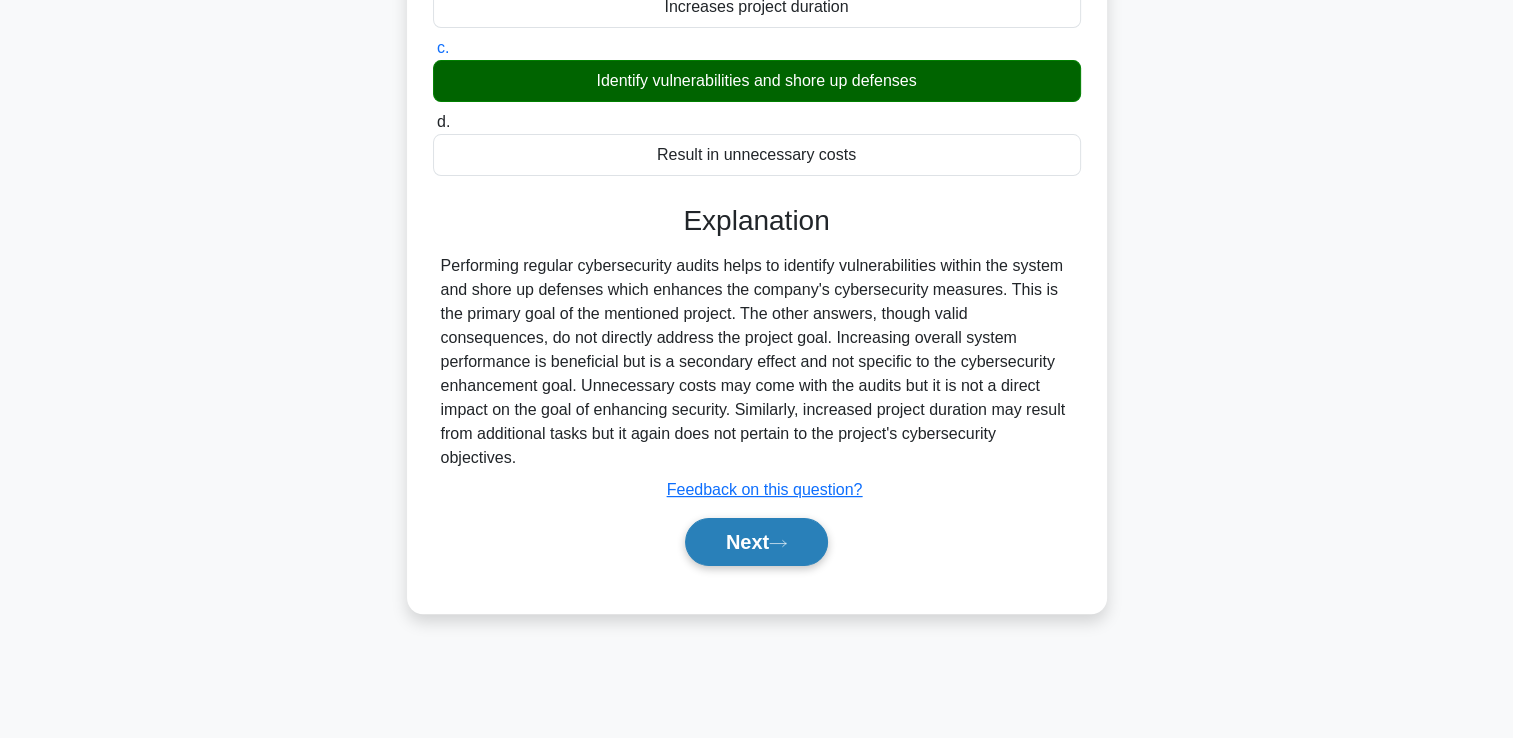 click on "Next" at bounding box center [756, 542] 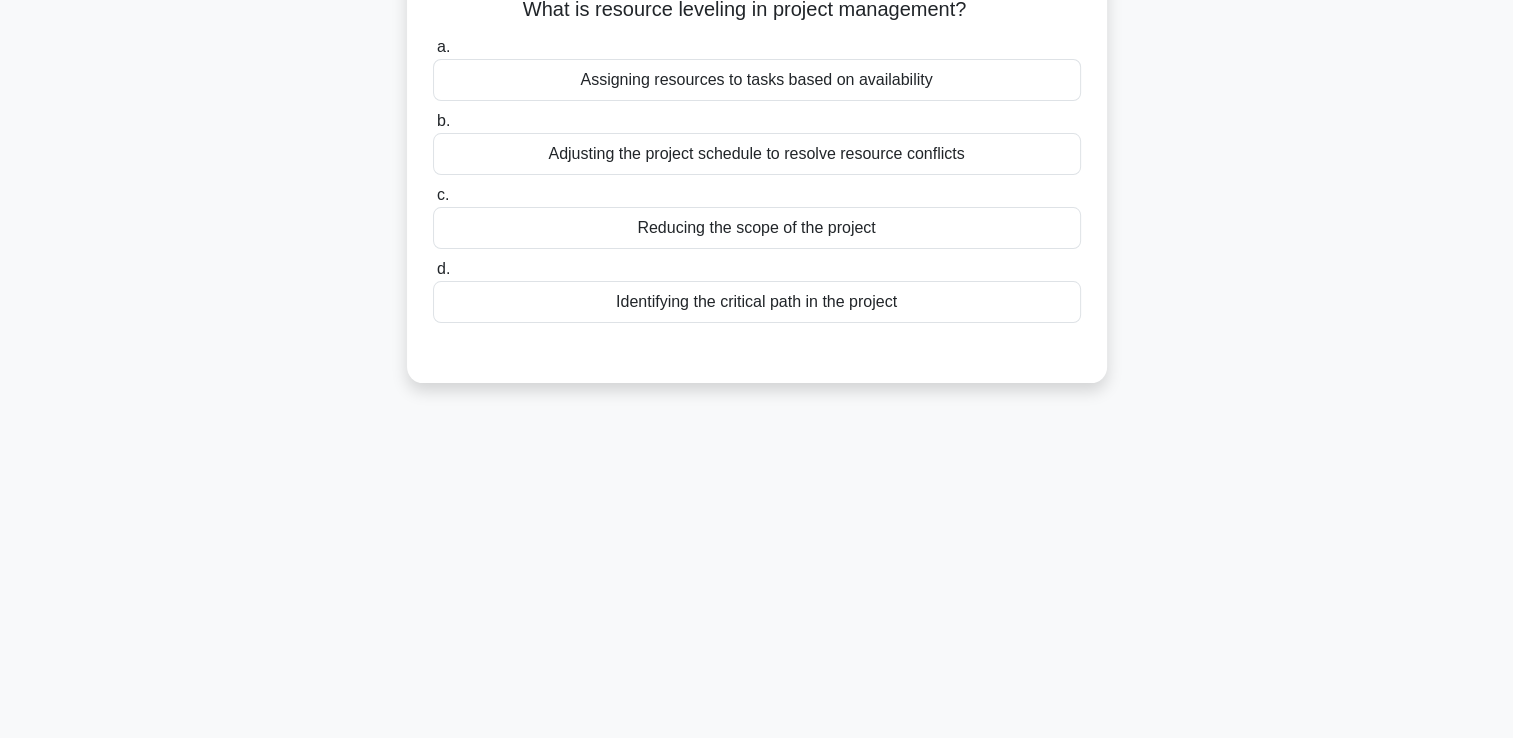 scroll, scrollTop: 0, scrollLeft: 0, axis: both 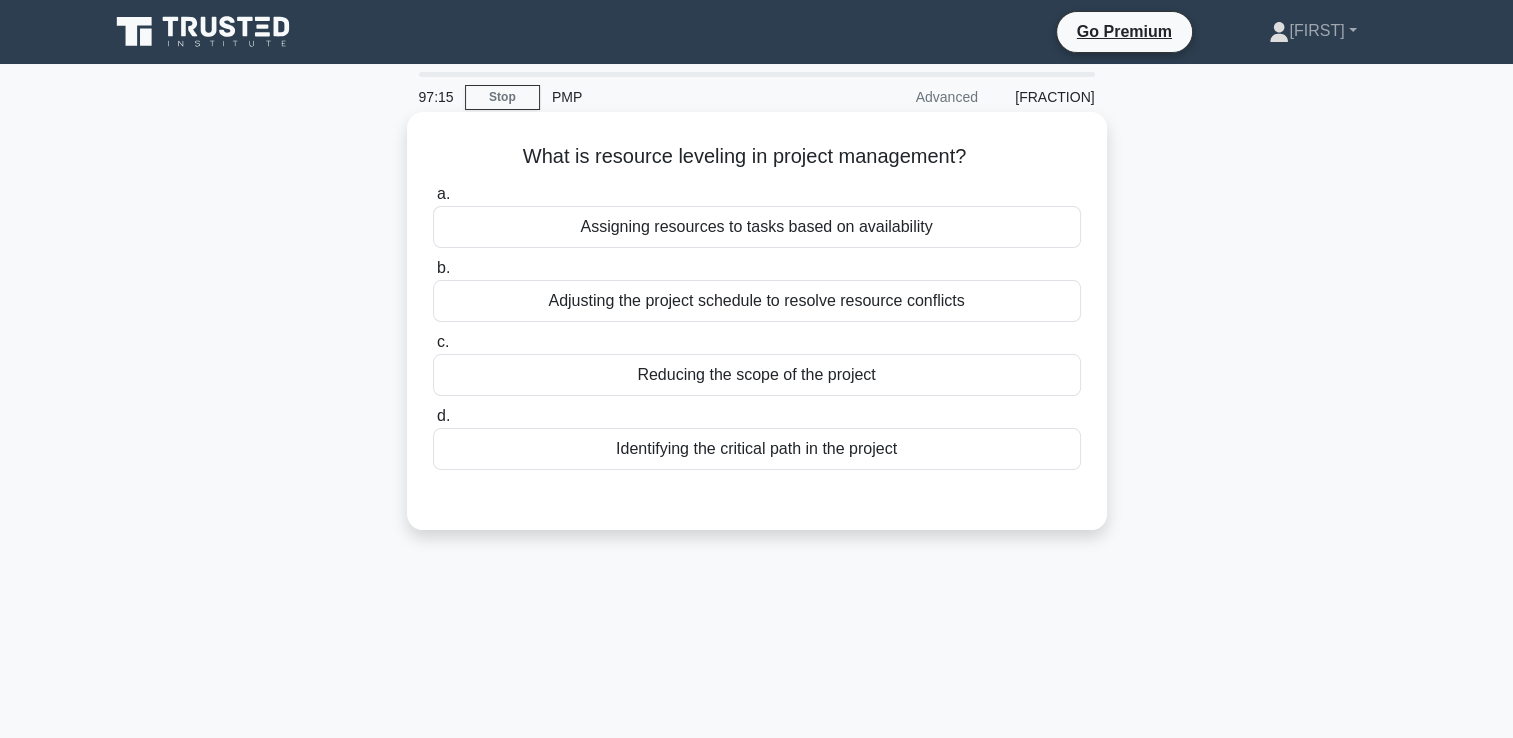 click on "Adjusting the project schedule to resolve resource conflicts" at bounding box center (757, 301) 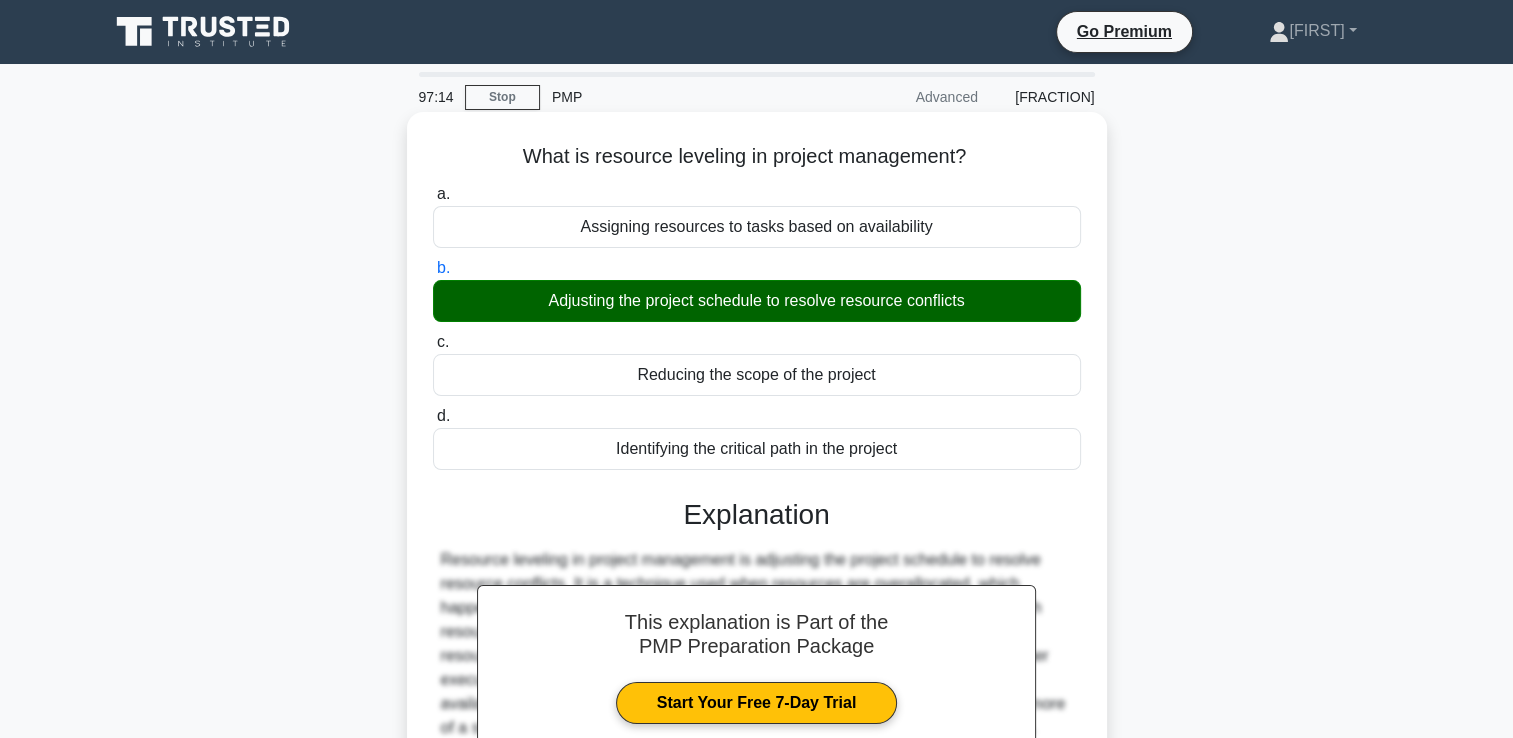 scroll, scrollTop: 342, scrollLeft: 0, axis: vertical 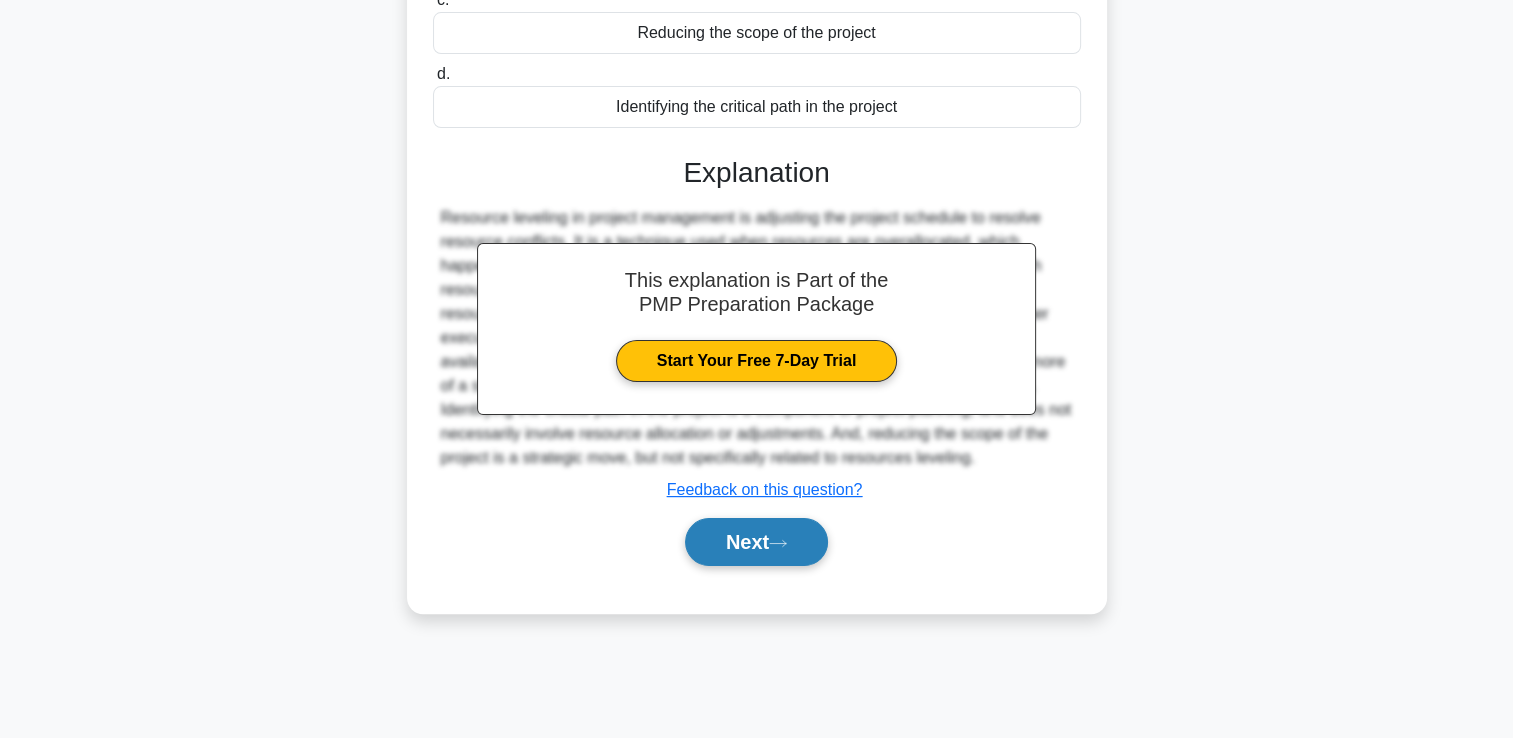 click 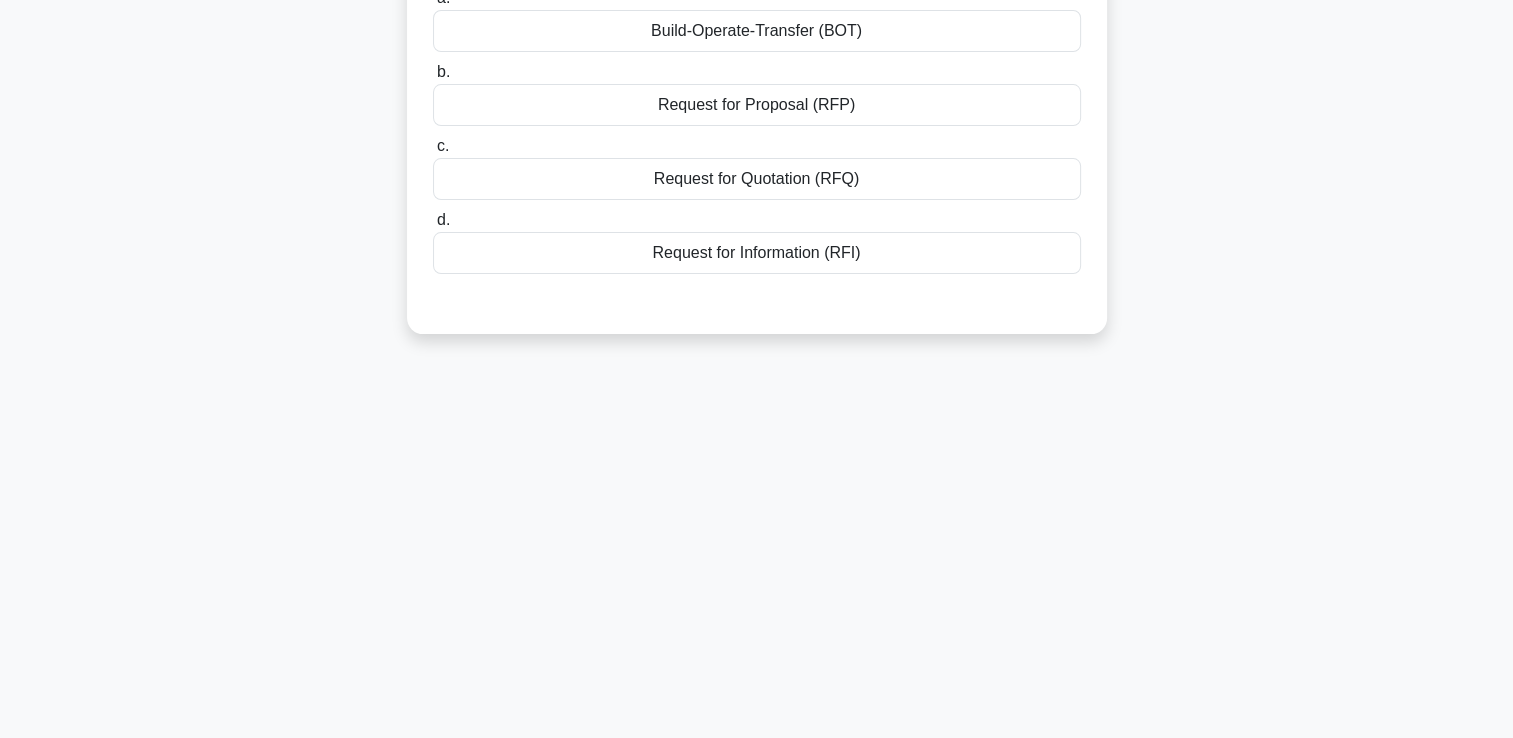 scroll, scrollTop: 42, scrollLeft: 0, axis: vertical 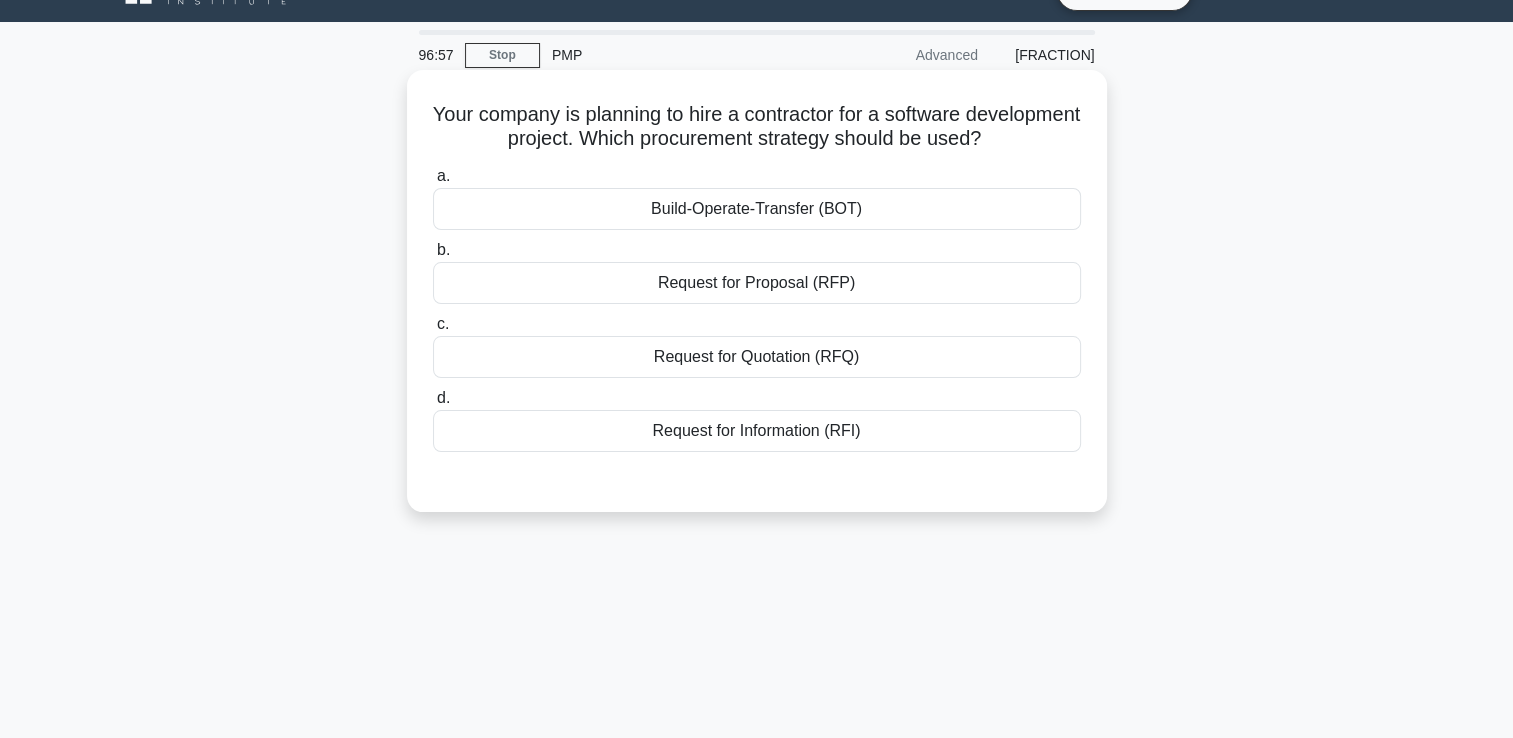 click on "Request for Proposal (RFP)" at bounding box center [757, 283] 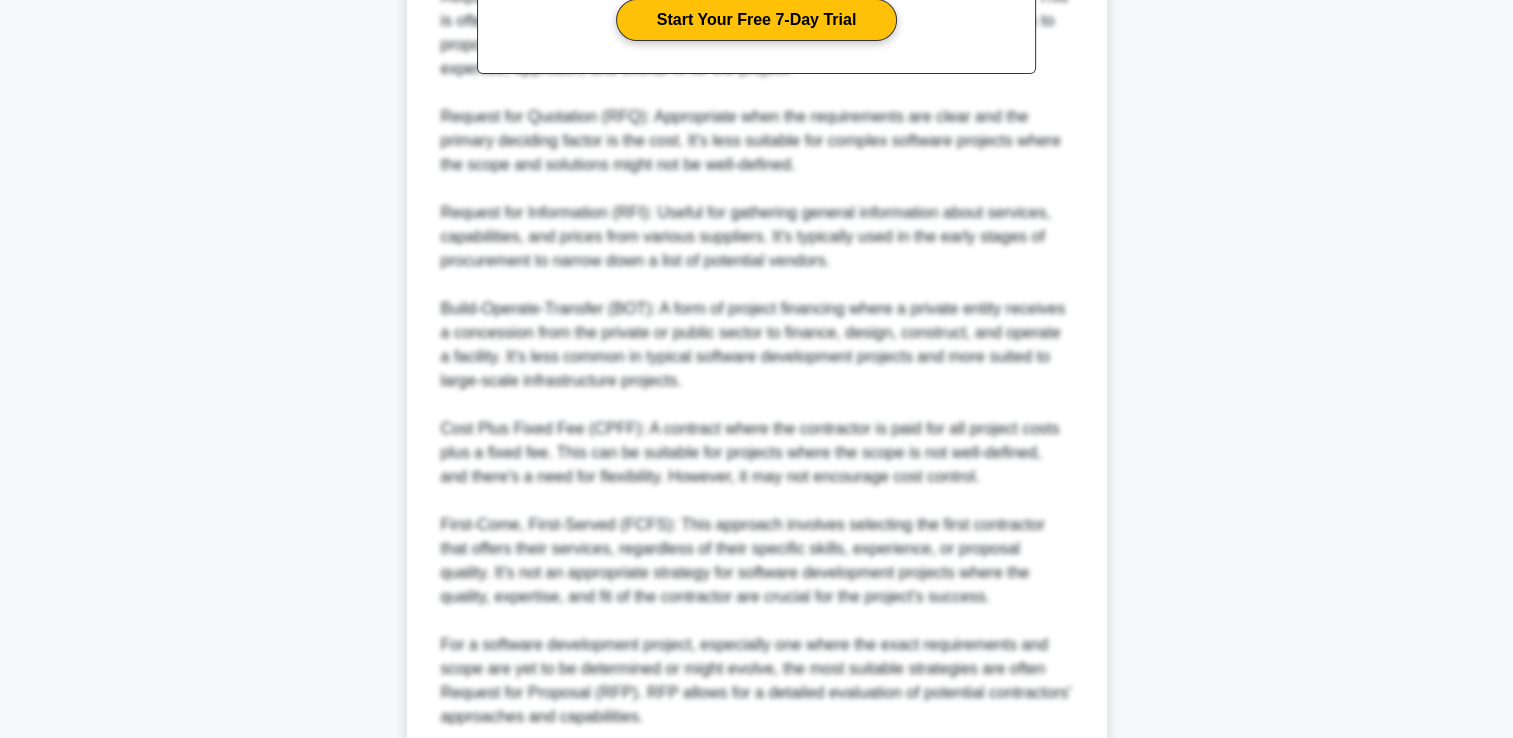 scroll, scrollTop: 877, scrollLeft: 0, axis: vertical 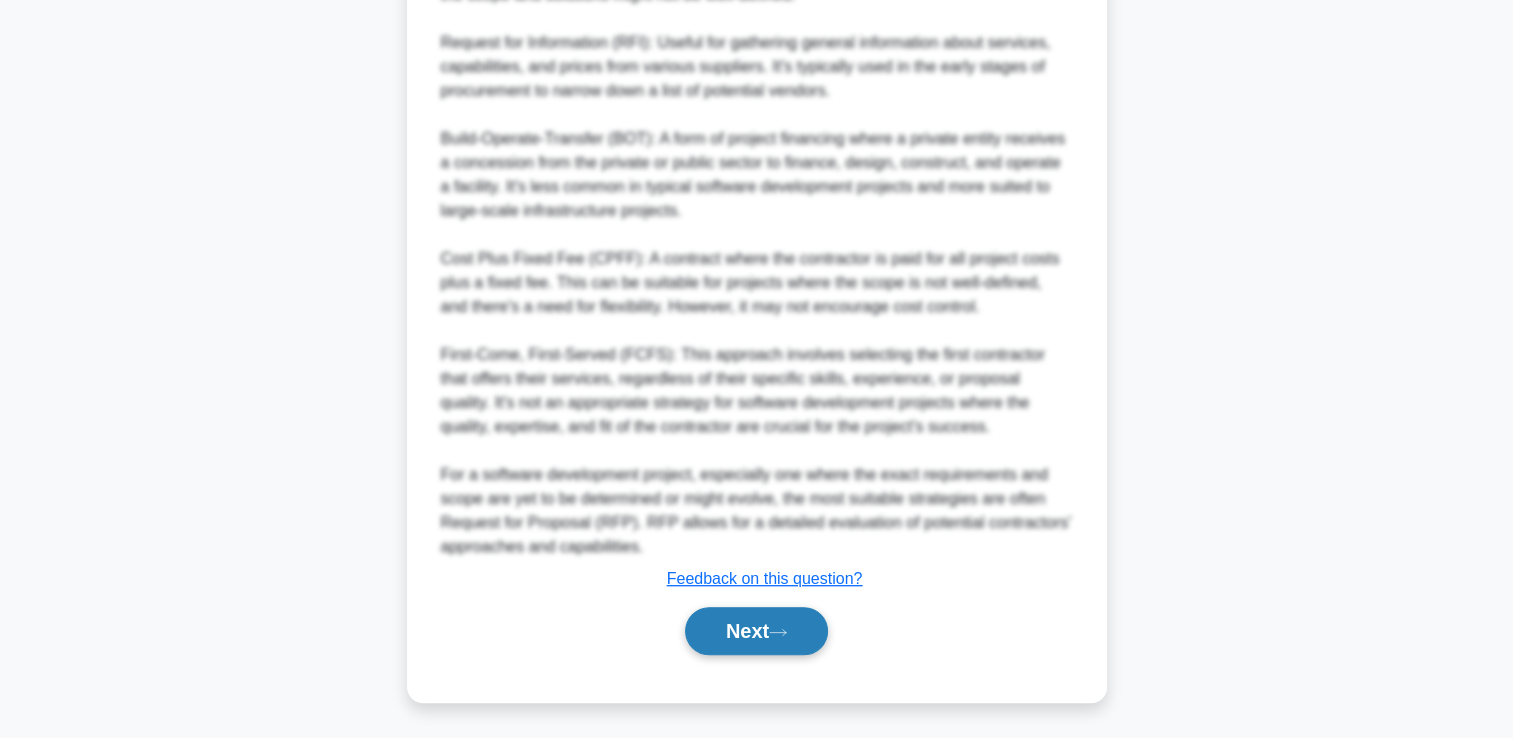 click 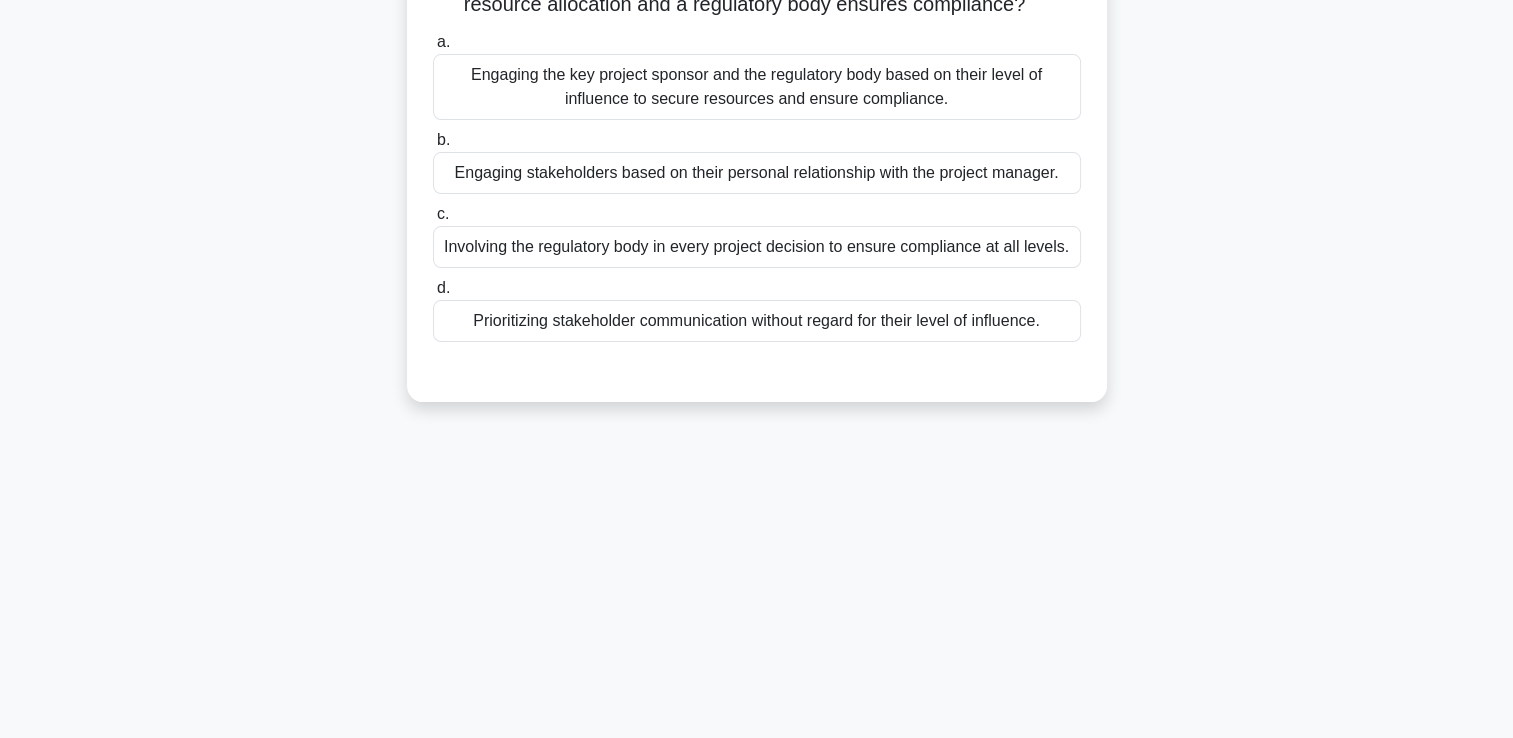scroll, scrollTop: 0, scrollLeft: 0, axis: both 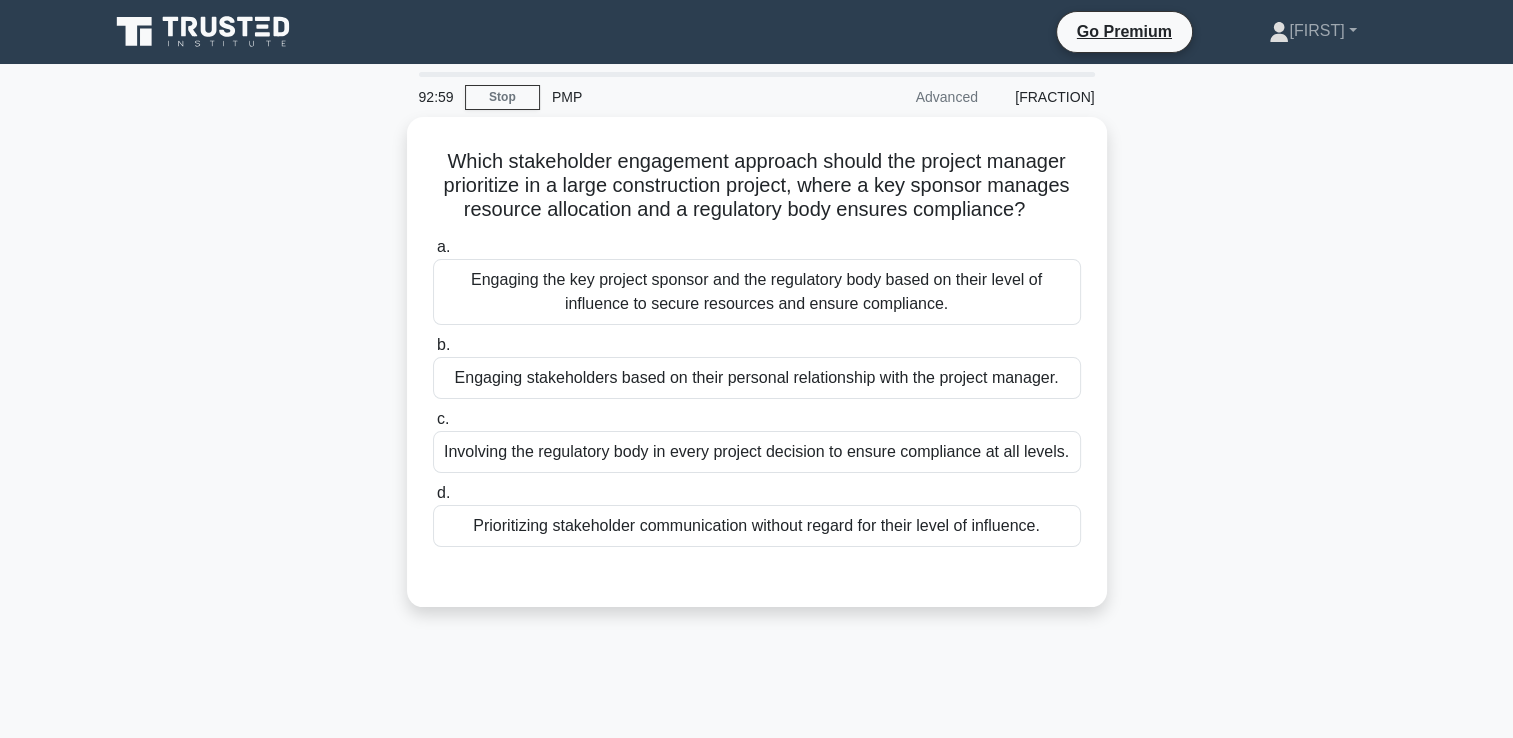 click on "Which stakeholder engagement approach should the project manager prioritize in a large construction project, where a key sponsor manages resource allocation and a regulatory body ensures compliance?
.spinner_0XTQ{transform-origin:center;animation:spinner_y6GP .75s linear infinite}@keyframes spinner_y6GP{100%{transform:rotate(360deg)}}
a.
b." at bounding box center (757, 374) 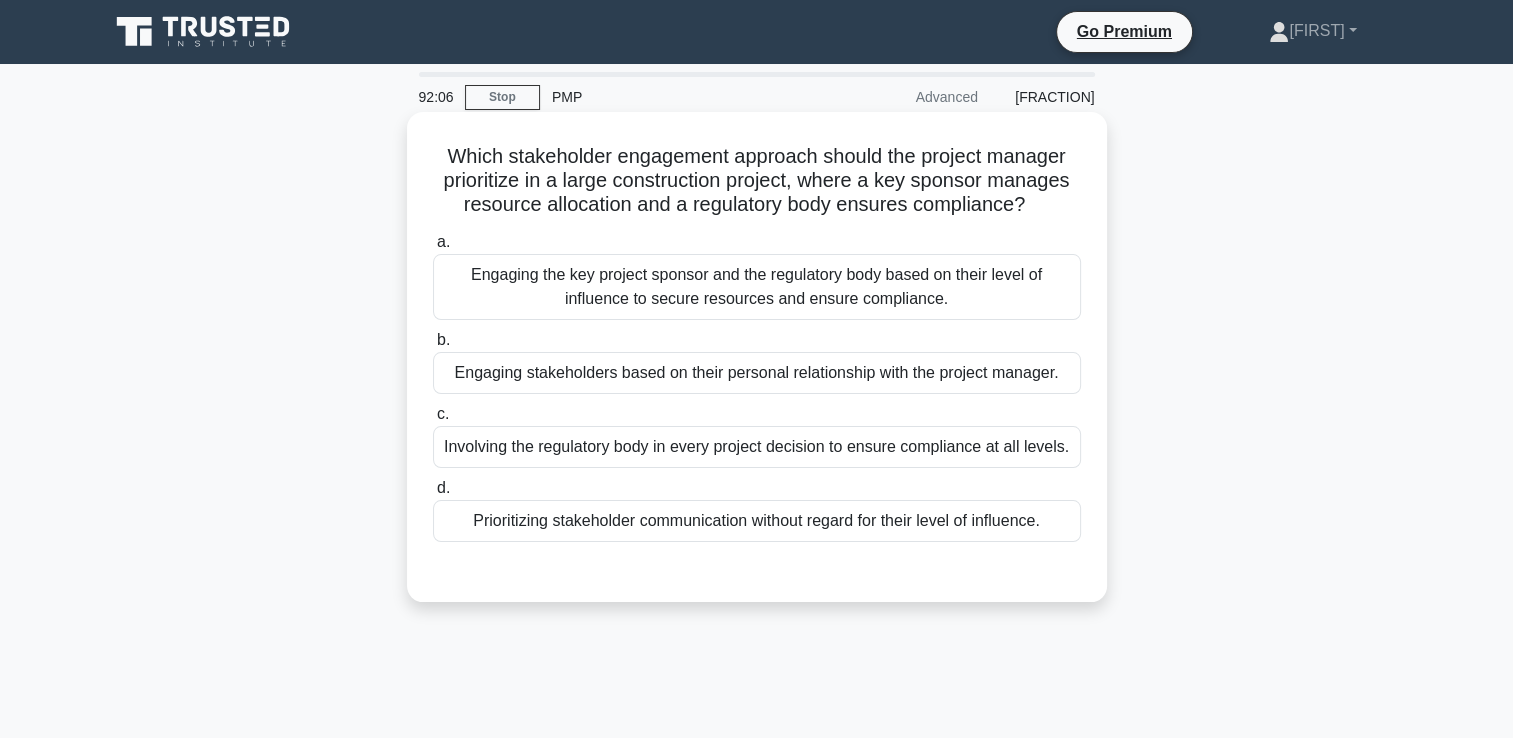 click on "Engaging the key project sponsor and the regulatory body based on their level of influence to secure resources and ensure compliance." at bounding box center [757, 287] 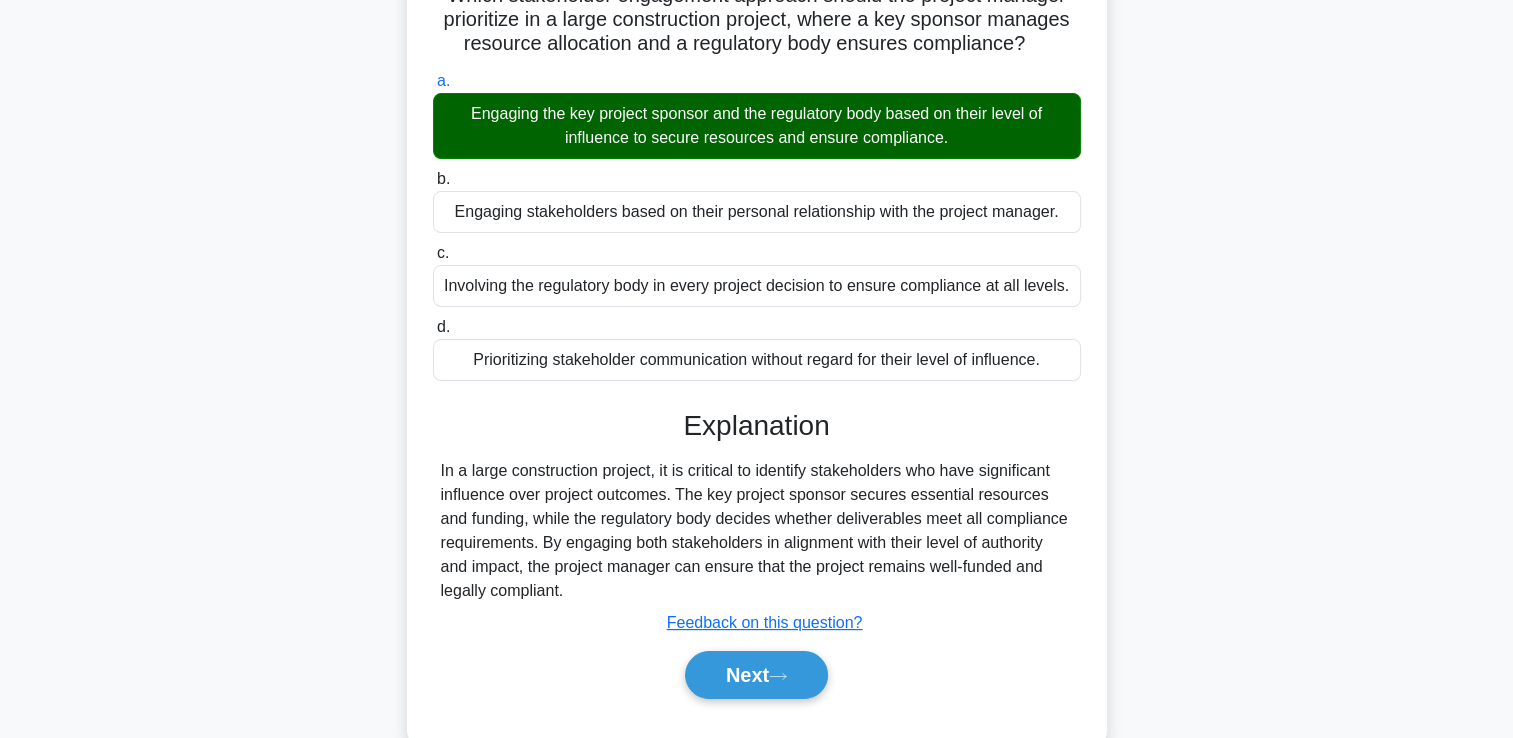 scroll, scrollTop: 342, scrollLeft: 0, axis: vertical 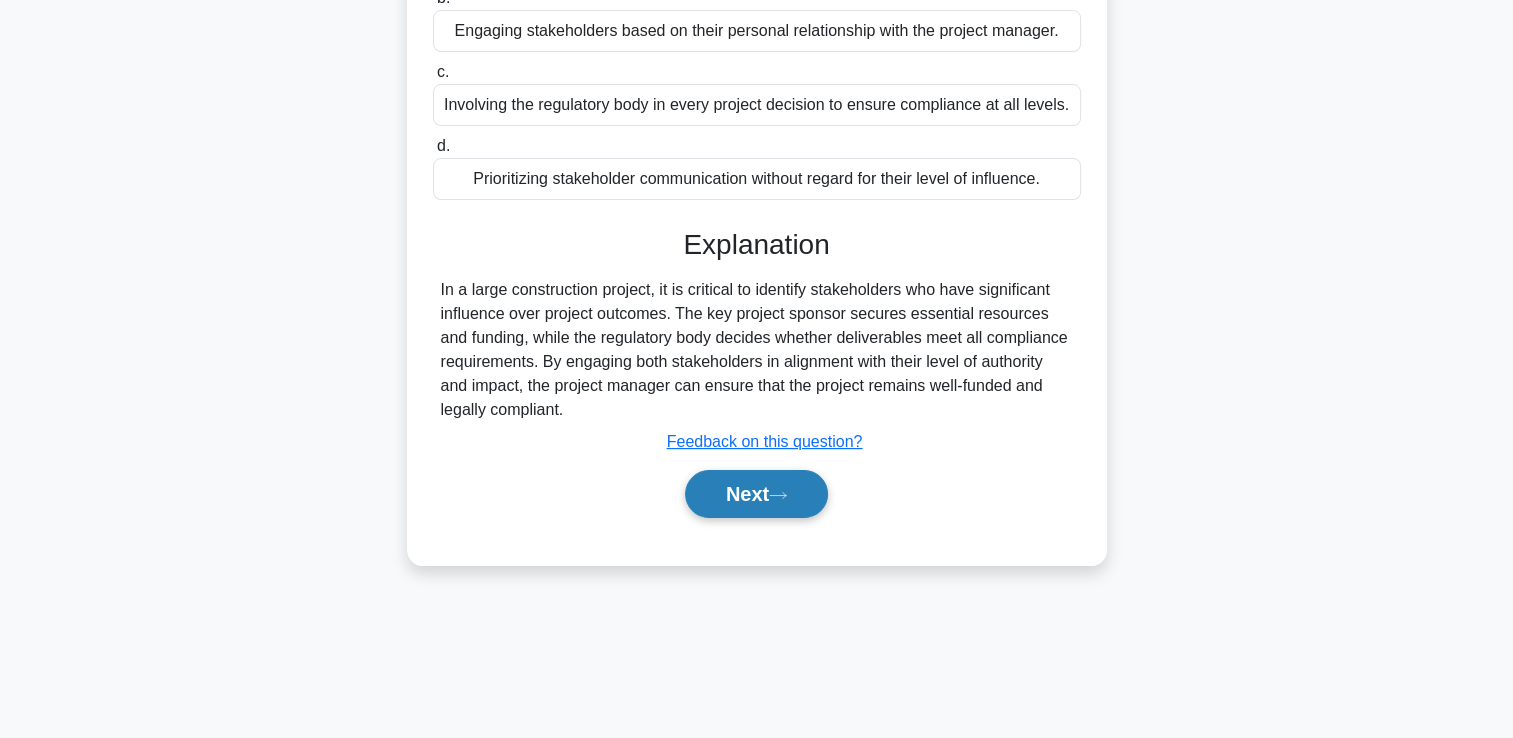 click on "Next" at bounding box center [756, 494] 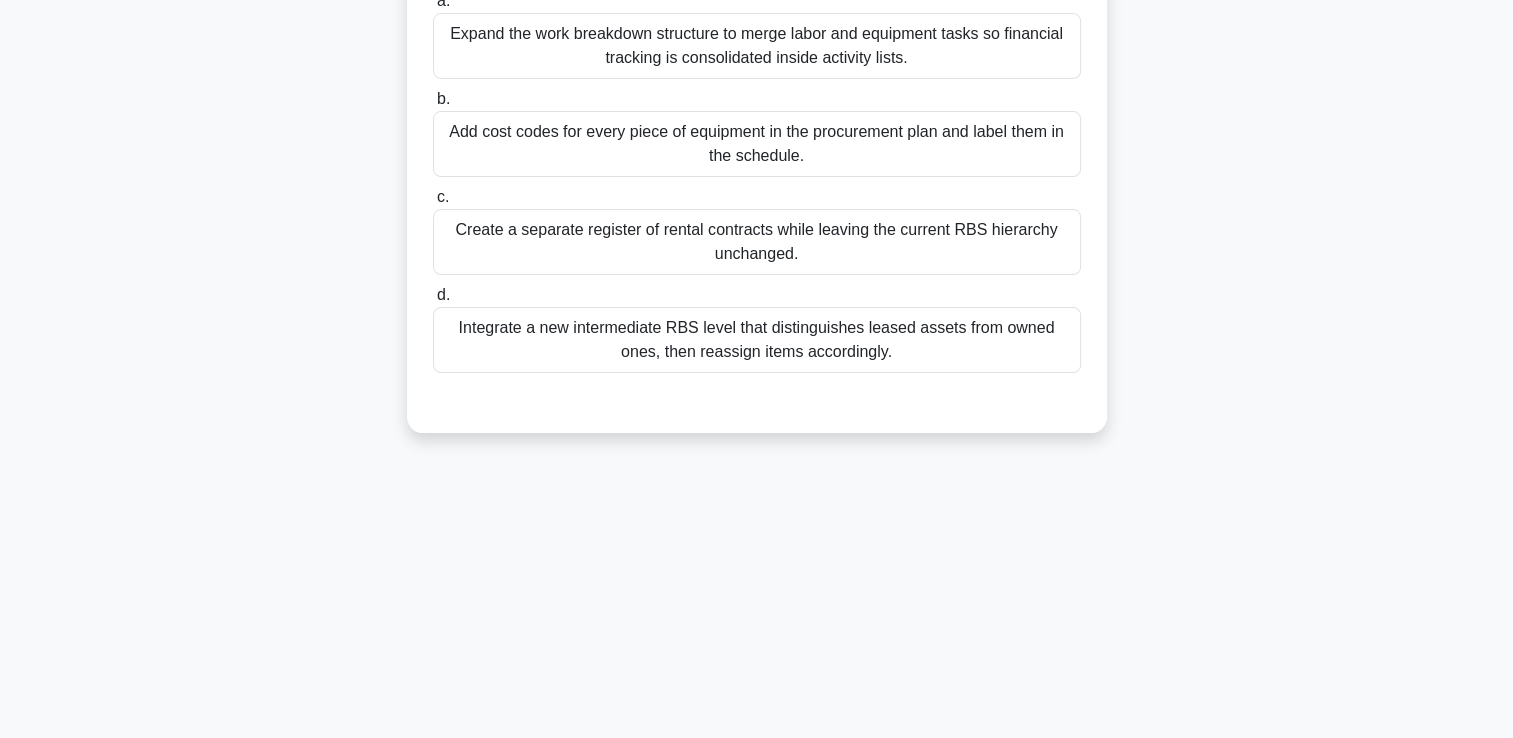 scroll, scrollTop: 0, scrollLeft: 0, axis: both 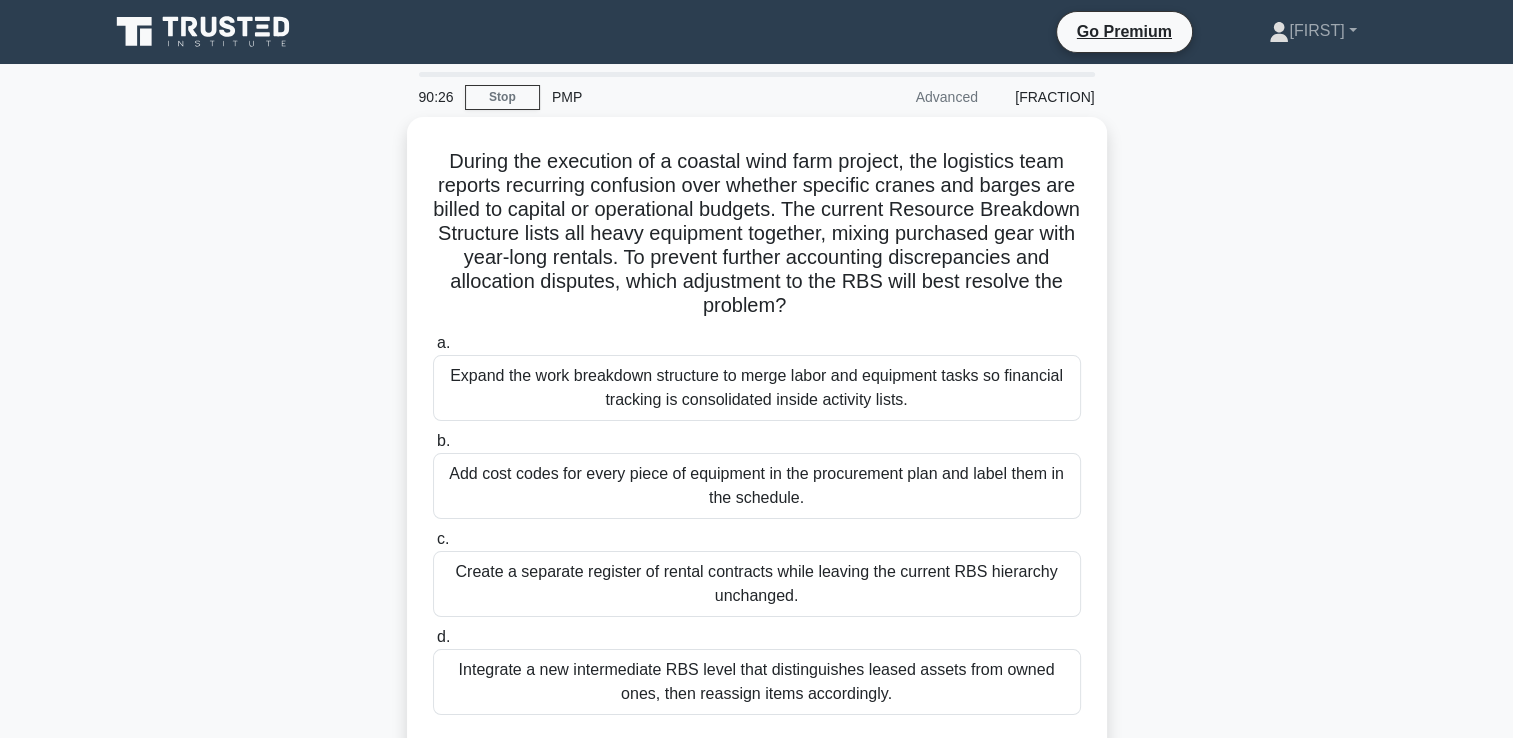 click on "During the execution of a coastal wind farm project, the logistics team reports recurring confusion over whether specific cranes and barges are billed to capital or operational budgets. The current Resource Breakdown Structure lists all heavy equipment together, mixing purchased gear with year-long rentals. To prevent further accounting discrepancies and allocation disputes, which adjustment to the RBS will best resolve the problem?
.spinner_0XTQ{transform-origin:center;animation:spinner_y6GP .75s linear infinite}@keyframes spinner_y6GP{100%{transform:rotate(360deg)}}
a.
b." at bounding box center (757, 458) 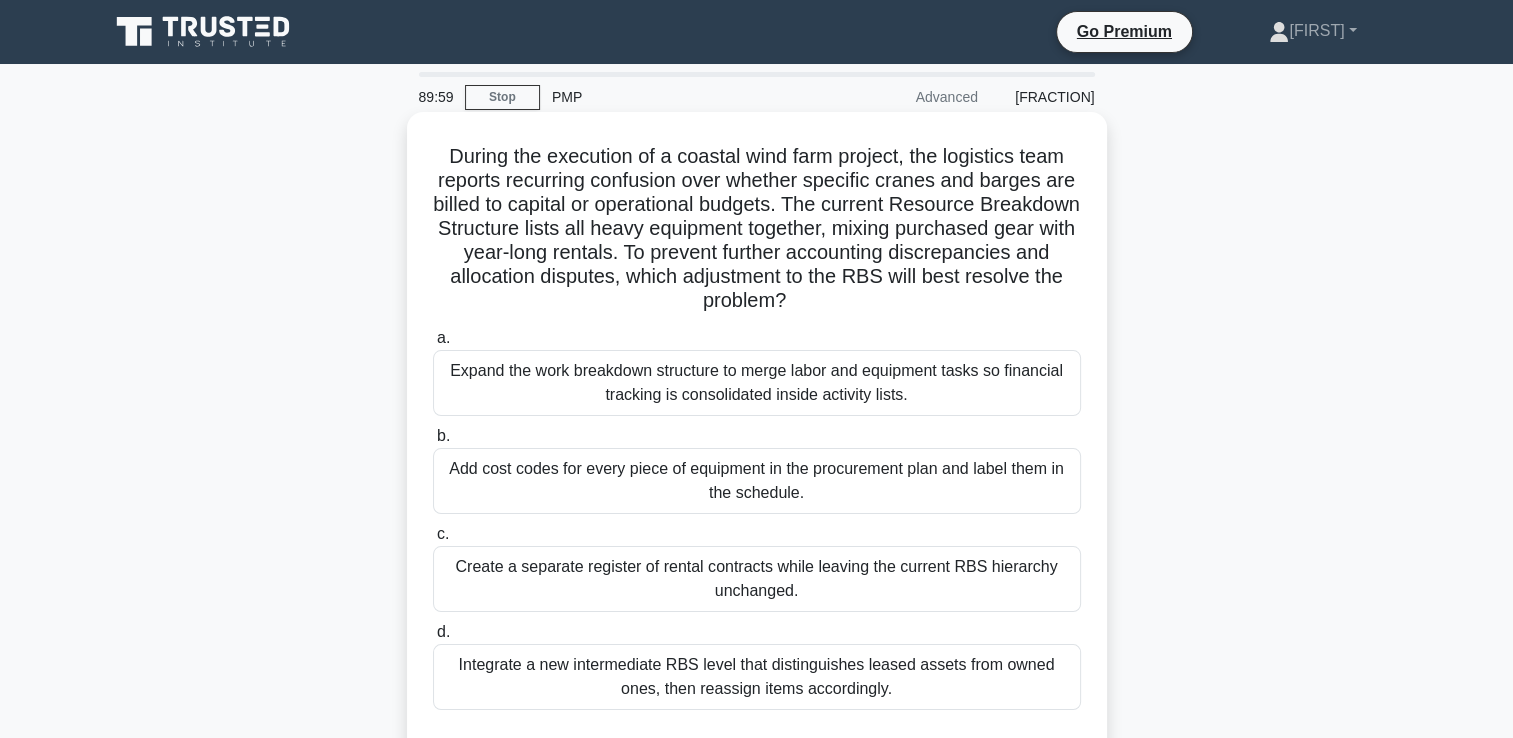 click on "Integrate a new intermediate RBS level that distinguishes leased assets from owned ones, then reassign items accordingly." at bounding box center [757, 677] 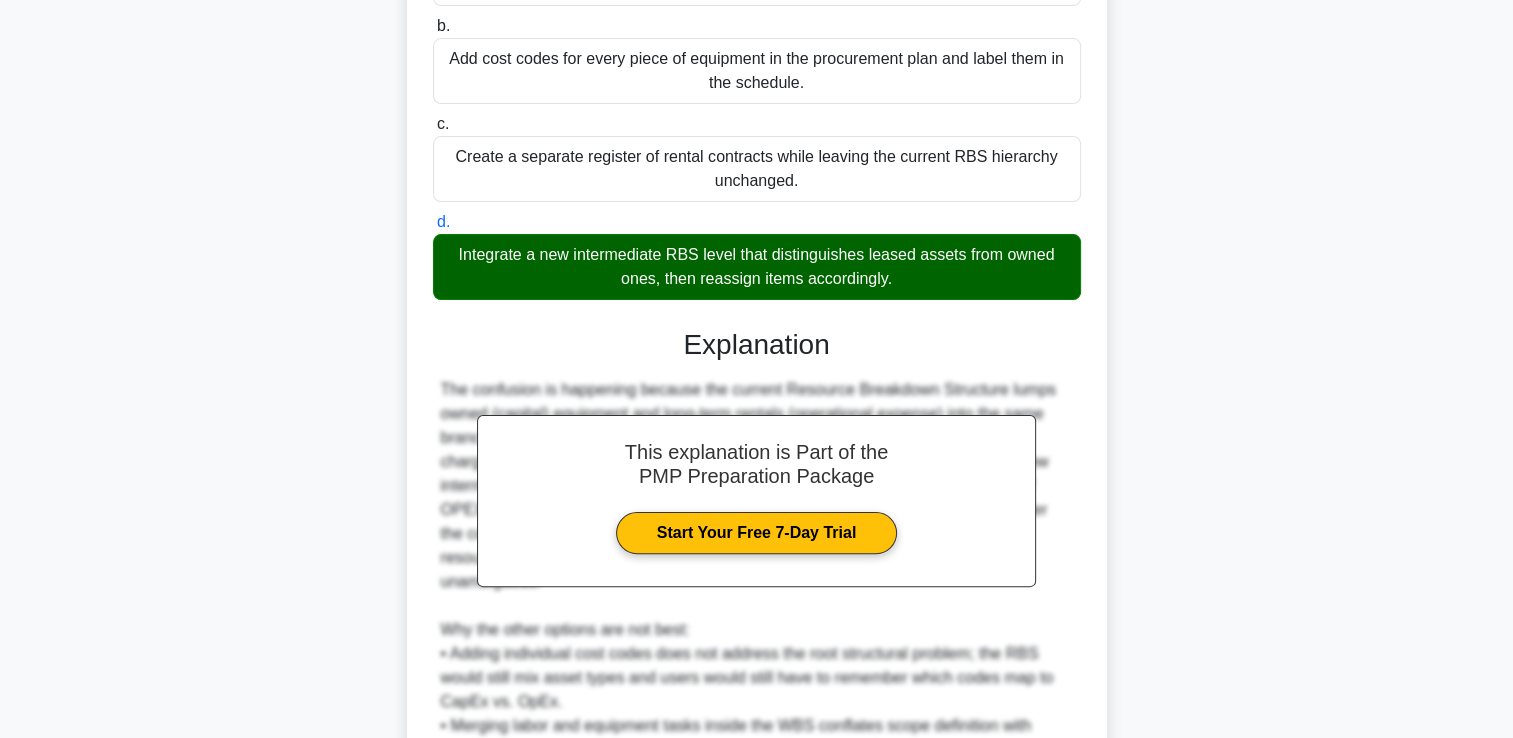 scroll, scrollTop: 600, scrollLeft: 0, axis: vertical 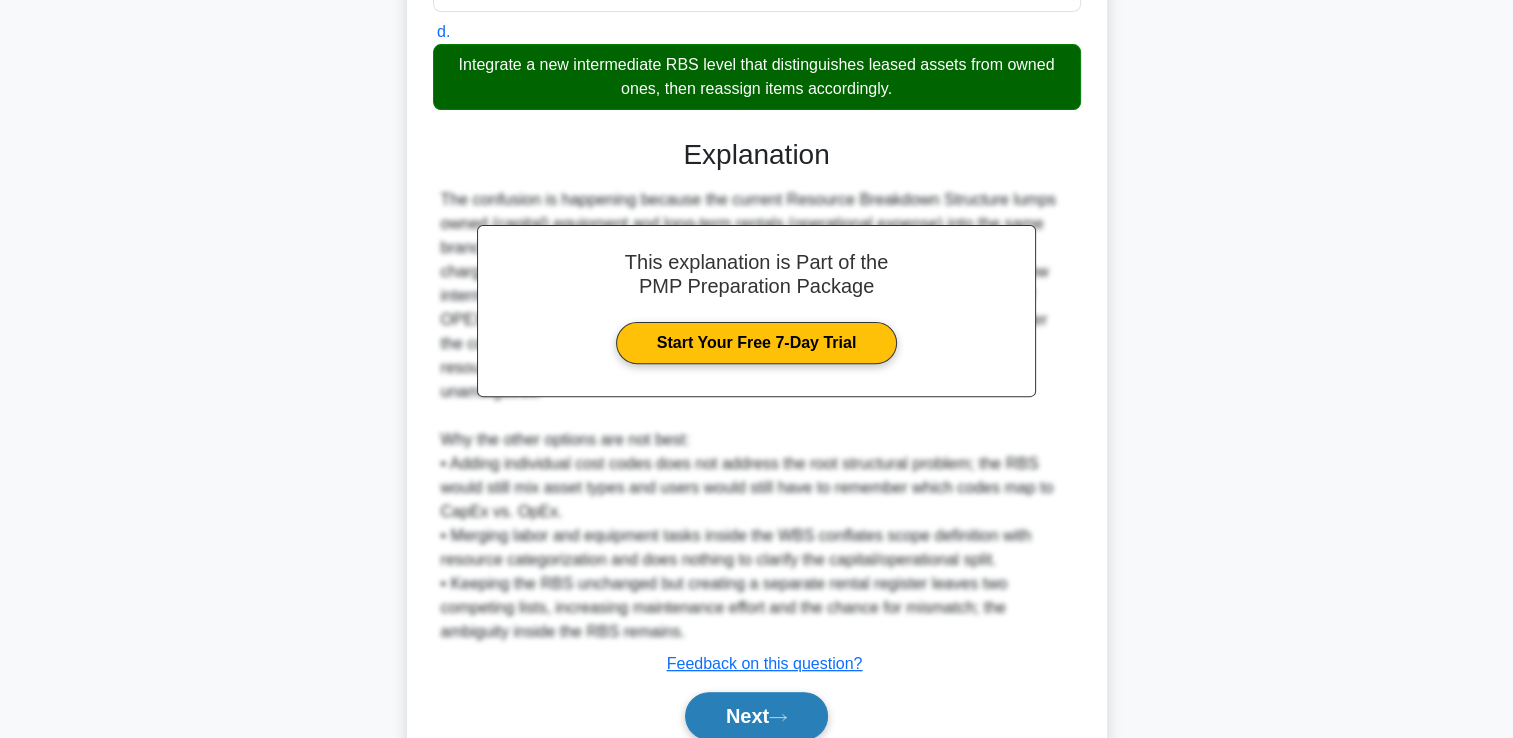 click on "Next" at bounding box center (756, 716) 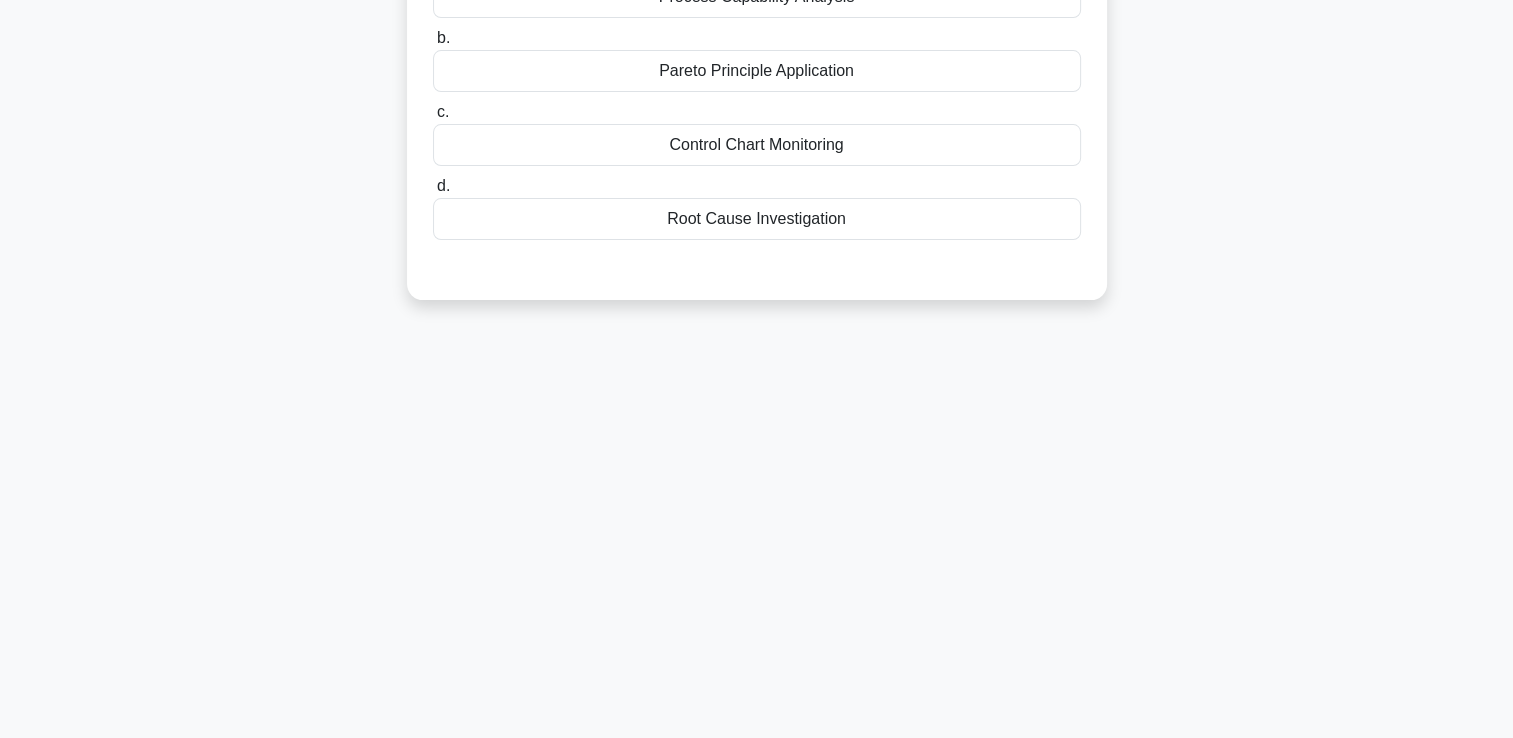 scroll, scrollTop: 0, scrollLeft: 0, axis: both 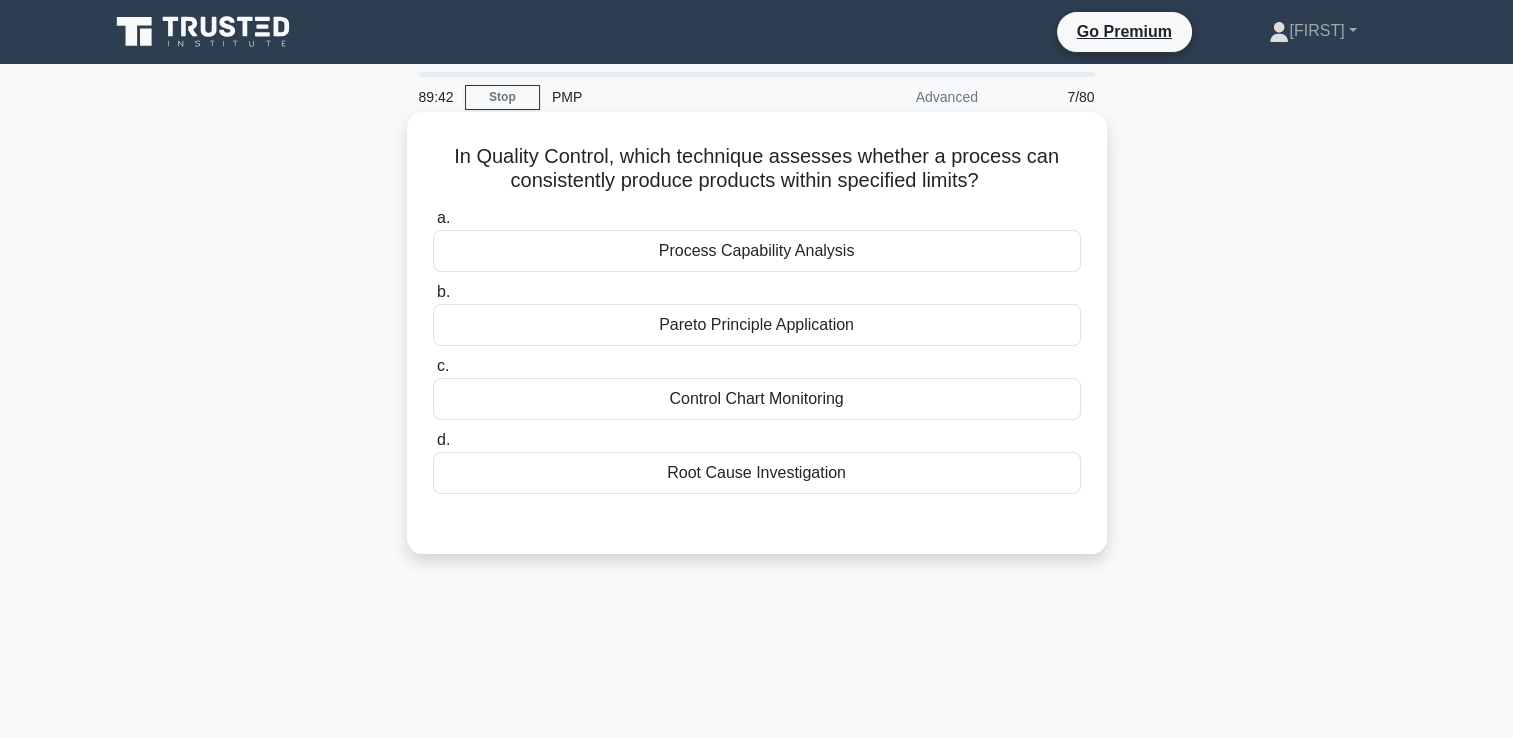 click on "Control Chart Monitoring" at bounding box center [757, 399] 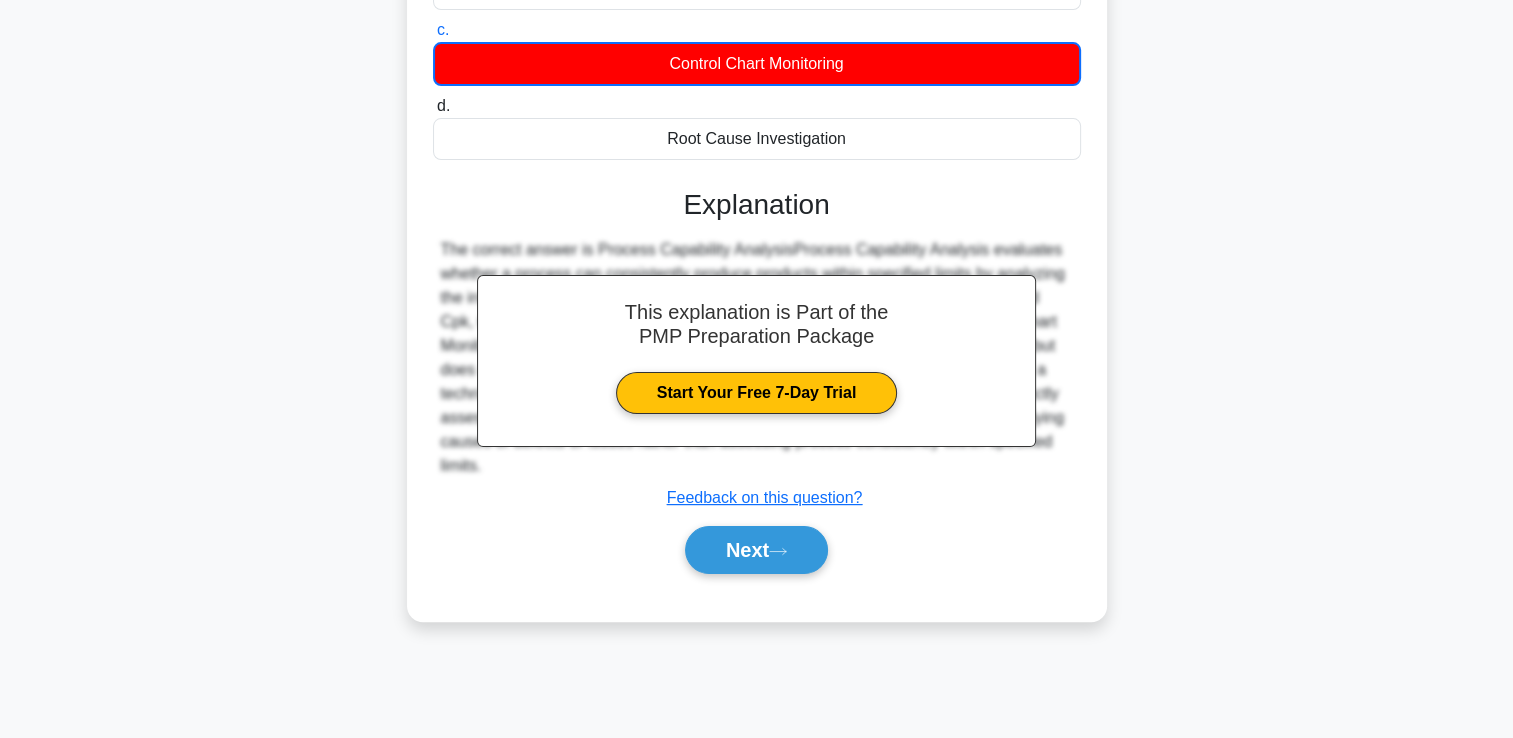 scroll, scrollTop: 342, scrollLeft: 0, axis: vertical 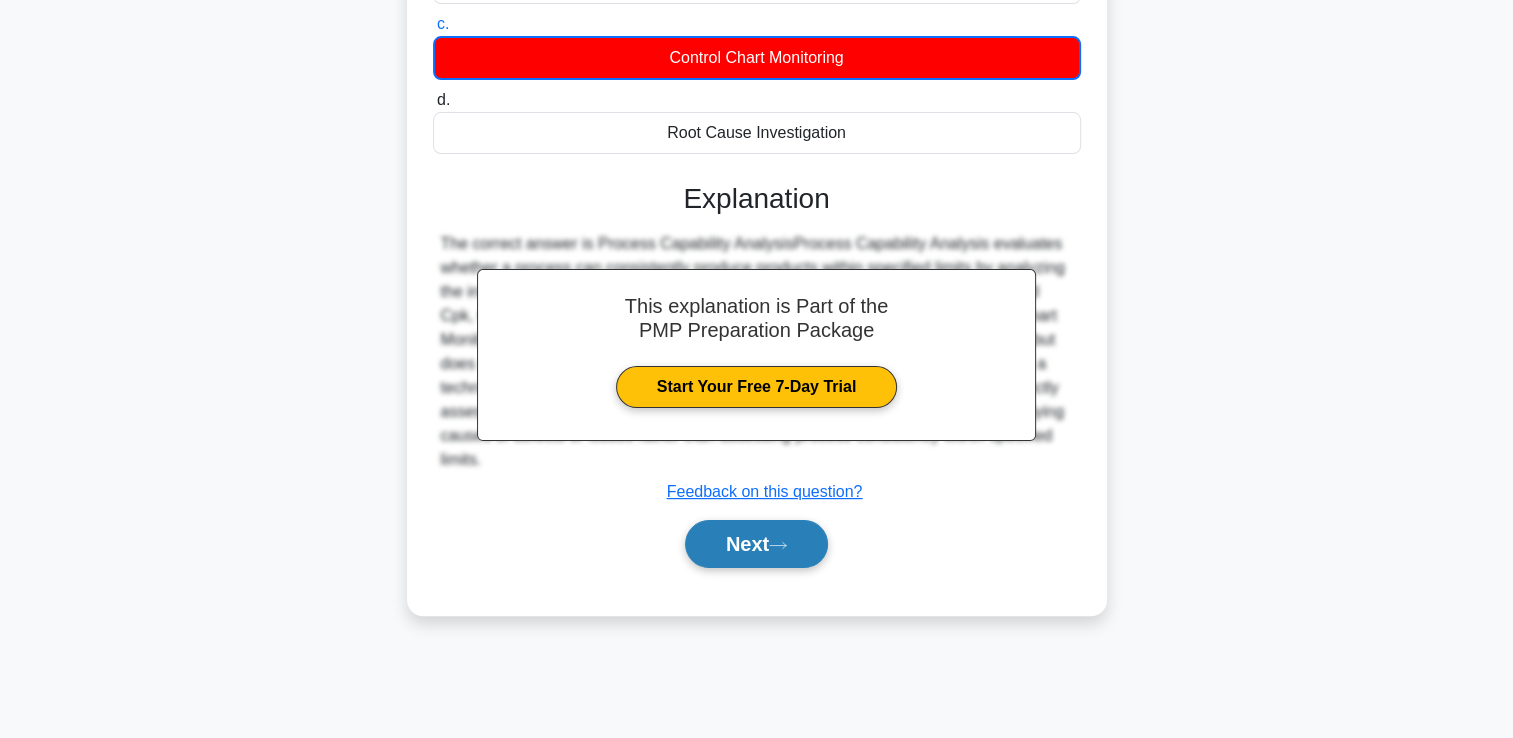 click 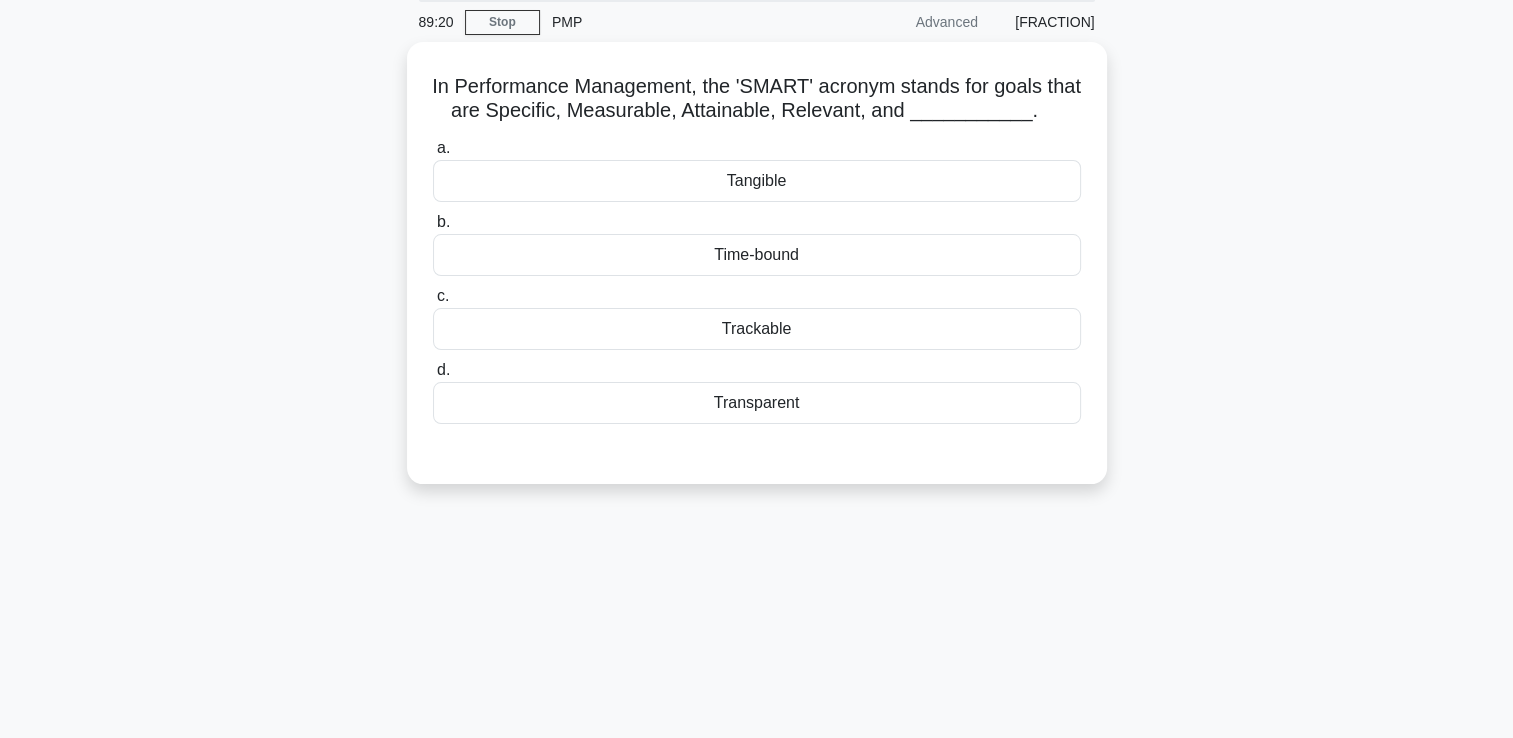 scroll, scrollTop: 0, scrollLeft: 0, axis: both 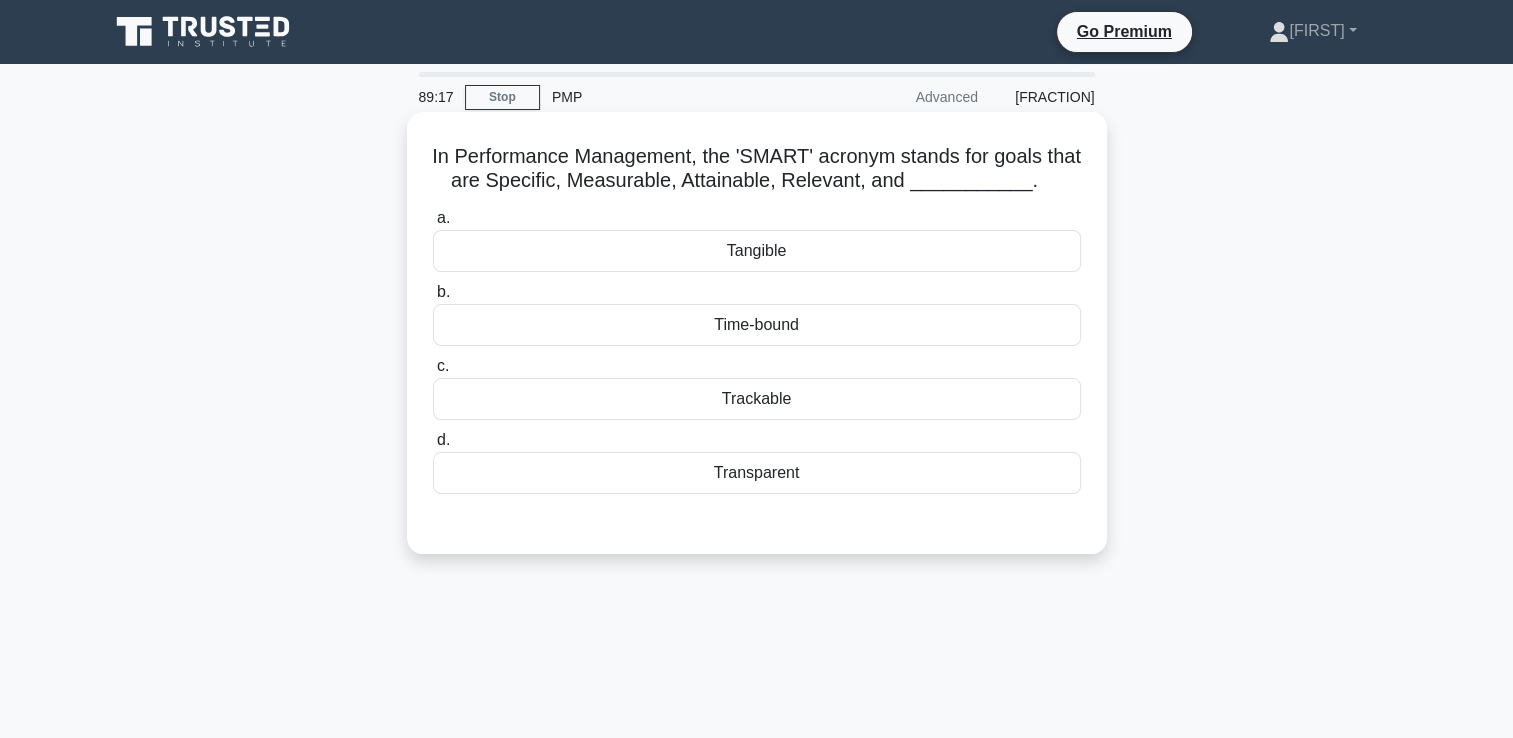 click on "Time-bound" at bounding box center [757, 325] 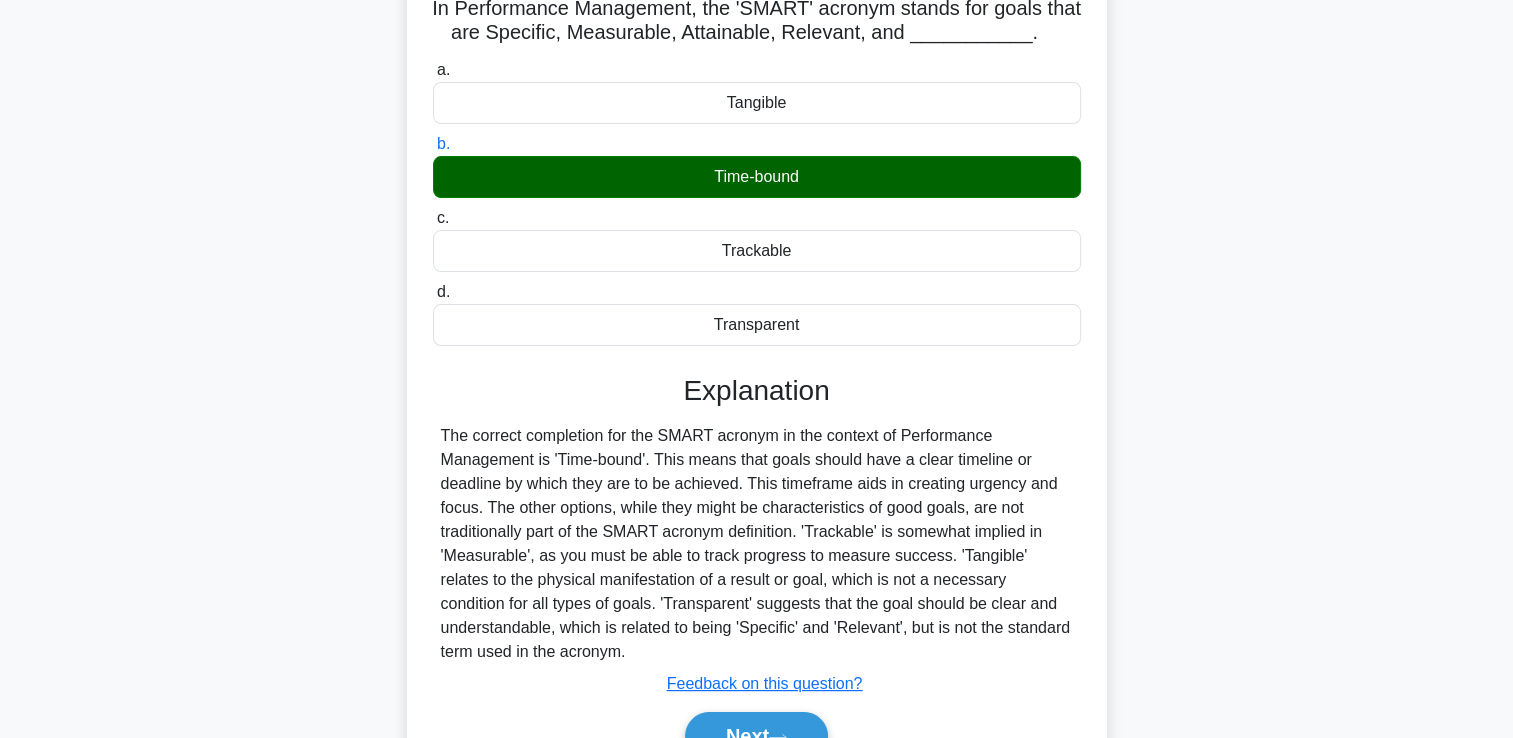 scroll, scrollTop: 342, scrollLeft: 0, axis: vertical 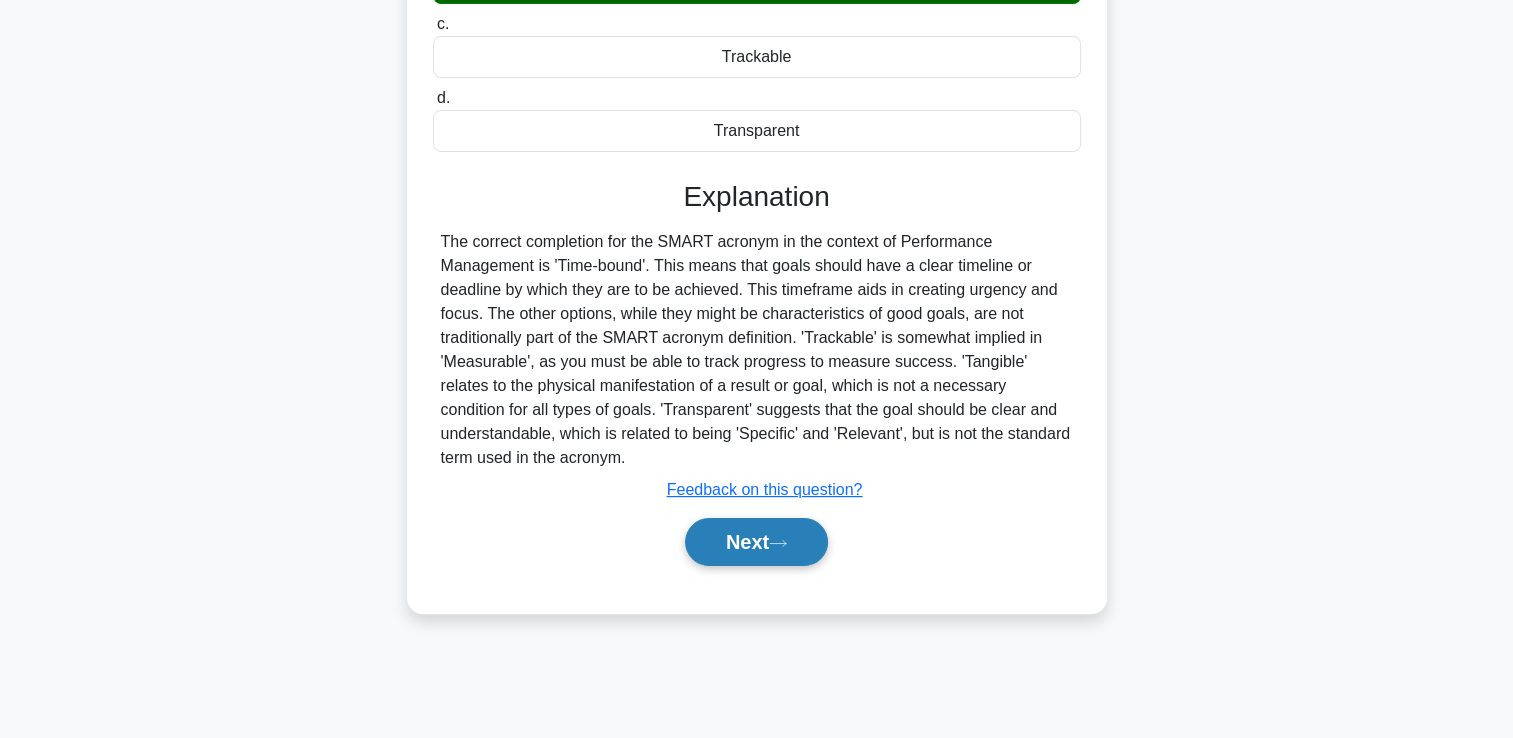 click on "Next" at bounding box center [756, 542] 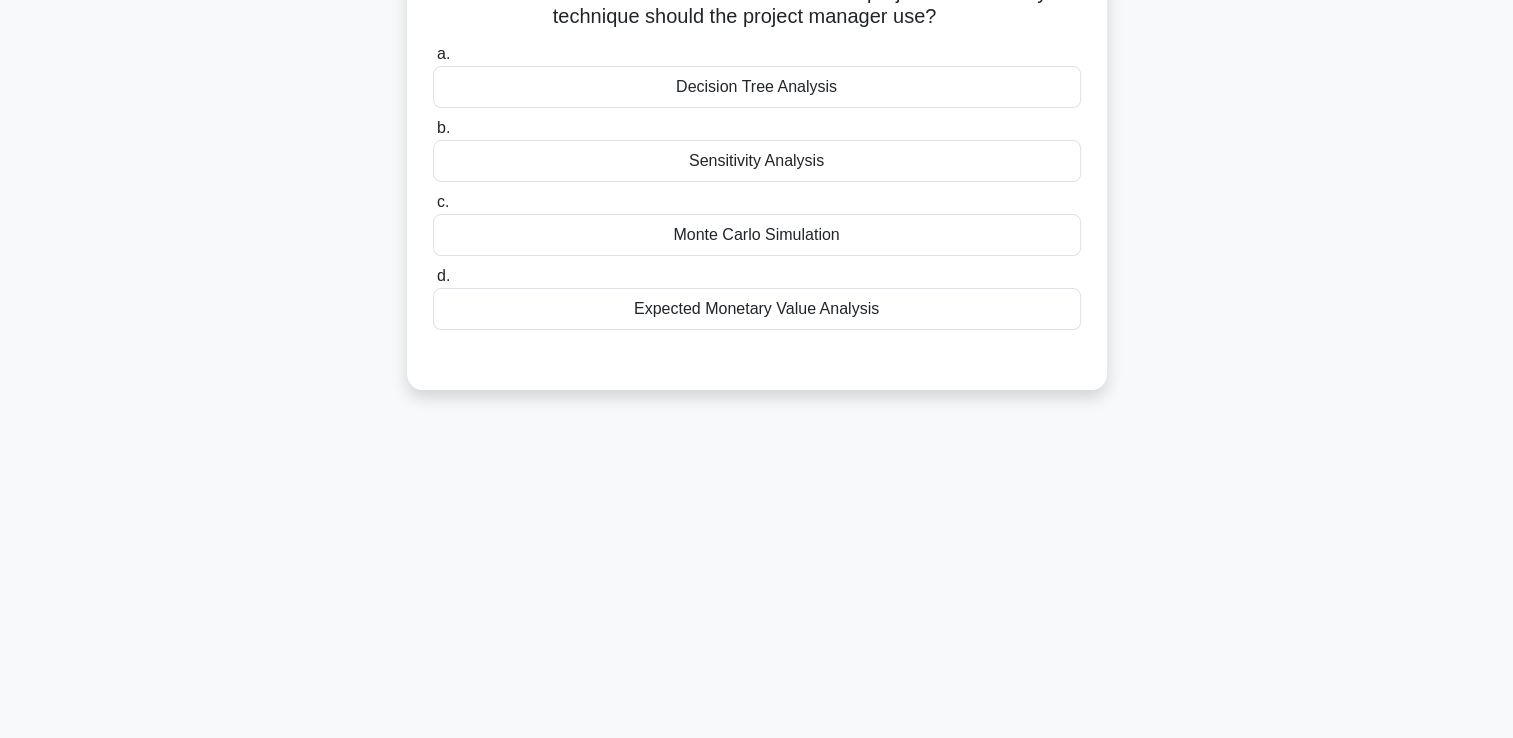scroll, scrollTop: 42, scrollLeft: 0, axis: vertical 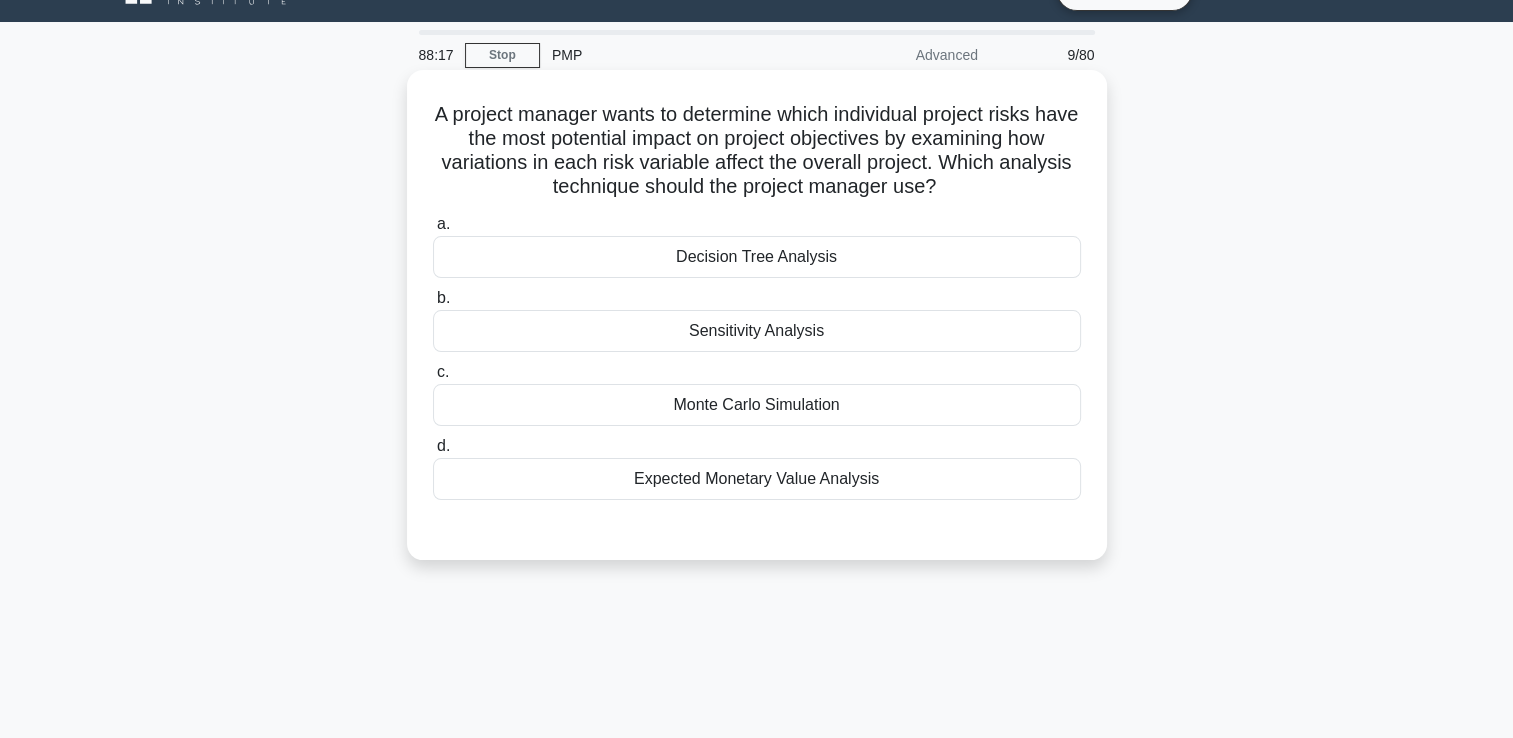 click on "Sensitivity Analysis" at bounding box center (757, 331) 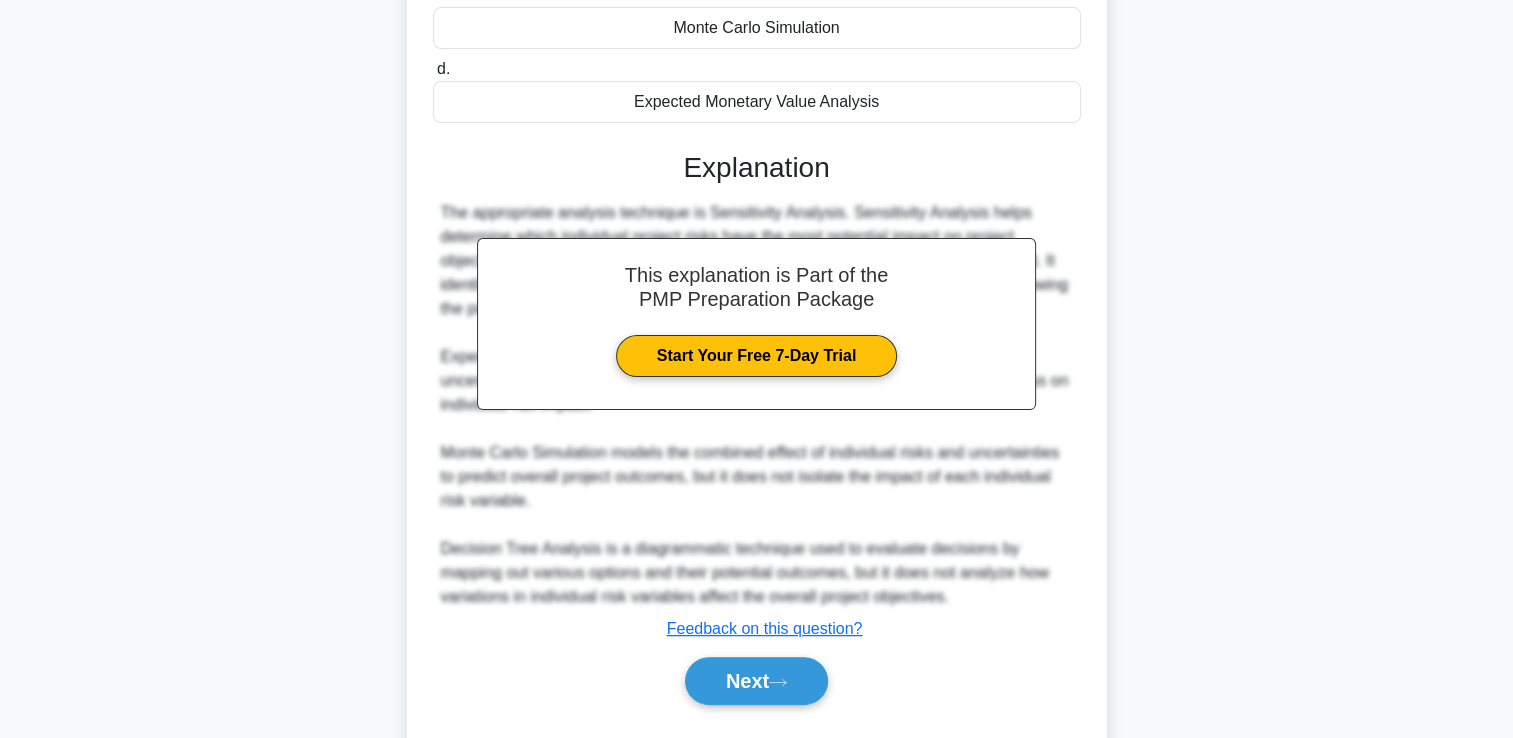 scroll, scrollTop: 469, scrollLeft: 0, axis: vertical 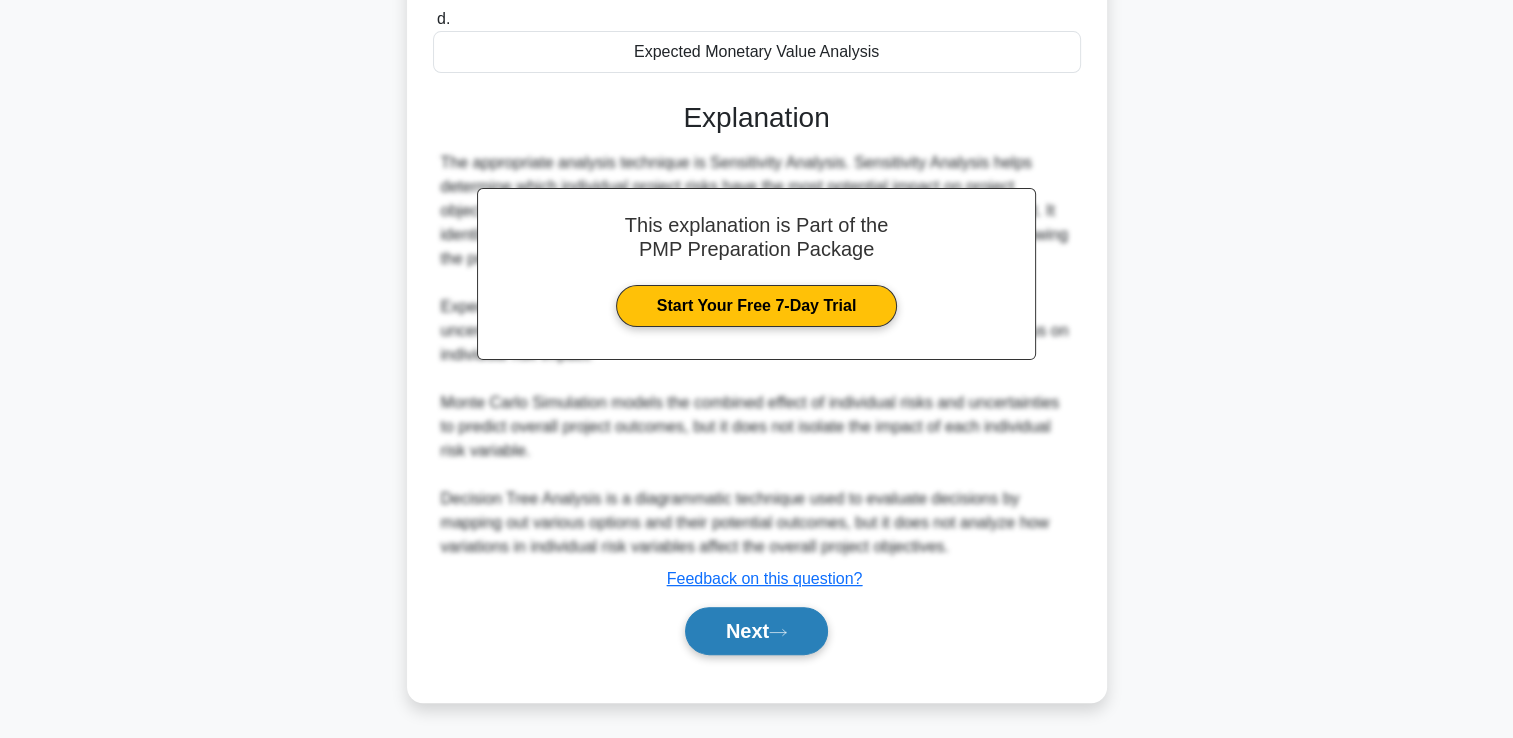 click on "Next" at bounding box center [756, 631] 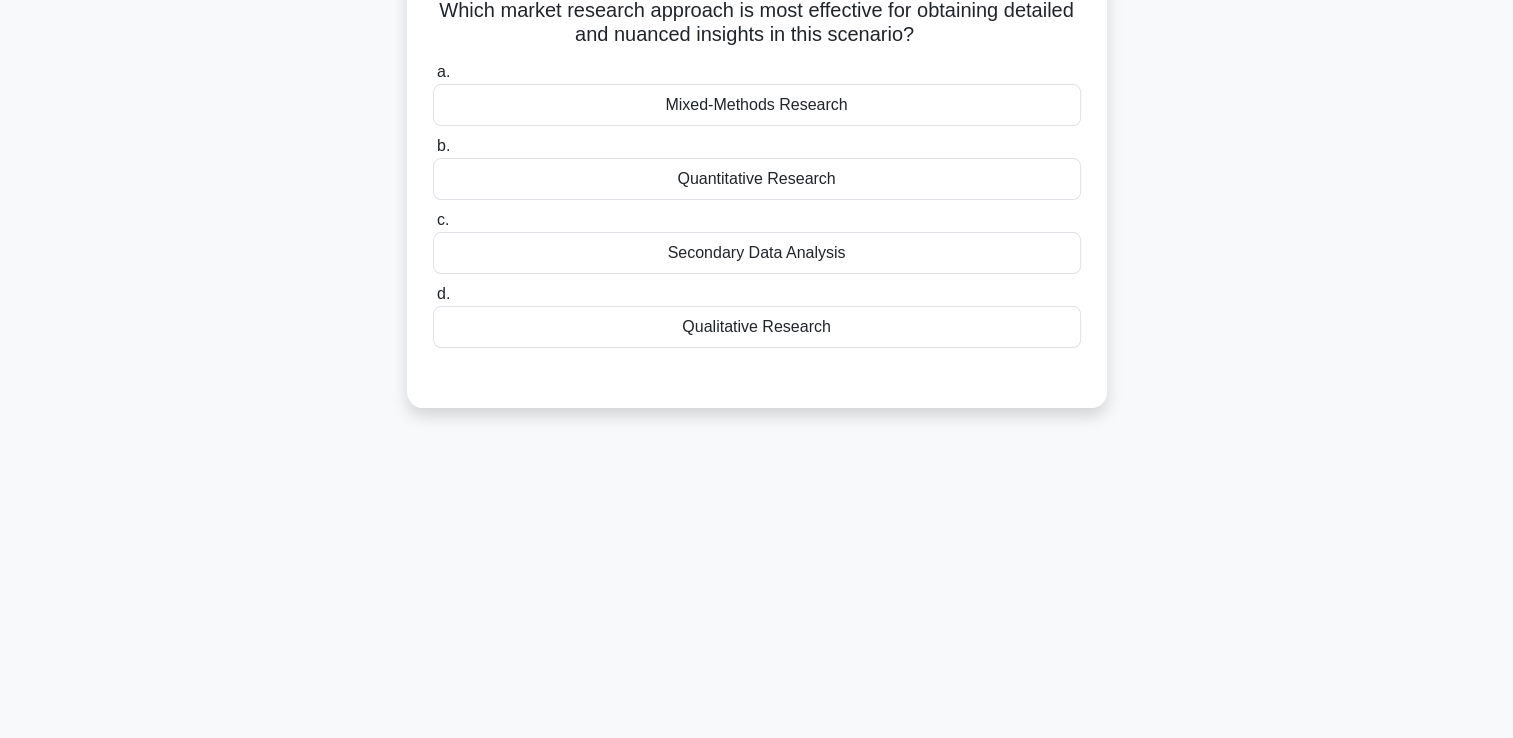 scroll, scrollTop: 0, scrollLeft: 0, axis: both 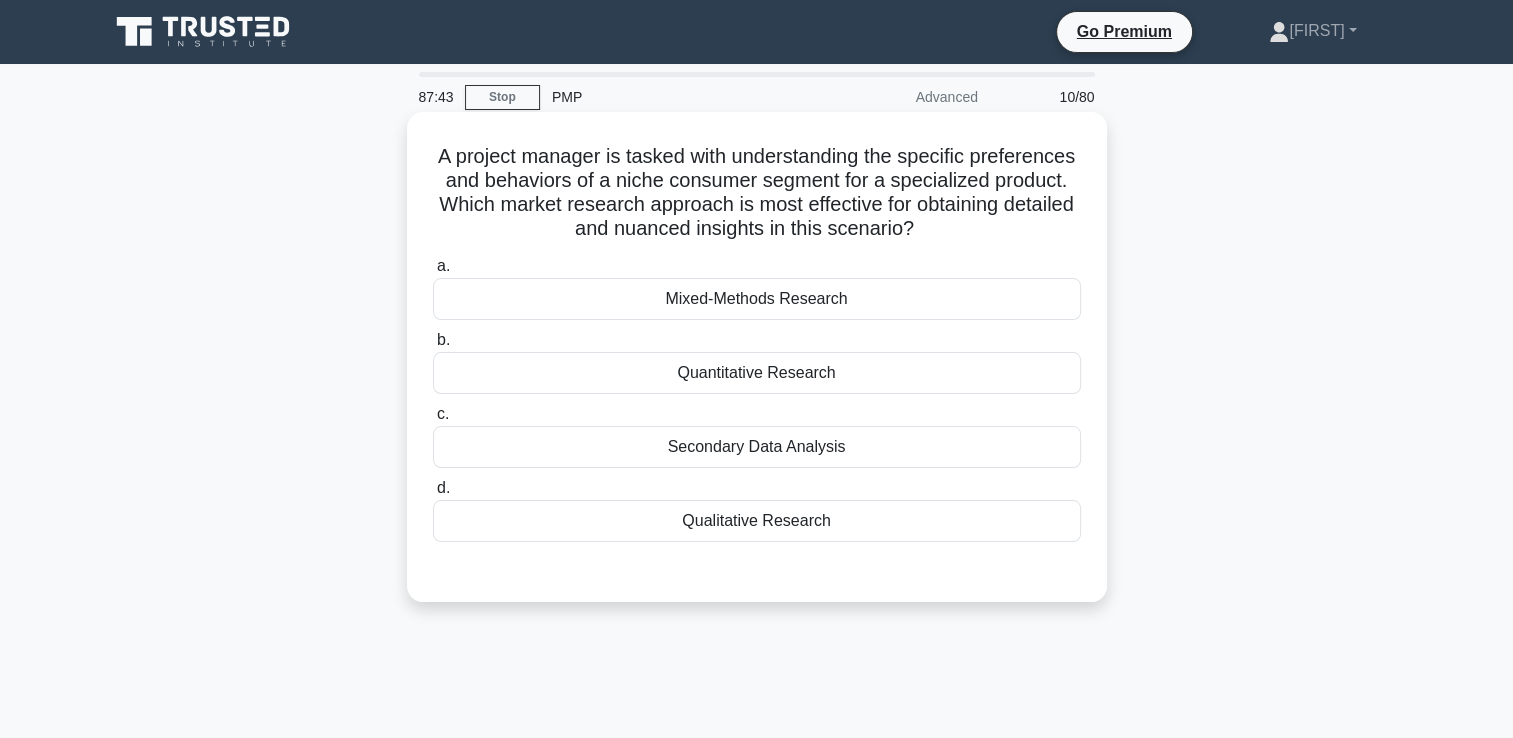 click on "Qualitative Research" at bounding box center [757, 521] 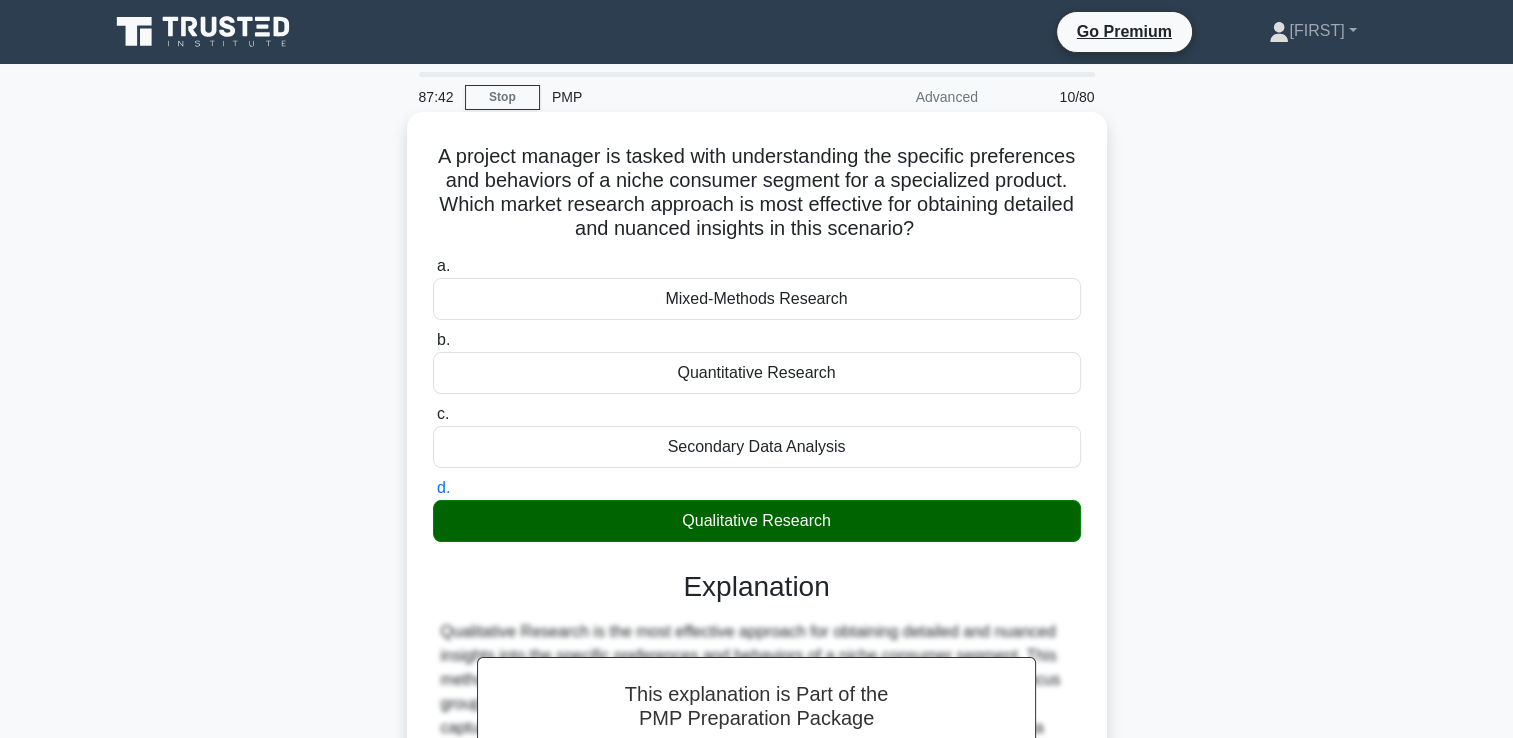 scroll, scrollTop: 342, scrollLeft: 0, axis: vertical 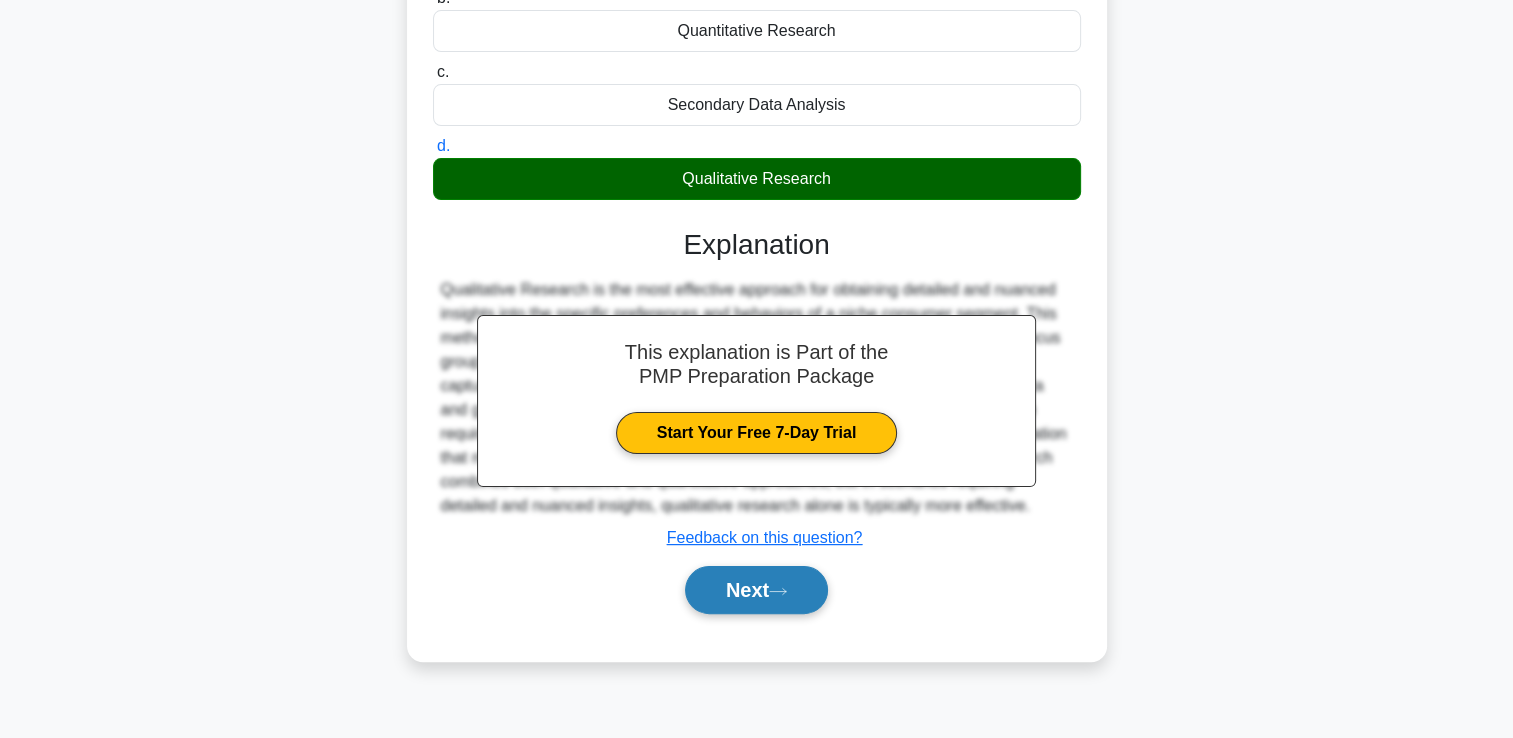 click on "Next" at bounding box center [756, 590] 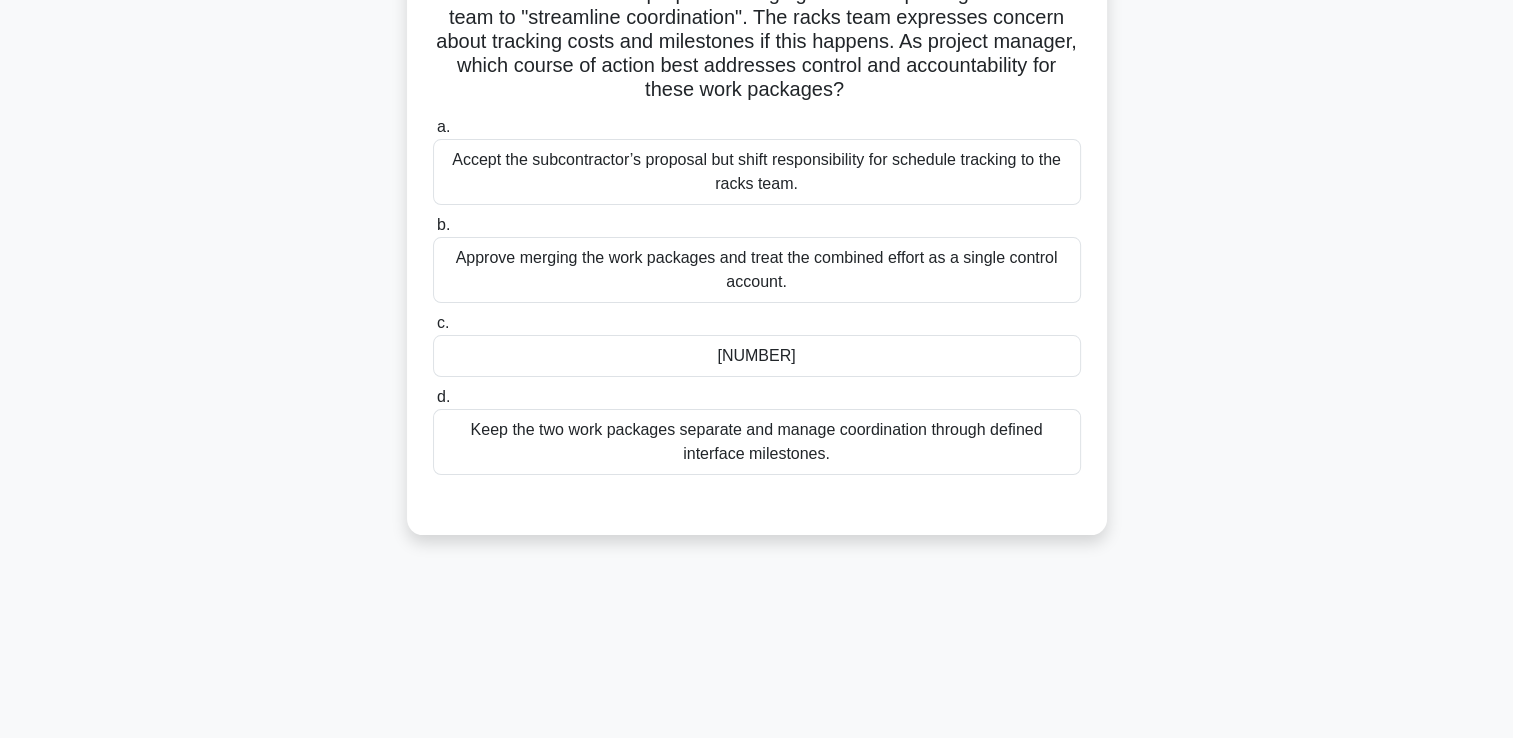 scroll, scrollTop: 42, scrollLeft: 0, axis: vertical 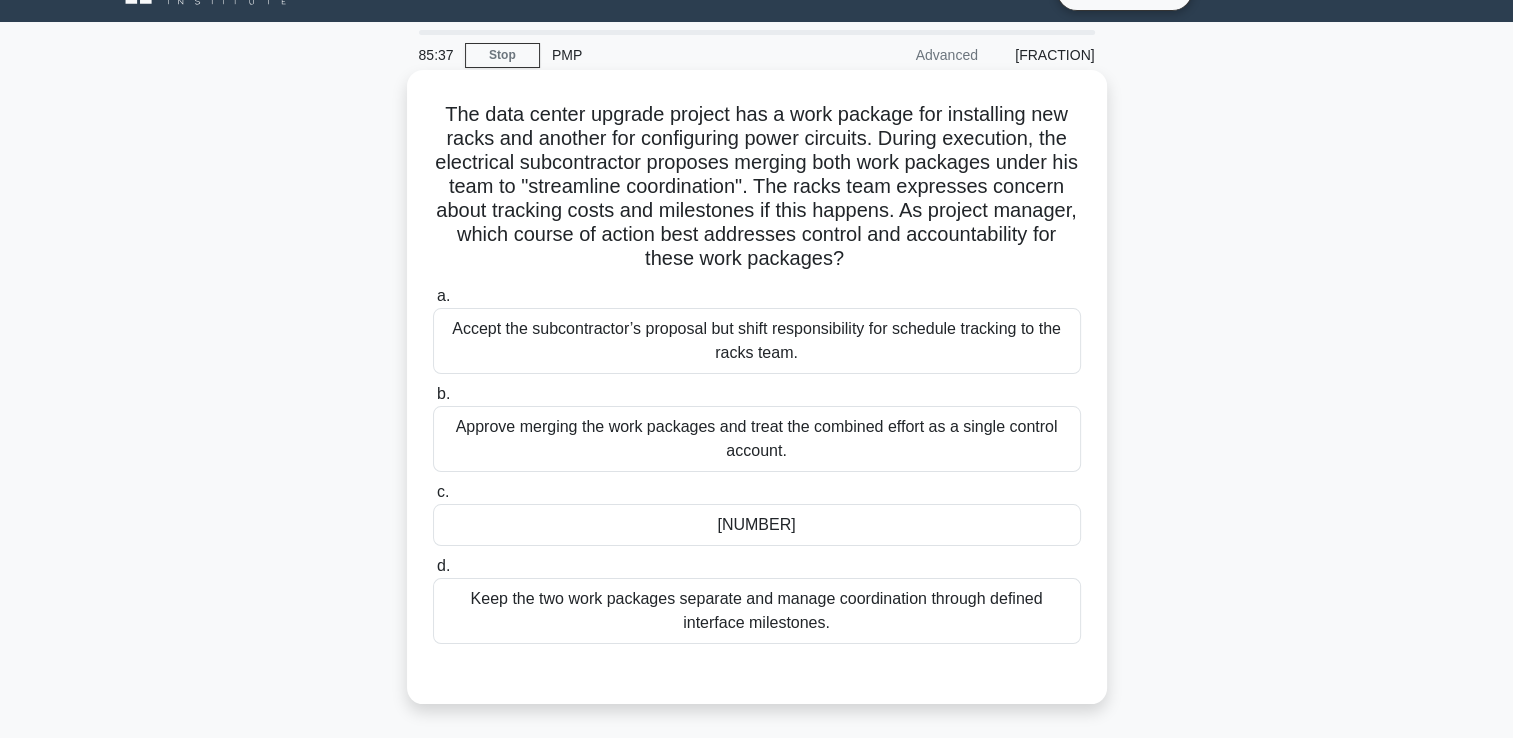 click on "Keep the two work packages separate and manage coordination through defined interface milestones." at bounding box center [757, 611] 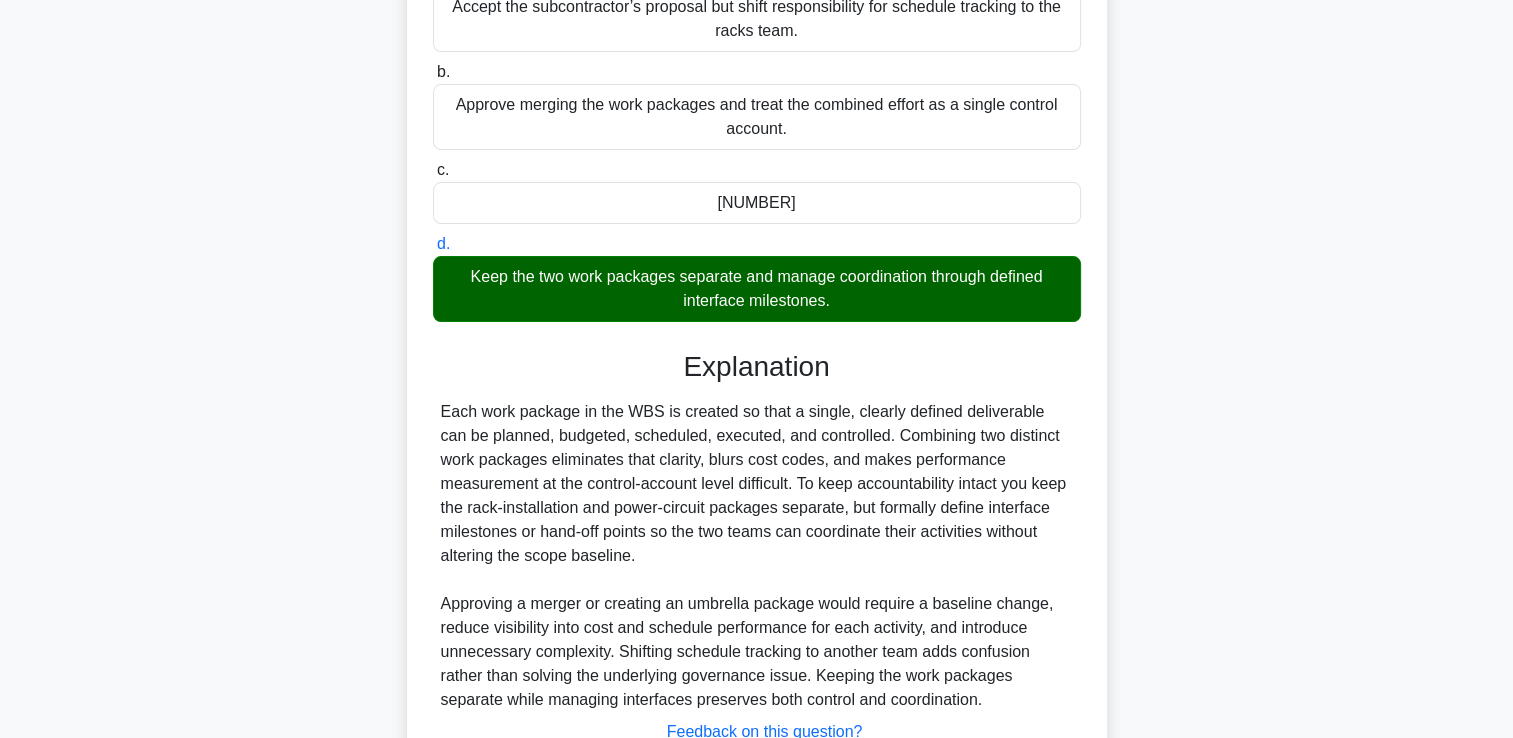 scroll, scrollTop: 565, scrollLeft: 0, axis: vertical 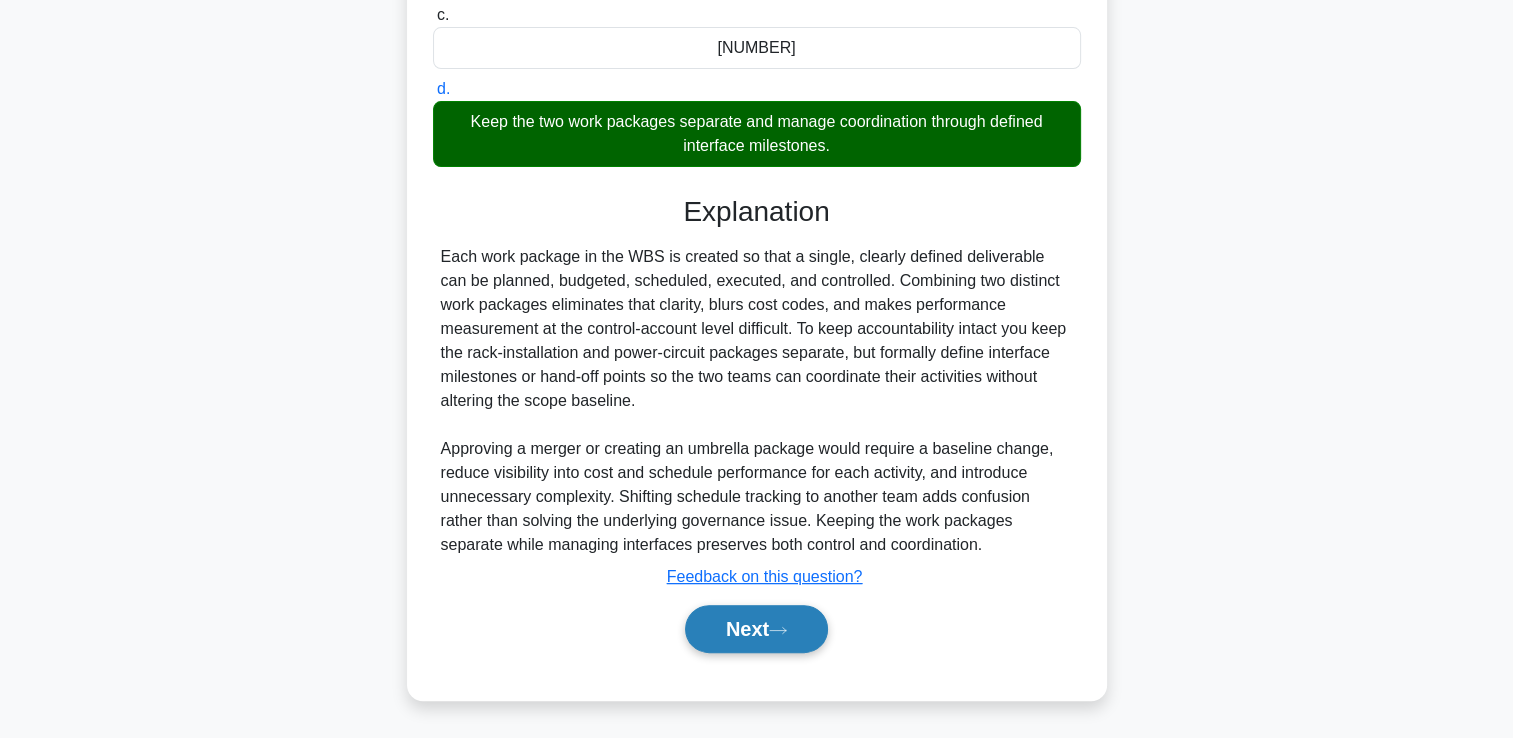 click 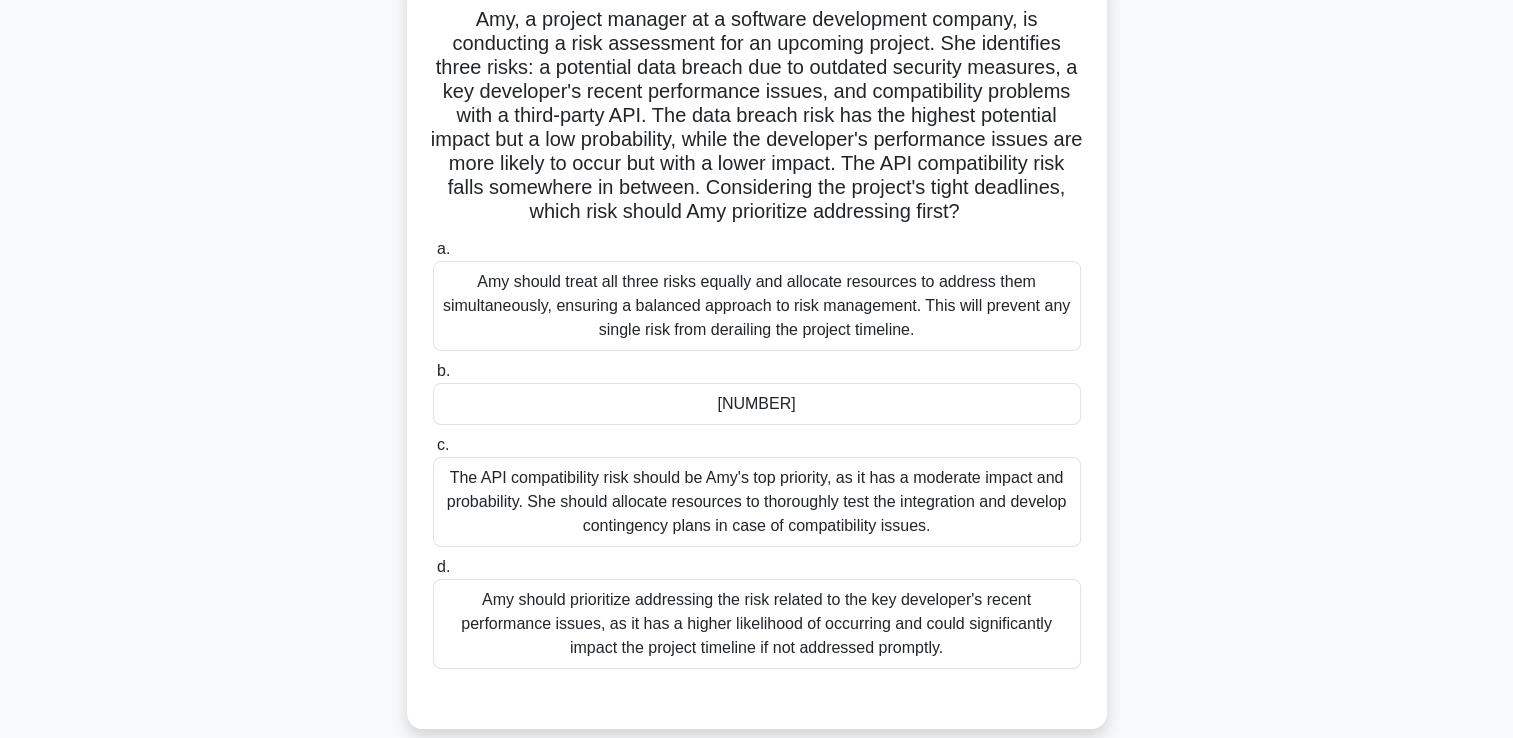 scroll, scrollTop: 242, scrollLeft: 0, axis: vertical 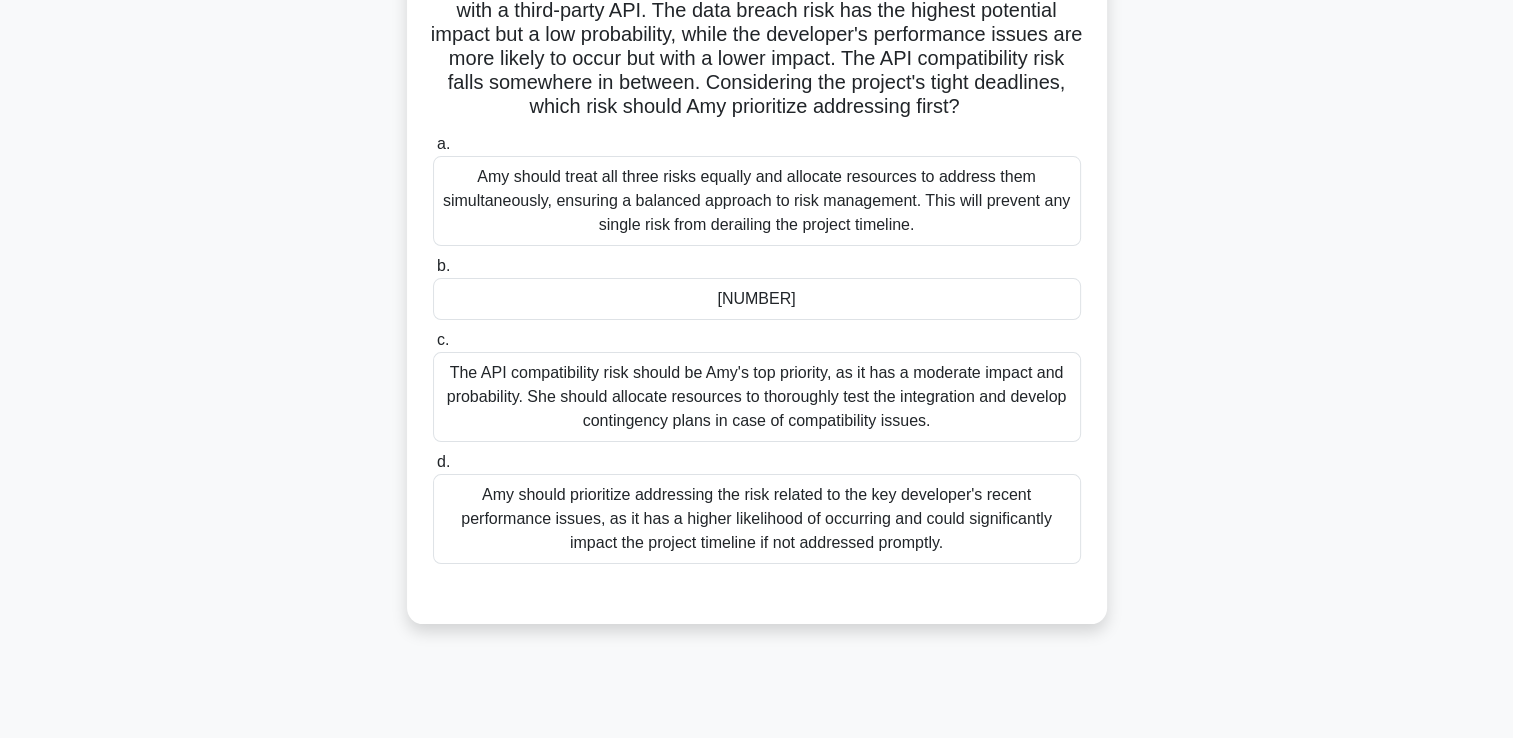 click on "Amy should treat all three risks equally and allocate resources to address them simultaneously, ensuring a balanced approach to risk management. This will prevent any single risk from derailing the project timeline." at bounding box center (757, 201) 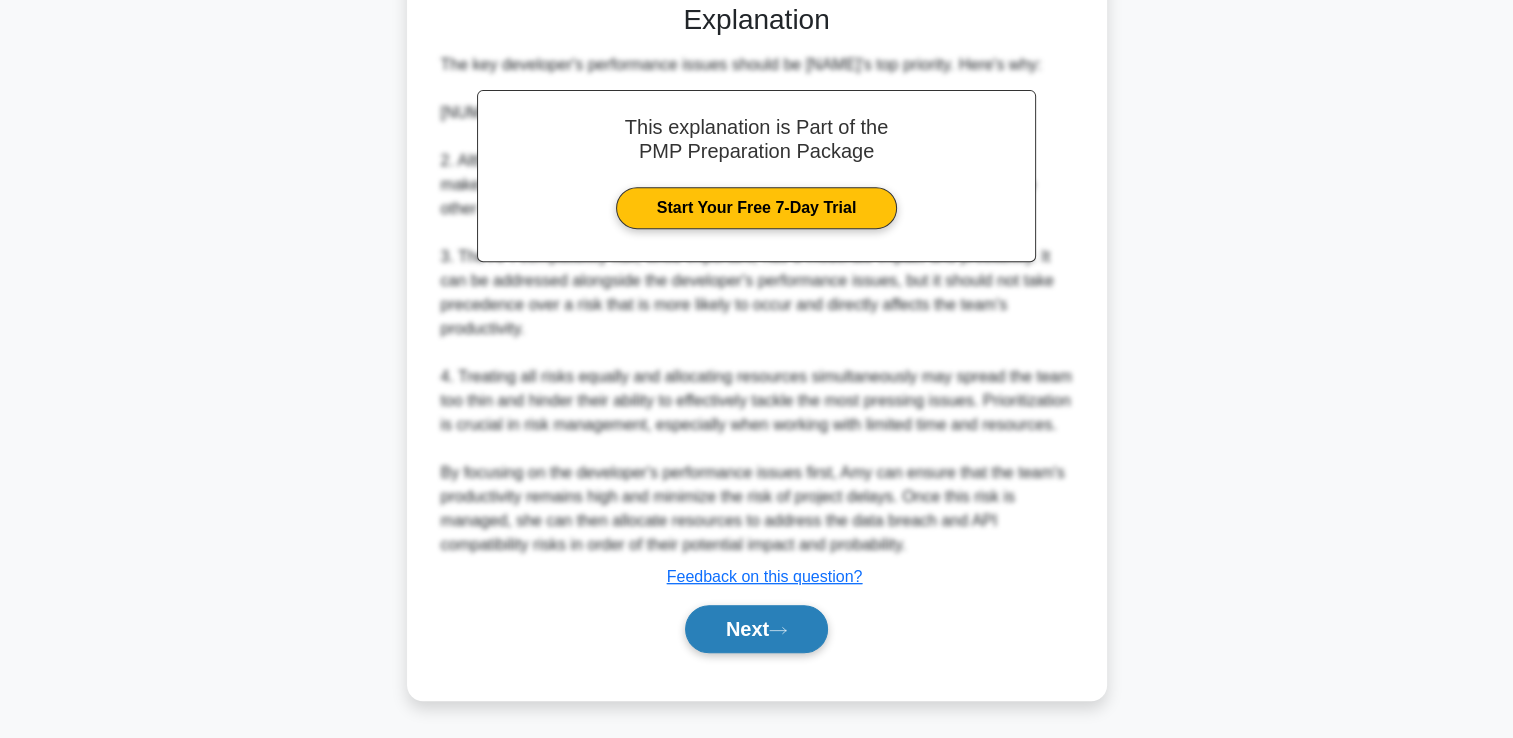 click on "Next" at bounding box center (756, 629) 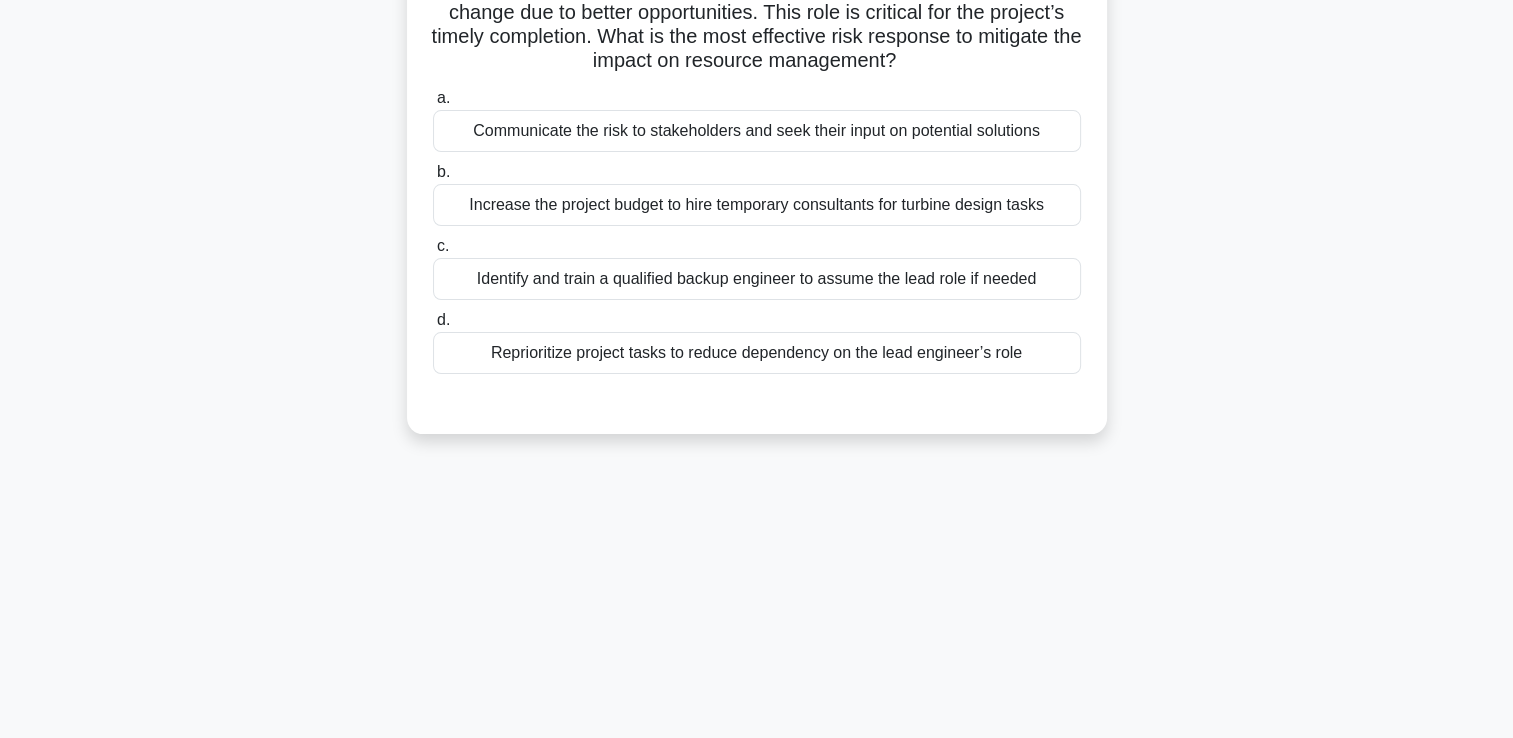 scroll, scrollTop: 42, scrollLeft: 0, axis: vertical 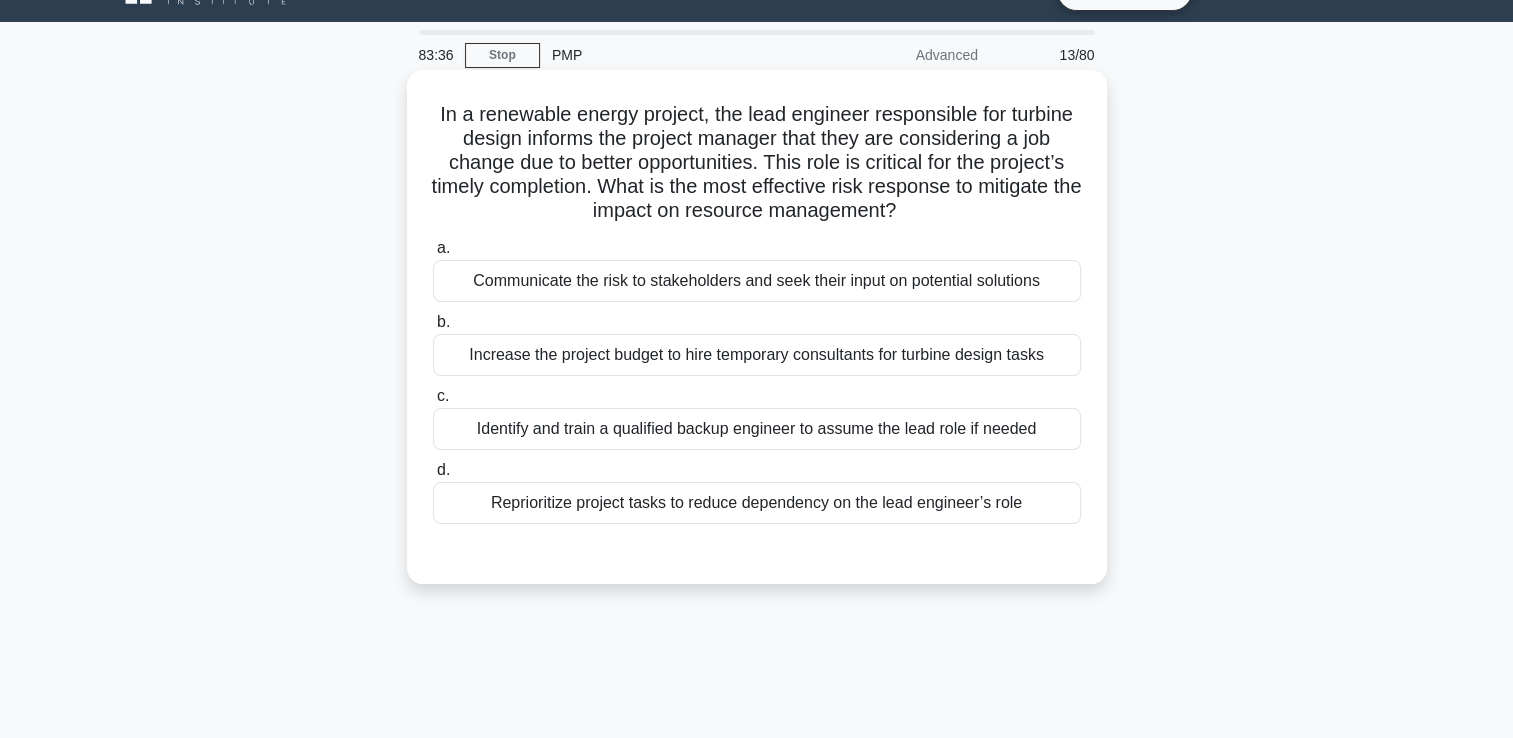 click on "Identify and train a qualified backup engineer to assume the lead role if needed" at bounding box center [757, 429] 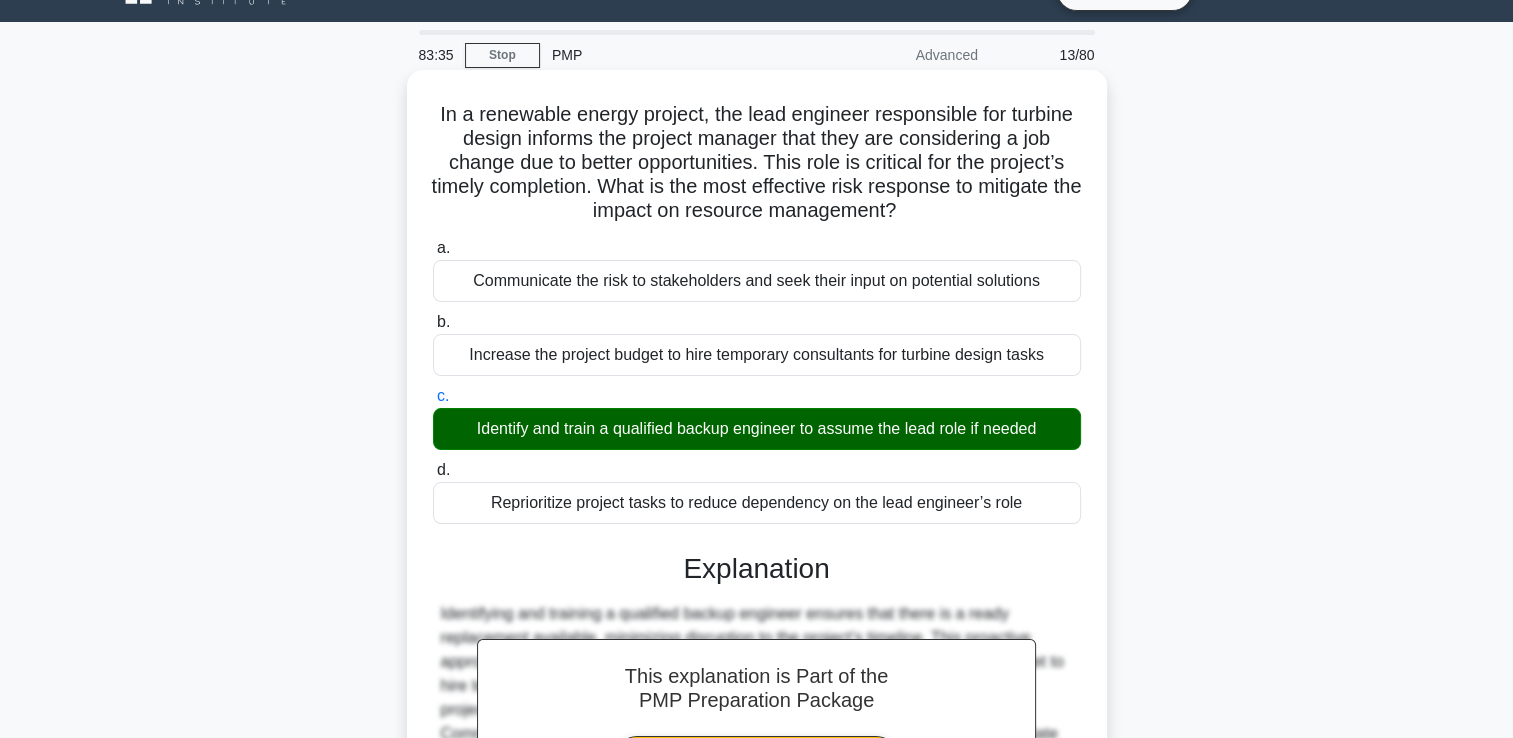 scroll, scrollTop: 342, scrollLeft: 0, axis: vertical 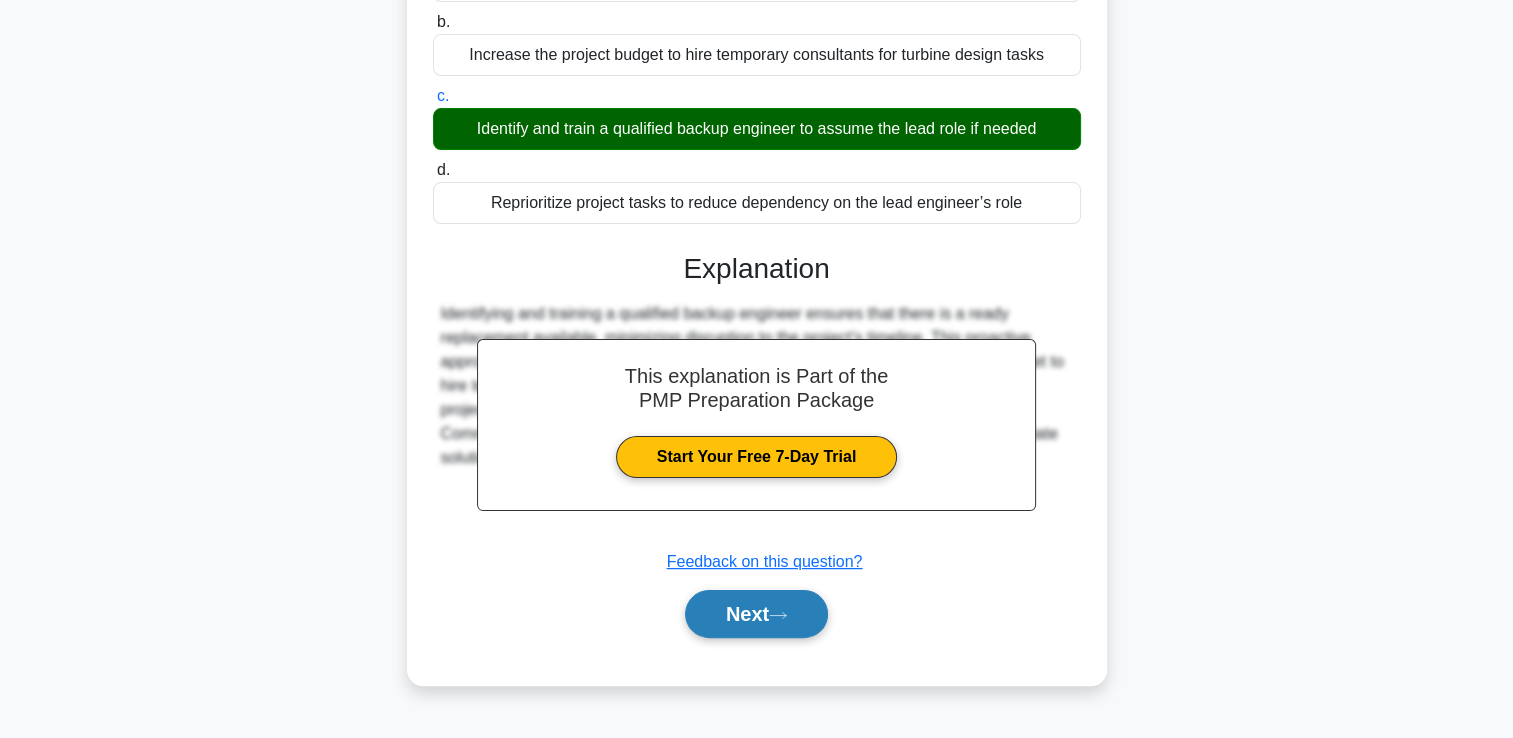 click on "Next" at bounding box center [756, 614] 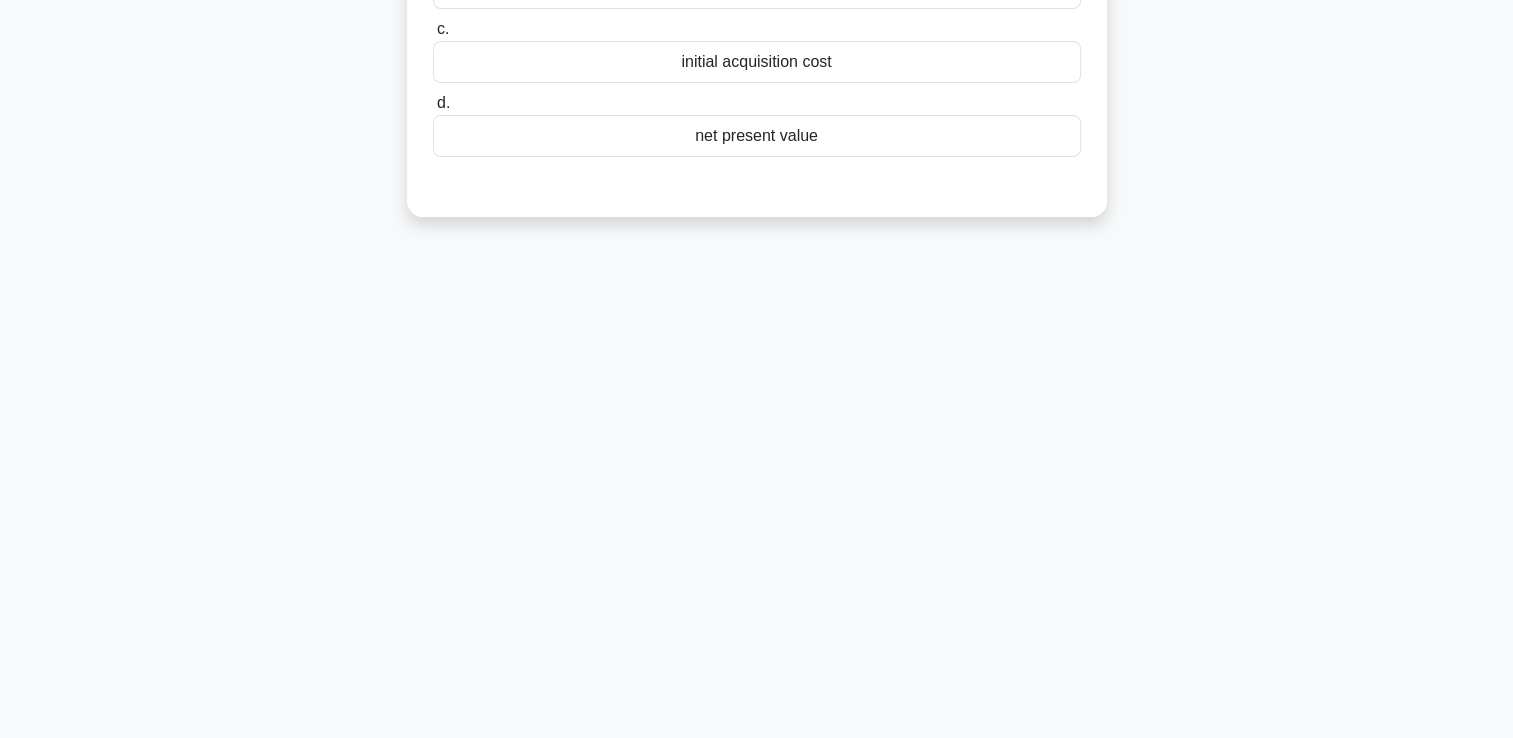 scroll, scrollTop: 42, scrollLeft: 0, axis: vertical 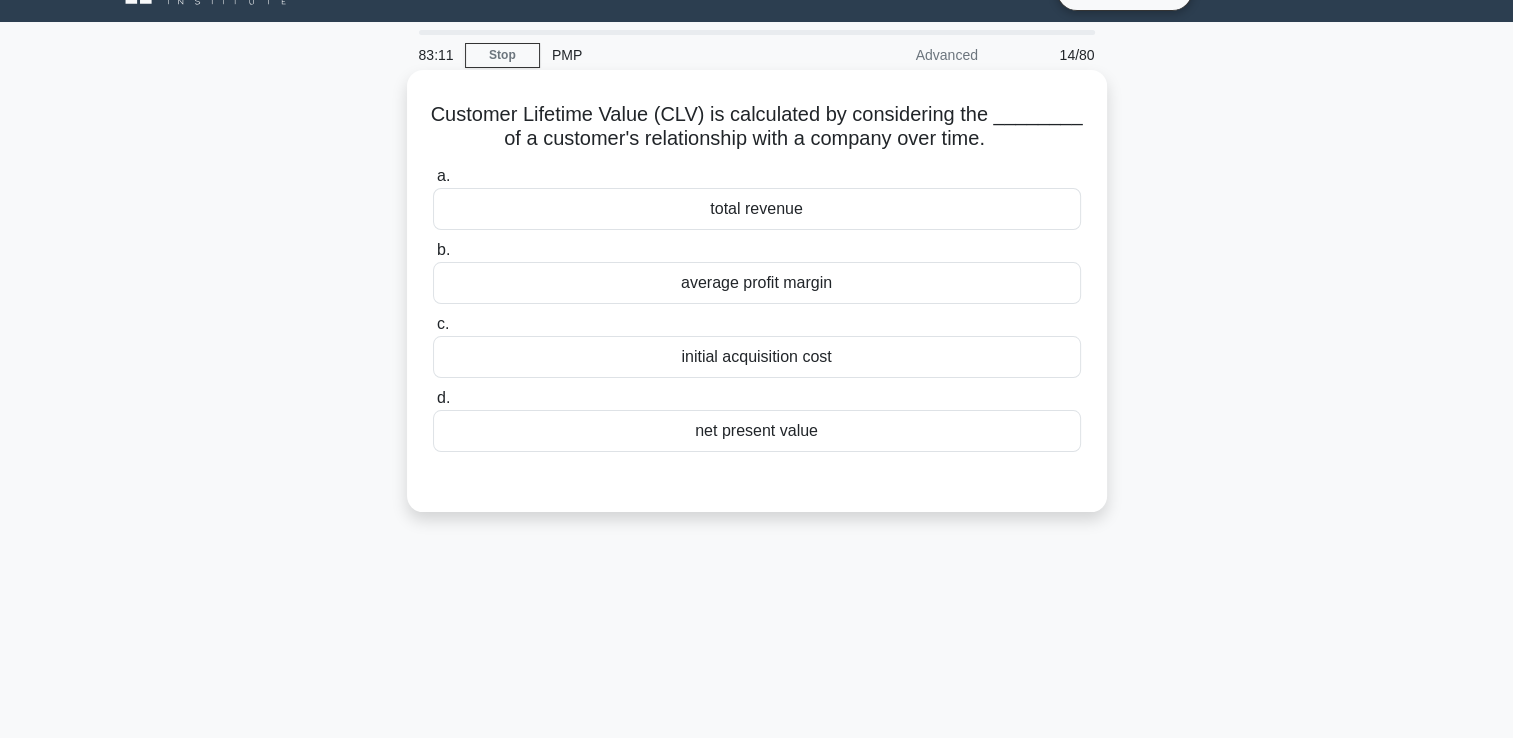 click on "net present value" at bounding box center [757, 431] 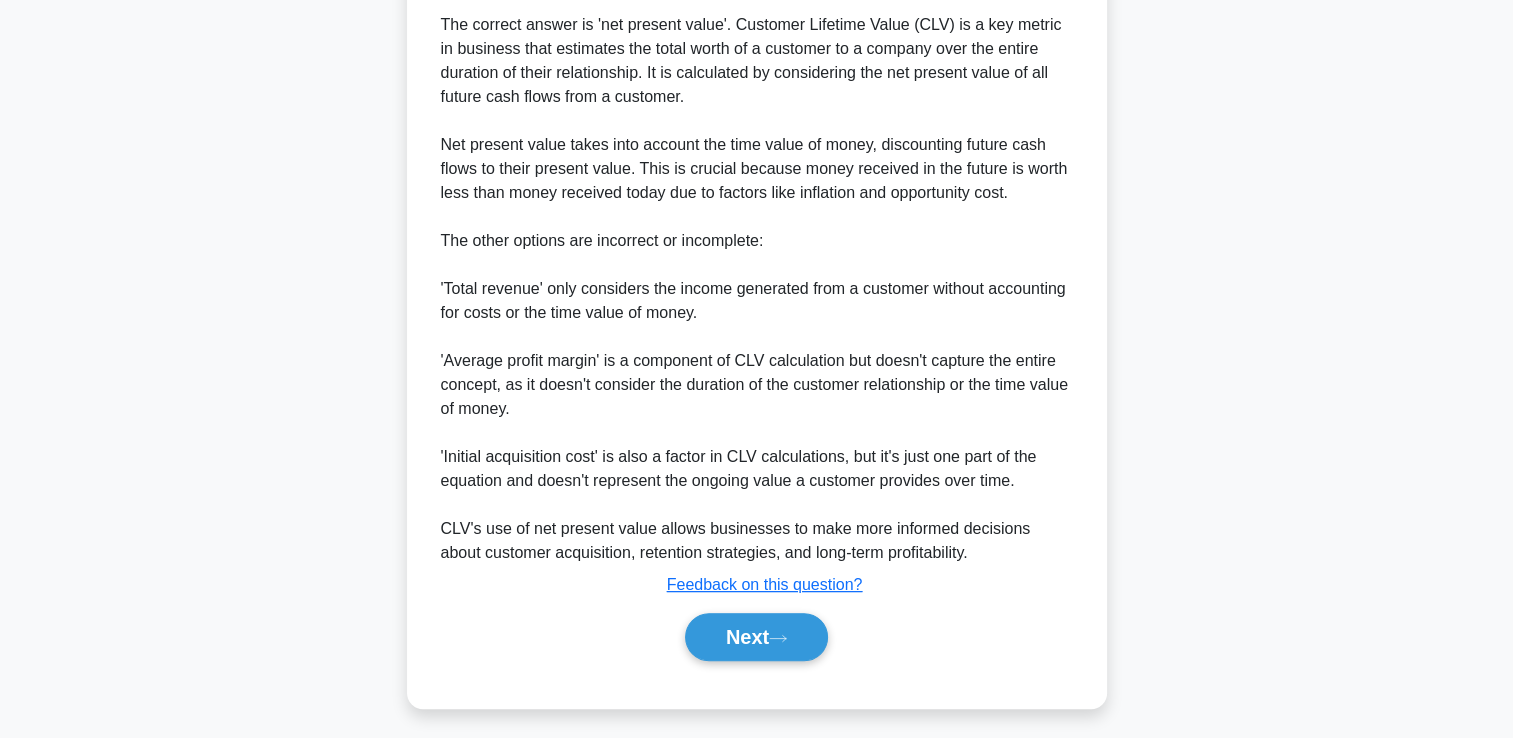 scroll, scrollTop: 565, scrollLeft: 0, axis: vertical 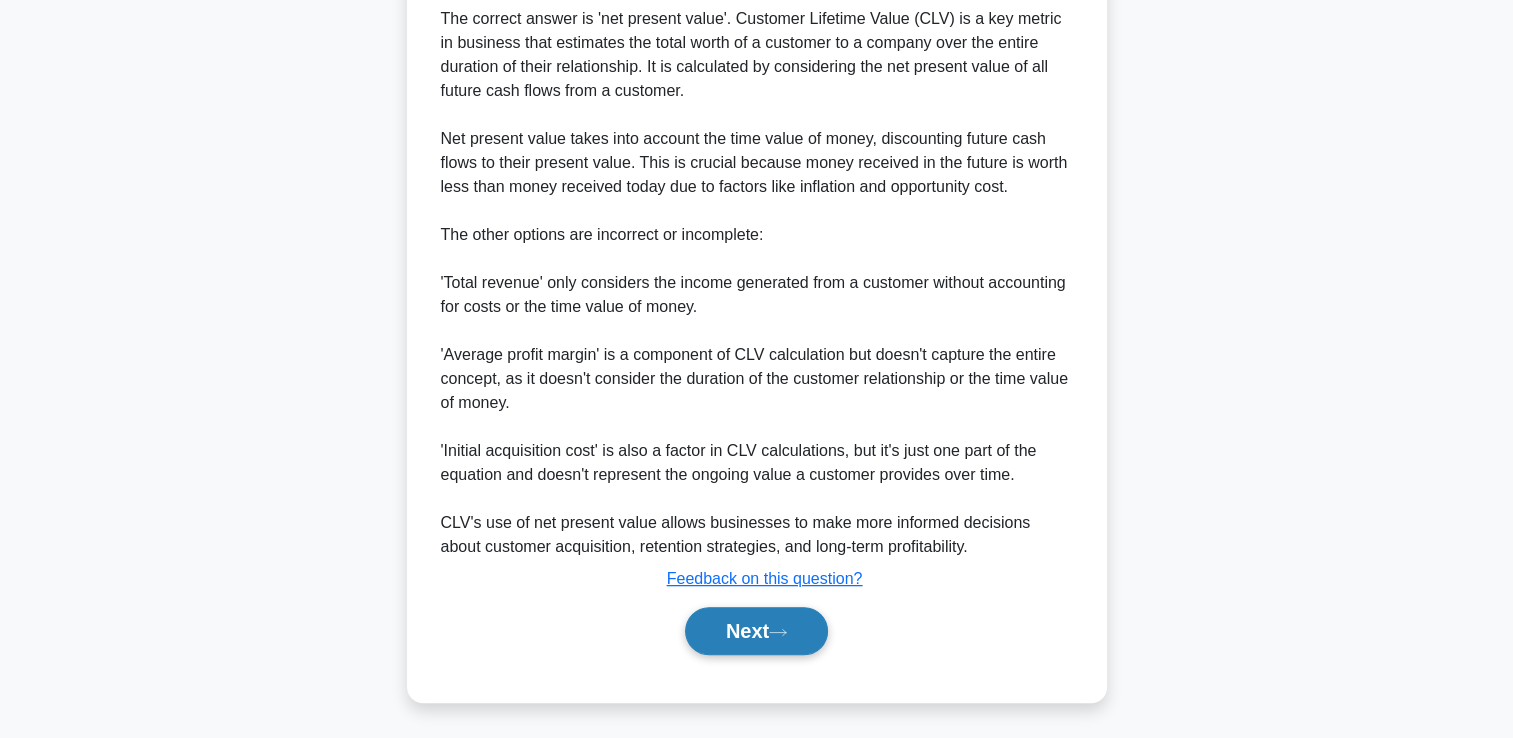 click on "Next" at bounding box center (756, 631) 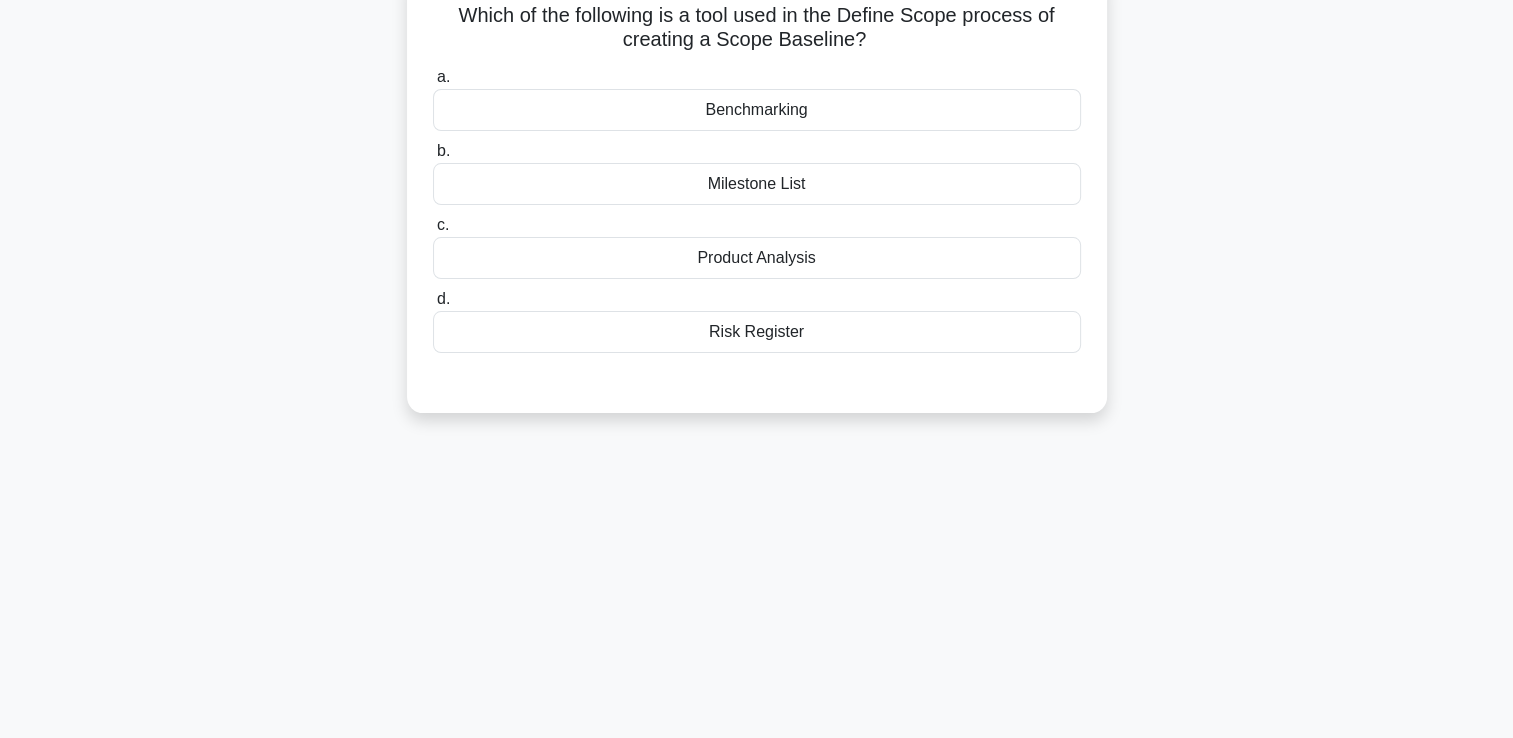 scroll, scrollTop: 42, scrollLeft: 0, axis: vertical 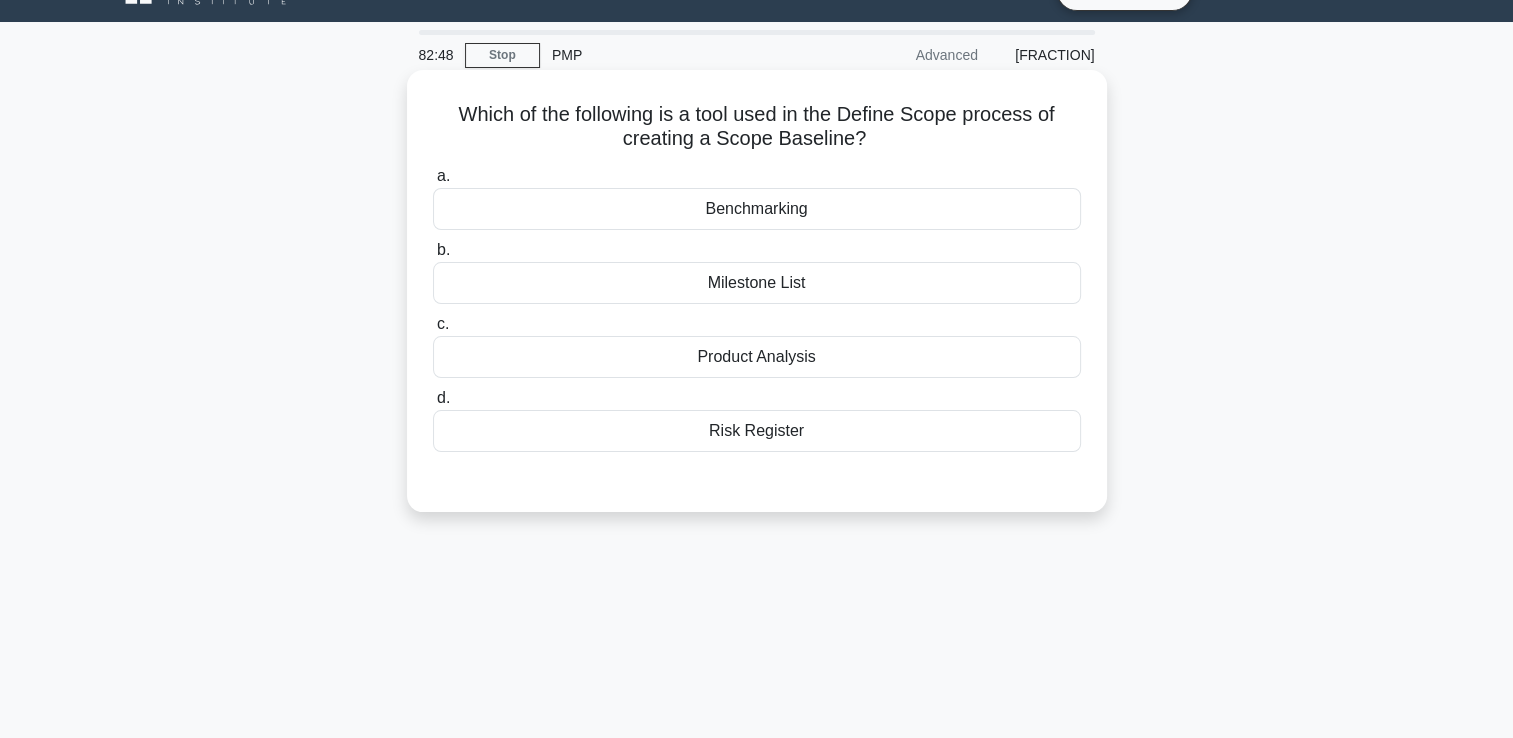 click on "Product Analysis" at bounding box center (757, 357) 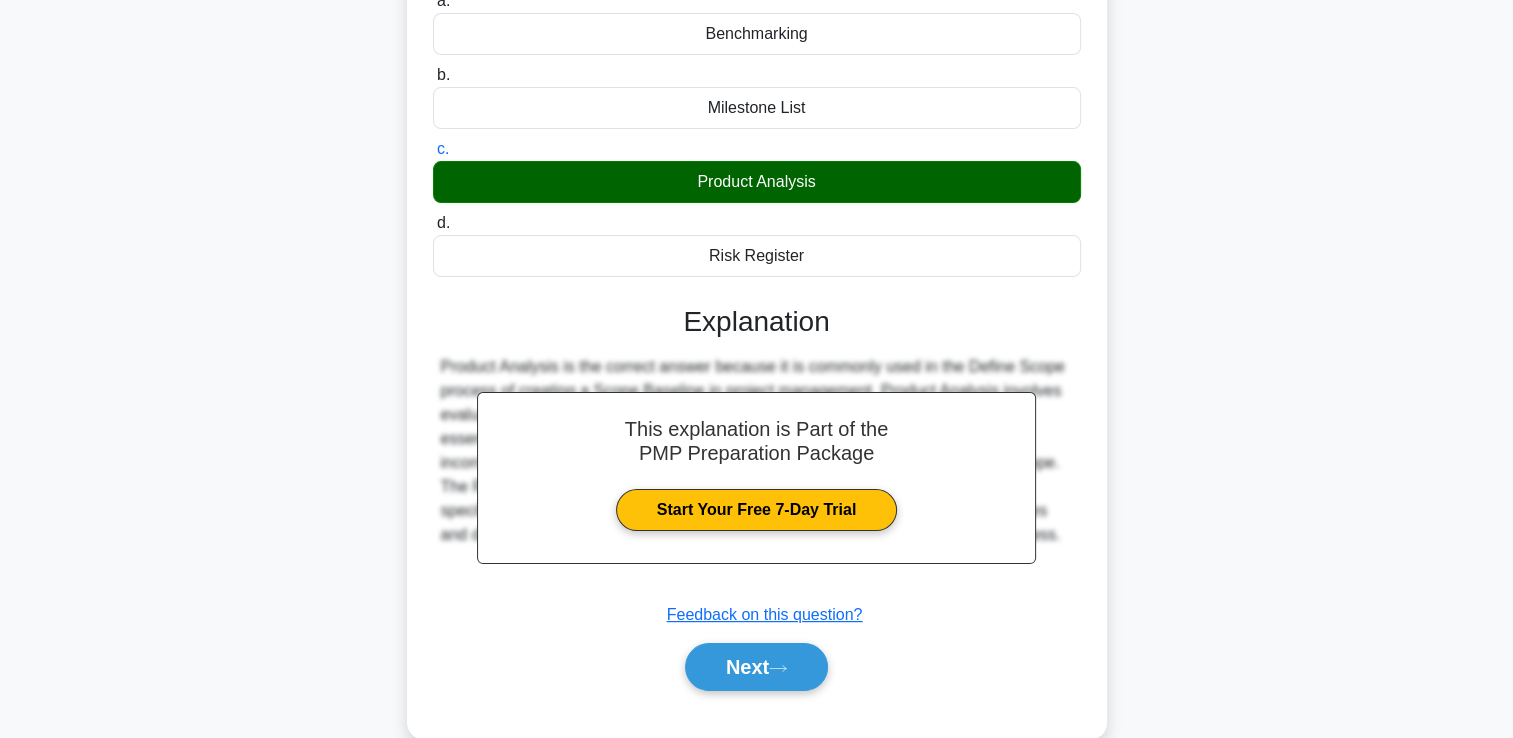 scroll, scrollTop: 342, scrollLeft: 0, axis: vertical 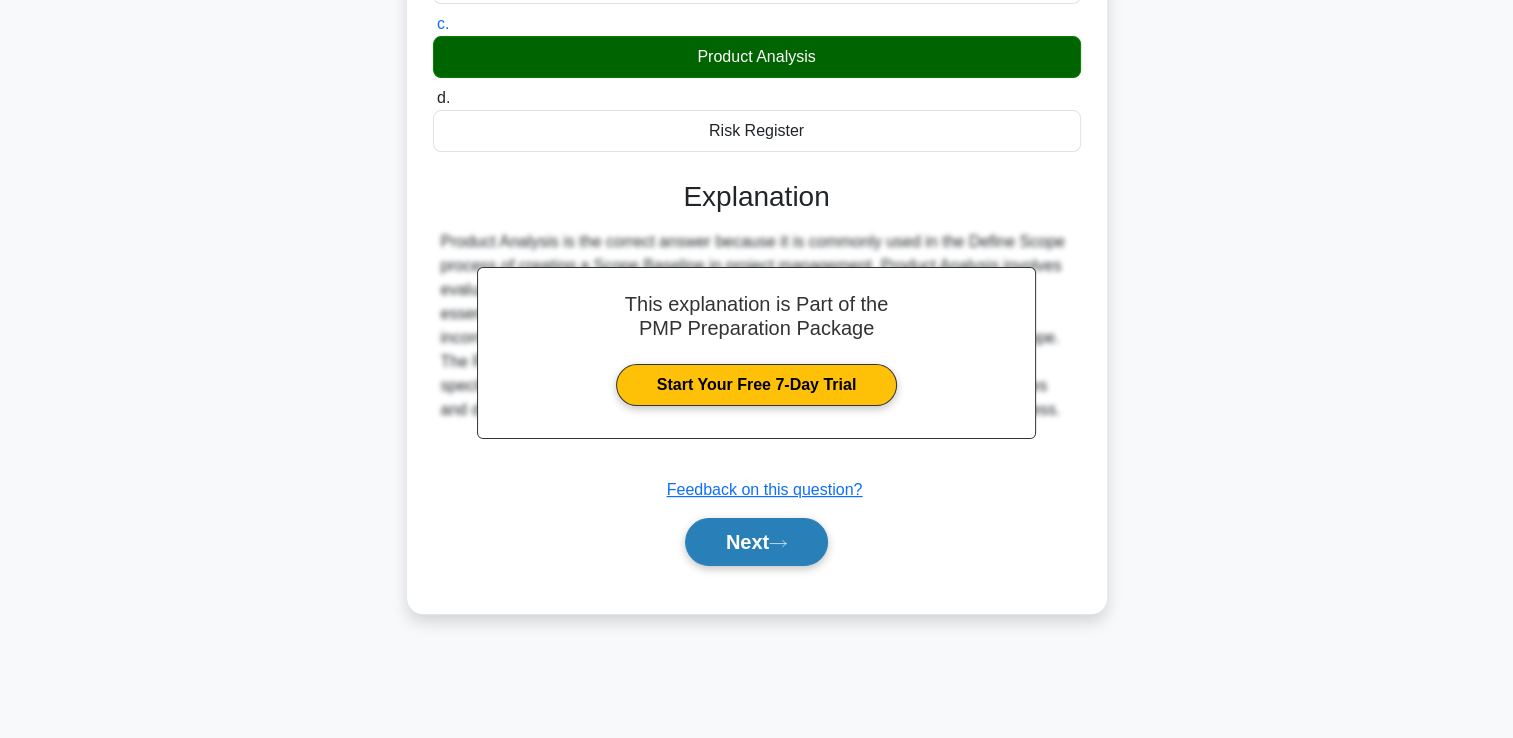 click on "Next" at bounding box center [756, 542] 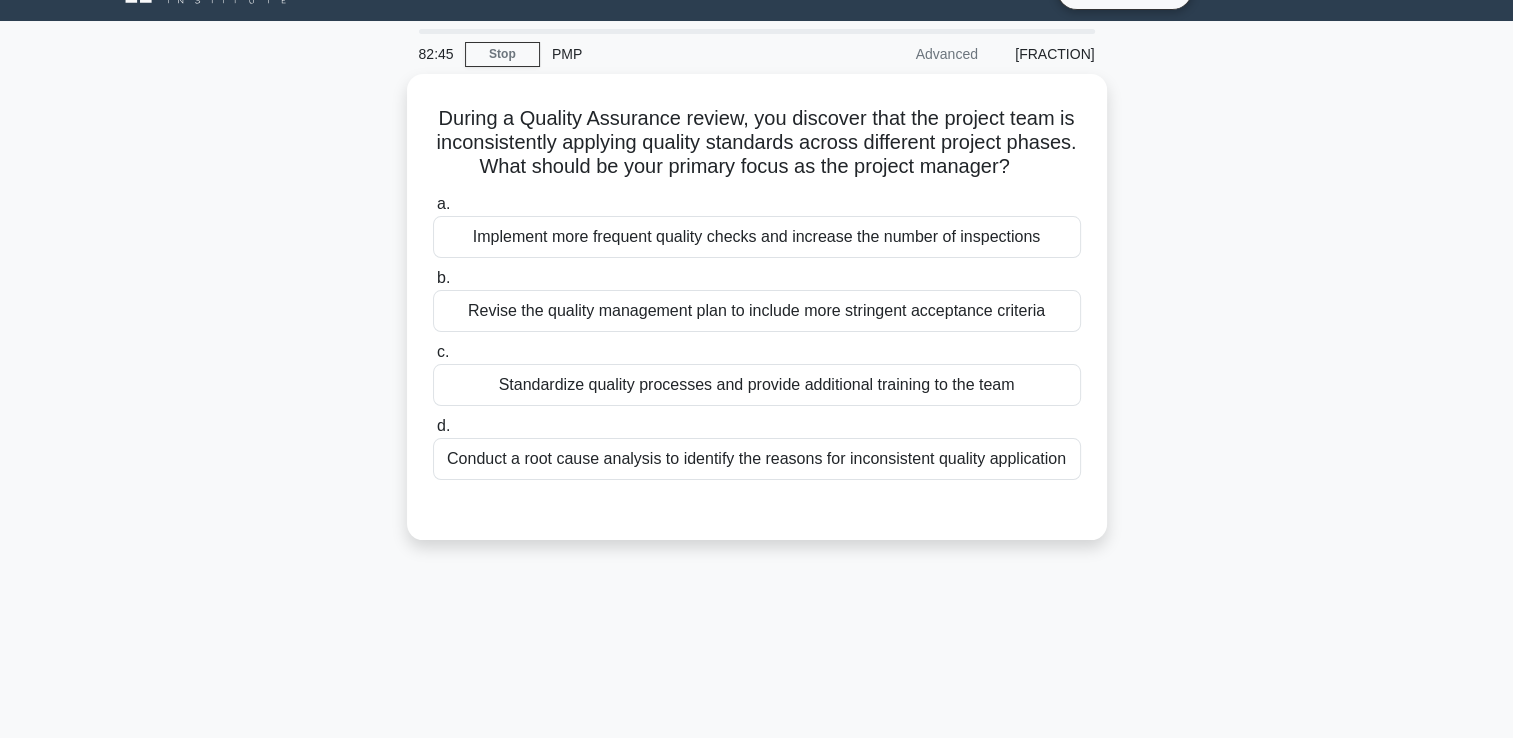 scroll, scrollTop: 42, scrollLeft: 0, axis: vertical 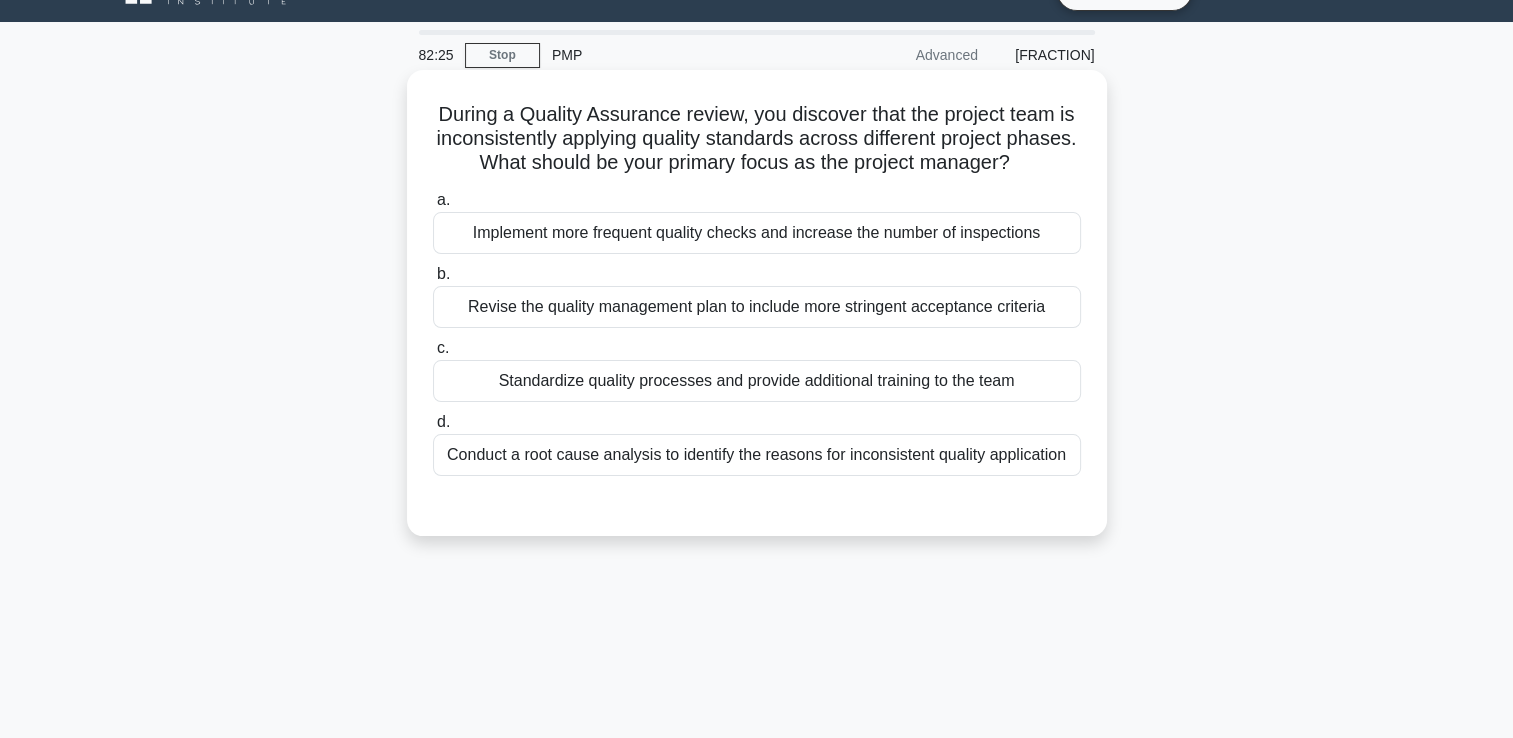 click on "Conduct a root cause analysis to identify the reasons for inconsistent quality application" at bounding box center (757, 455) 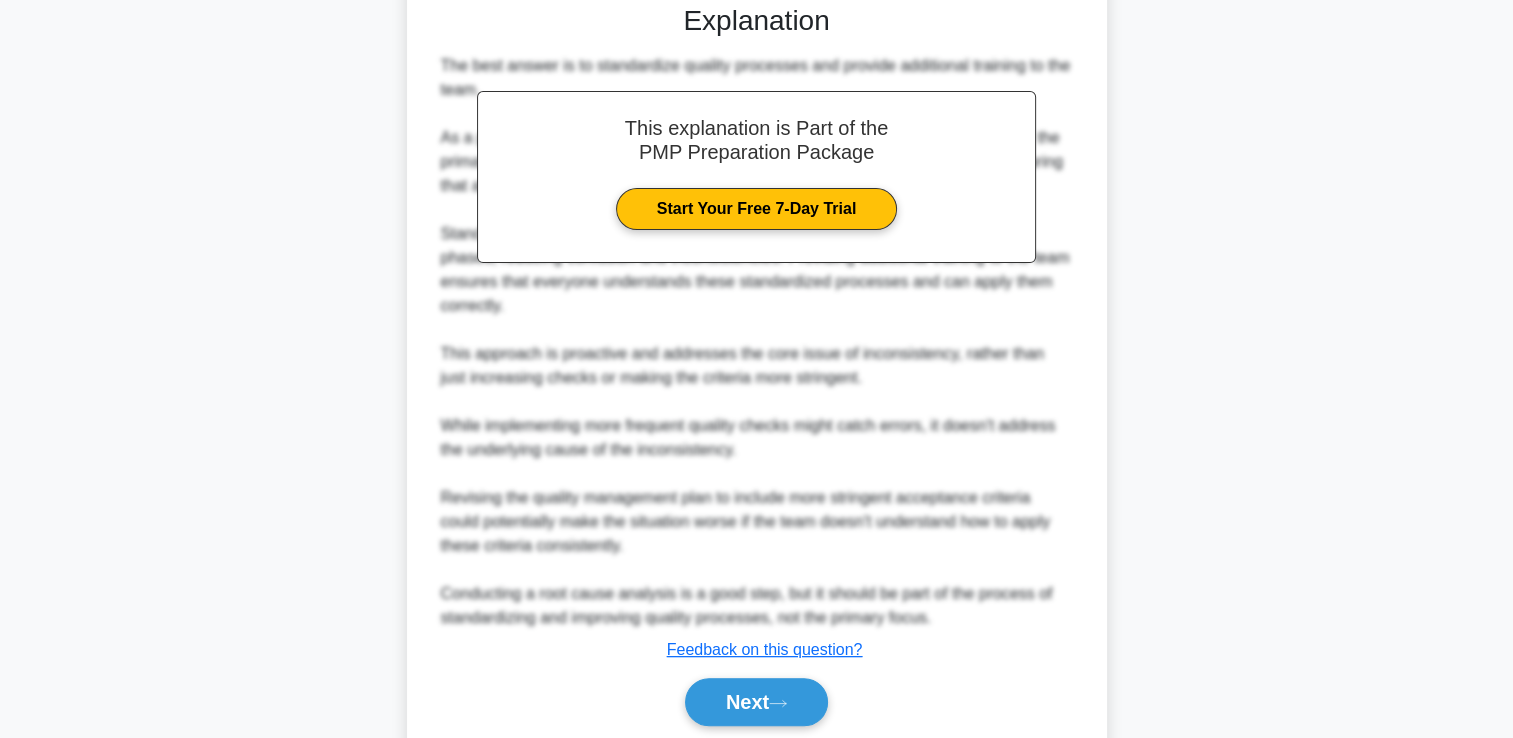 scroll, scrollTop: 639, scrollLeft: 0, axis: vertical 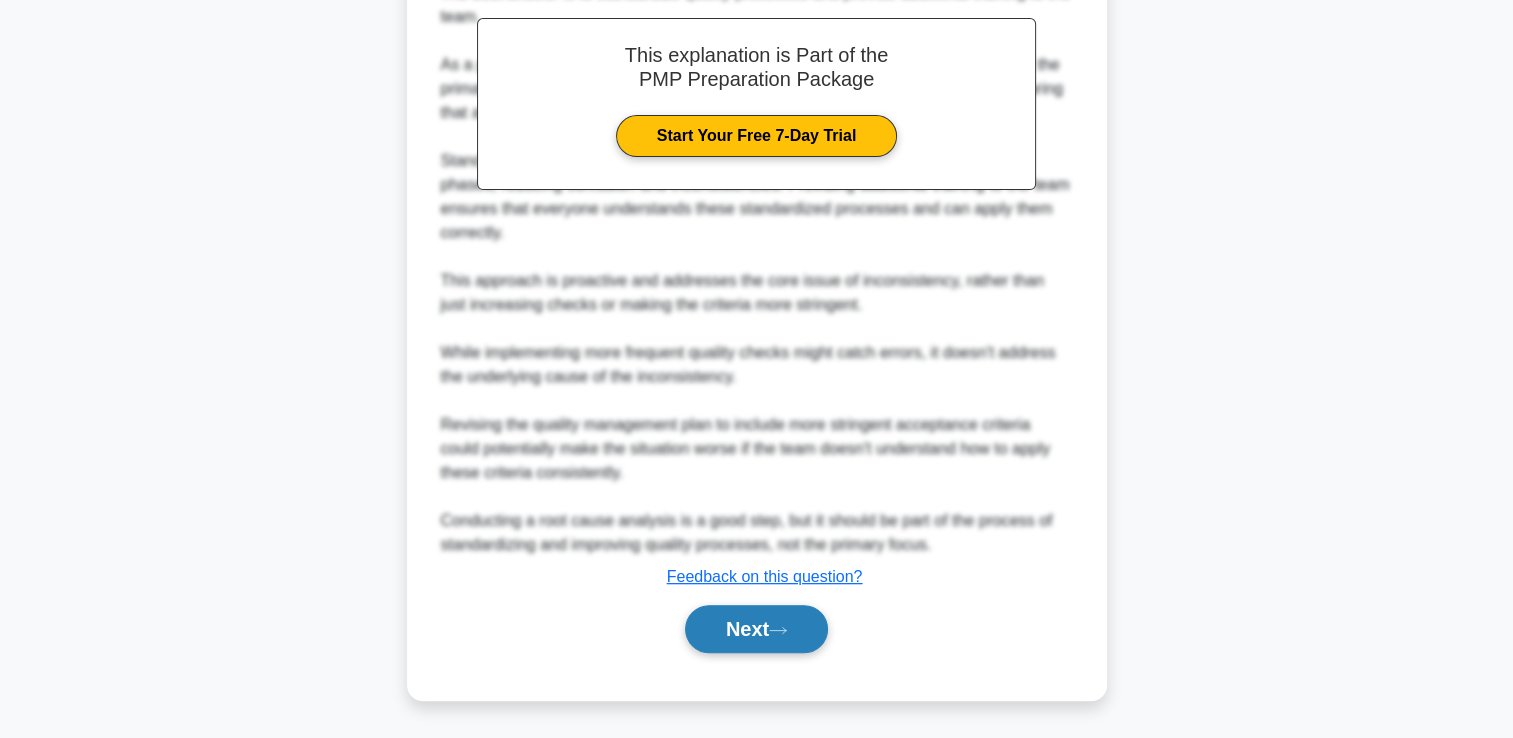click on "Next" at bounding box center [757, 629] 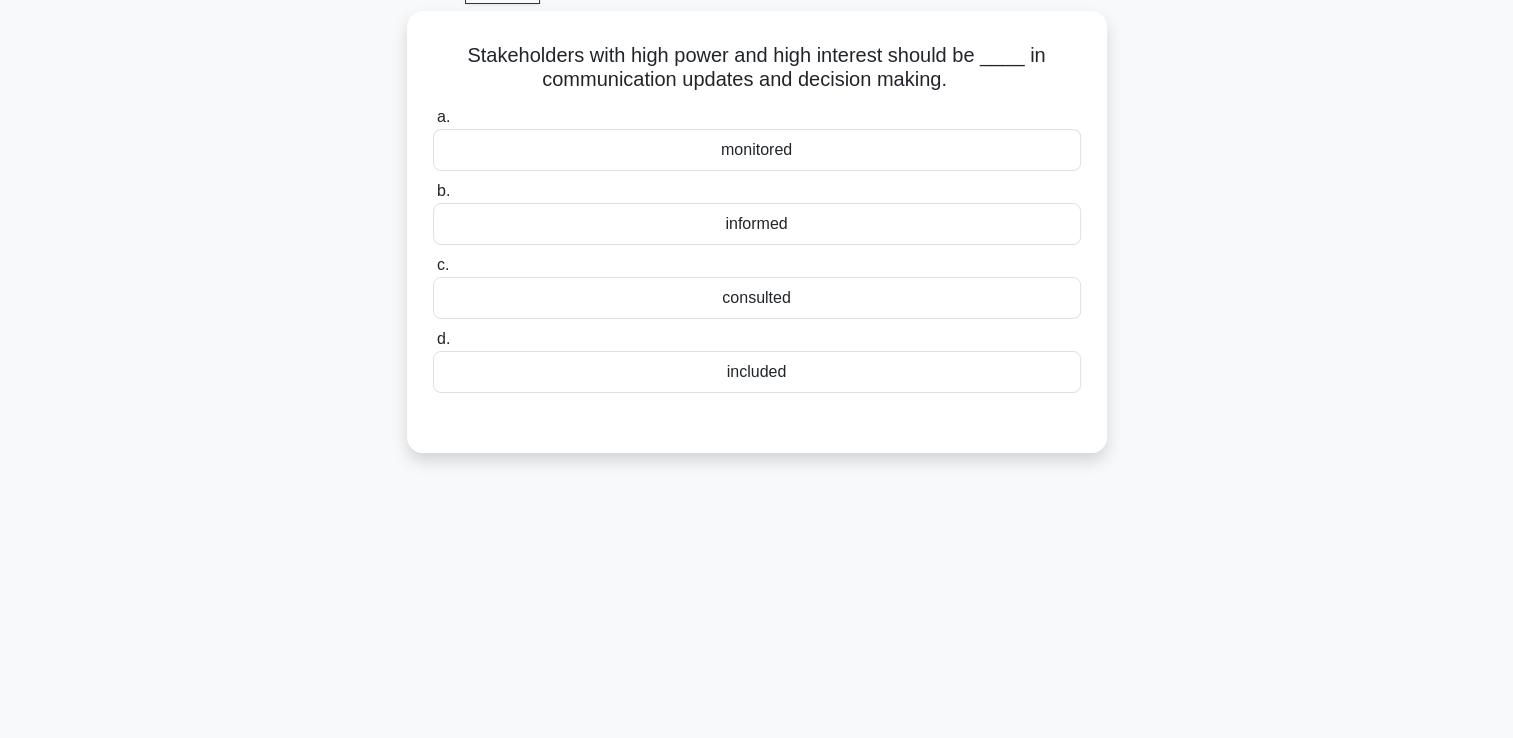 scroll, scrollTop: 0, scrollLeft: 0, axis: both 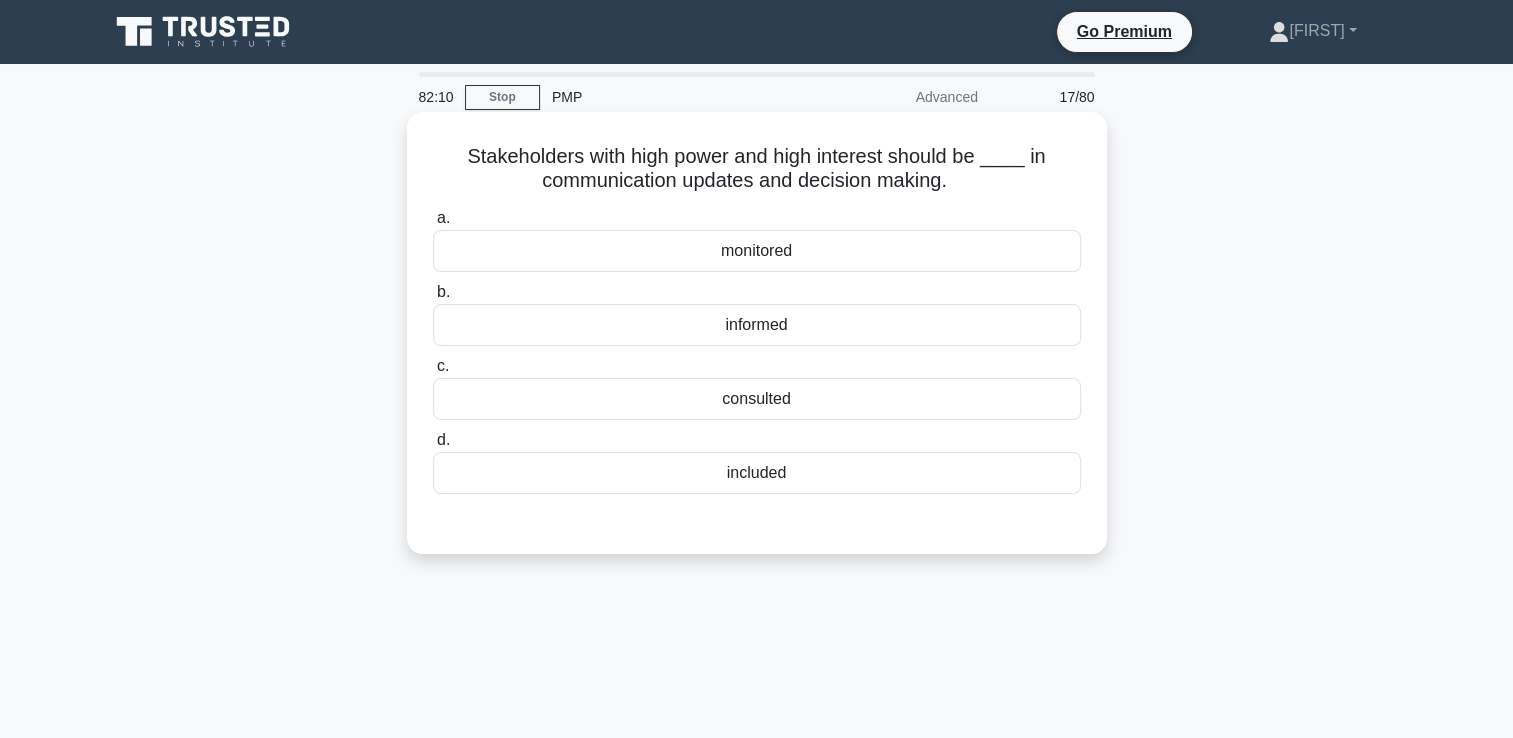 click on "monitored" at bounding box center (757, 251) 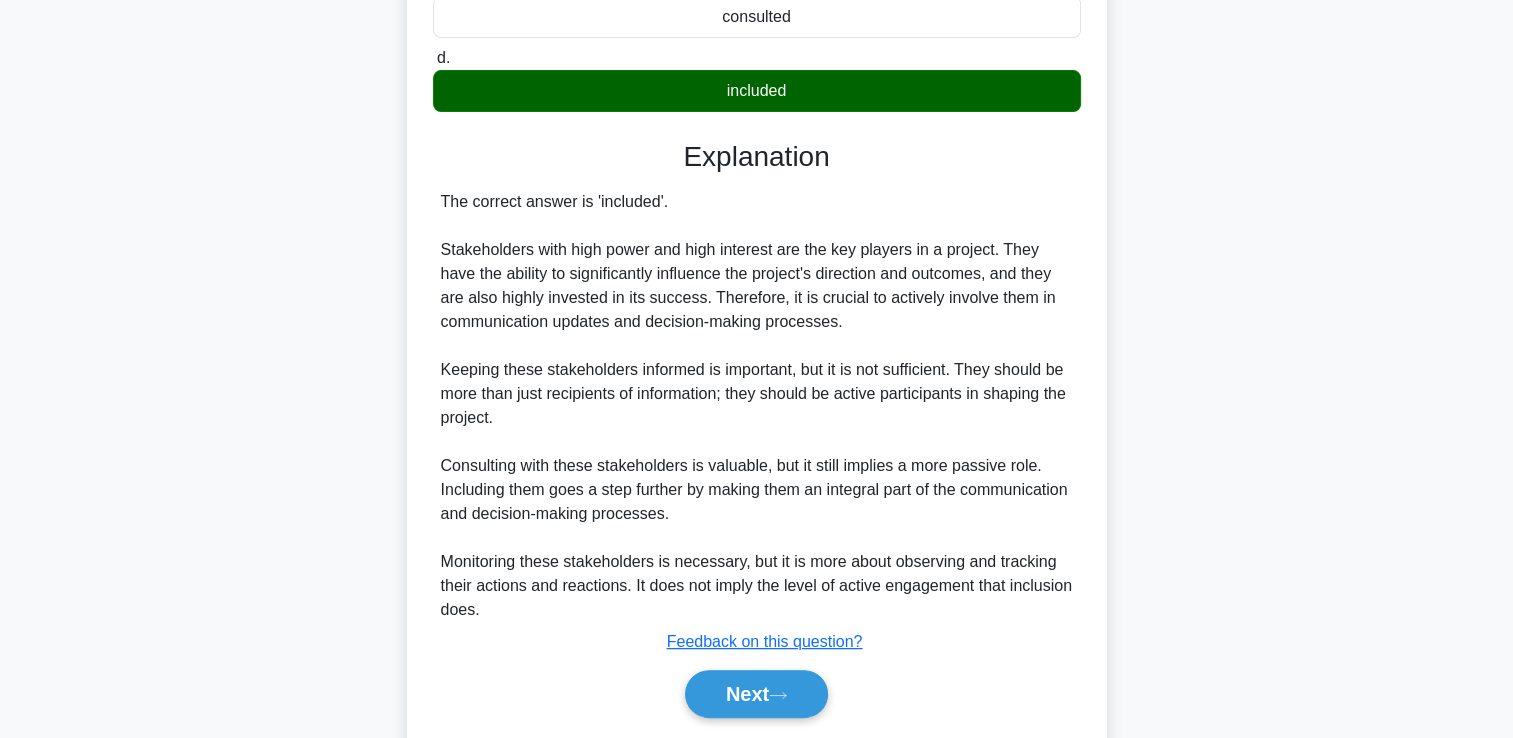 scroll, scrollTop: 447, scrollLeft: 0, axis: vertical 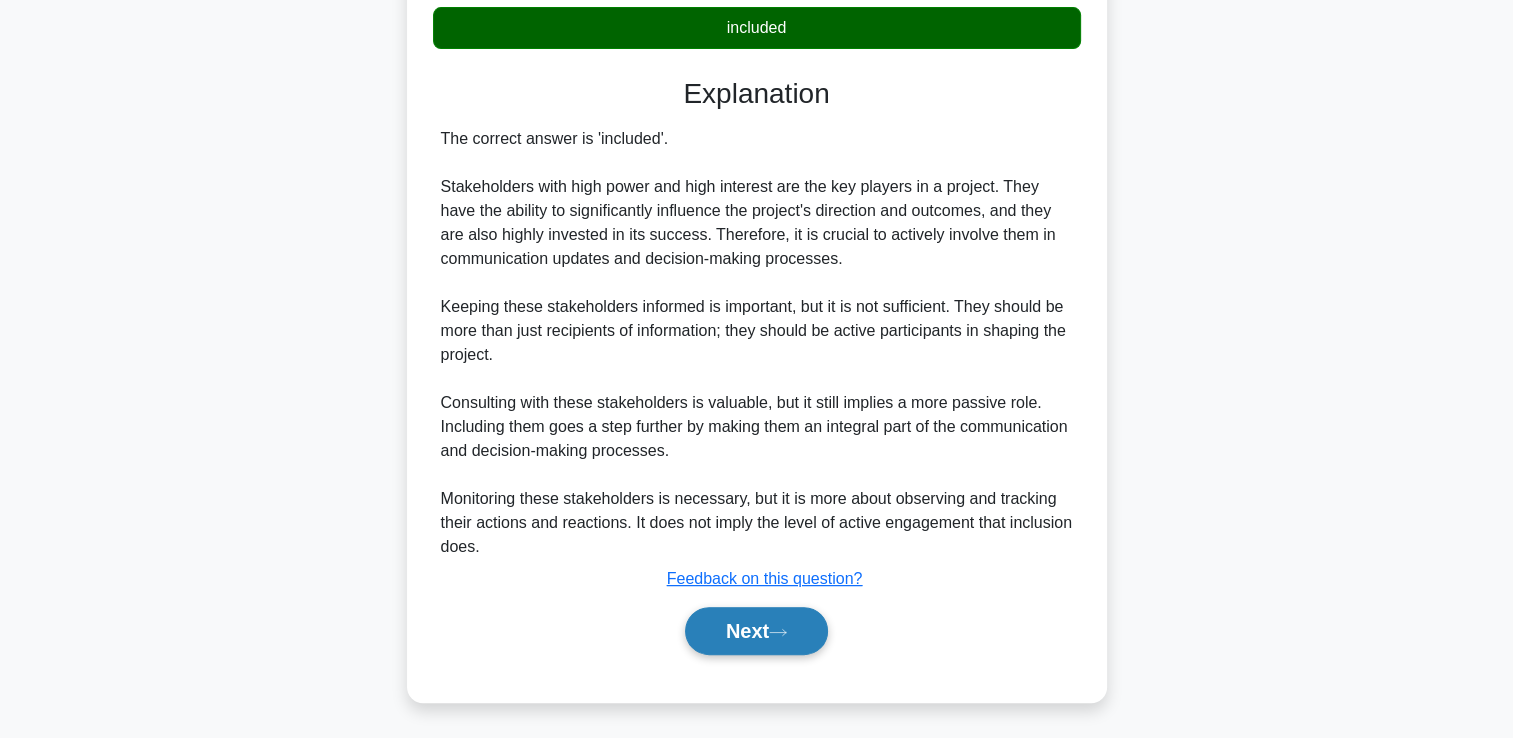 click on "Next" at bounding box center (756, 631) 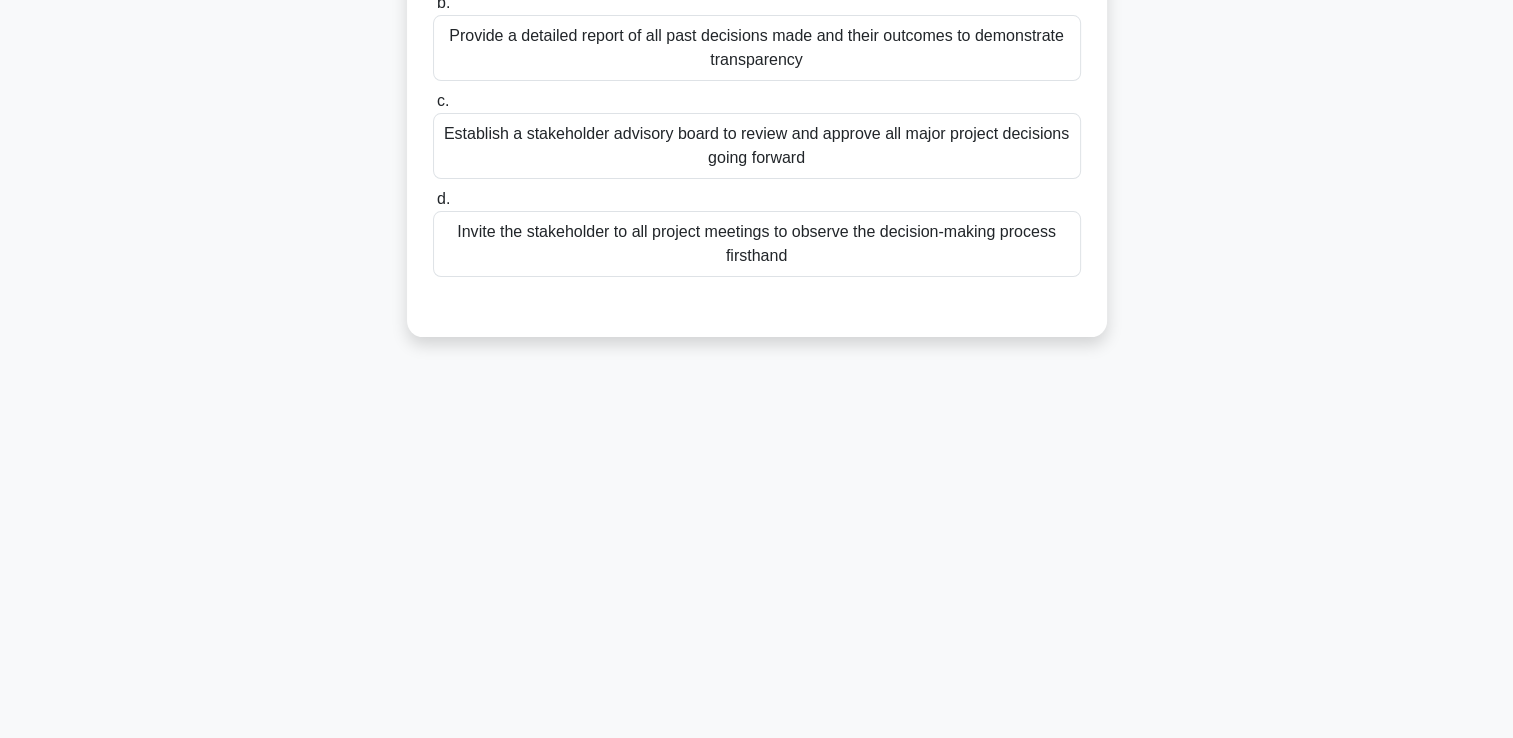 scroll, scrollTop: 0, scrollLeft: 0, axis: both 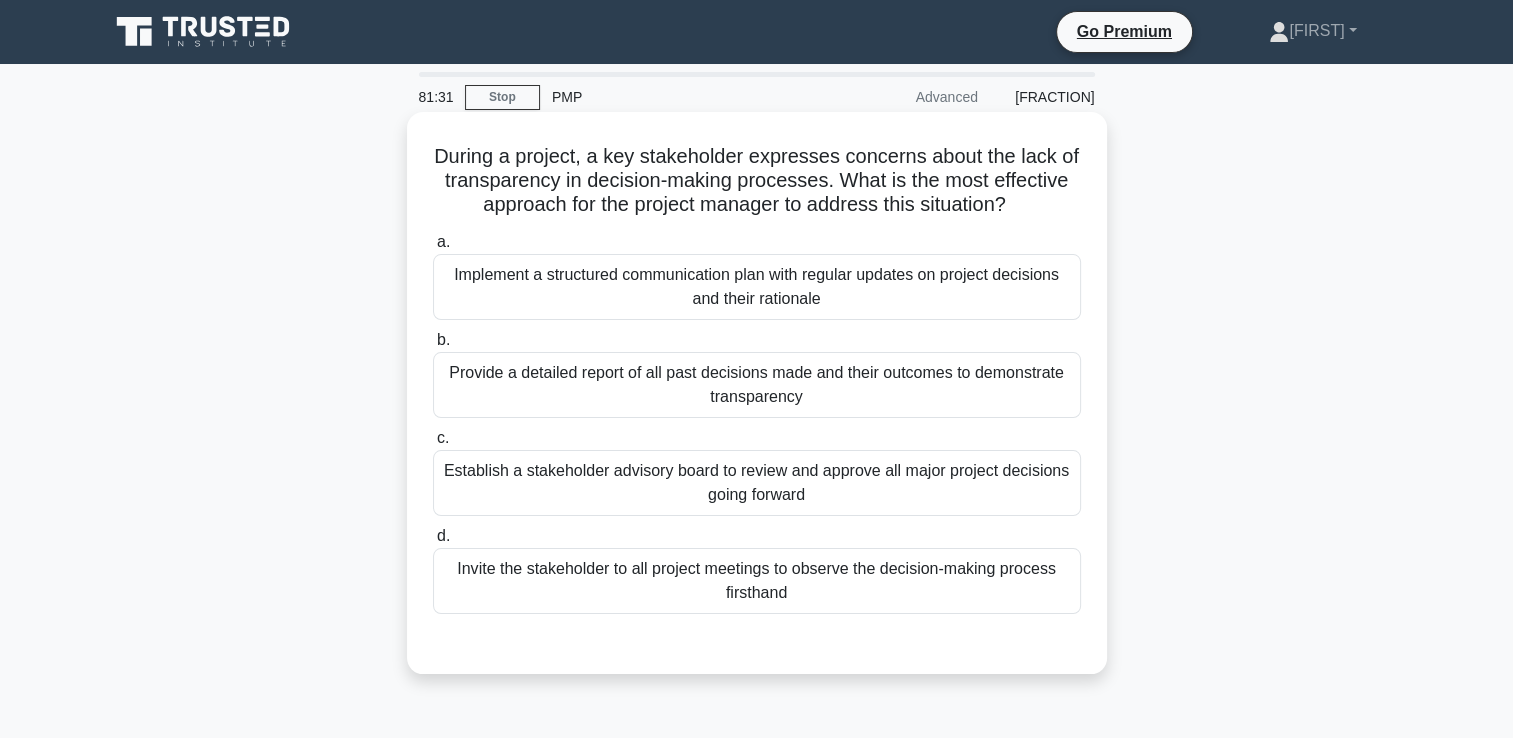 click on "Implement a structured communication plan with regular updates on project decisions and their rationale" at bounding box center [757, 287] 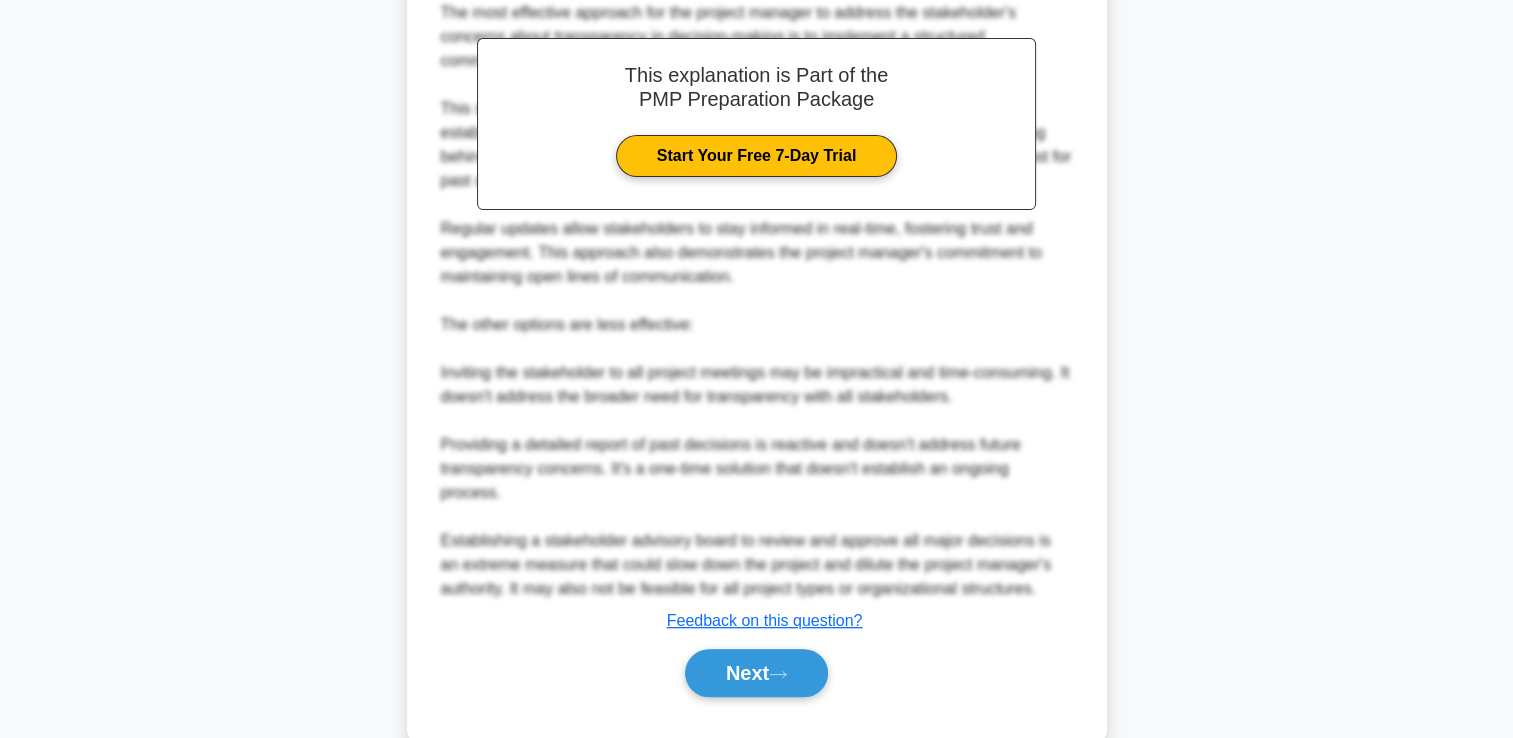 scroll, scrollTop: 700, scrollLeft: 0, axis: vertical 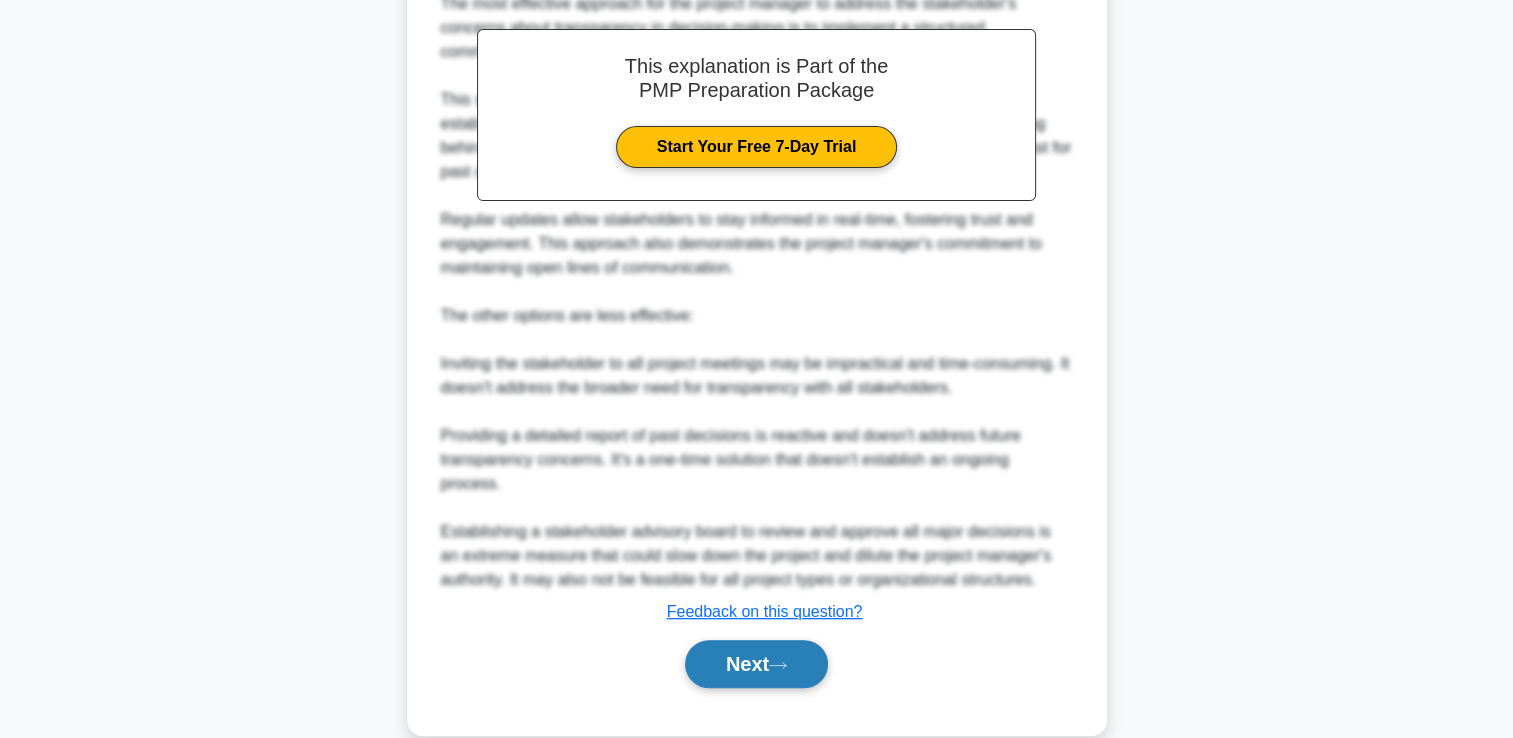 click on "Next" at bounding box center [756, 664] 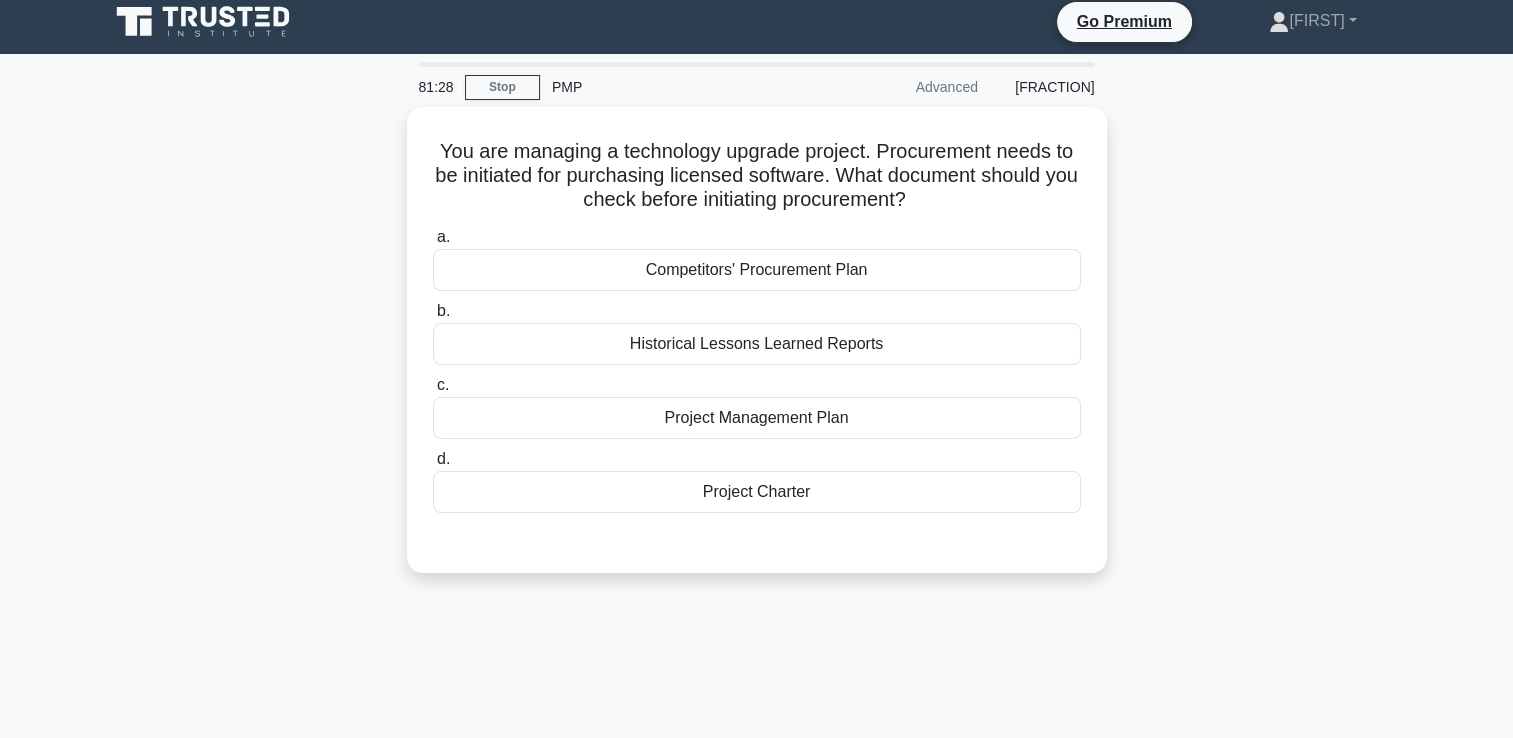 scroll, scrollTop: 0, scrollLeft: 0, axis: both 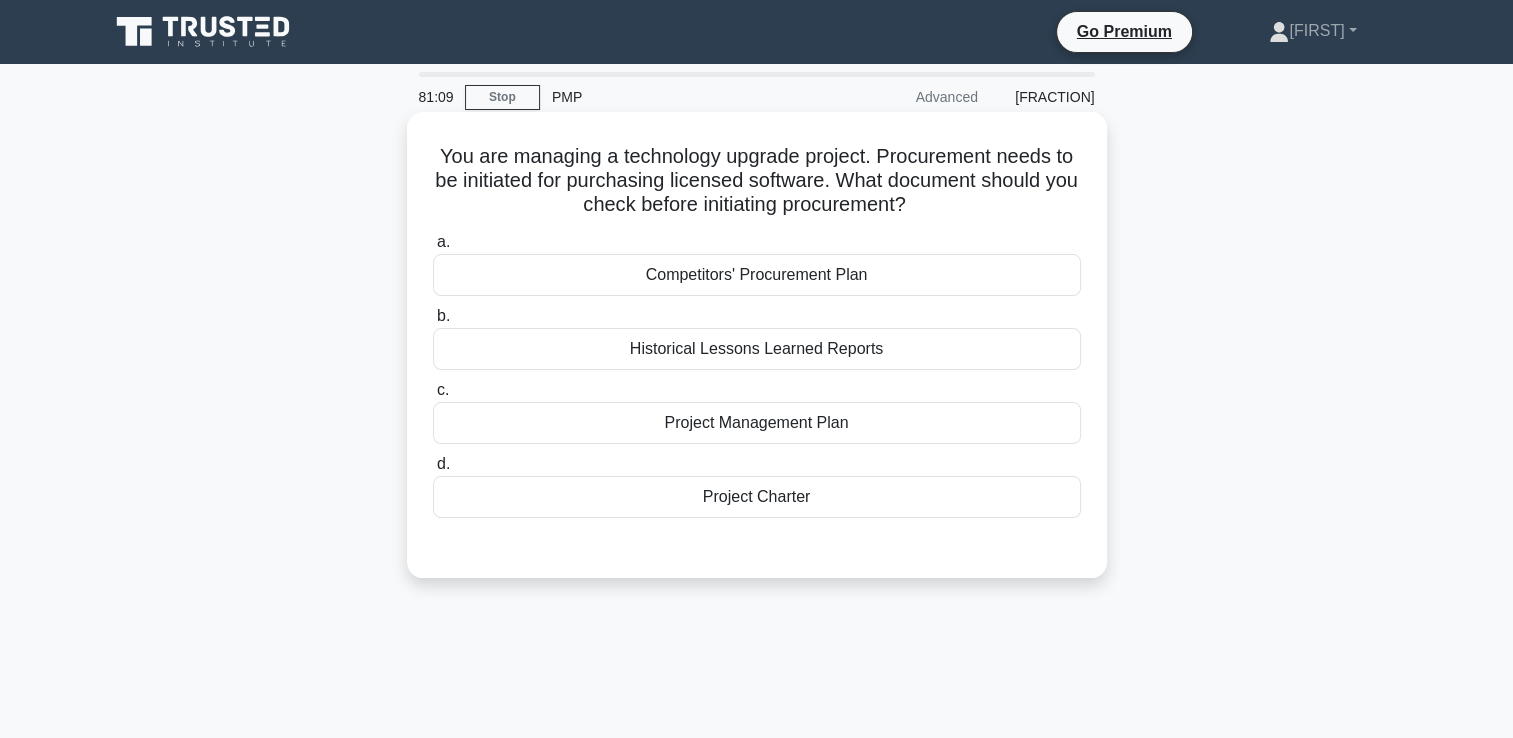 click on "Project Management Plan" at bounding box center (757, 423) 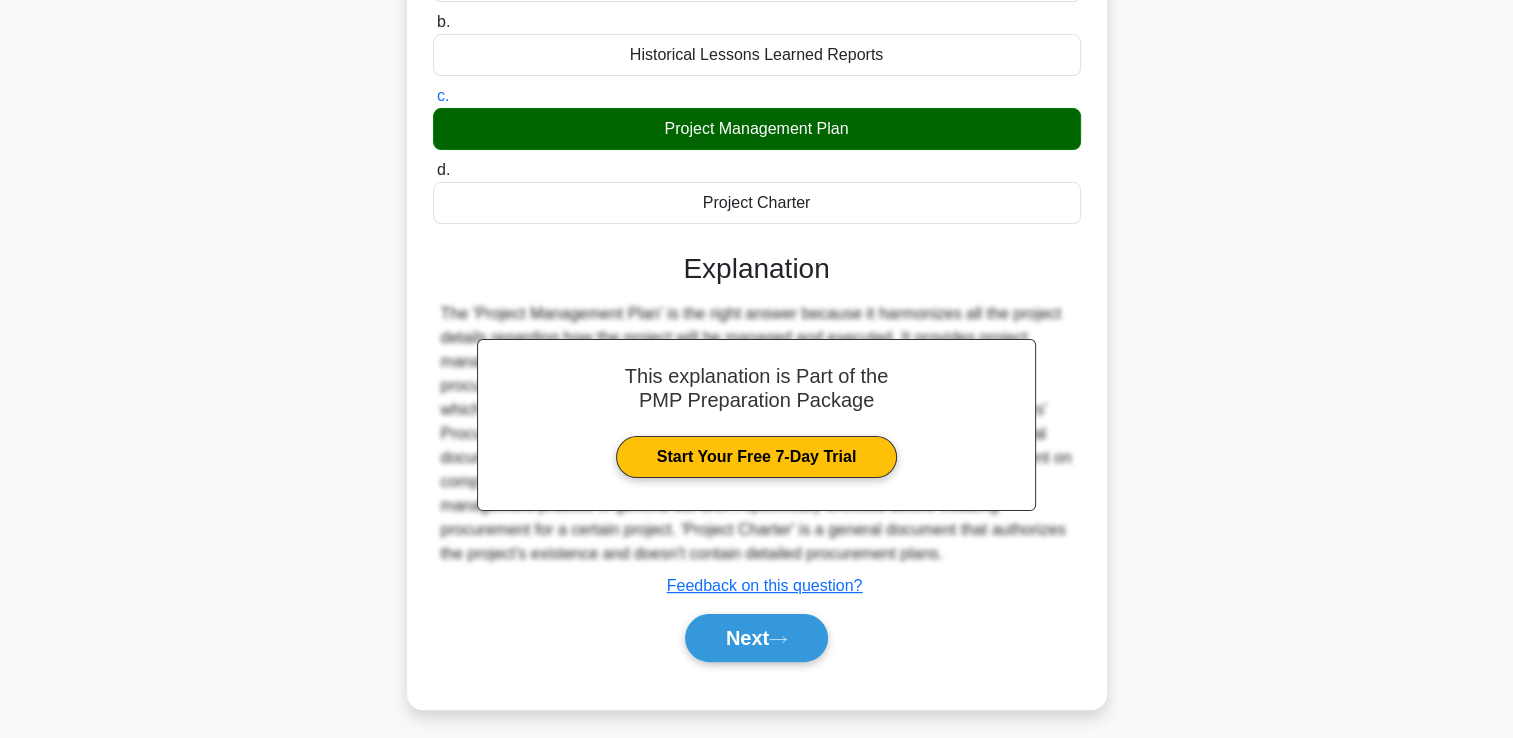 scroll, scrollTop: 342, scrollLeft: 0, axis: vertical 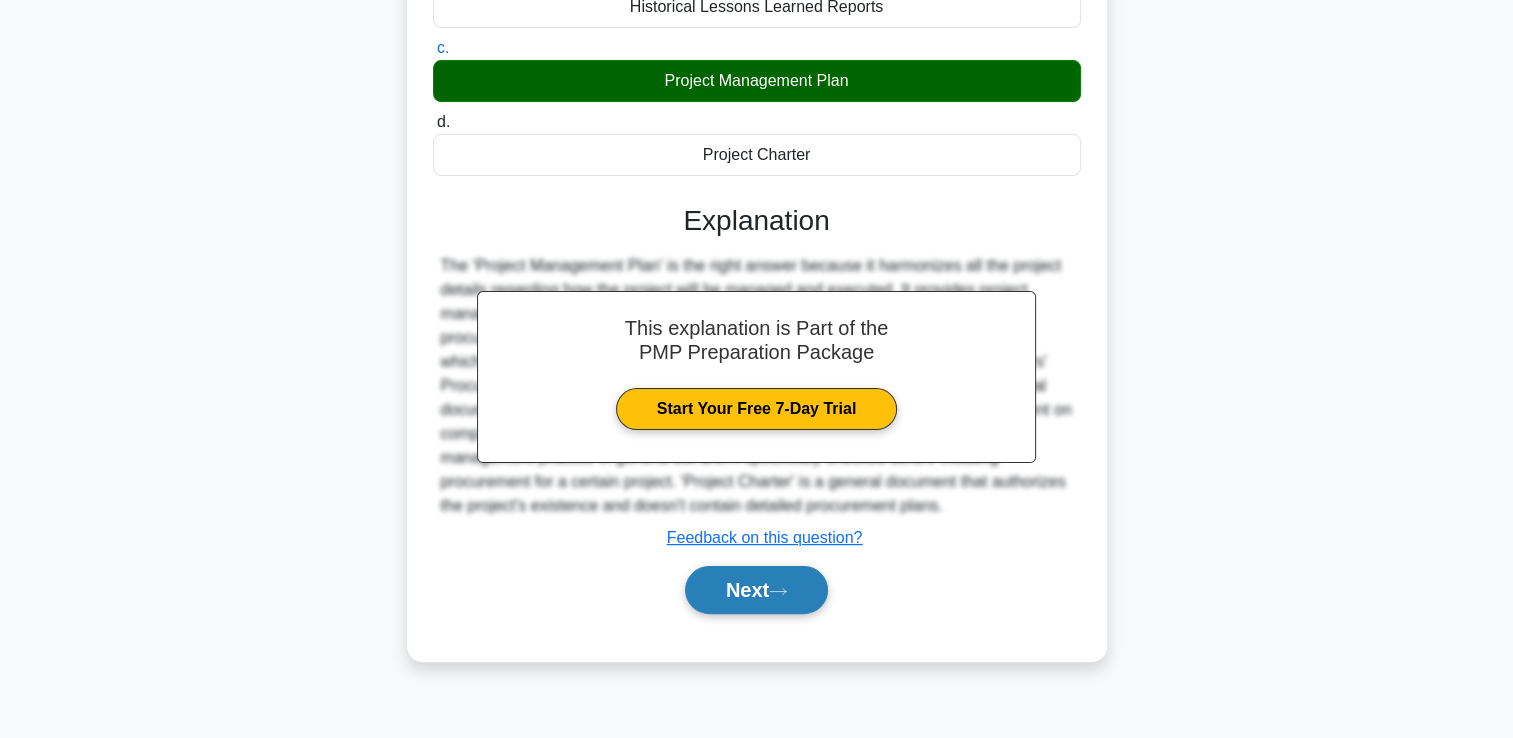 click on "Next" at bounding box center [756, 590] 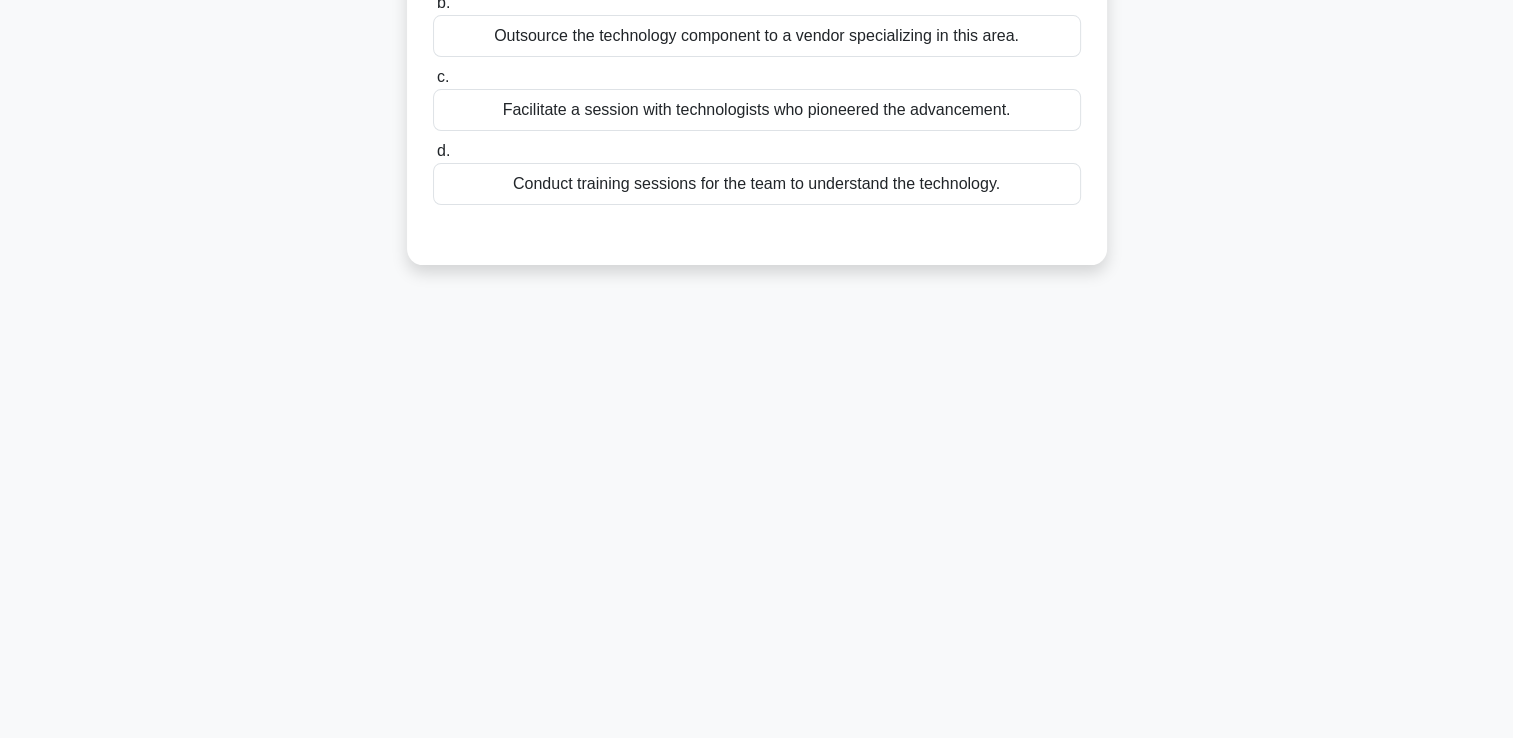 scroll, scrollTop: 42, scrollLeft: 0, axis: vertical 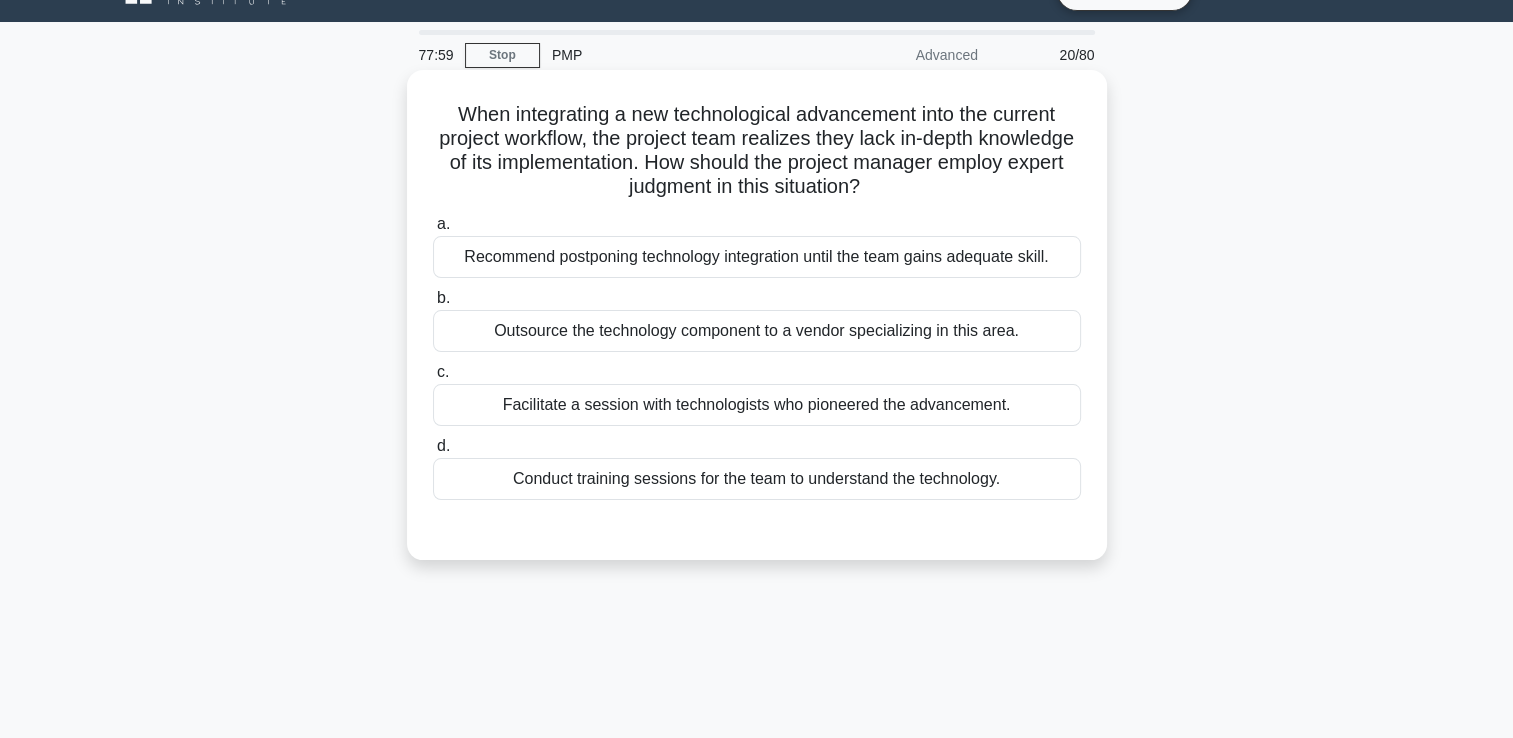 click on "a.
Recommend postponing technology integration until the team gains adequate skill.
b.
Outsource the technology component to a vendor specializing in this area.
c." at bounding box center (757, 356) 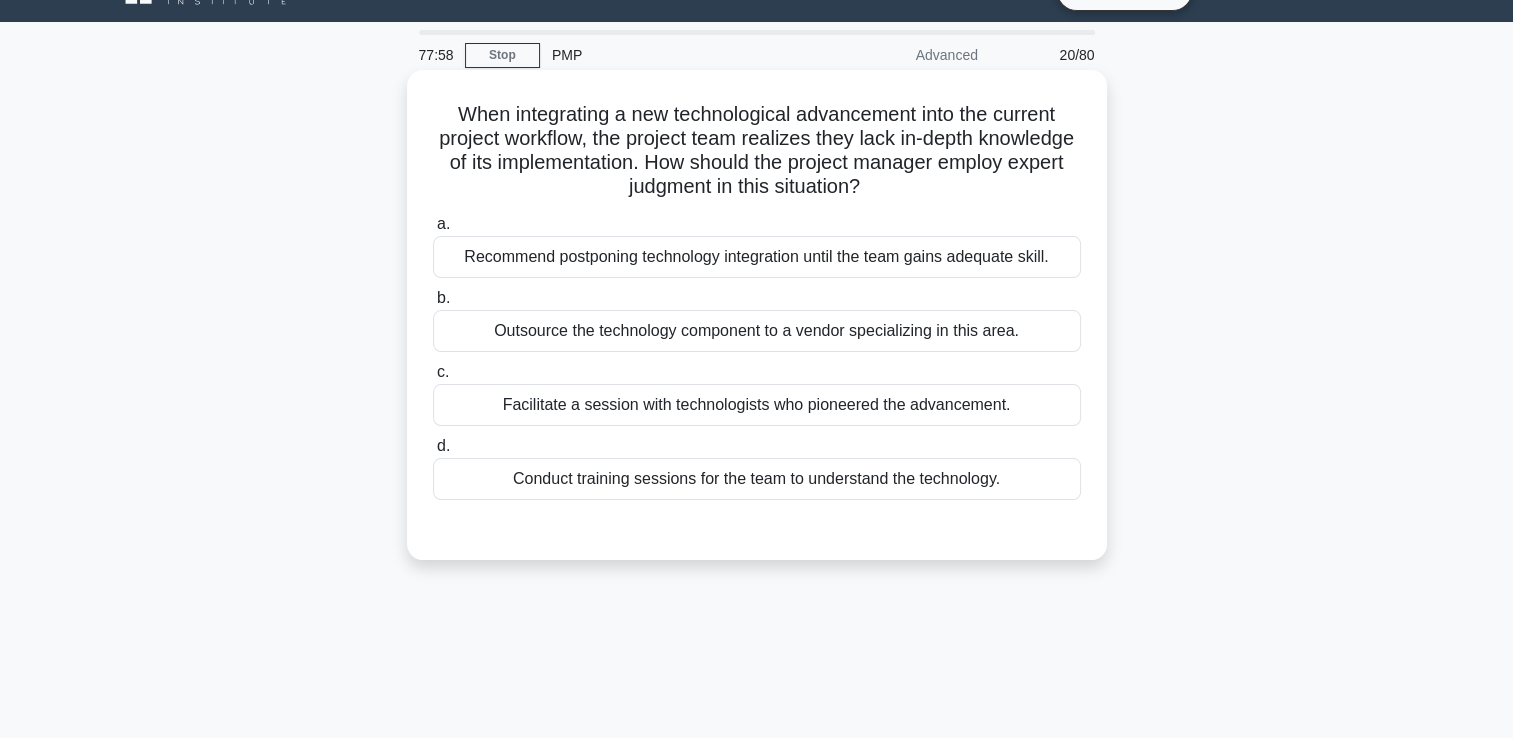 click on "Facilitate a session with technologists who pioneered the advancement." at bounding box center [757, 405] 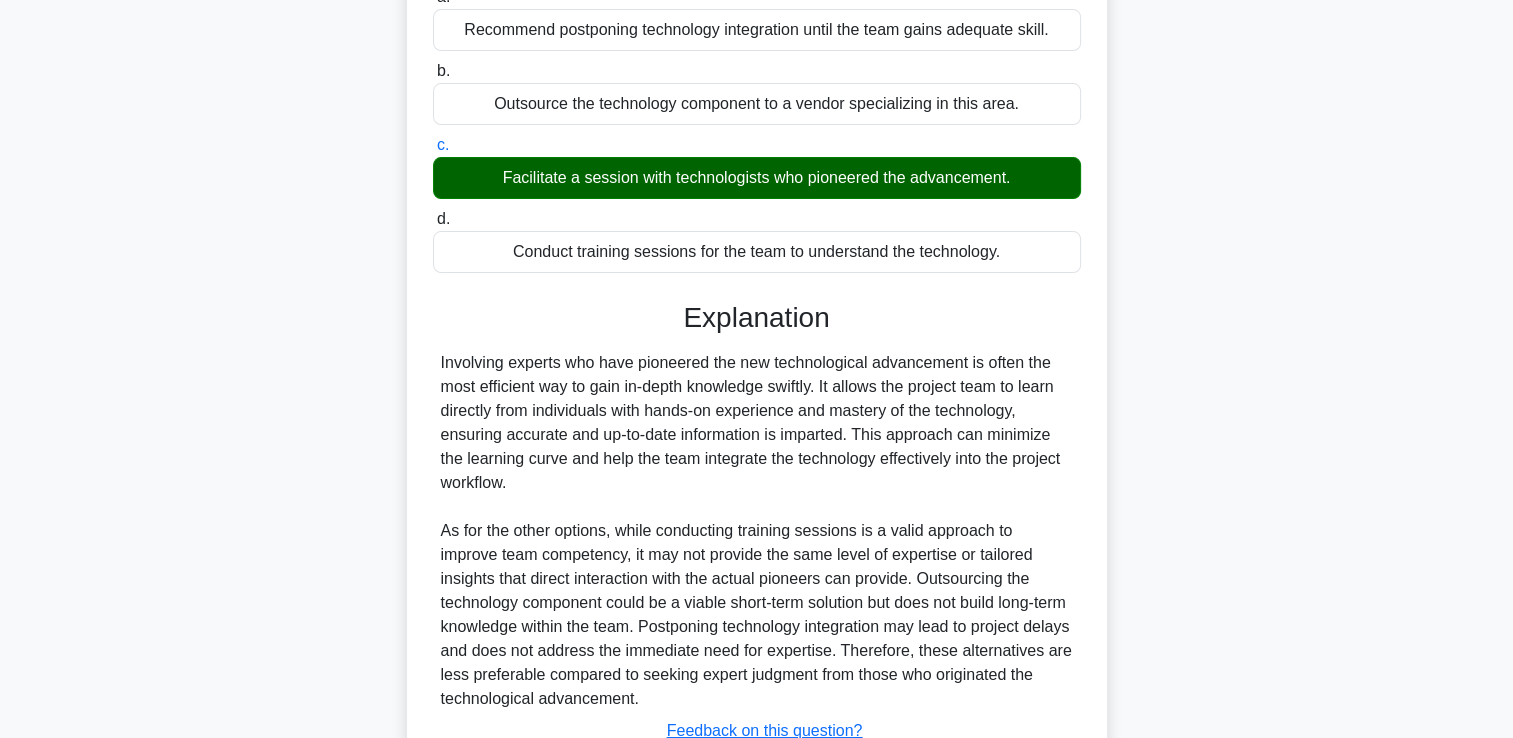 scroll, scrollTop: 421, scrollLeft: 0, axis: vertical 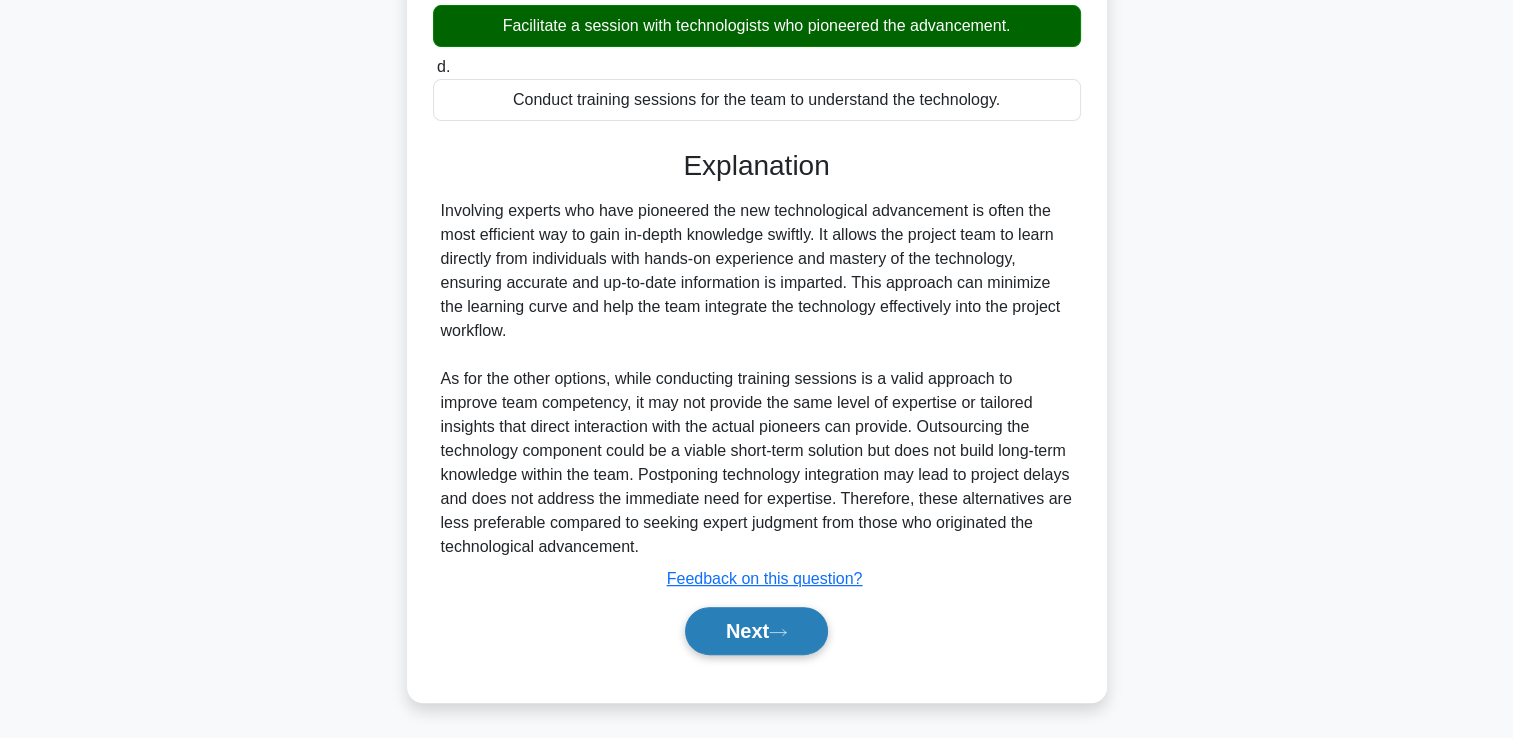 click on "Next" at bounding box center (756, 631) 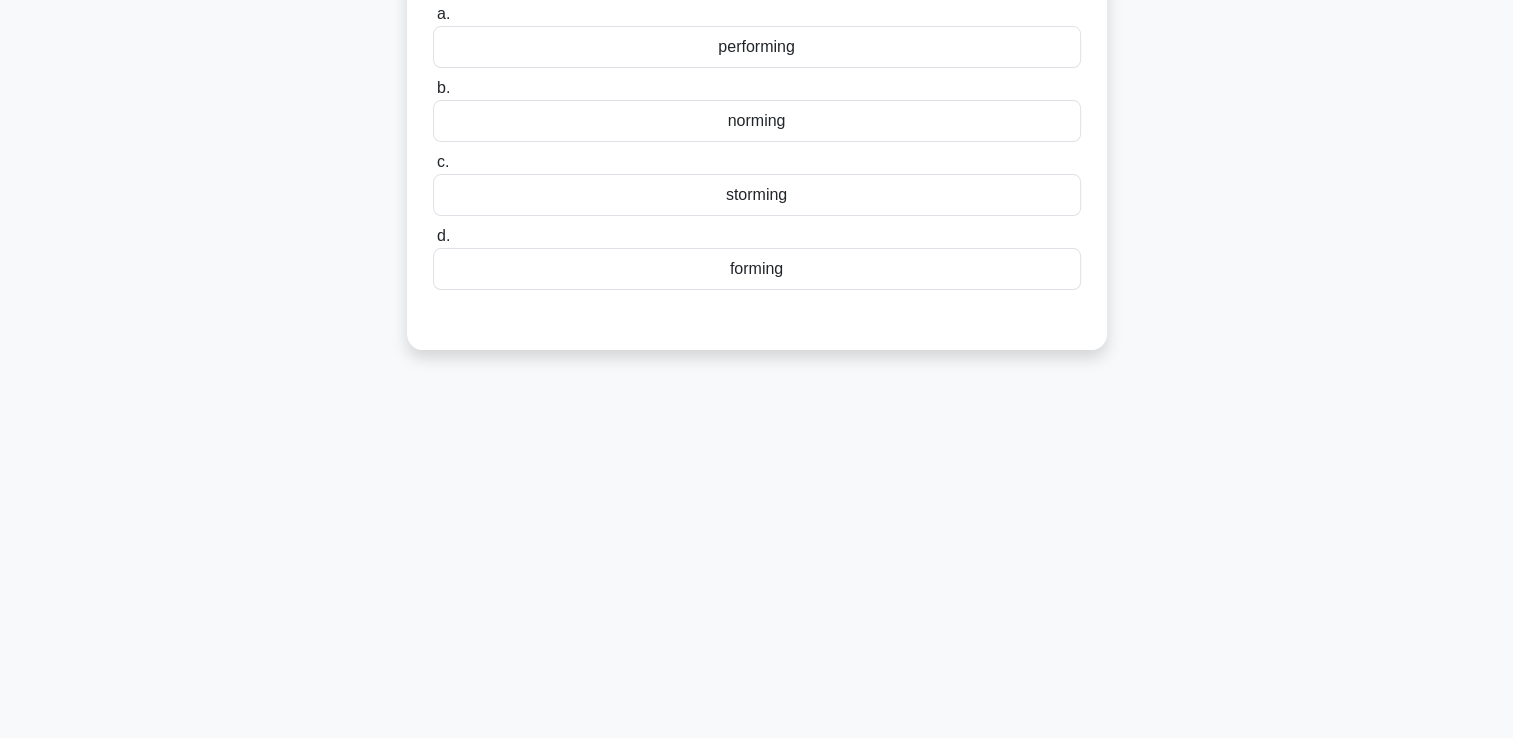 scroll, scrollTop: 42, scrollLeft: 0, axis: vertical 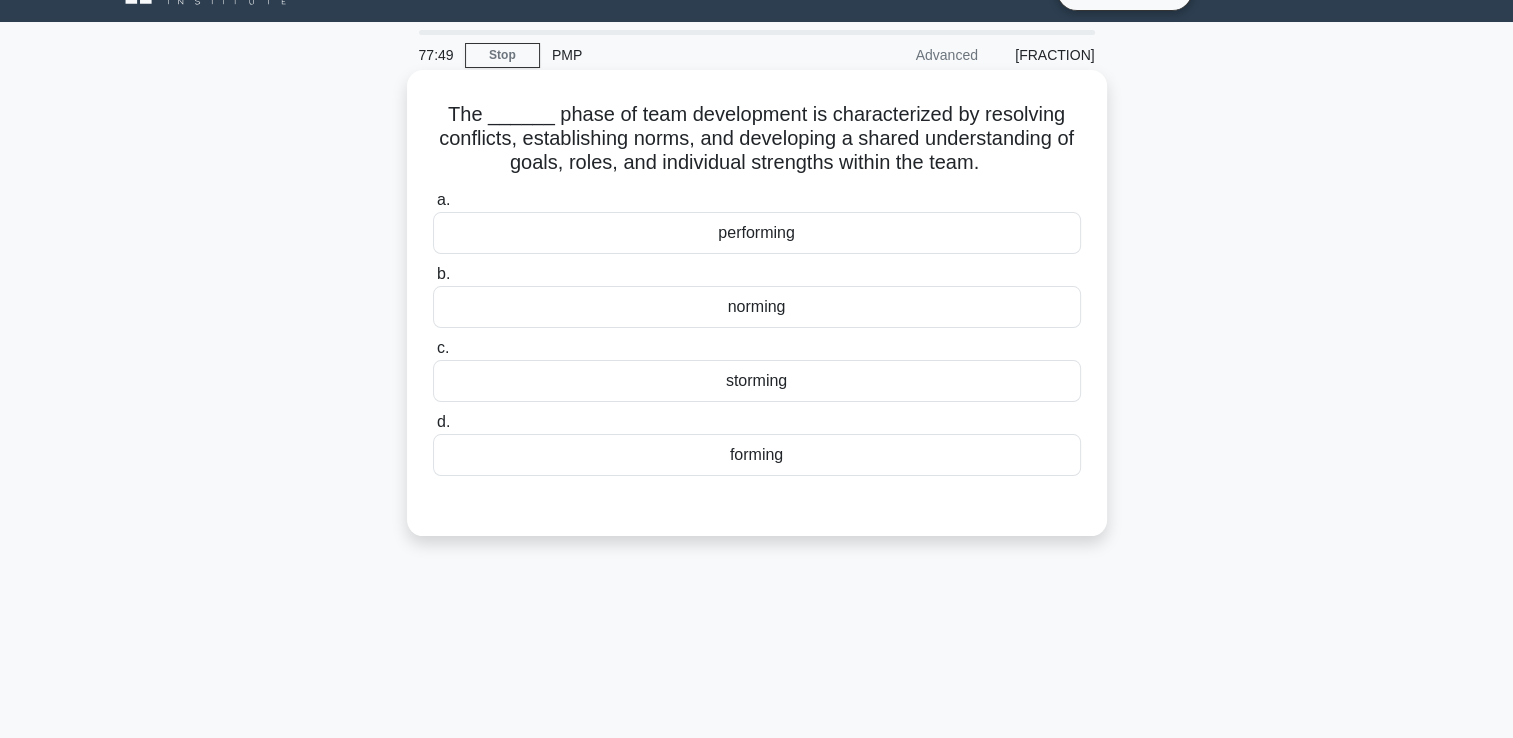 click on "norming" at bounding box center (757, 307) 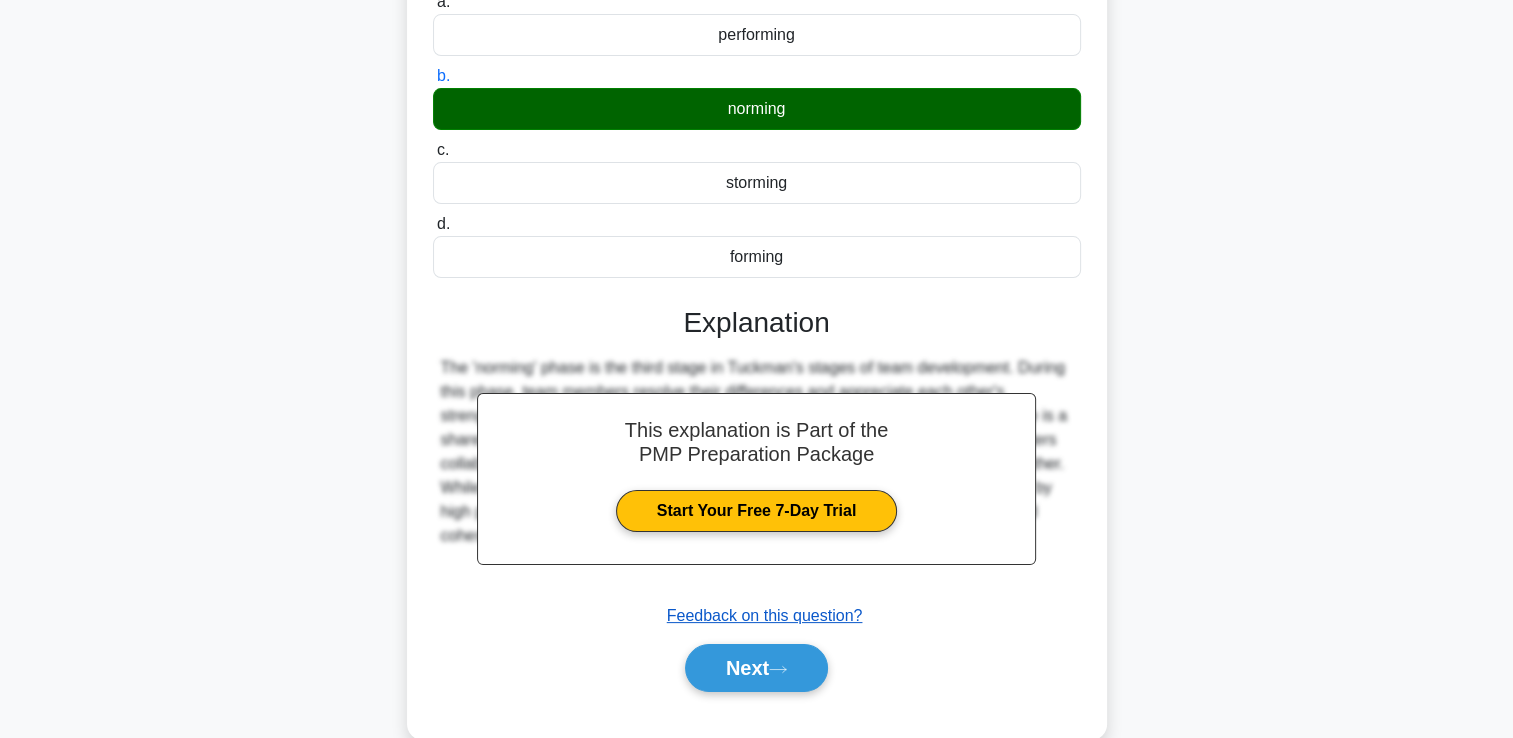 scroll, scrollTop: 342, scrollLeft: 0, axis: vertical 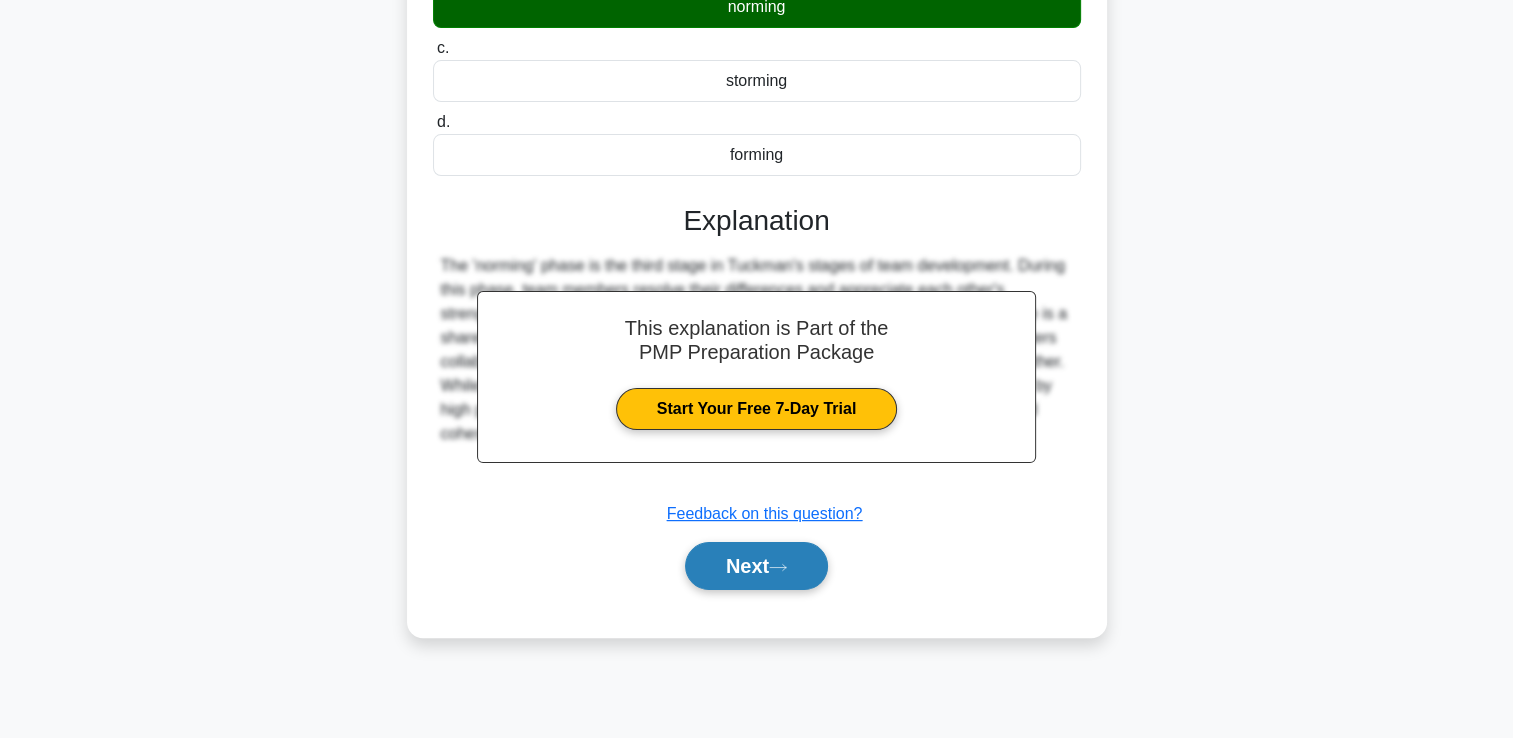 click on "Next" at bounding box center [756, 566] 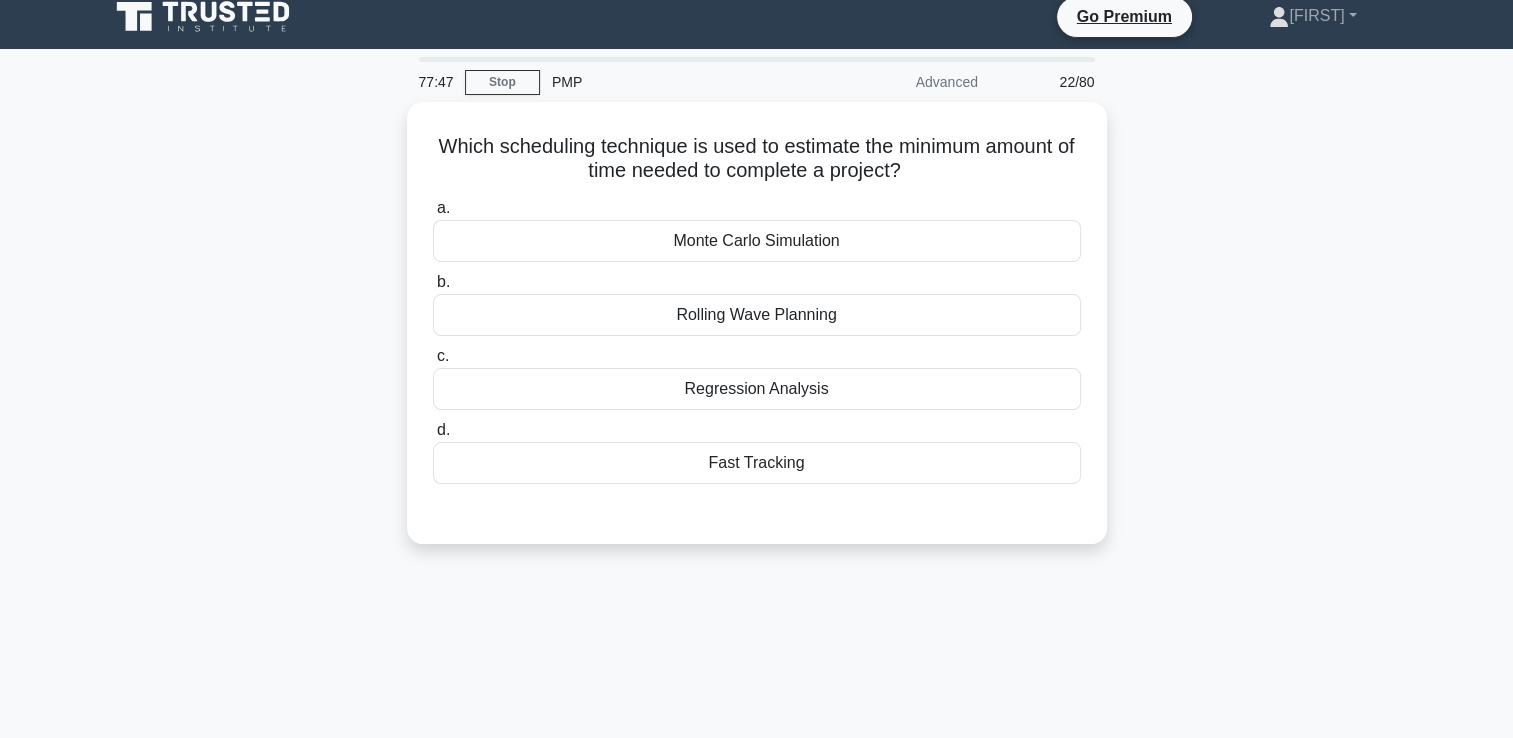 scroll, scrollTop: 0, scrollLeft: 0, axis: both 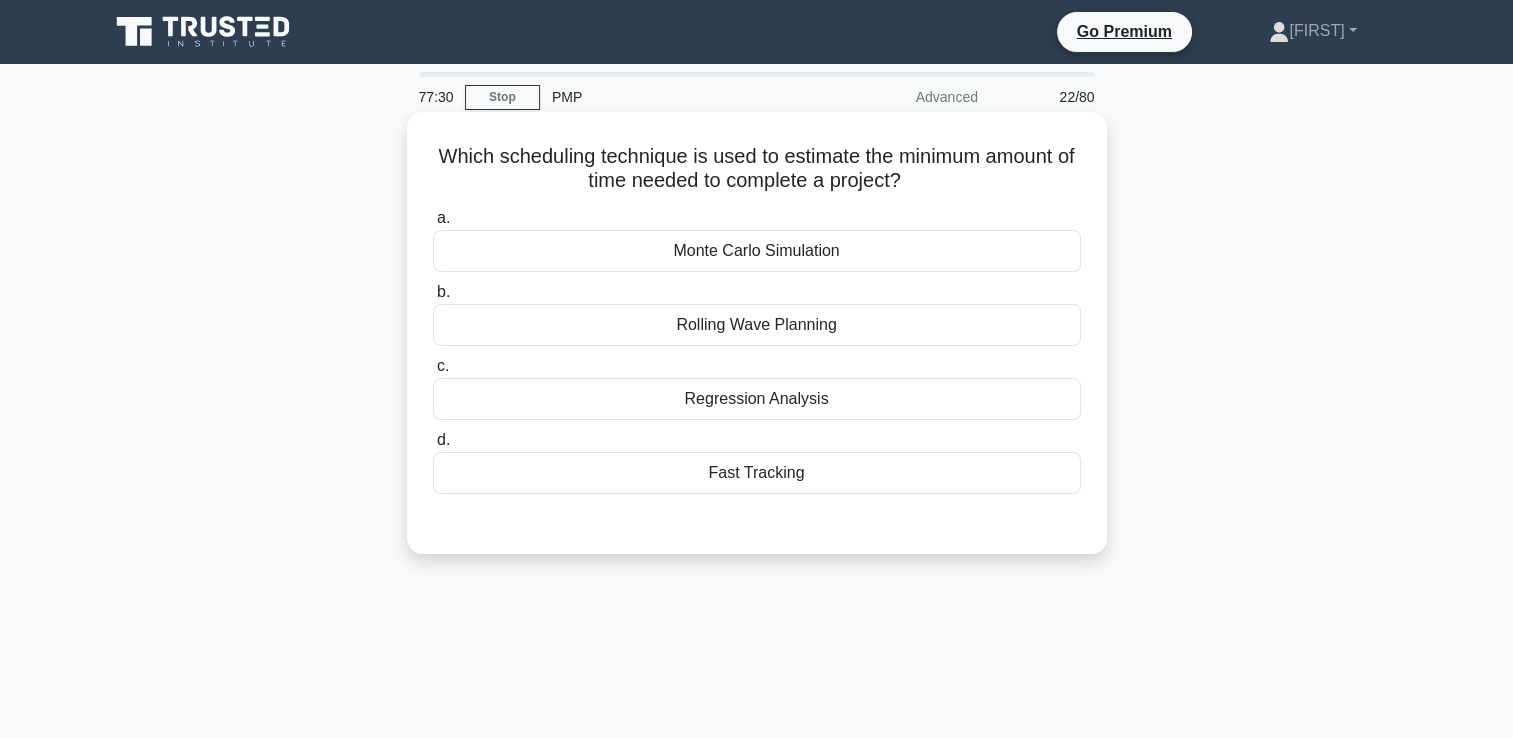 click on "Monte Carlo Simulation" at bounding box center (757, 251) 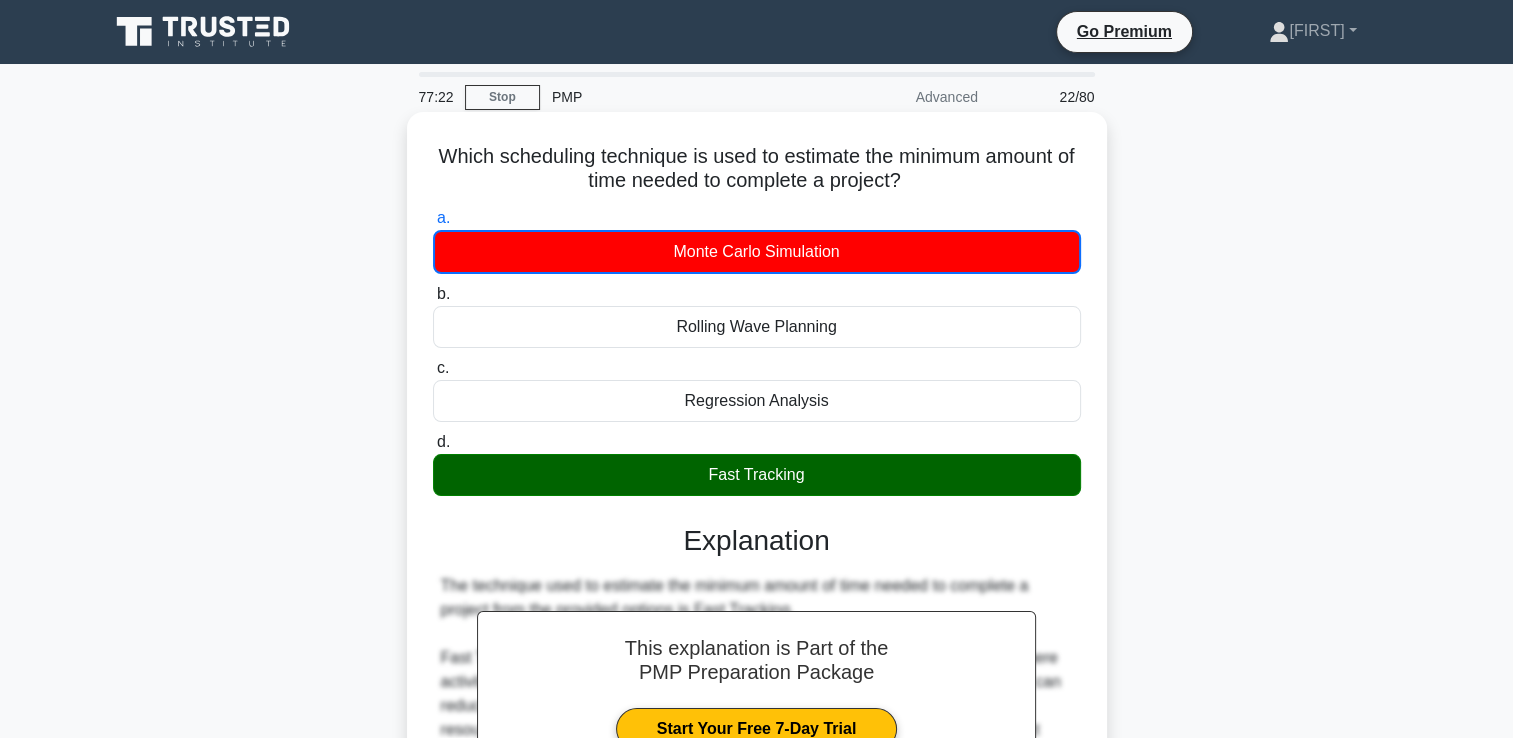 drag, startPoint x: 441, startPoint y: 157, endPoint x: 996, endPoint y: 193, distance: 556.1663 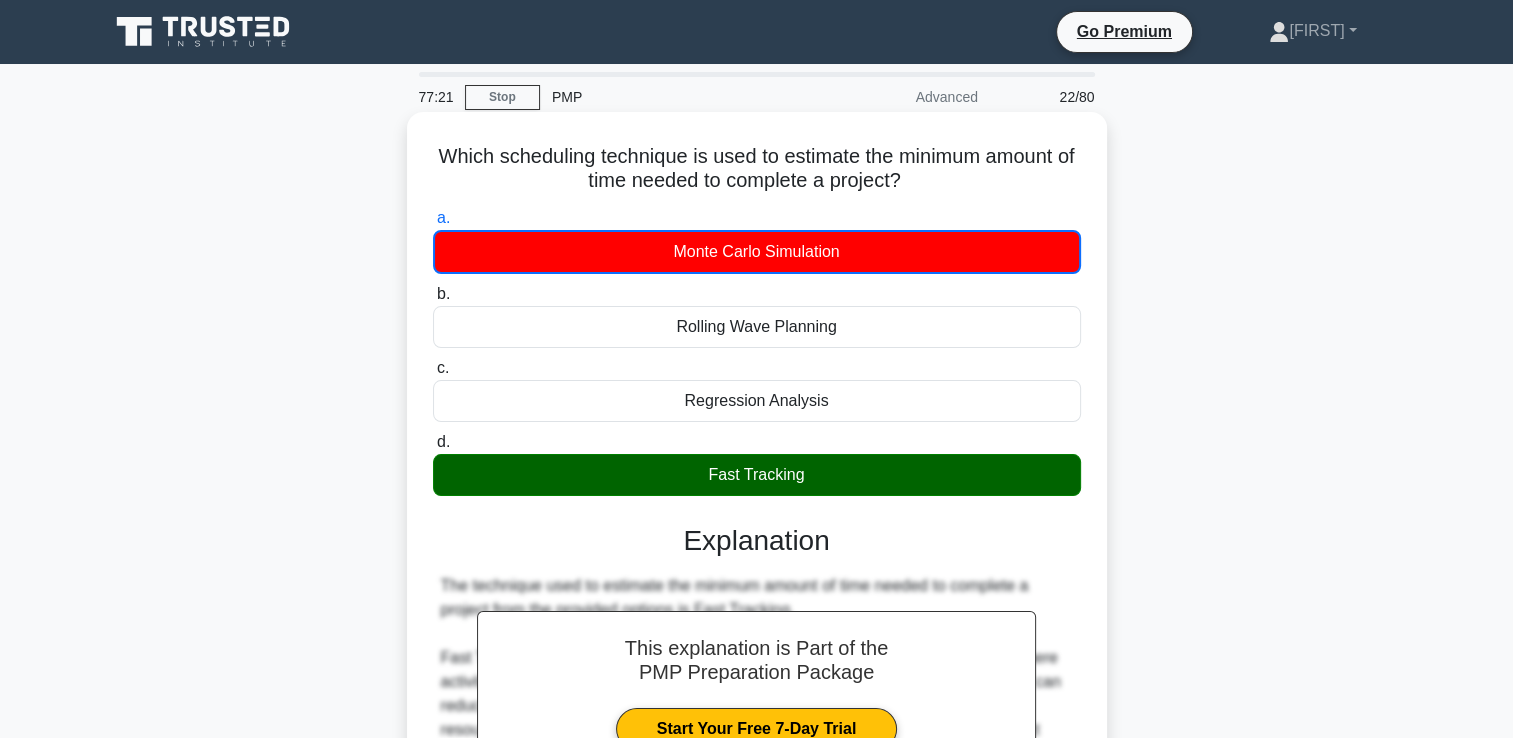 copy on "Which scheduling technique is used to estimate the minimum amount of time needed to complete a project?" 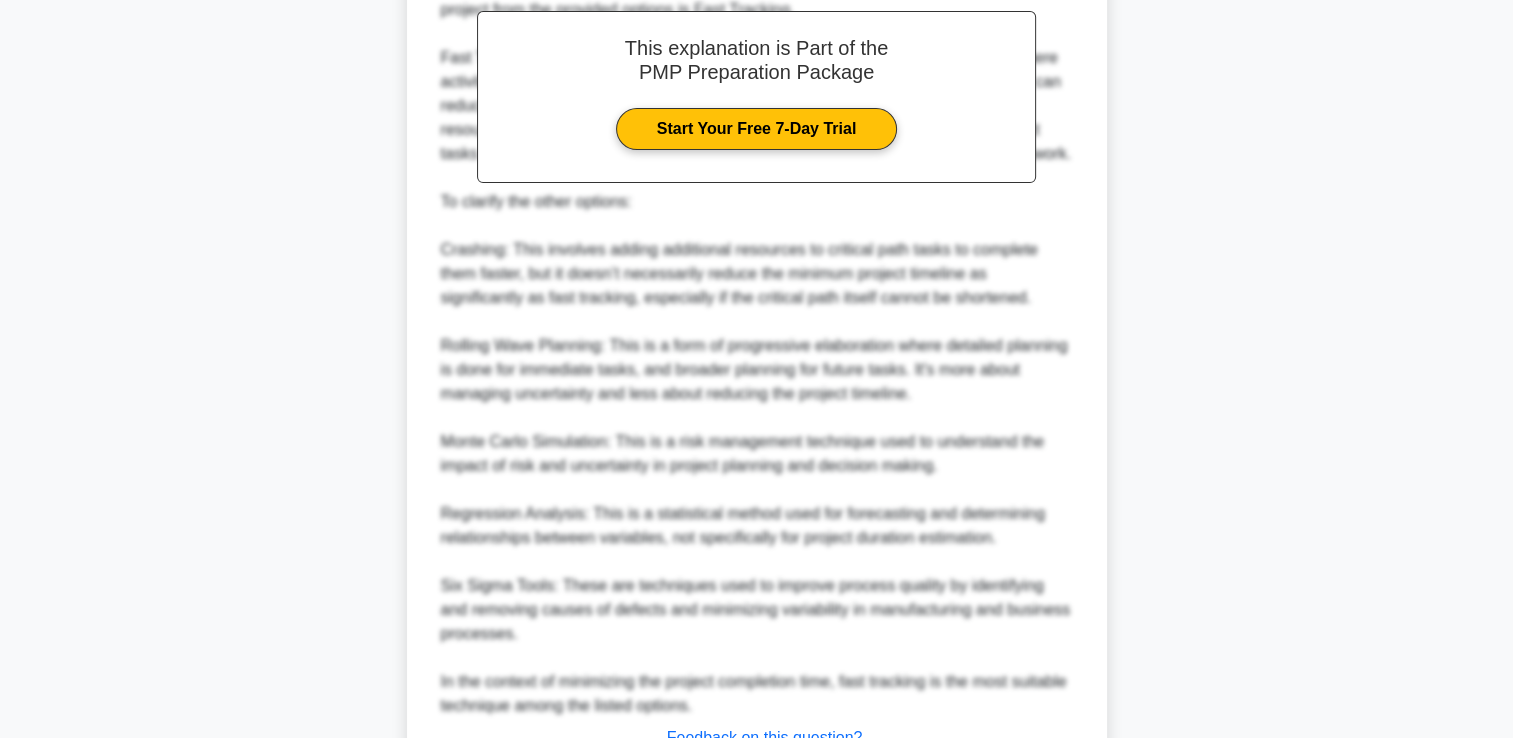 scroll, scrollTop: 783, scrollLeft: 0, axis: vertical 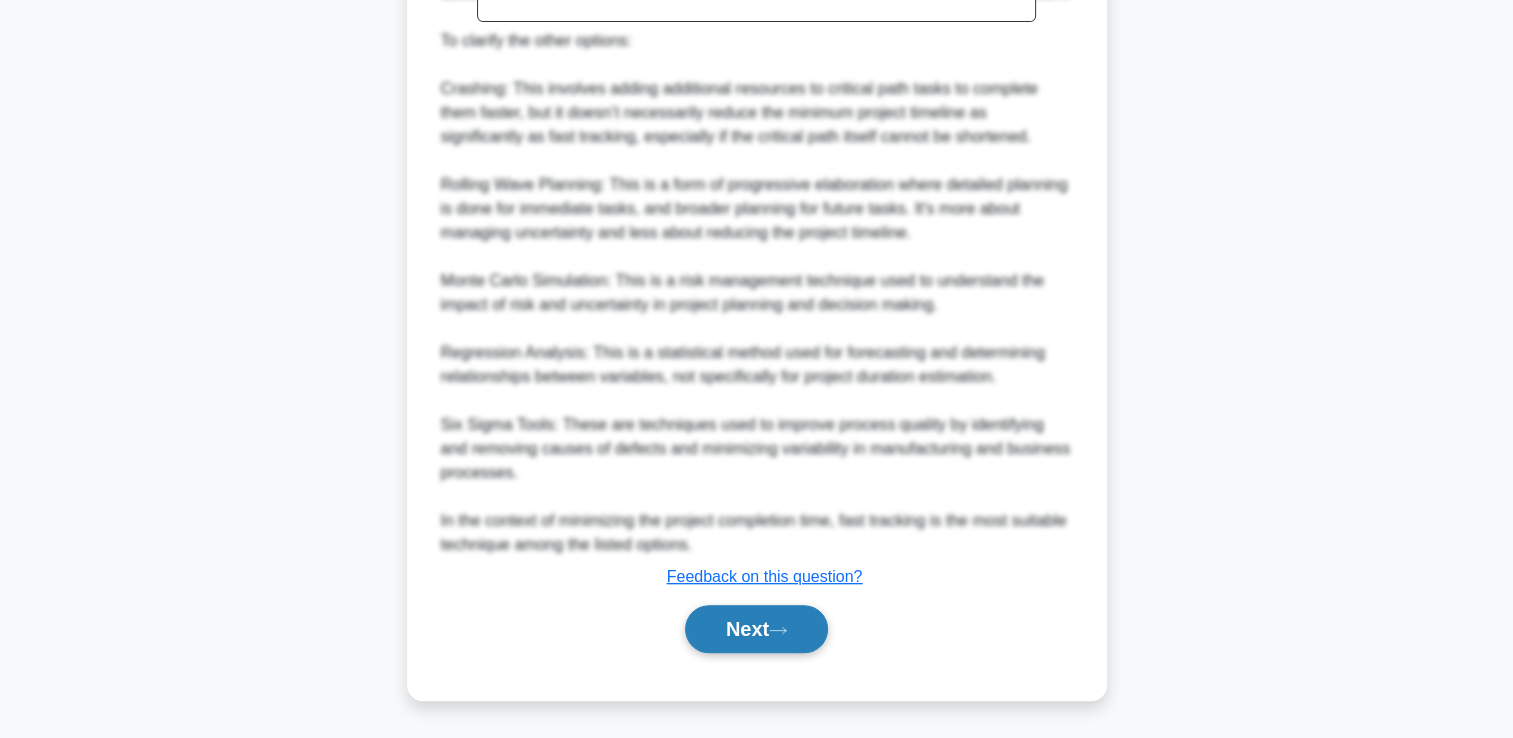 click on "Next" at bounding box center (756, 629) 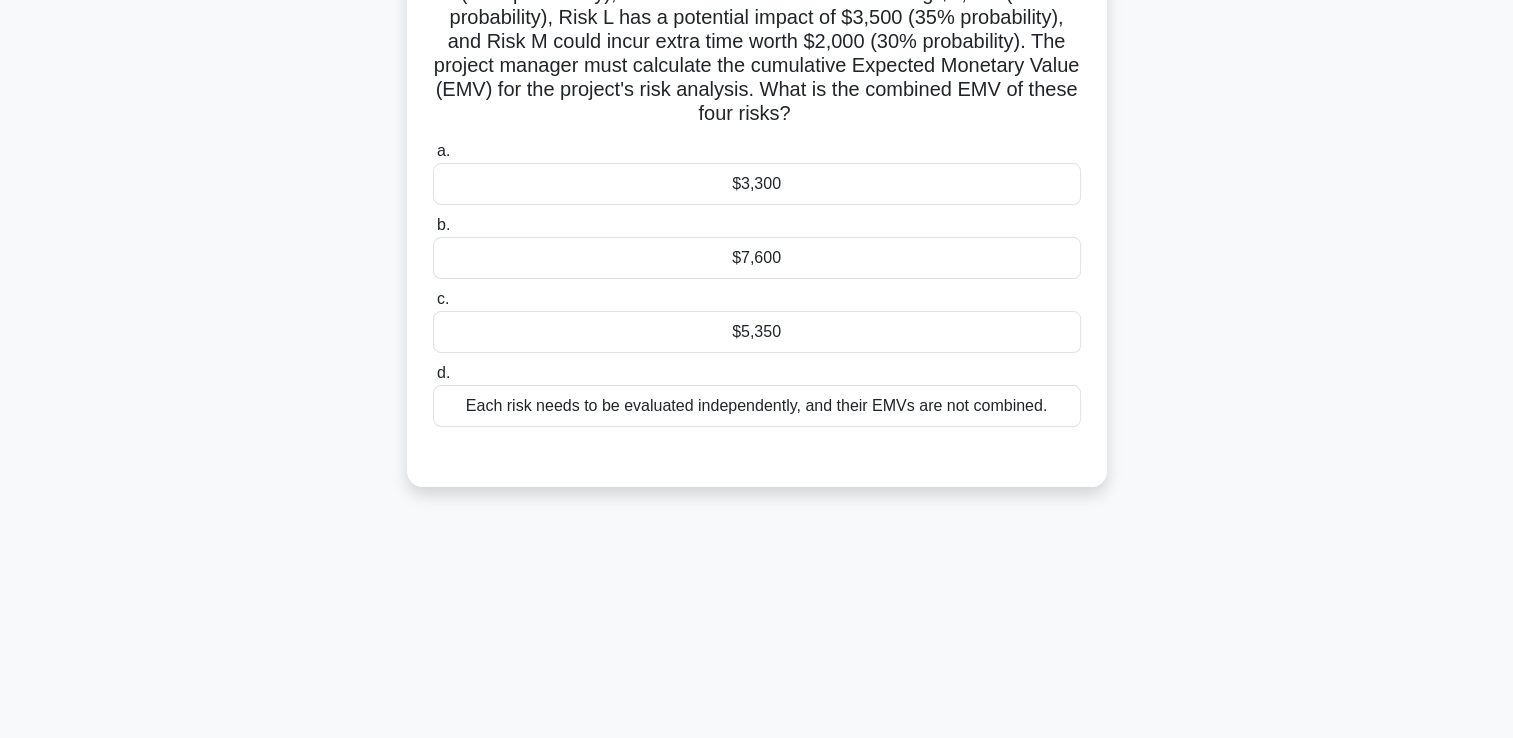 scroll, scrollTop: 0, scrollLeft: 0, axis: both 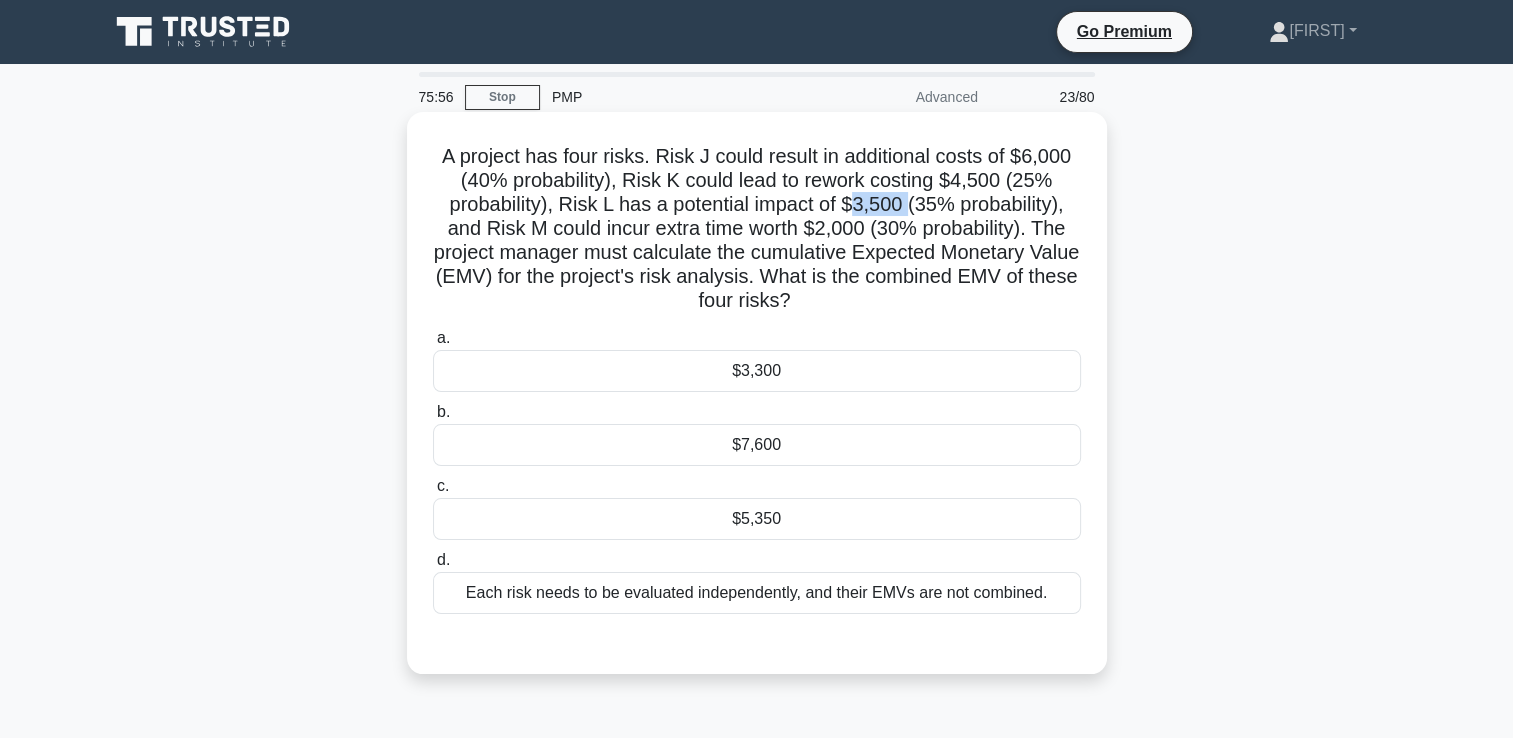 drag, startPoint x: 859, startPoint y: 200, endPoint x: 910, endPoint y: 200, distance: 51 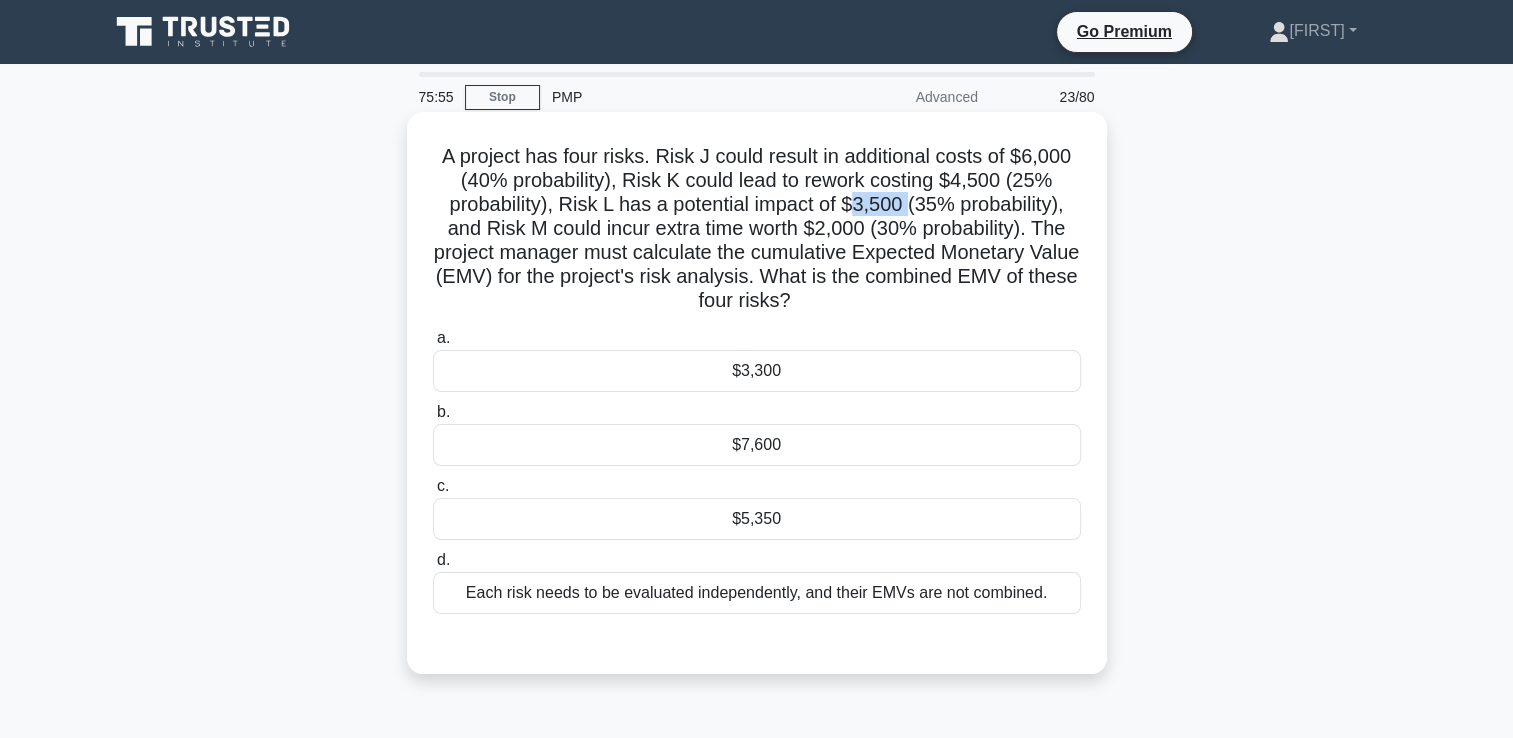 copy on "3,500" 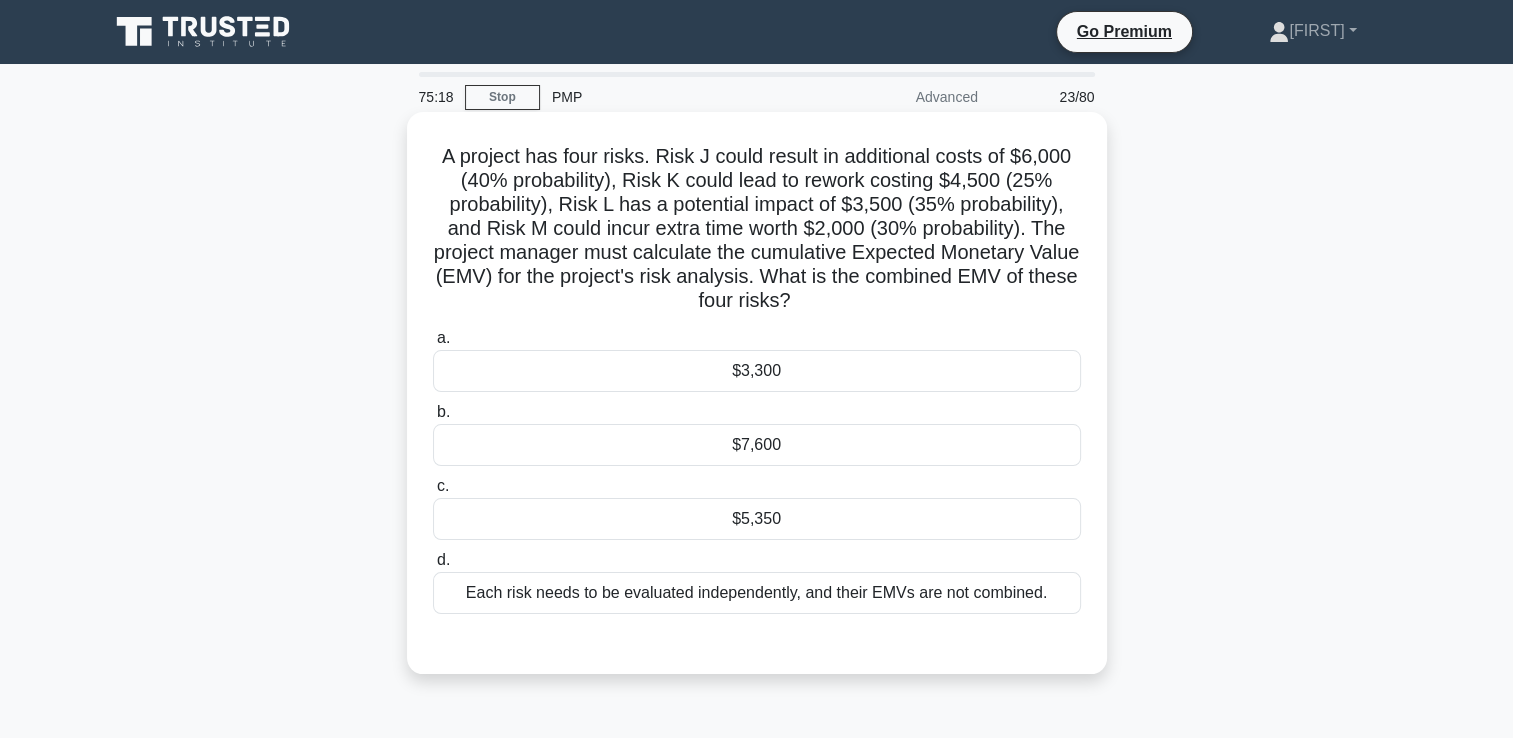 click on "$5,350" at bounding box center [757, 519] 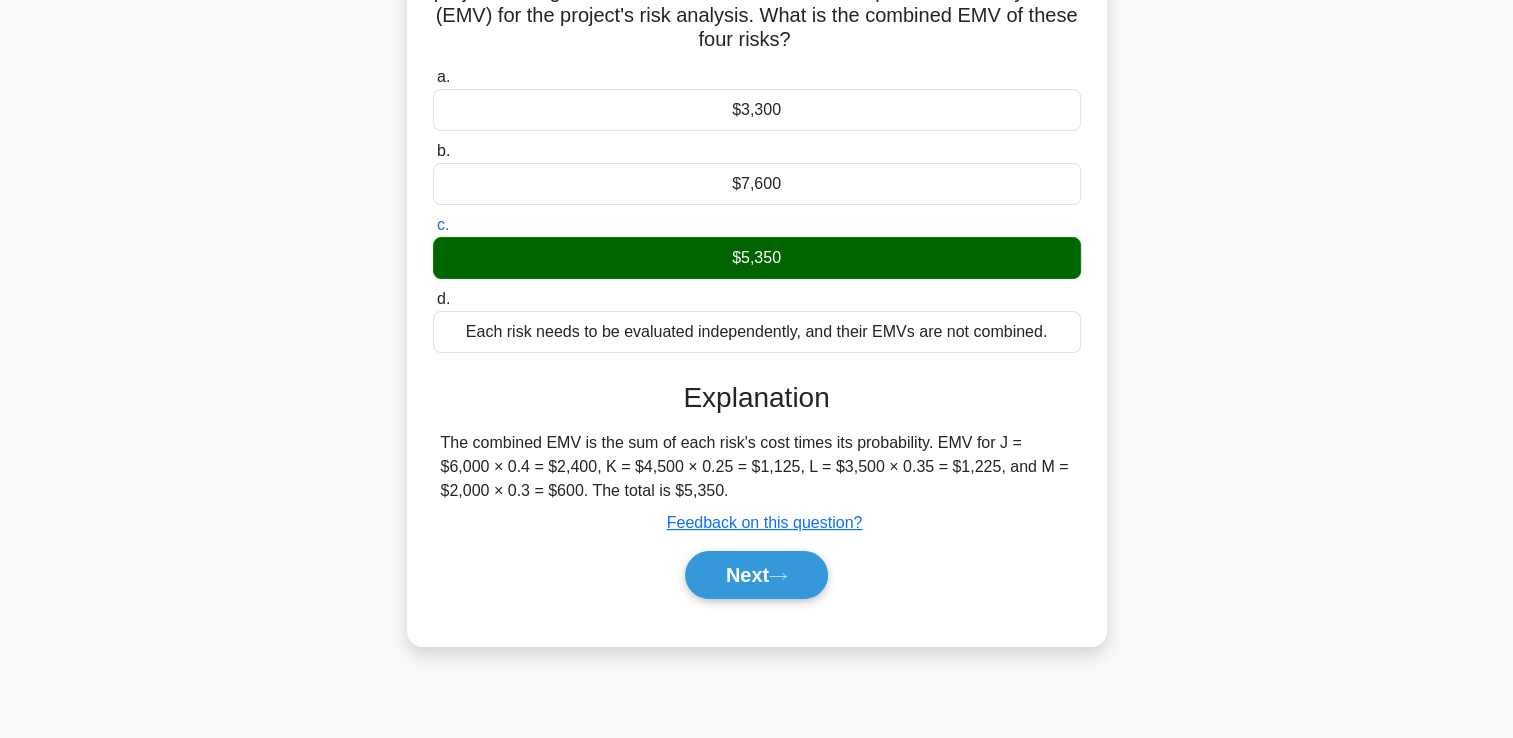 scroll, scrollTop: 342, scrollLeft: 0, axis: vertical 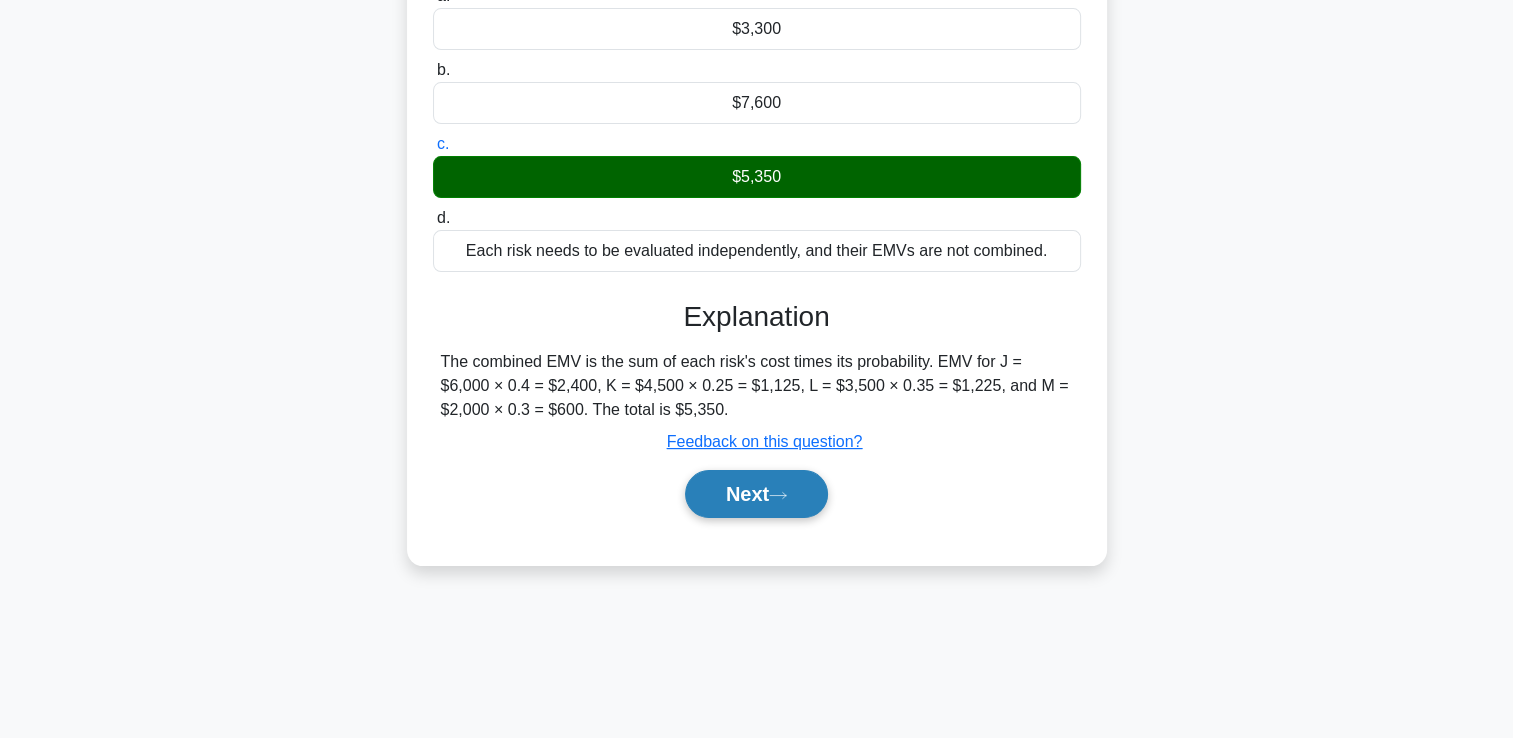 click on "Next" at bounding box center [756, 494] 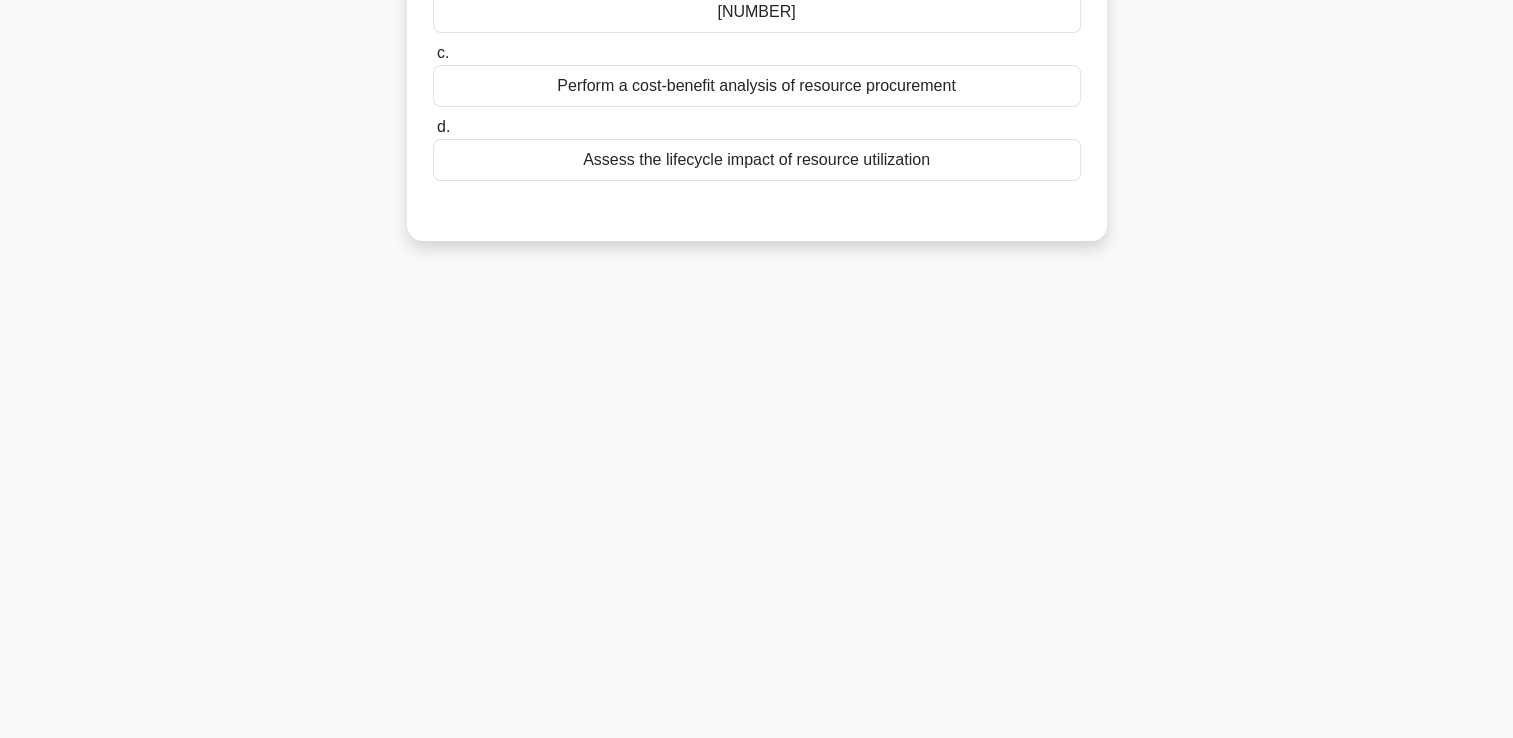 scroll, scrollTop: 0, scrollLeft: 0, axis: both 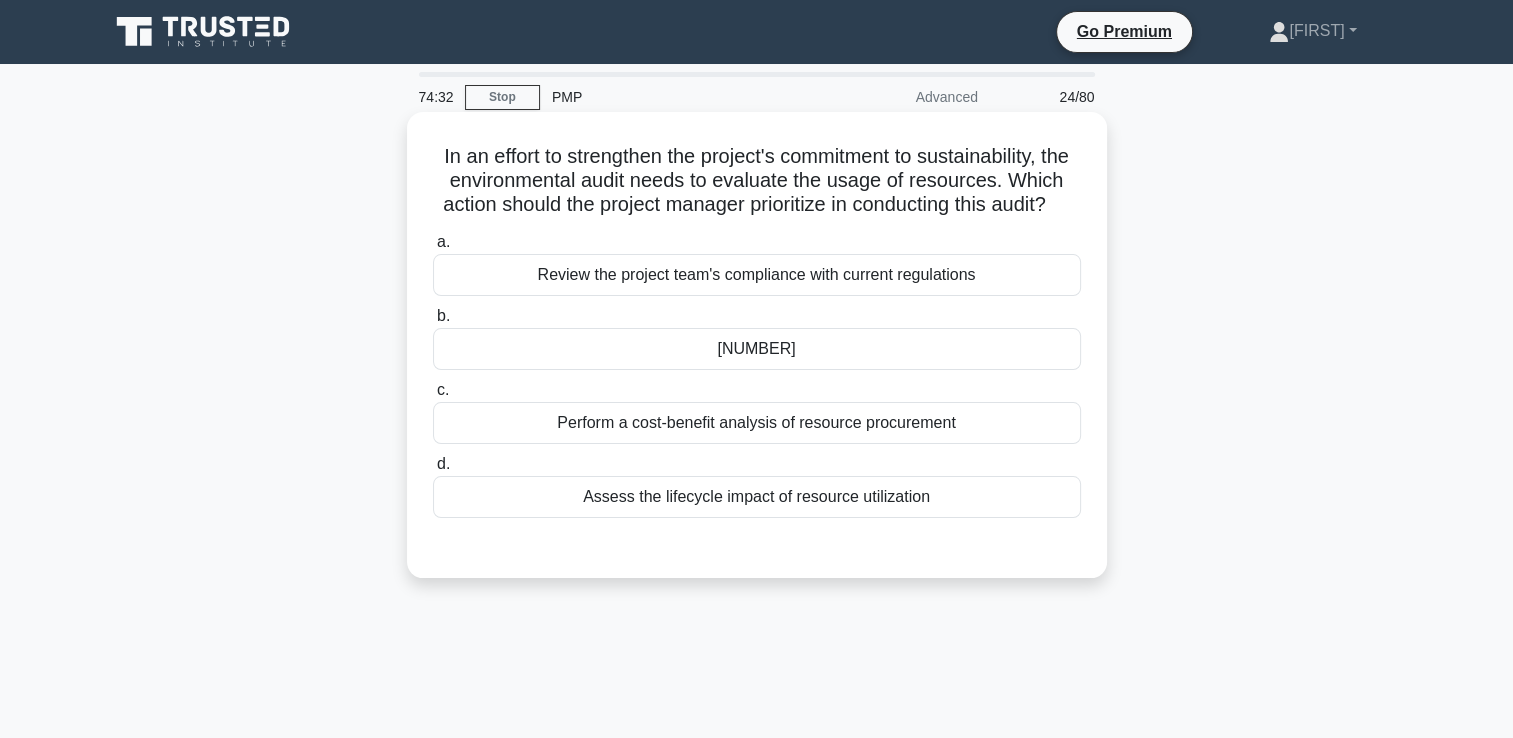 click on "Assess the lifecycle impact of resource utilization" at bounding box center (757, 497) 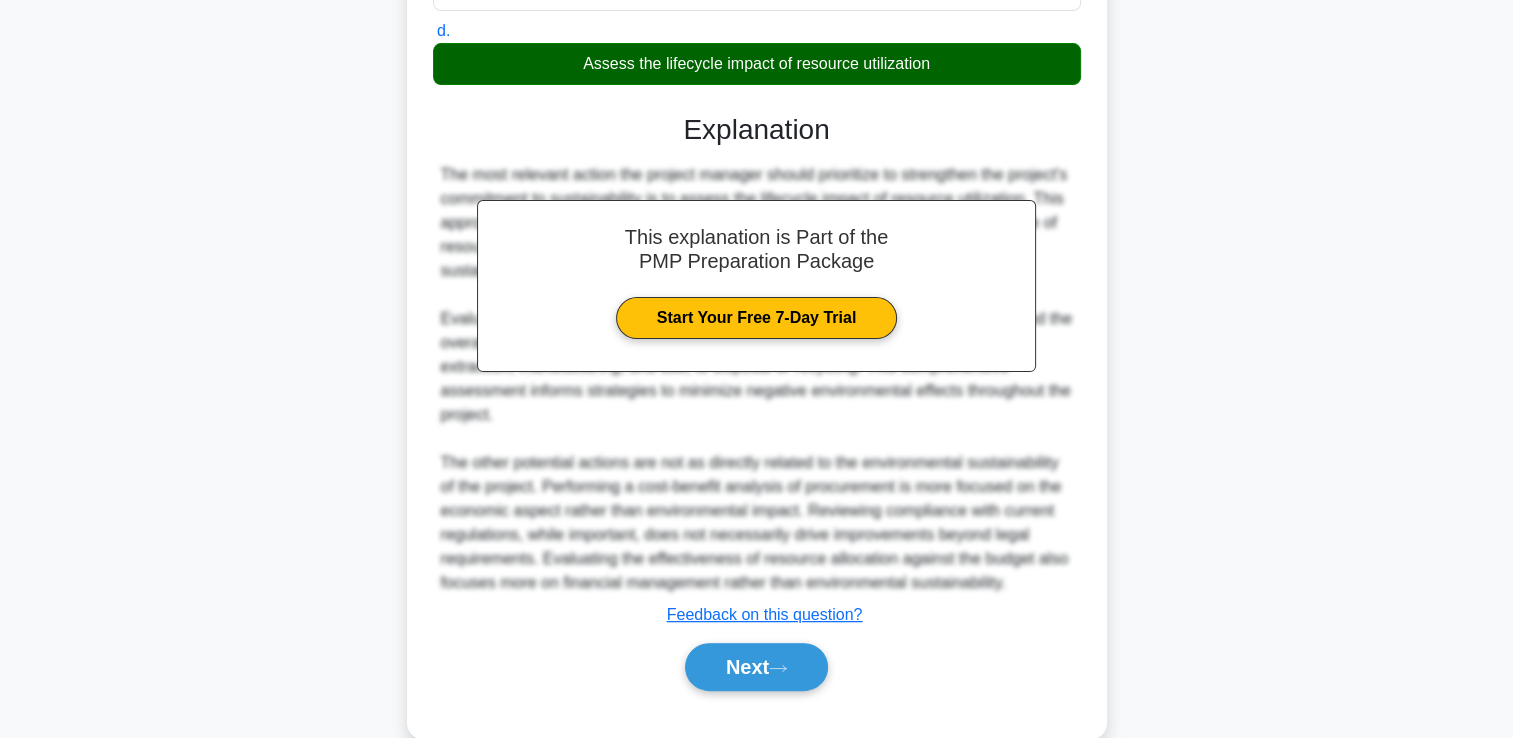 scroll, scrollTop: 493, scrollLeft: 0, axis: vertical 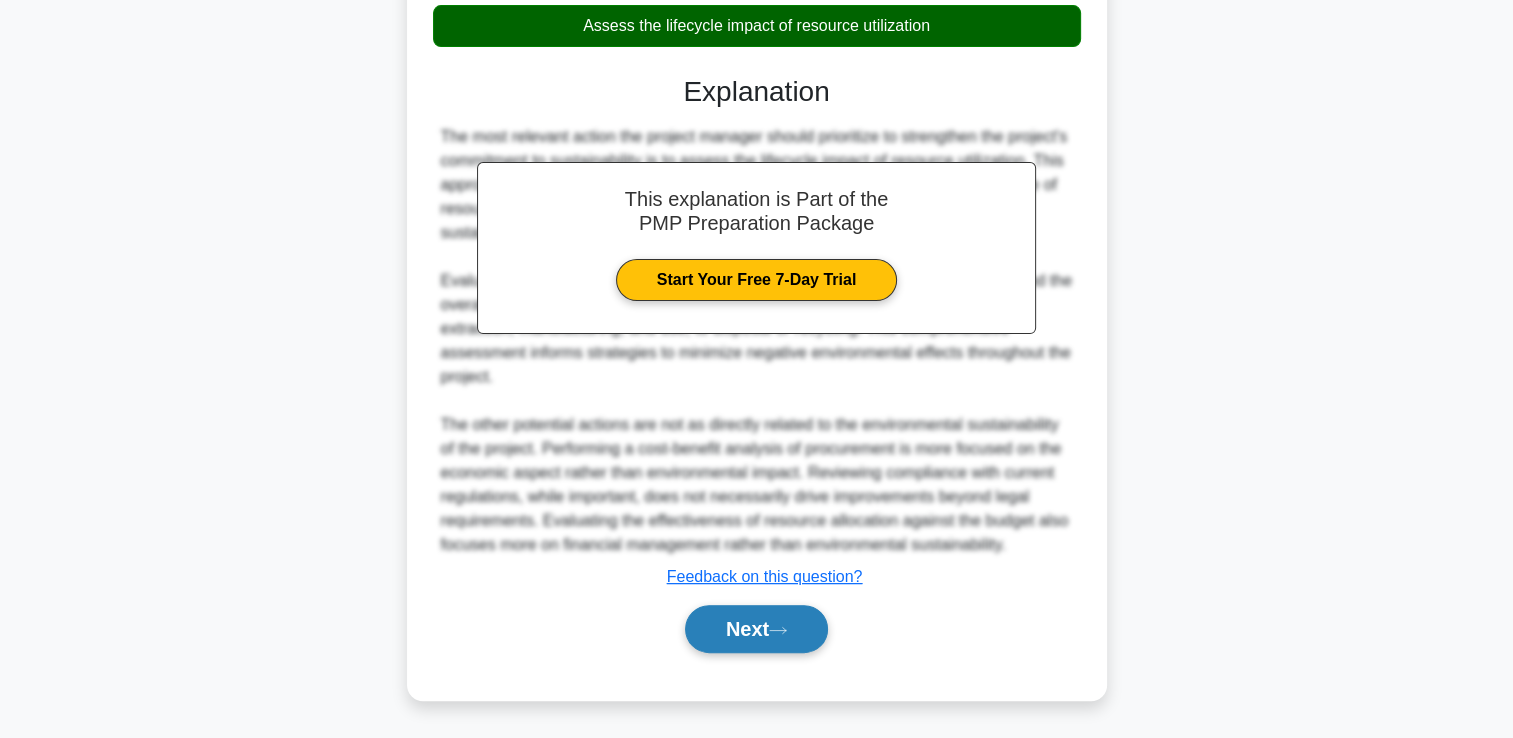 click on "Next" at bounding box center [756, 629] 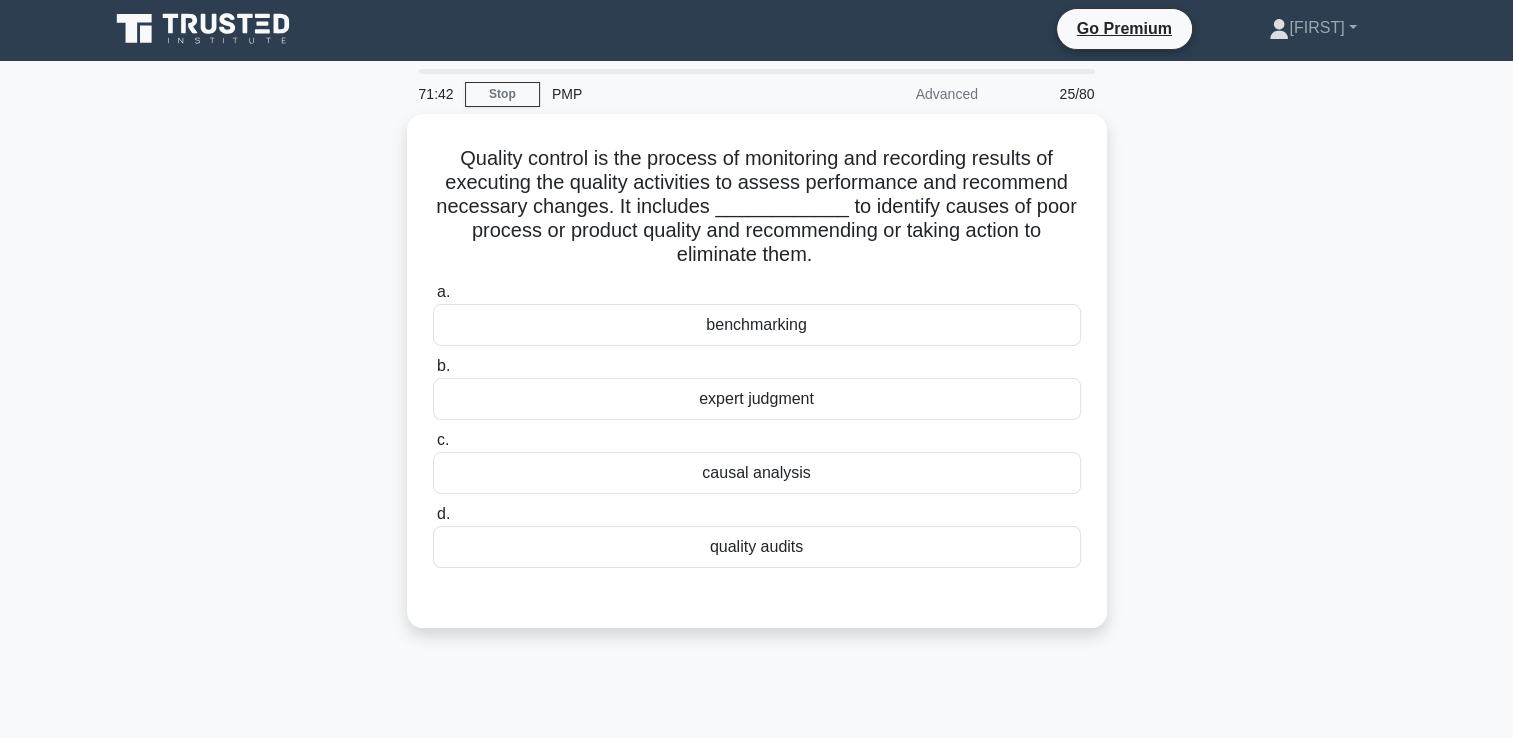 scroll, scrollTop: 0, scrollLeft: 0, axis: both 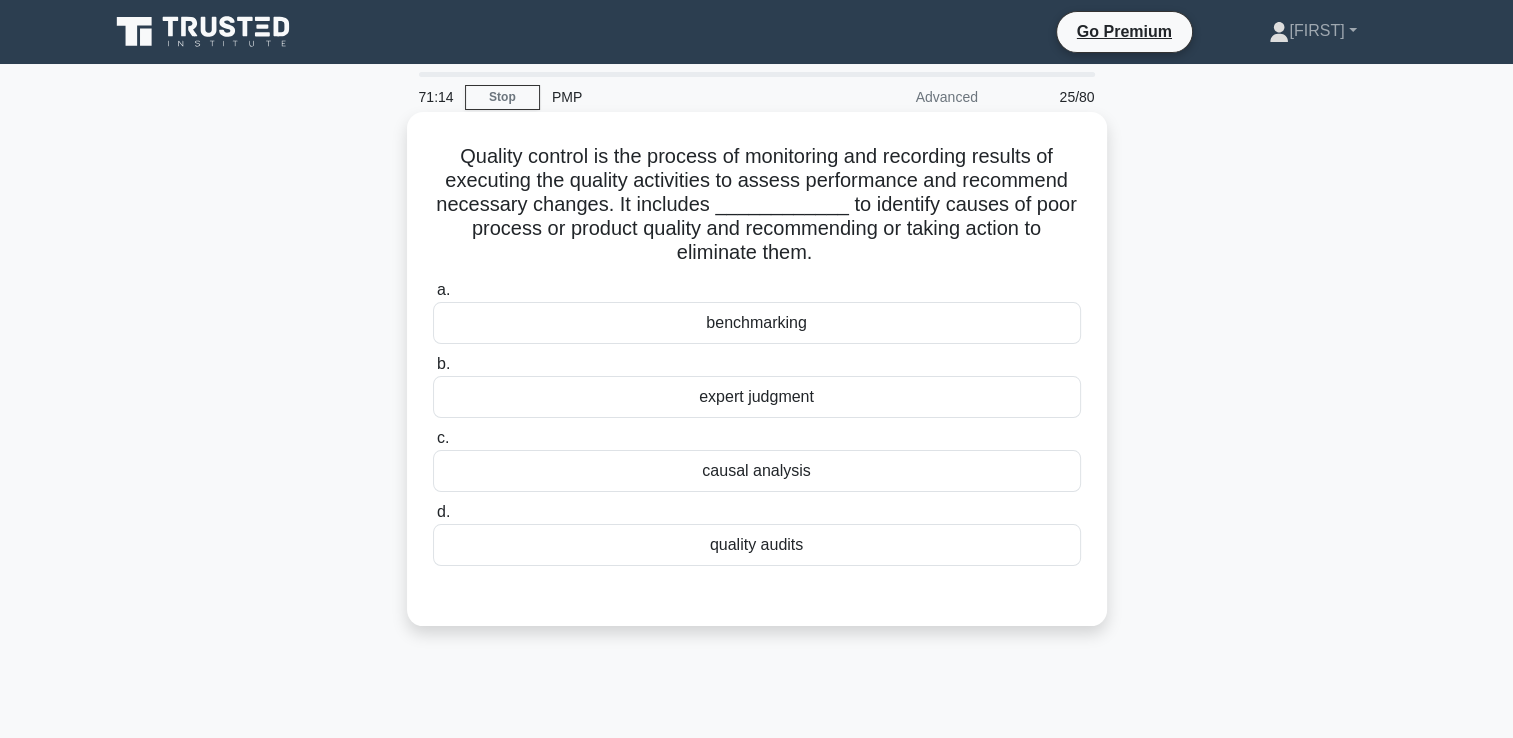 click on "quality audits" at bounding box center (757, 545) 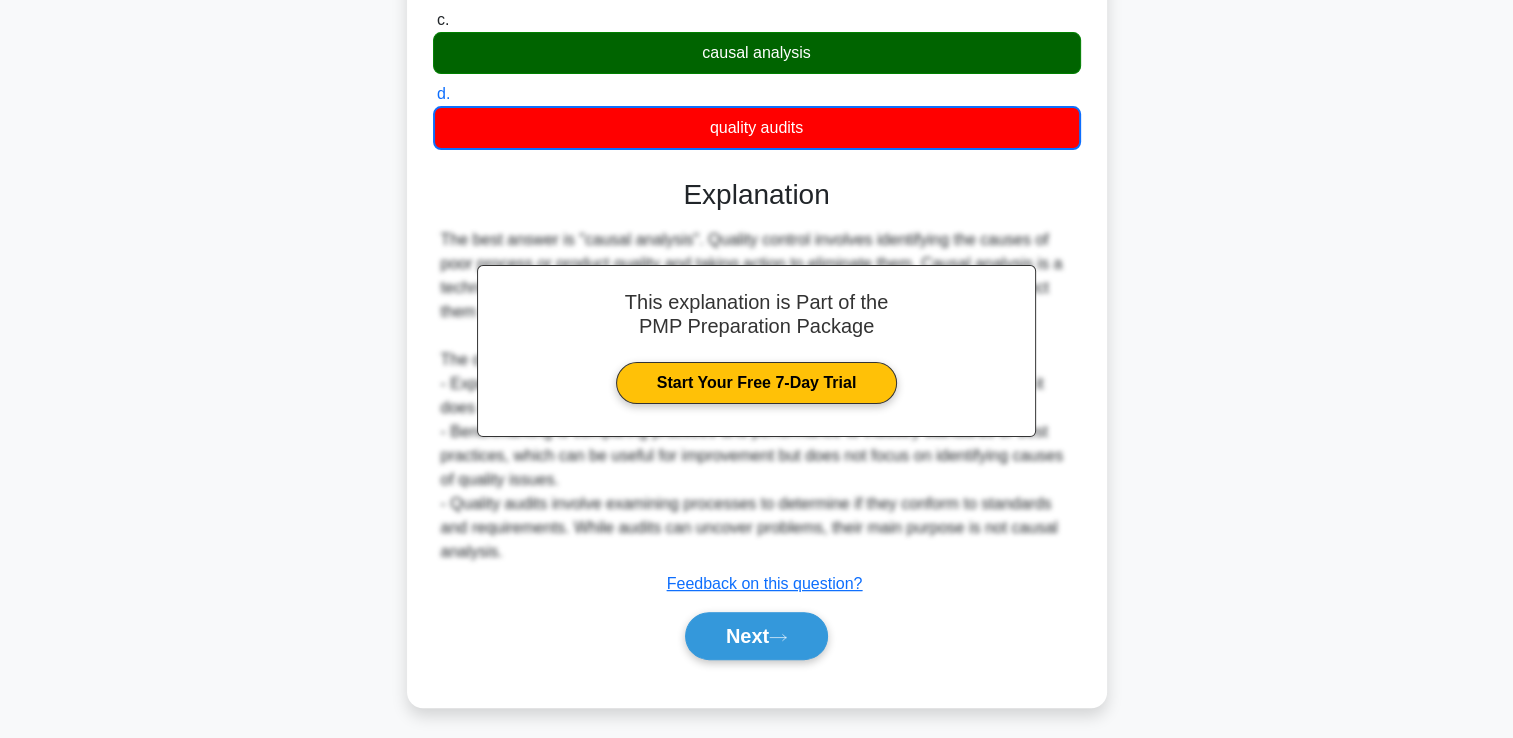 scroll, scrollTop: 423, scrollLeft: 0, axis: vertical 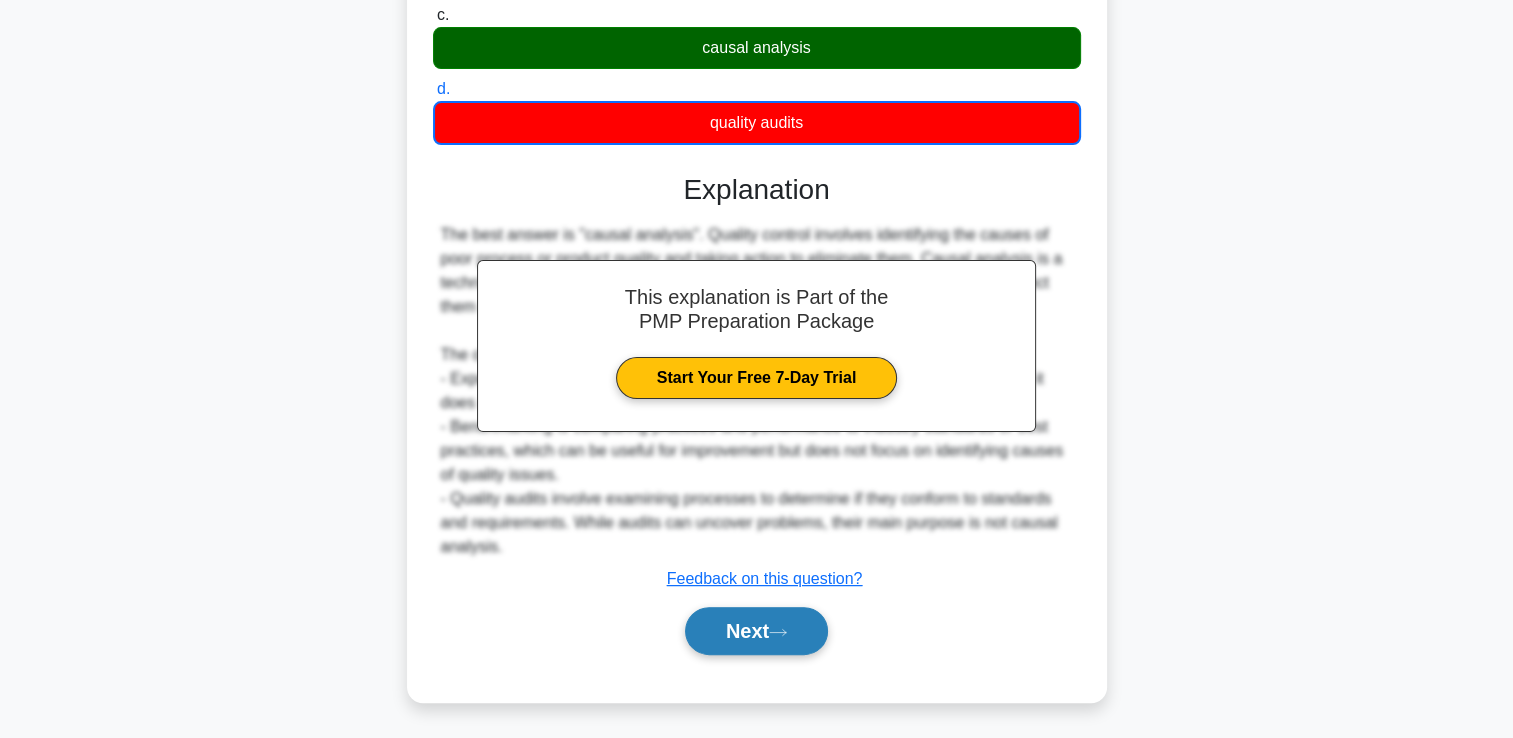 click on "Next" at bounding box center [756, 631] 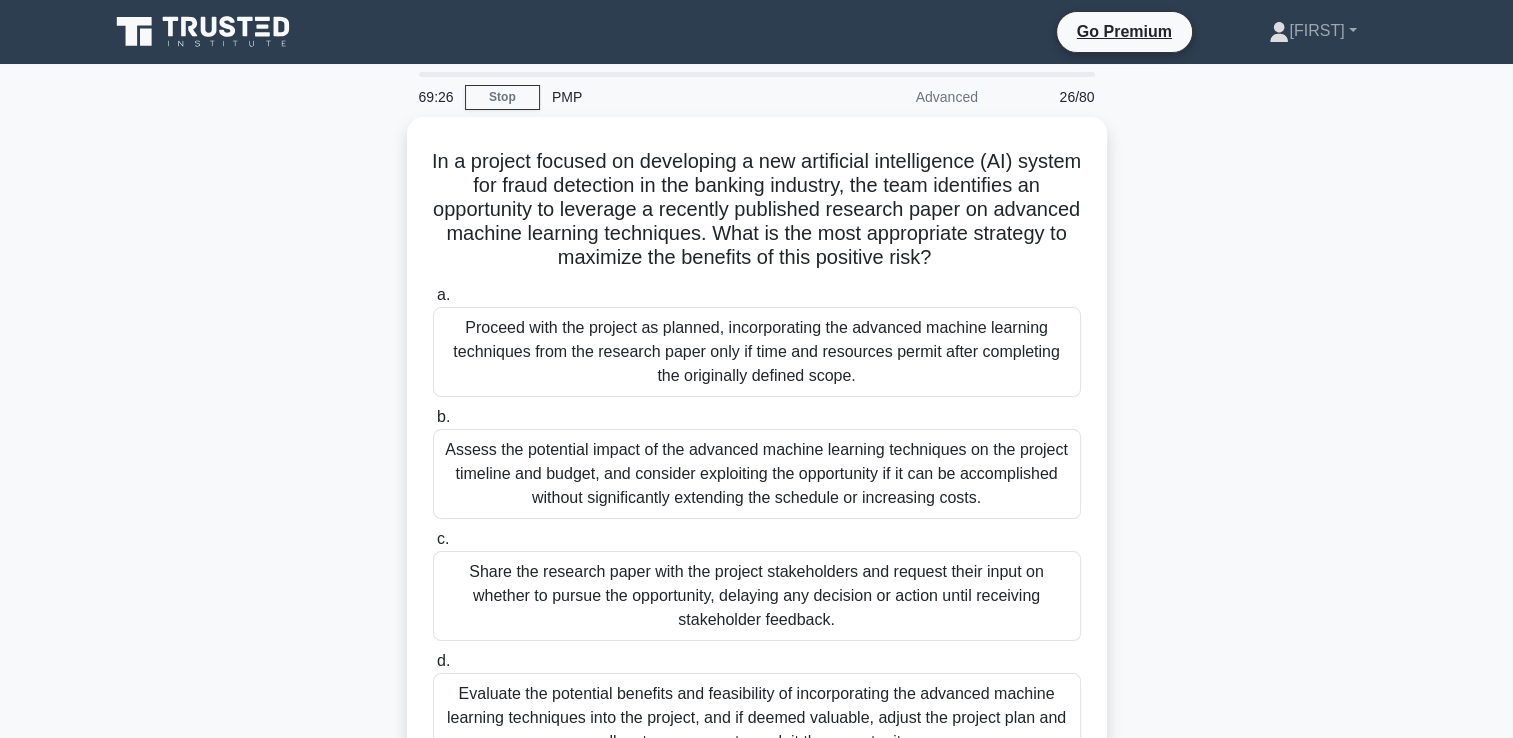 scroll, scrollTop: 100, scrollLeft: 0, axis: vertical 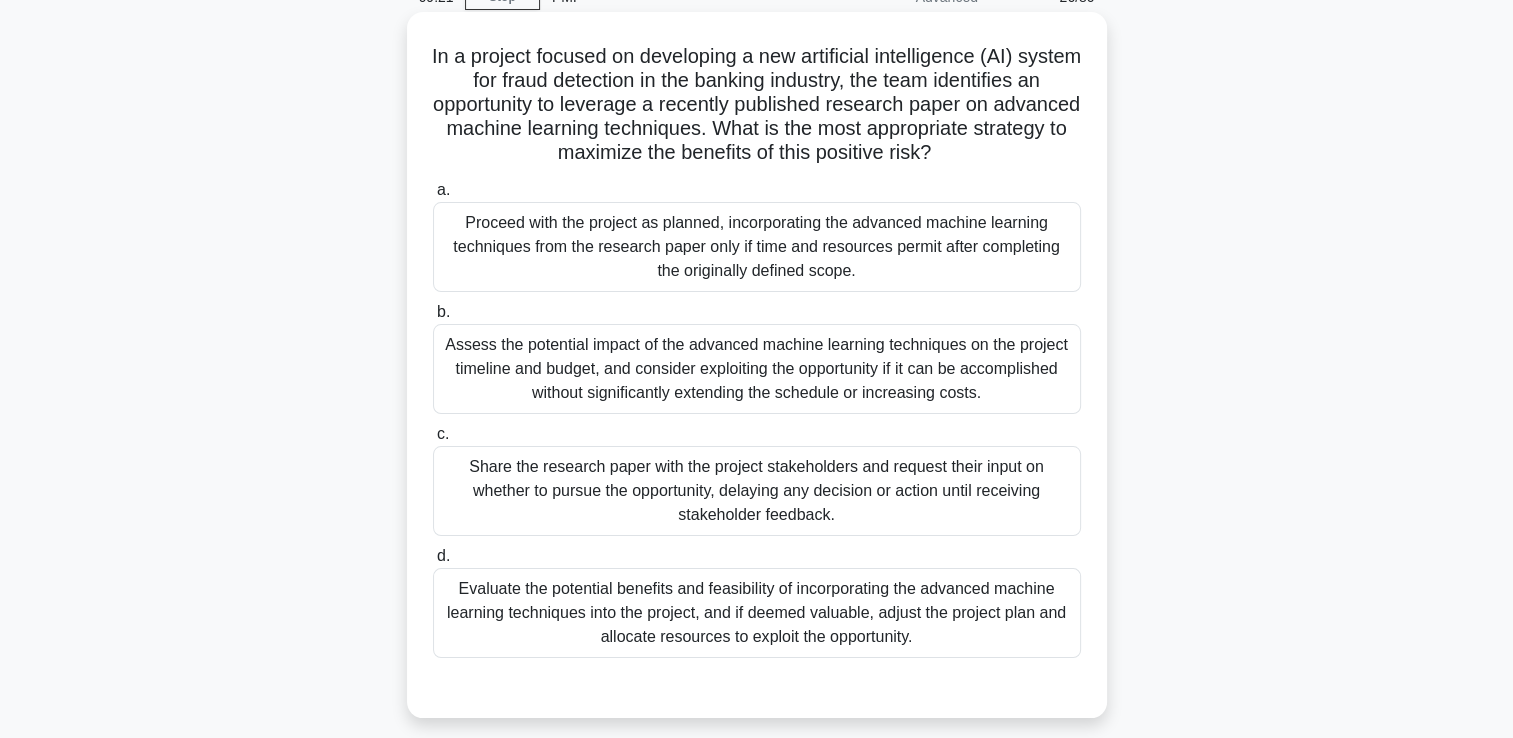 click on "Evaluate the potential benefits and feasibility of incorporating the advanced machine learning techniques into the project, and if deemed valuable, adjust the project plan and allocate resources to exploit the opportunity." at bounding box center [757, 613] 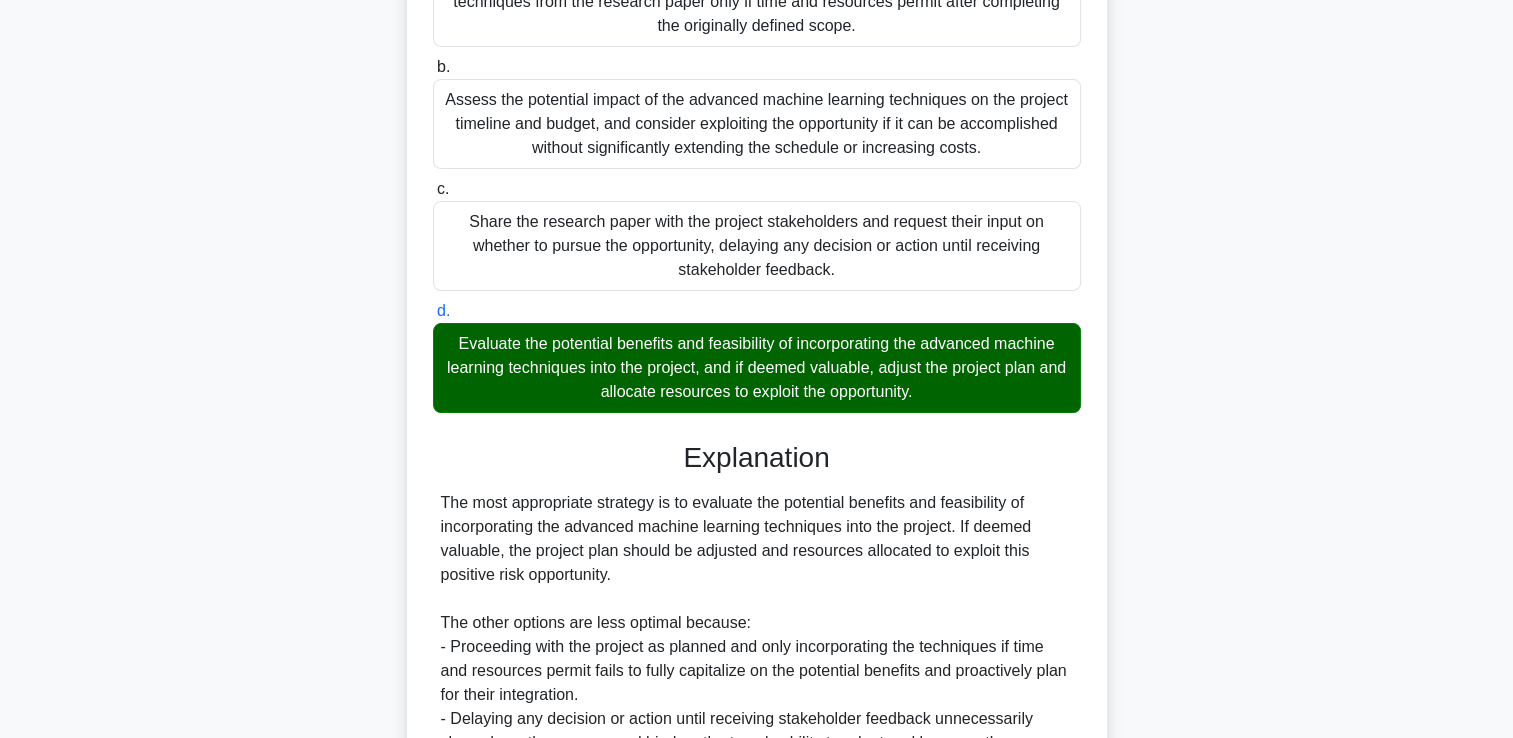 scroll, scrollTop: 600, scrollLeft: 0, axis: vertical 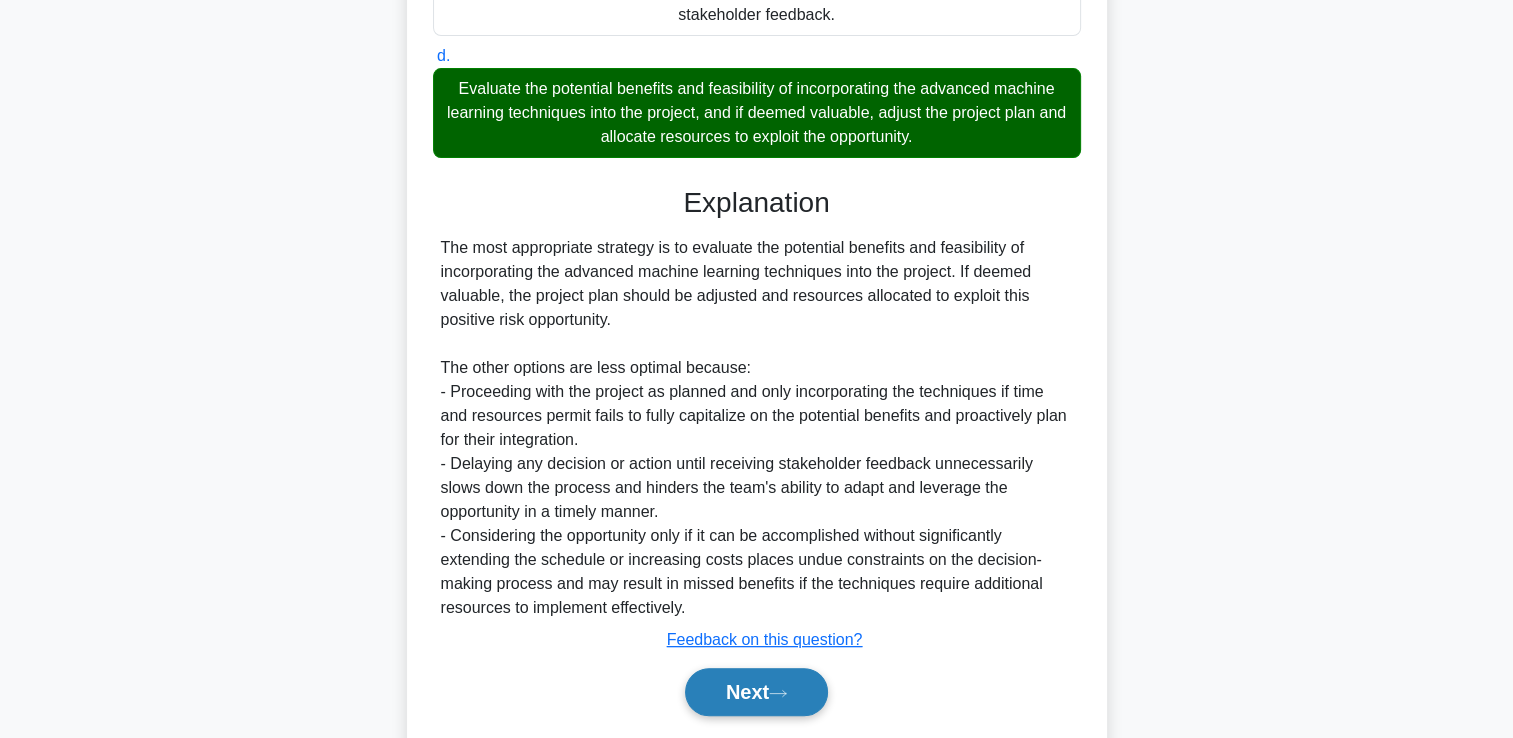 click on "Next" at bounding box center (756, 692) 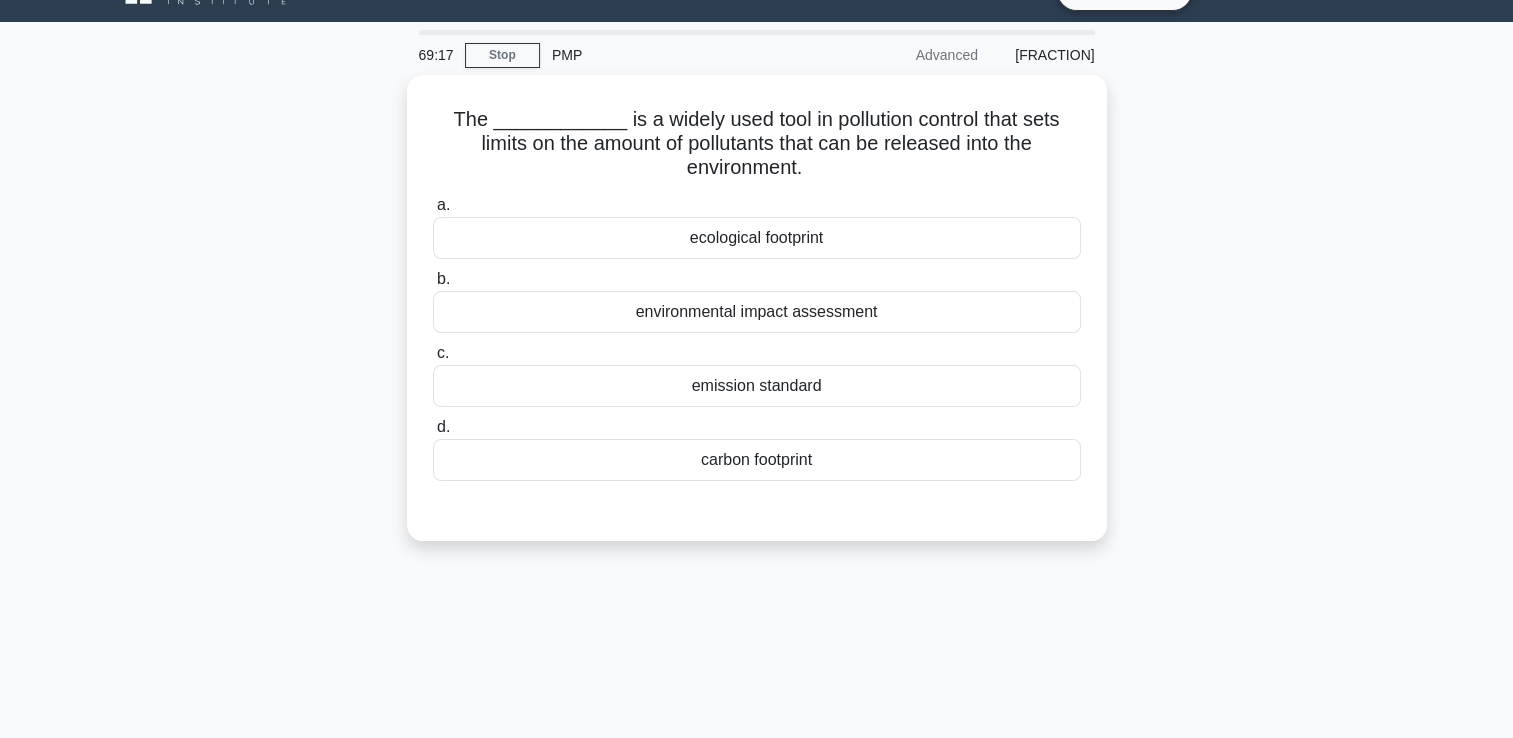 scroll, scrollTop: 0, scrollLeft: 0, axis: both 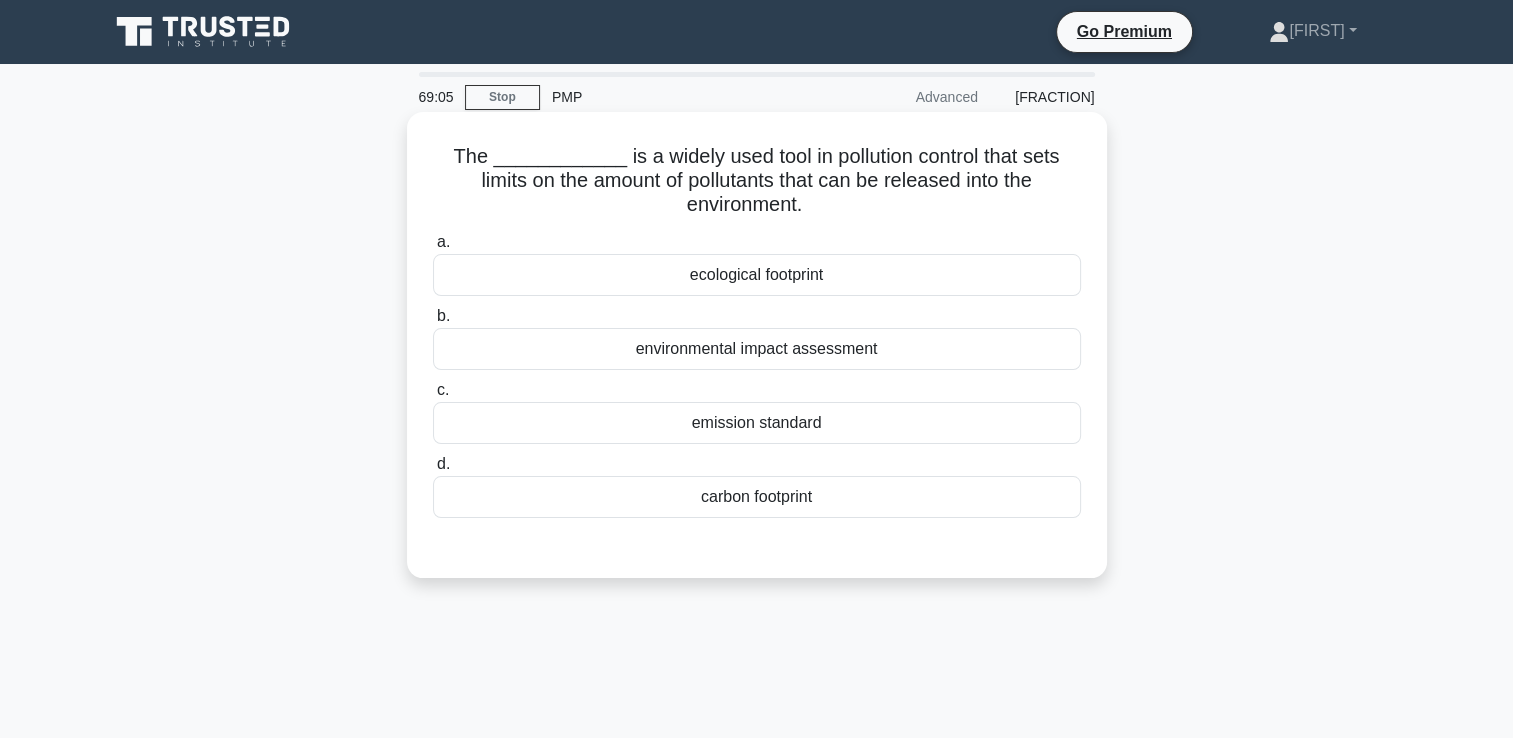 click on "emission standard" at bounding box center (757, 423) 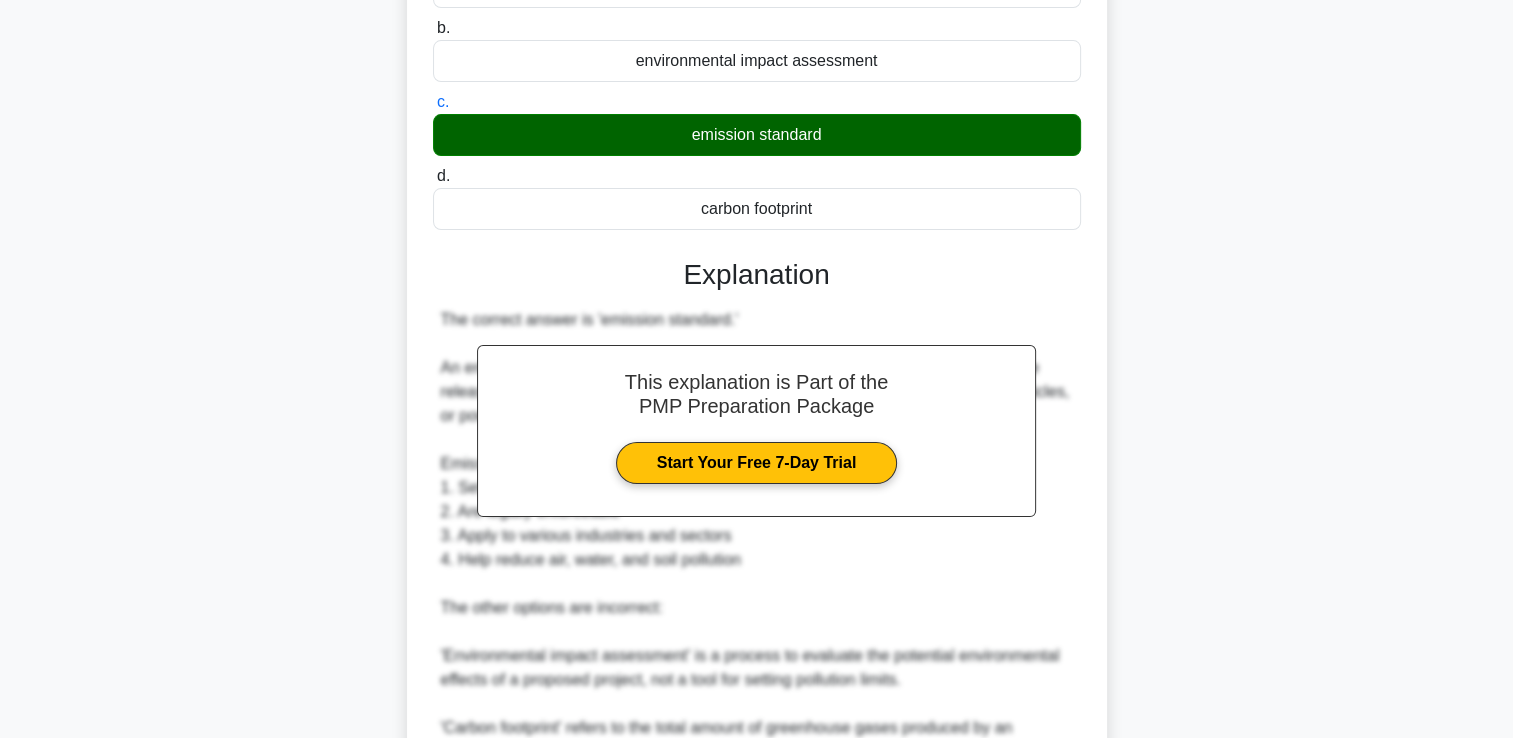 scroll, scrollTop: 500, scrollLeft: 0, axis: vertical 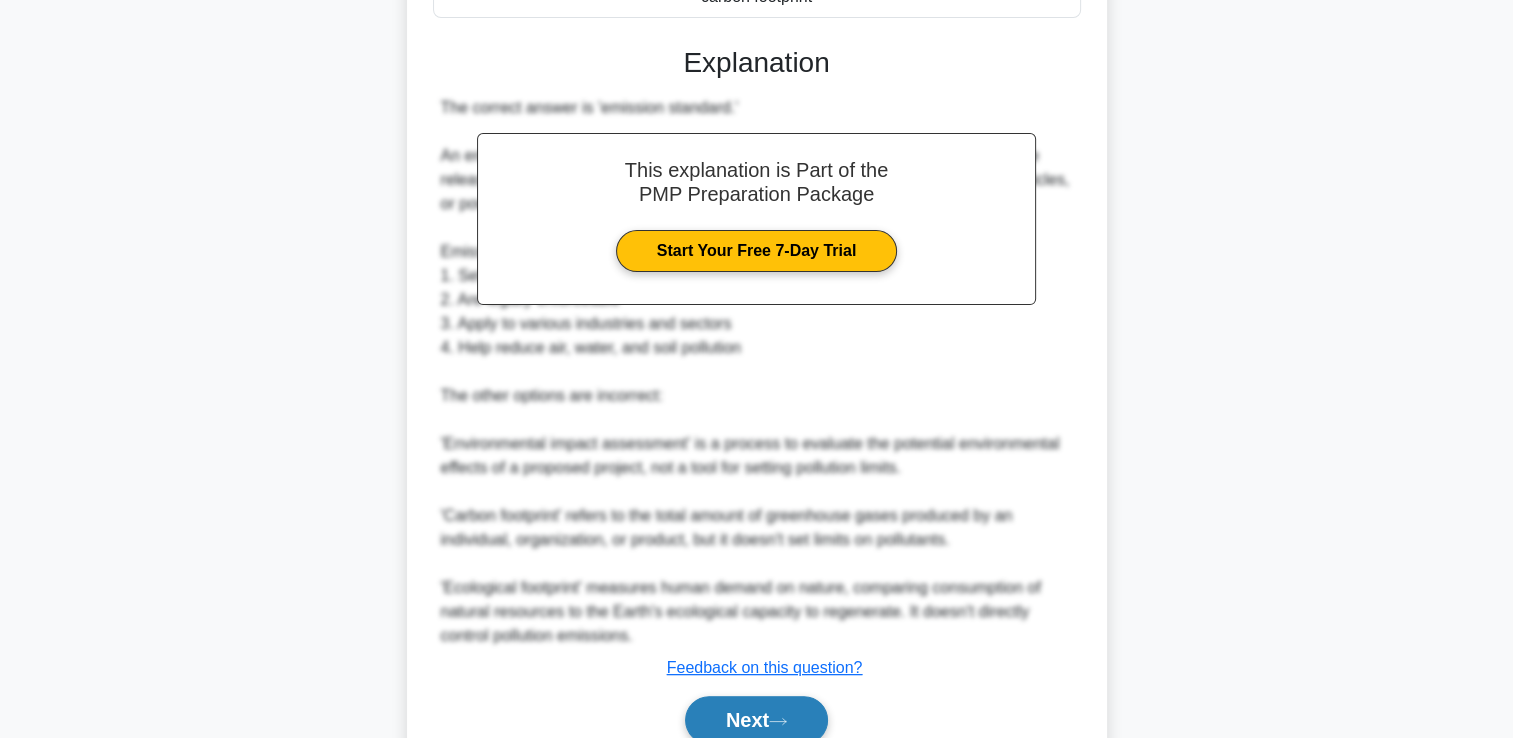 click on "Next" at bounding box center (756, 720) 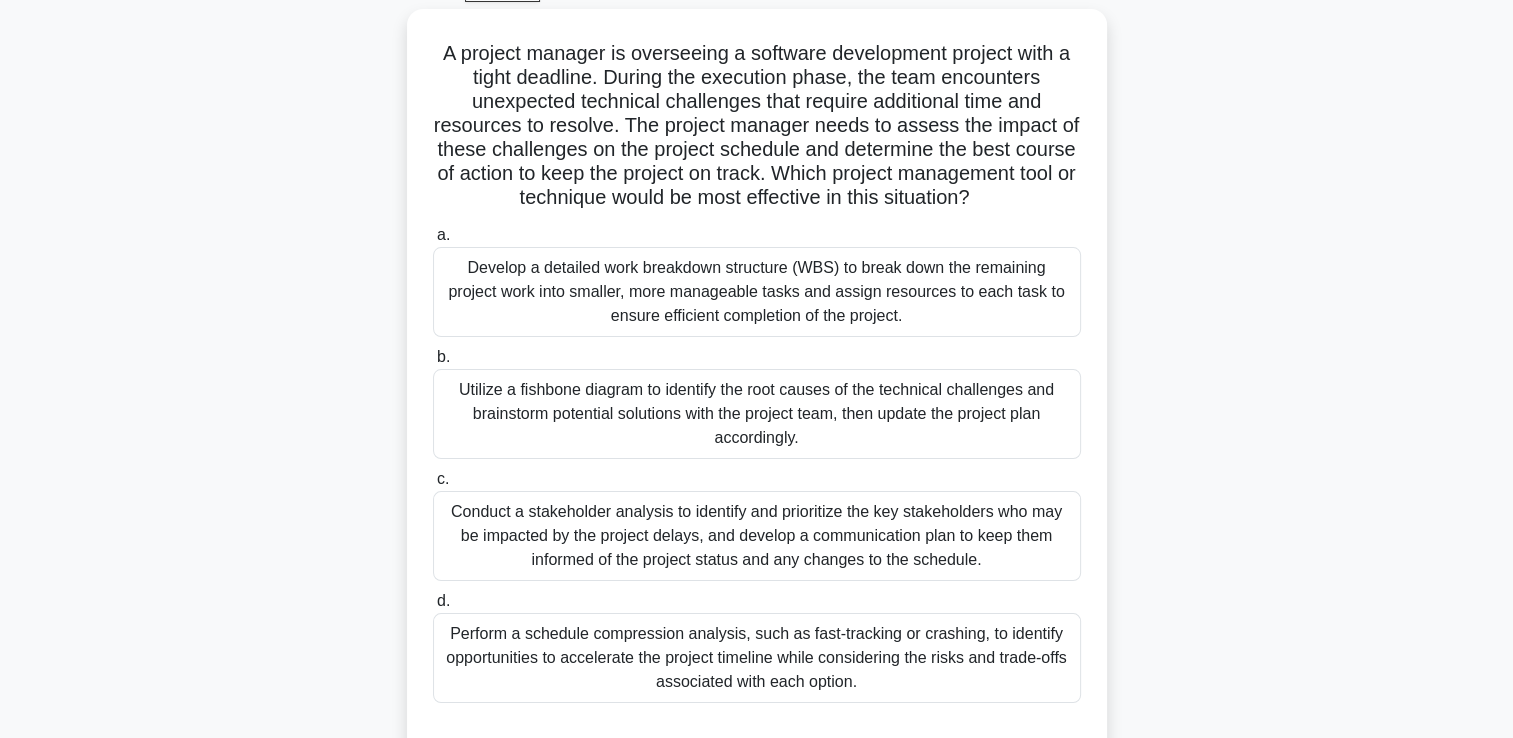 scroll, scrollTop: 142, scrollLeft: 0, axis: vertical 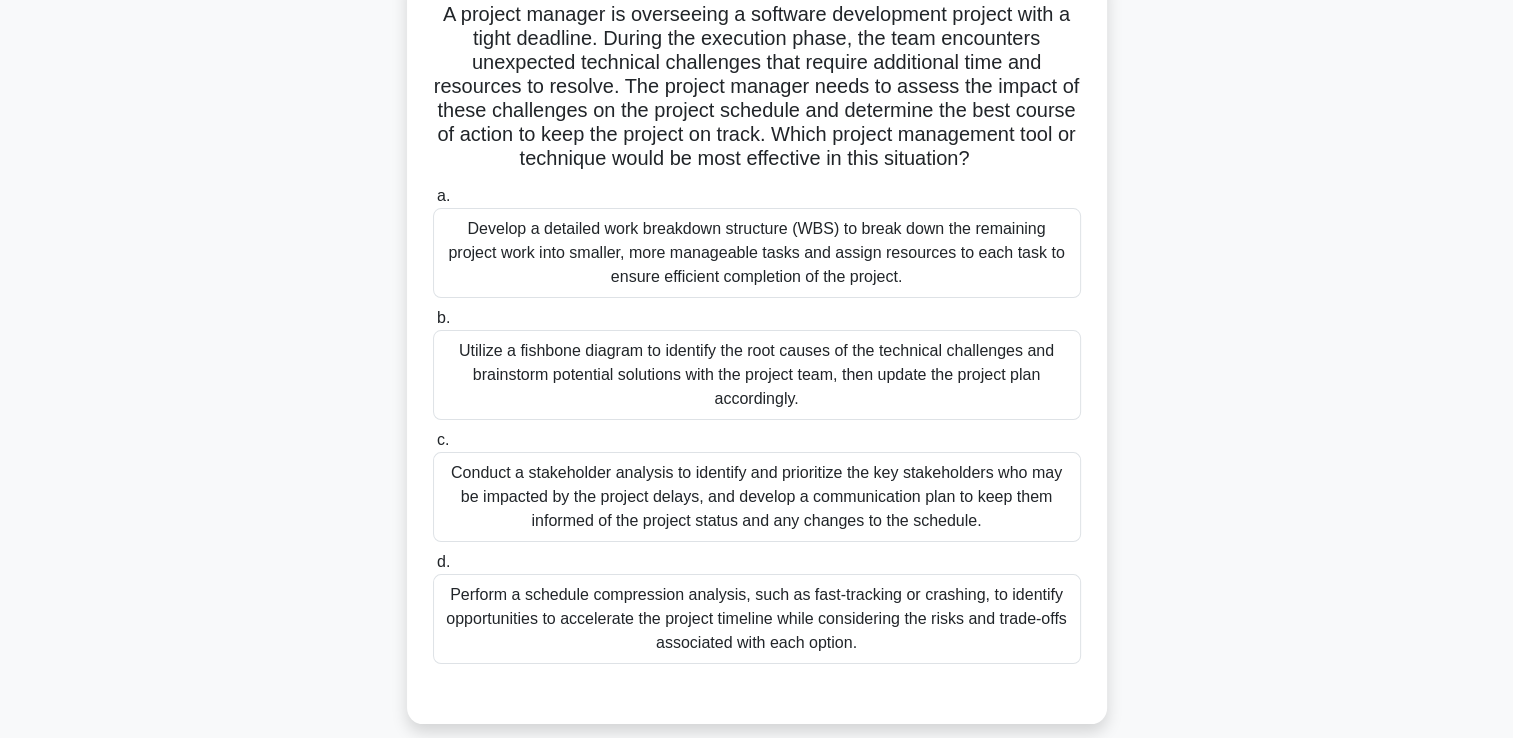 click on "Utilize a fishbone diagram to identify the root causes of the technical challenges and brainstorm potential solutions with the project team, then update the project plan accordingly." at bounding box center (757, 375) 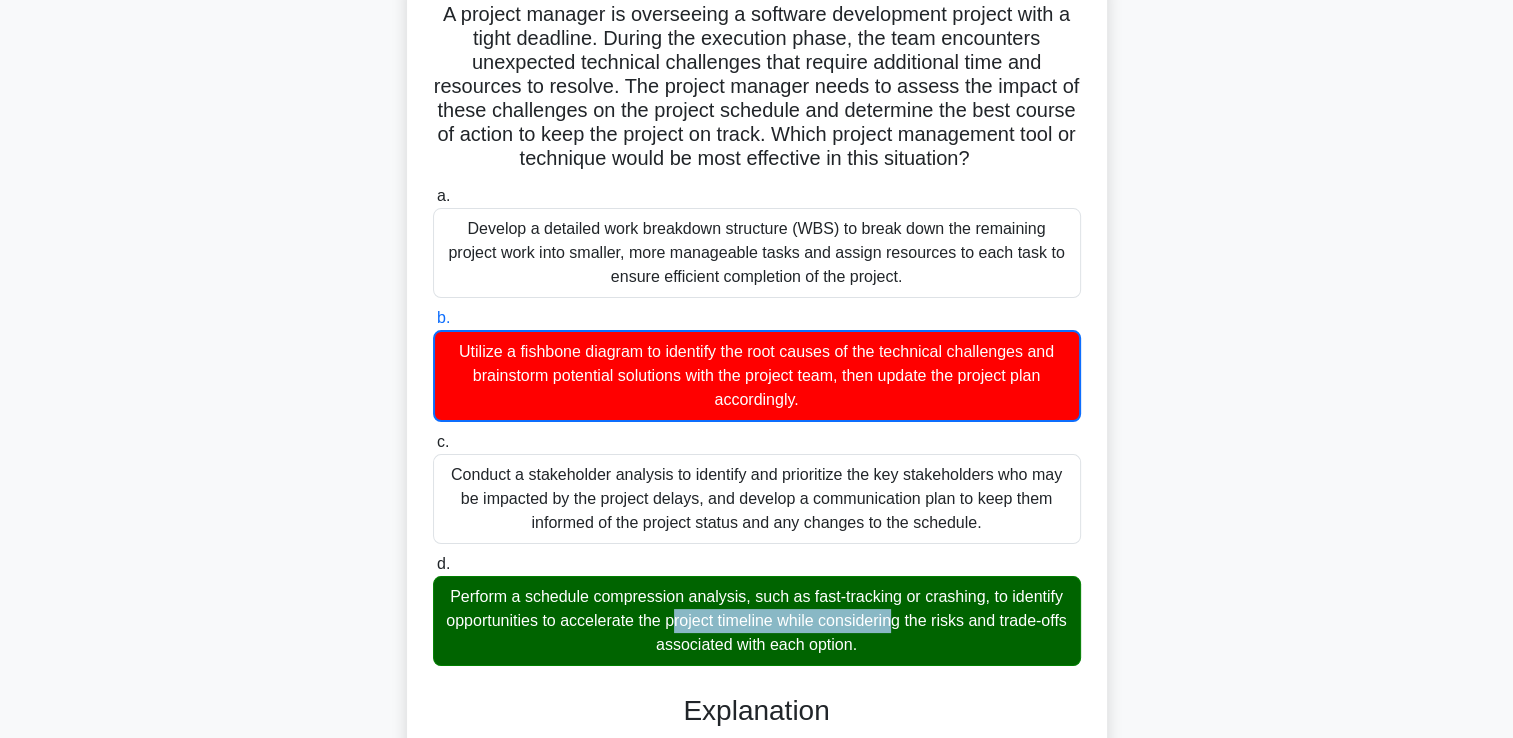 drag, startPoint x: 520, startPoint y: 591, endPoint x: 760, endPoint y: 596, distance: 240.05208 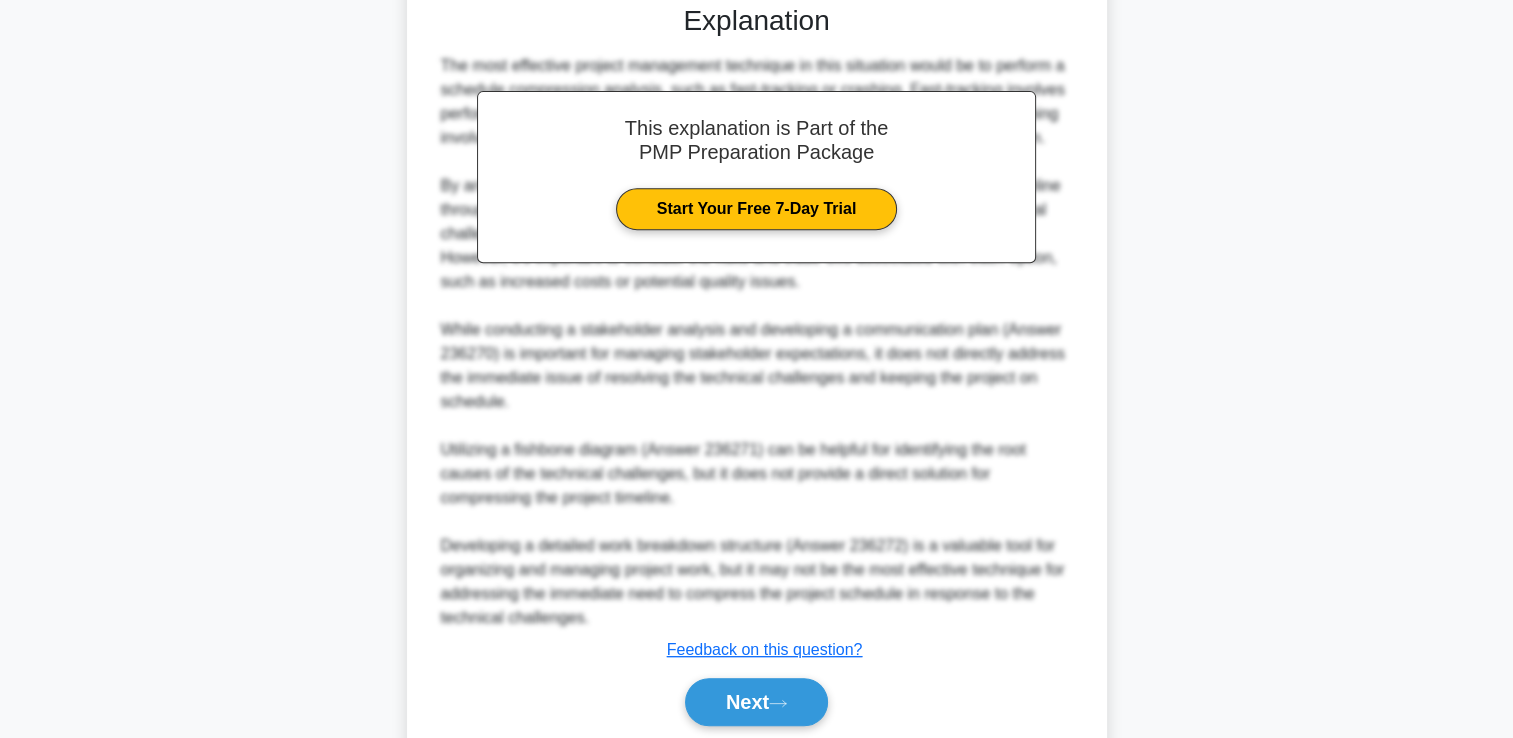 scroll, scrollTop: 903, scrollLeft: 0, axis: vertical 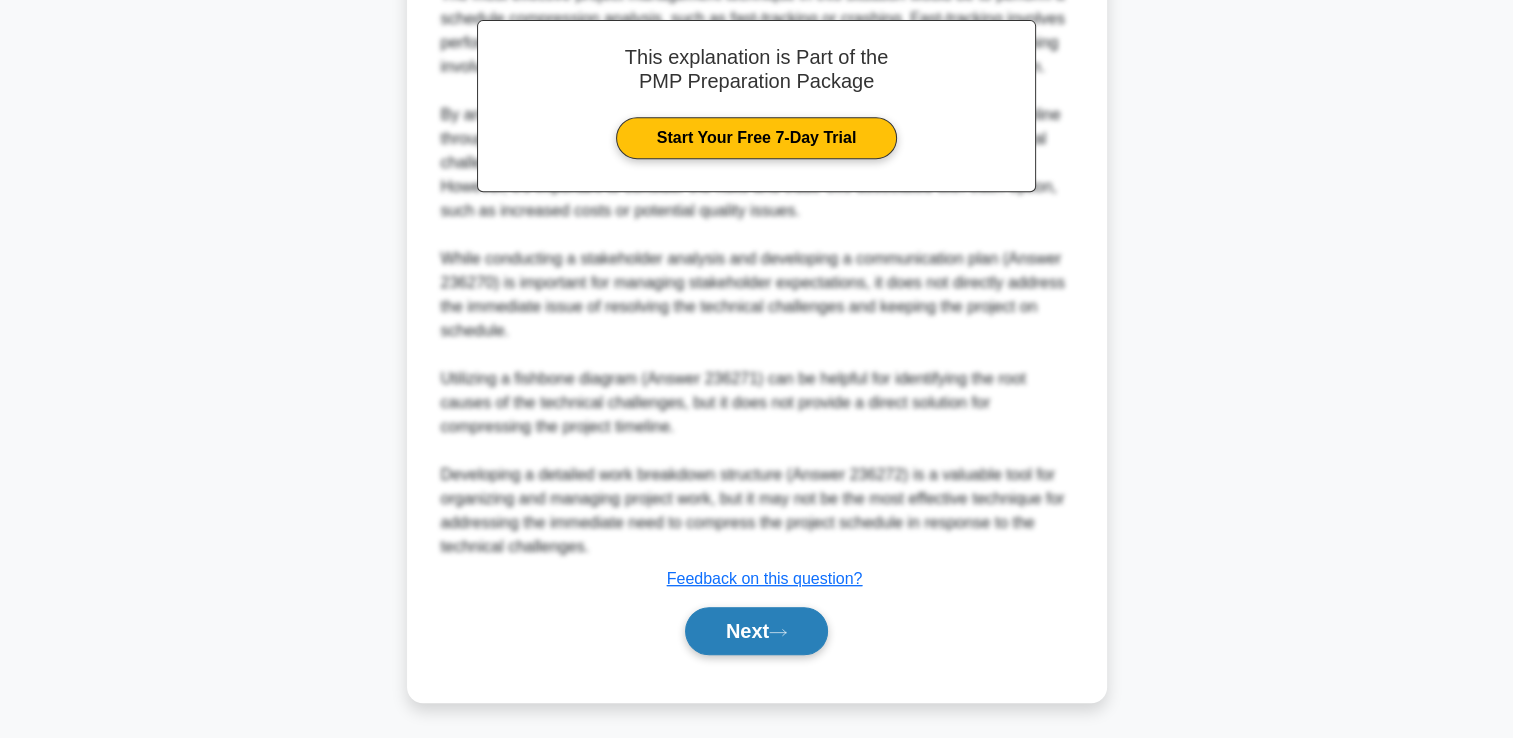 click on "Next" at bounding box center (756, 631) 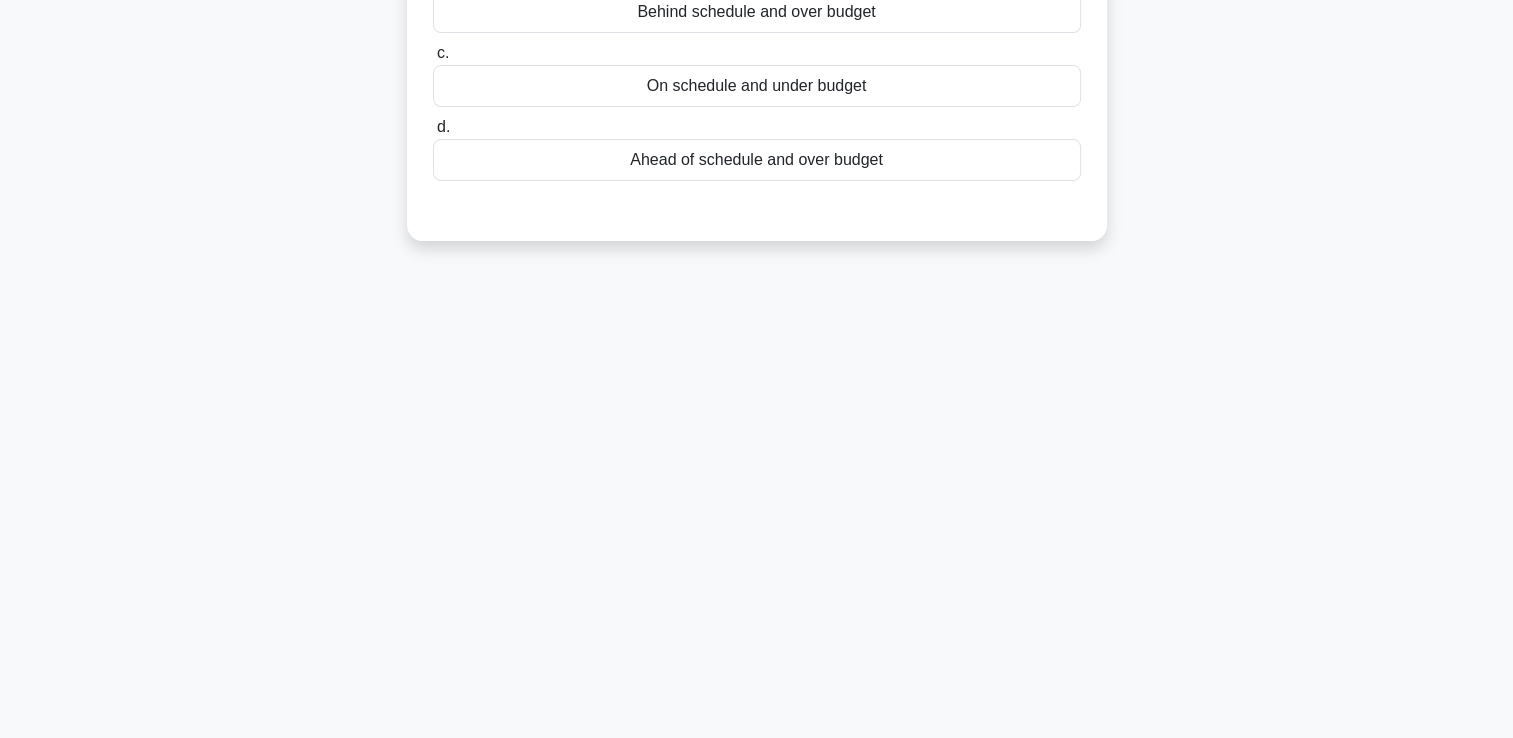 scroll, scrollTop: 0, scrollLeft: 0, axis: both 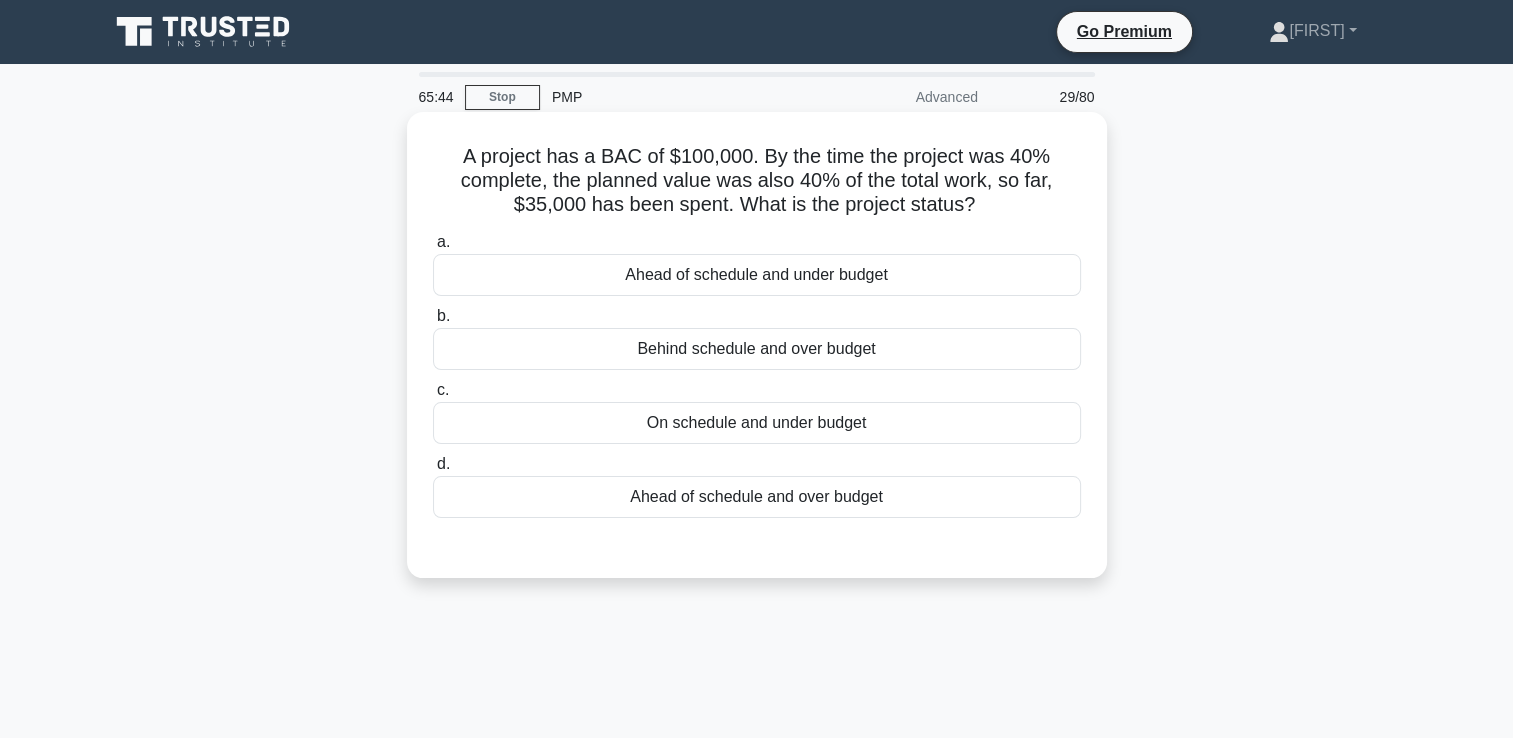 click on "On schedule and under budget" at bounding box center (757, 423) 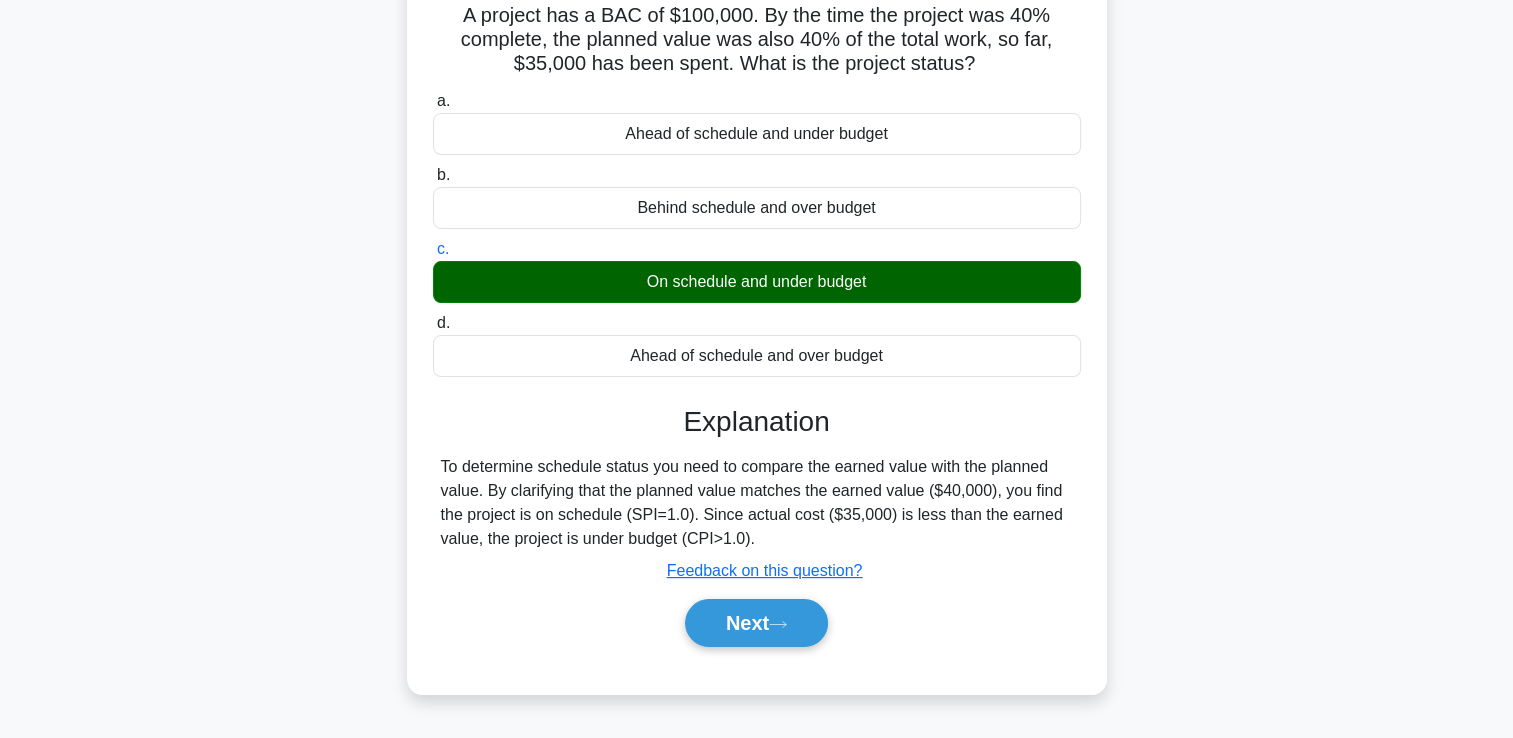 scroll, scrollTop: 342, scrollLeft: 0, axis: vertical 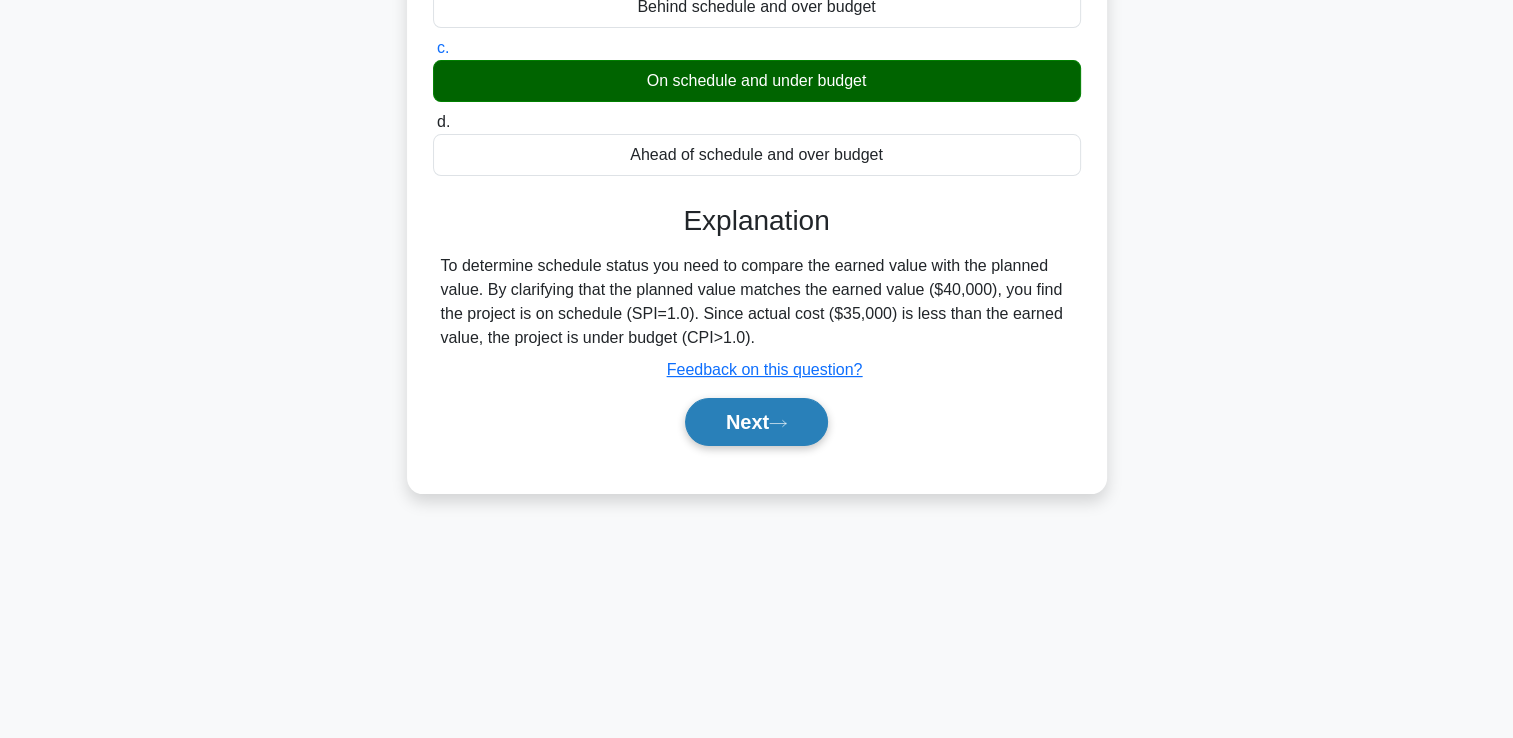 click on "Next" at bounding box center (756, 422) 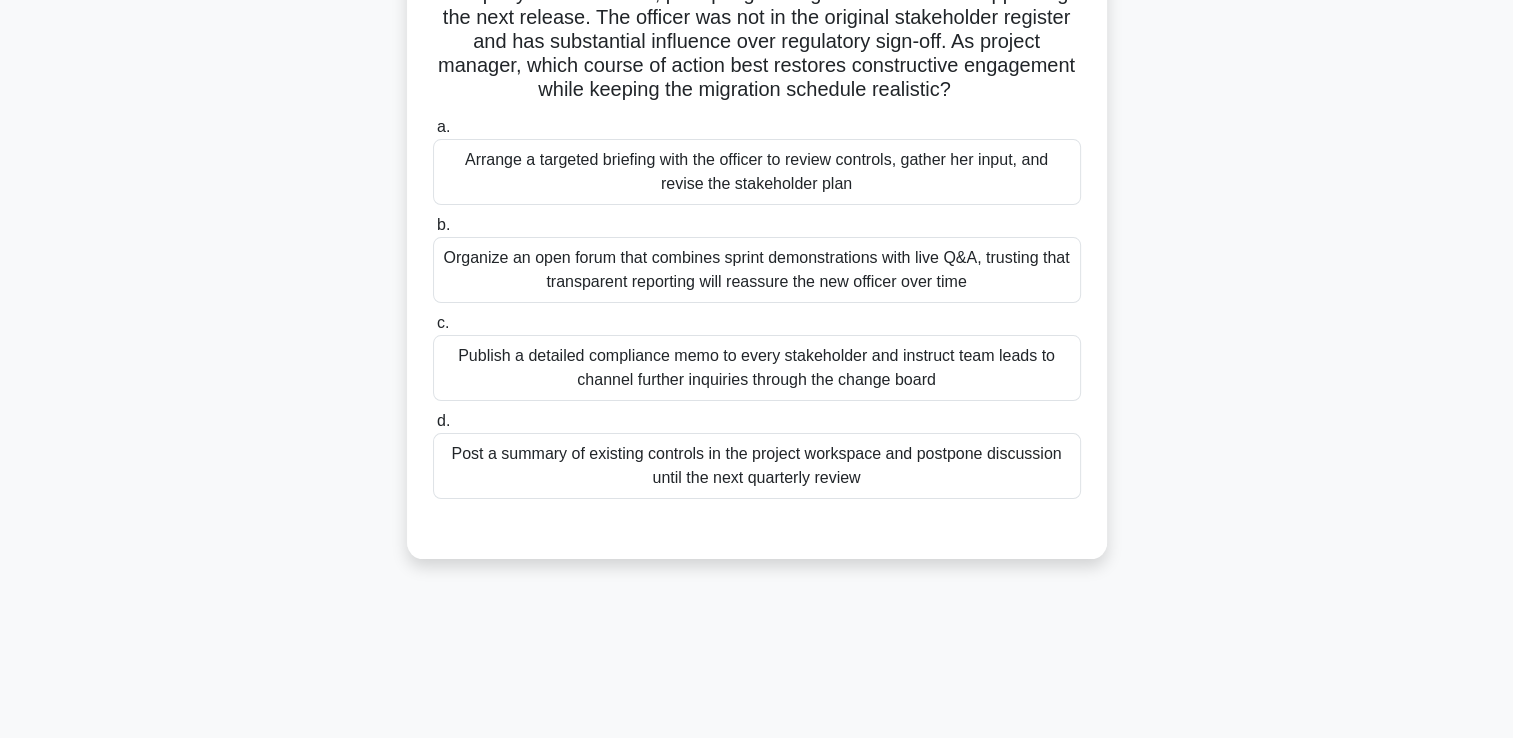 scroll, scrollTop: 0, scrollLeft: 0, axis: both 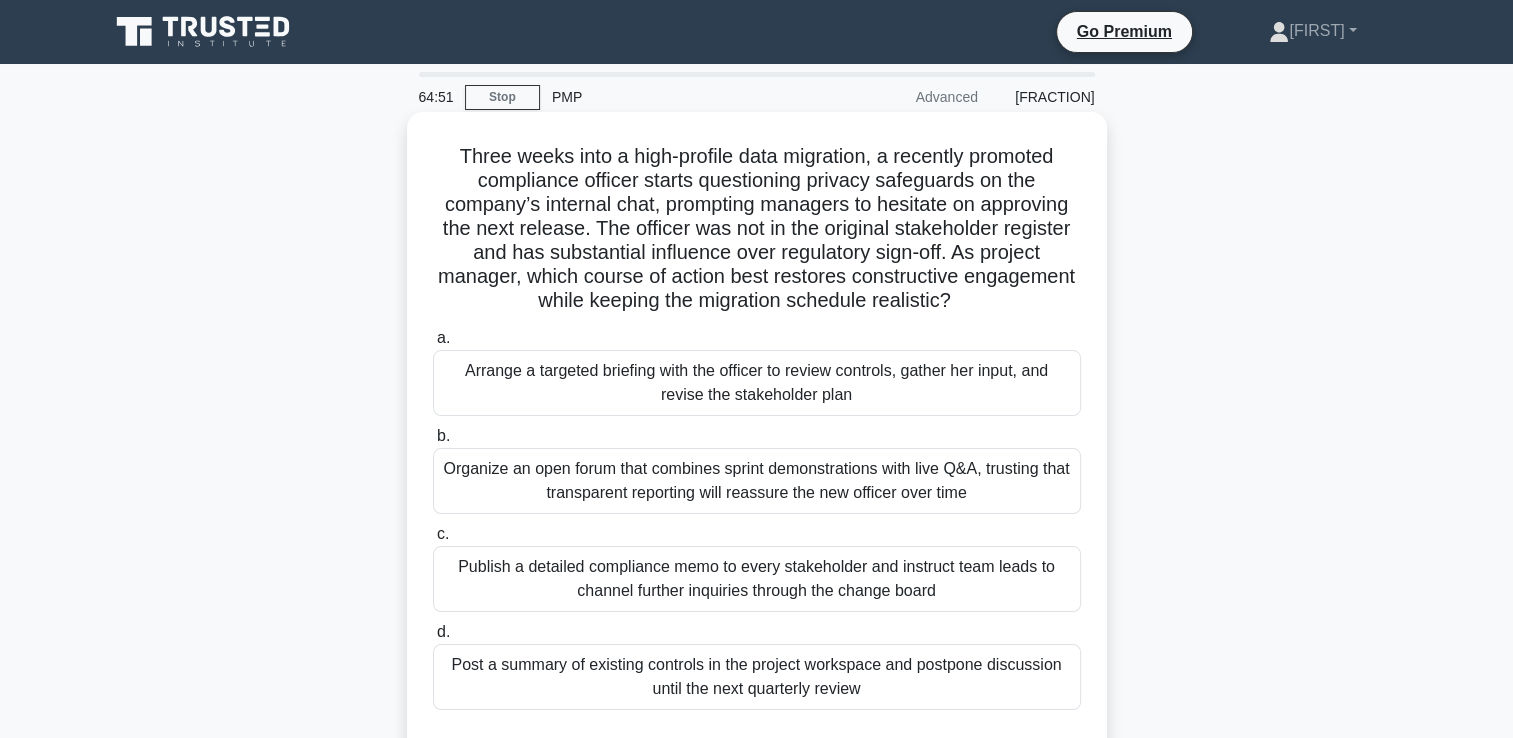 click on "Arrange a targeted briefing with the officer to review controls, gather her input, and revise the stakeholder plan" at bounding box center [757, 383] 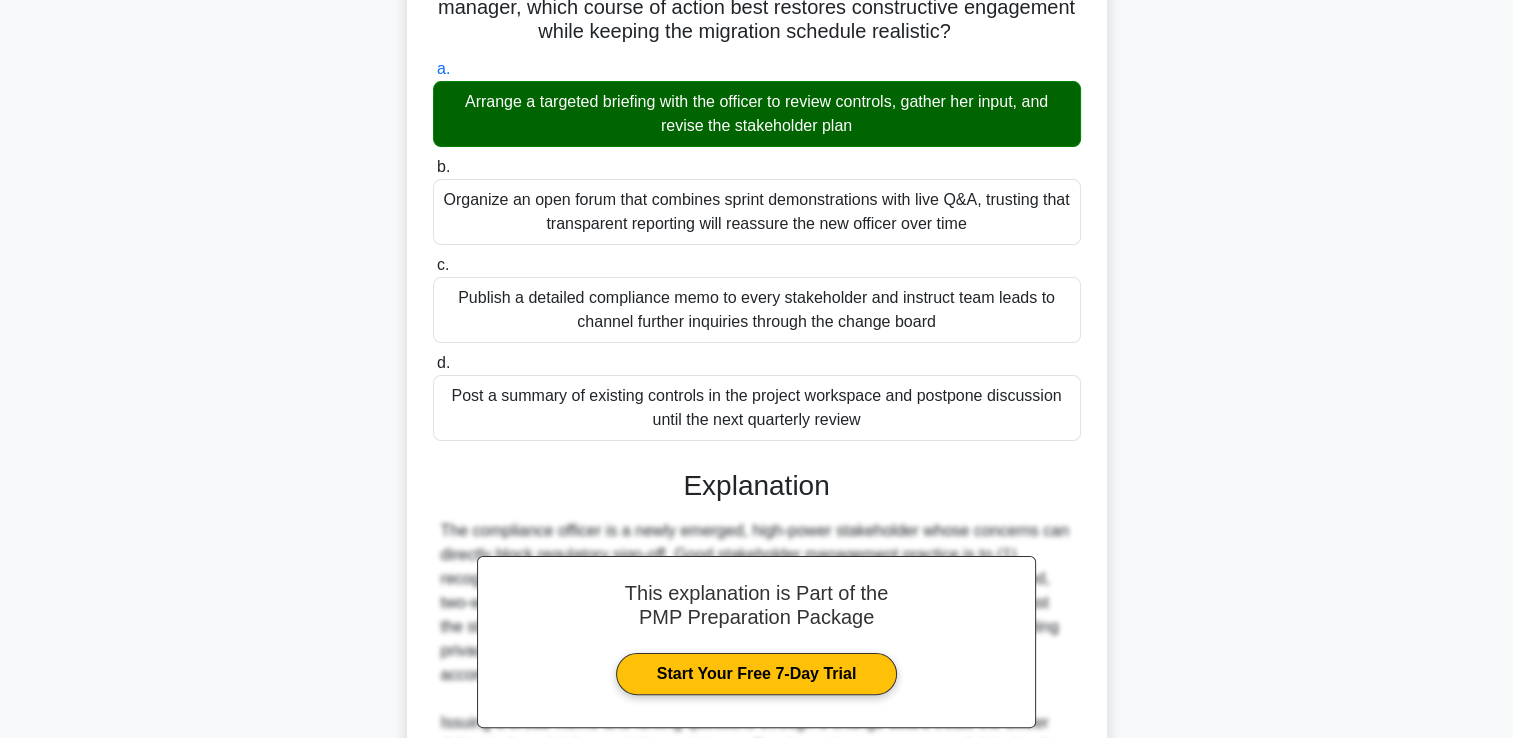 scroll, scrollTop: 500, scrollLeft: 0, axis: vertical 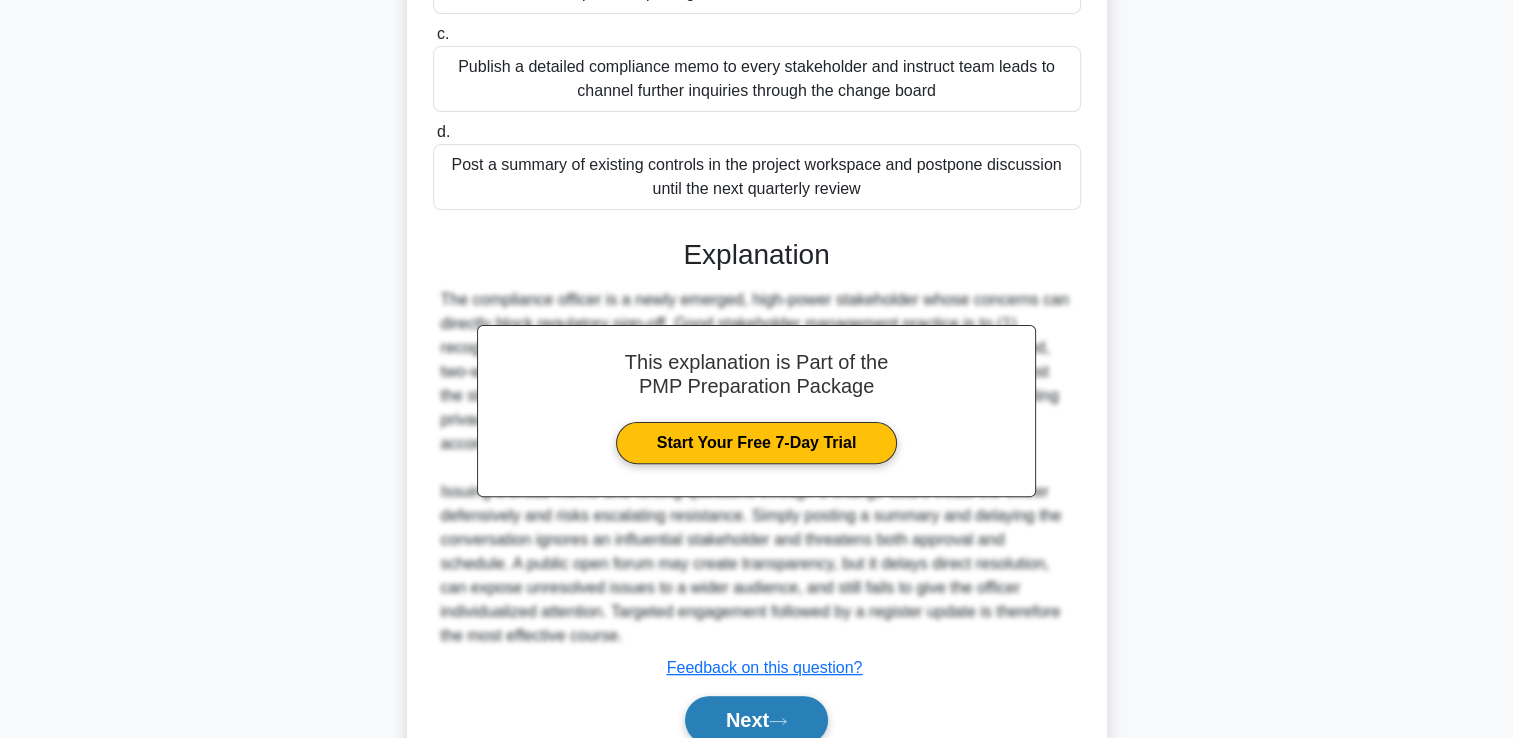 click on "Next" at bounding box center (756, 720) 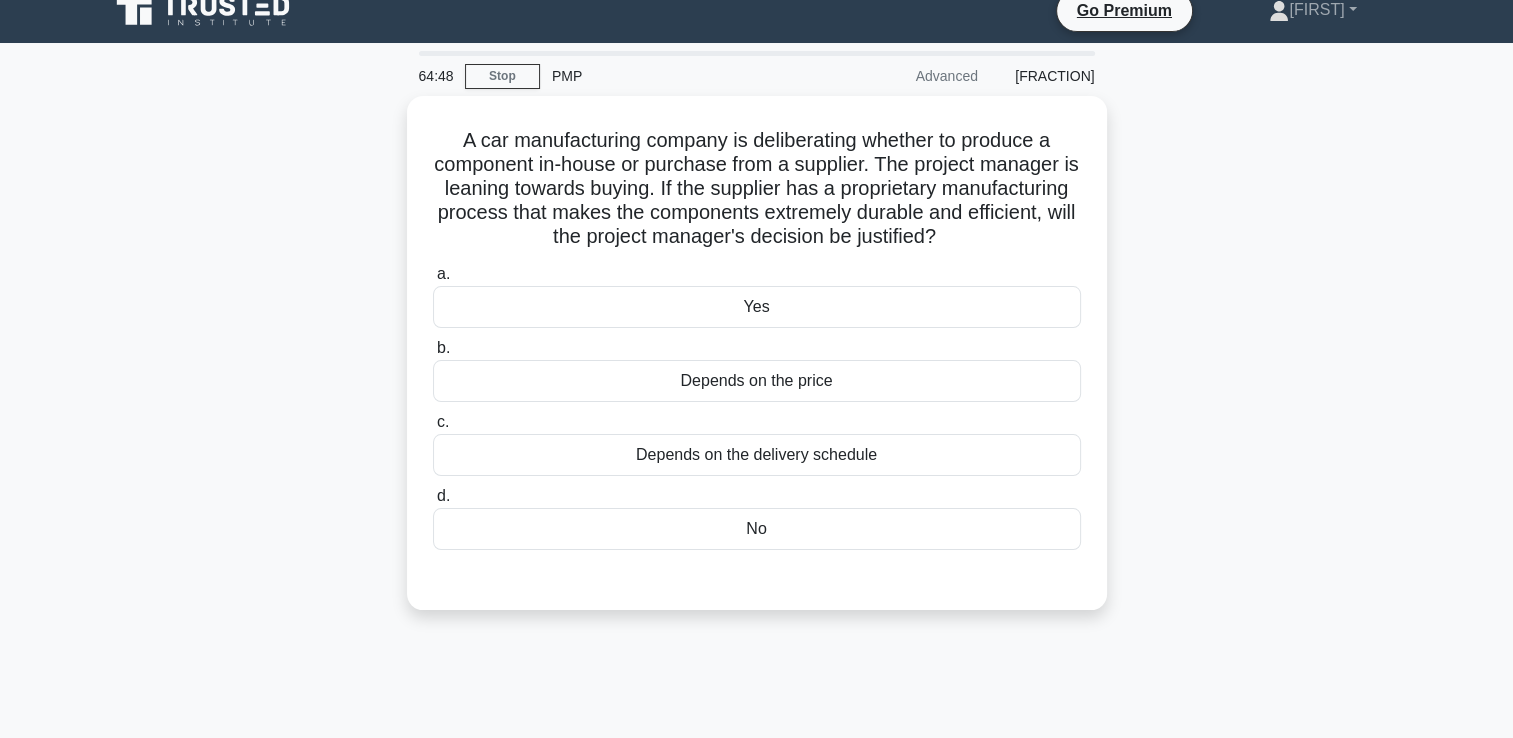 scroll, scrollTop: 0, scrollLeft: 0, axis: both 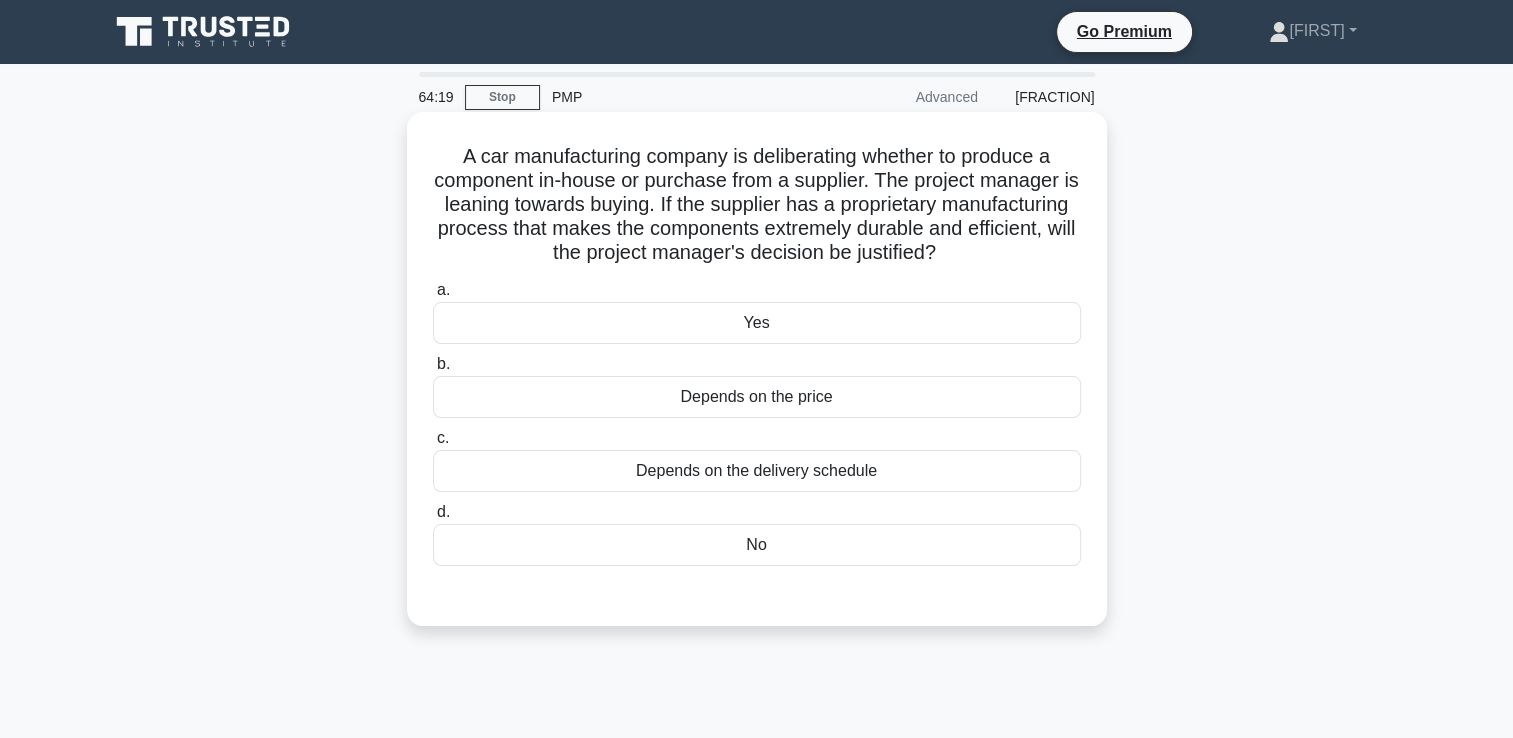 click on "Depends on the price" at bounding box center (757, 397) 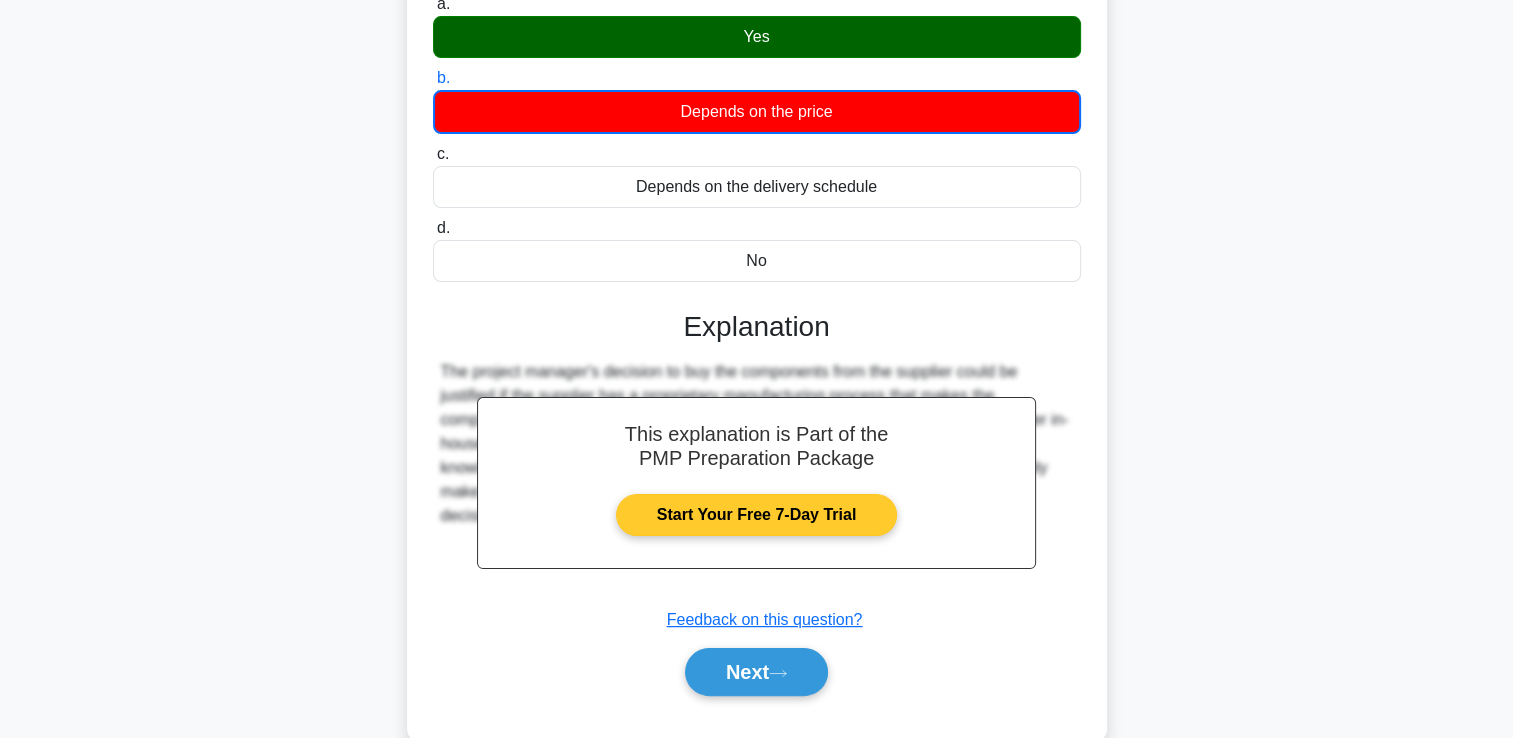 scroll, scrollTop: 342, scrollLeft: 0, axis: vertical 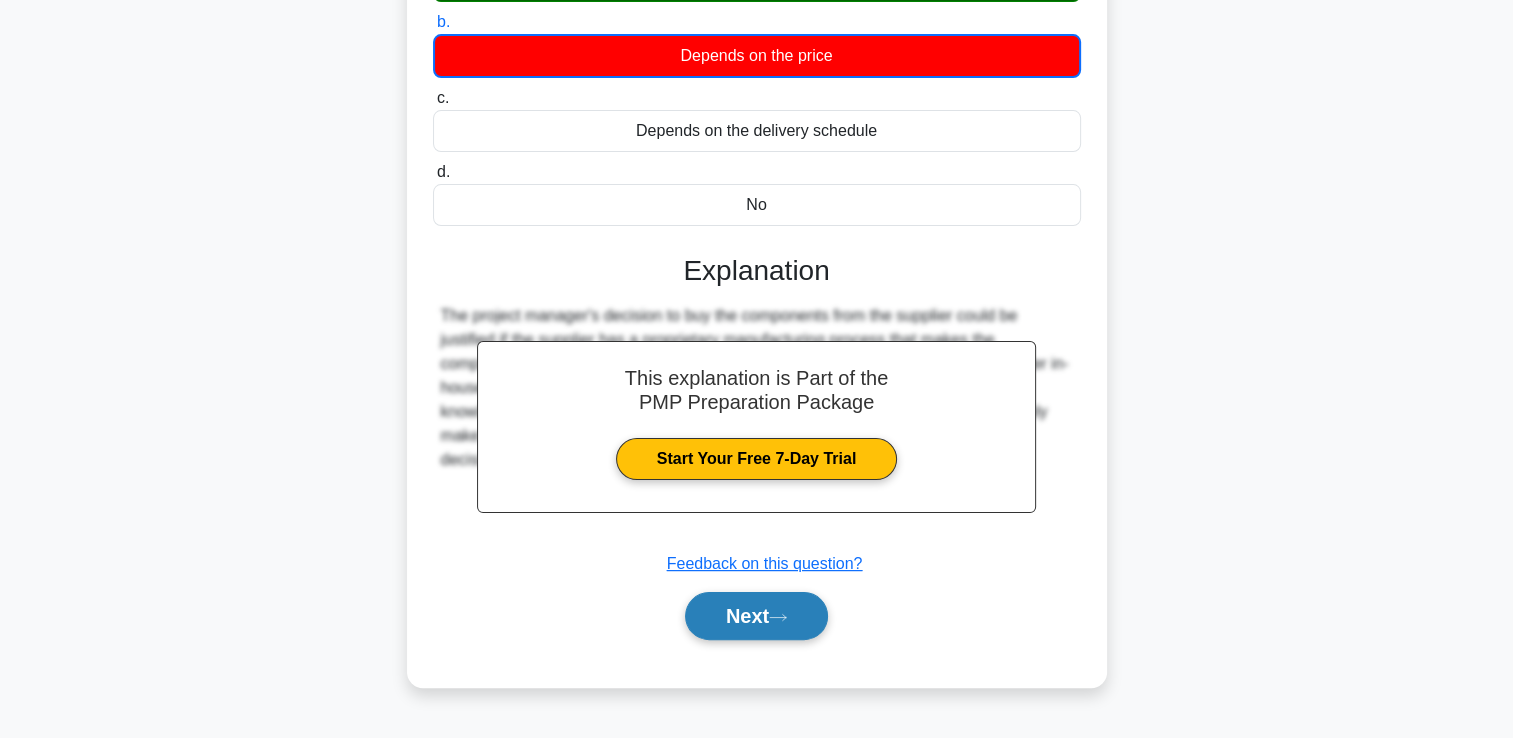 click on "Next" at bounding box center [756, 616] 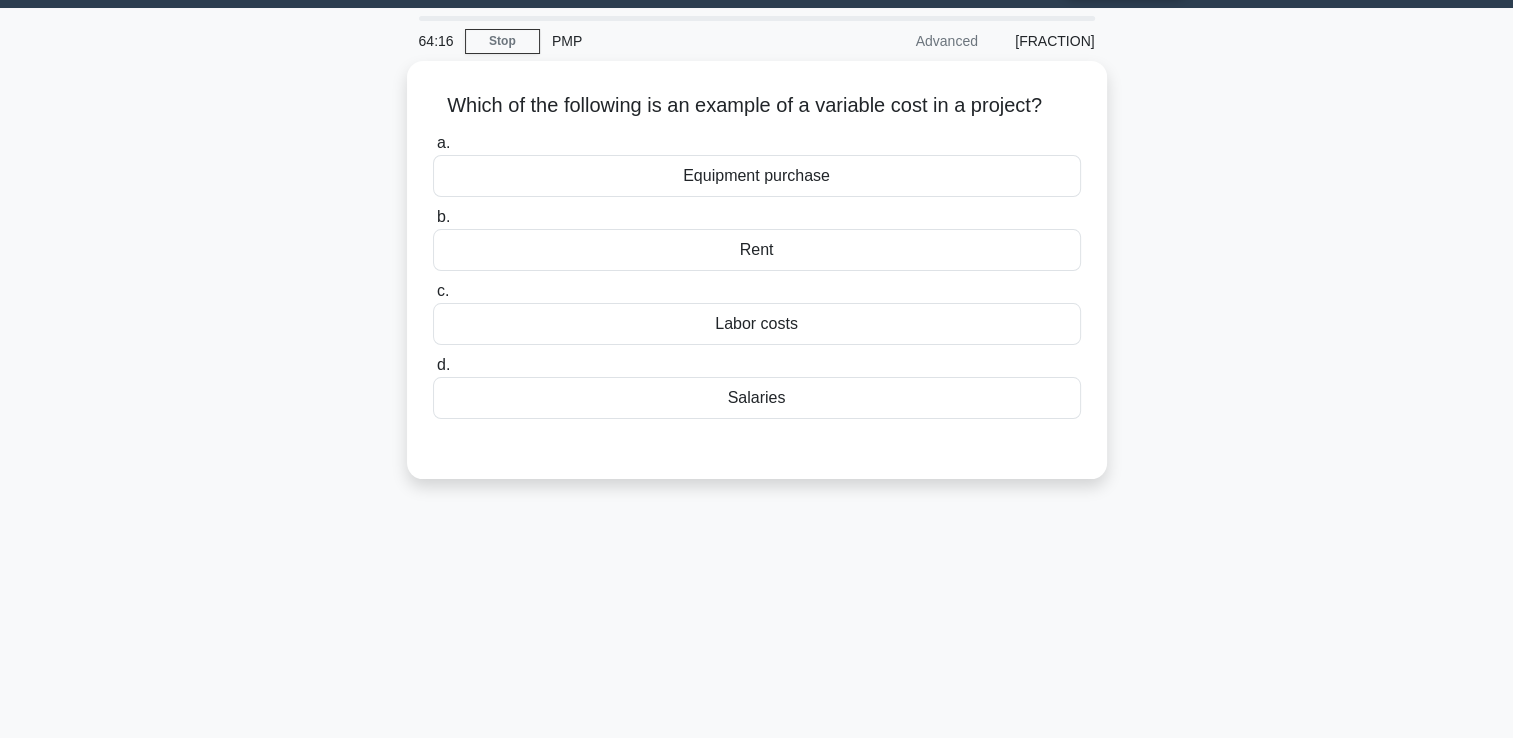 scroll, scrollTop: 42, scrollLeft: 0, axis: vertical 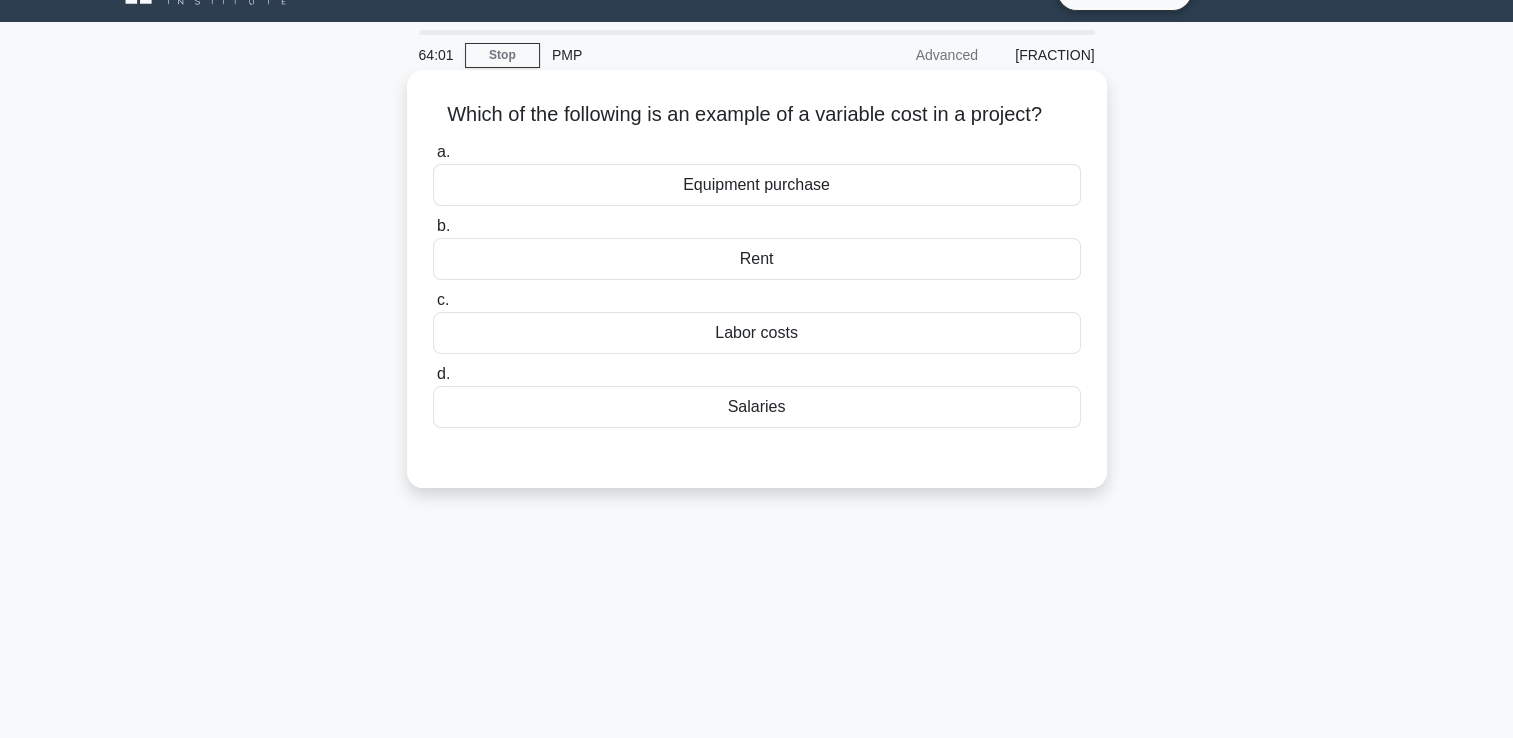 click on "Labor costs" at bounding box center (757, 333) 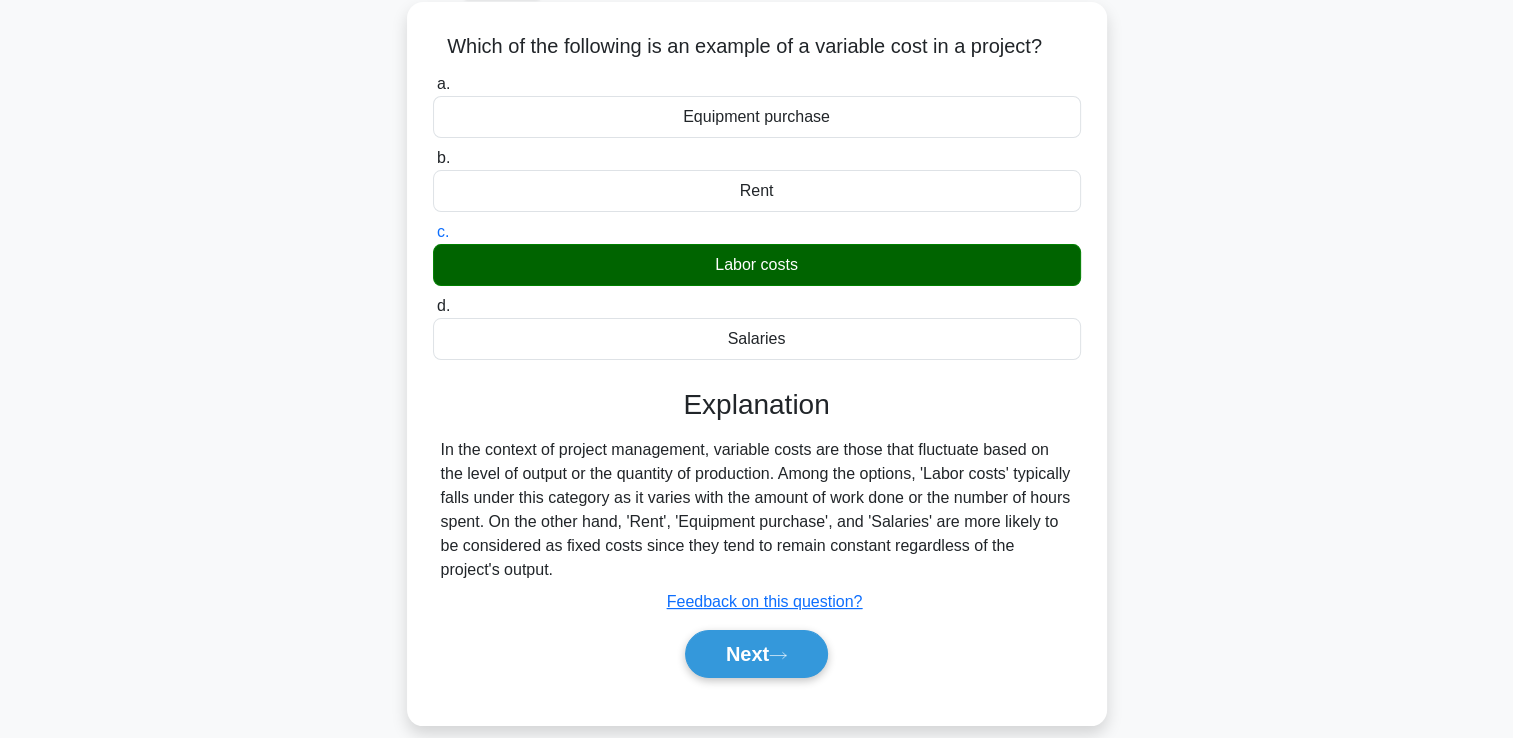 scroll, scrollTop: 142, scrollLeft: 0, axis: vertical 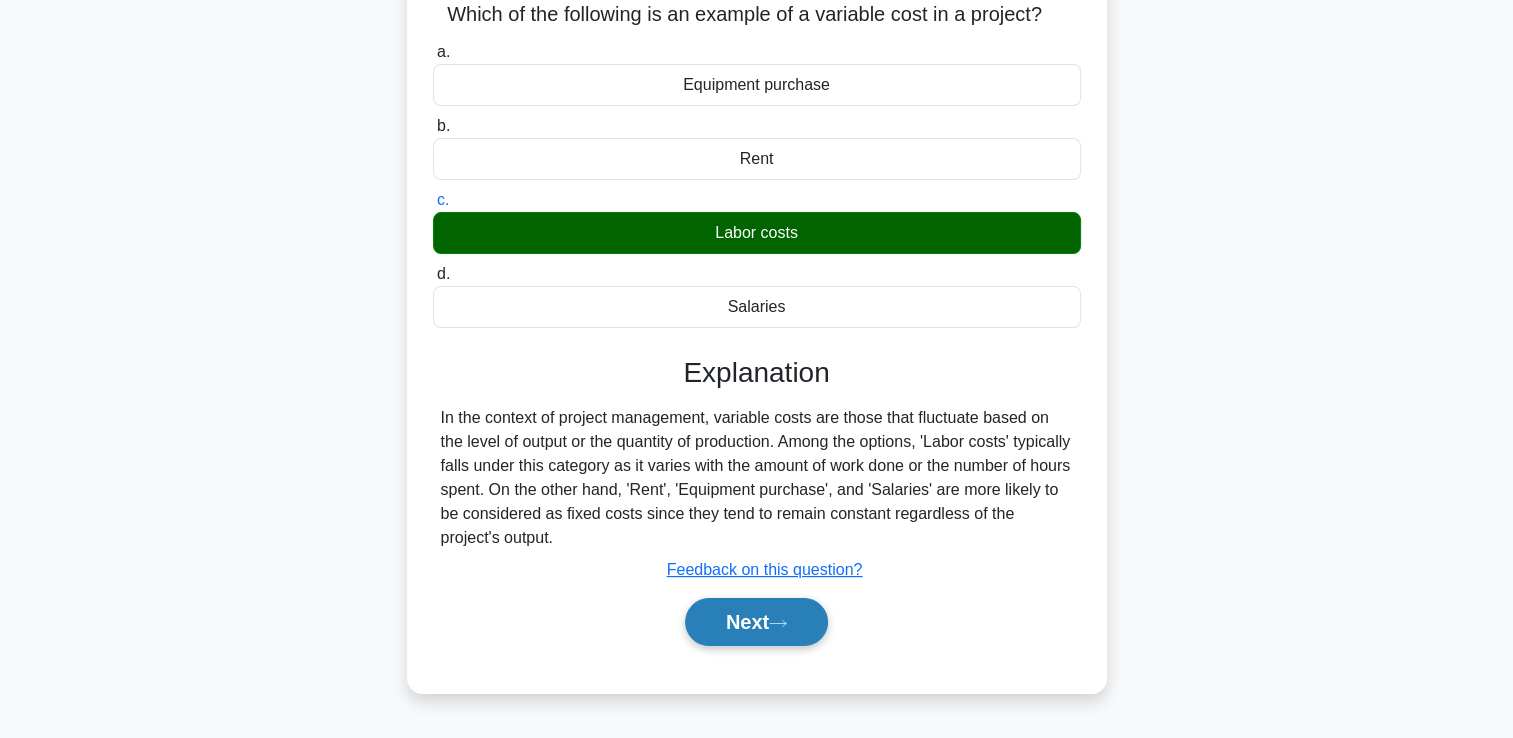 click on "Next" at bounding box center (756, 622) 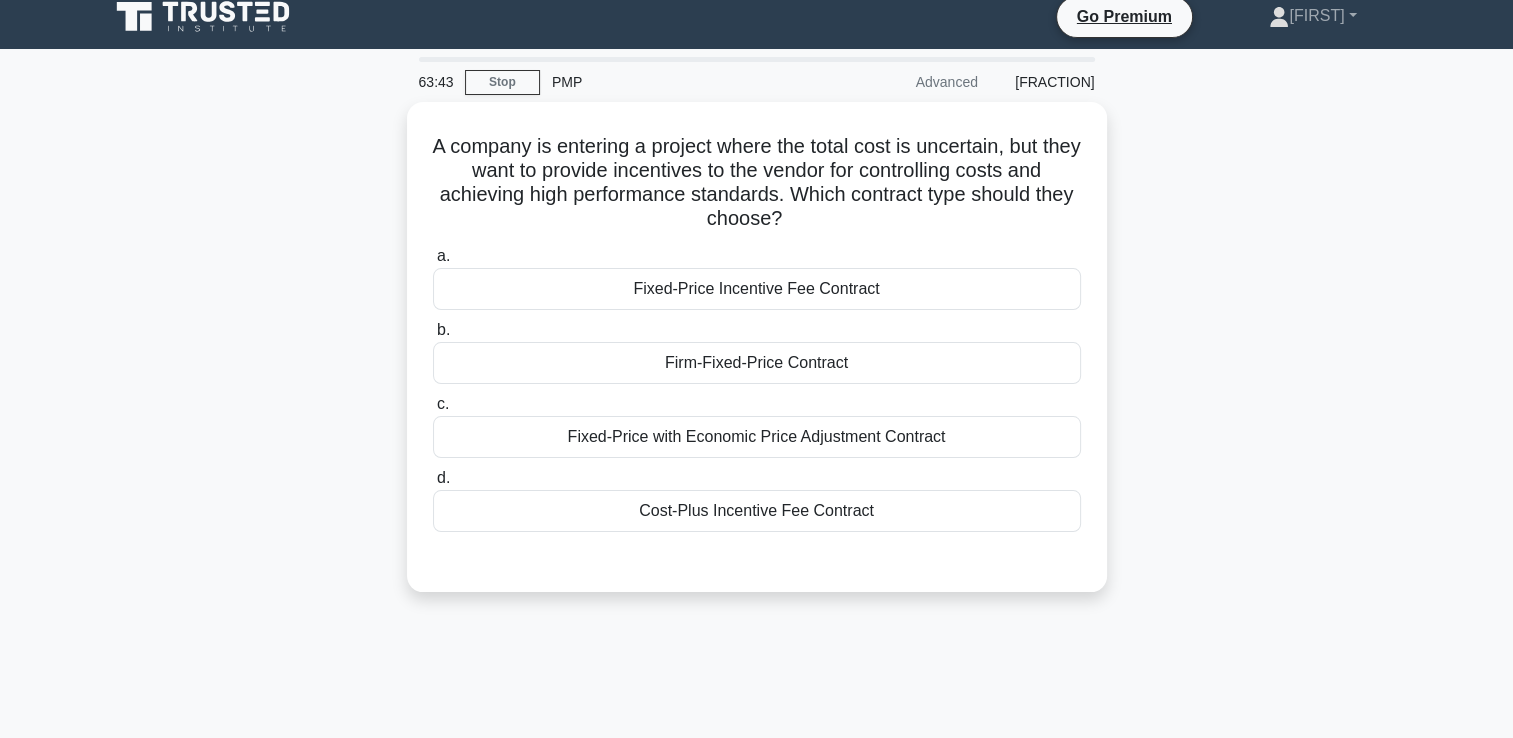 scroll, scrollTop: 0, scrollLeft: 0, axis: both 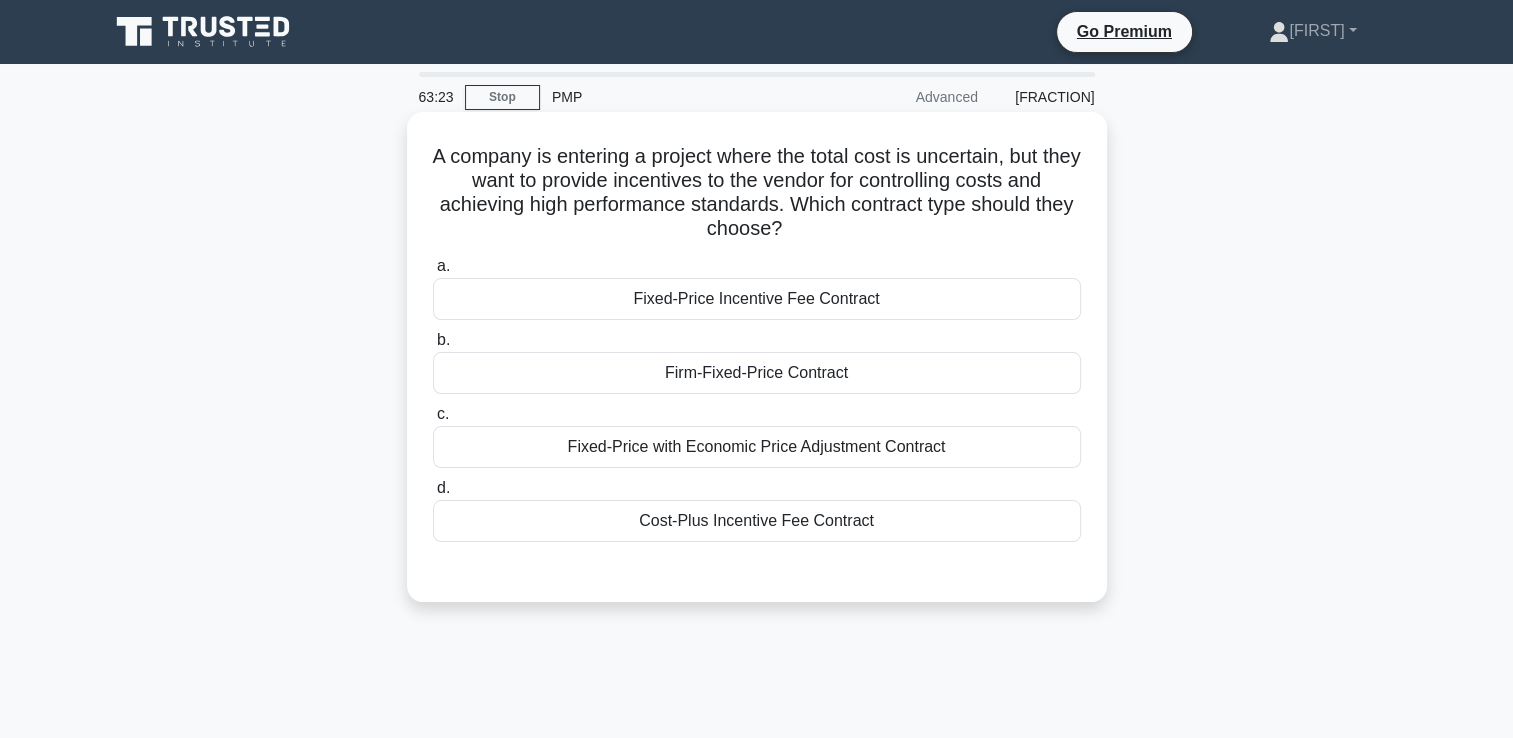 click on "Cost-Plus Incentive Fee Contract" at bounding box center [757, 521] 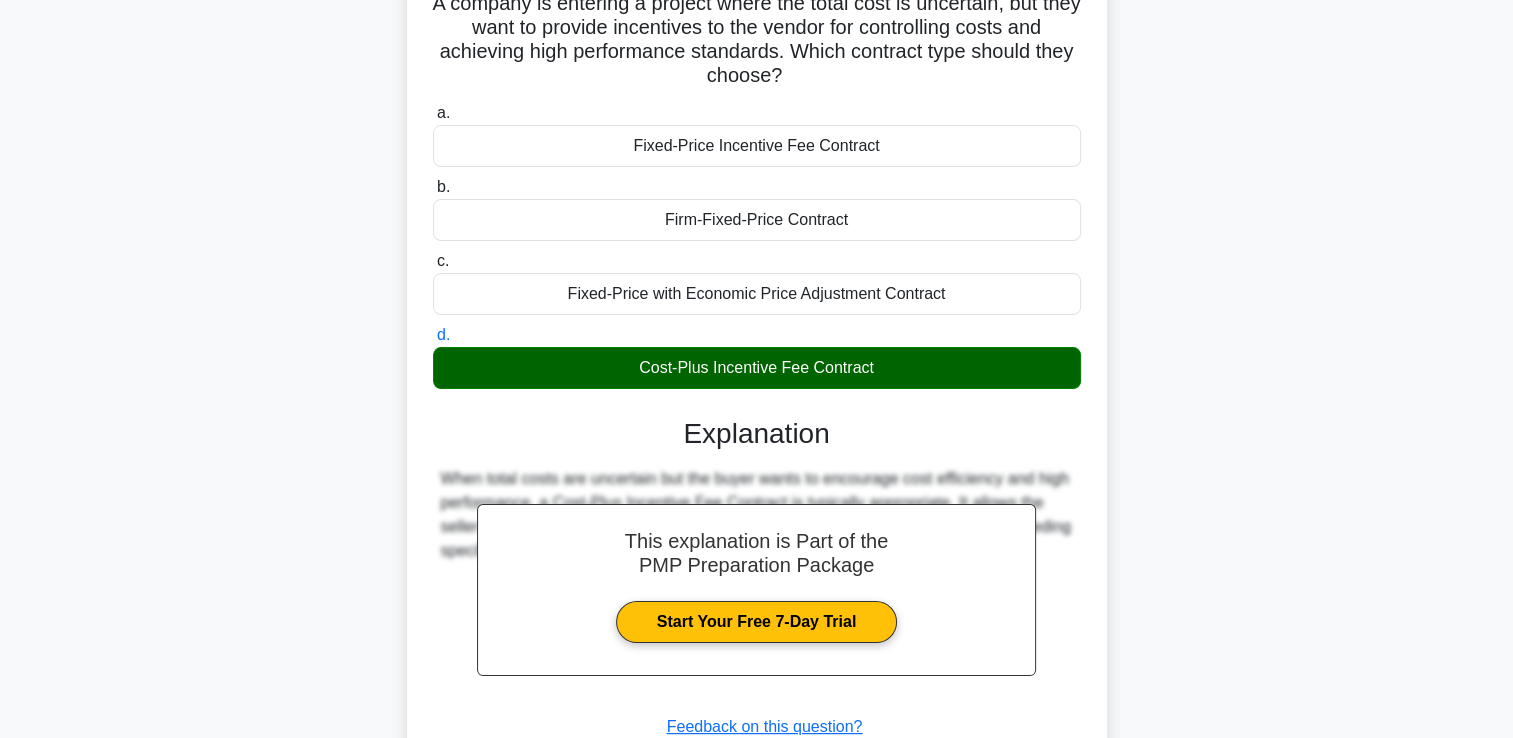 scroll, scrollTop: 342, scrollLeft: 0, axis: vertical 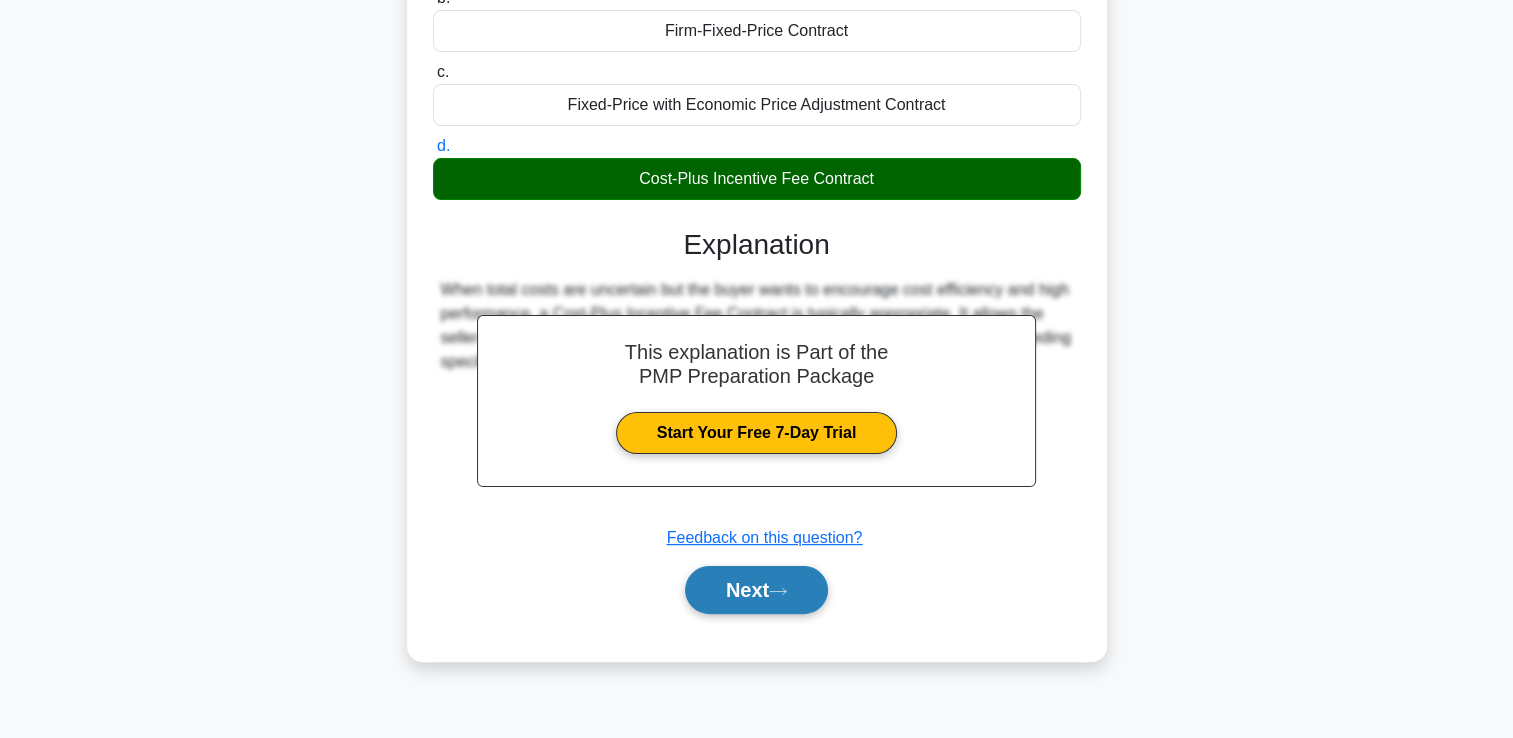 click on "Next" at bounding box center (756, 590) 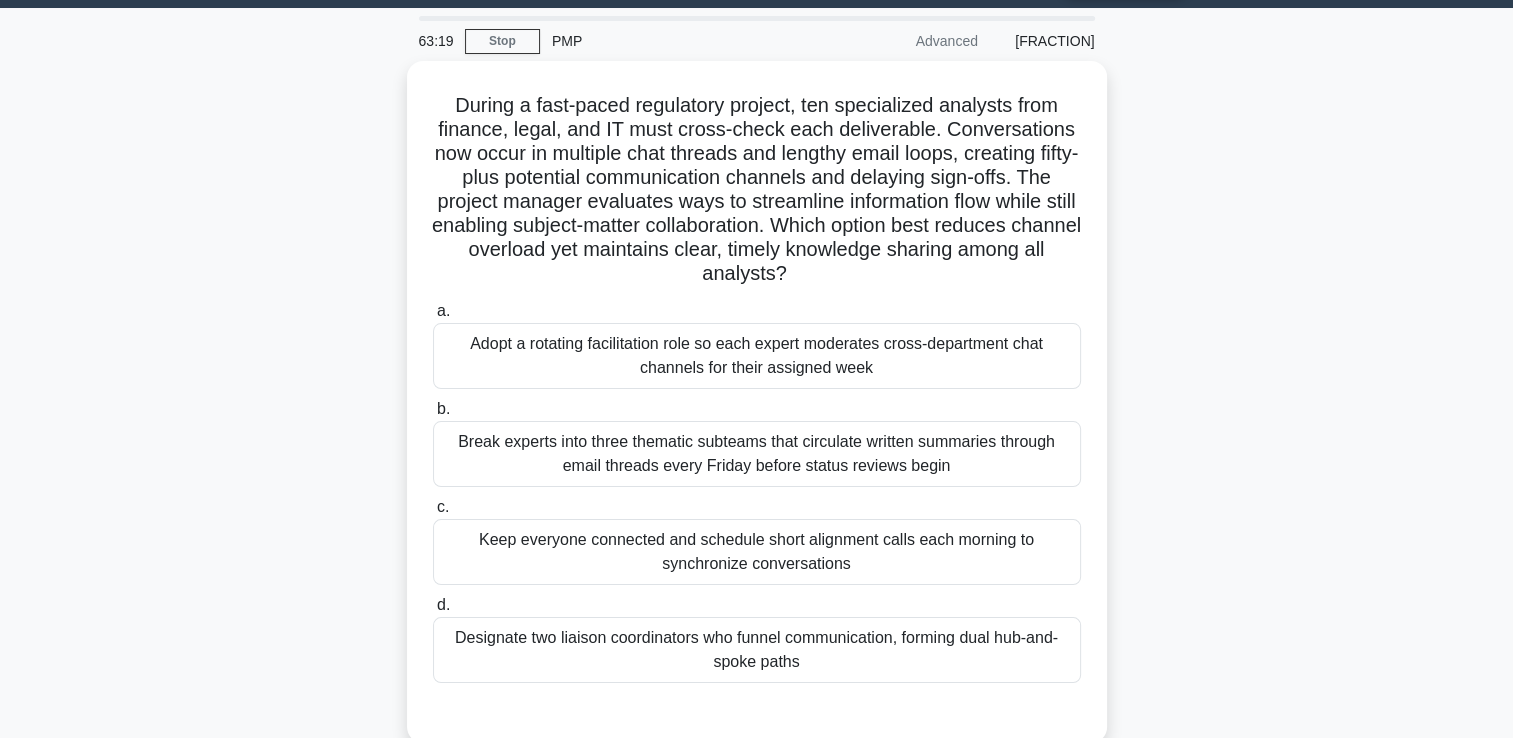 scroll, scrollTop: 42, scrollLeft: 0, axis: vertical 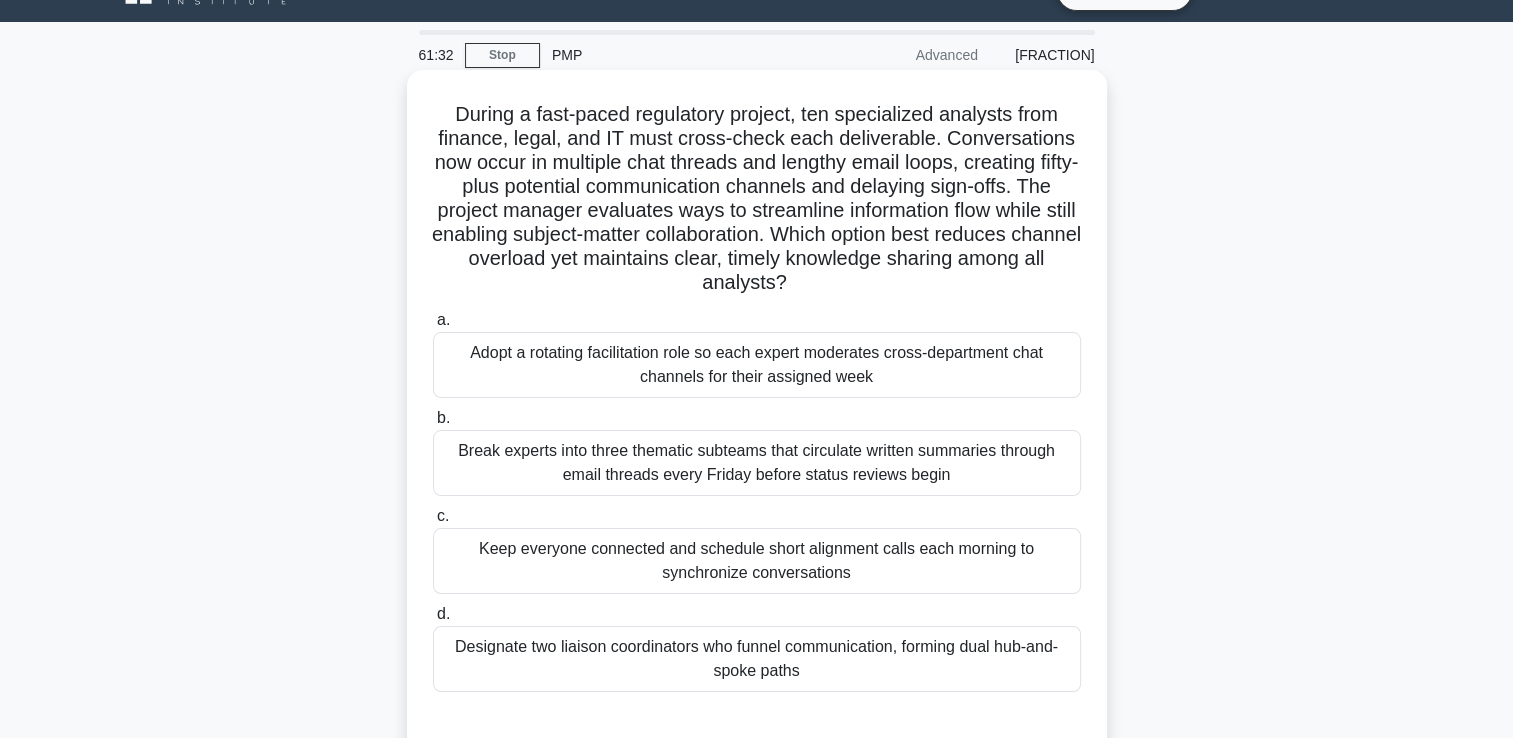 click on "Keep everyone connected and schedule short alignment calls each morning to synchronize conversations" at bounding box center [757, 561] 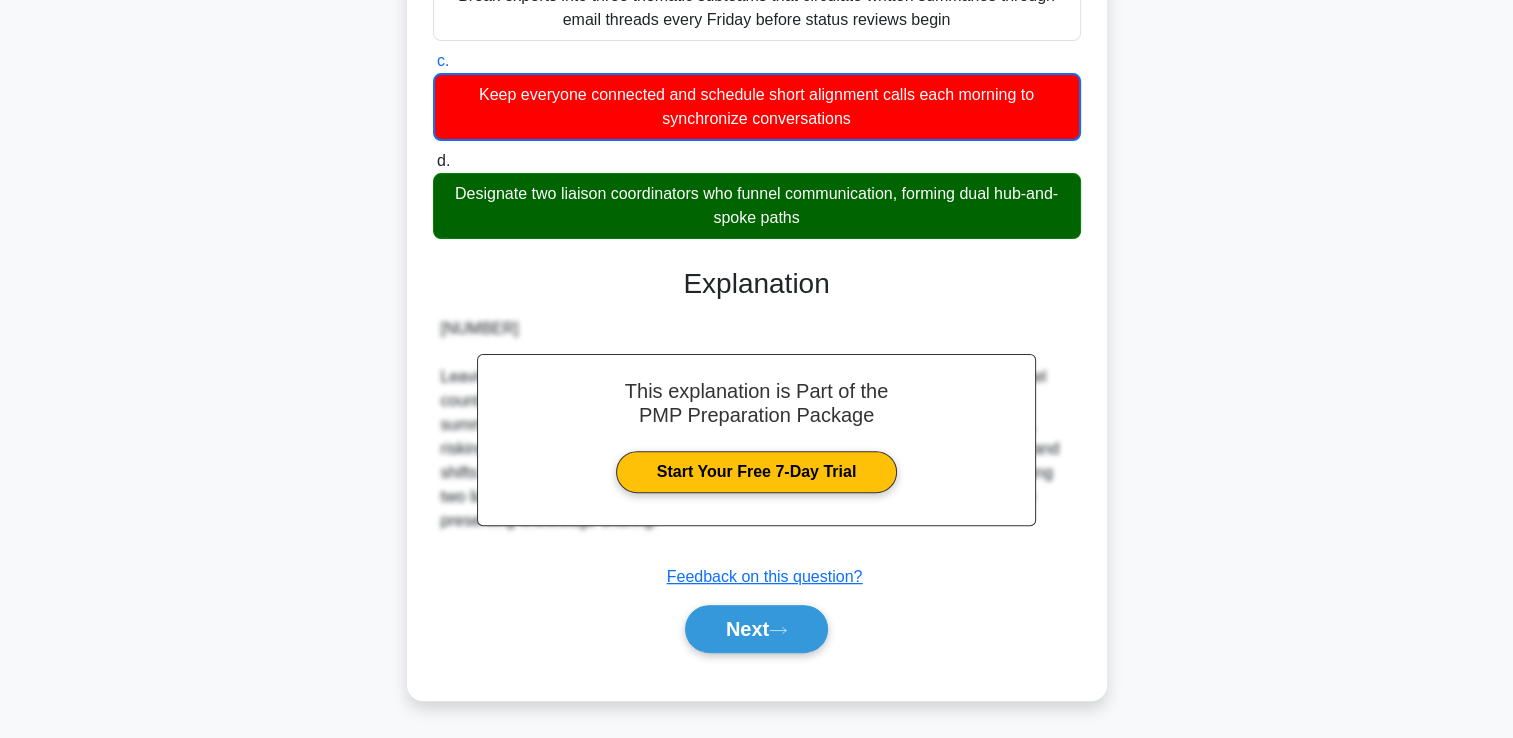 scroll, scrollTop: 615, scrollLeft: 0, axis: vertical 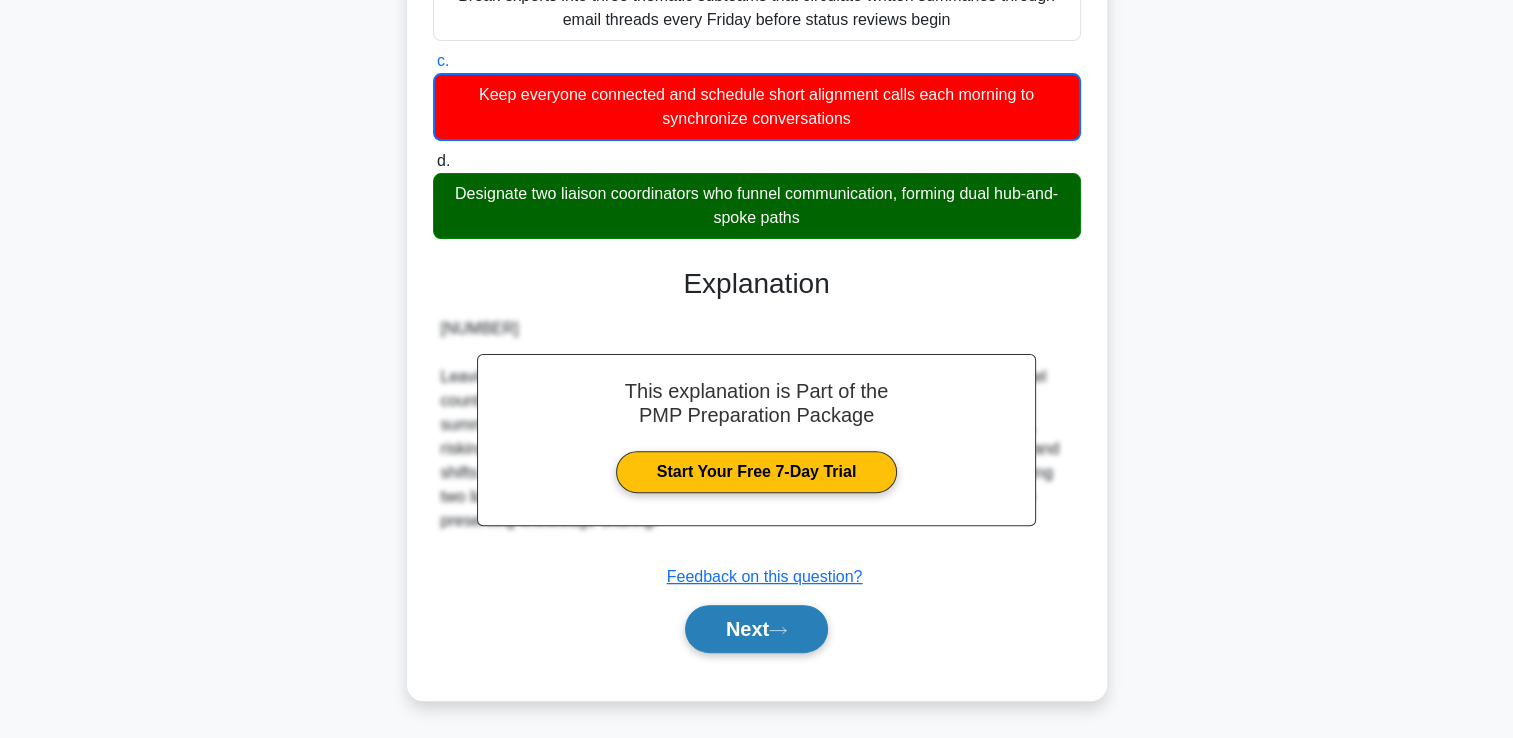 click 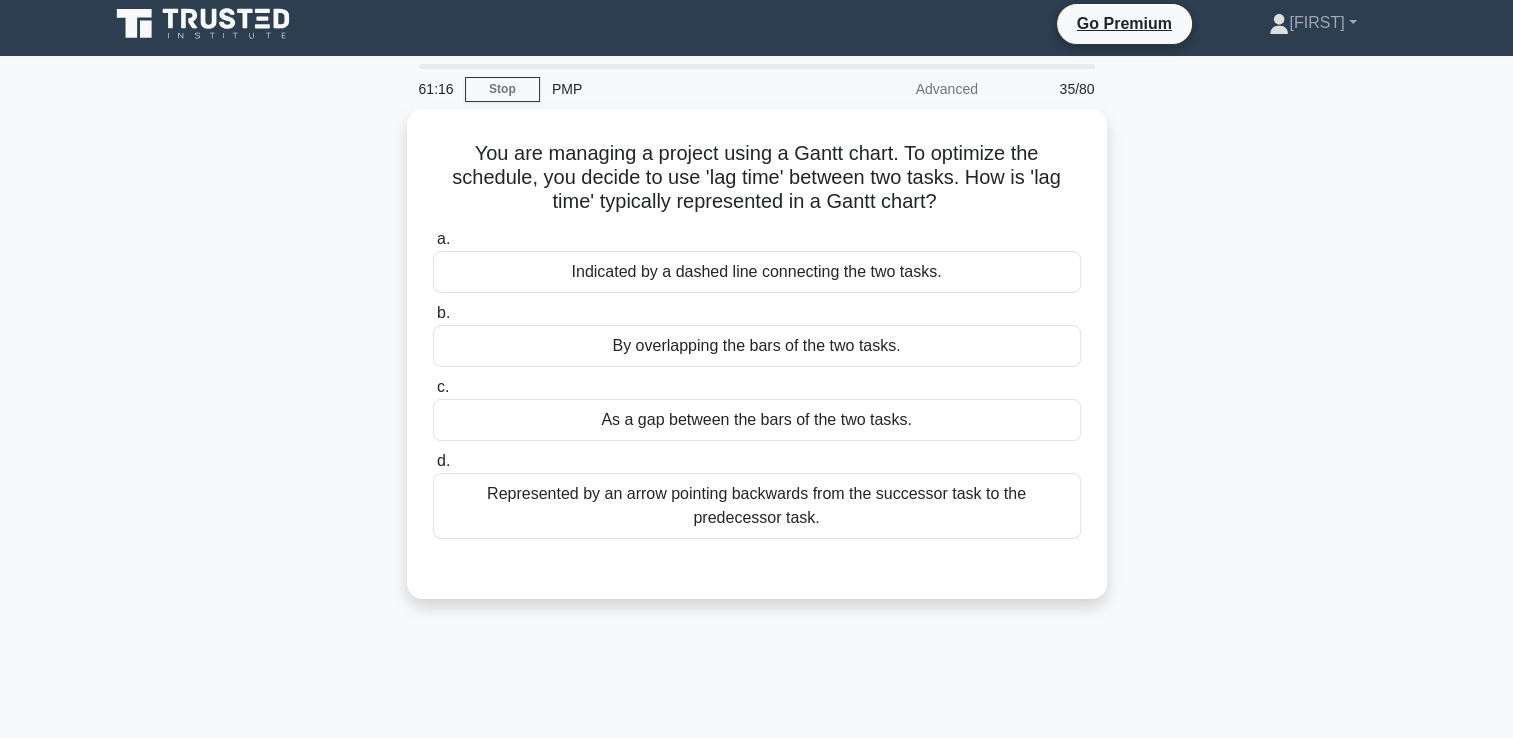 scroll, scrollTop: 0, scrollLeft: 0, axis: both 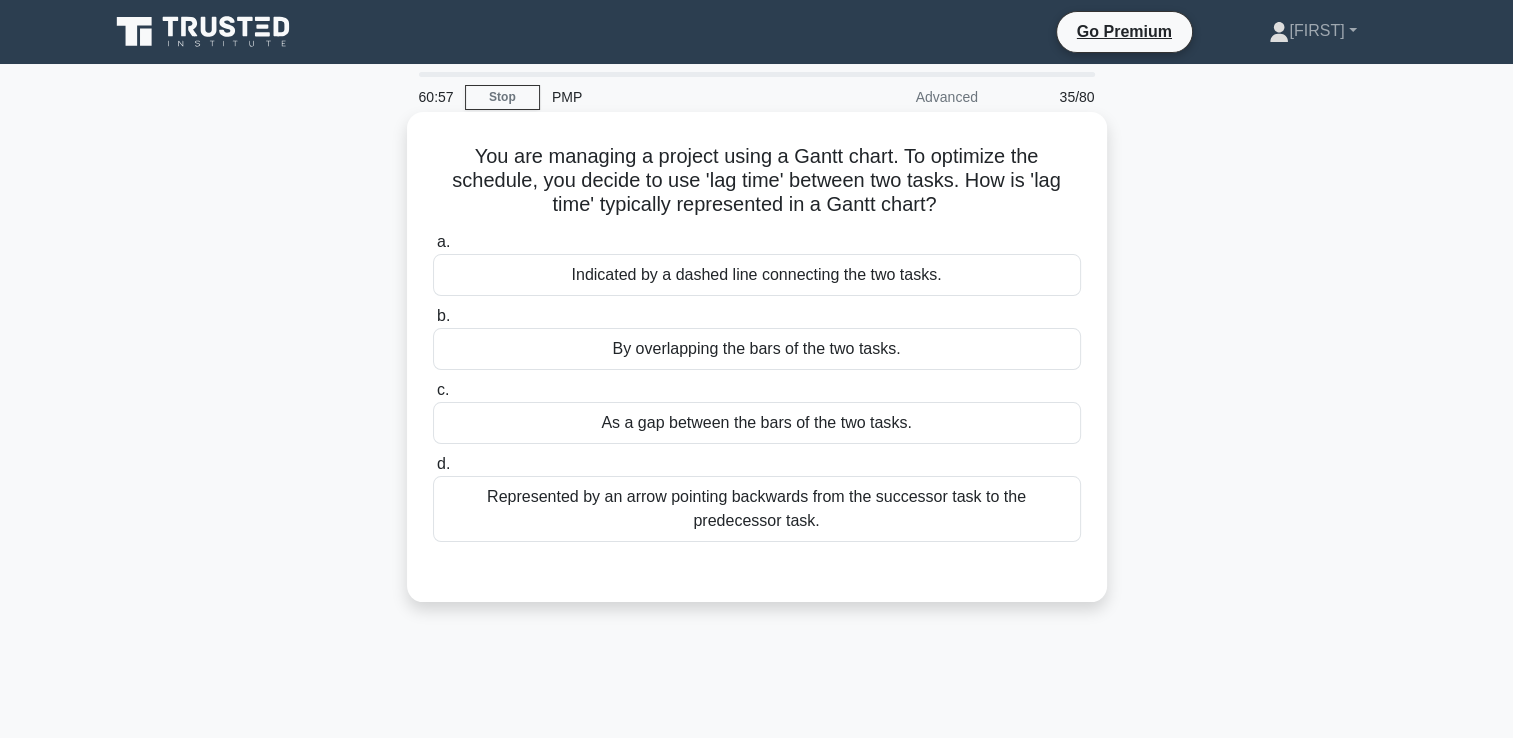 click on "As a gap between the bars of the two tasks." at bounding box center (757, 423) 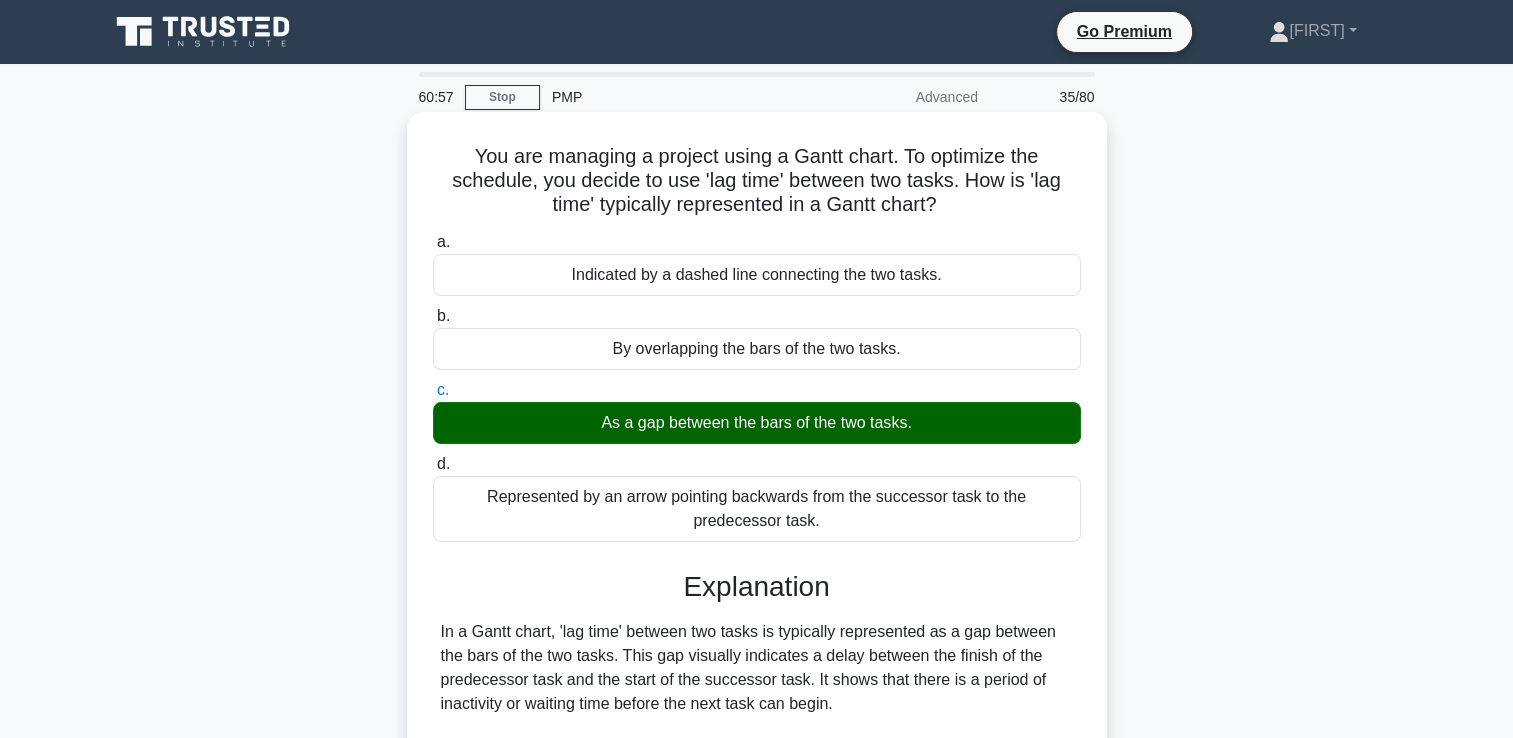 scroll, scrollTop: 342, scrollLeft: 0, axis: vertical 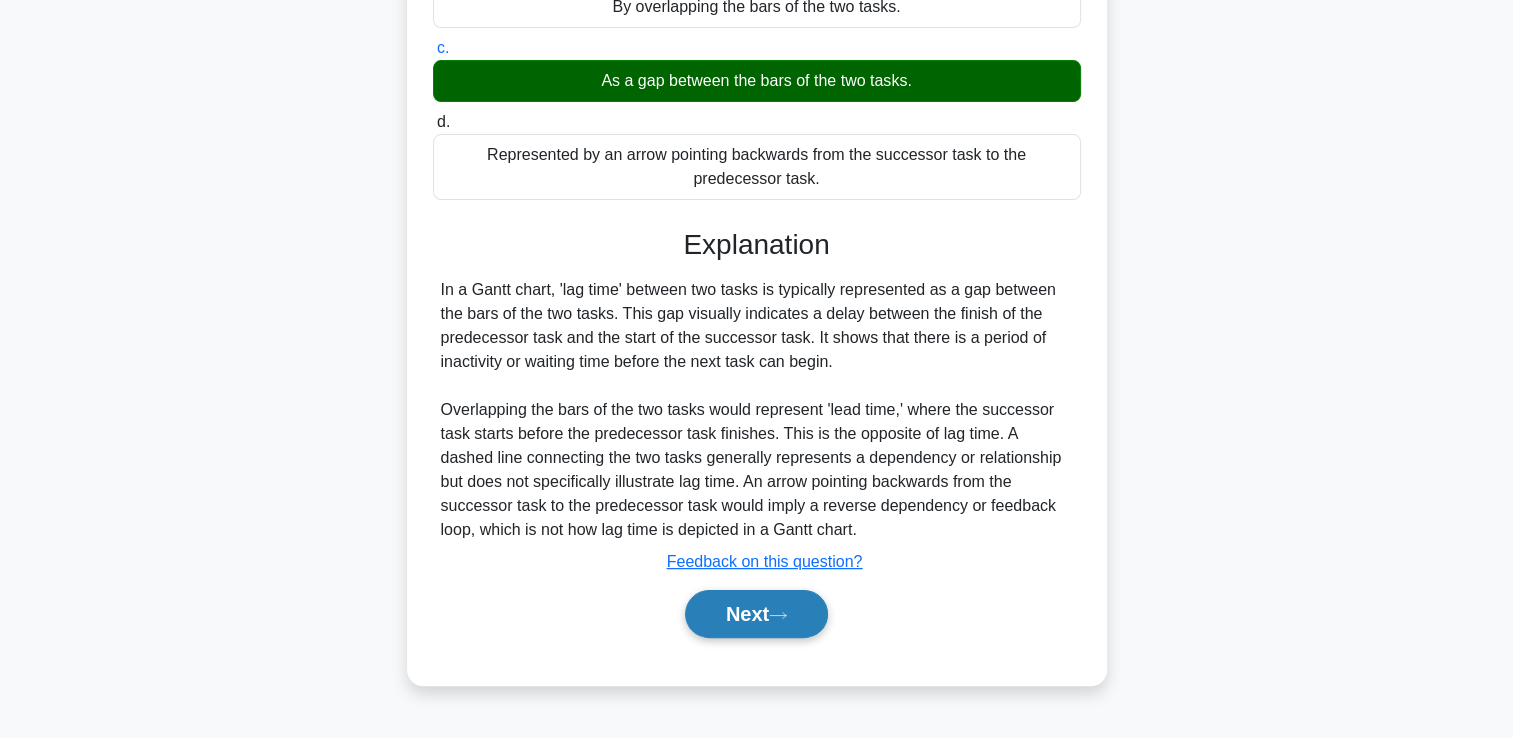 click on "Next" at bounding box center [756, 614] 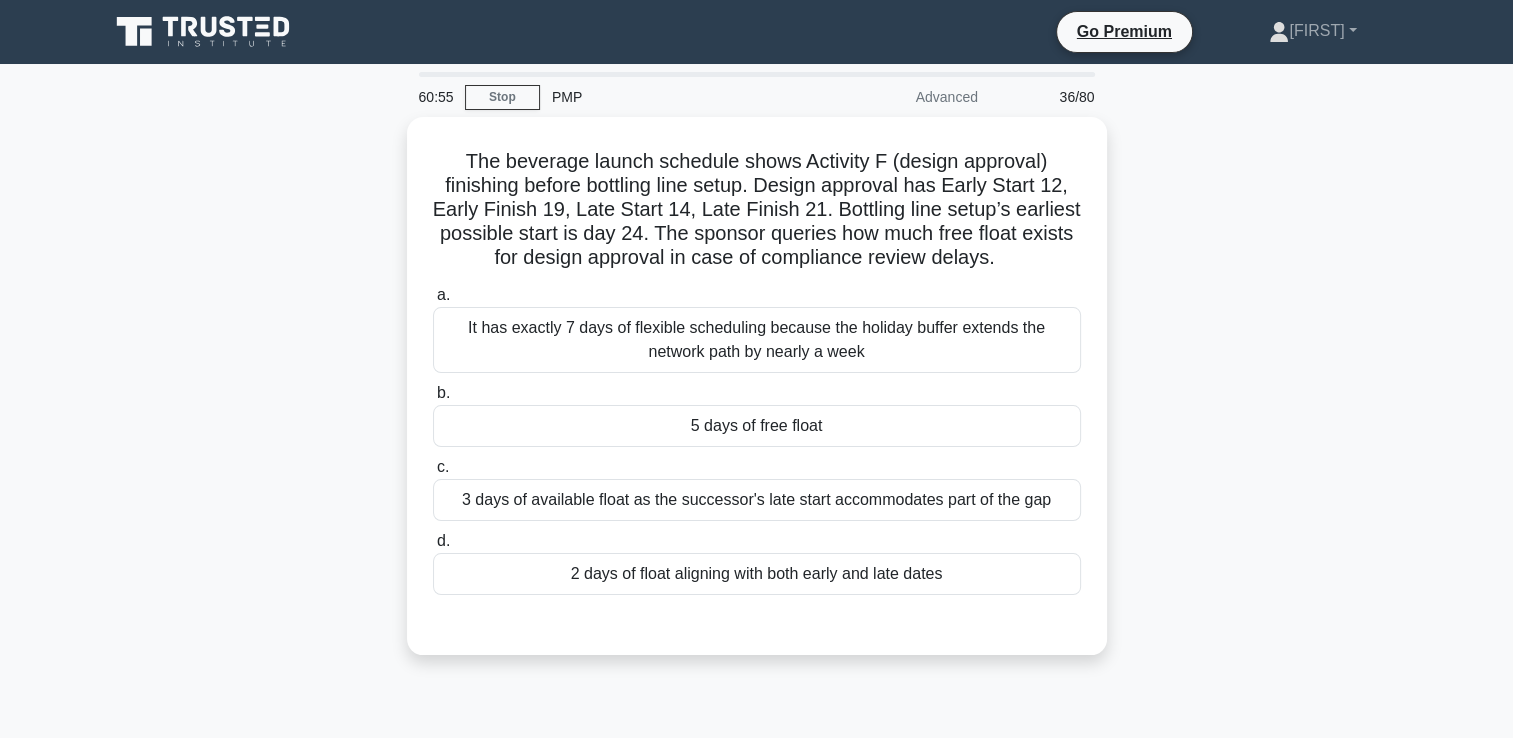 scroll, scrollTop: 0, scrollLeft: 0, axis: both 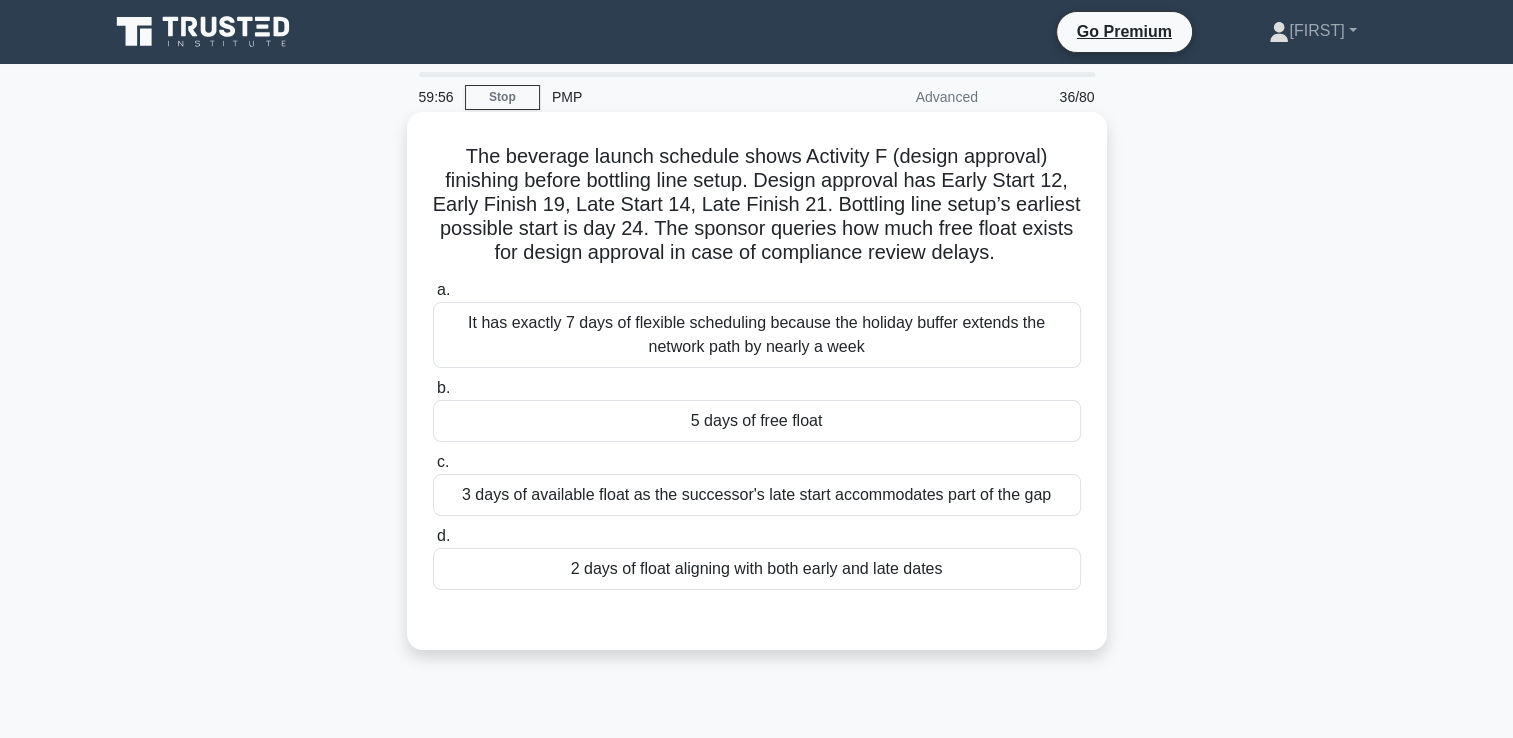 click on "2 days of float aligning with both early and late dates" at bounding box center [757, 569] 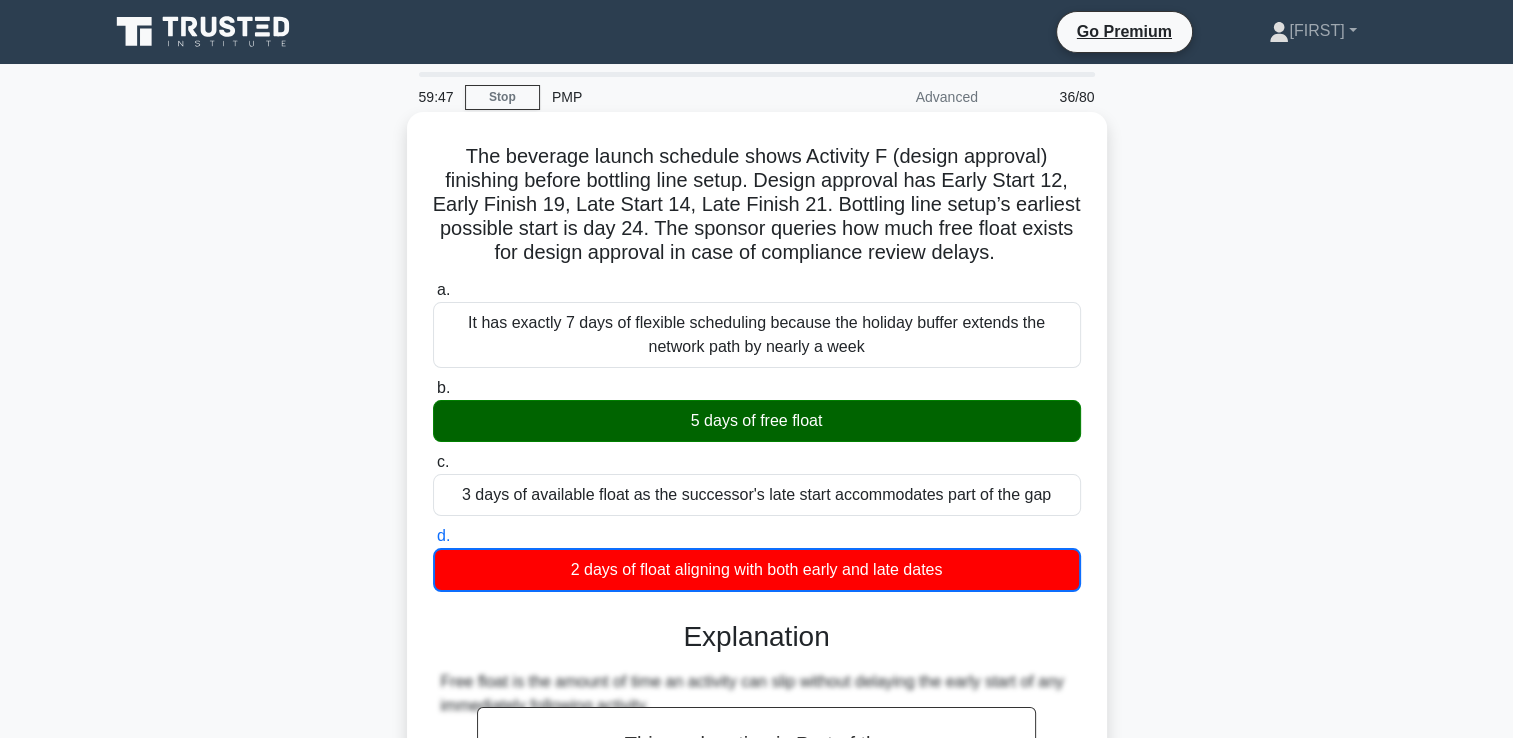drag, startPoint x: 460, startPoint y: 156, endPoint x: 1056, endPoint y: 252, distance: 603.682 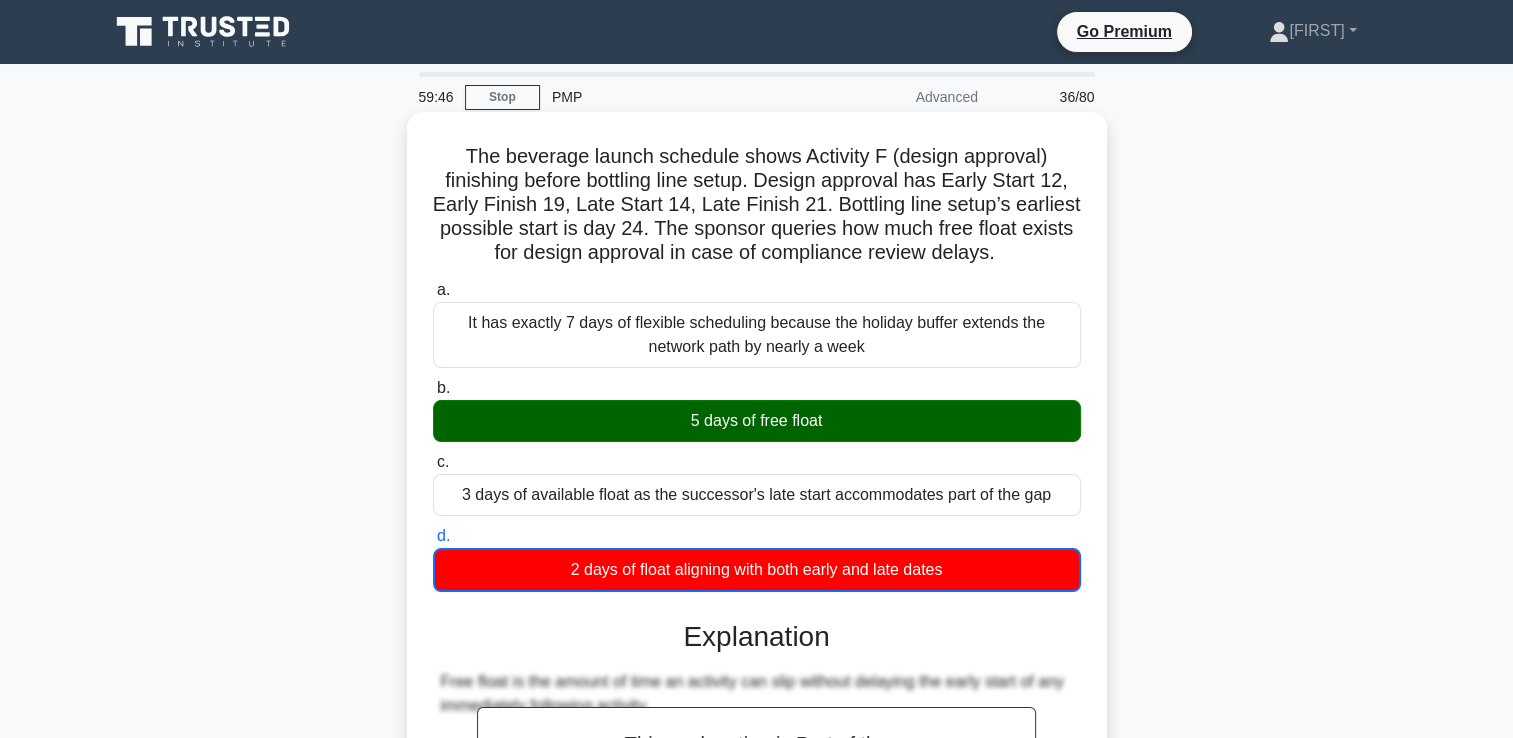 copy on "The beverage launch schedule shows Activity F (design approval) finishing before bottling line setup. Design approval has Early Start 12, Early Finish 19, Late Start 14, Late Finish 21. Bottling line setup’s earliest possible start is day 24. The sponsor queries how much free float exists for design approval in case of compliance review delays." 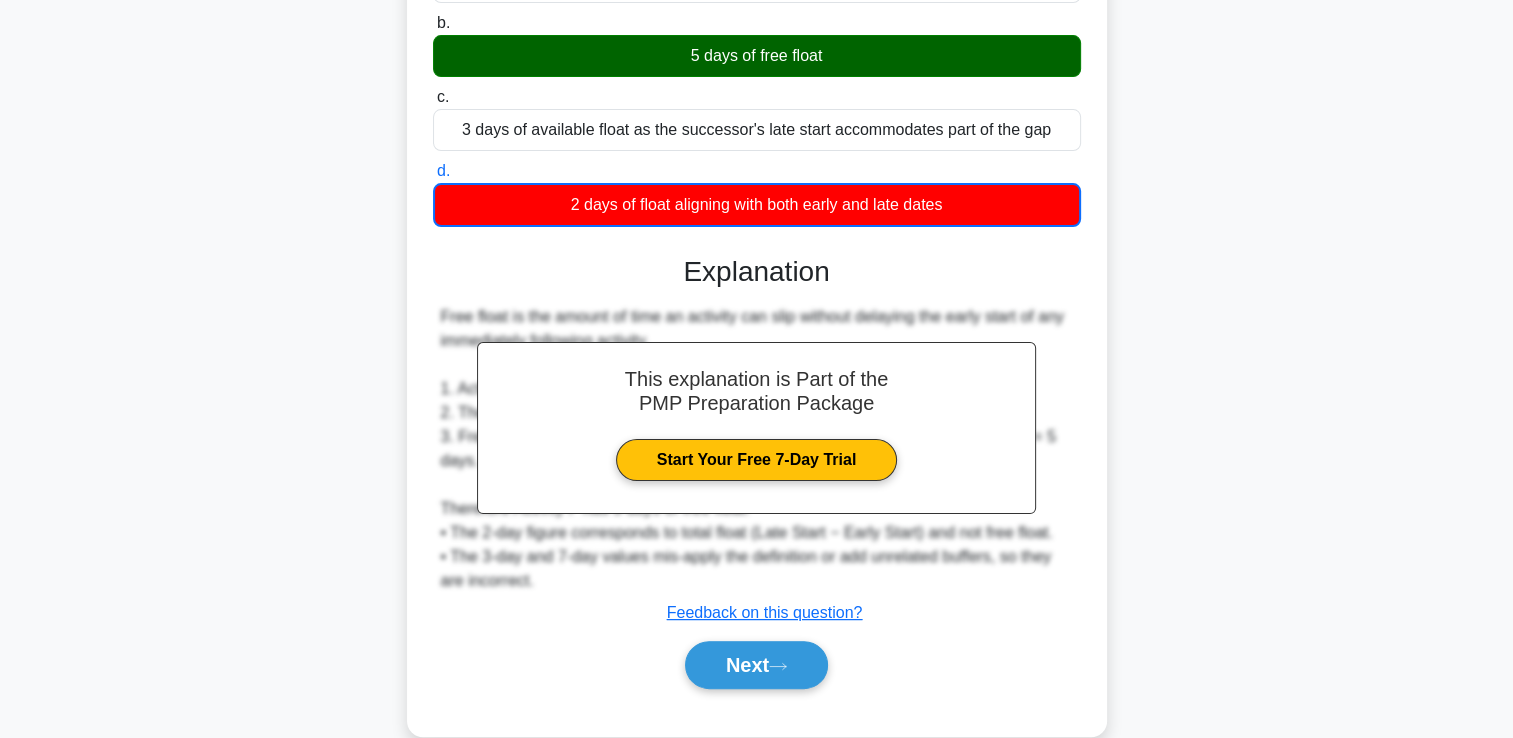 scroll, scrollTop: 399, scrollLeft: 0, axis: vertical 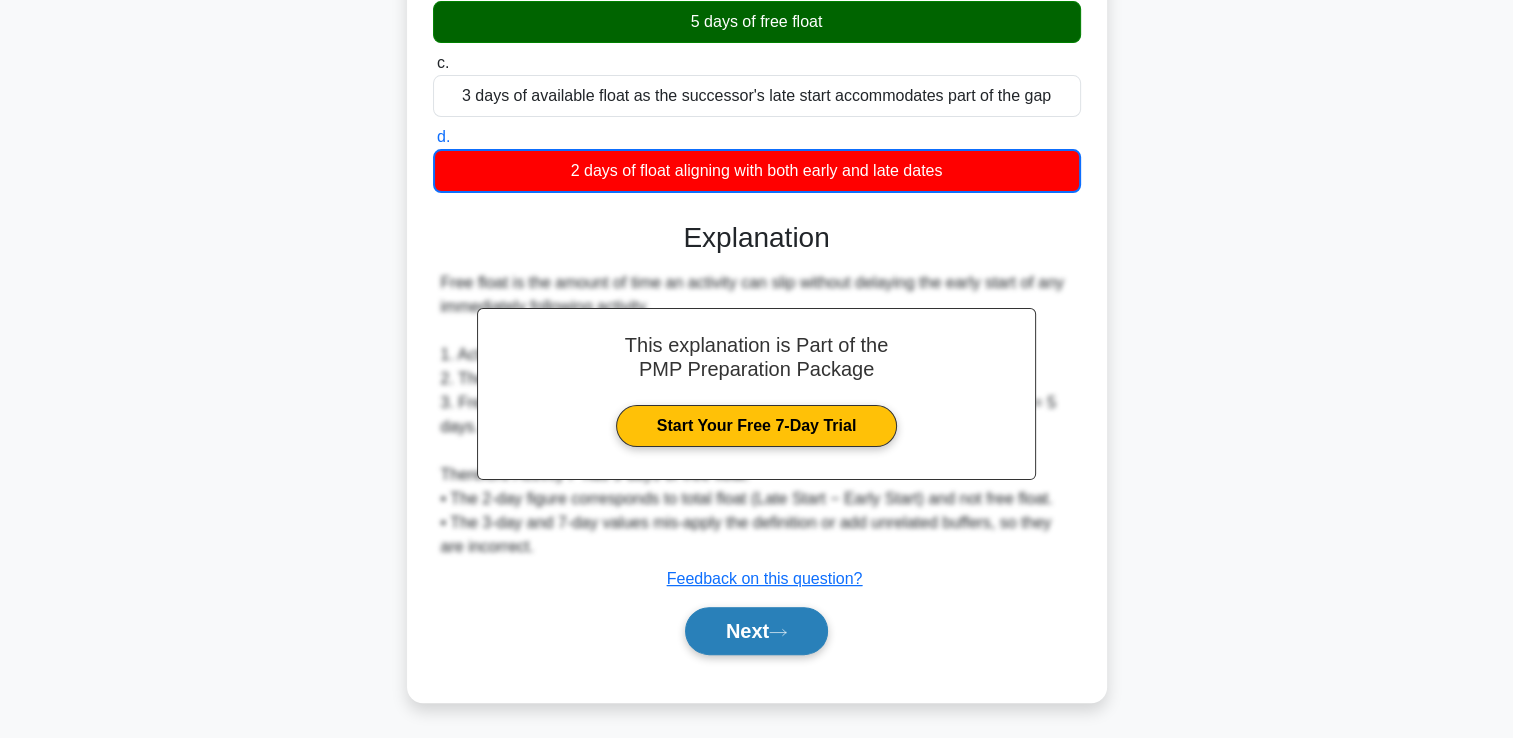 click on "Next" at bounding box center (756, 631) 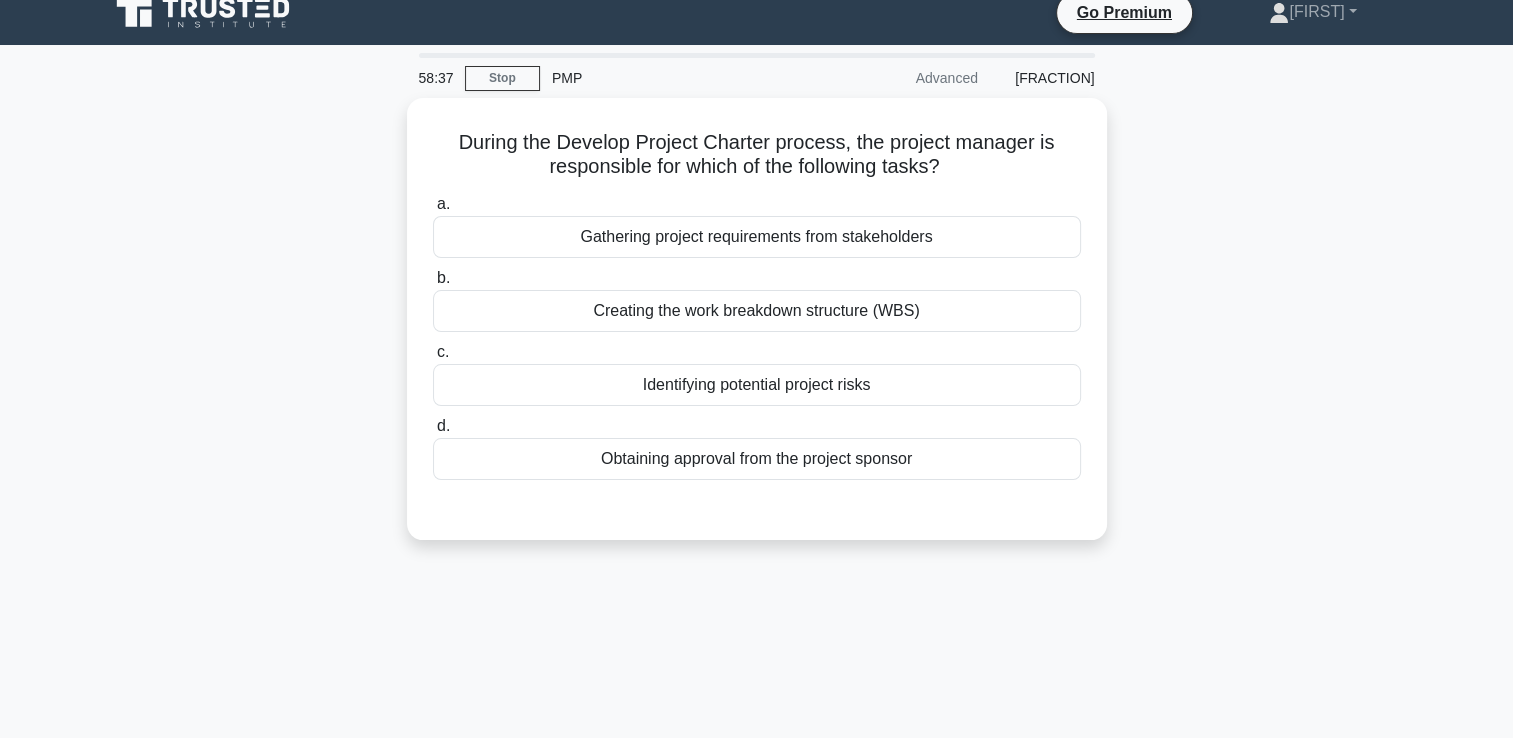 scroll, scrollTop: 0, scrollLeft: 0, axis: both 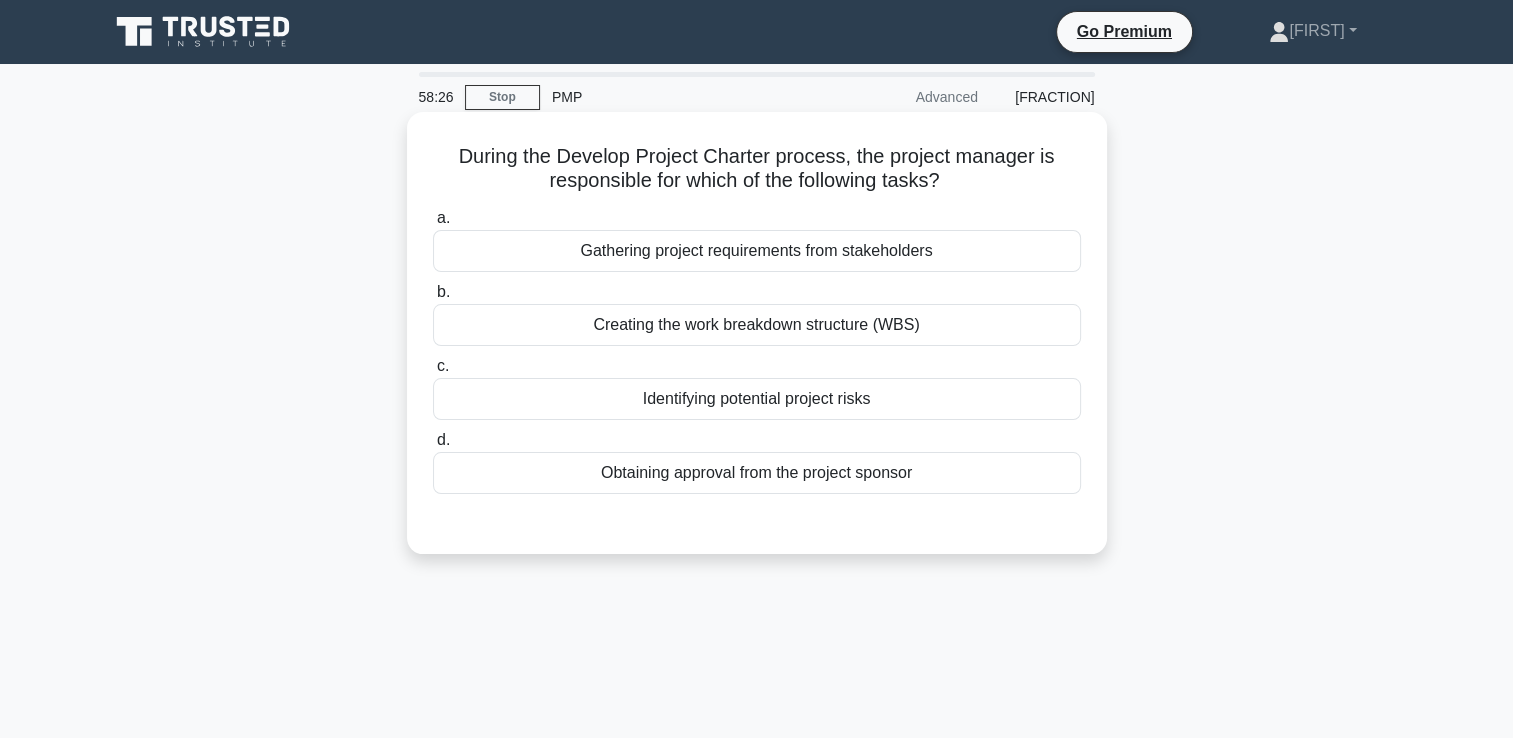 click on "Obtaining approval from the project sponsor" at bounding box center (757, 473) 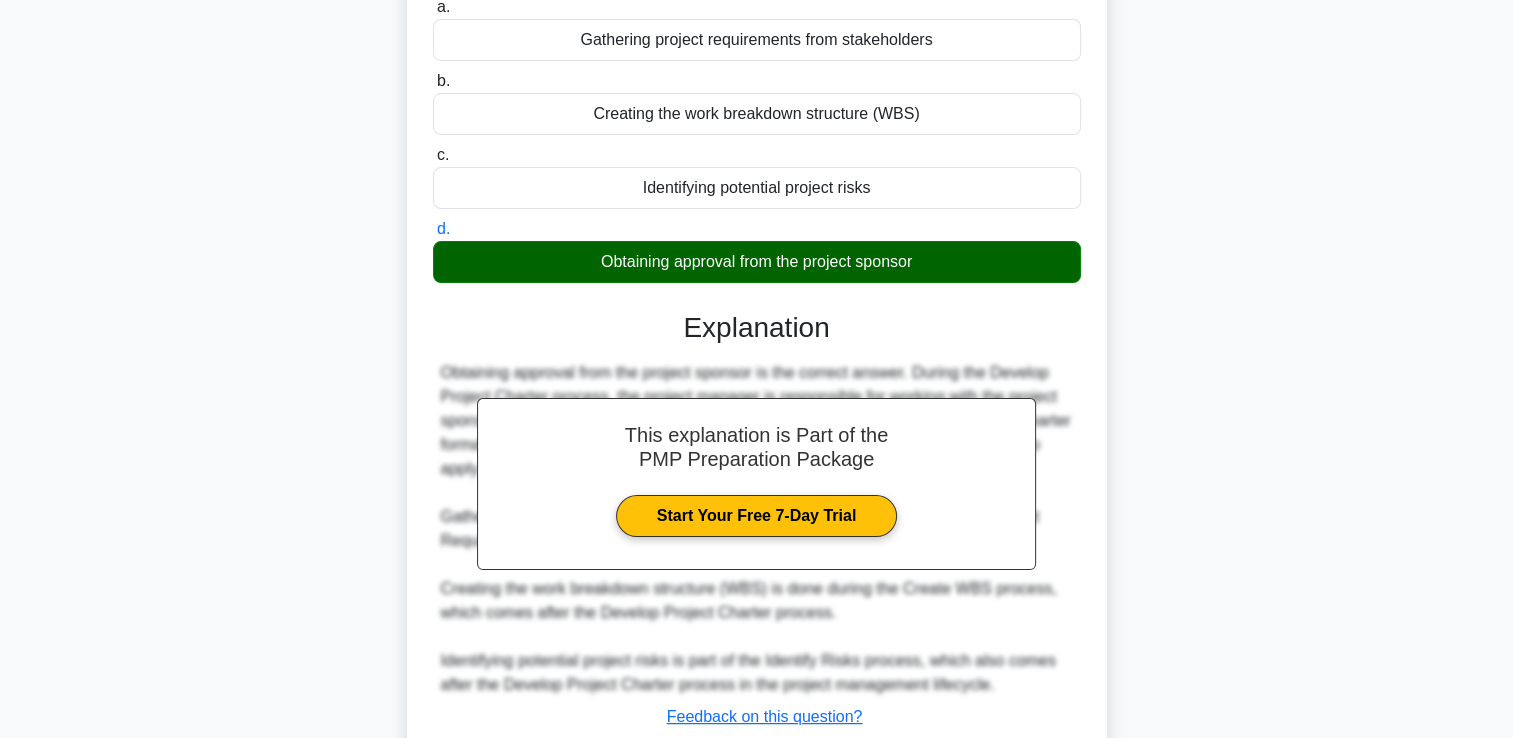 scroll, scrollTop: 349, scrollLeft: 0, axis: vertical 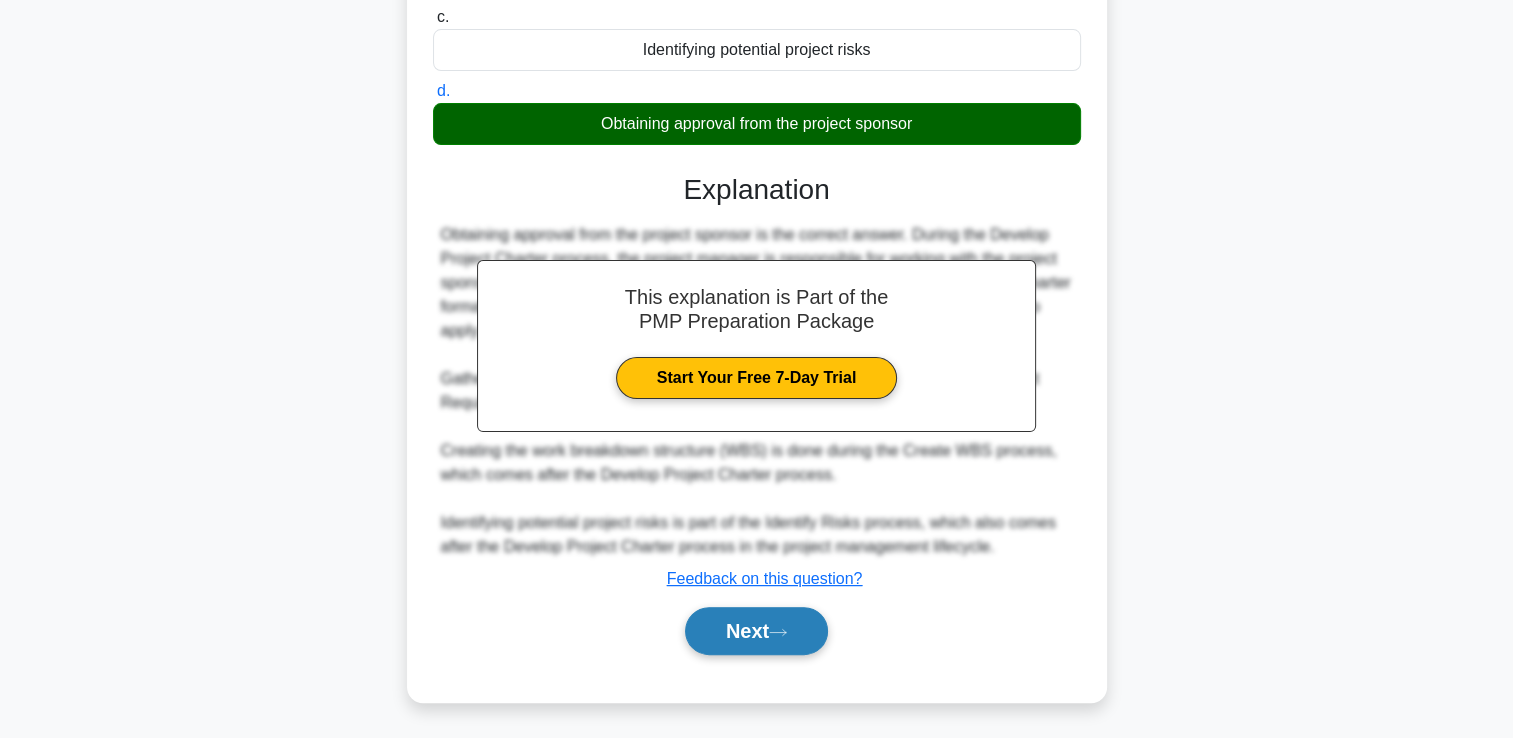 click on "Next" at bounding box center (756, 631) 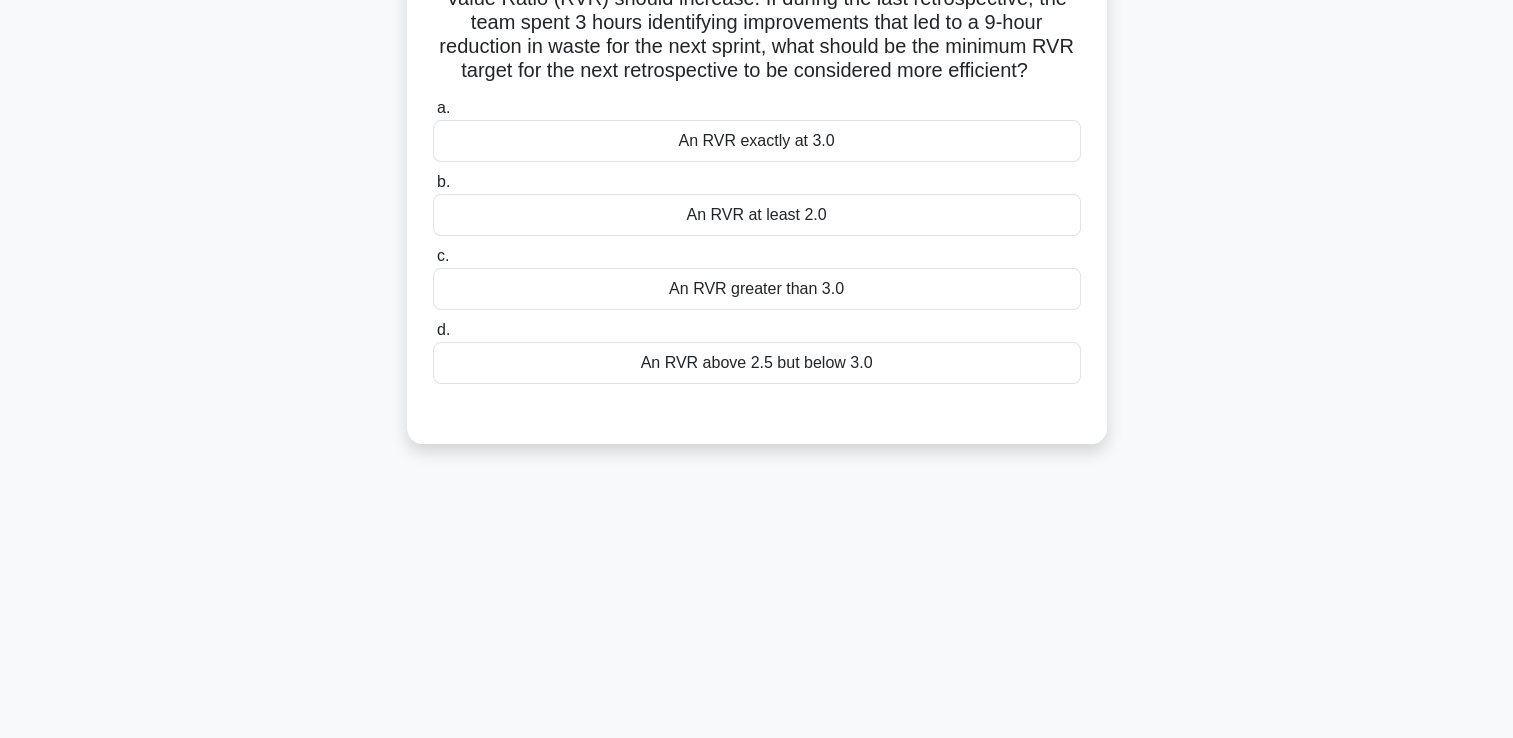 scroll, scrollTop: 42, scrollLeft: 0, axis: vertical 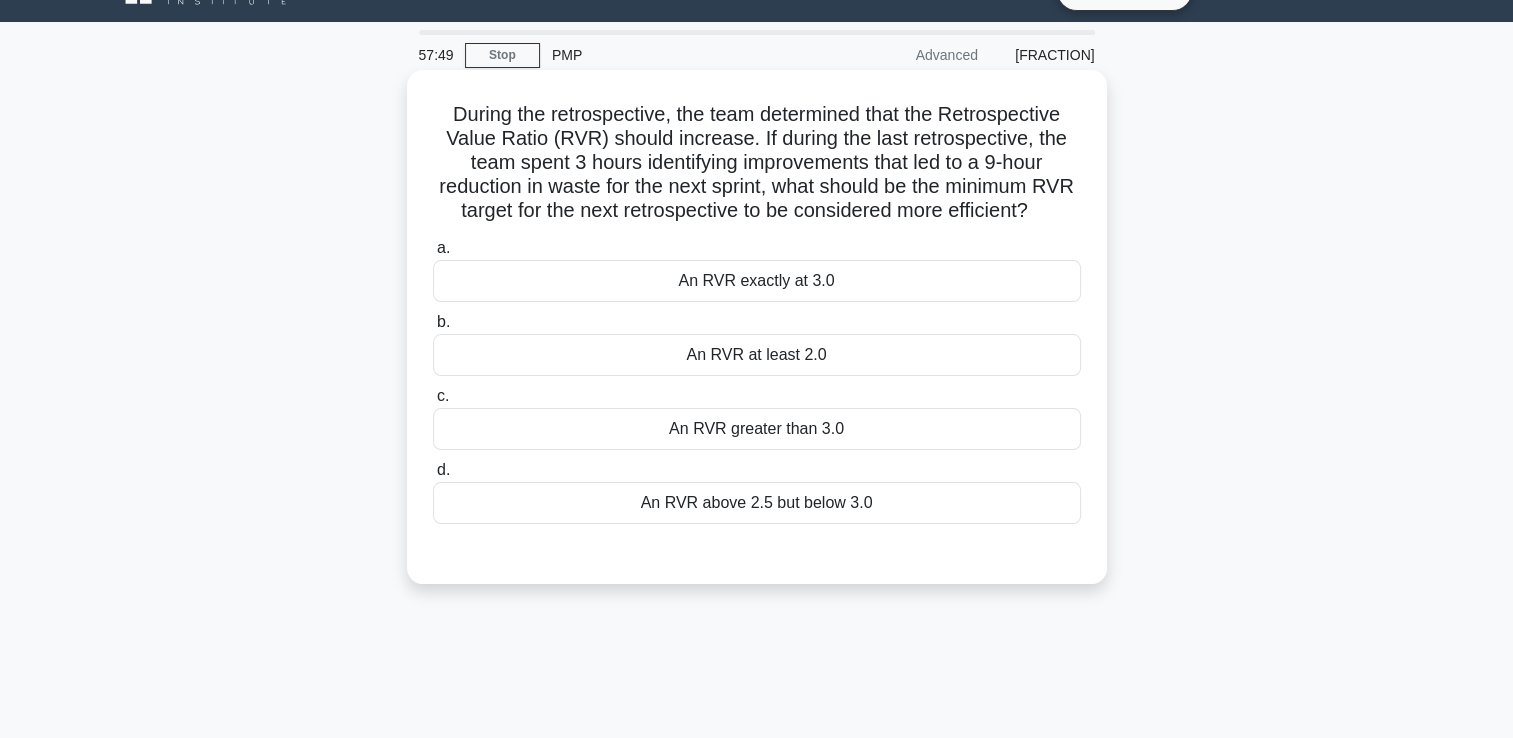 click on "An RVR greater than 3.0" at bounding box center [757, 429] 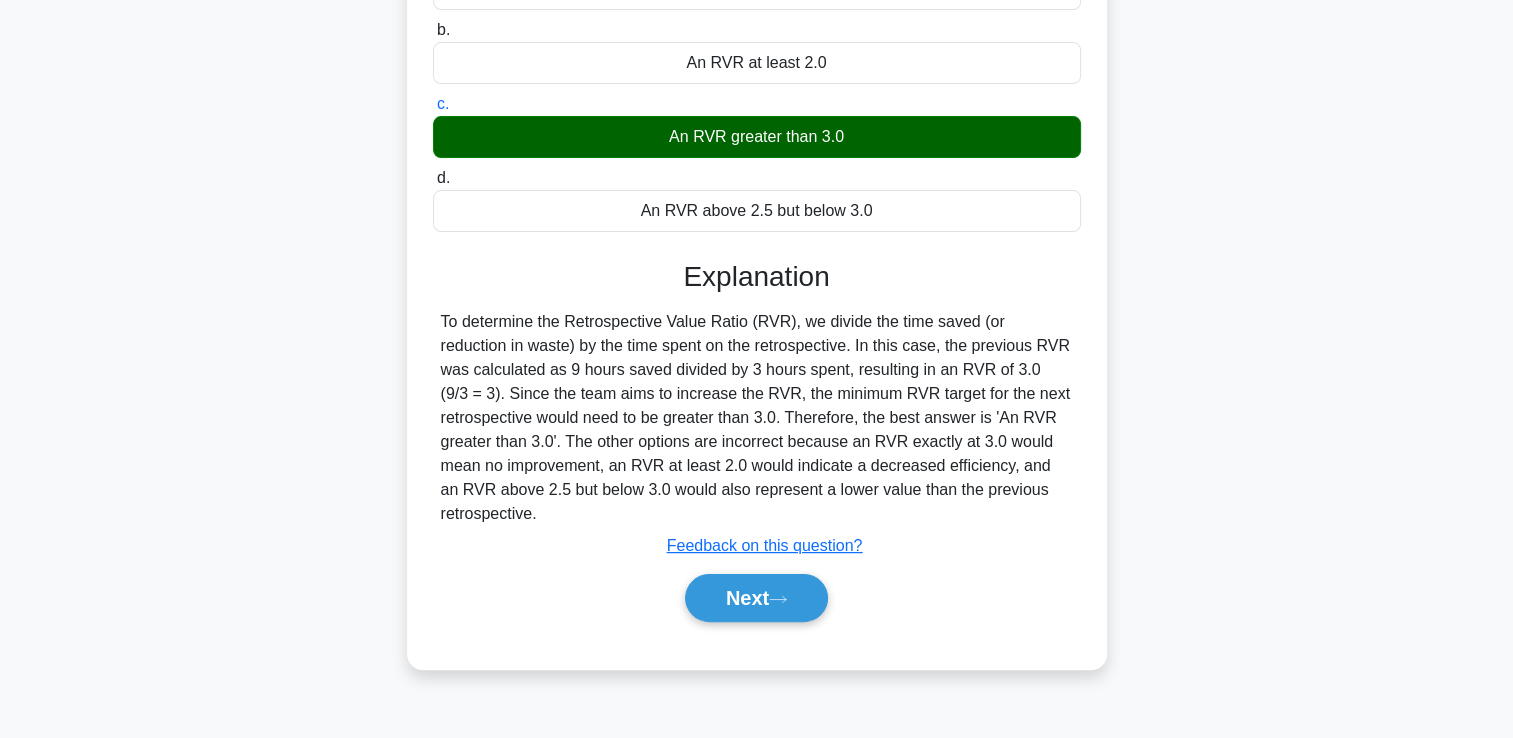 scroll, scrollTop: 342, scrollLeft: 0, axis: vertical 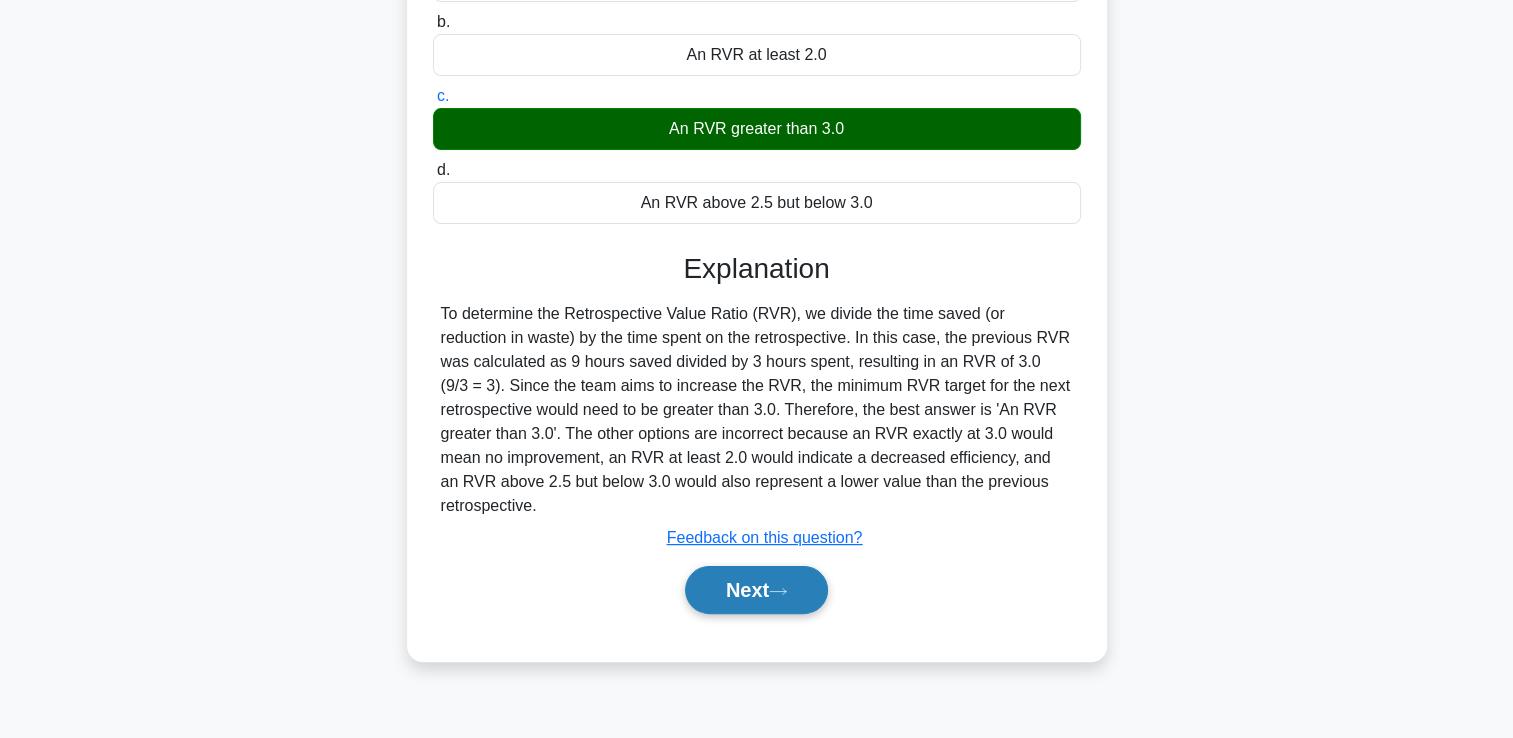 click on "Next" at bounding box center (756, 590) 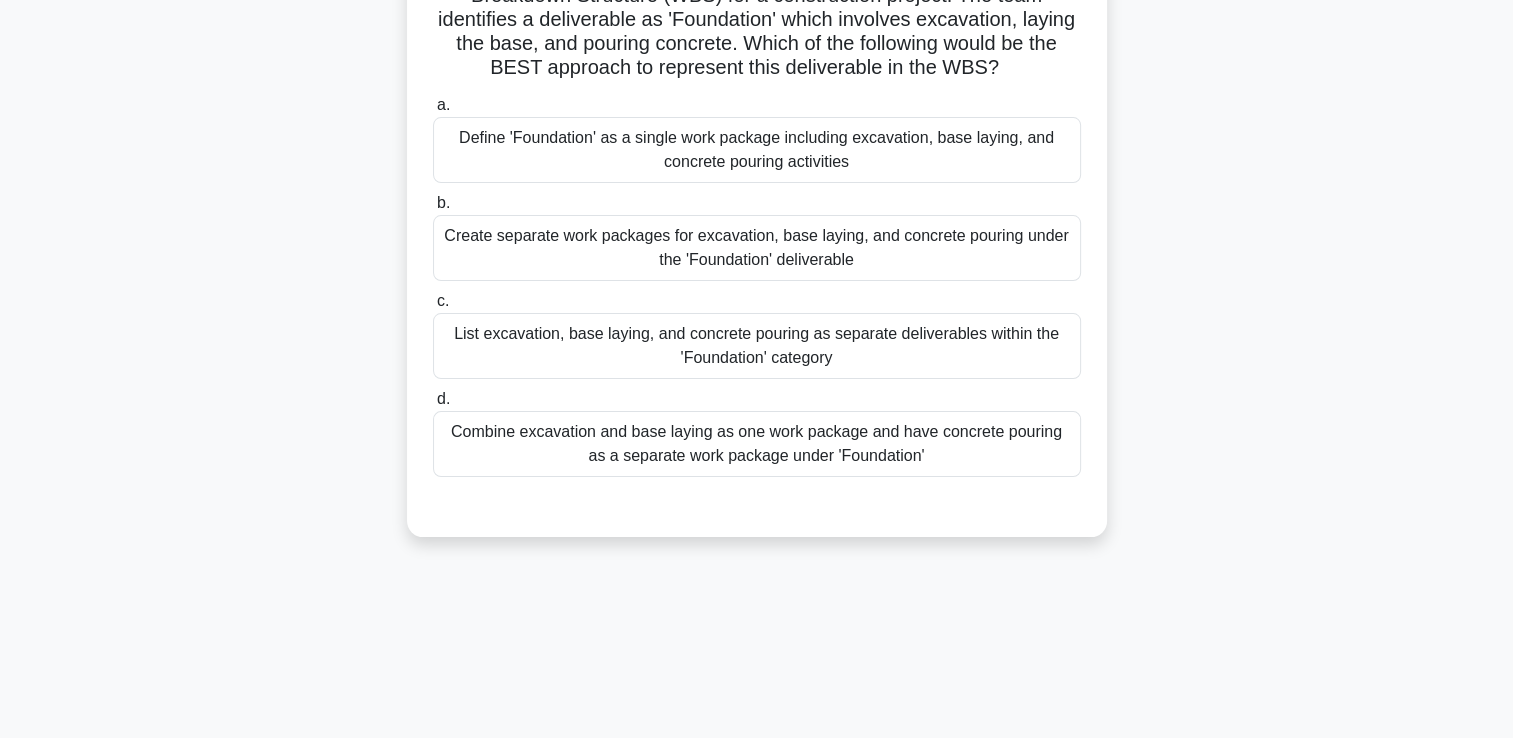 scroll, scrollTop: 0, scrollLeft: 0, axis: both 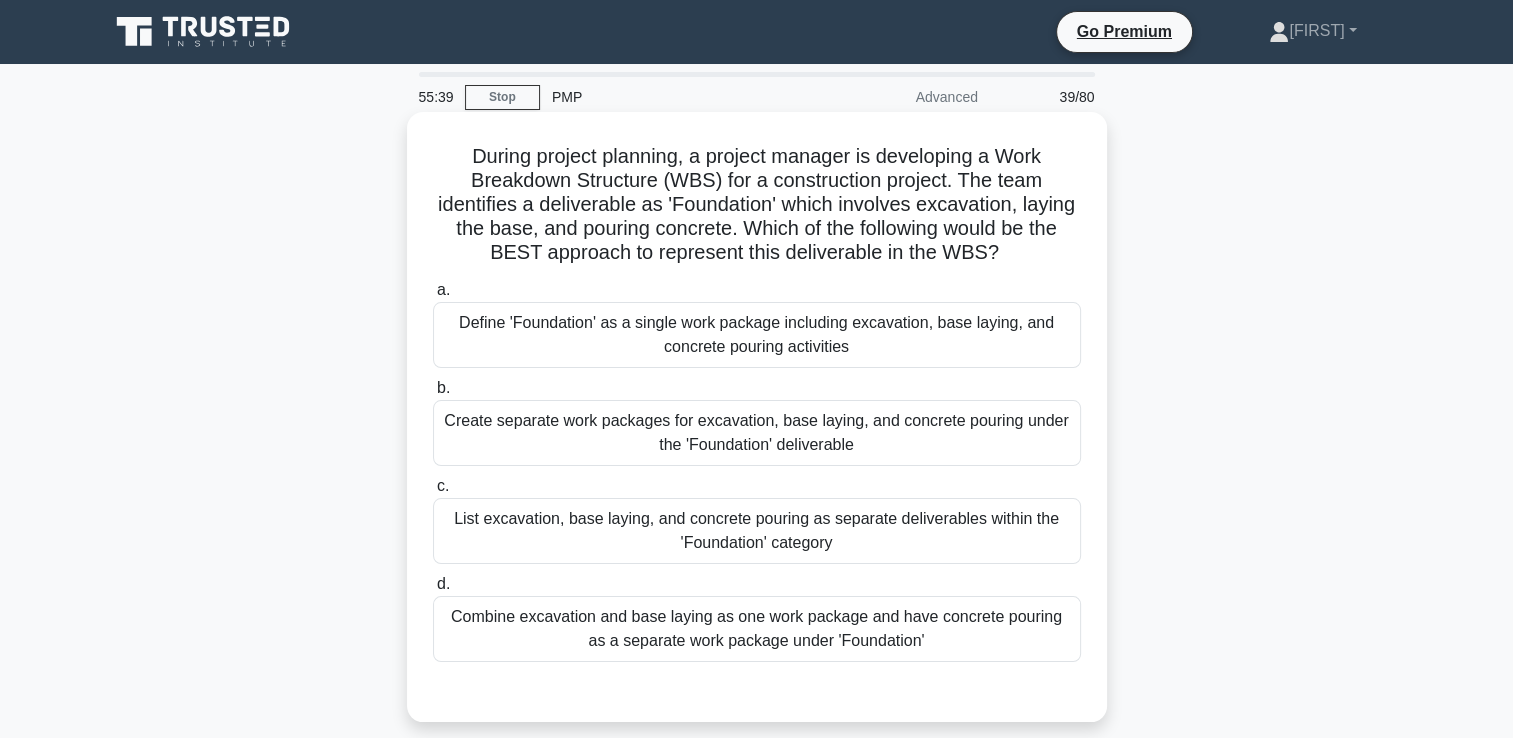 click on "Define 'Foundation' as a single work package including excavation, base laying, and concrete pouring activities" at bounding box center [757, 335] 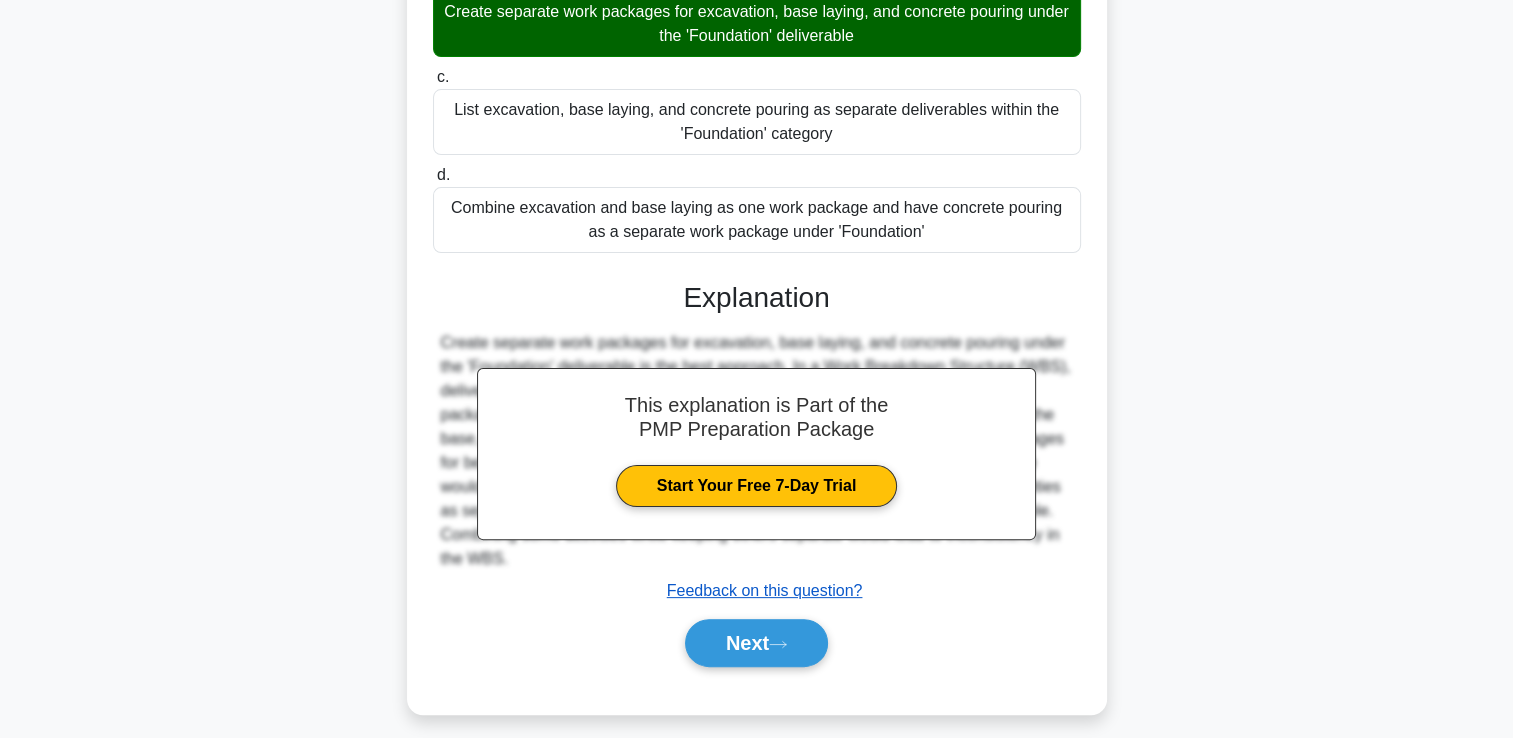 scroll, scrollTop: 423, scrollLeft: 0, axis: vertical 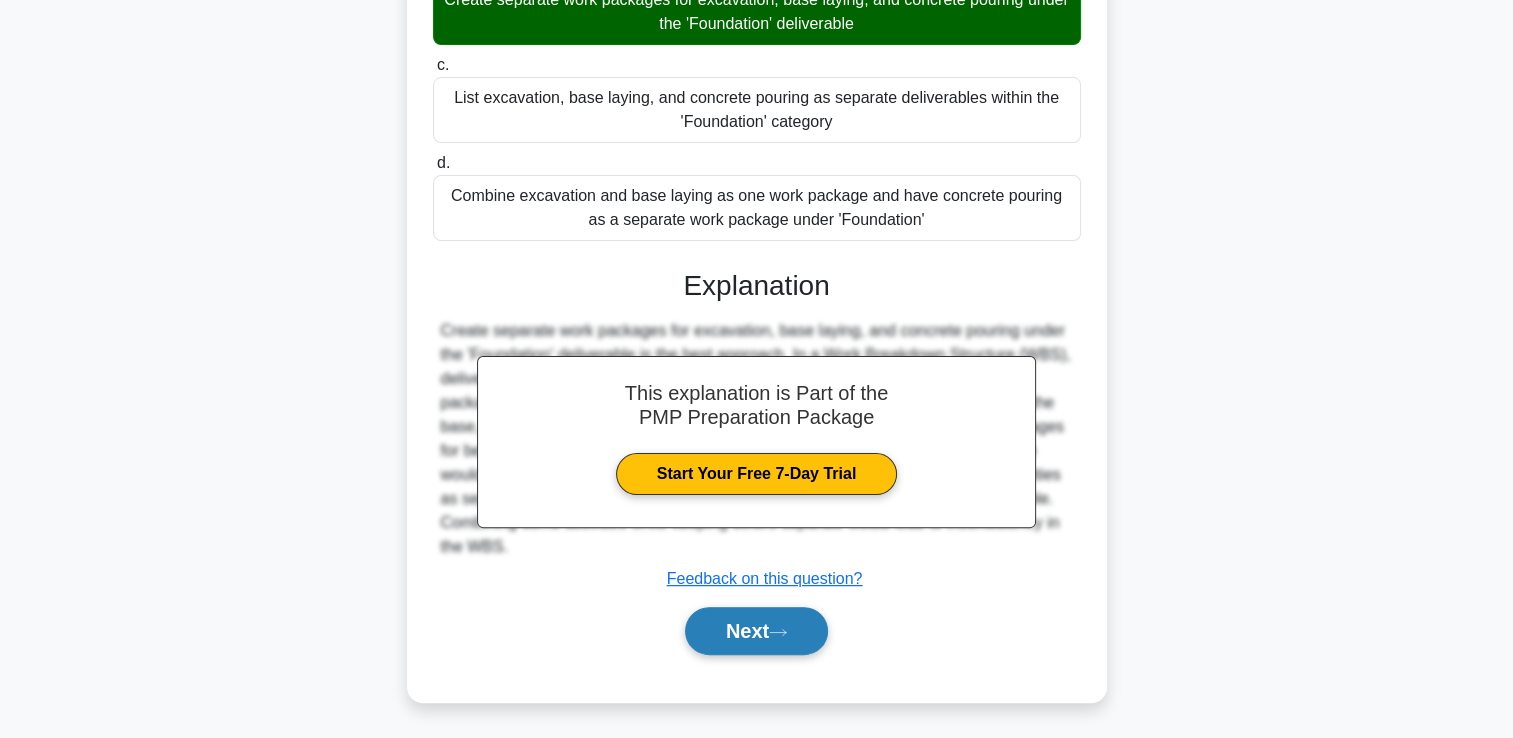 click on "Next" at bounding box center [756, 631] 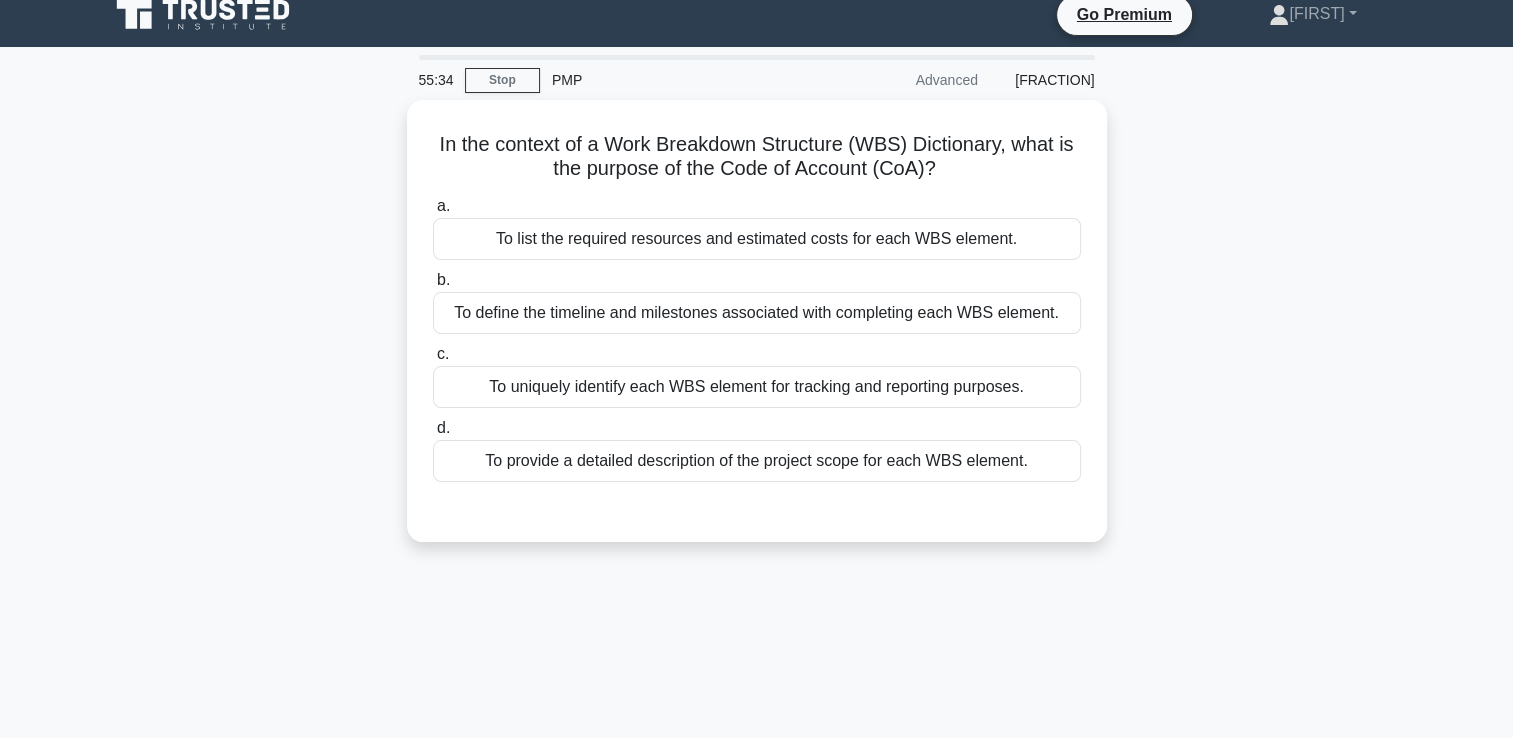 scroll, scrollTop: 0, scrollLeft: 0, axis: both 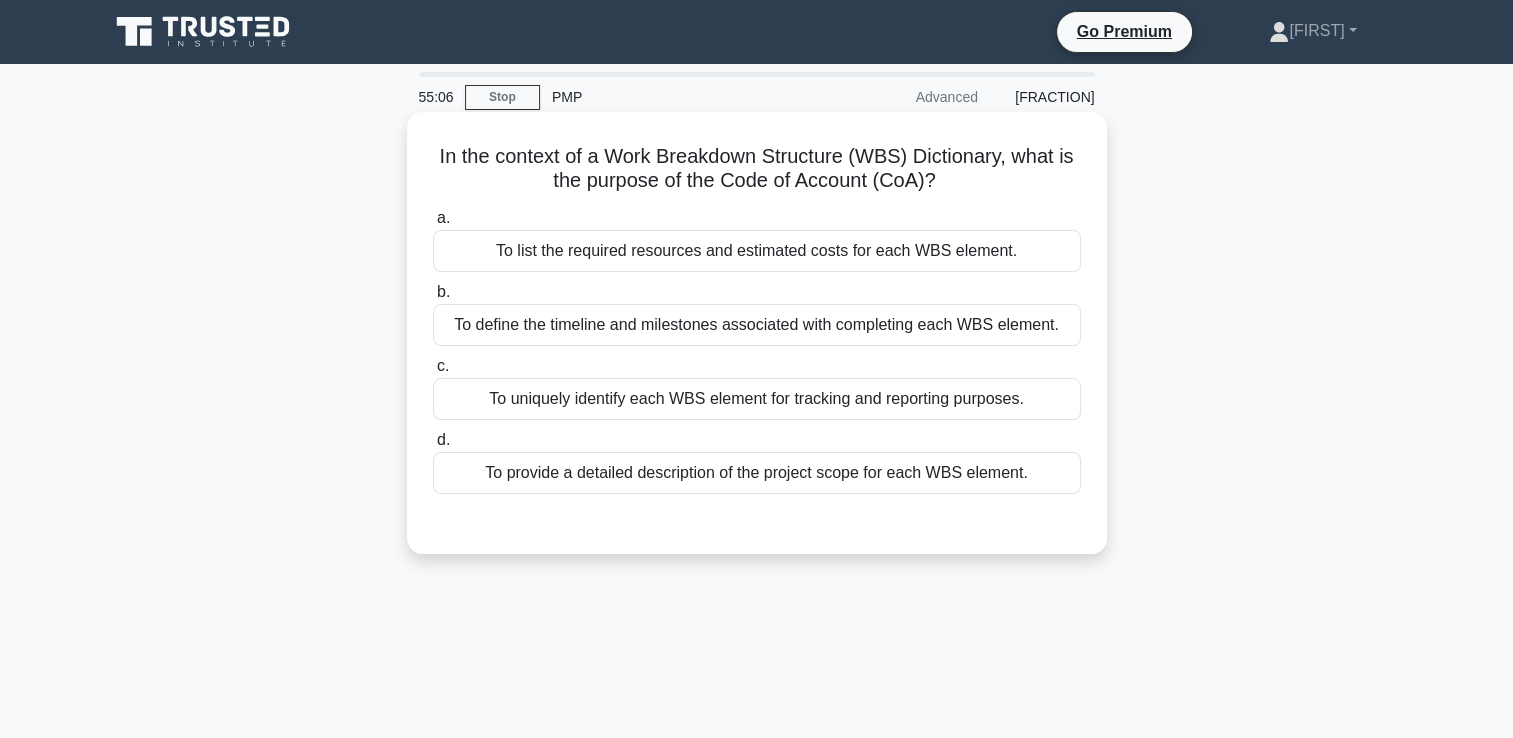 click on "To define the timeline and milestones associated with completing each WBS element." at bounding box center (757, 325) 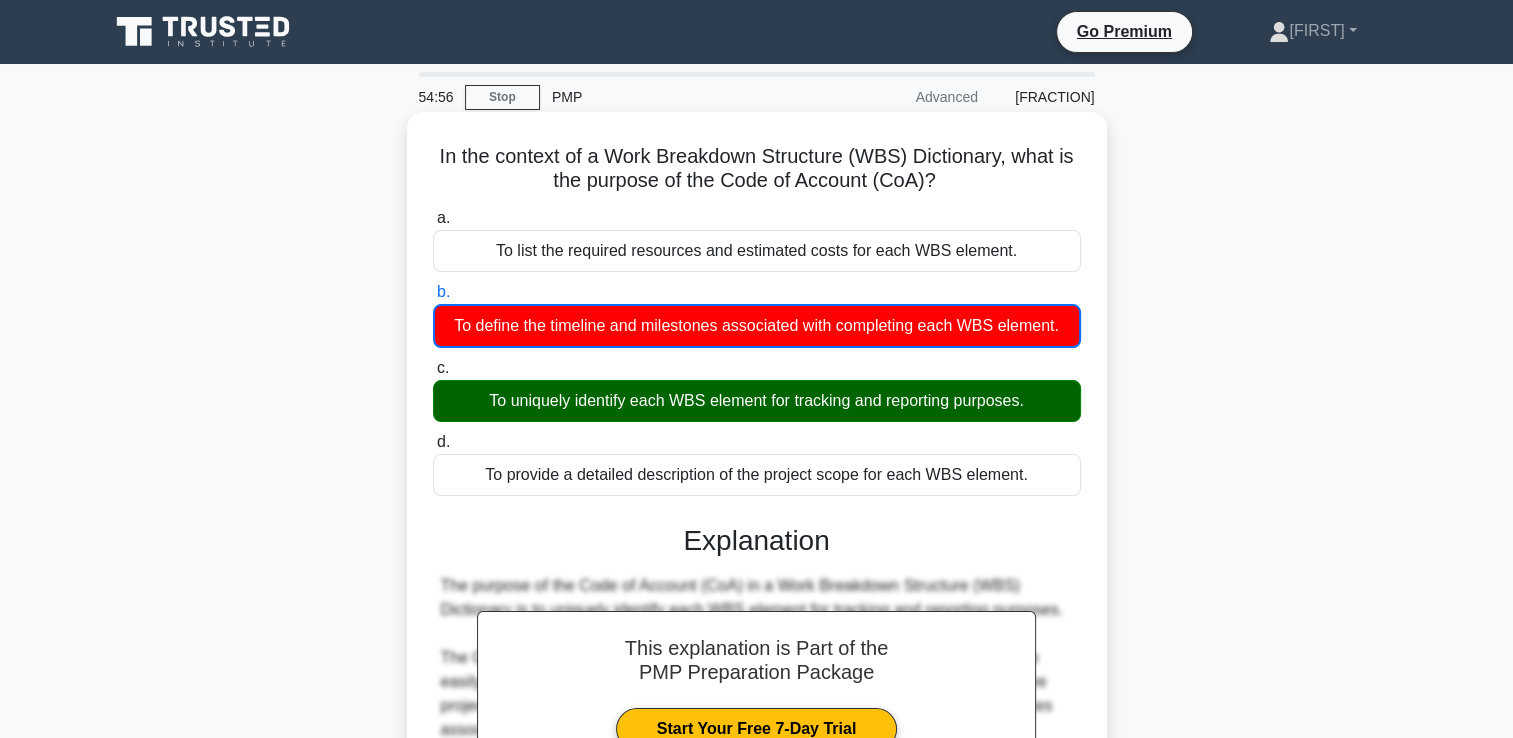 drag, startPoint x: 466, startPoint y: 399, endPoint x: 1040, endPoint y: 402, distance: 574.0078 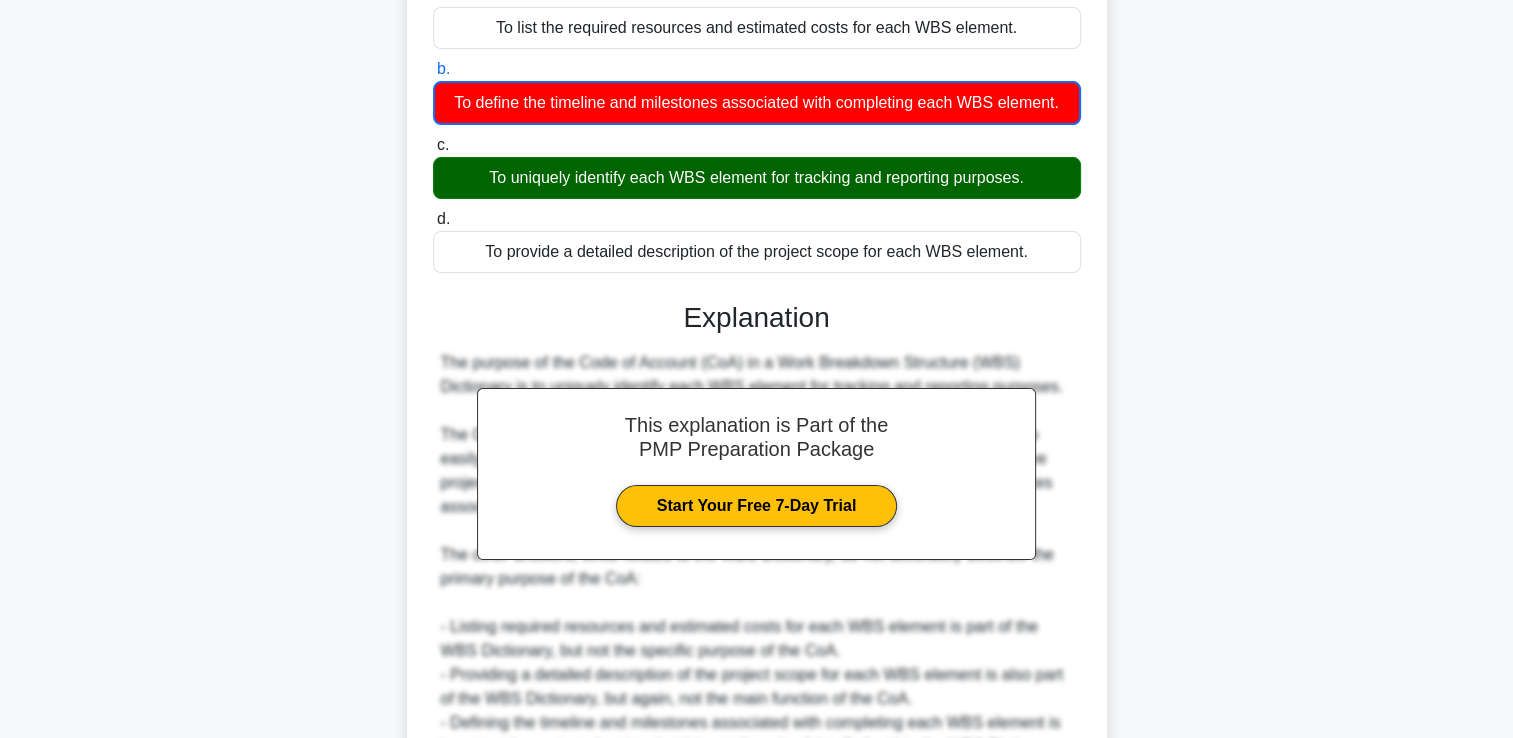 scroll, scrollTop: 447, scrollLeft: 0, axis: vertical 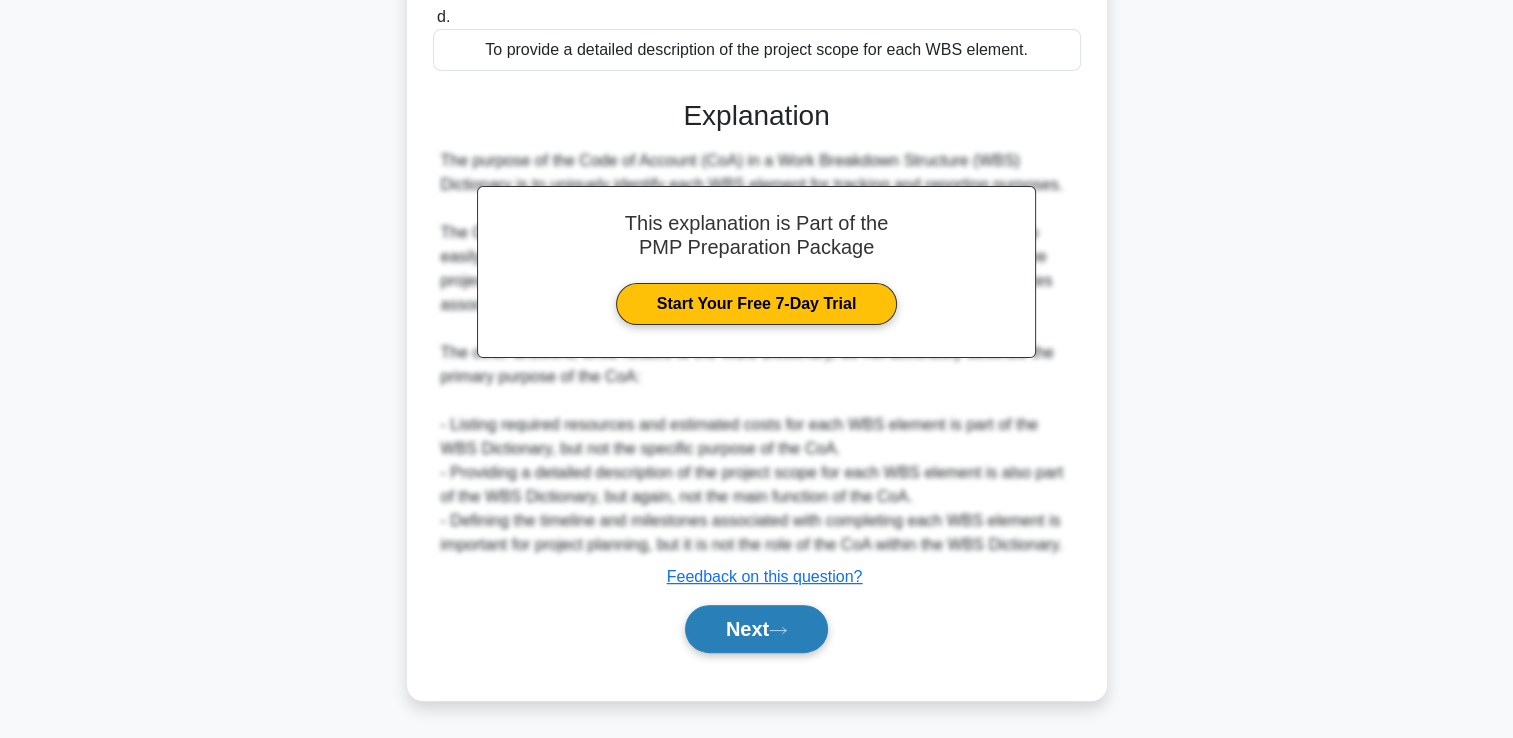click on "Next" at bounding box center [756, 629] 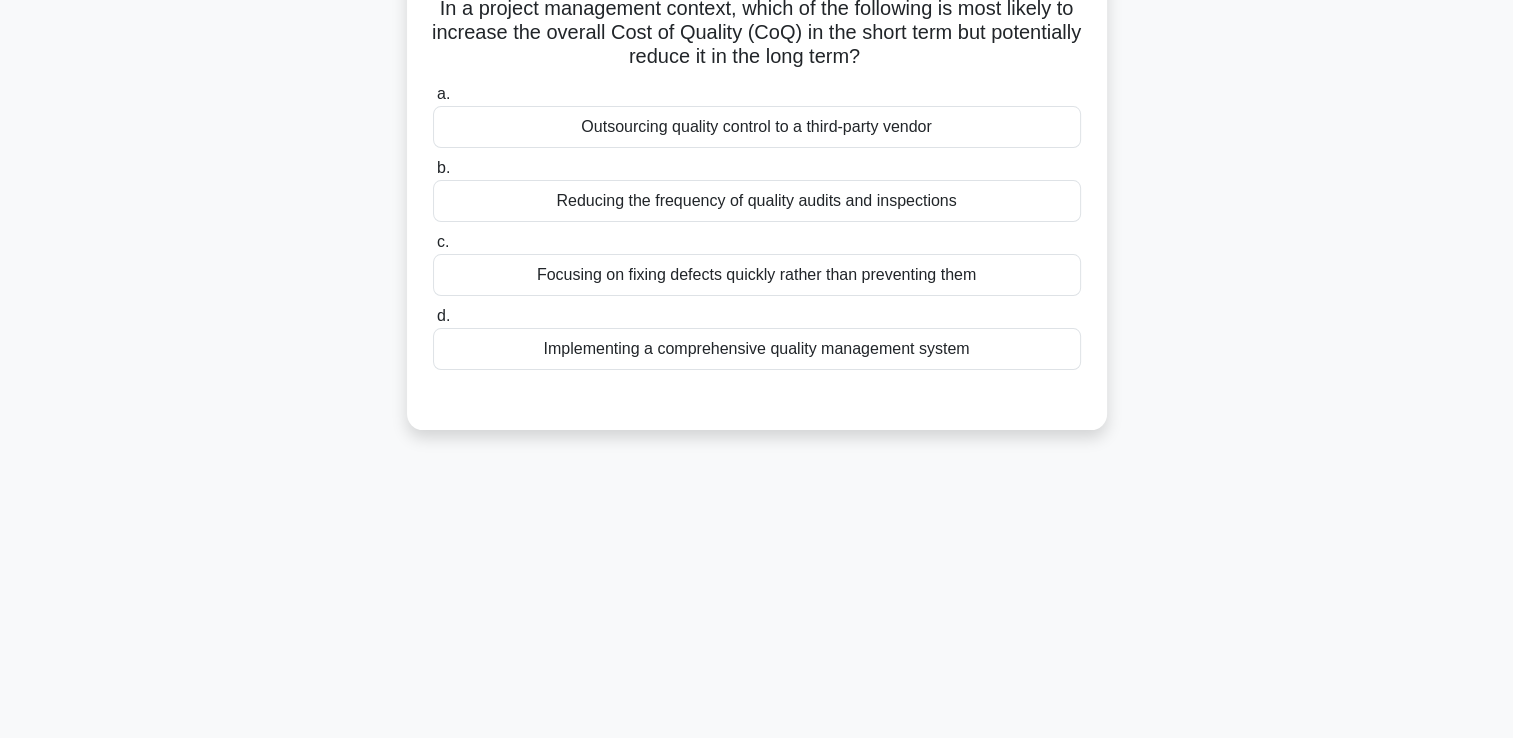 scroll, scrollTop: 0, scrollLeft: 0, axis: both 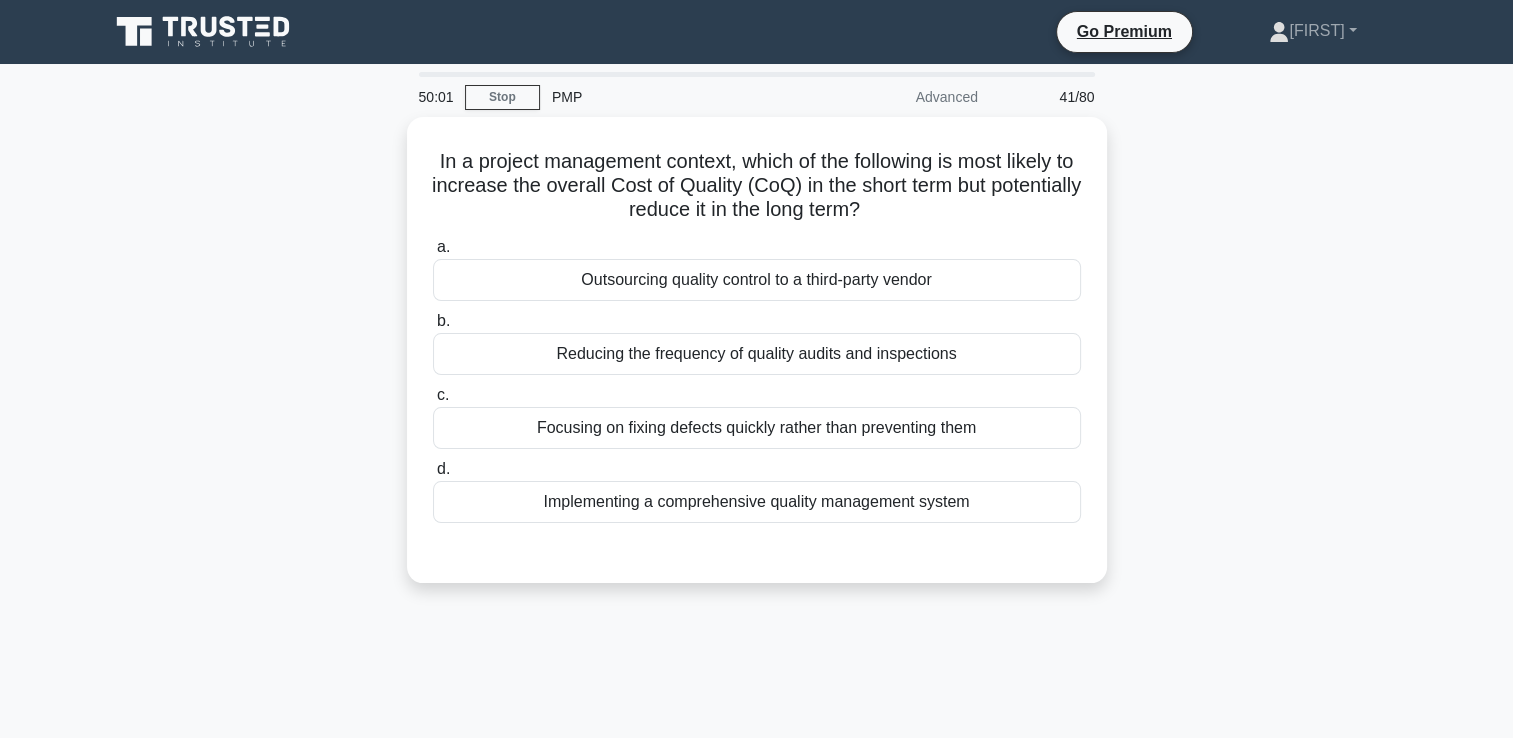 click on "In a project management context, which of the following is most likely to increase the overall Cost of Quality (CoQ) in the short term but potentially reduce it in the long term?
.spinner_0XTQ{transform-origin:center;animation:spinner_y6GP .75s linear infinite}@keyframes spinner_y6GP{100%{transform:rotate(360deg)}}
a.
Outsourcing quality control to a third-party vendor
b." at bounding box center (757, 362) 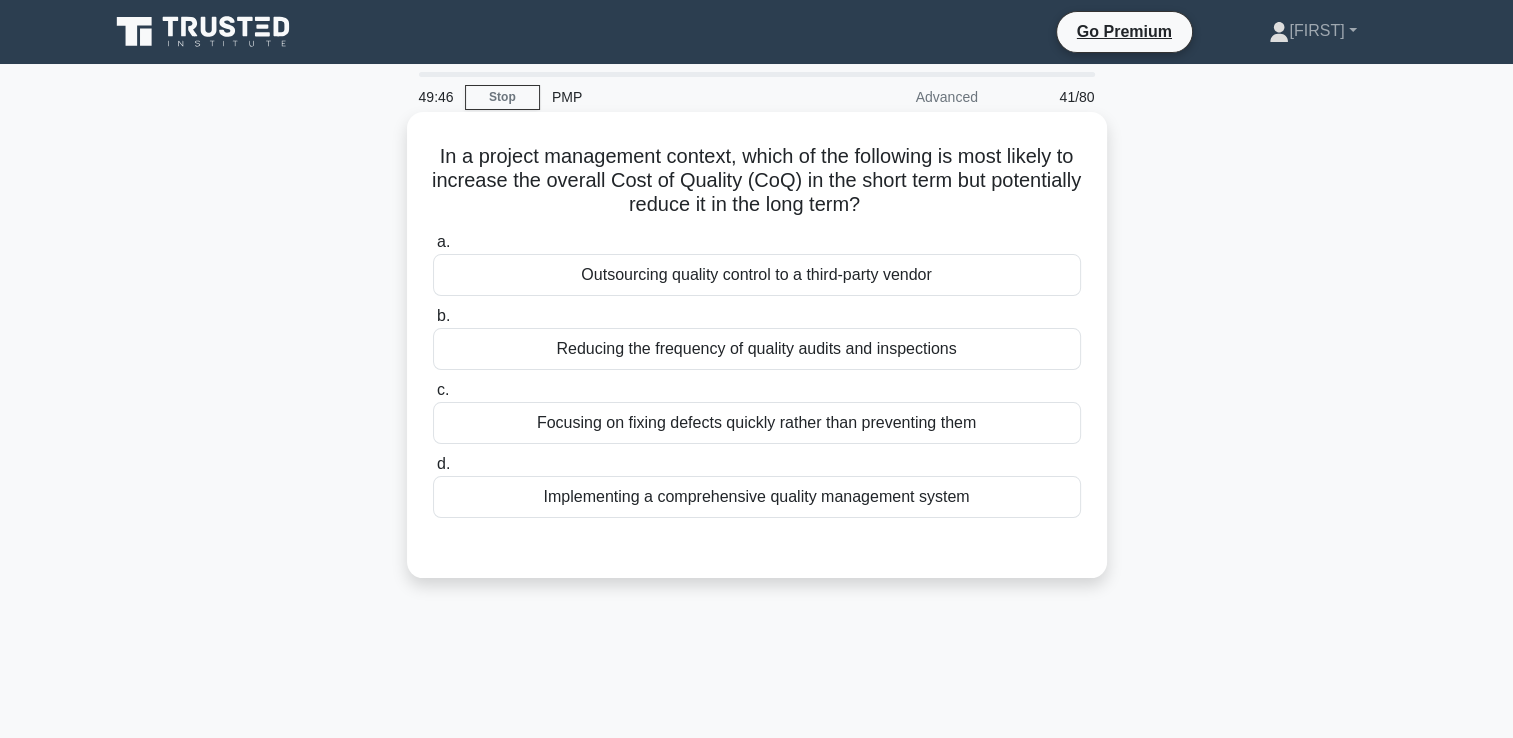 click on "Implementing a comprehensive quality management system" at bounding box center [757, 497] 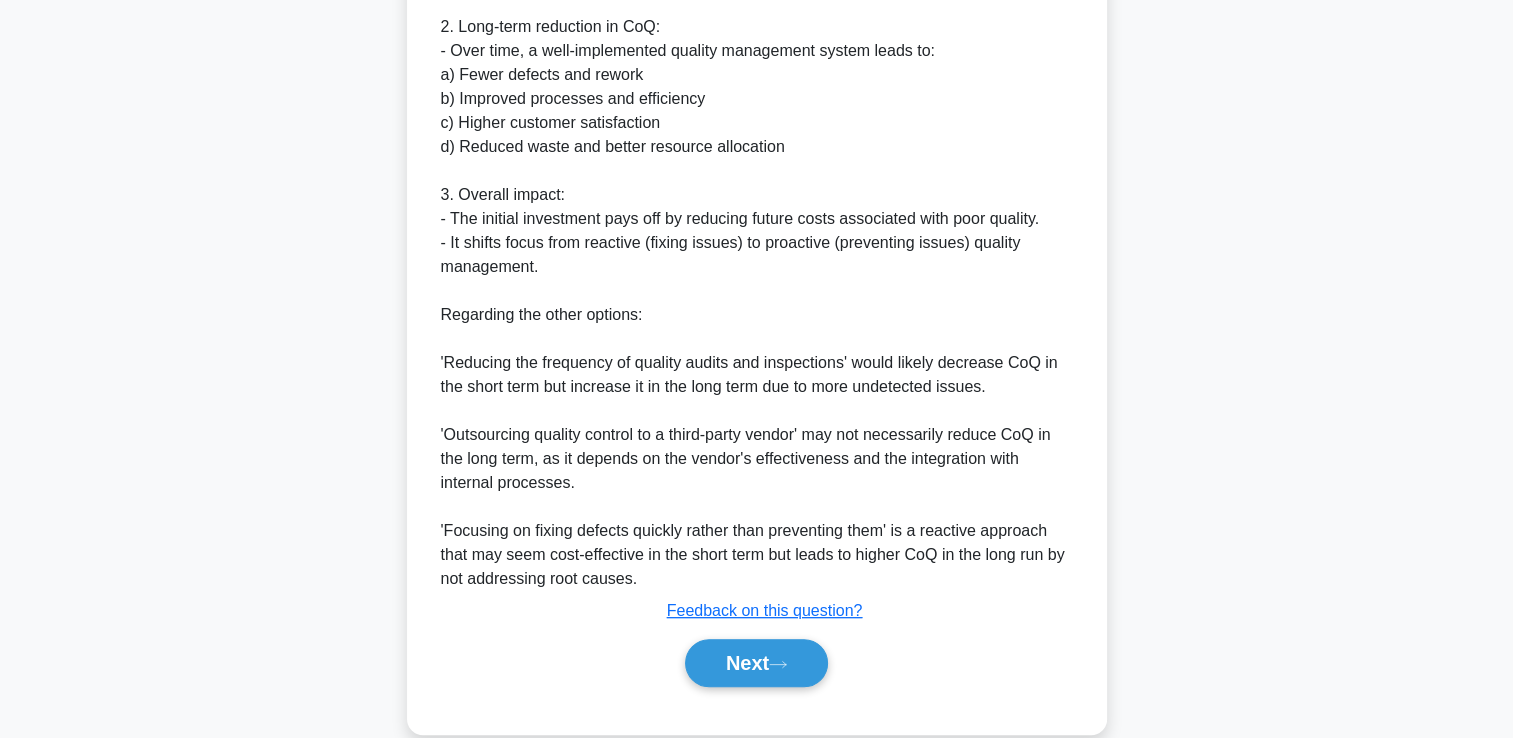 scroll, scrollTop: 800, scrollLeft: 0, axis: vertical 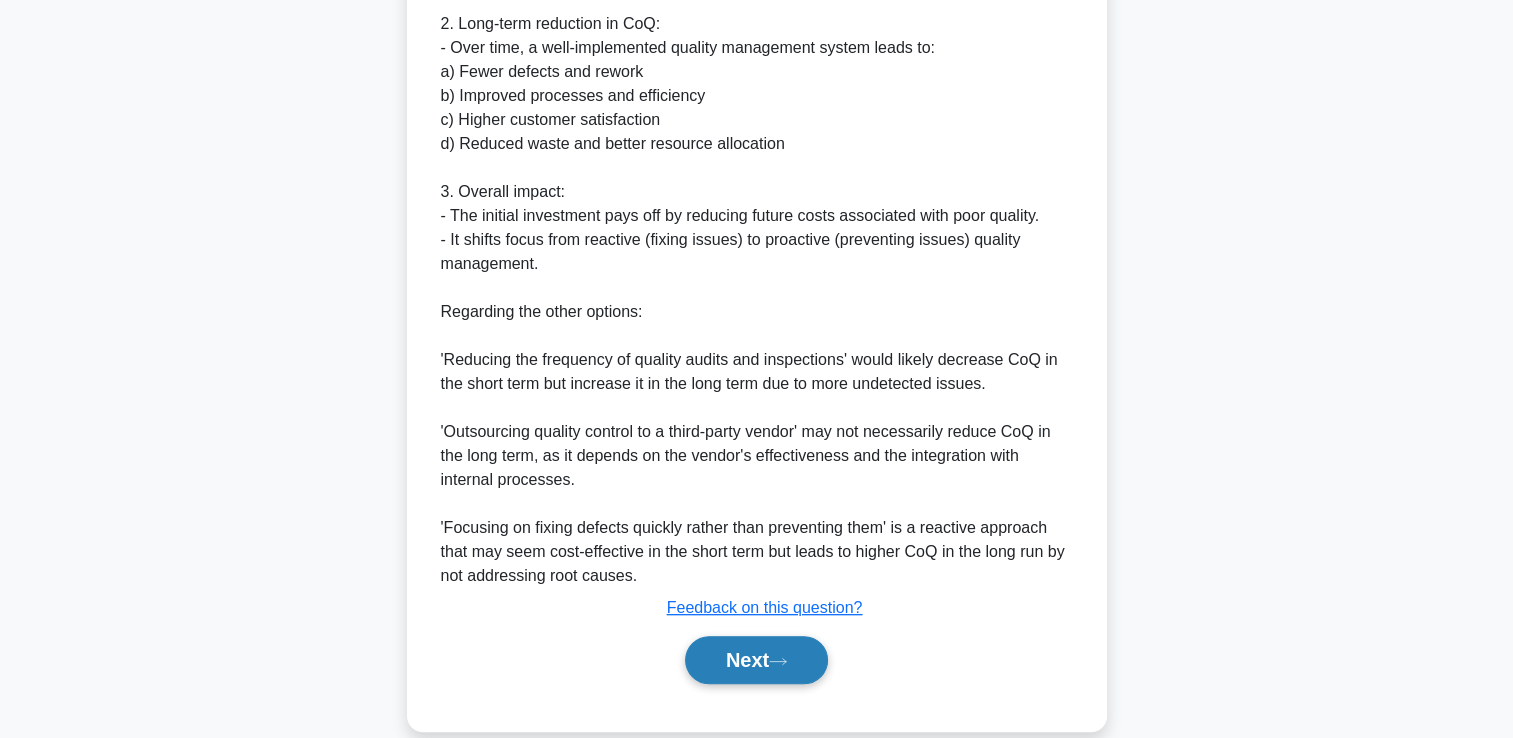 click on "Next" at bounding box center (756, 660) 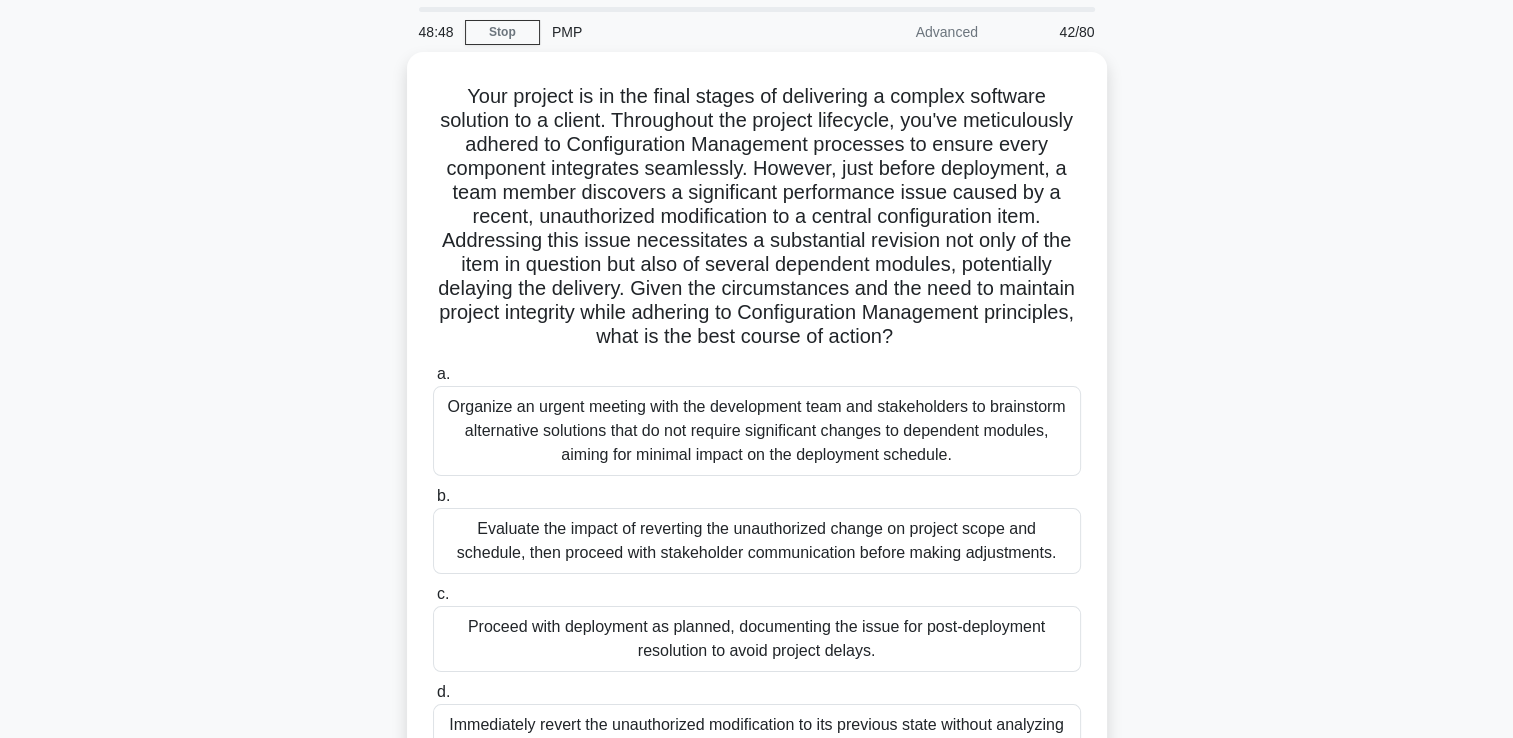 scroll, scrollTop: 100, scrollLeft: 0, axis: vertical 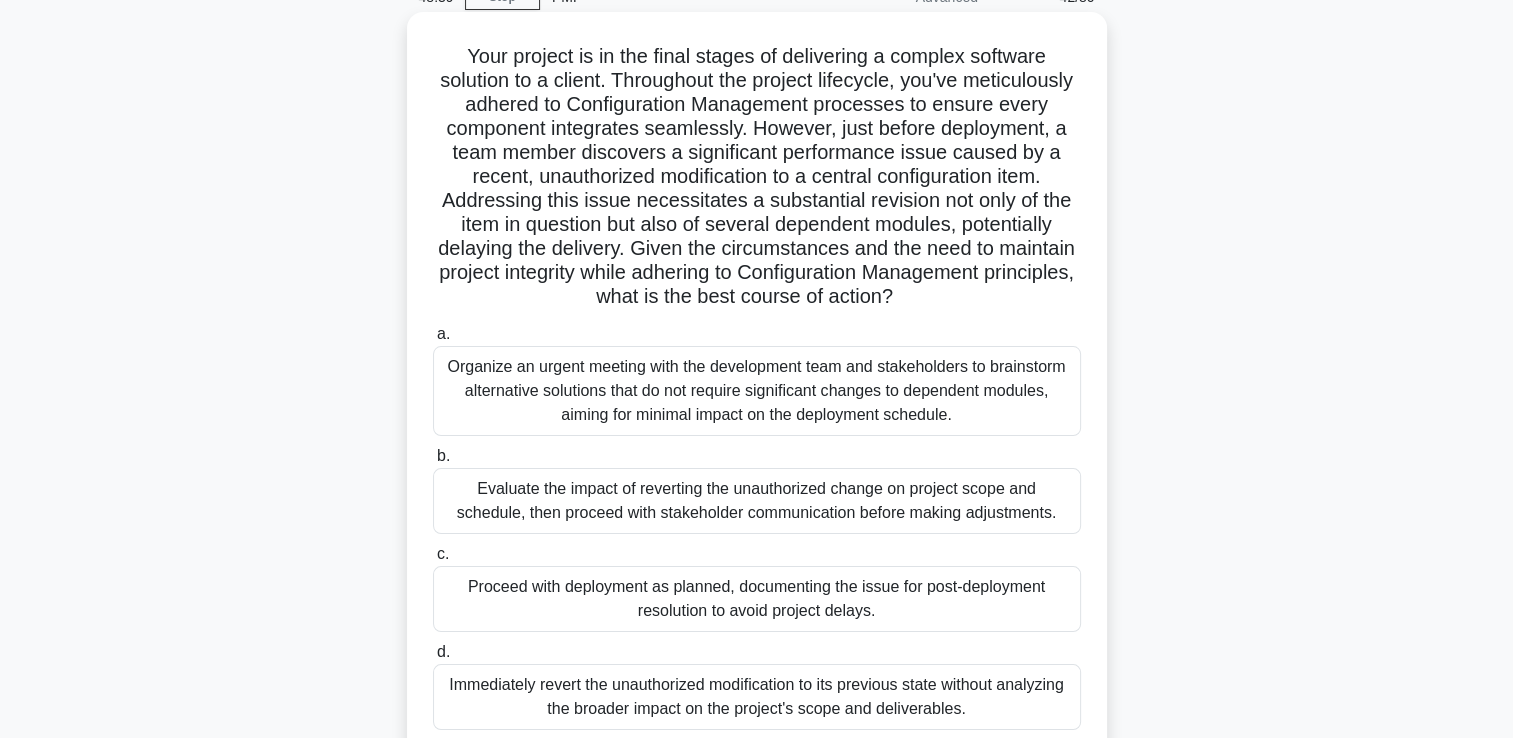 click on "Organize an urgent meeting with the development team and stakeholders to brainstorm alternative solutions that do not require significant changes to dependent modules, aiming for minimal impact on the deployment schedule." at bounding box center (757, 391) 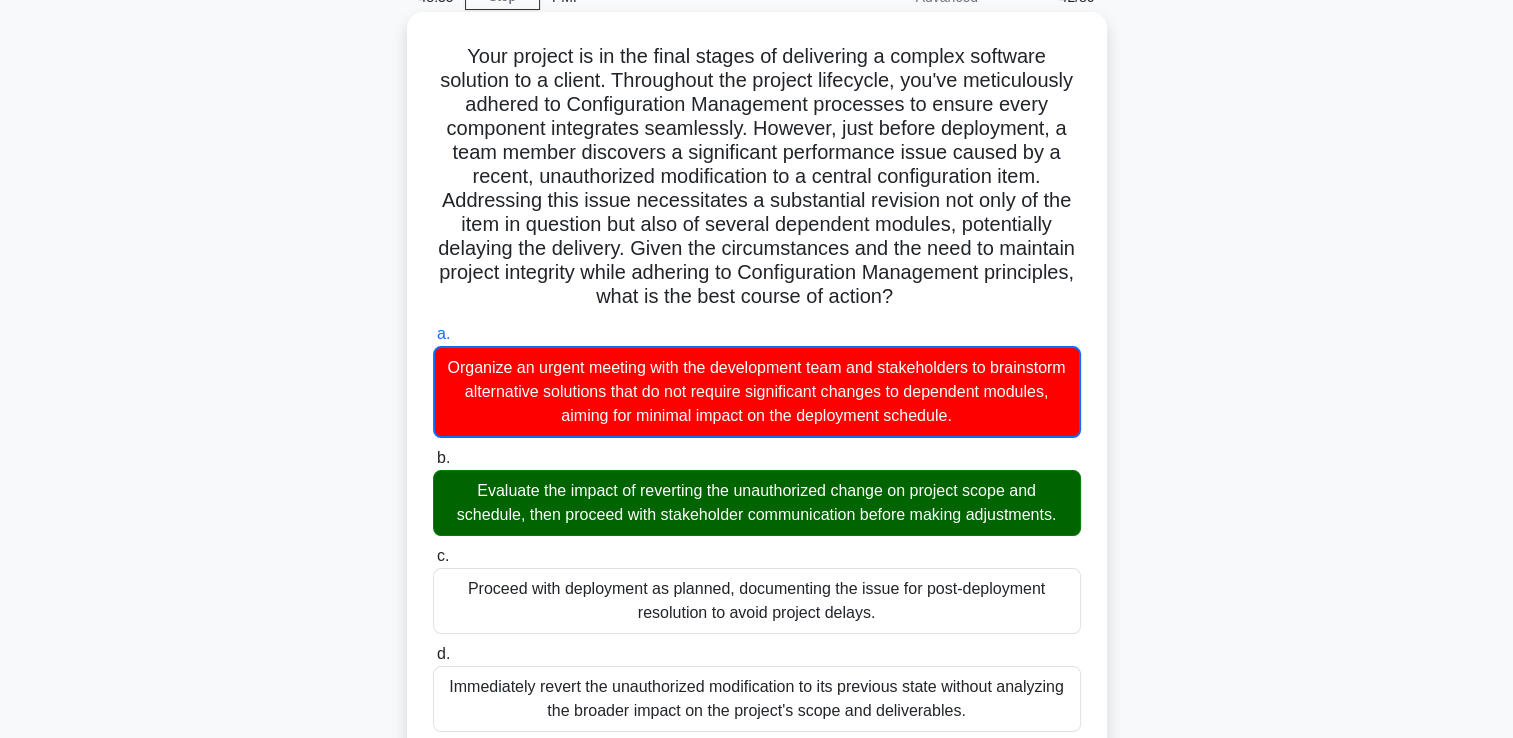 drag, startPoint x: 449, startPoint y: 489, endPoint x: 1052, endPoint y: 521, distance: 603.8485 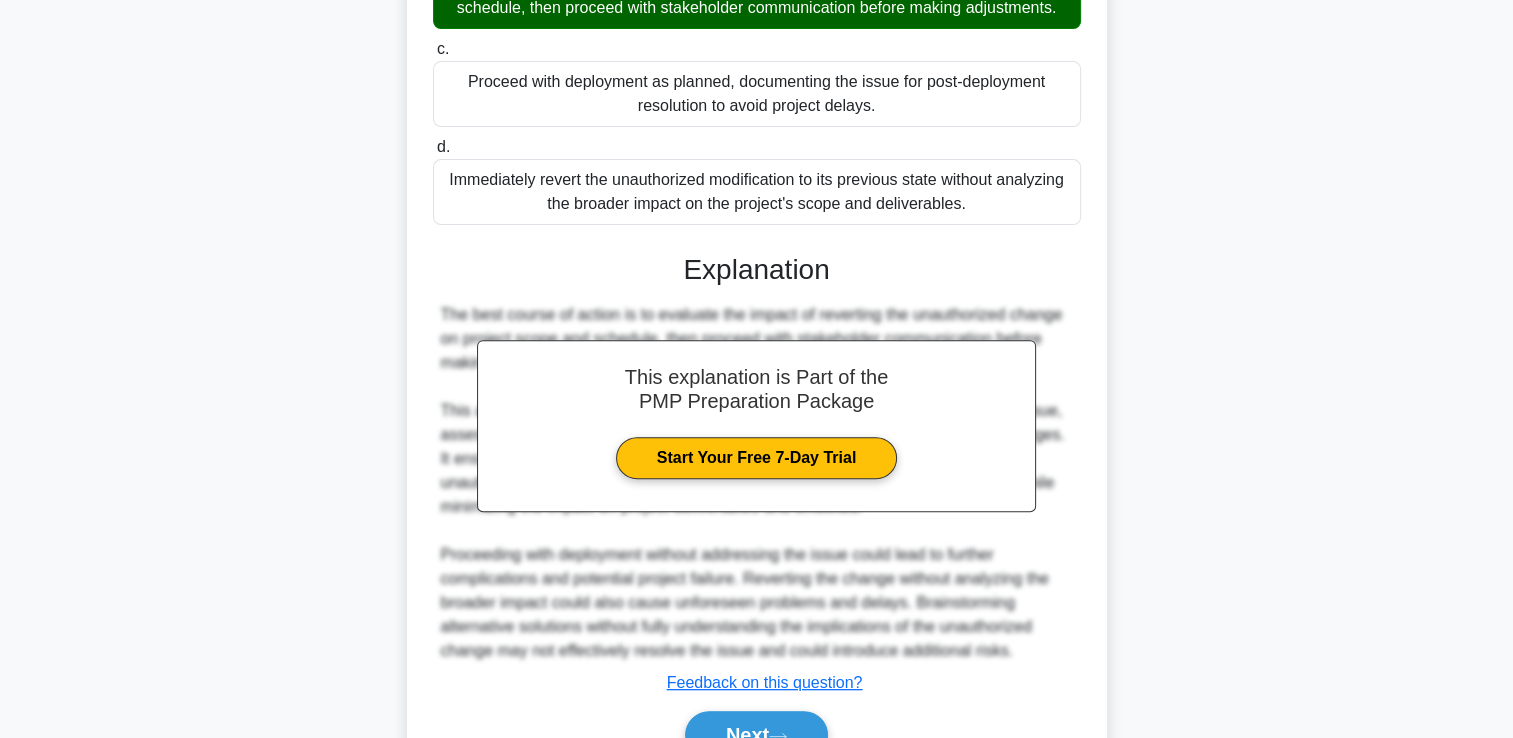 scroll, scrollTop: 711, scrollLeft: 0, axis: vertical 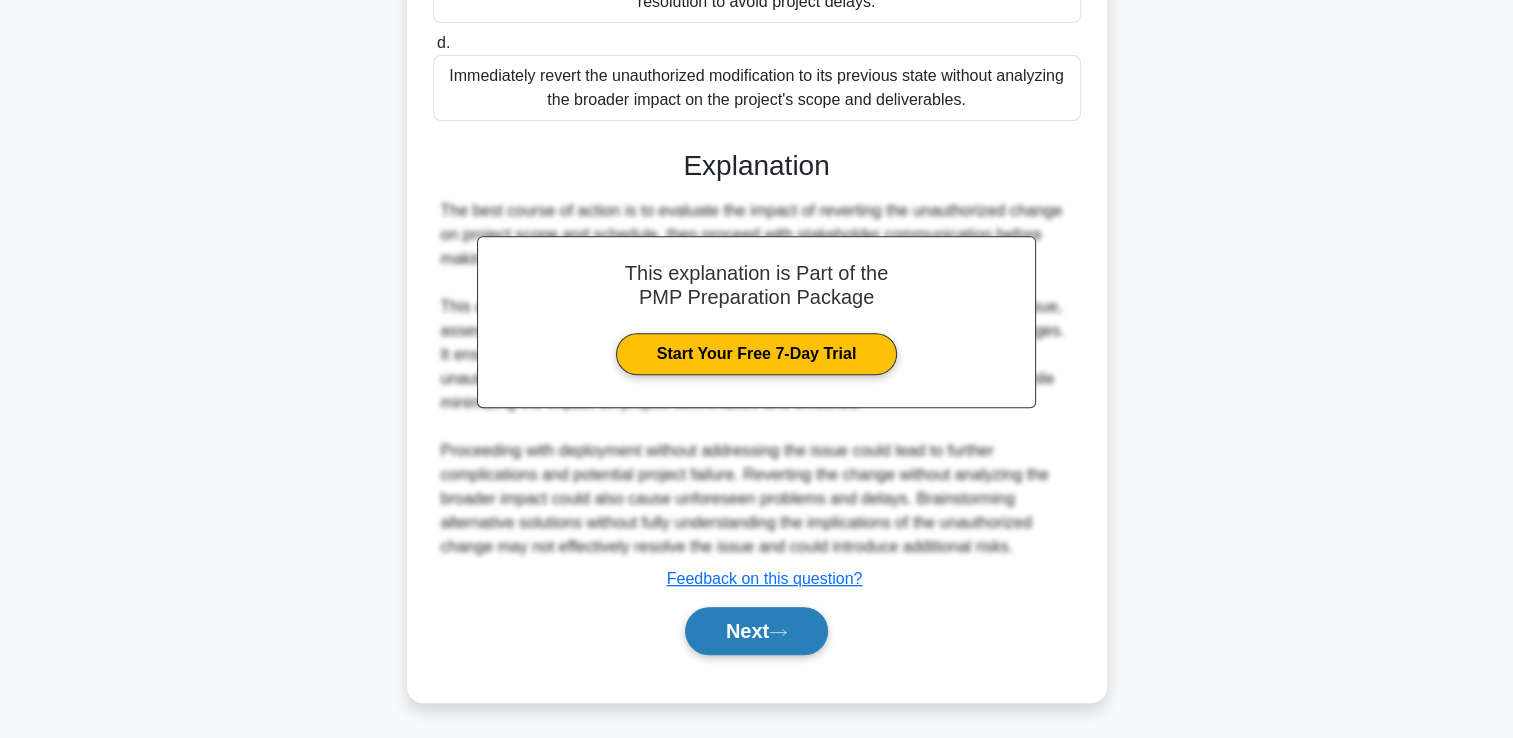 click 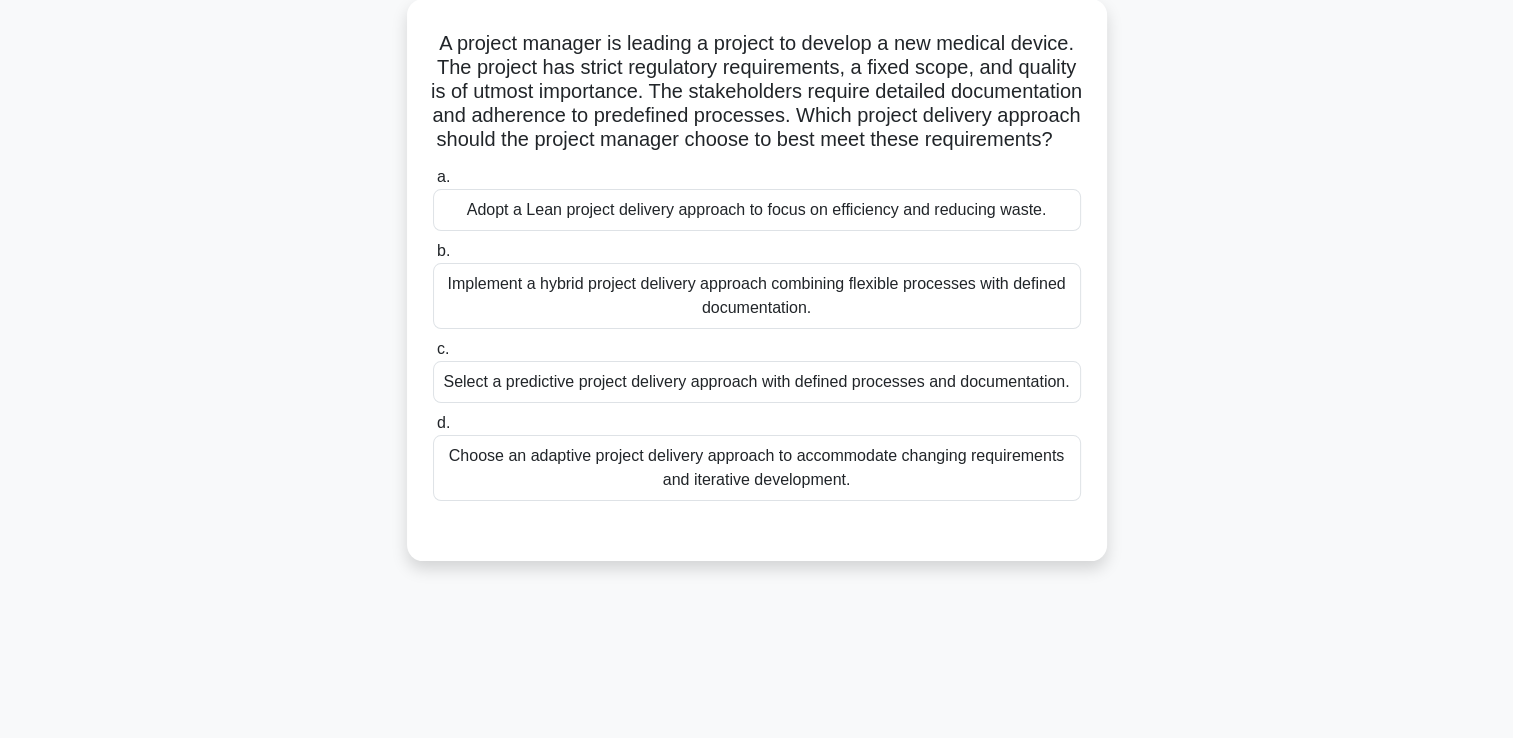 scroll, scrollTop: 25, scrollLeft: 0, axis: vertical 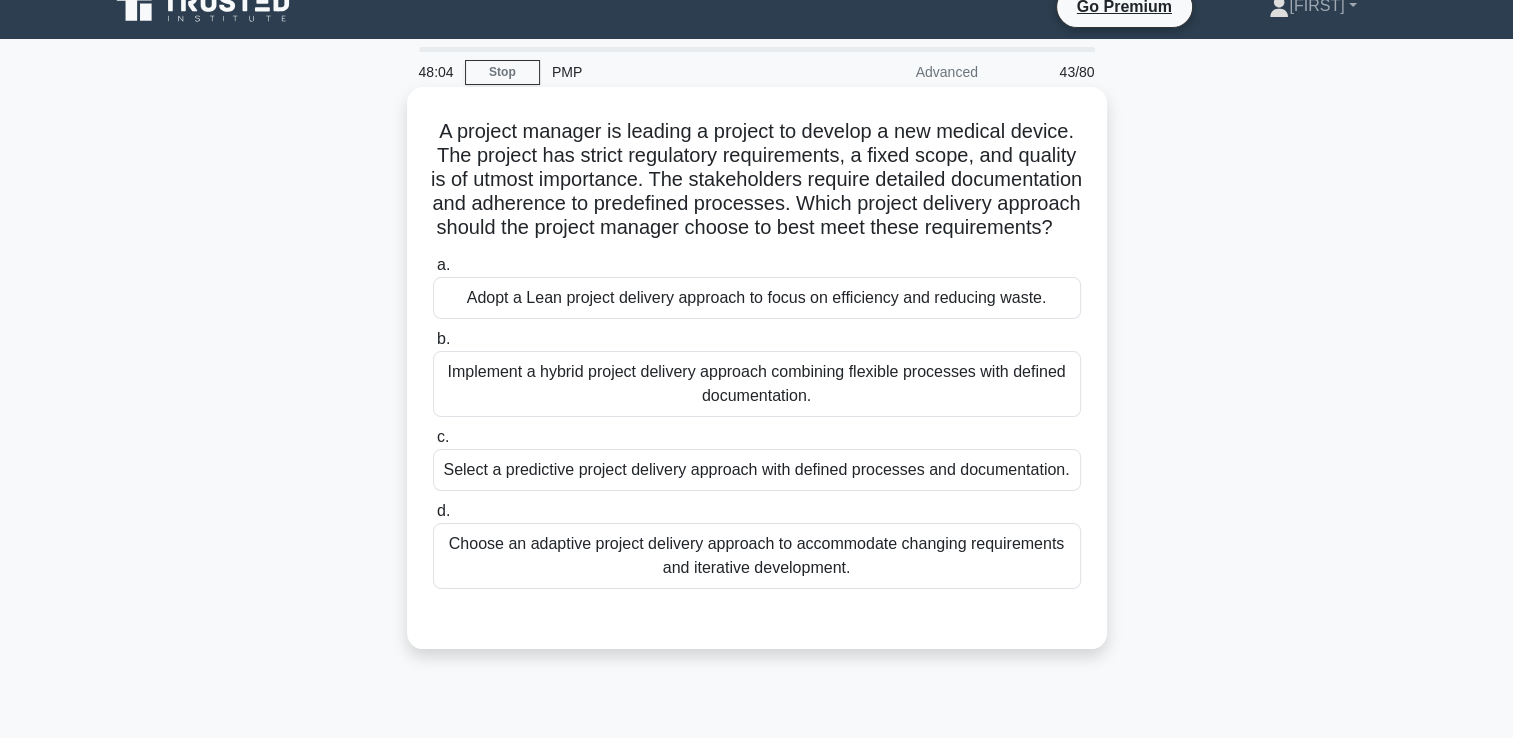 click on "Select a predictive project delivery approach with defined processes and documentation." at bounding box center [757, 470] 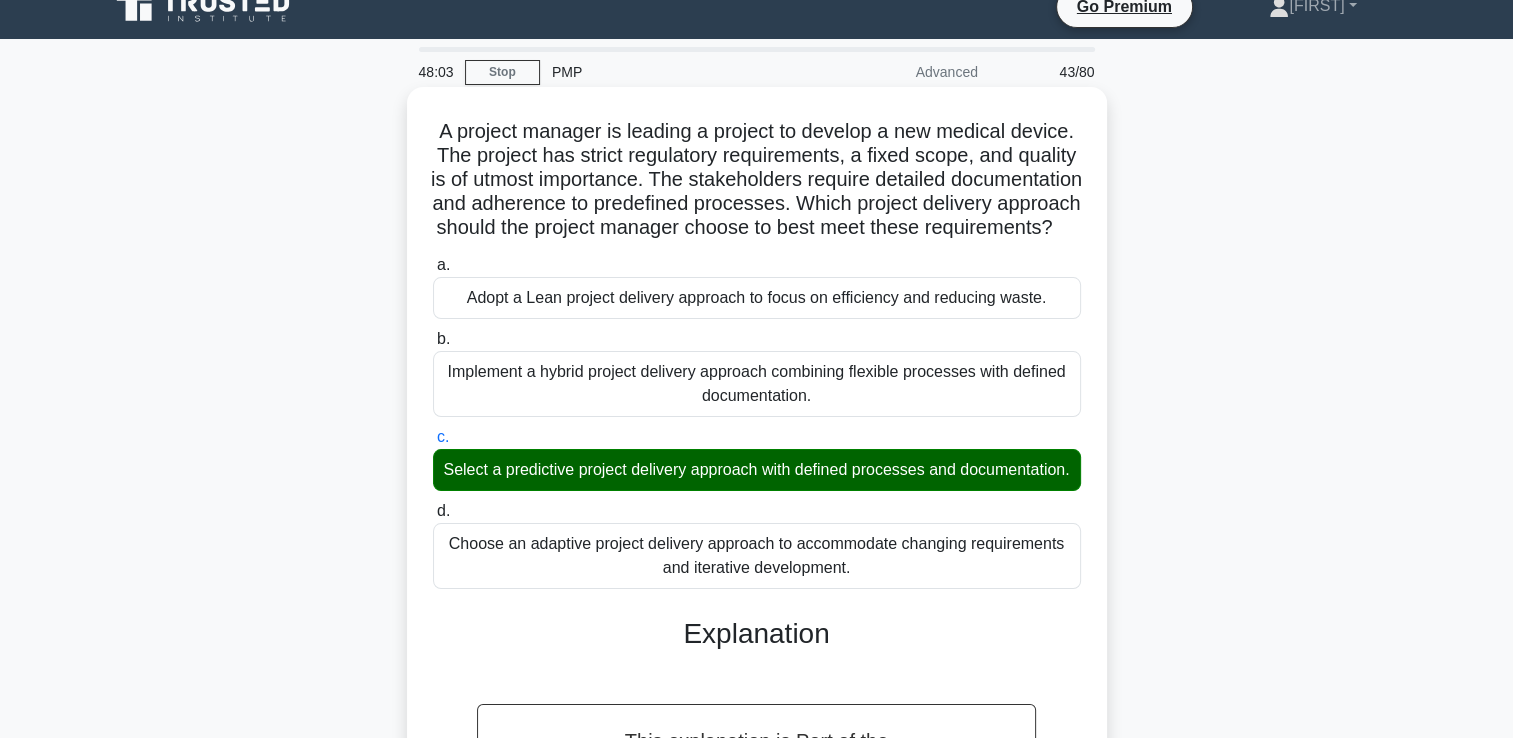 scroll, scrollTop: 421, scrollLeft: 0, axis: vertical 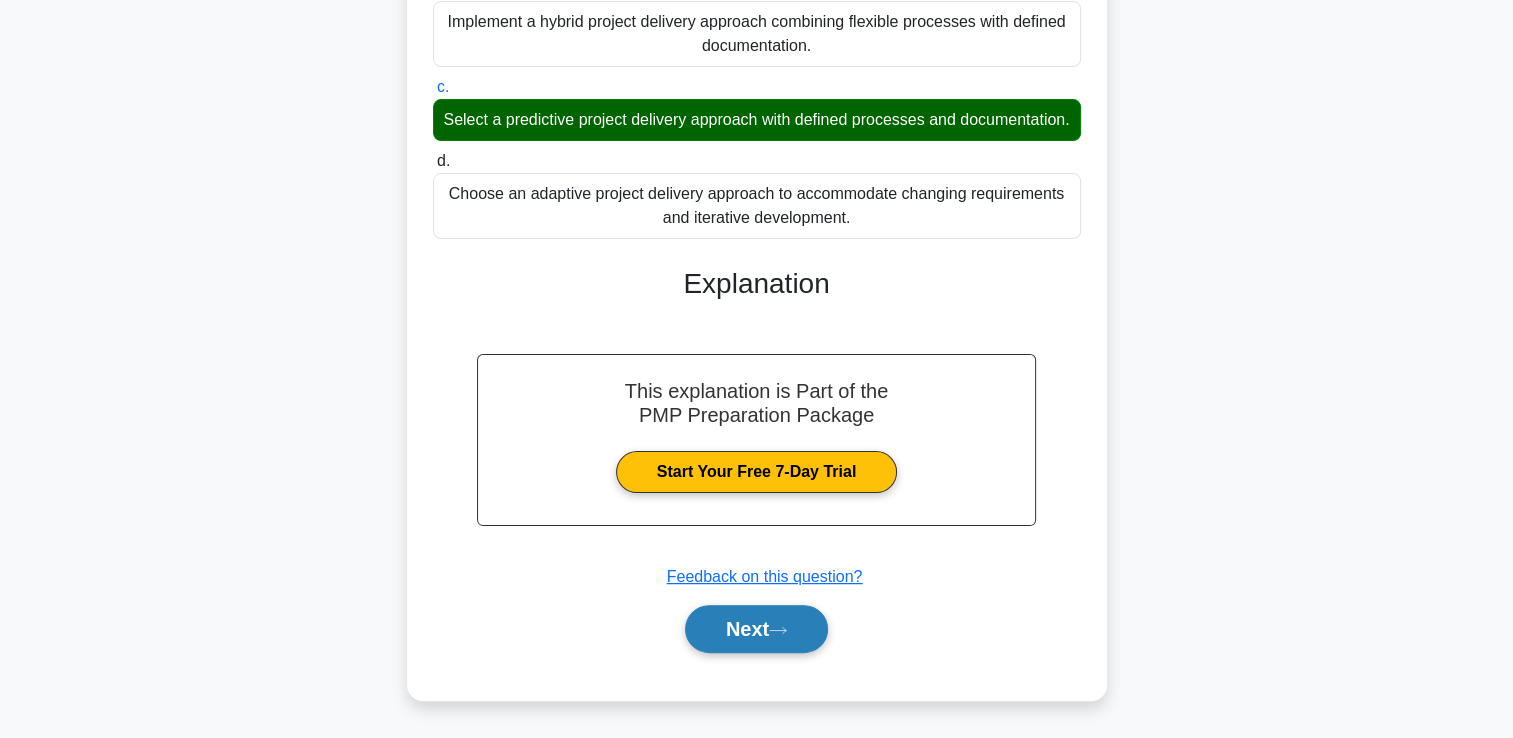 click on "Next" at bounding box center (756, 629) 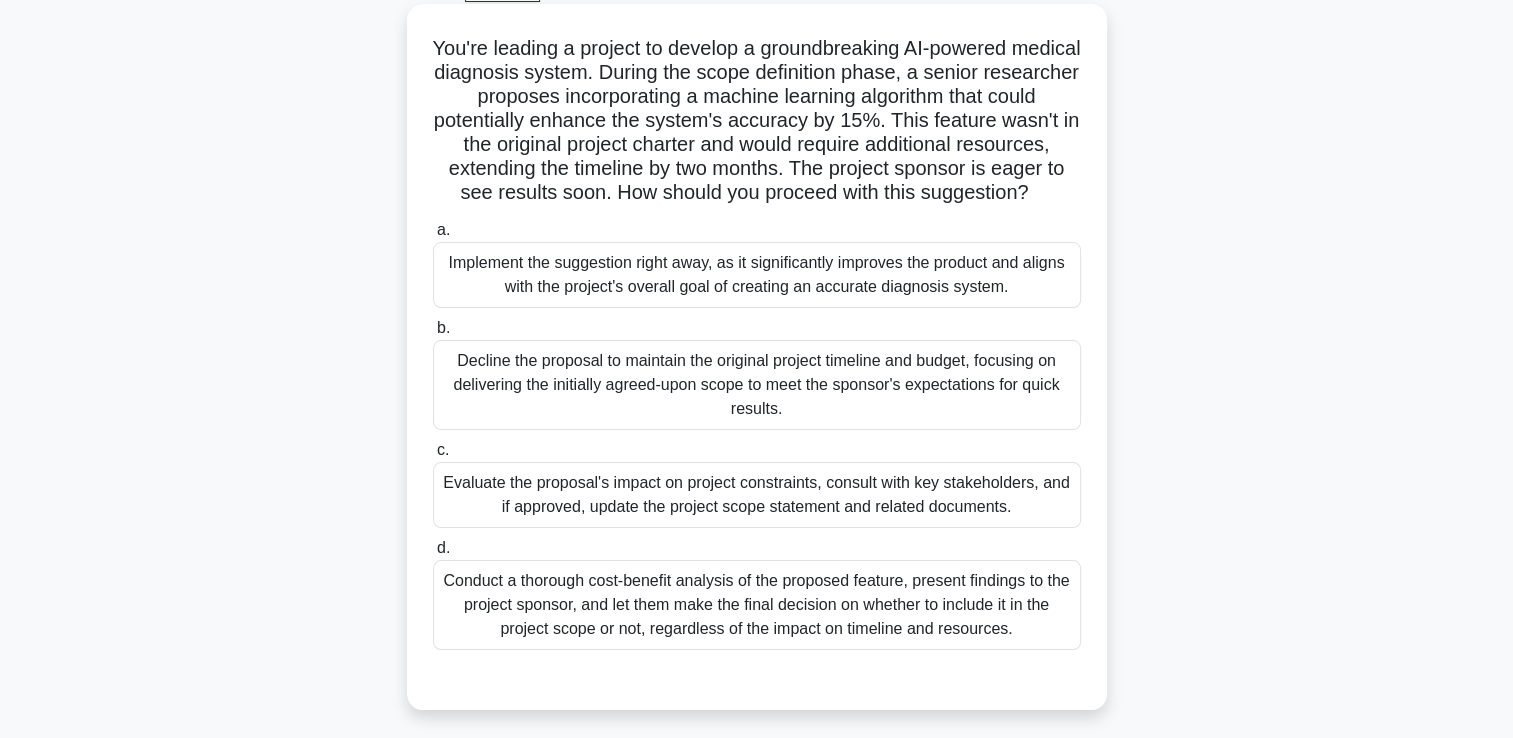 scroll, scrollTop: 142, scrollLeft: 0, axis: vertical 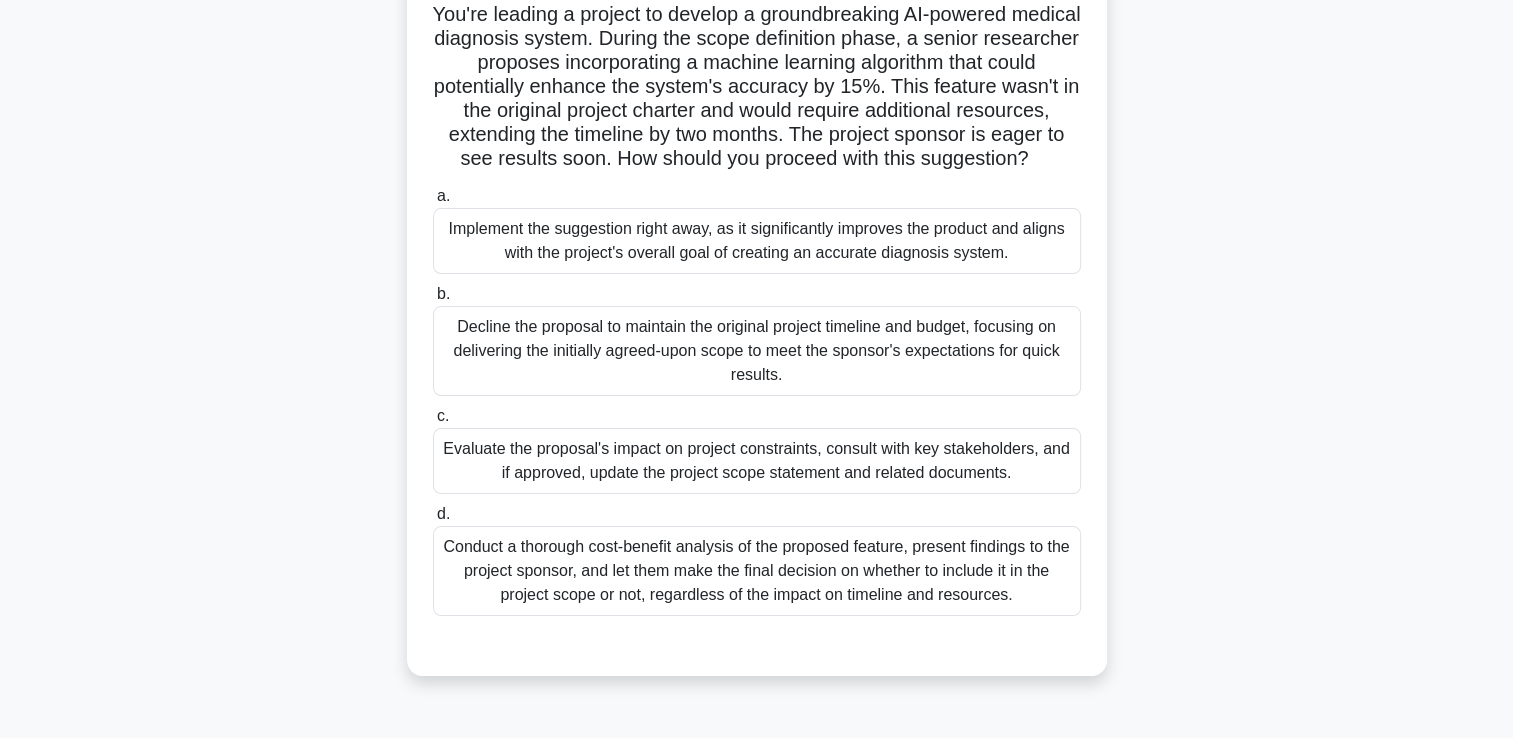 click on "Evaluate the proposal's impact on project constraints, consult with key stakeholders, and if approved, update the project scope statement and related documents." at bounding box center [757, 461] 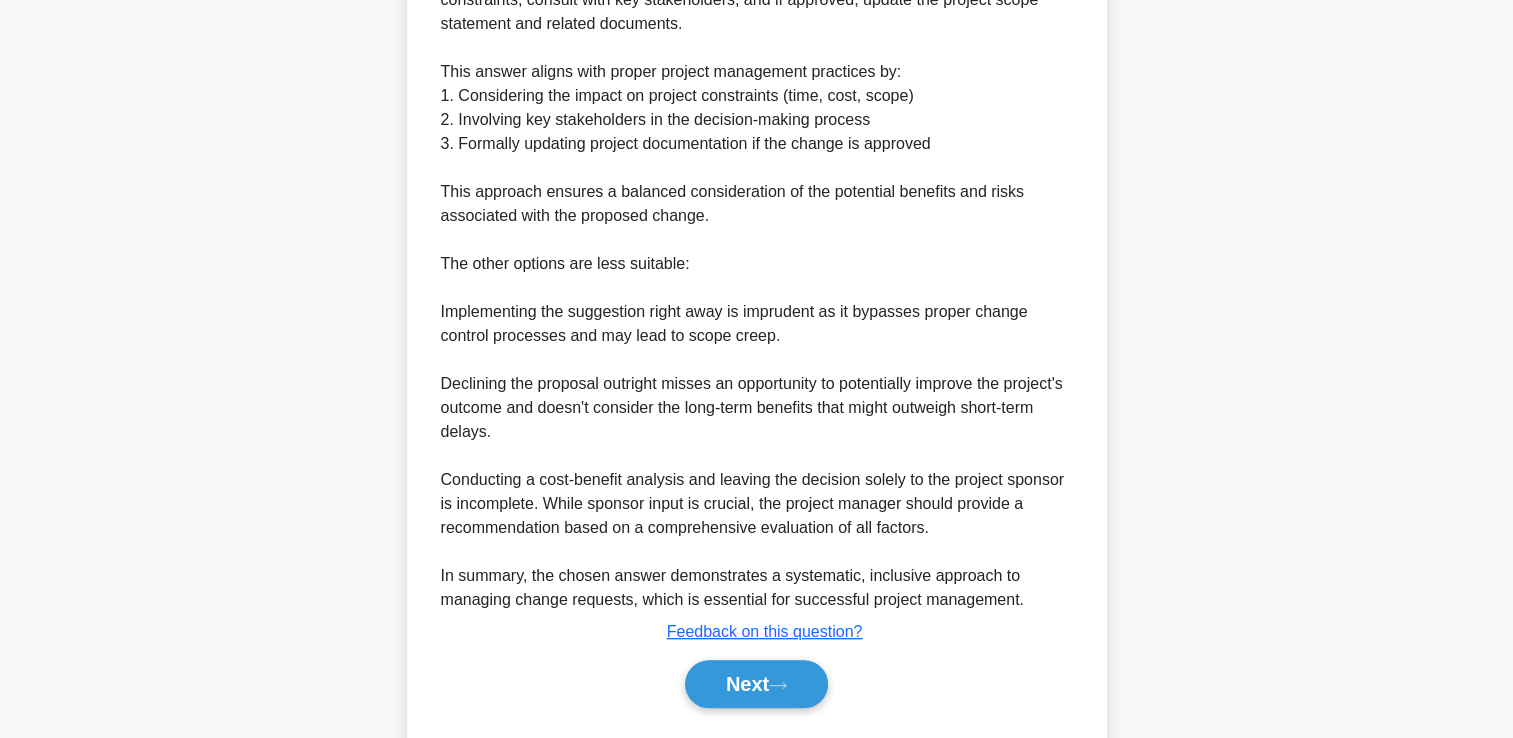scroll, scrollTop: 949, scrollLeft: 0, axis: vertical 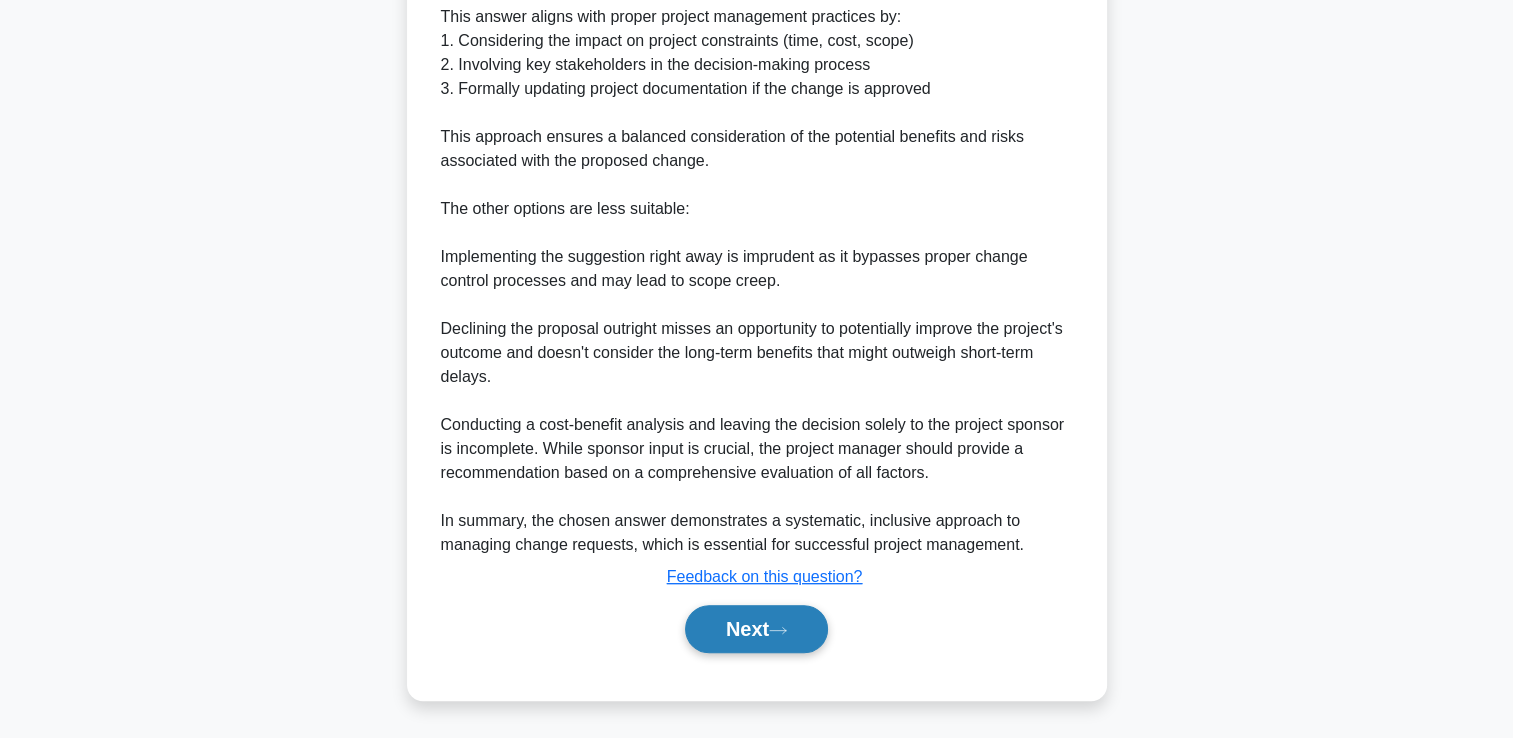 click on "Next" at bounding box center (756, 629) 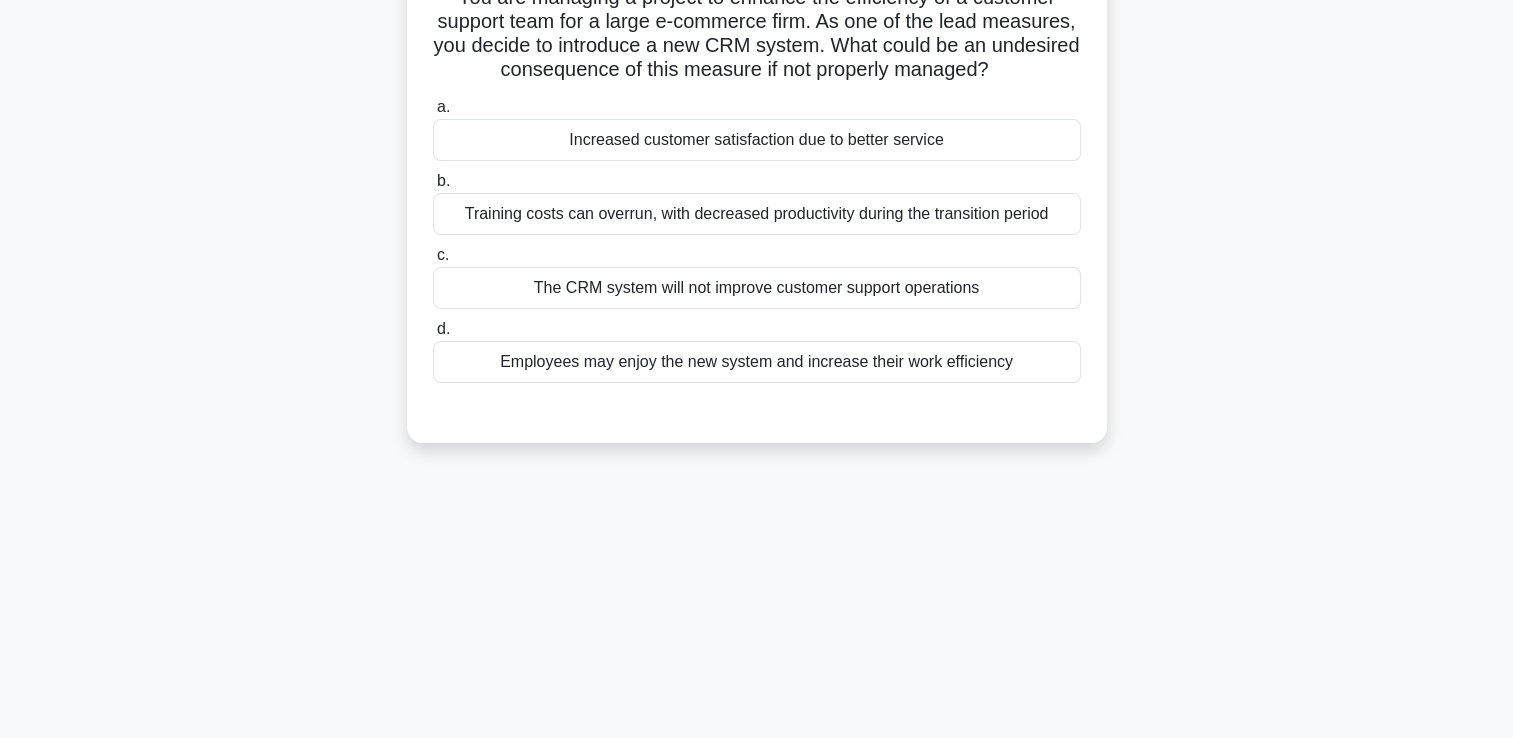 scroll, scrollTop: 0, scrollLeft: 0, axis: both 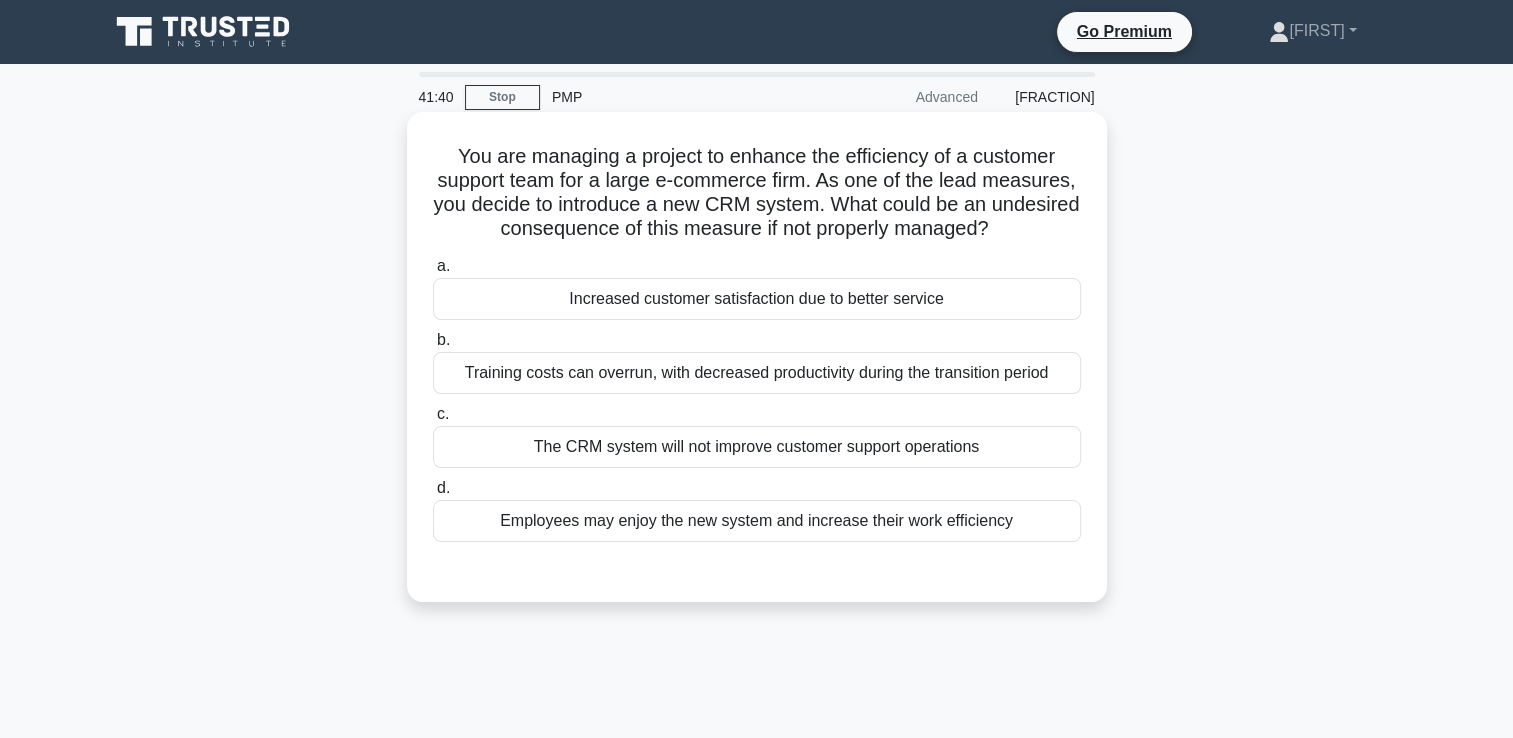 click on "Training costs can overrun, with decreased productivity during the transition period" at bounding box center (757, 373) 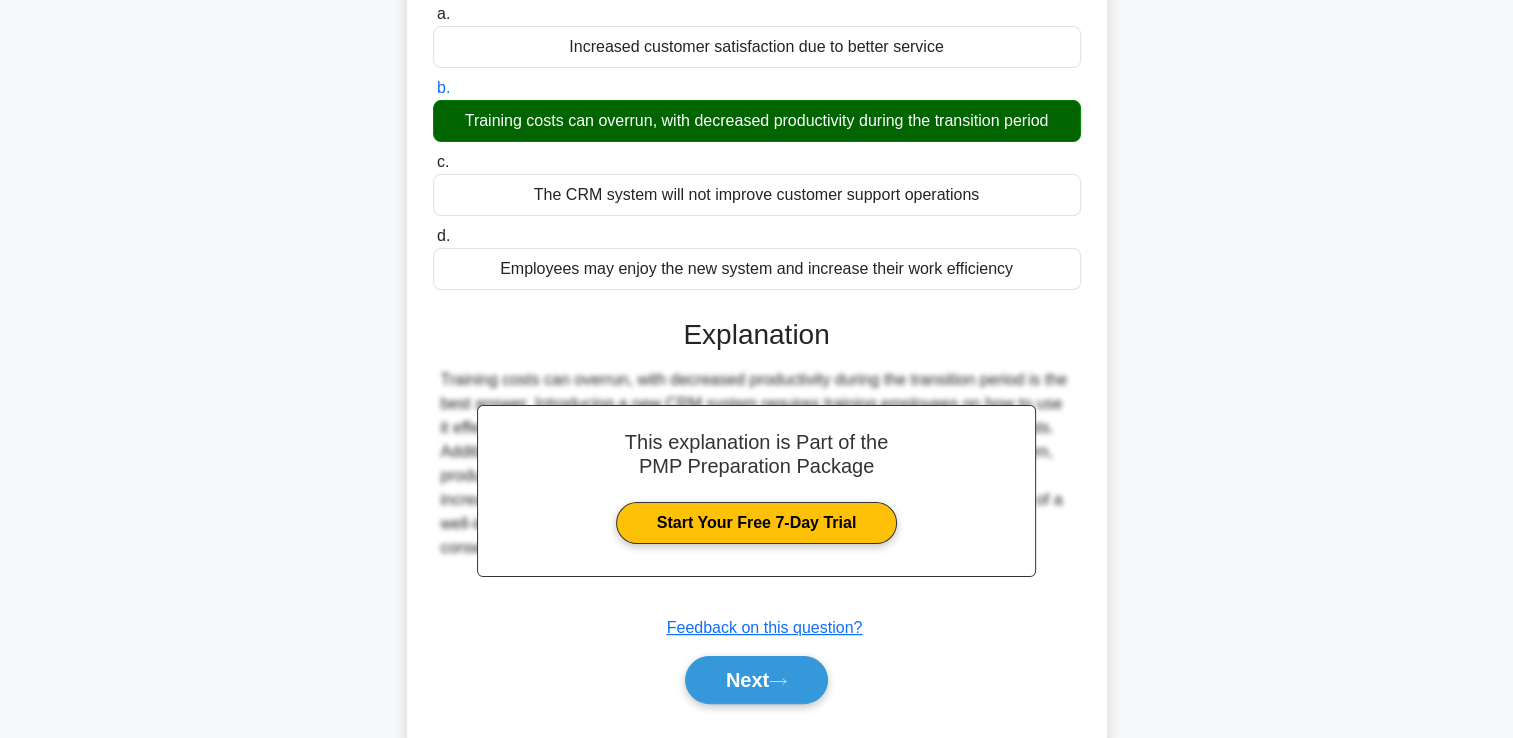 scroll, scrollTop: 342, scrollLeft: 0, axis: vertical 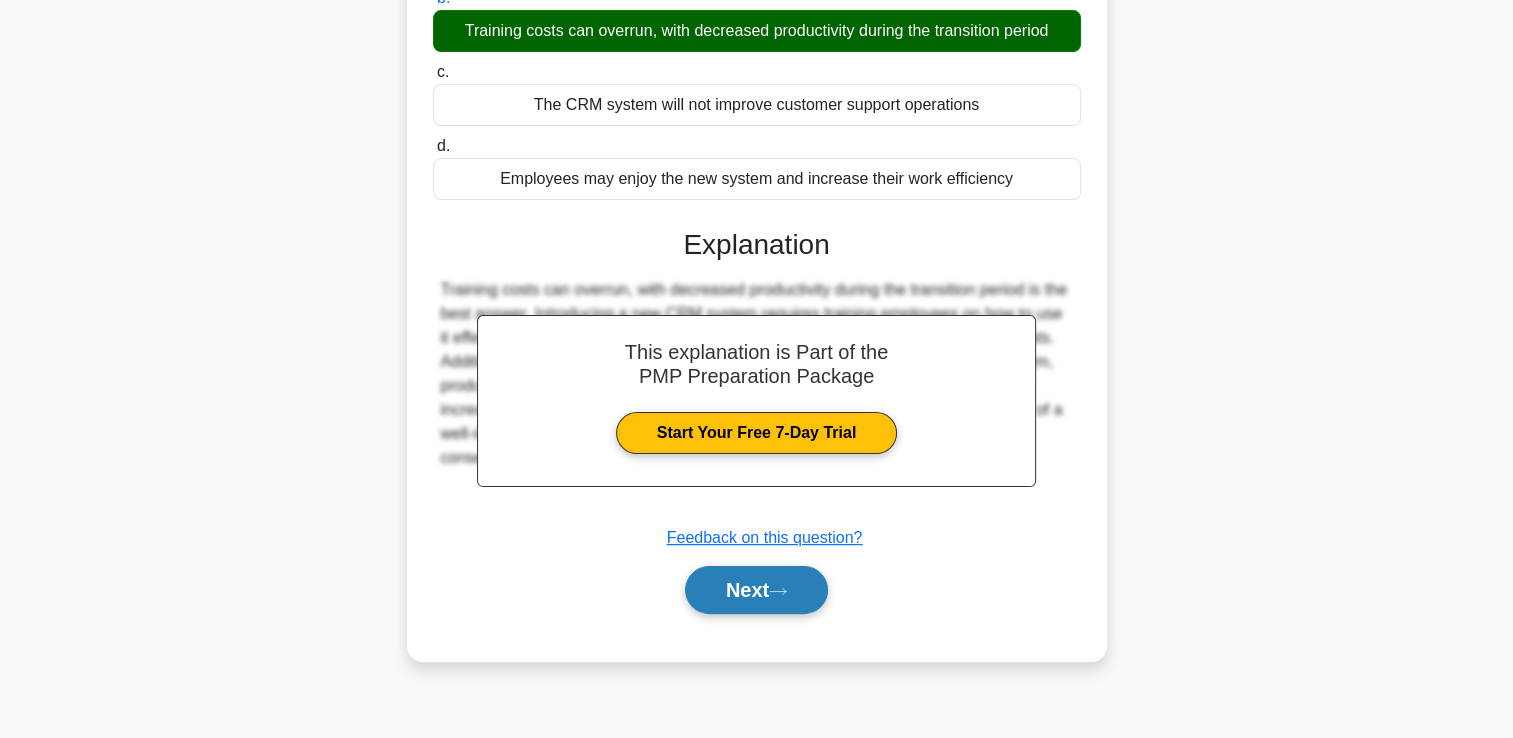 click on "Next" at bounding box center [756, 590] 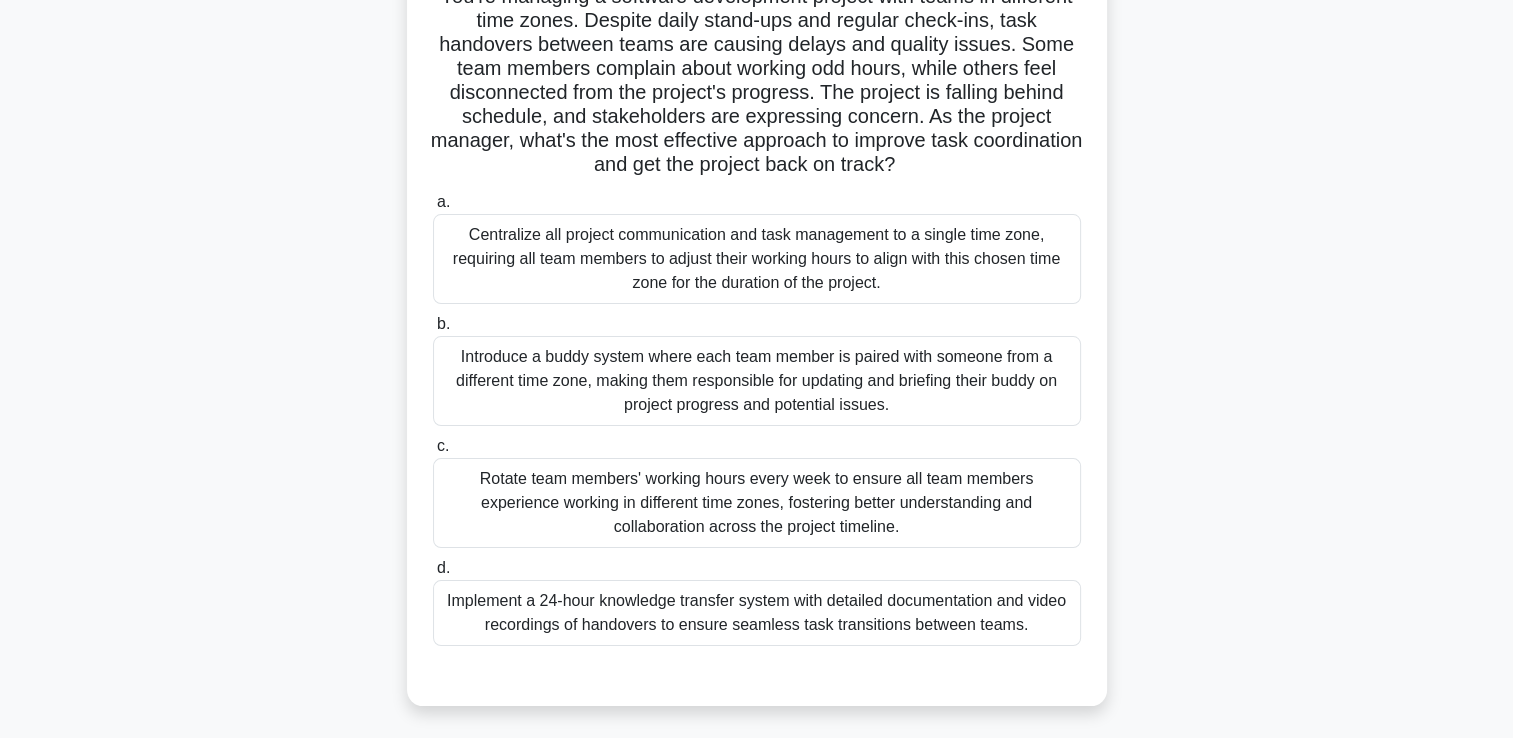 scroll, scrollTop: 200, scrollLeft: 0, axis: vertical 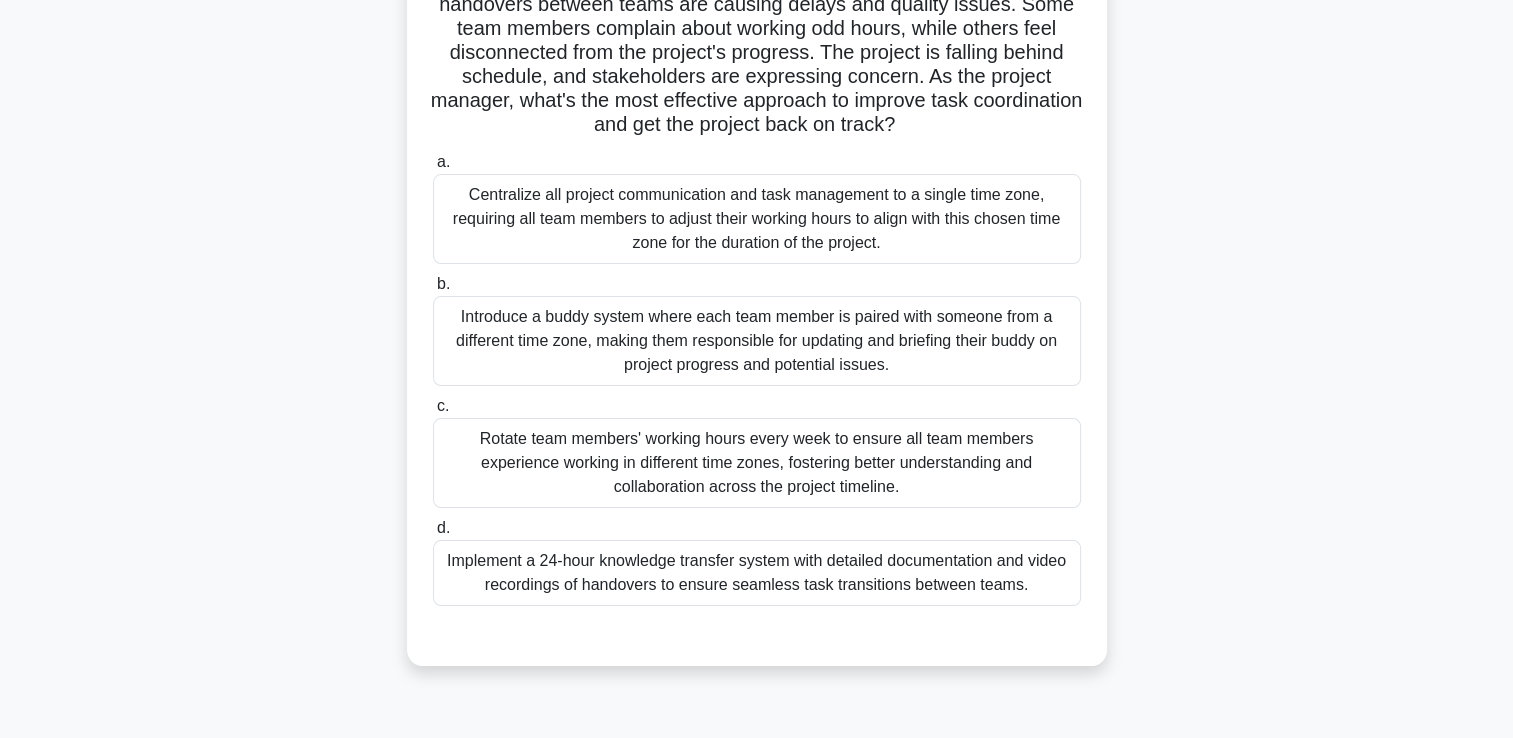 click on "Implement a 24-hour knowledge transfer system with detailed documentation and video recordings of handovers to ensure seamless task transitions between teams." at bounding box center [757, 573] 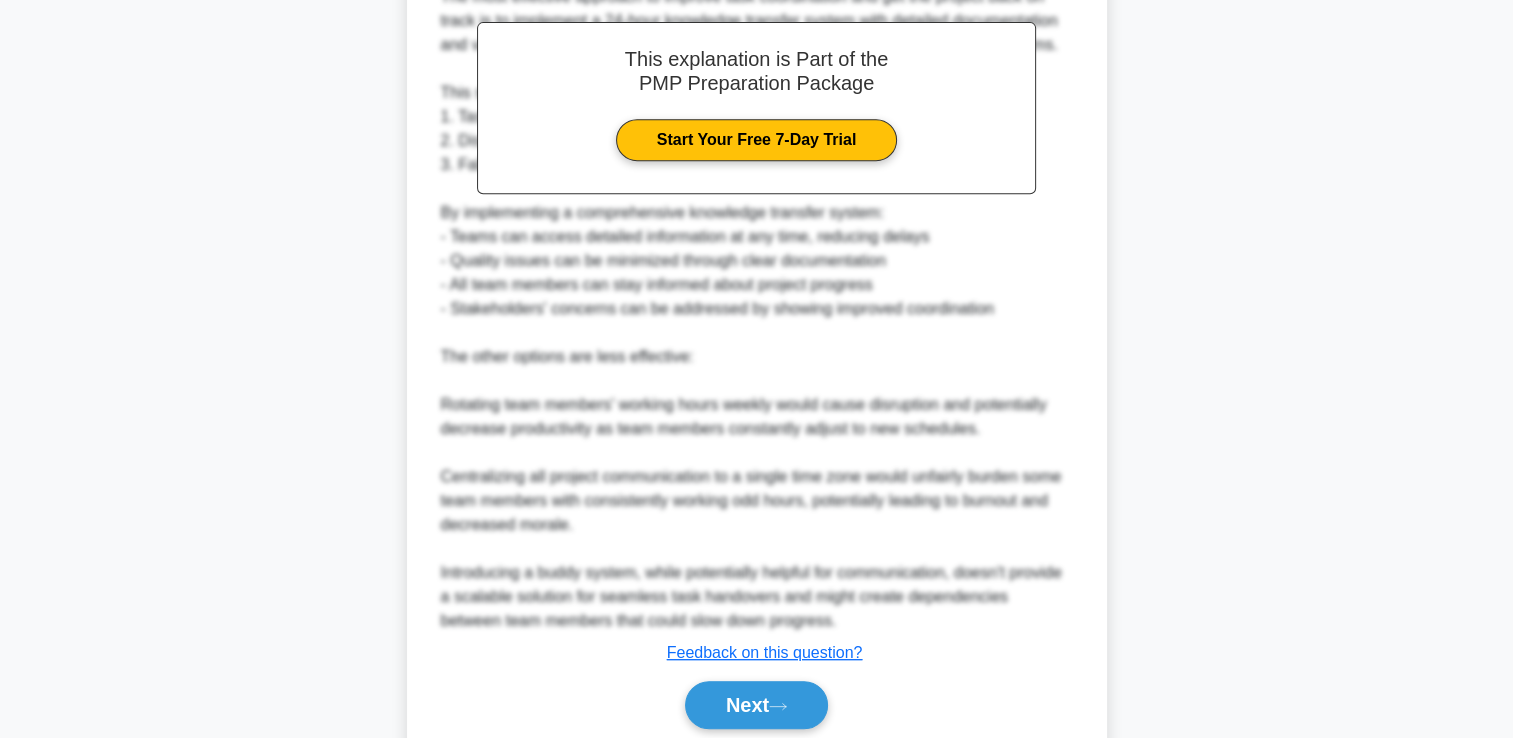 scroll, scrollTop: 973, scrollLeft: 0, axis: vertical 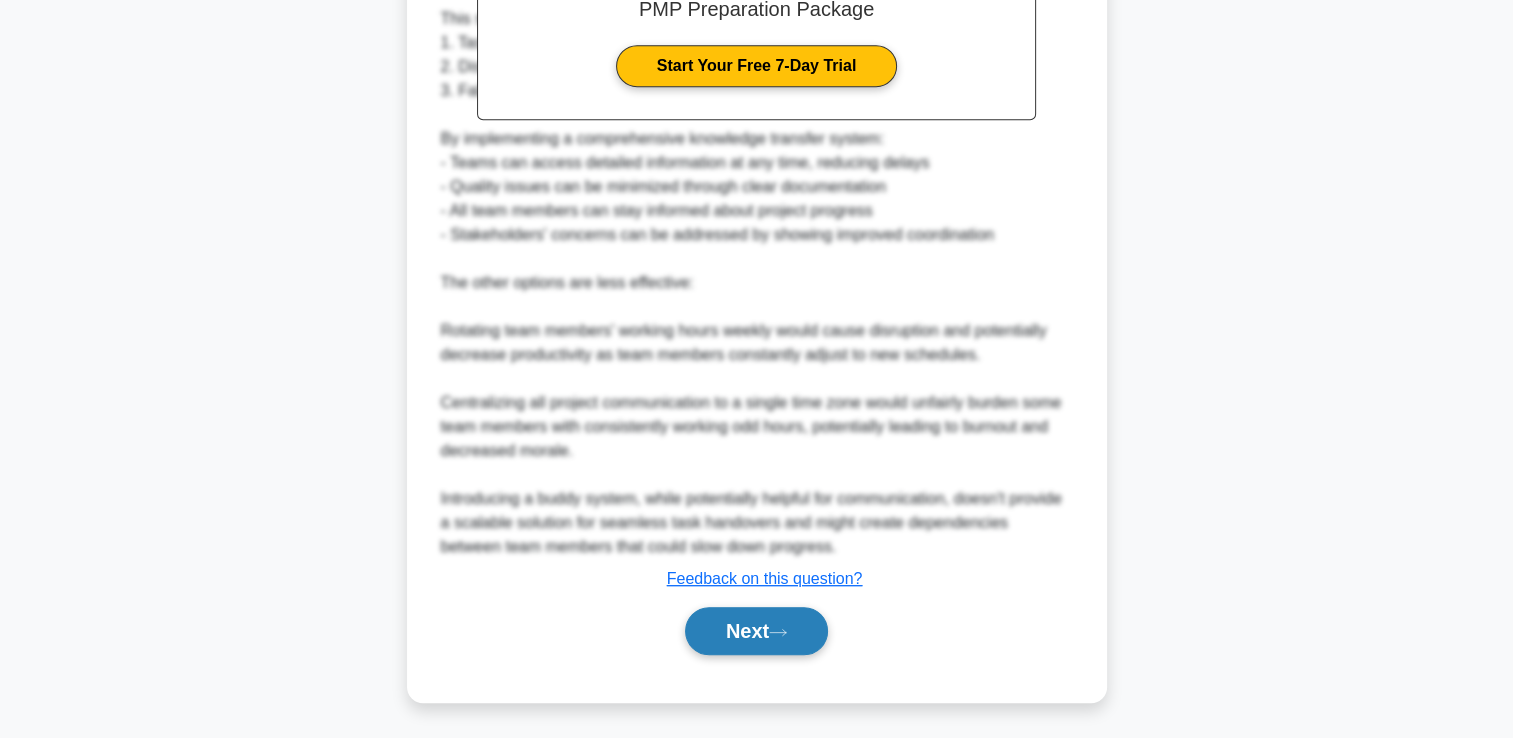 click on "Next" at bounding box center [756, 631] 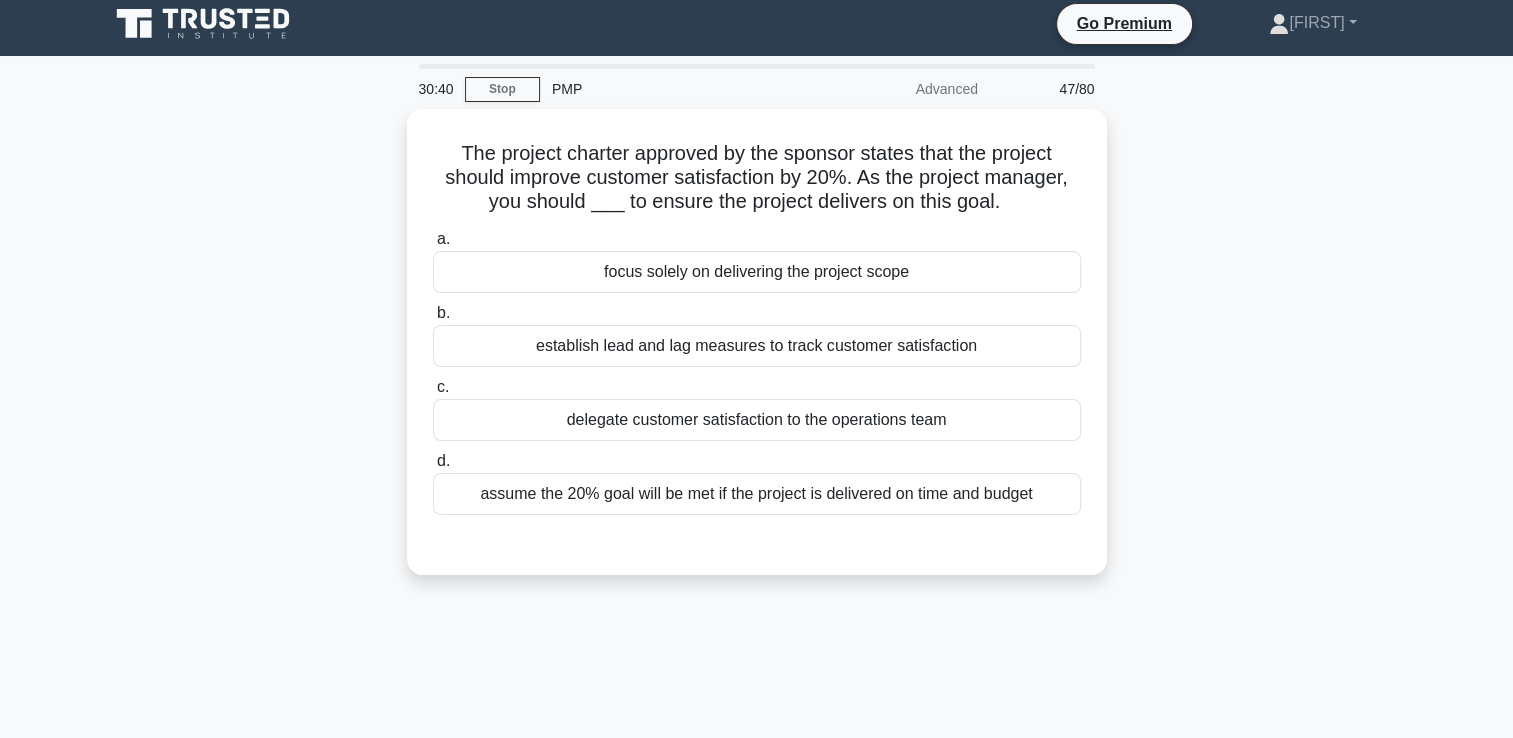 scroll, scrollTop: 0, scrollLeft: 0, axis: both 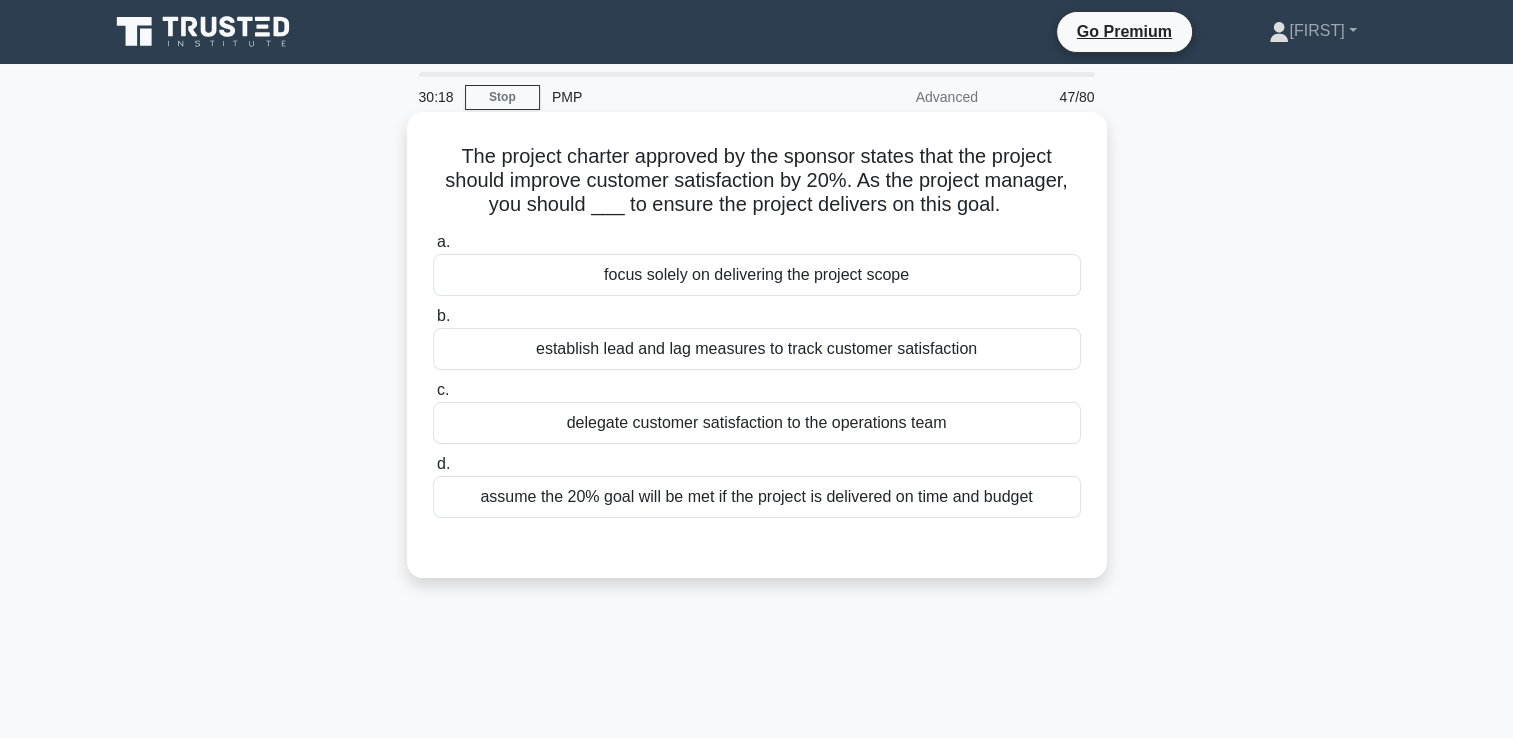 click on "focus solely on delivering the project scope" at bounding box center (757, 275) 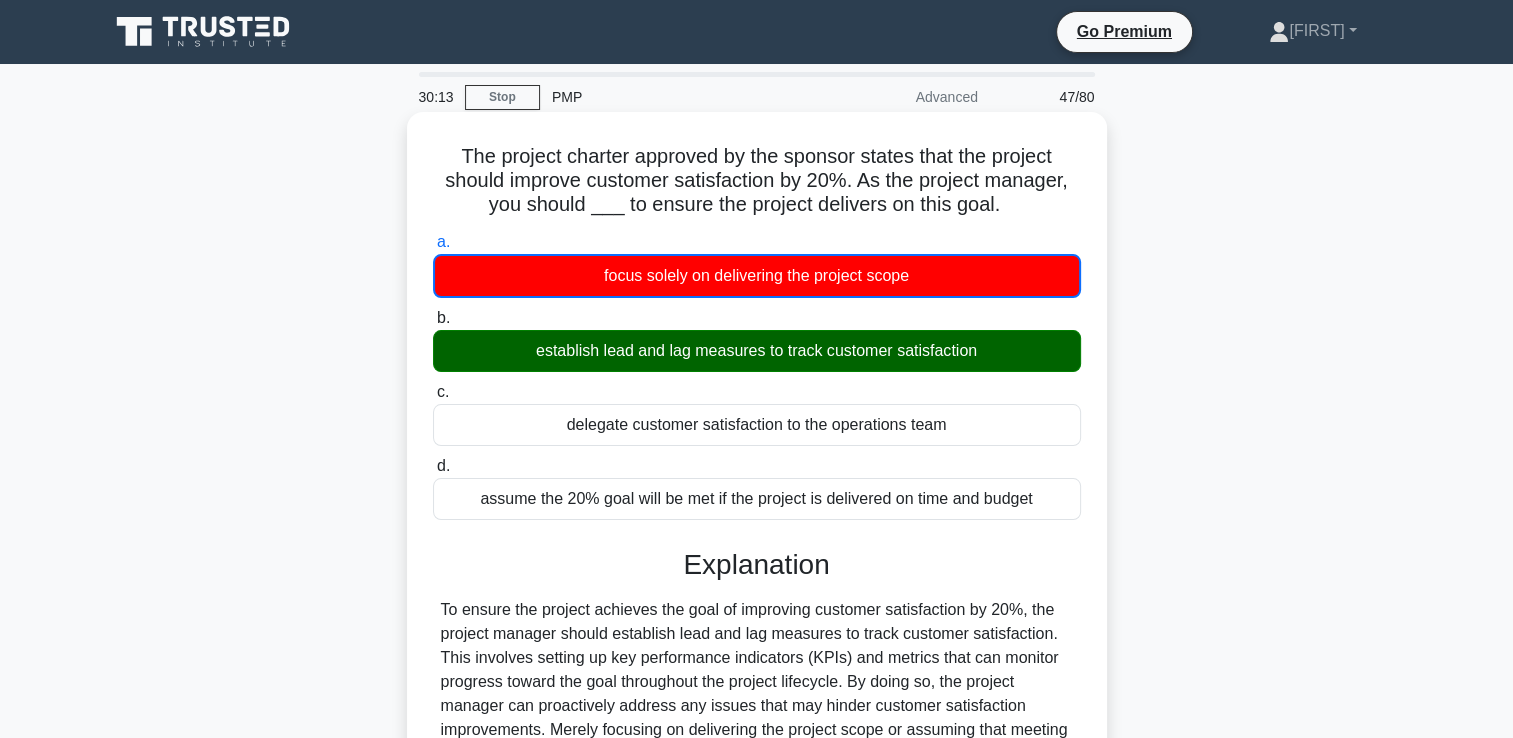 drag, startPoint x: 521, startPoint y: 359, endPoint x: 1034, endPoint y: 349, distance: 513.0975 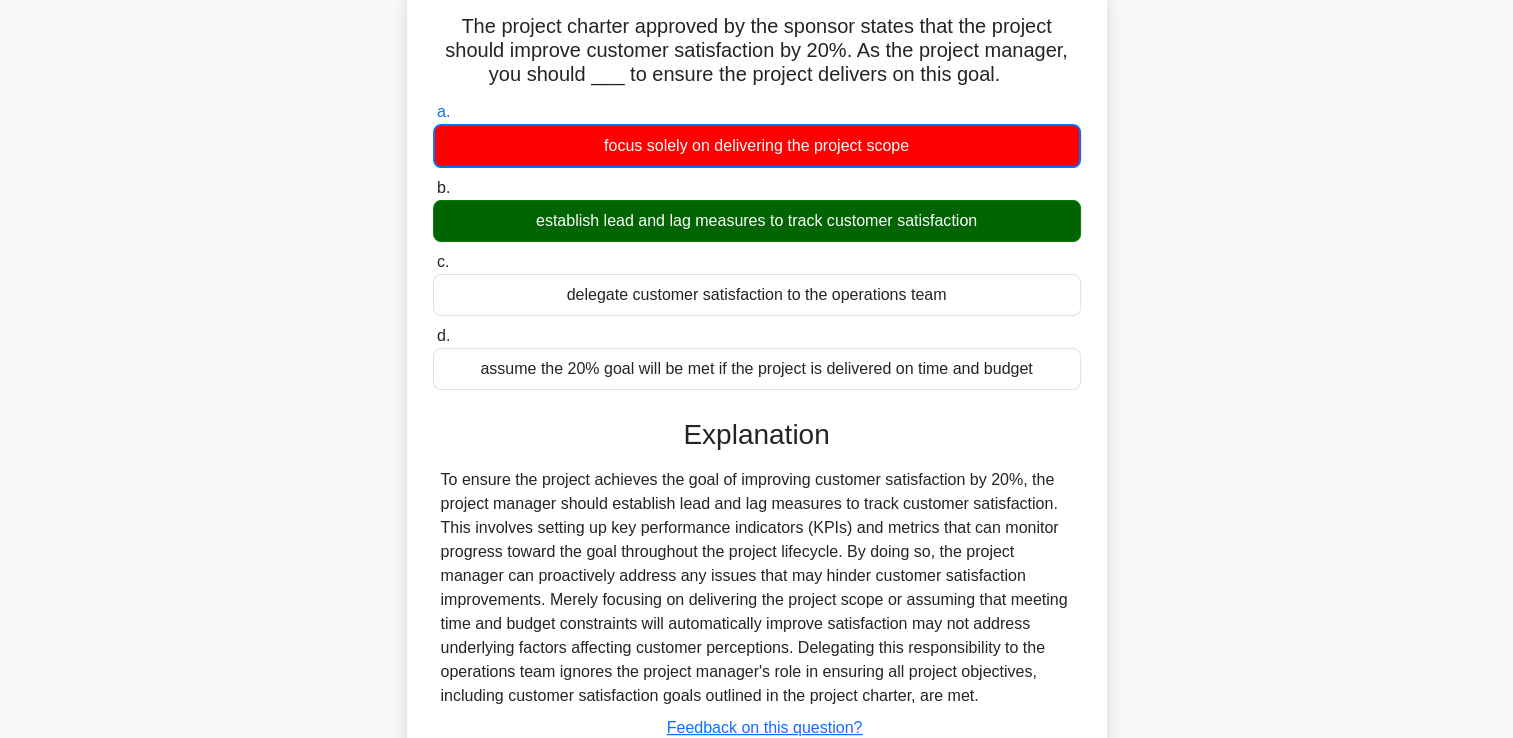 scroll, scrollTop: 342, scrollLeft: 0, axis: vertical 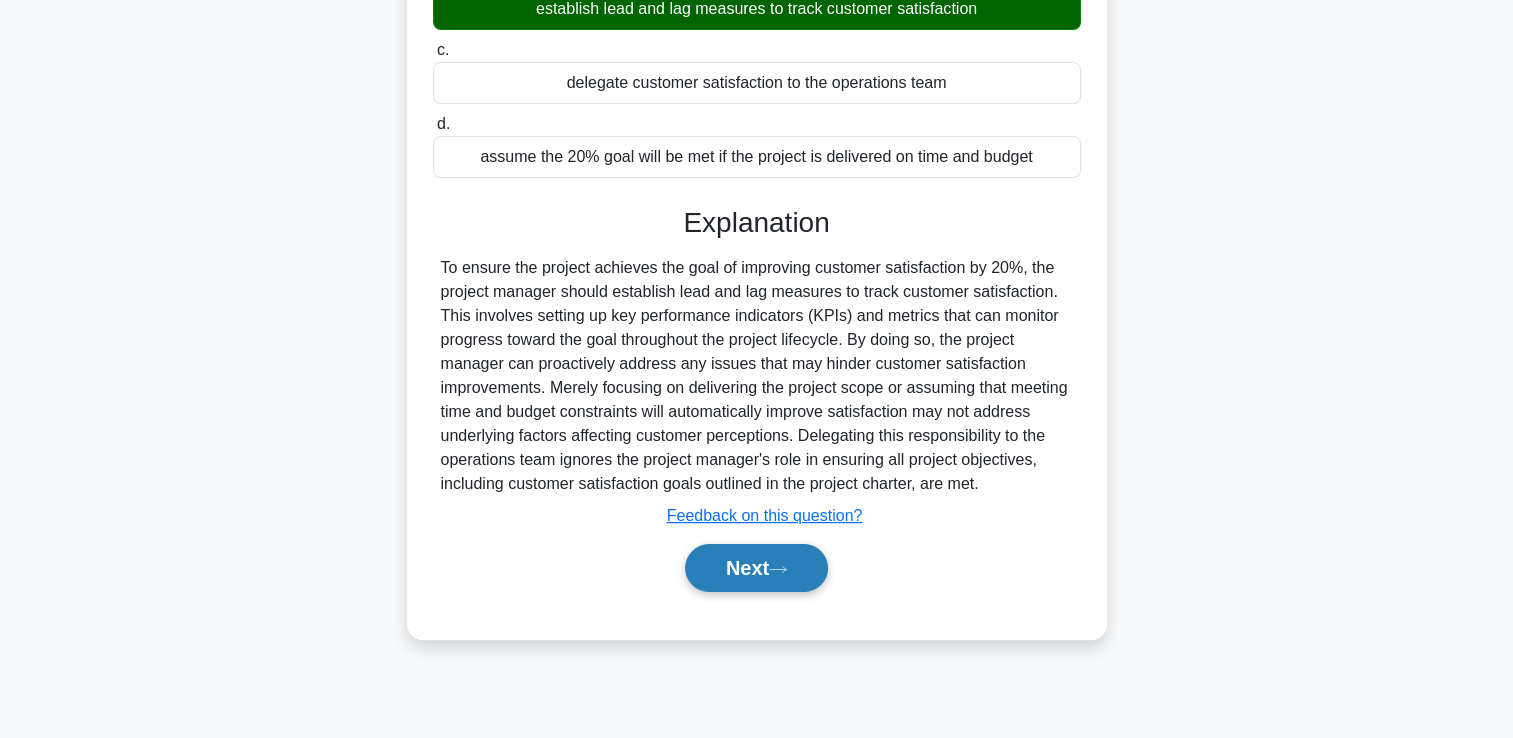 click on "Next" at bounding box center (756, 568) 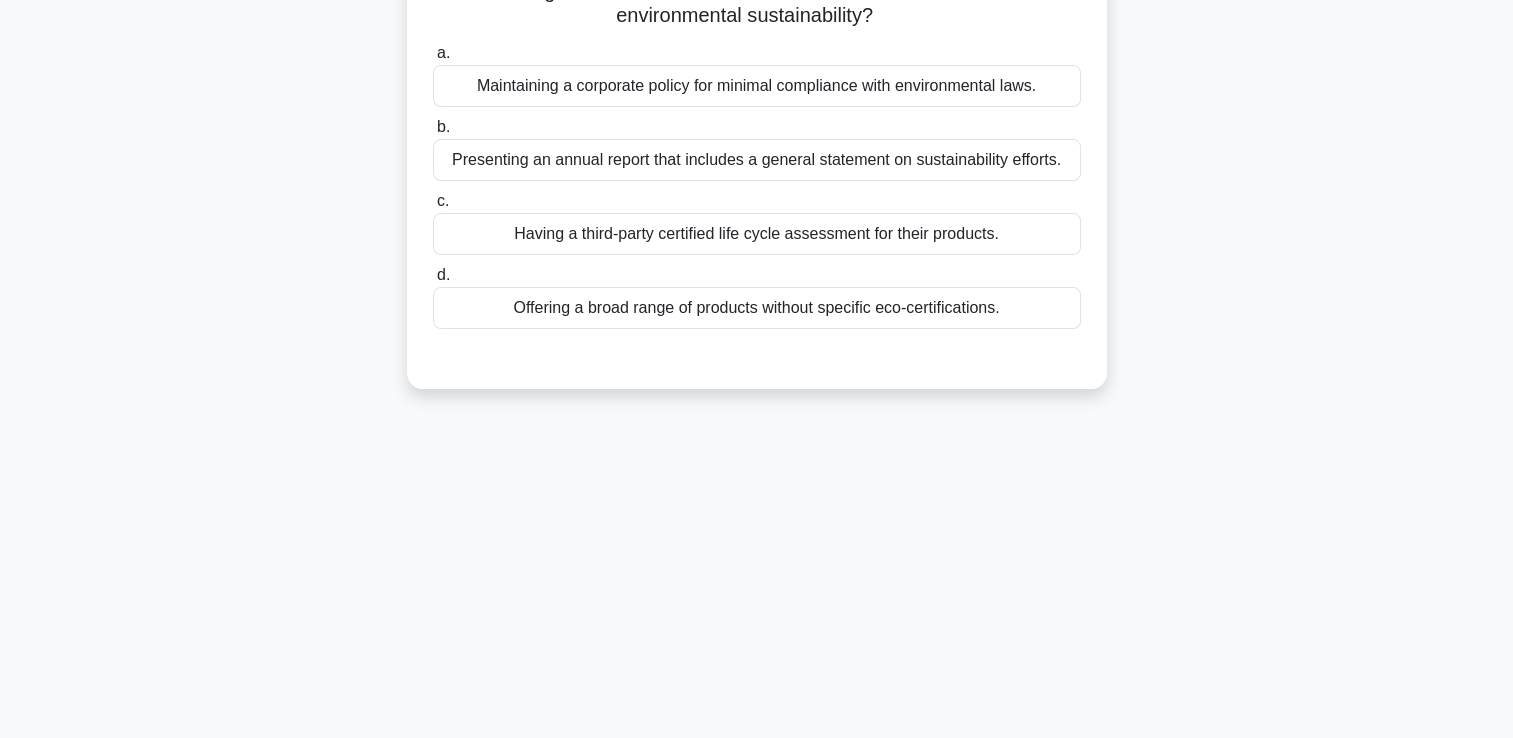 scroll, scrollTop: 0, scrollLeft: 0, axis: both 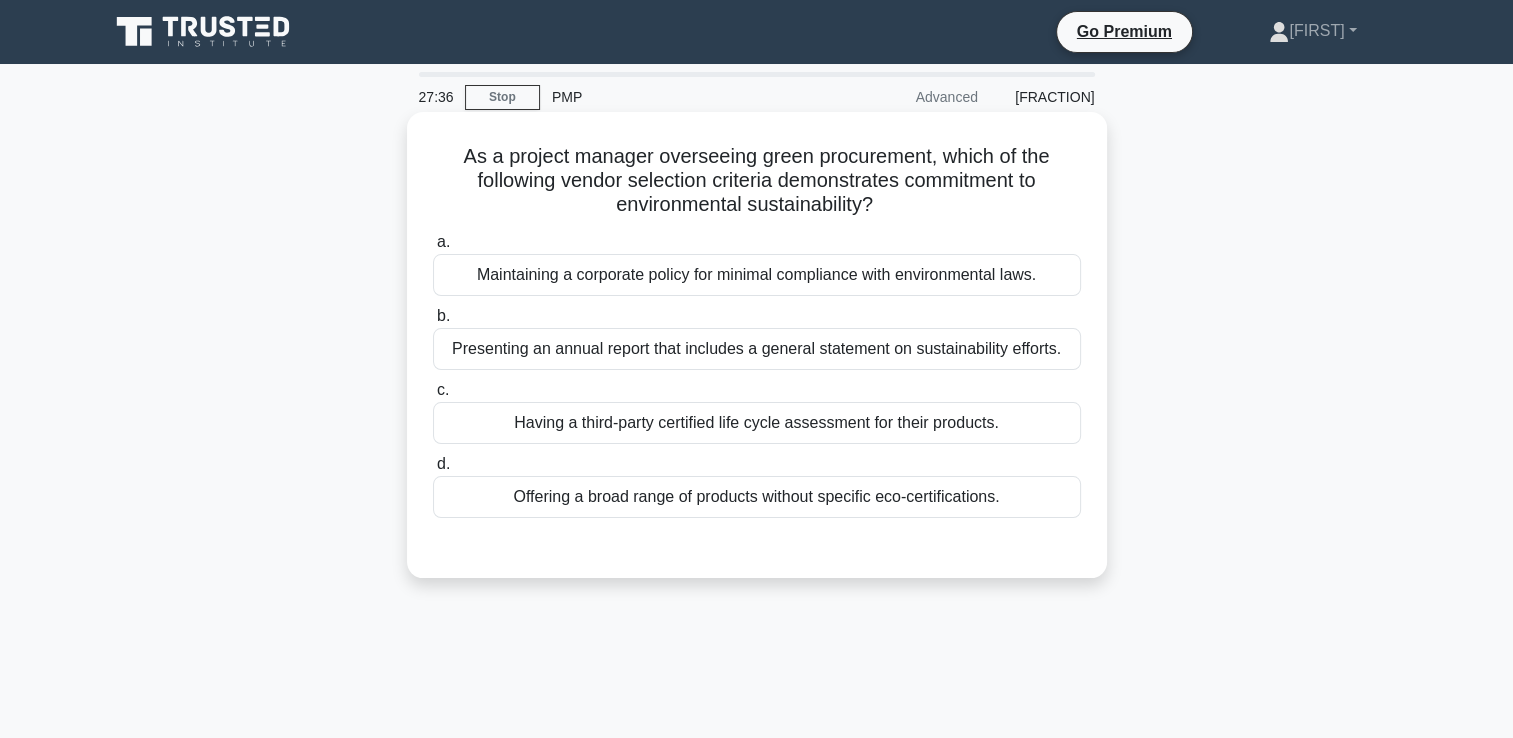 click on "Maintaining a corporate policy for minimal compliance with environmental laws." at bounding box center (757, 275) 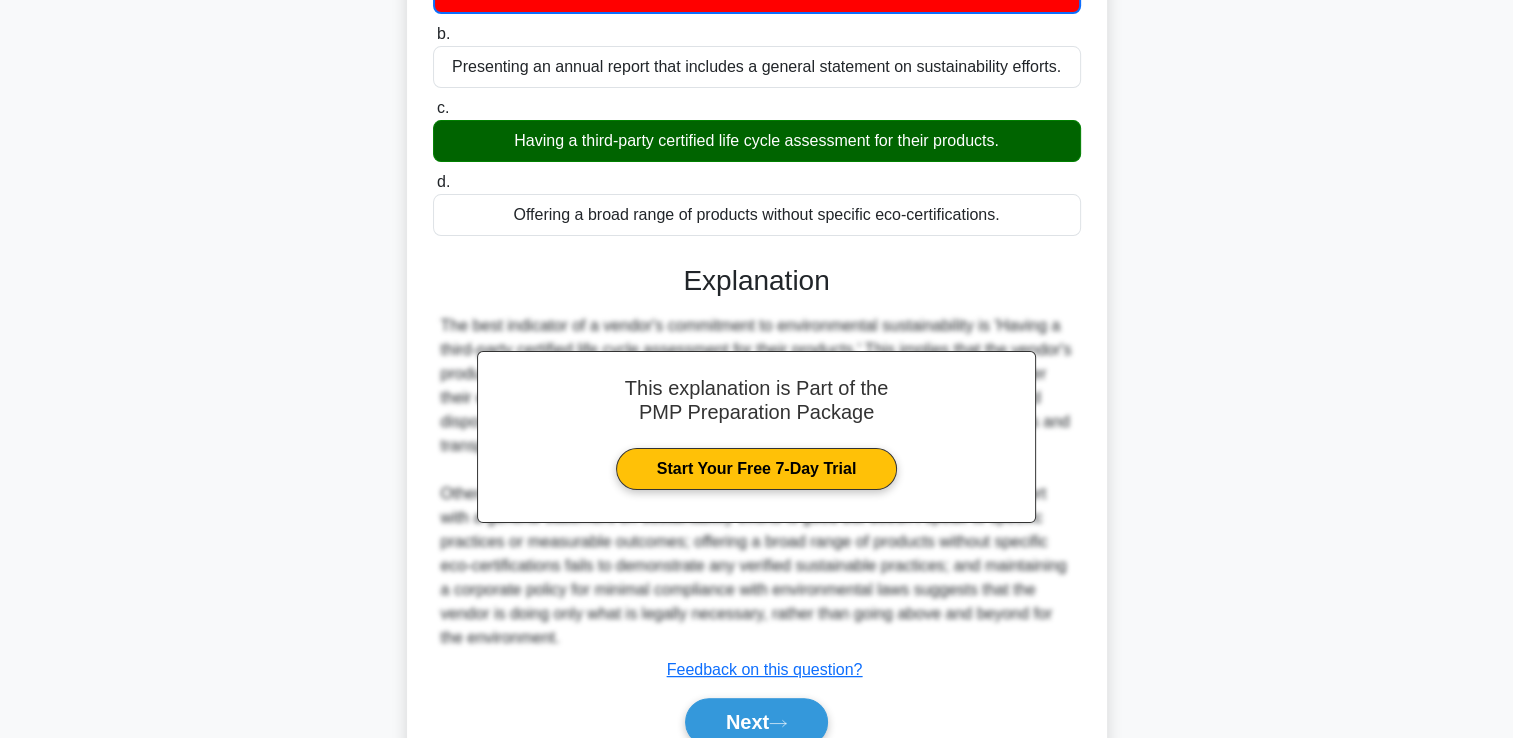 scroll, scrollTop: 375, scrollLeft: 0, axis: vertical 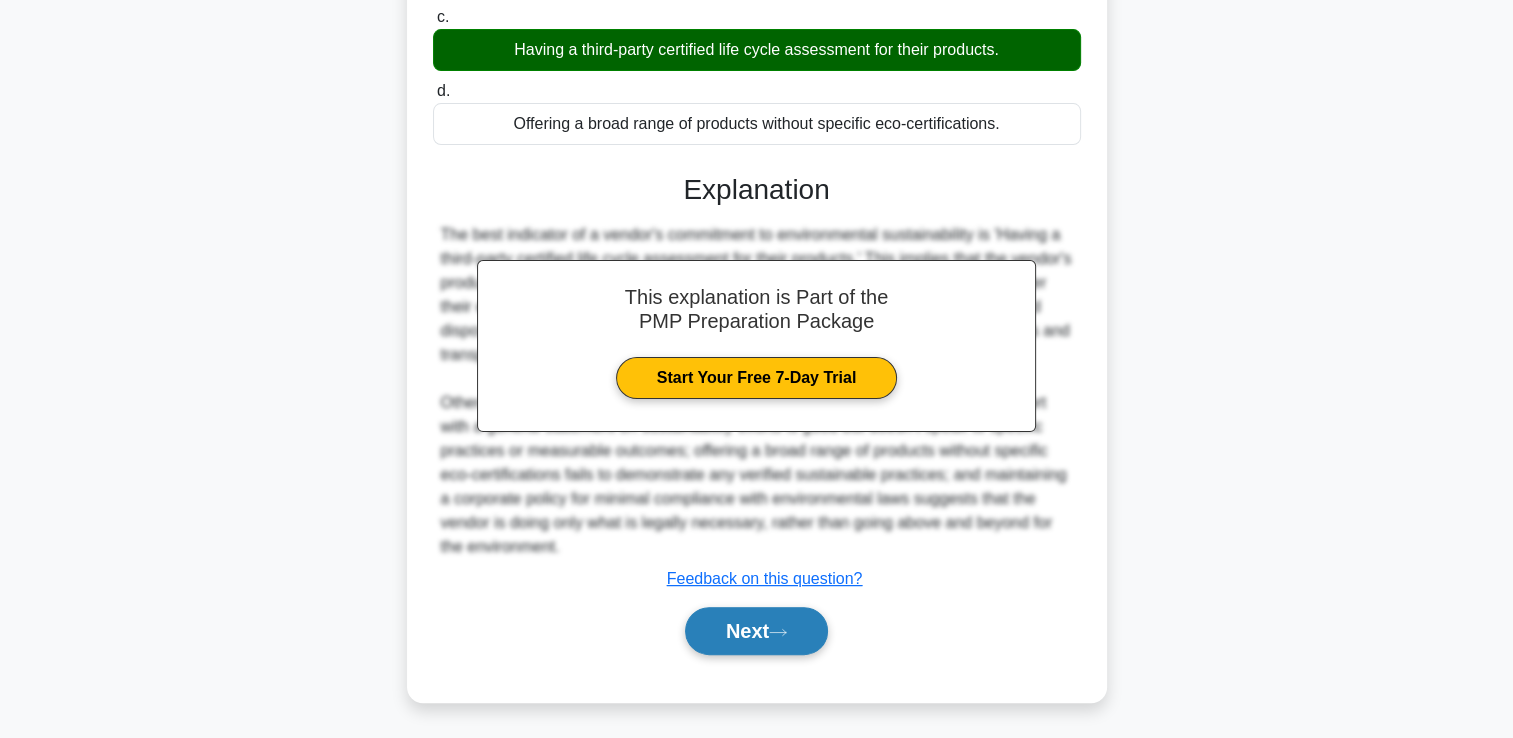 click on "Next" at bounding box center (756, 631) 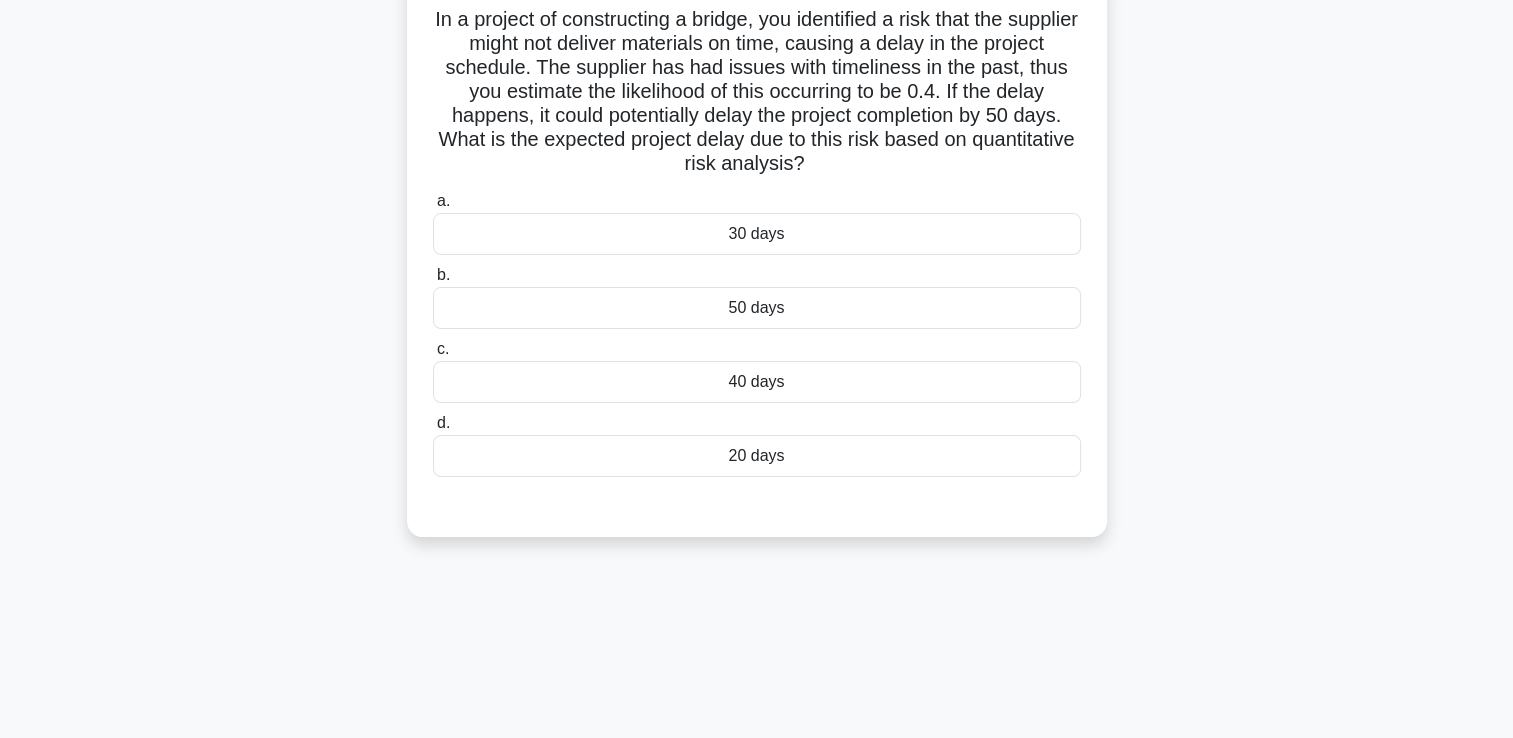 scroll, scrollTop: 42, scrollLeft: 0, axis: vertical 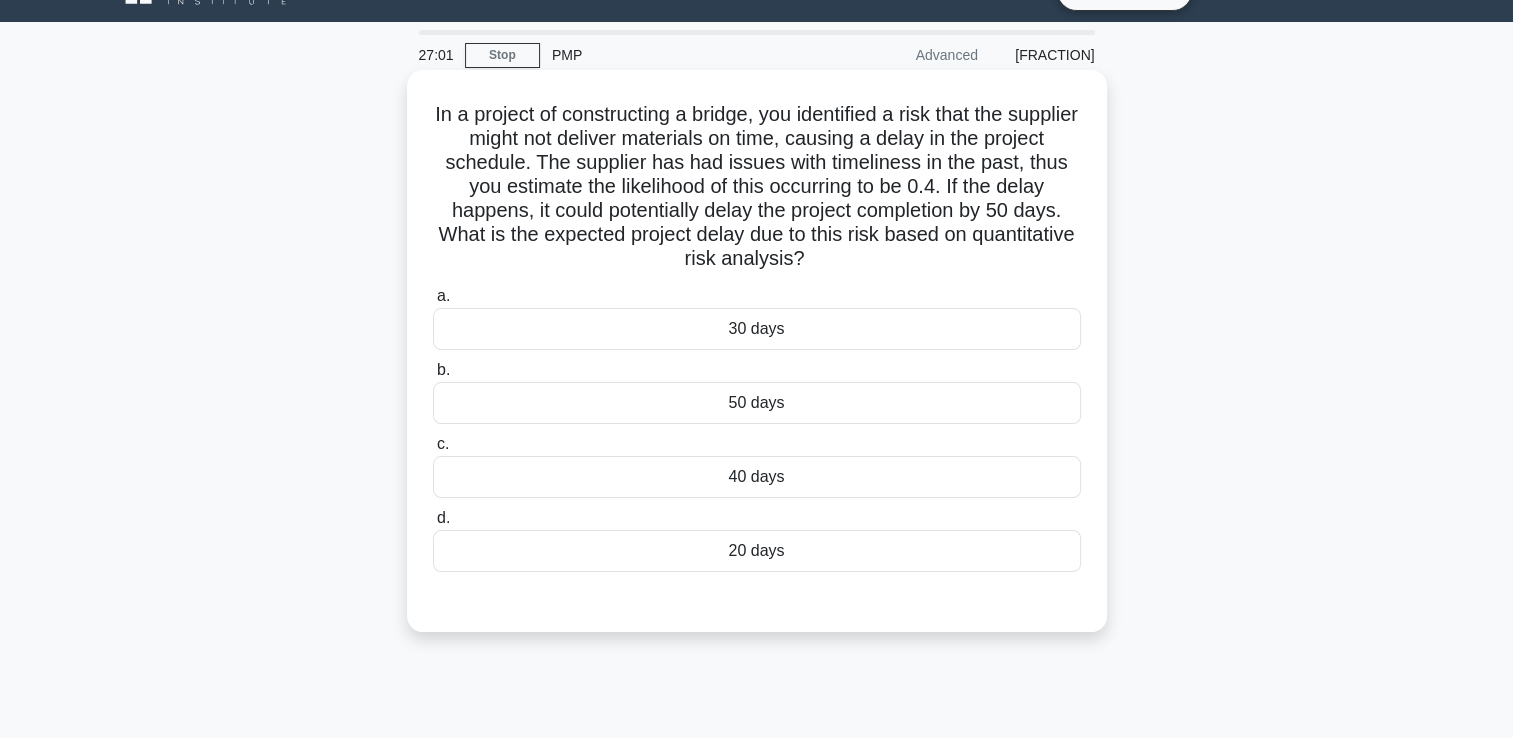 click on "20 days" at bounding box center (757, 551) 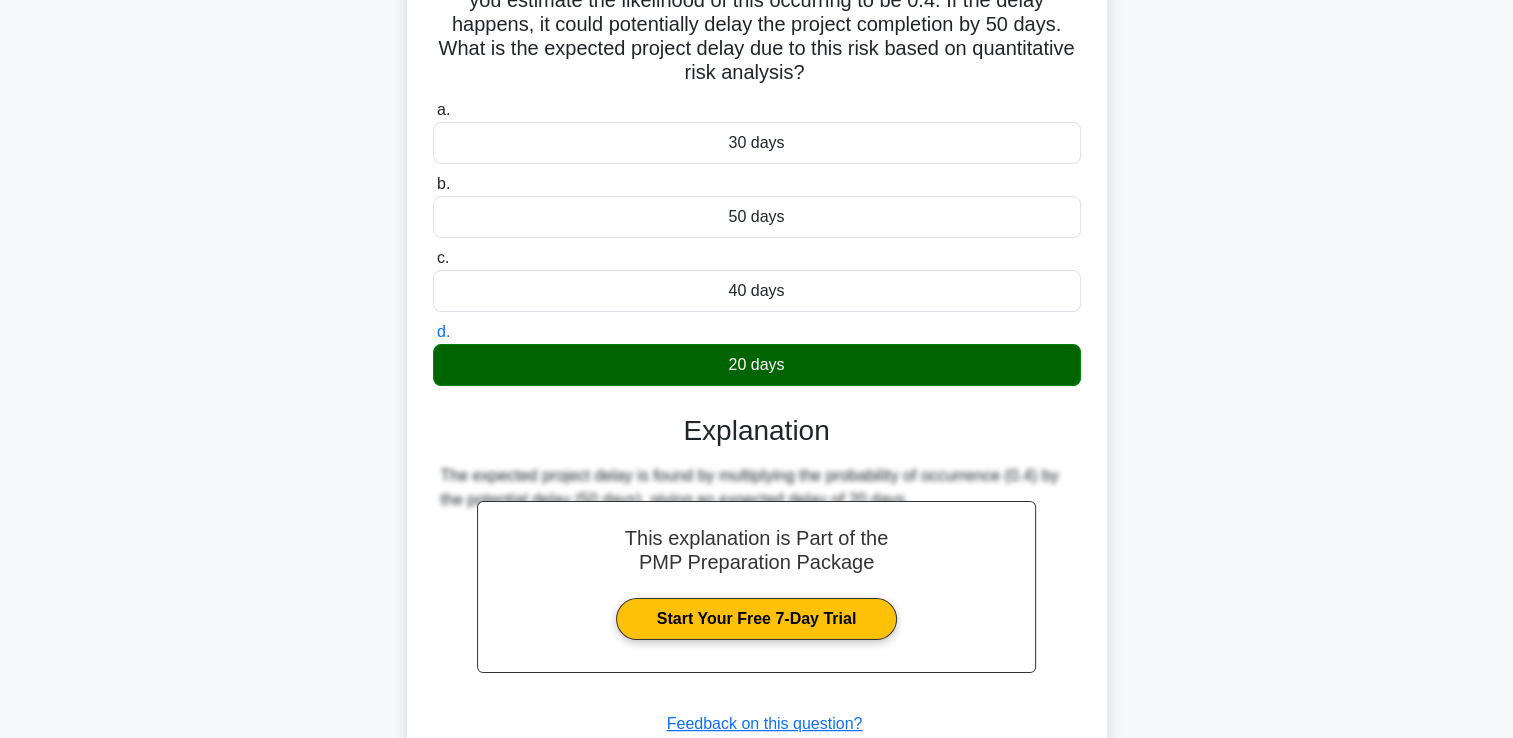 scroll, scrollTop: 373, scrollLeft: 0, axis: vertical 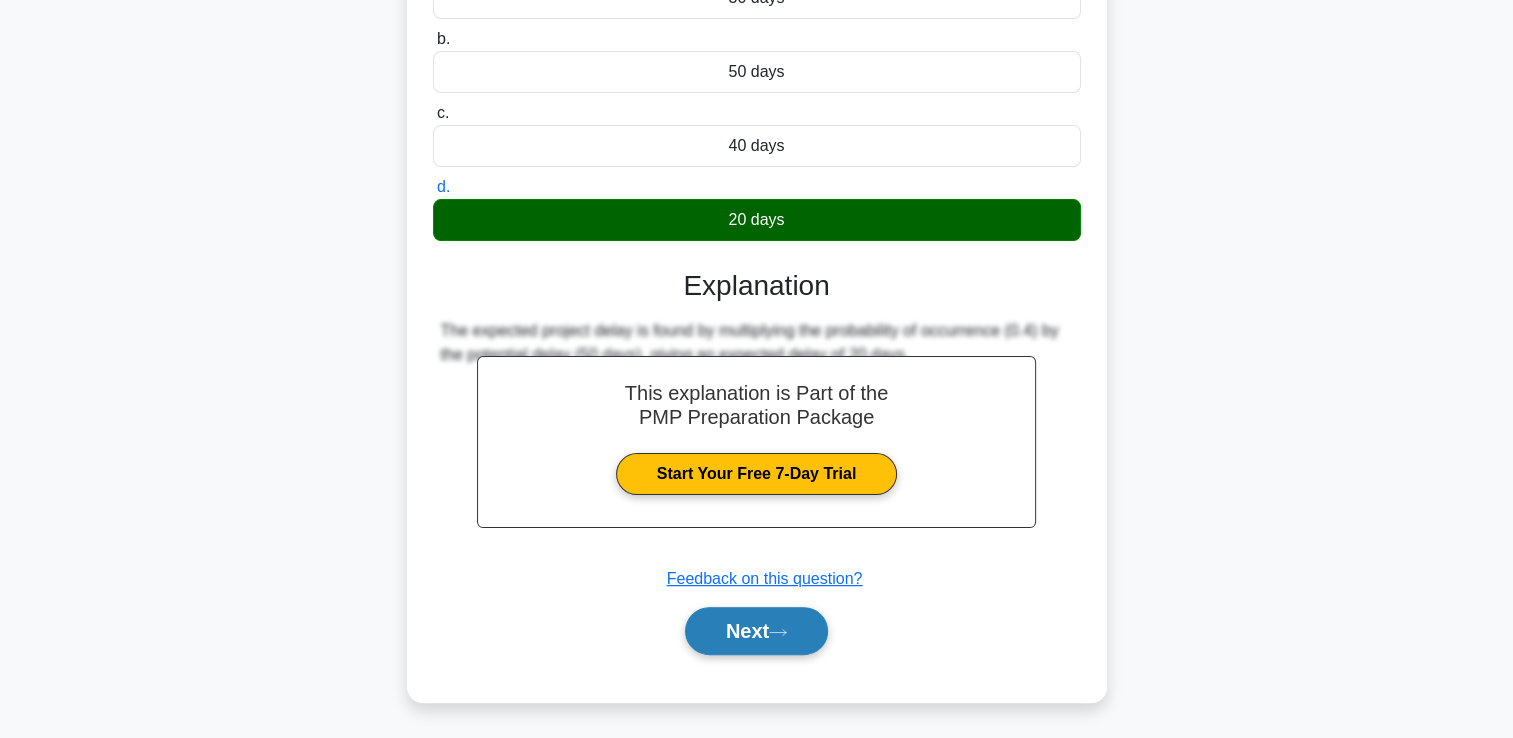 click on "Next" at bounding box center (756, 631) 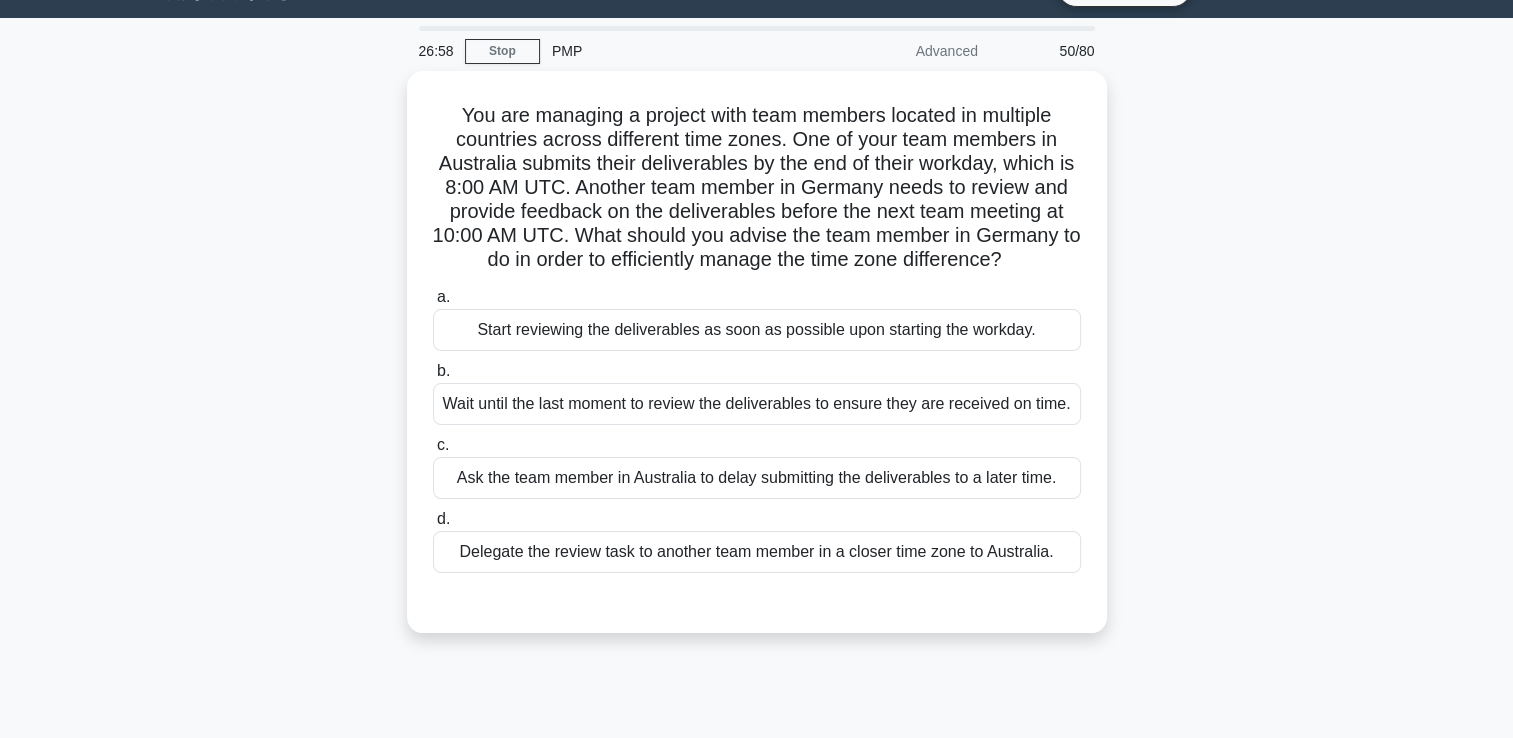 scroll, scrollTop: 42, scrollLeft: 0, axis: vertical 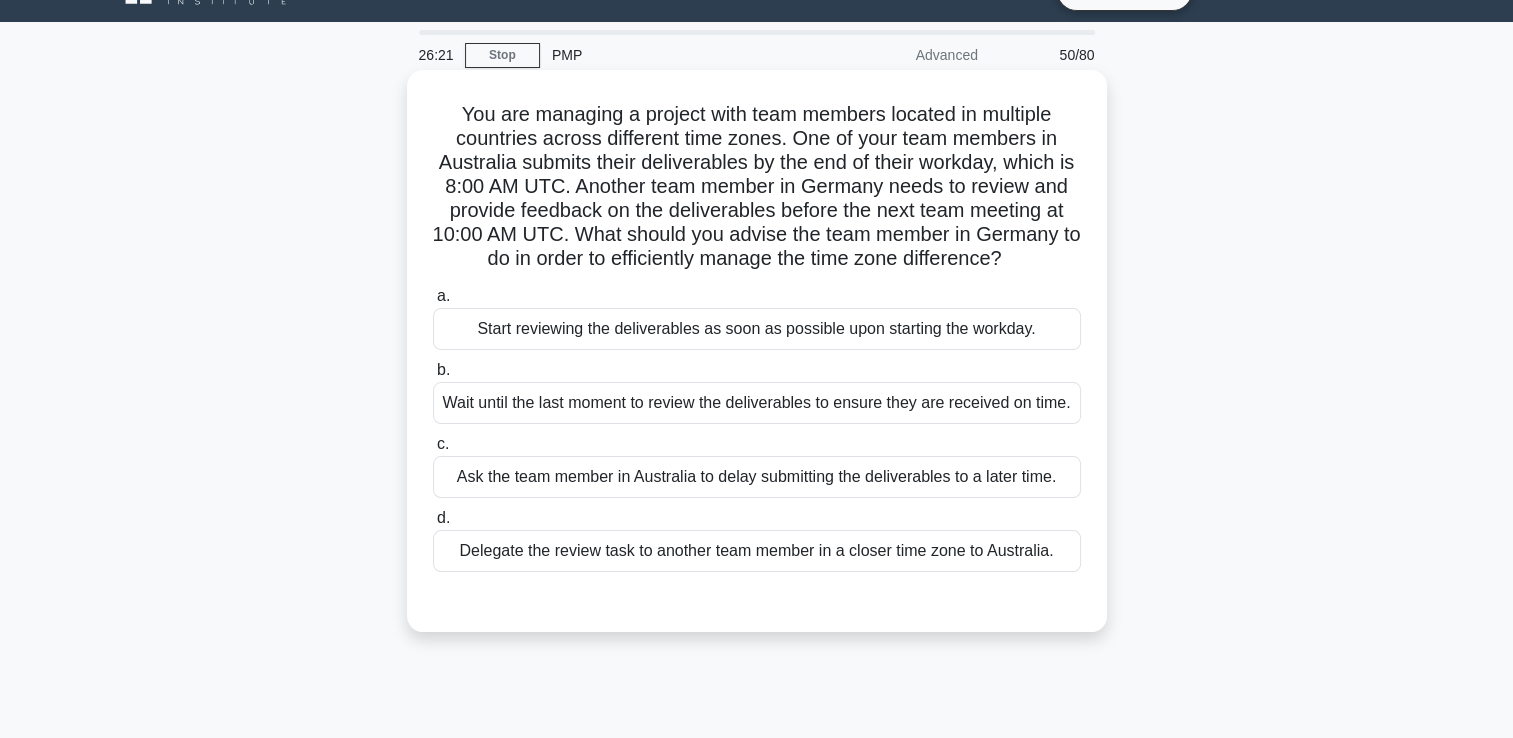 click on "Start reviewing the deliverables as soon as possible upon starting the workday." at bounding box center (757, 329) 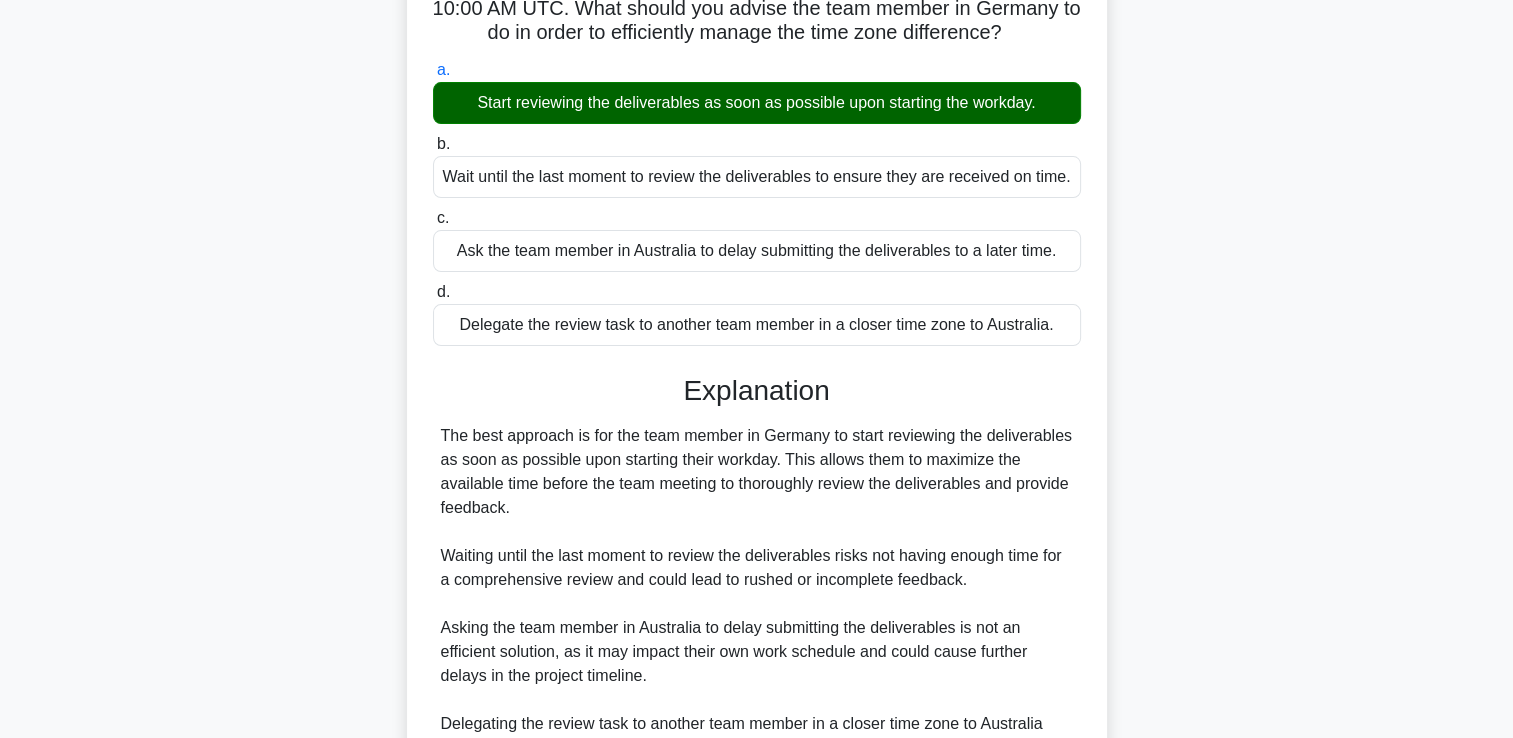scroll, scrollTop: 493, scrollLeft: 0, axis: vertical 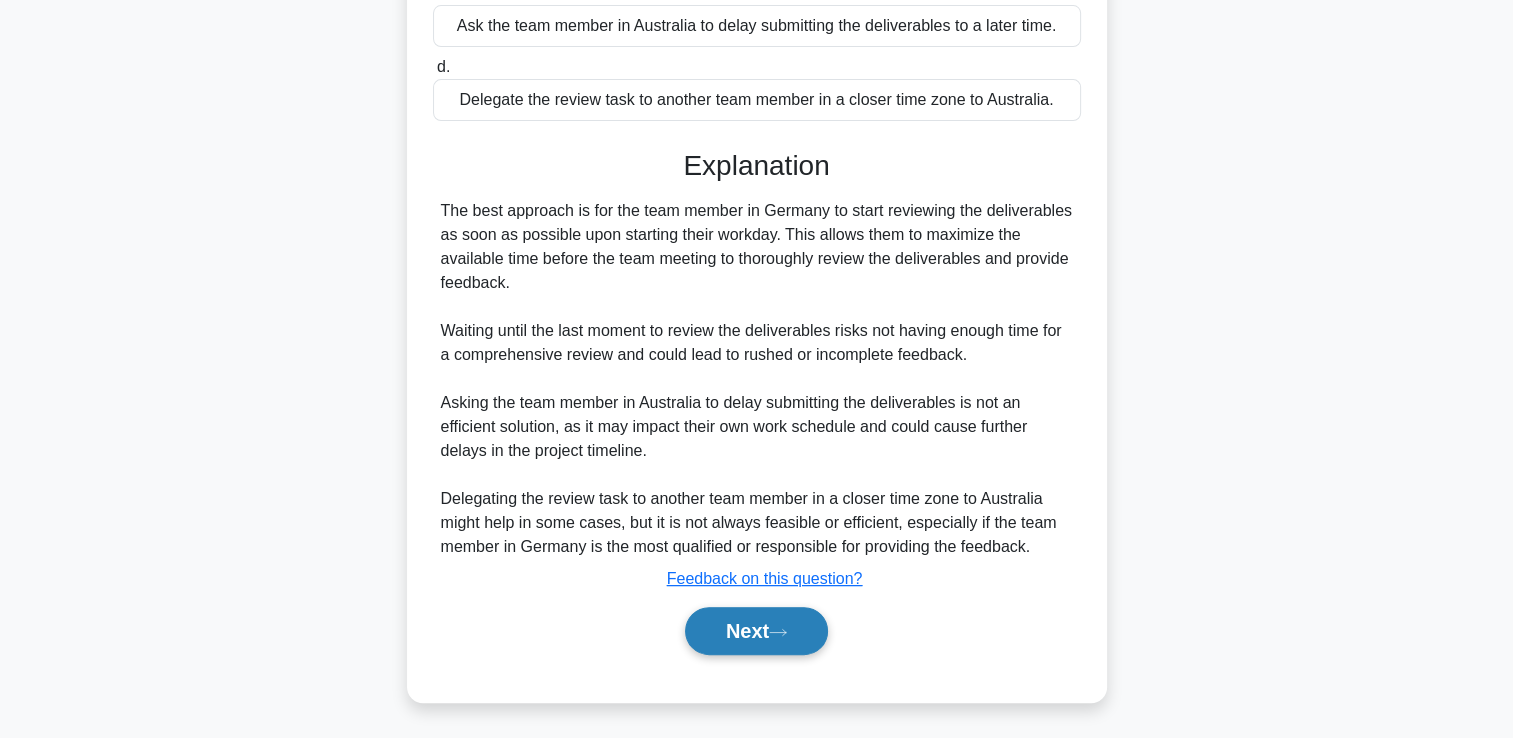 click 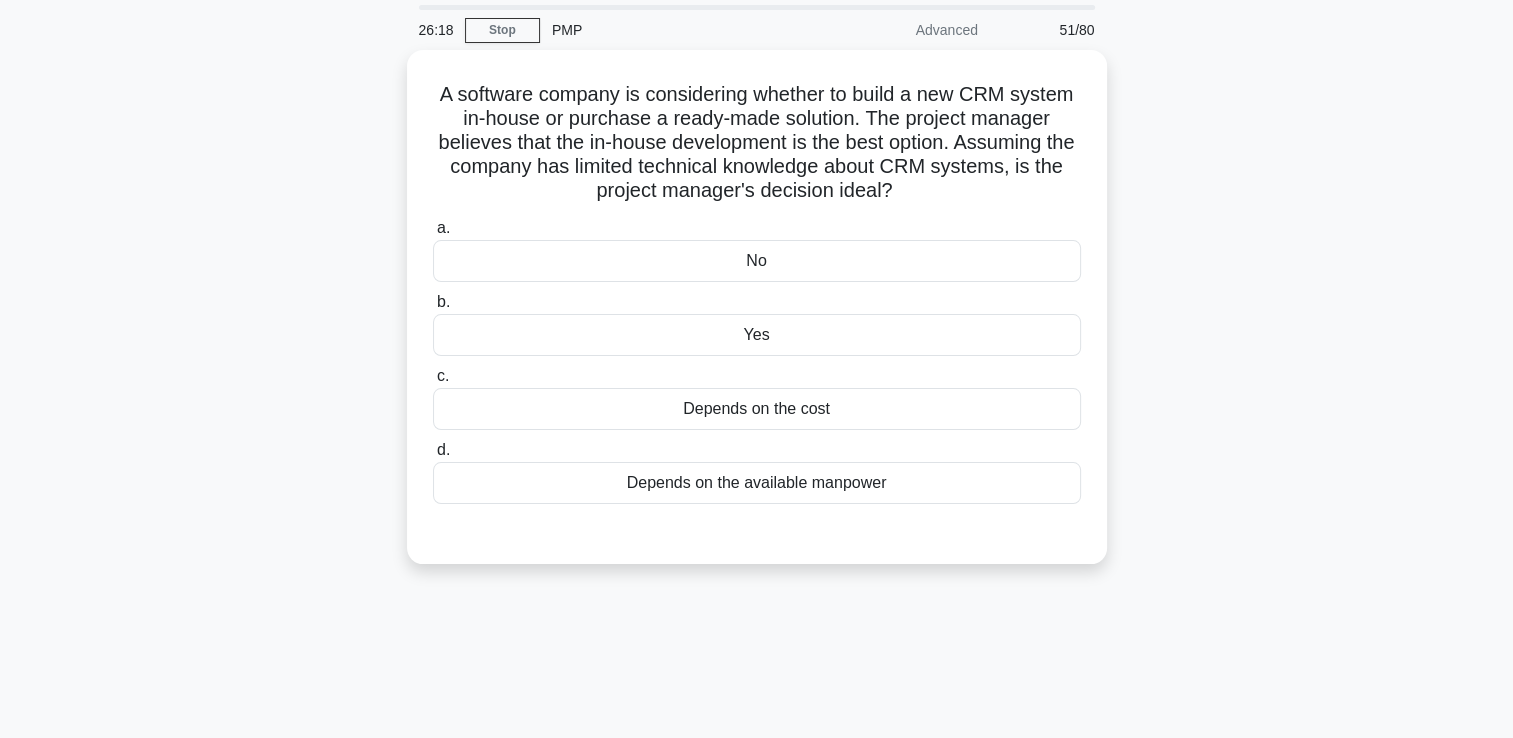 scroll, scrollTop: 42, scrollLeft: 0, axis: vertical 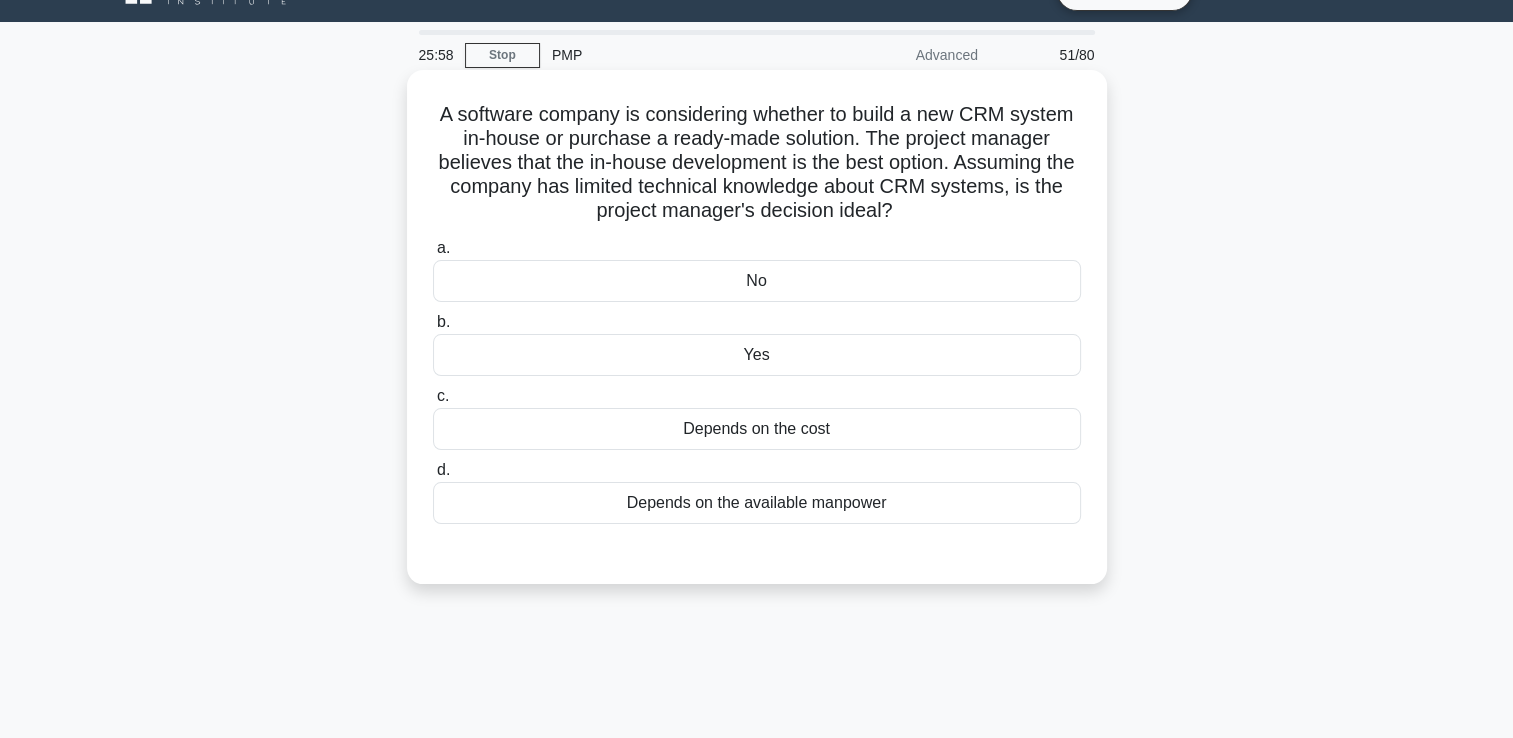 click on "Yes" at bounding box center [757, 355] 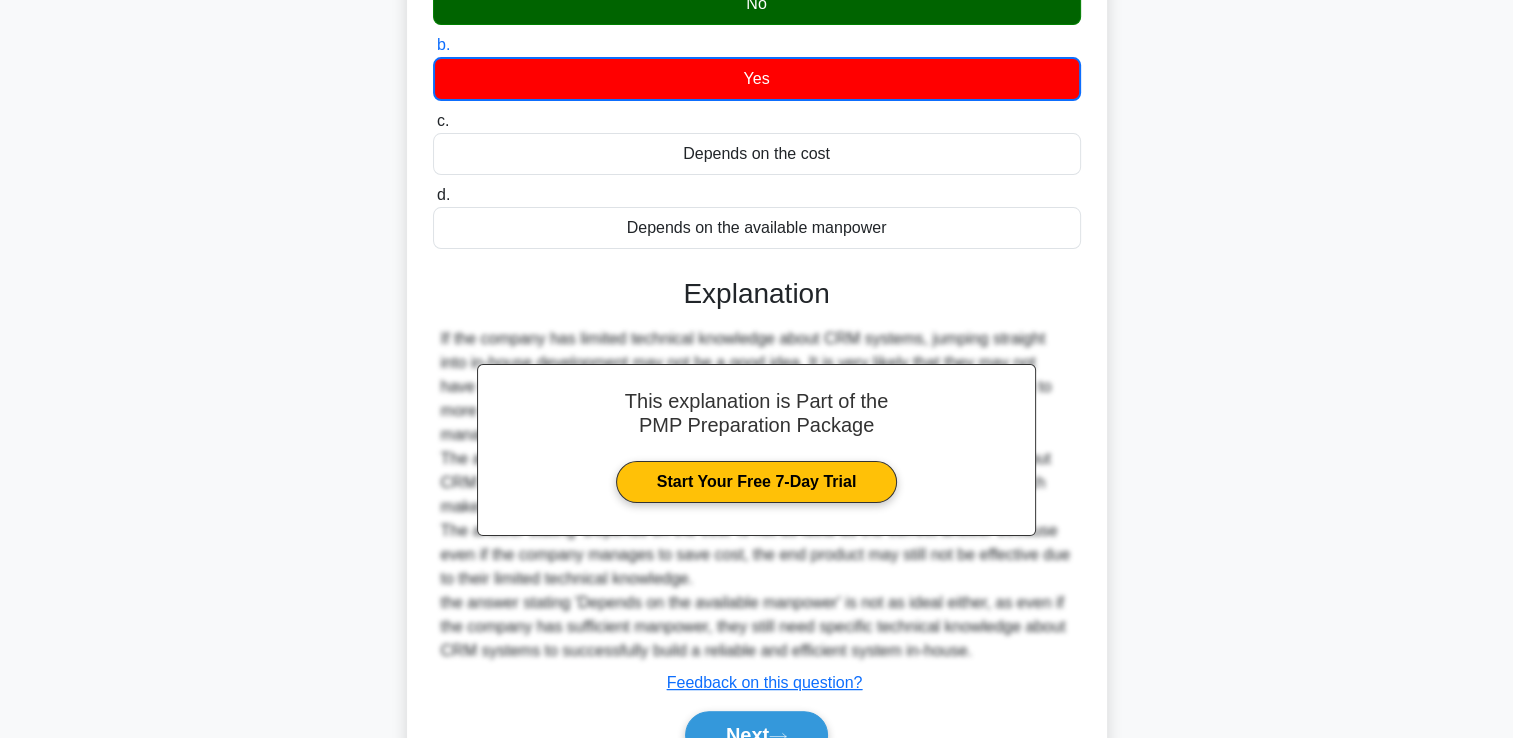 scroll, scrollTop: 423, scrollLeft: 0, axis: vertical 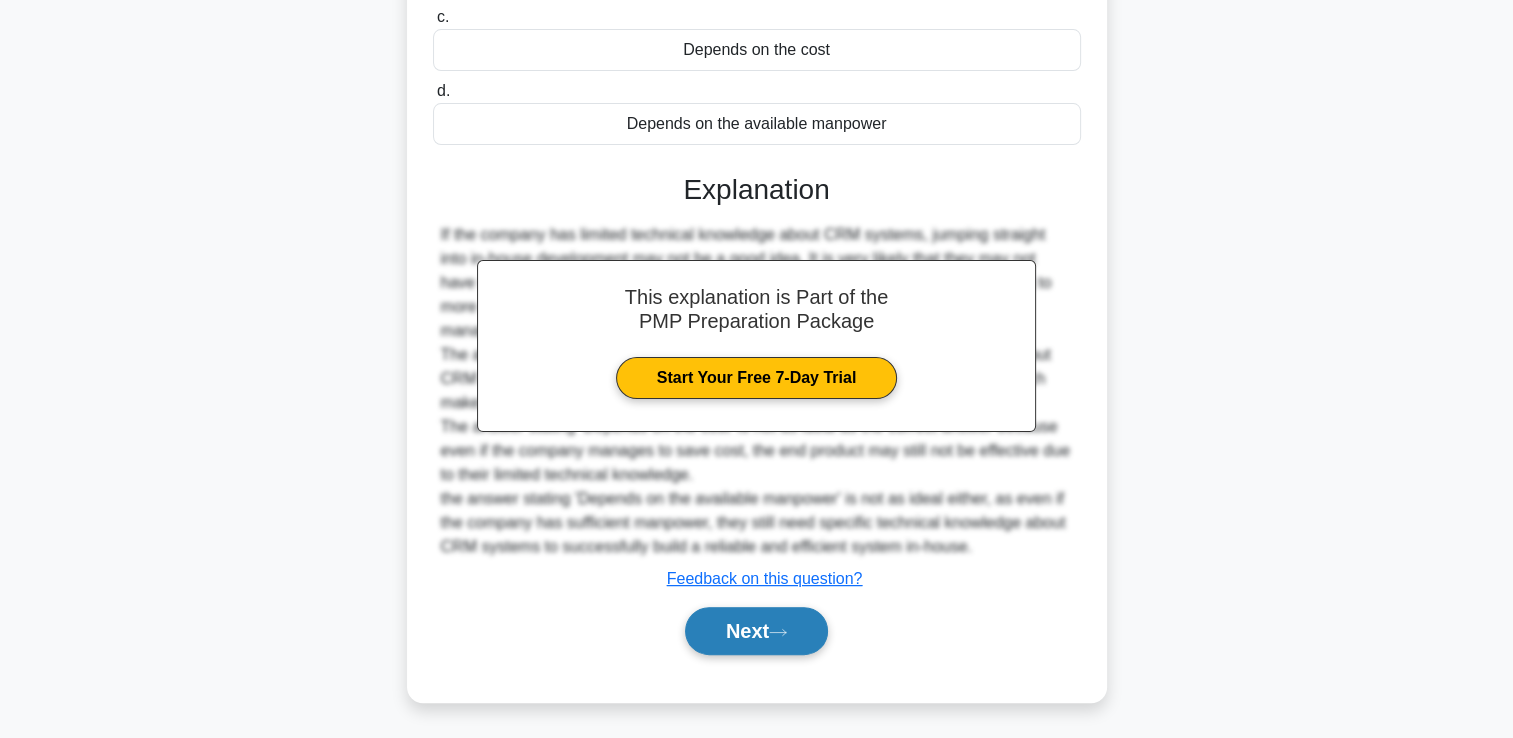 click on "Next" at bounding box center [756, 631] 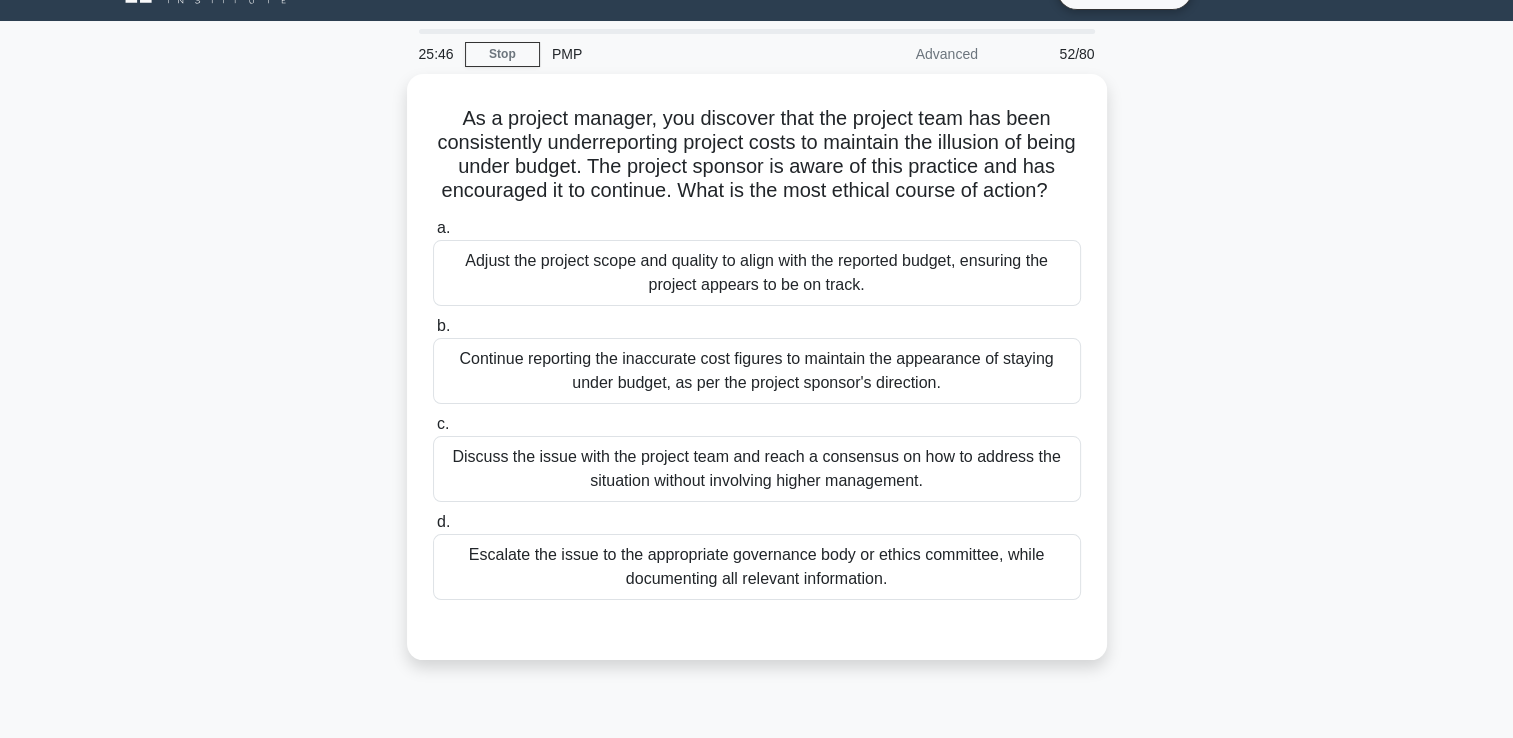 scroll, scrollTop: 42, scrollLeft: 0, axis: vertical 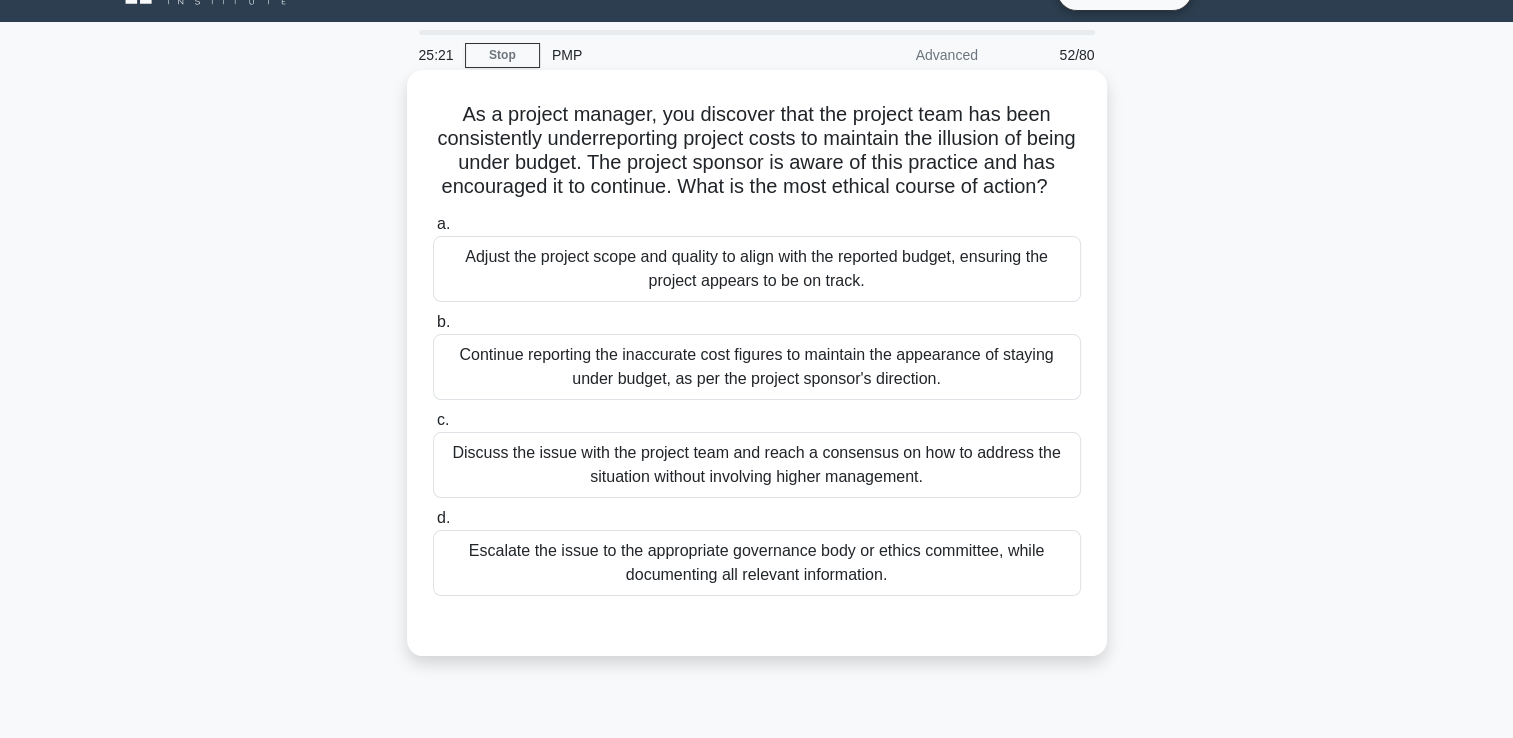 click on "Escalate the issue to the appropriate governance body or ethics committee, while documenting all relevant information." at bounding box center [757, 563] 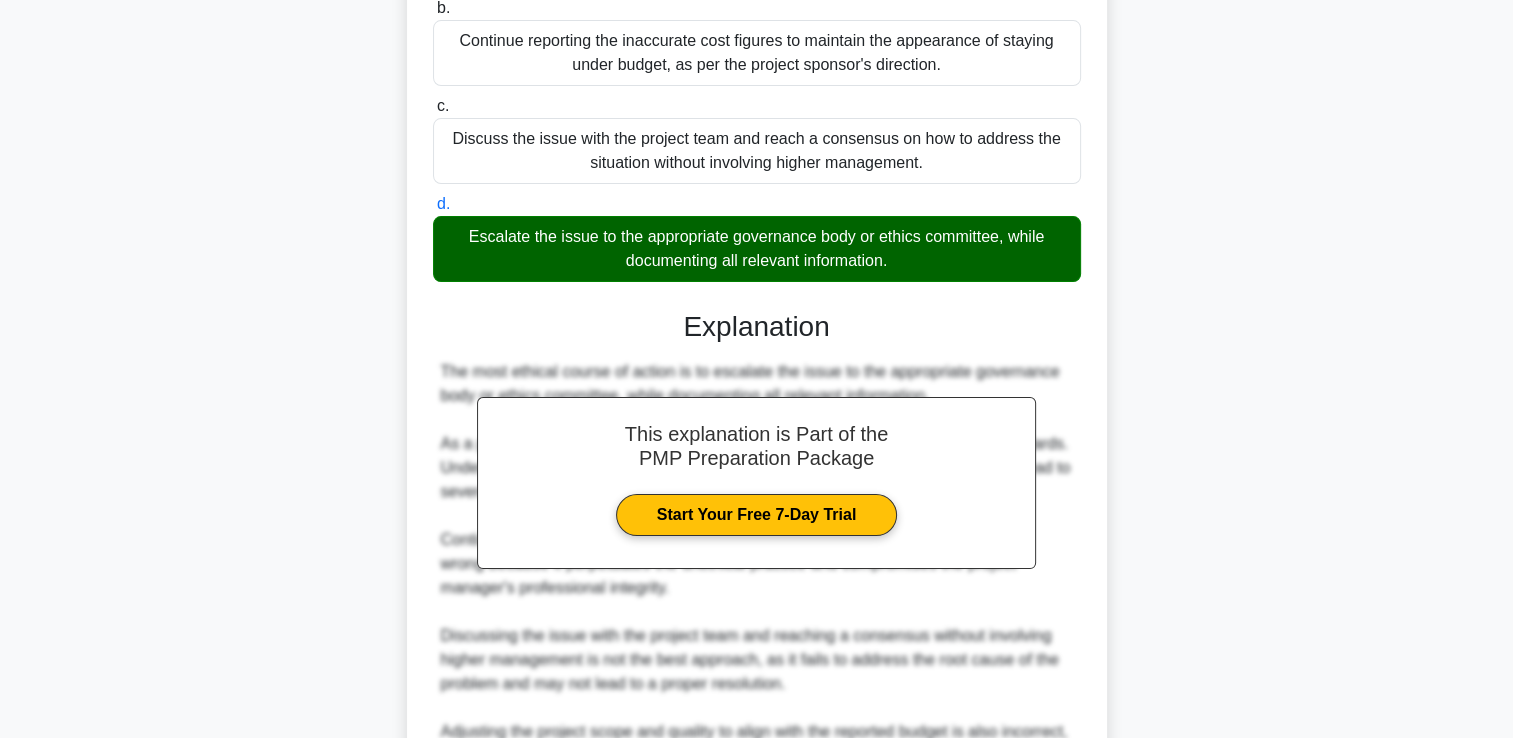 scroll, scrollTop: 642, scrollLeft: 0, axis: vertical 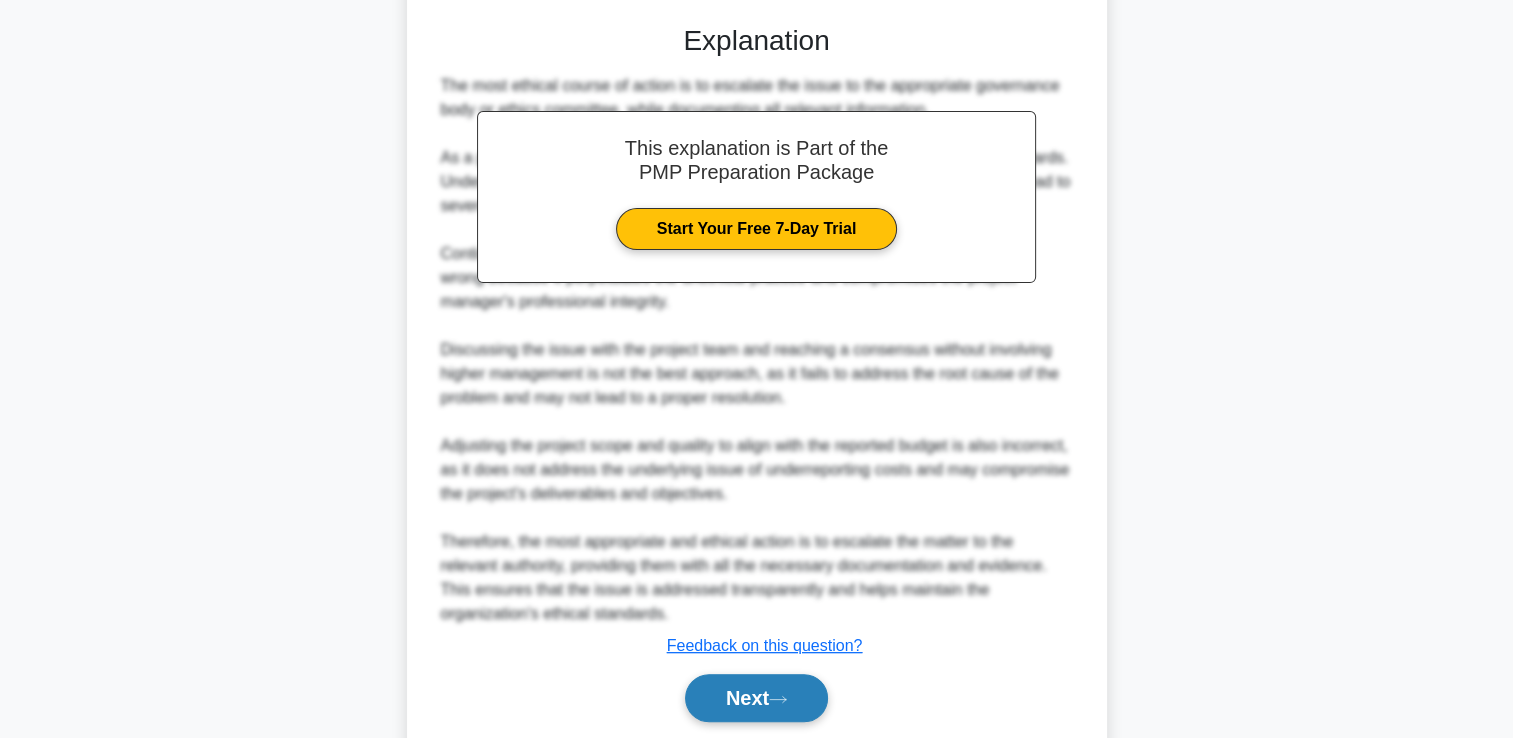 click on "Next" at bounding box center (756, 698) 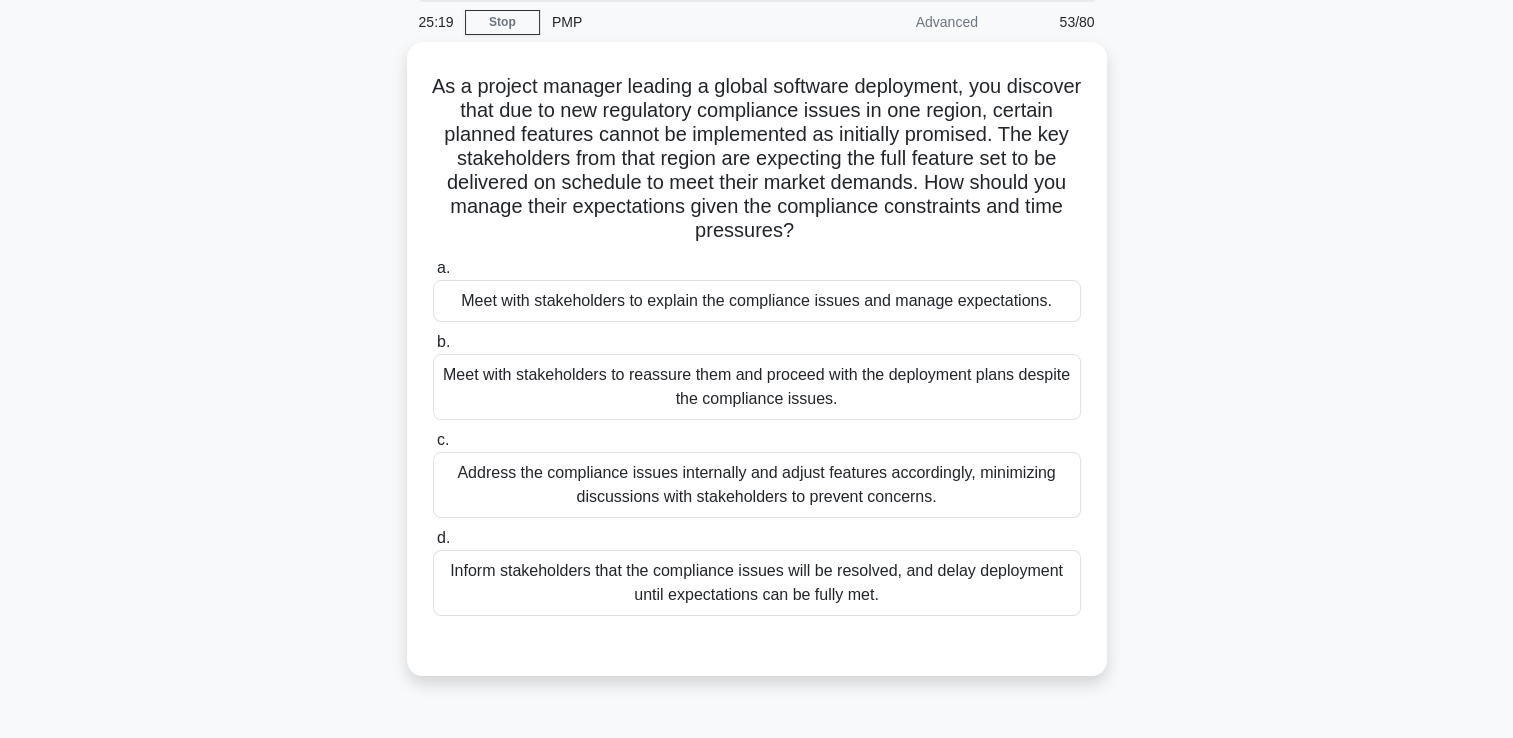 scroll, scrollTop: 42, scrollLeft: 0, axis: vertical 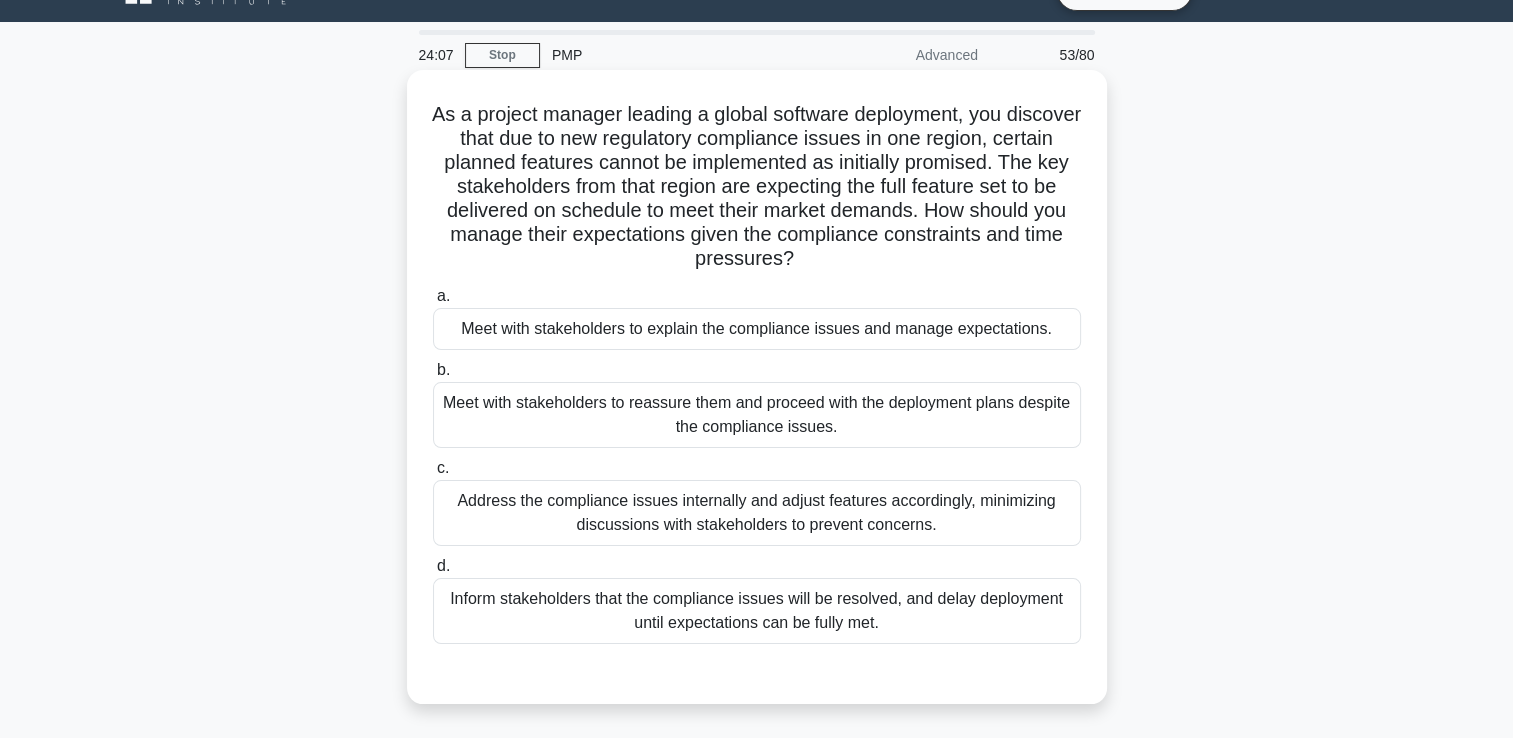 click on "Meet with stakeholders to explain the compliance issues and manage expectations." at bounding box center (757, 329) 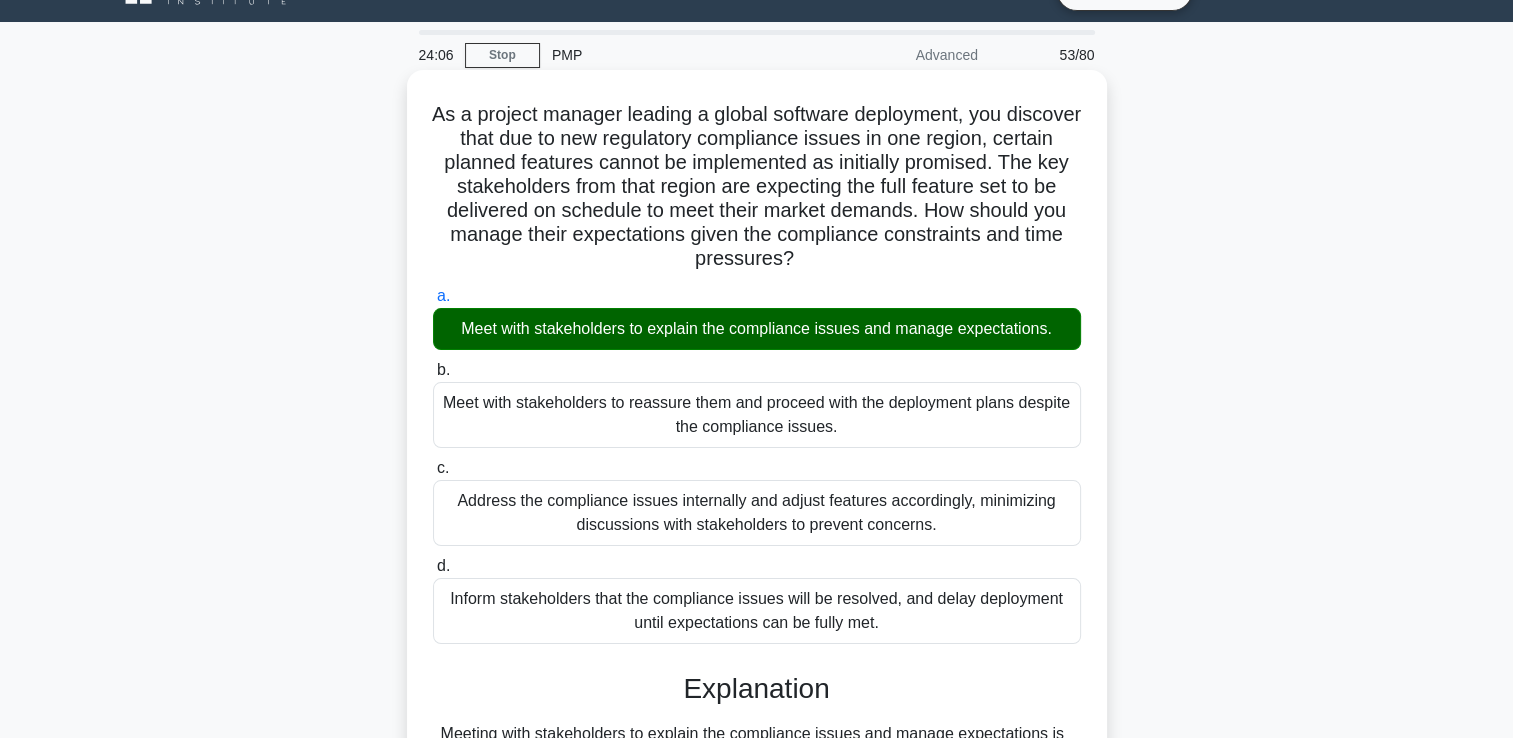 scroll, scrollTop: 421, scrollLeft: 0, axis: vertical 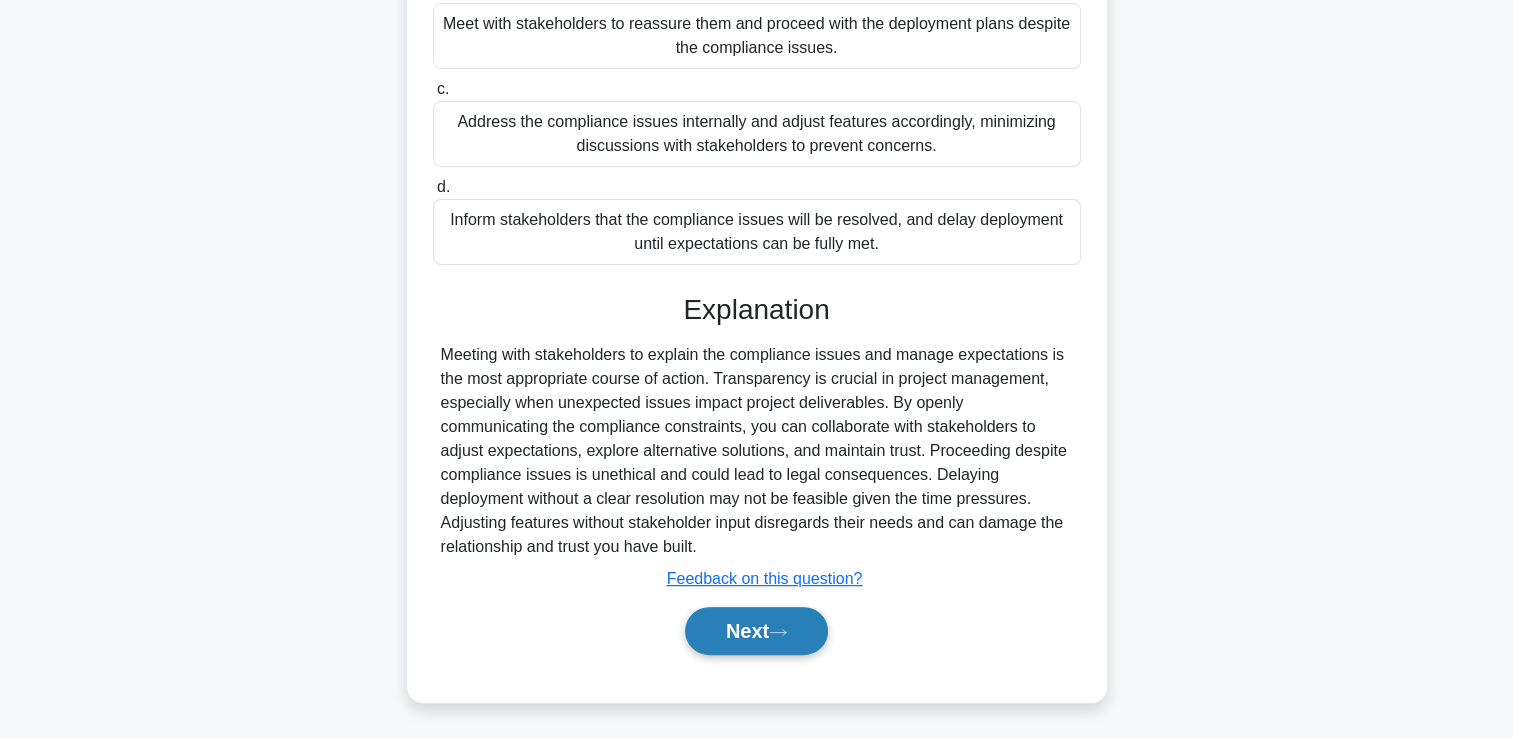 click on "Next" at bounding box center (756, 631) 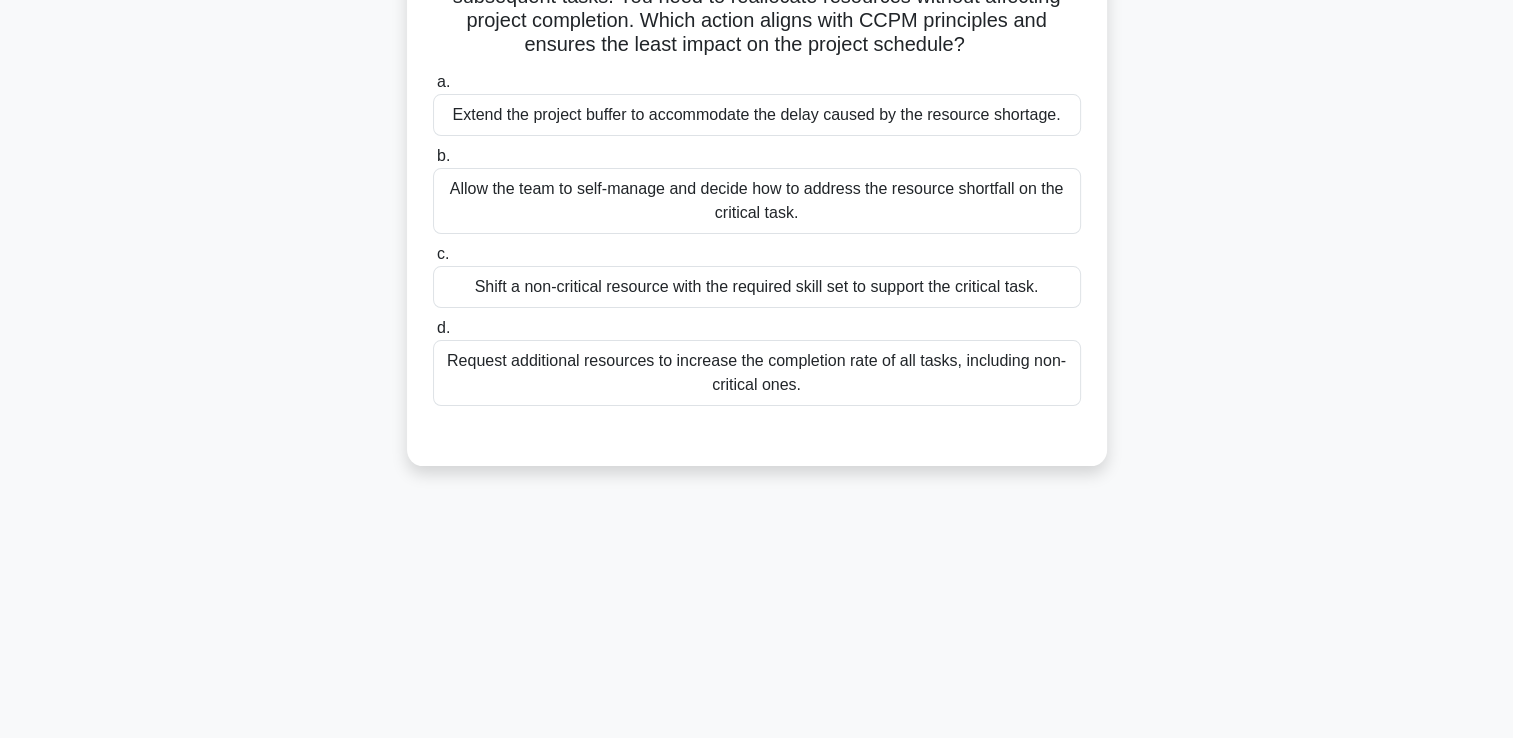 scroll, scrollTop: 42, scrollLeft: 0, axis: vertical 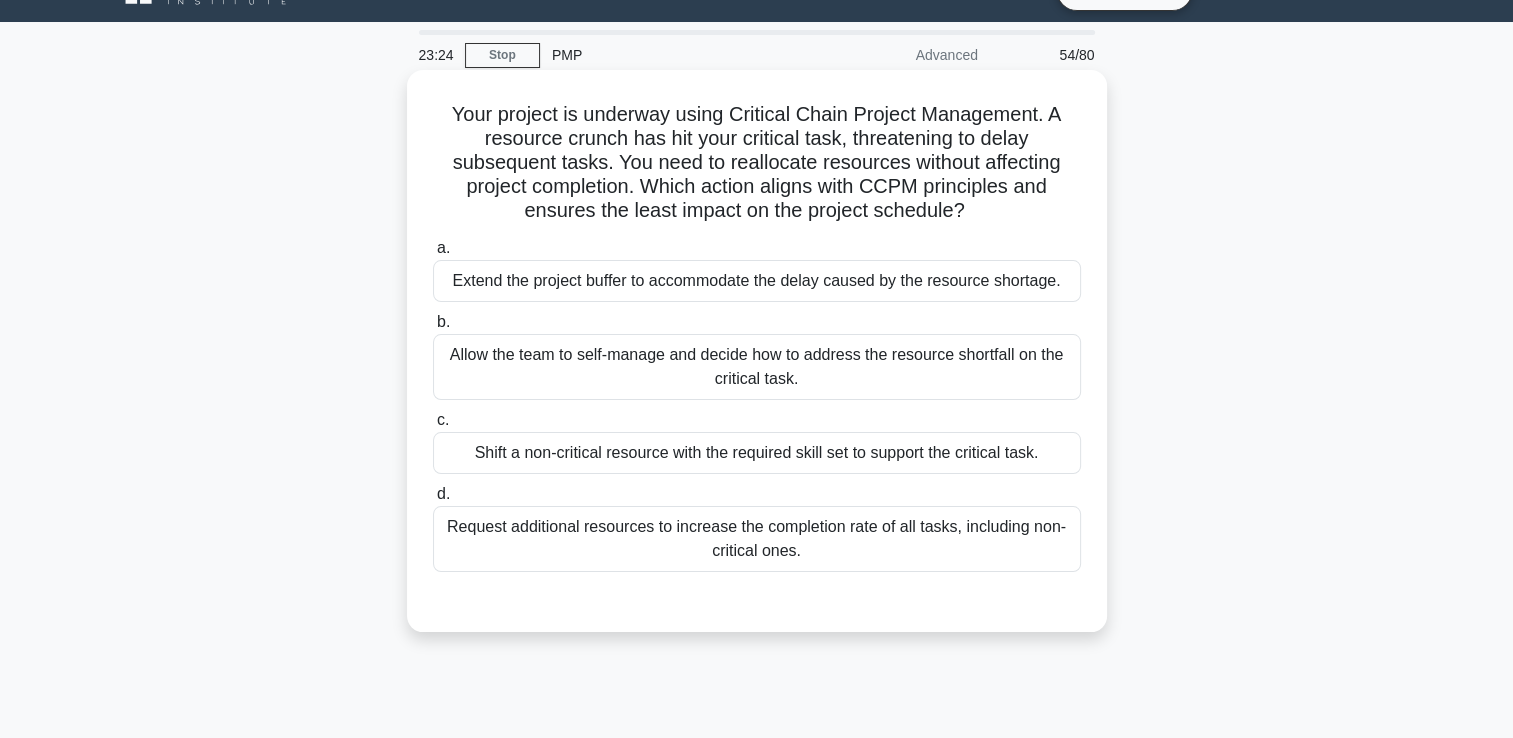 click on "Extend the project buffer to accommodate the delay caused by the resource shortage." at bounding box center (757, 281) 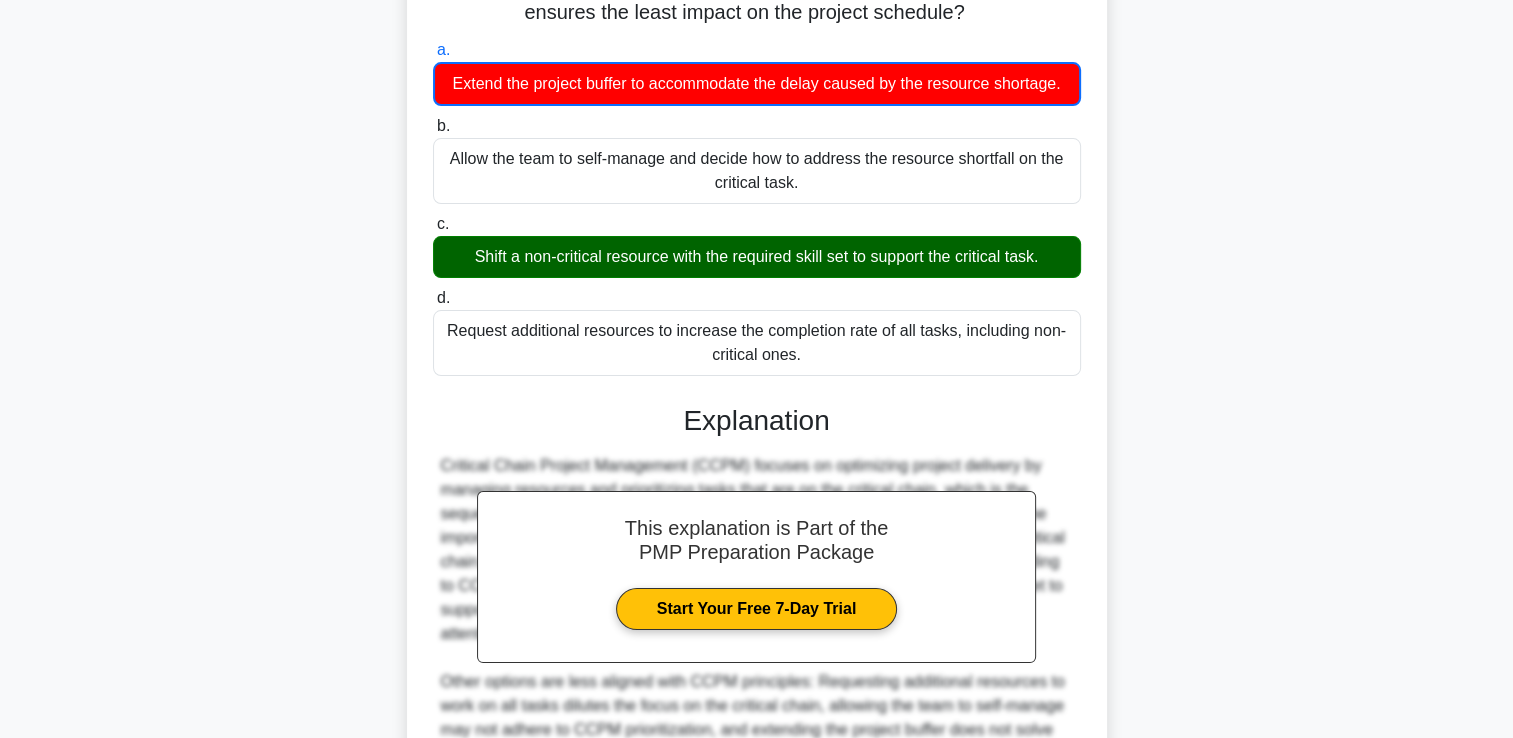 scroll, scrollTop: 447, scrollLeft: 0, axis: vertical 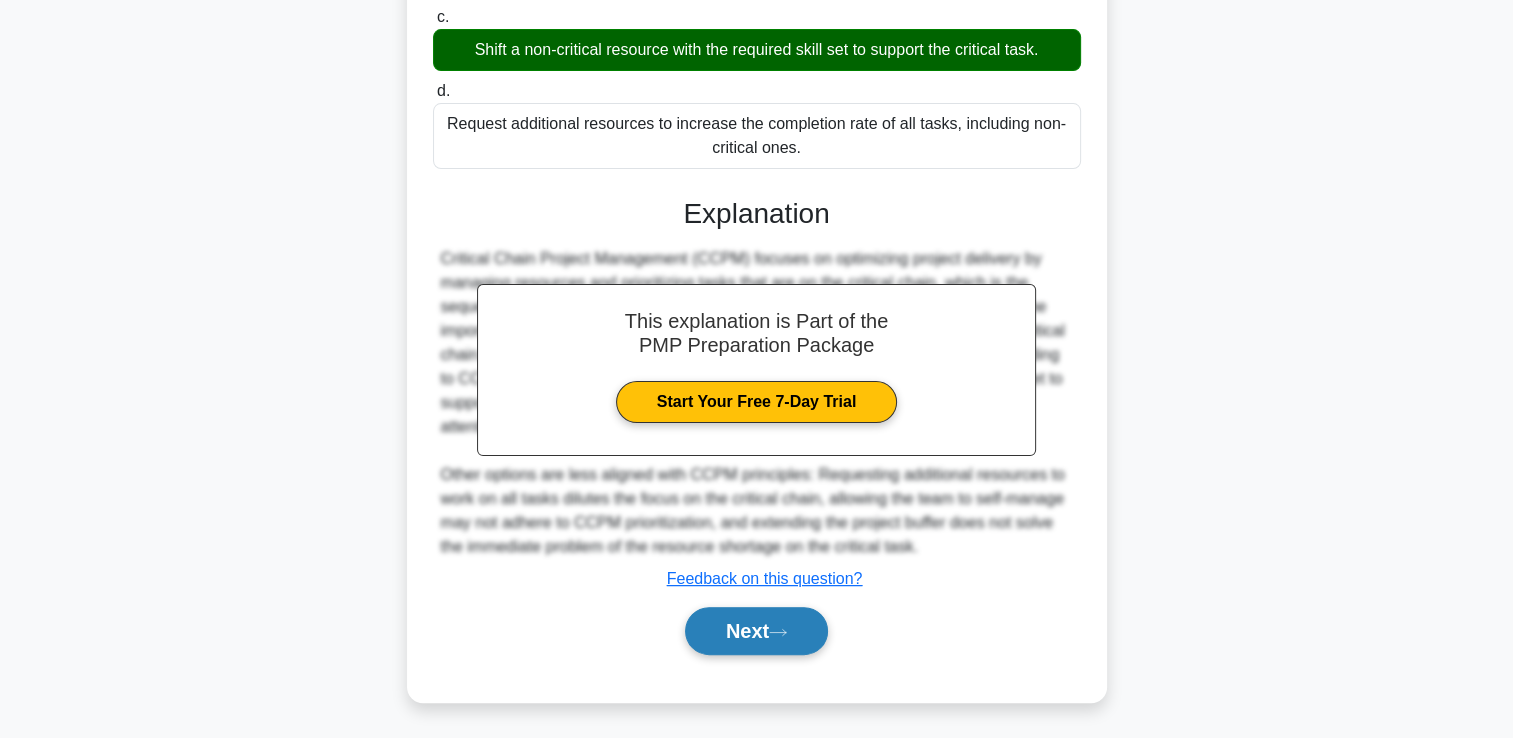 click on "Next" at bounding box center (756, 631) 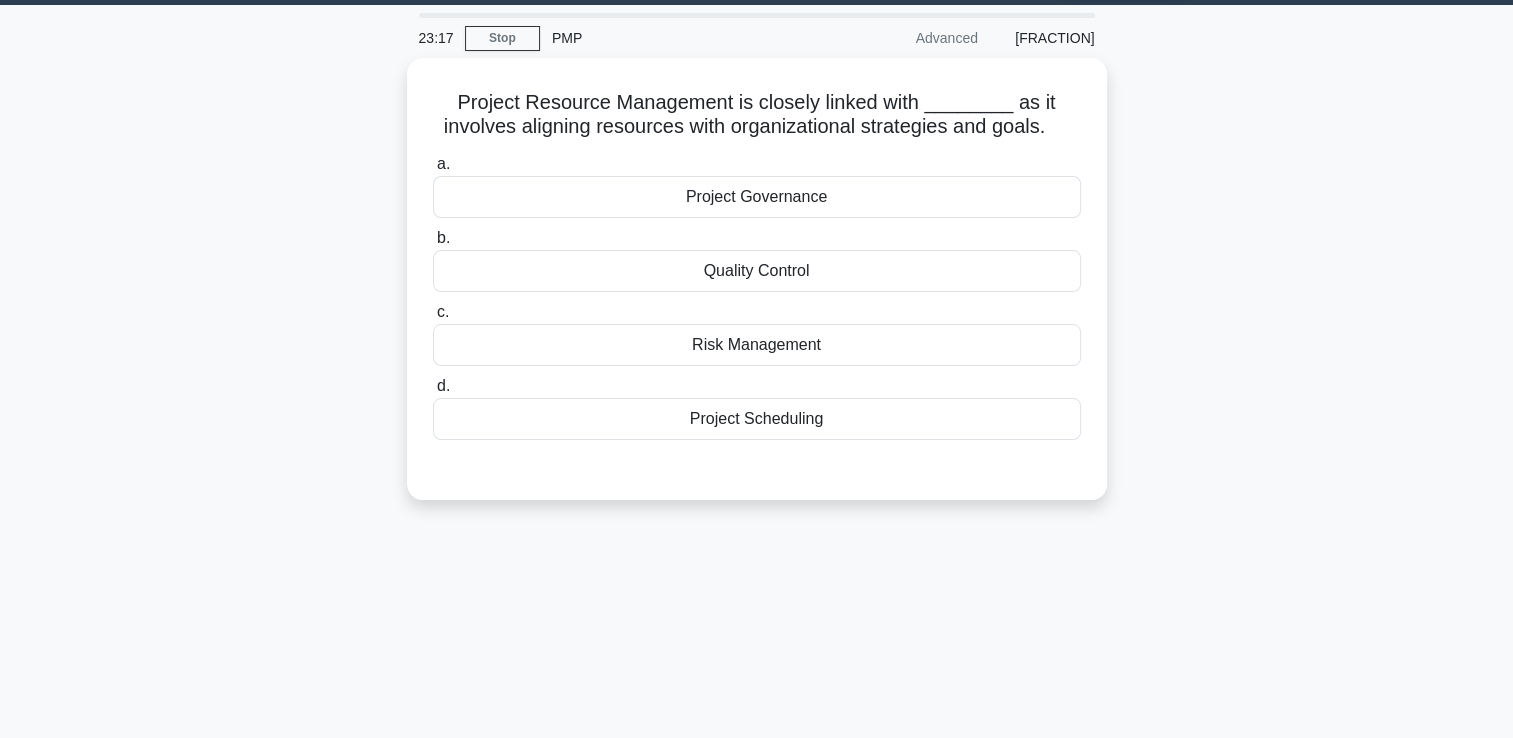 scroll, scrollTop: 42, scrollLeft: 0, axis: vertical 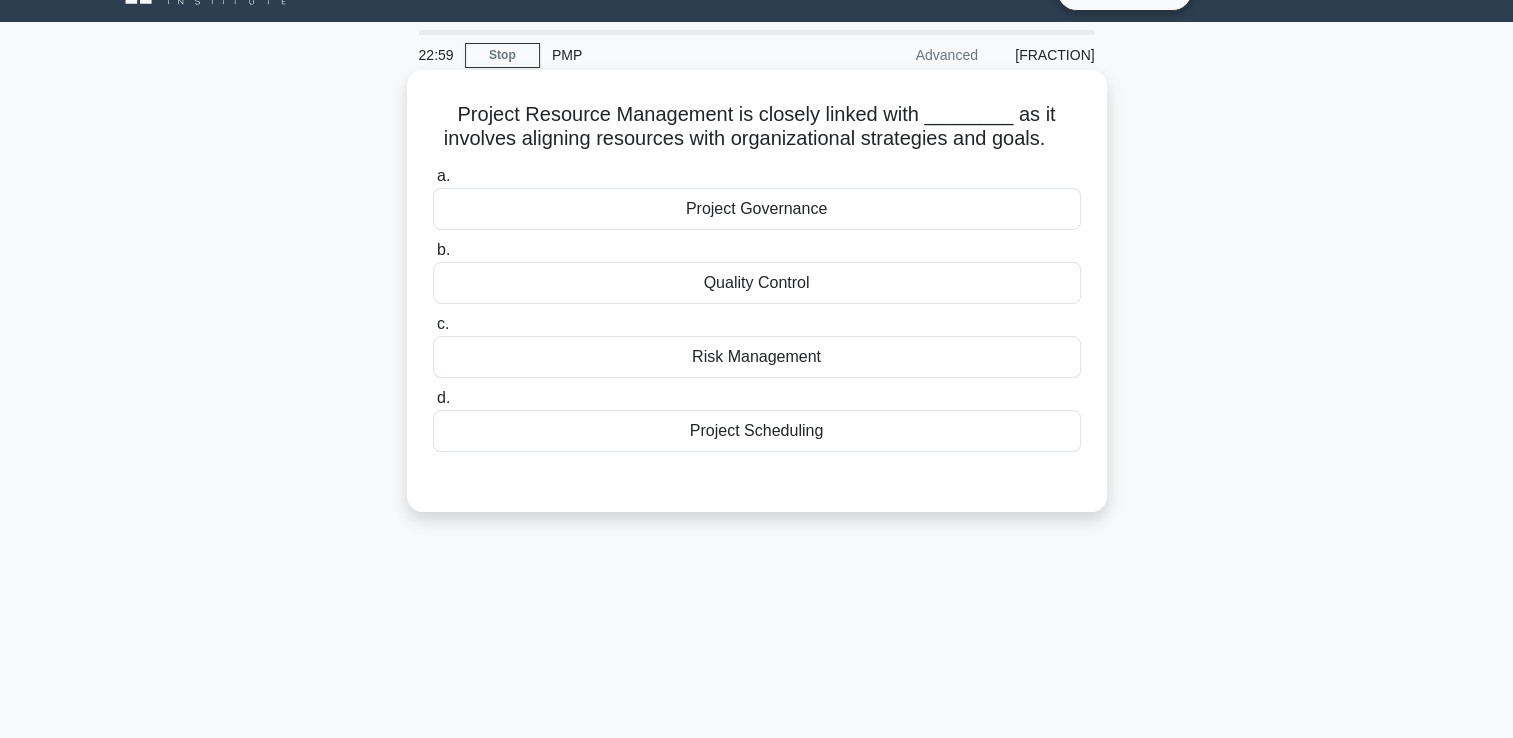 click on "Project Governance" at bounding box center [757, 209] 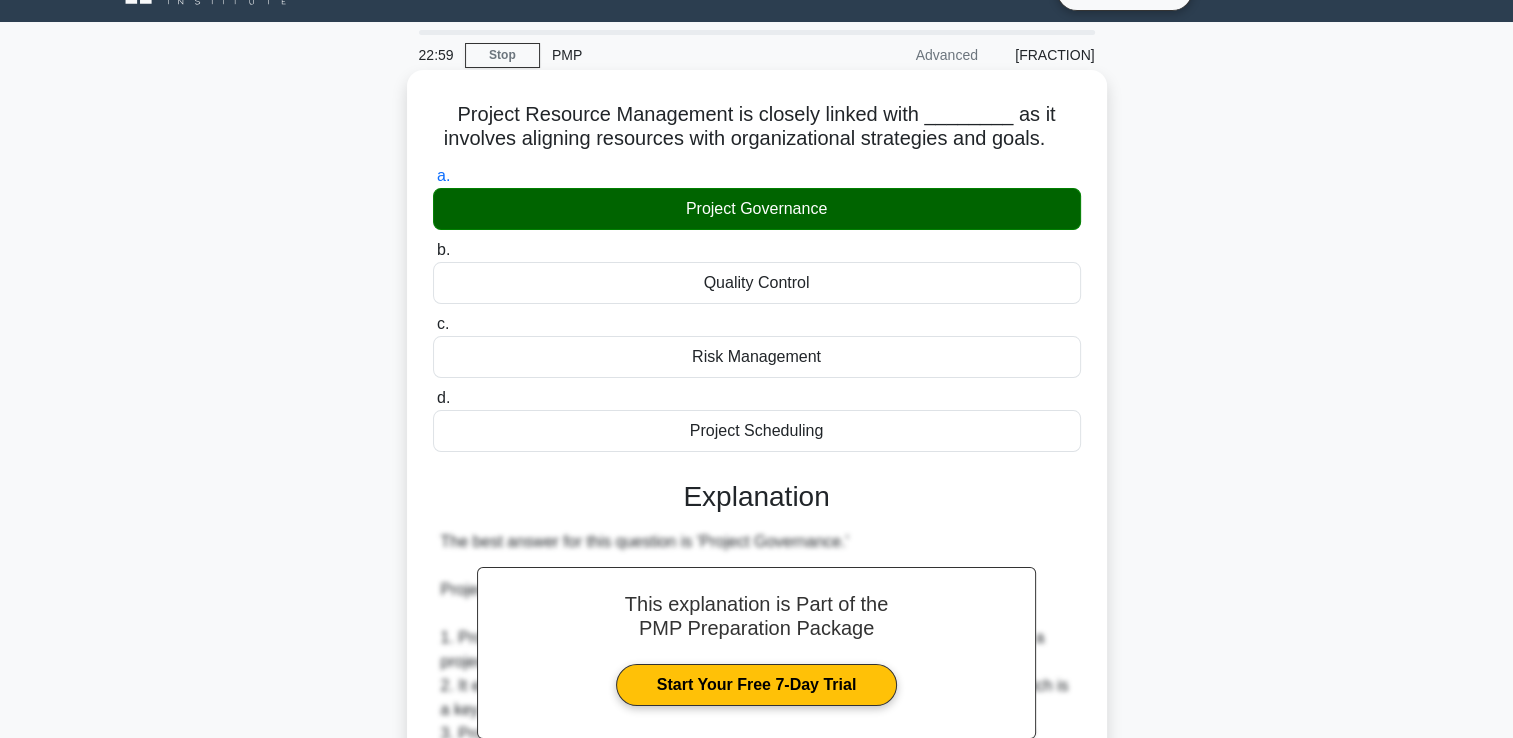 scroll, scrollTop: 542, scrollLeft: 0, axis: vertical 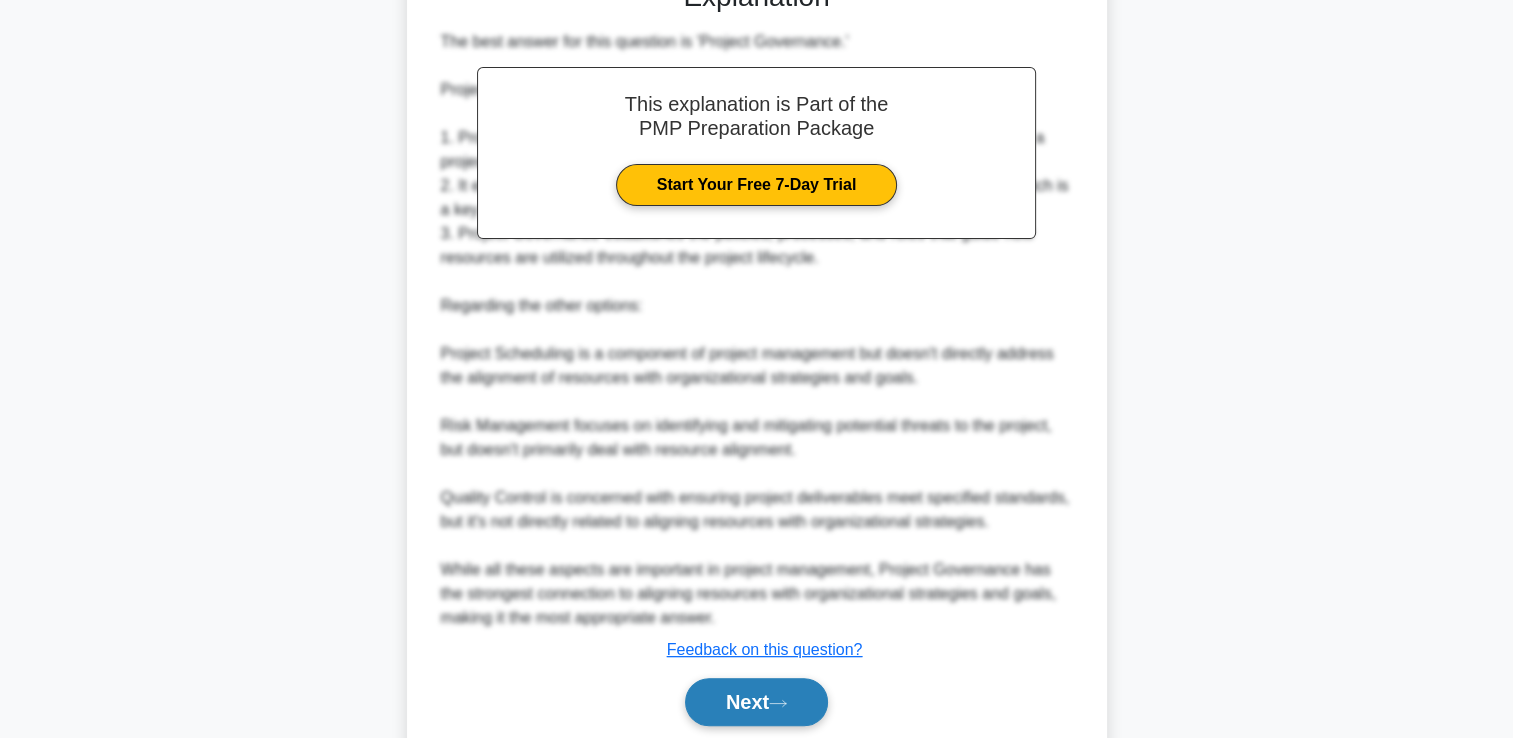 click on "Next" at bounding box center (756, 702) 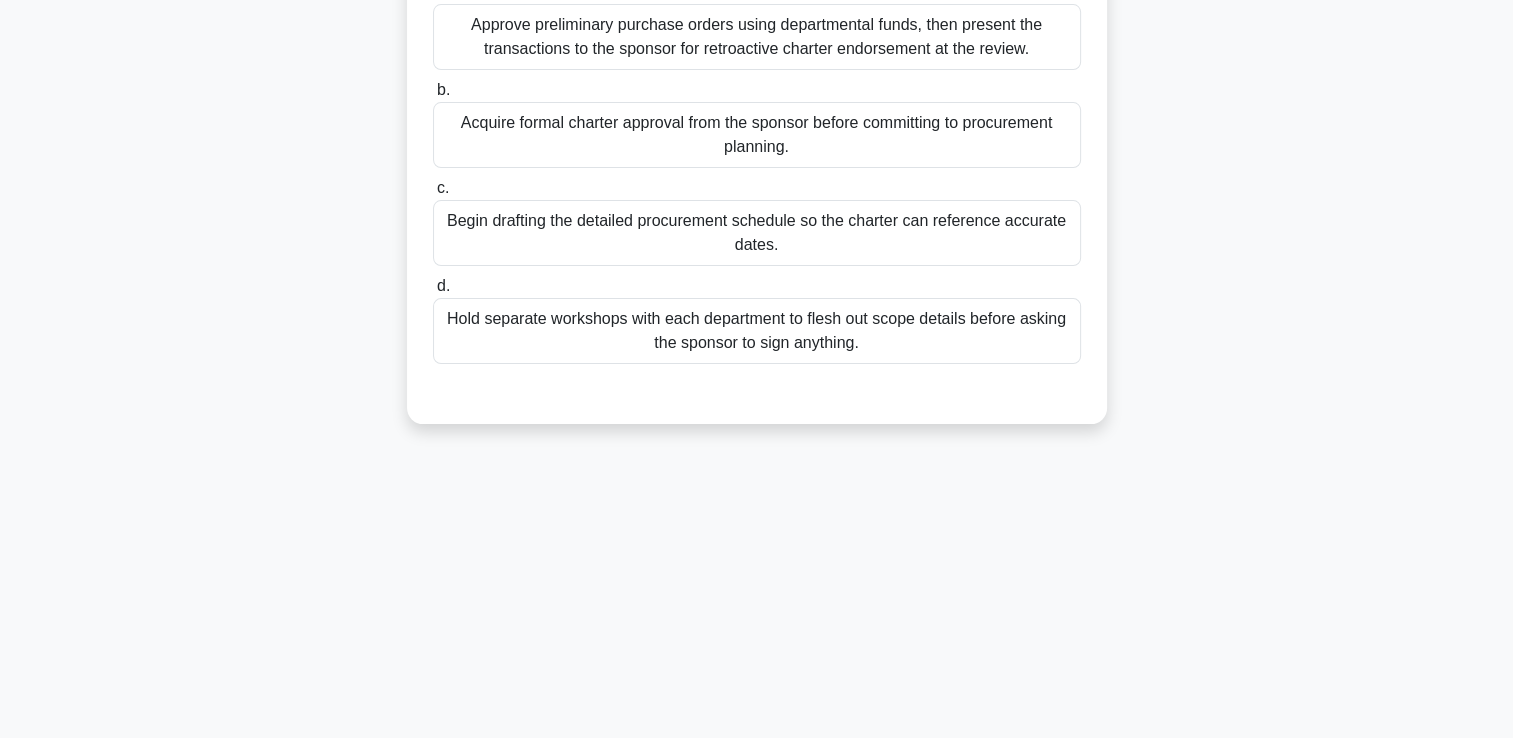 scroll, scrollTop: 42, scrollLeft: 0, axis: vertical 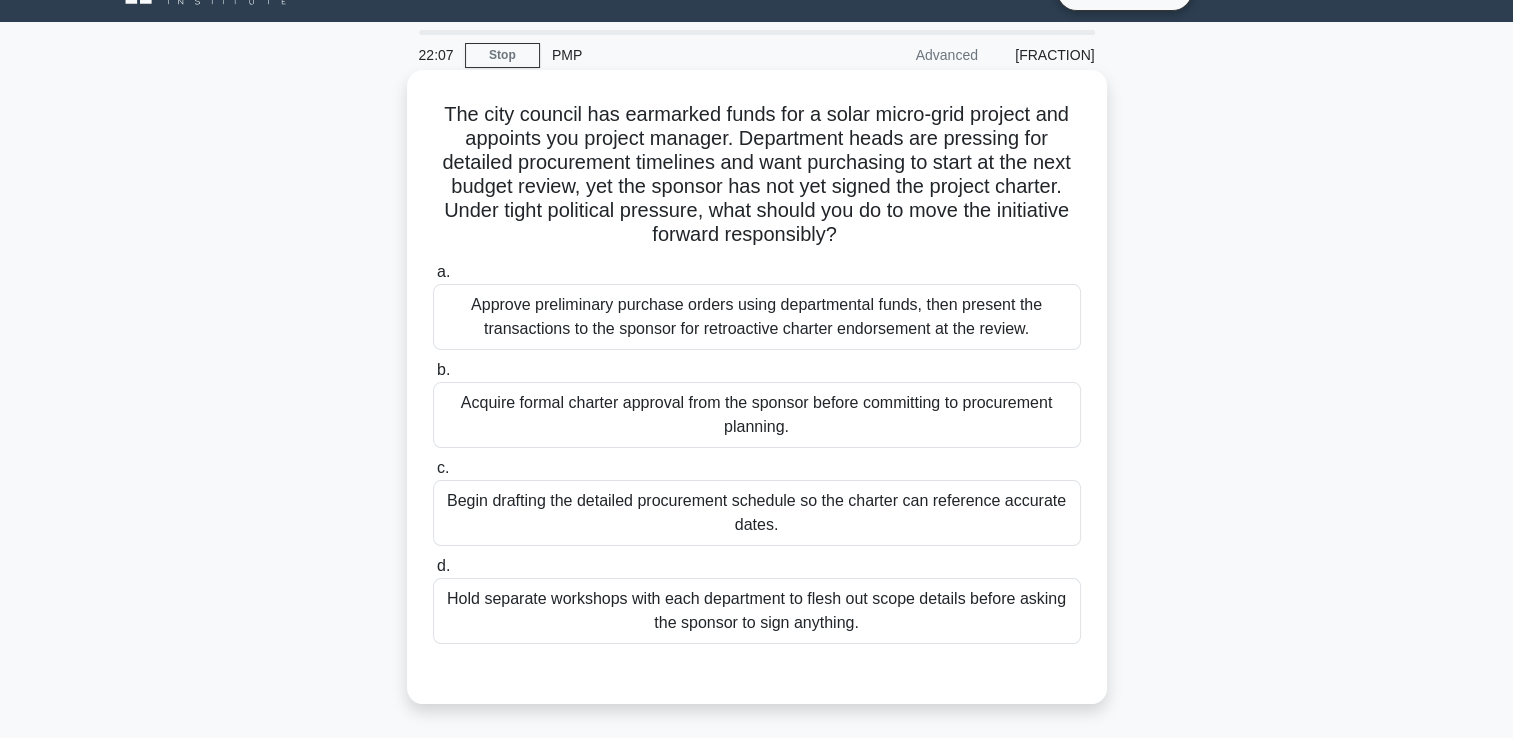 click on "Acquire formal charter approval from the sponsor before committing to procurement planning." at bounding box center (757, 415) 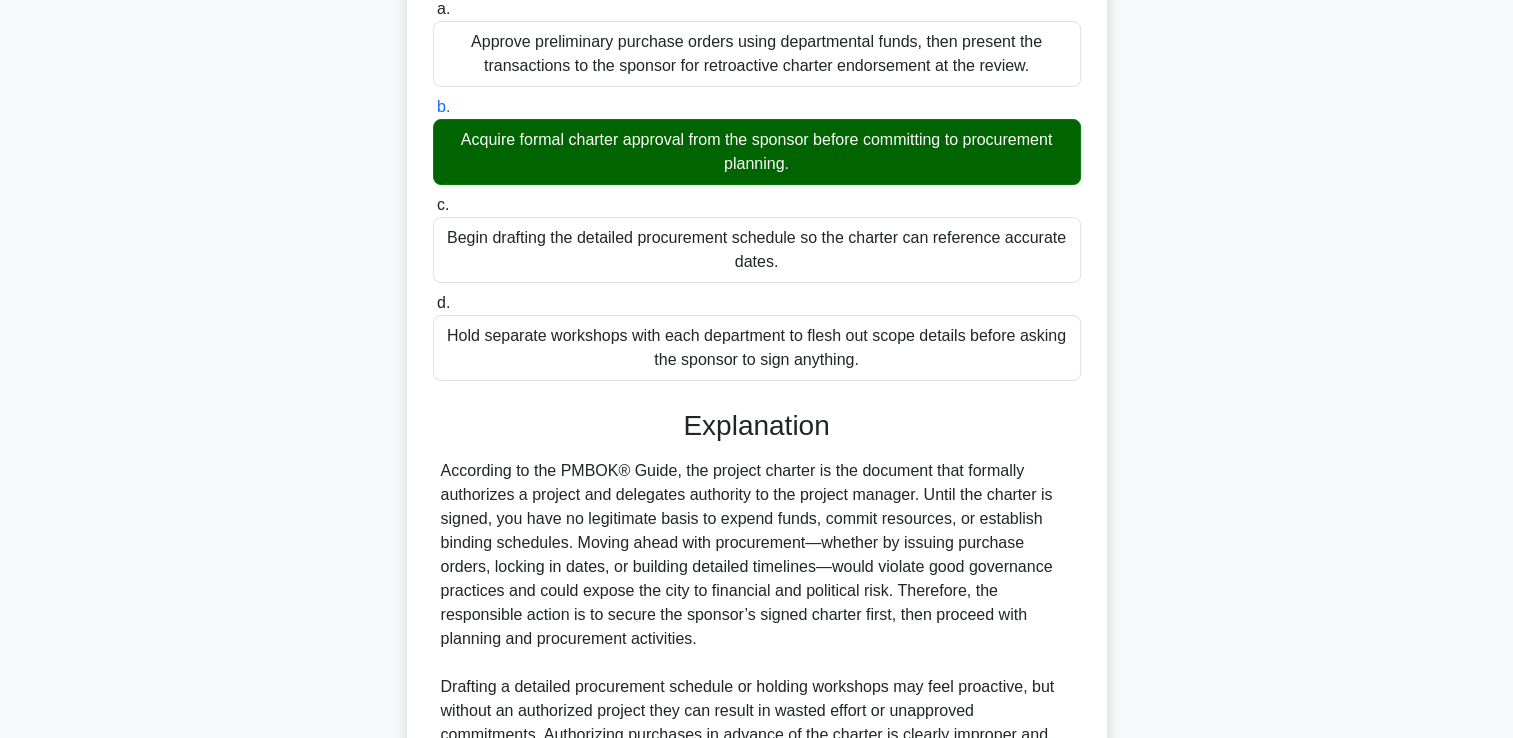 scroll, scrollTop: 541, scrollLeft: 0, axis: vertical 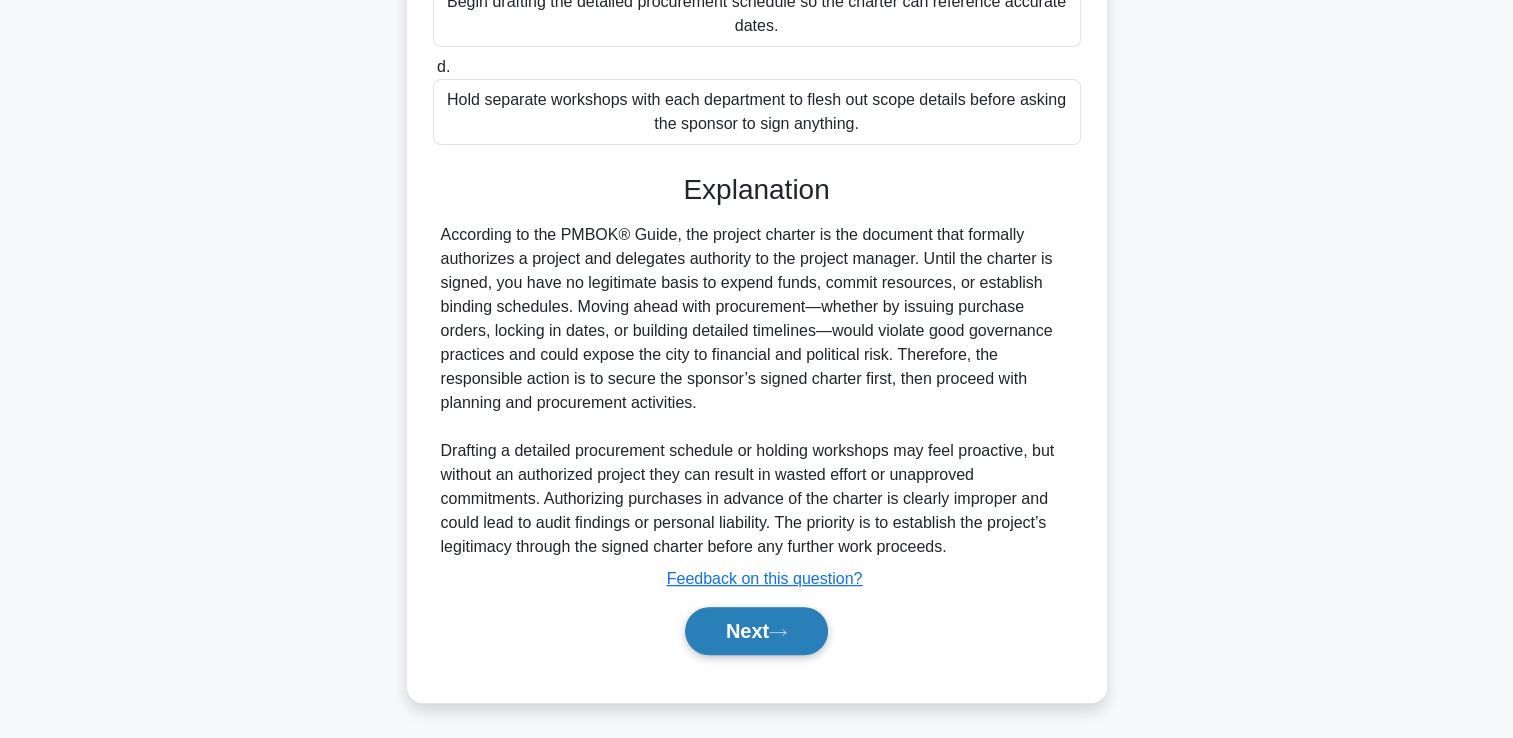 click on "Next" at bounding box center (756, 631) 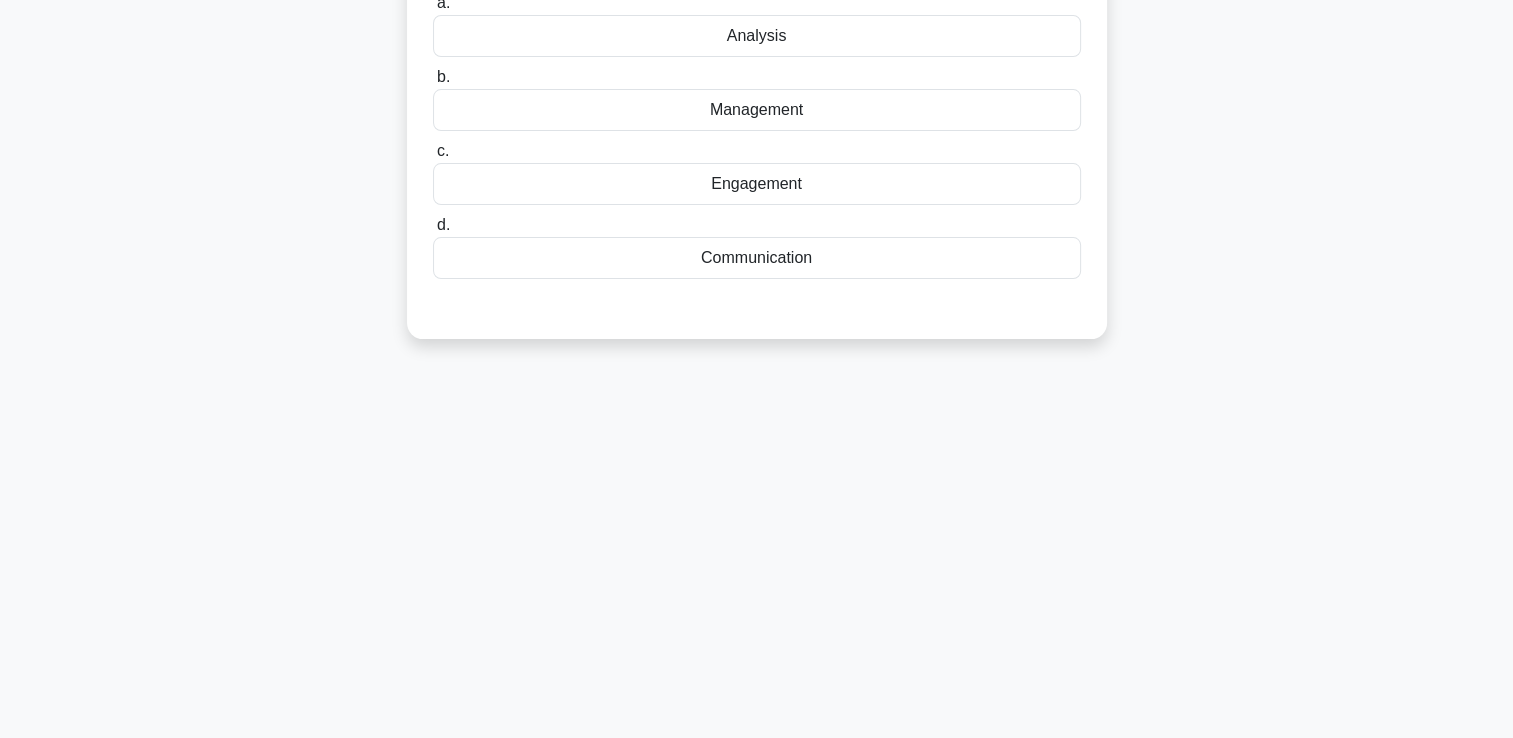 scroll, scrollTop: 42, scrollLeft: 0, axis: vertical 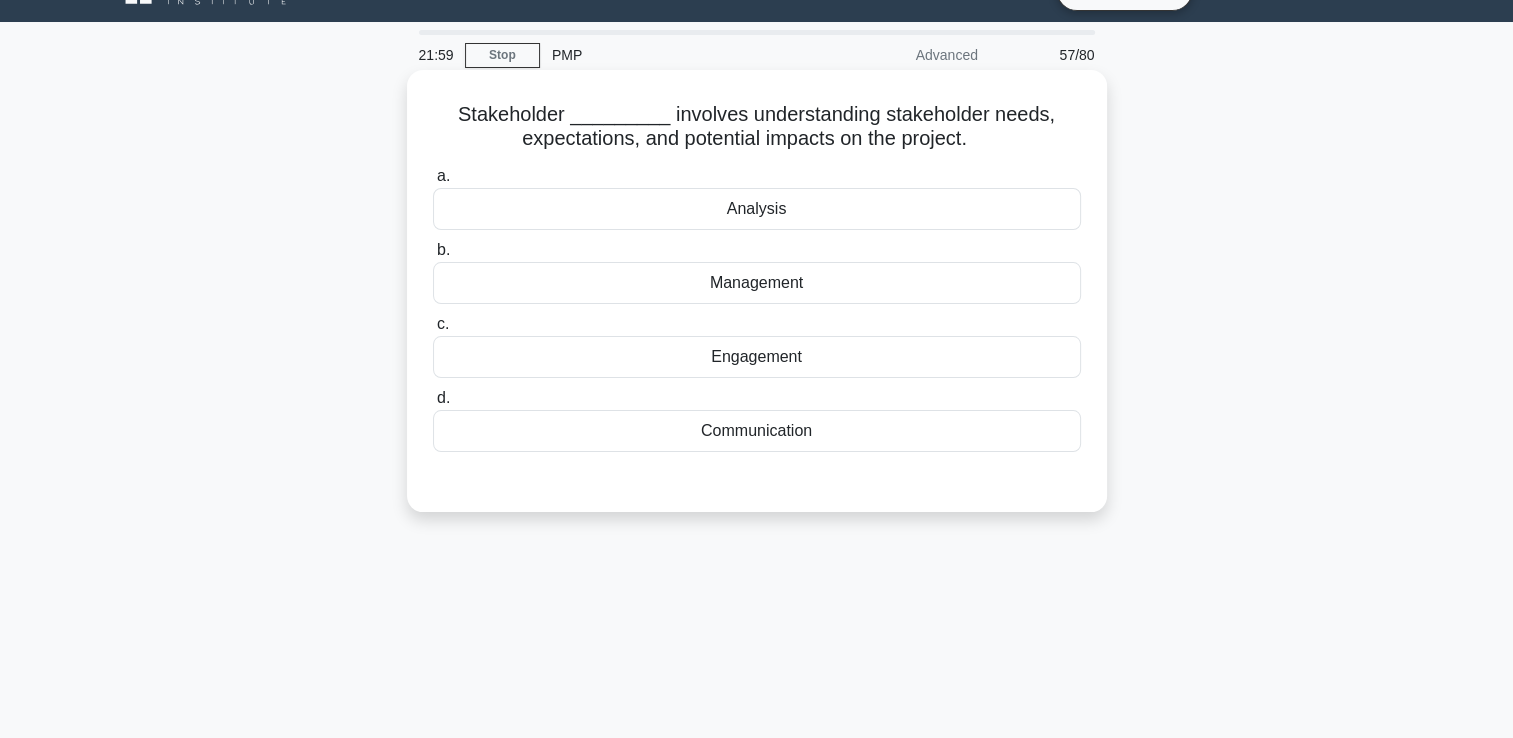 click on "Analysis" at bounding box center (757, 209) 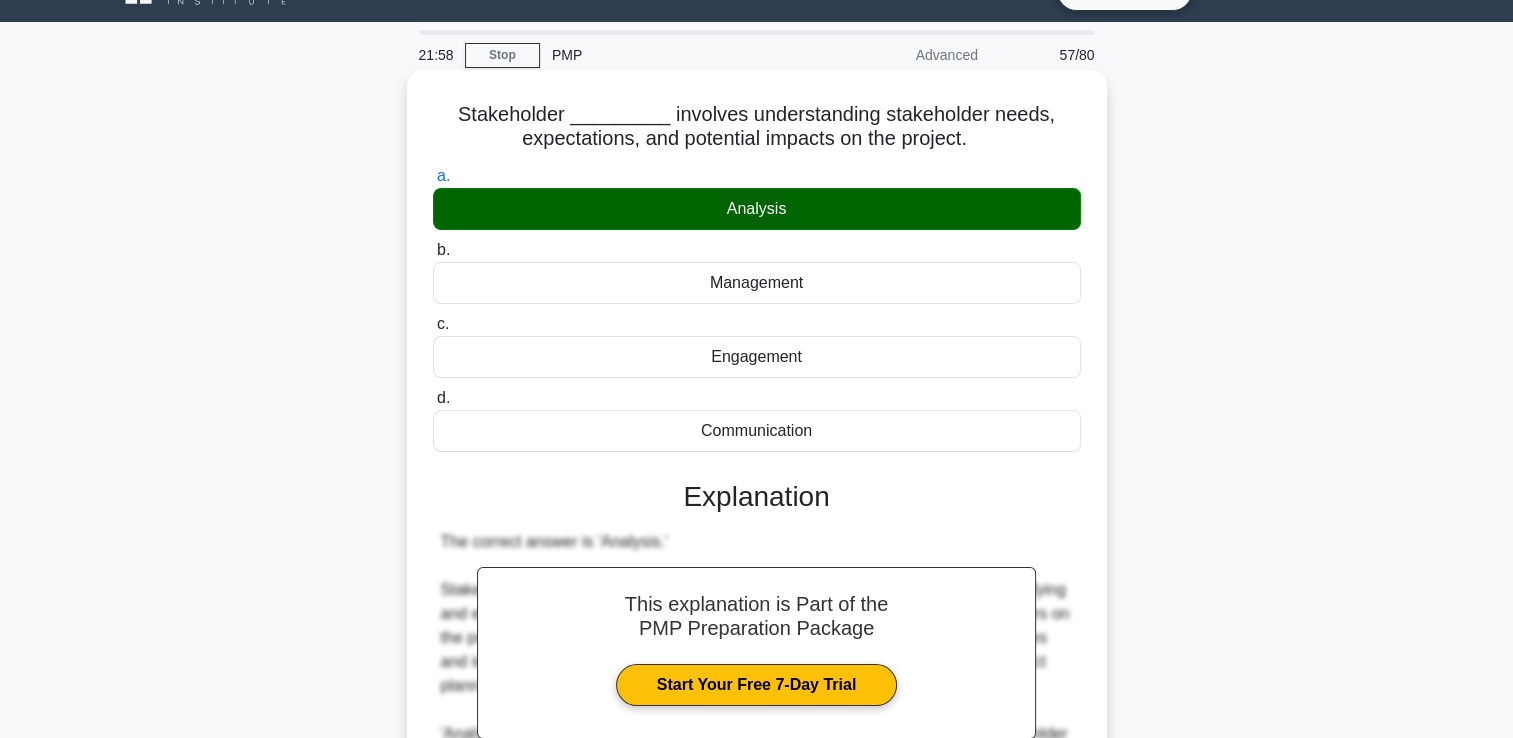 scroll, scrollTop: 493, scrollLeft: 0, axis: vertical 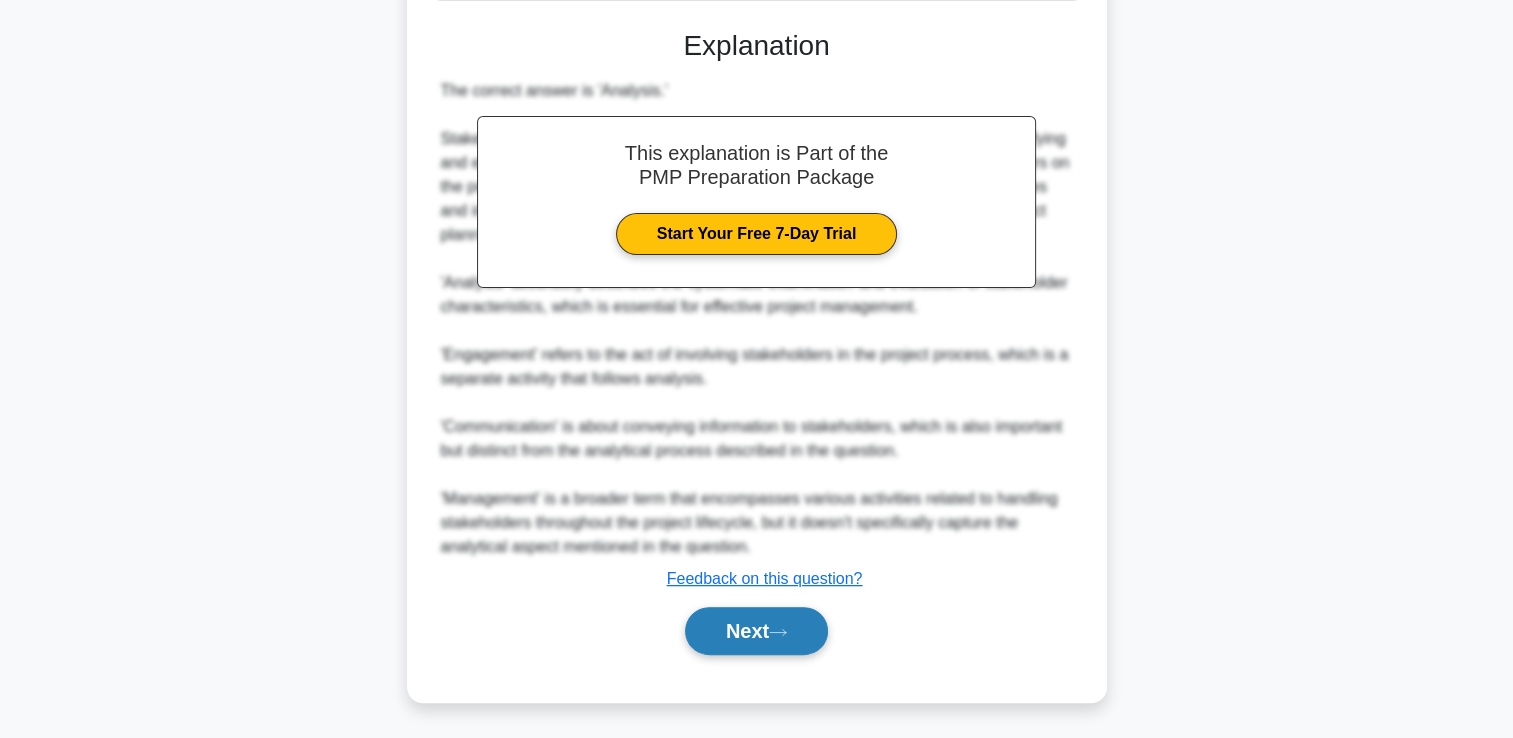 click on "Next" at bounding box center [756, 631] 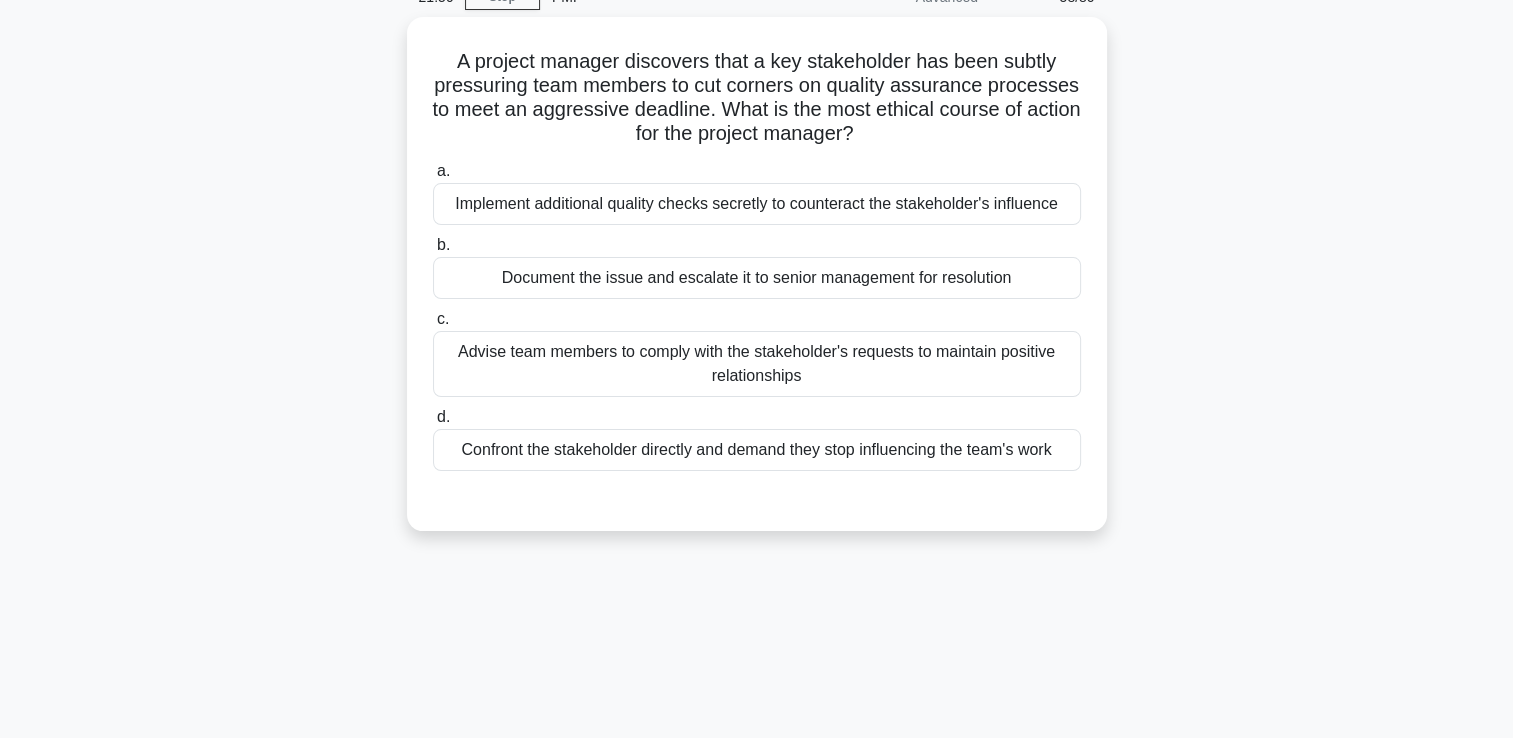 scroll, scrollTop: 42, scrollLeft: 0, axis: vertical 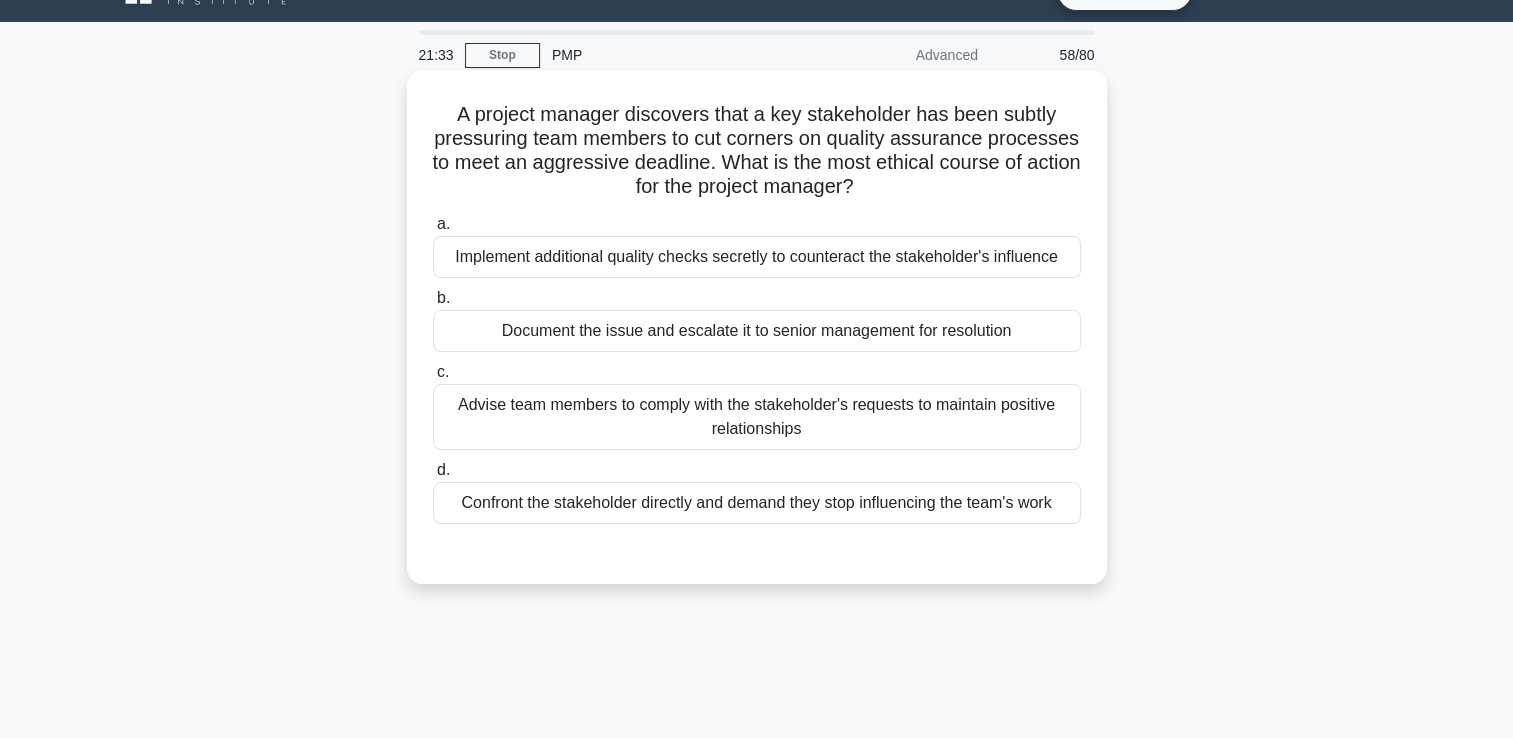 click on "Confront the stakeholder directly and demand they stop influencing the team's work" at bounding box center [757, 503] 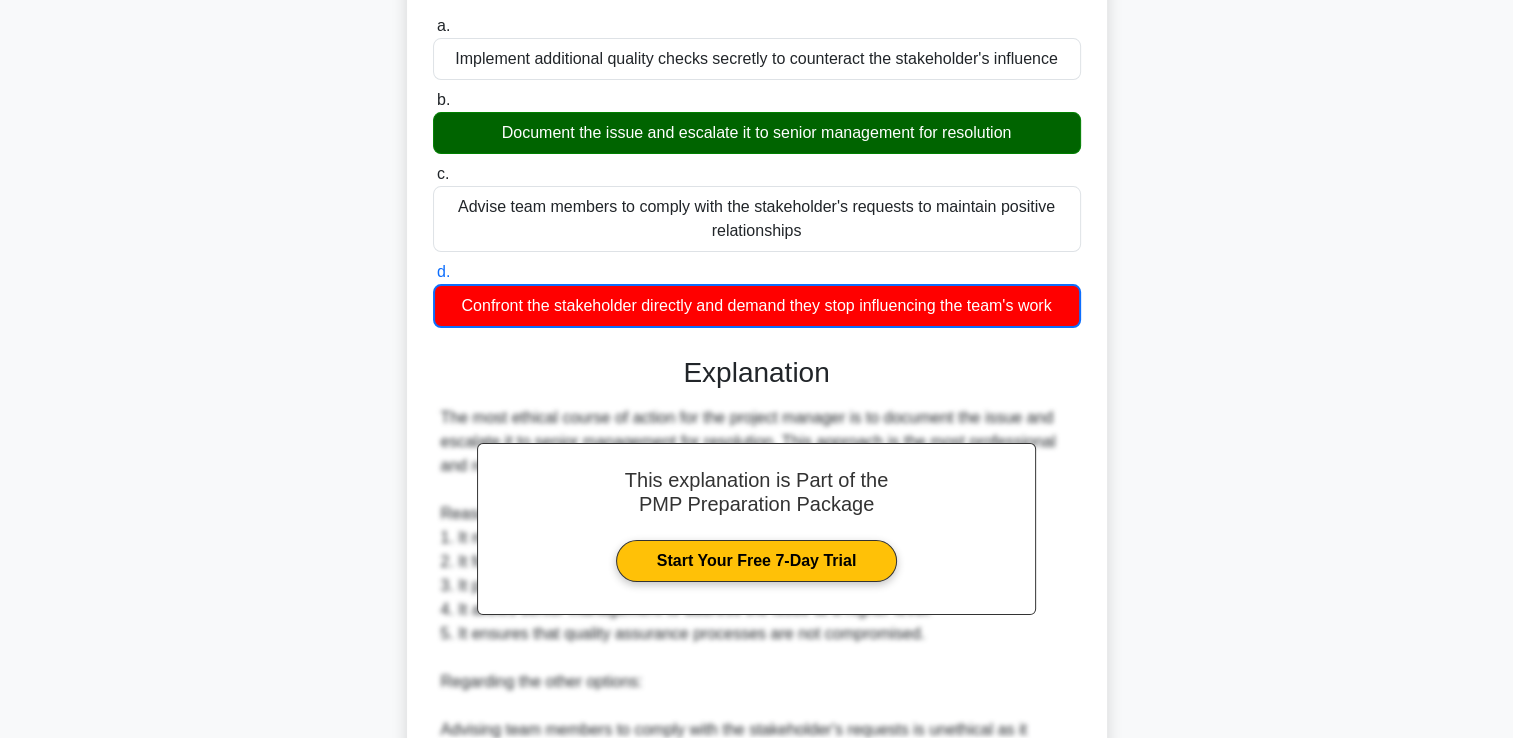 scroll, scrollTop: 542, scrollLeft: 0, axis: vertical 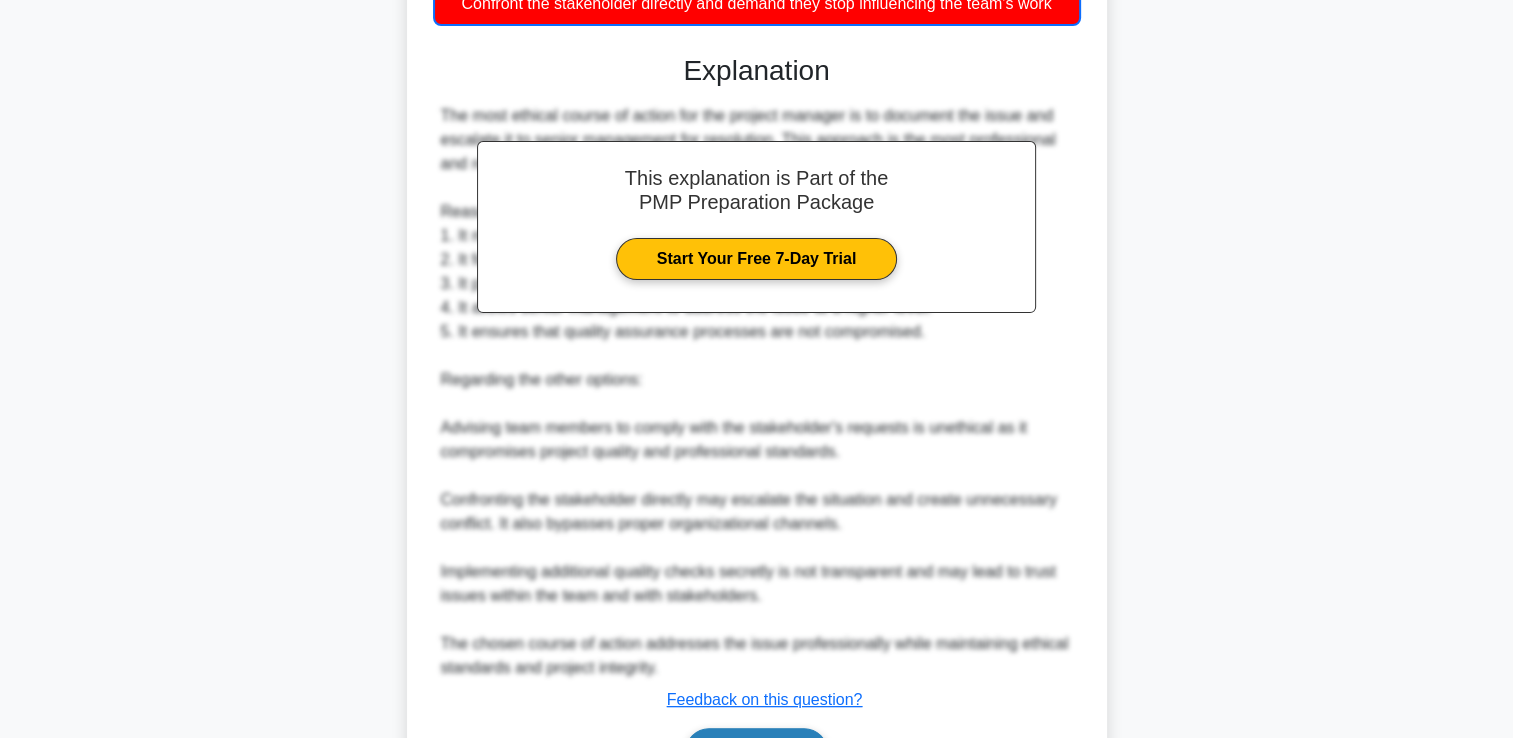 click on "Next" at bounding box center [756, 752] 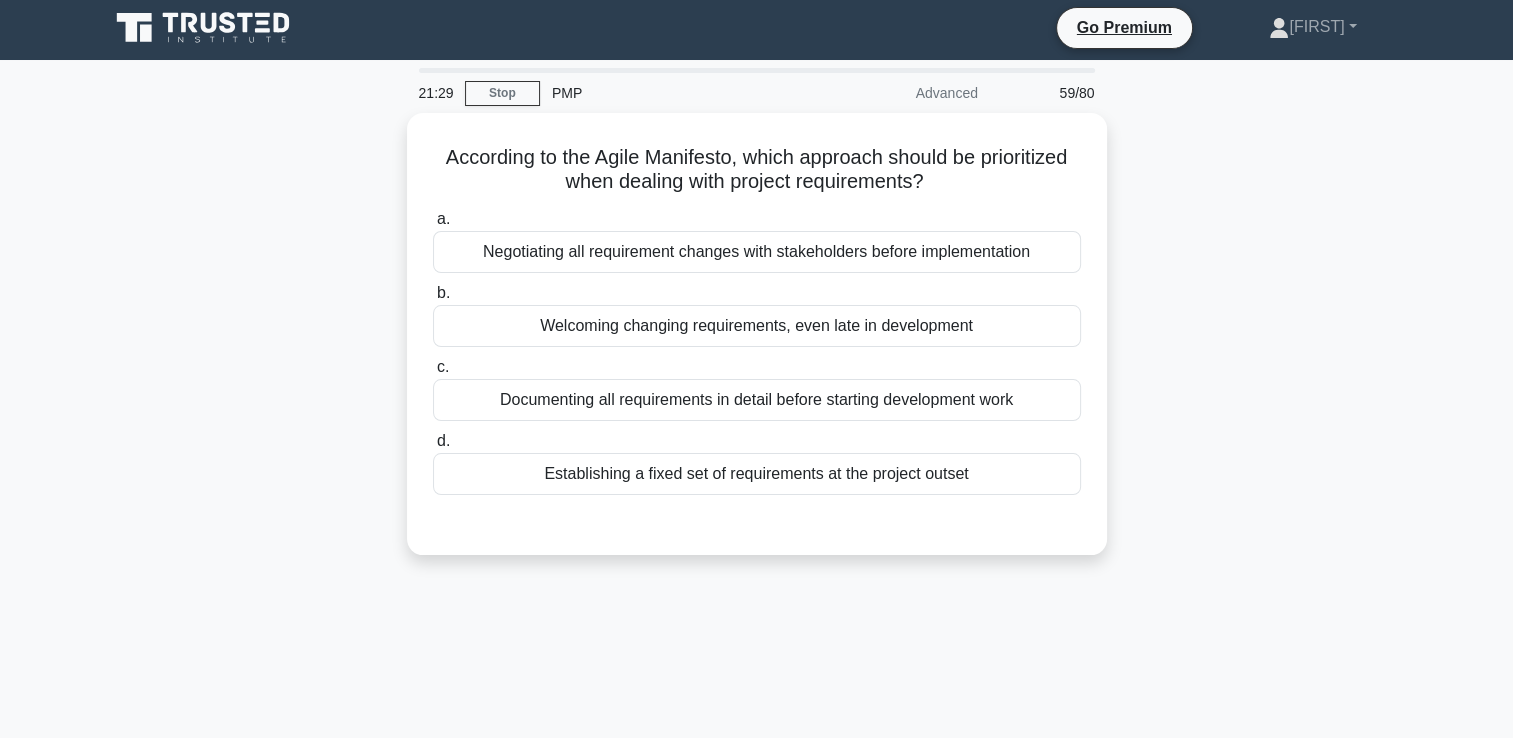 scroll, scrollTop: 0, scrollLeft: 0, axis: both 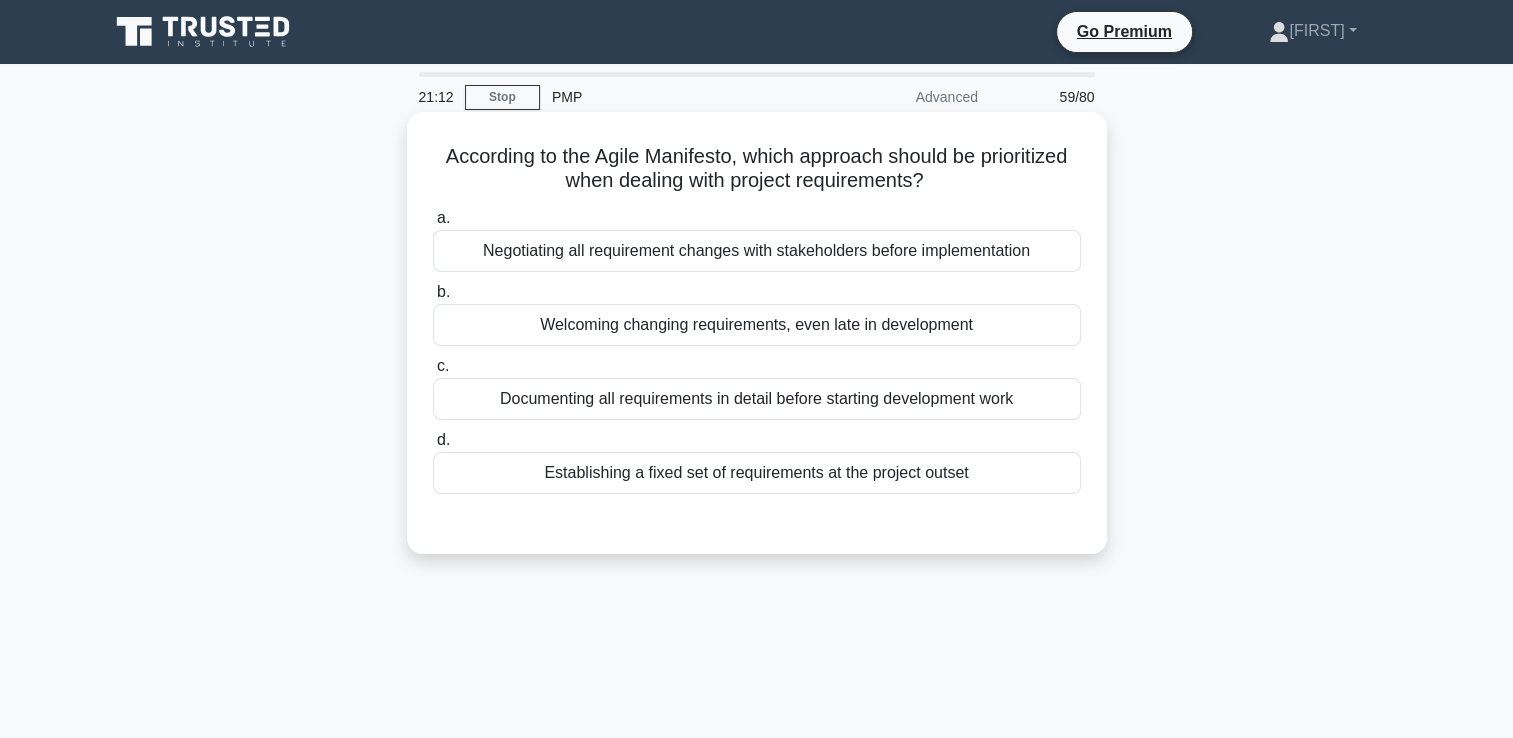 click on "Welcoming changing requirements, even late in development" at bounding box center [757, 325] 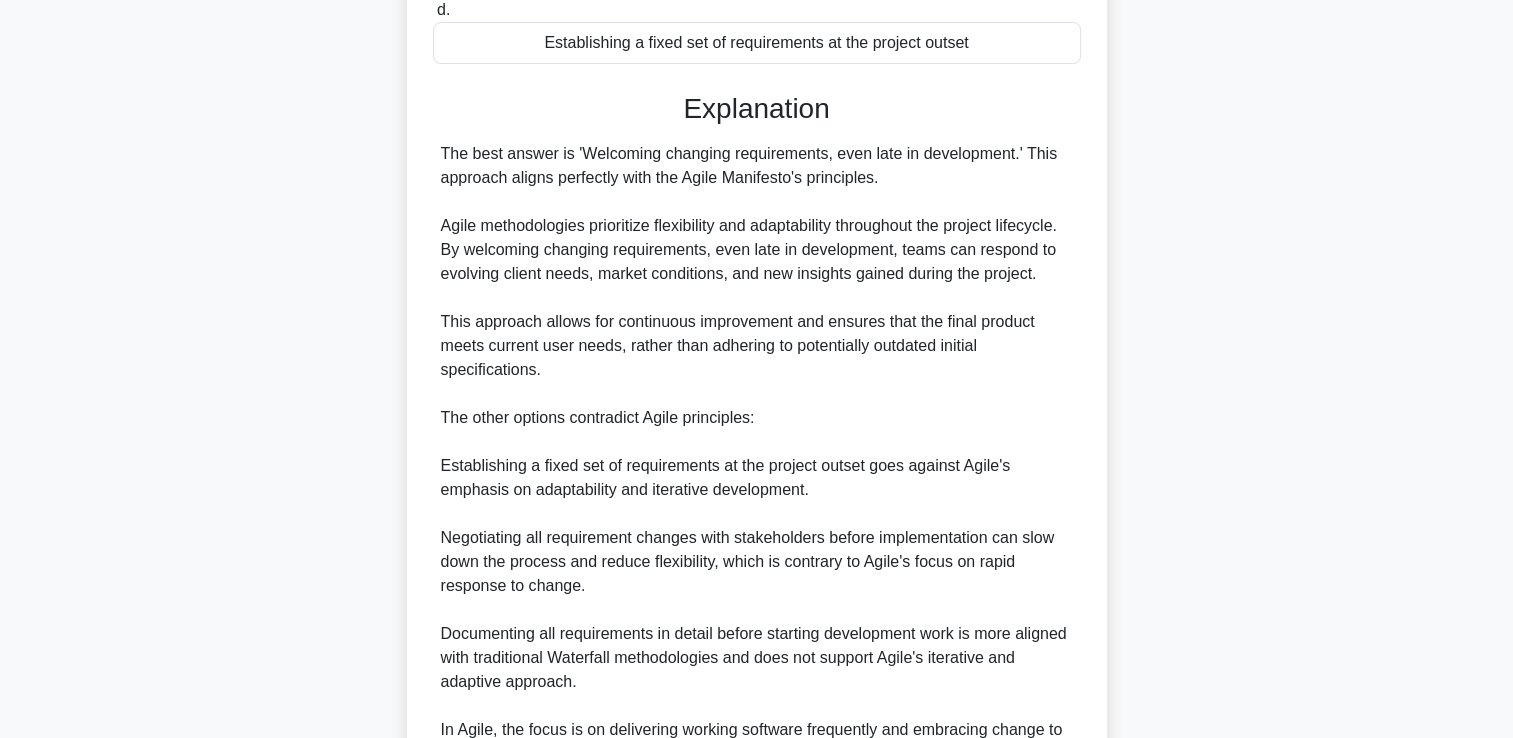scroll, scrollTop: 637, scrollLeft: 0, axis: vertical 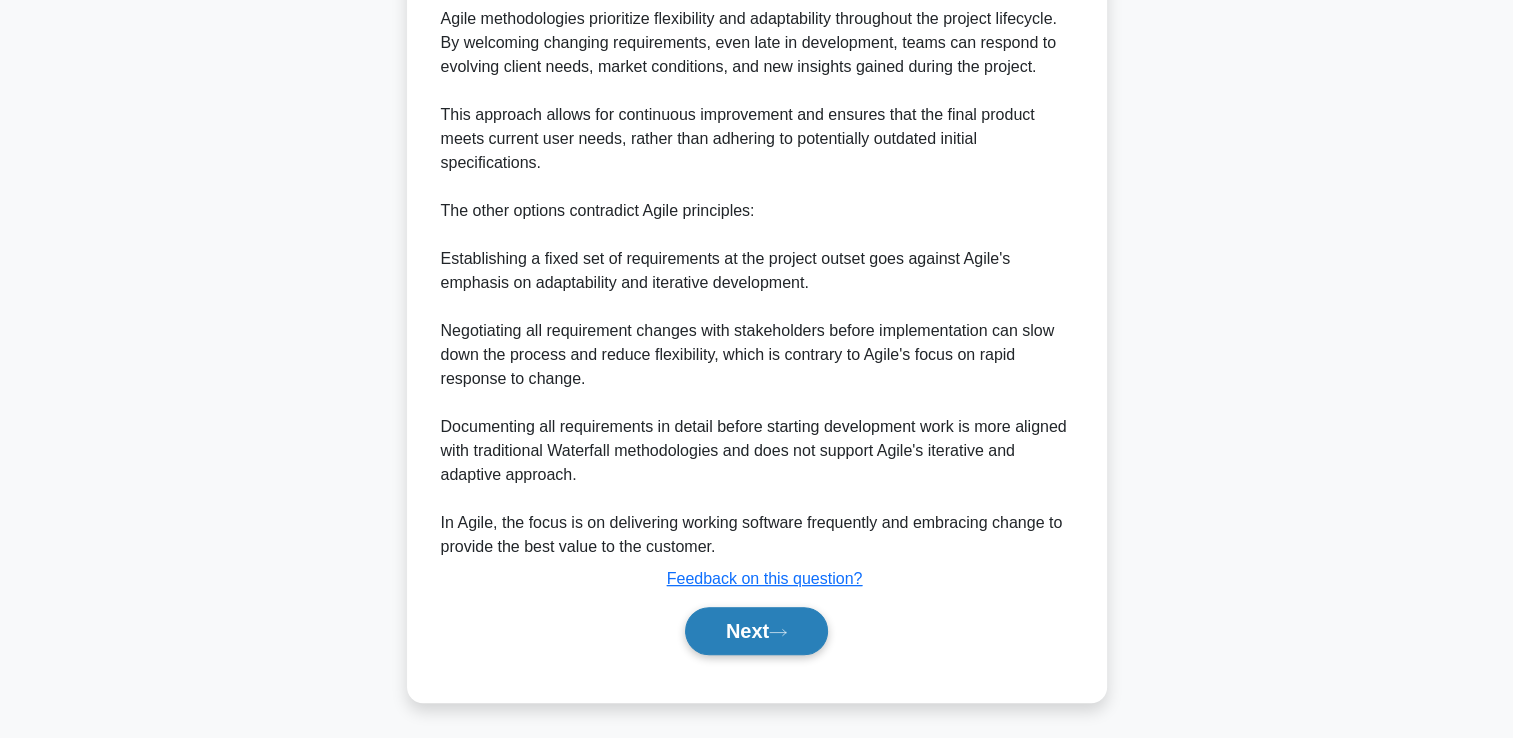 click on "Next" at bounding box center [756, 631] 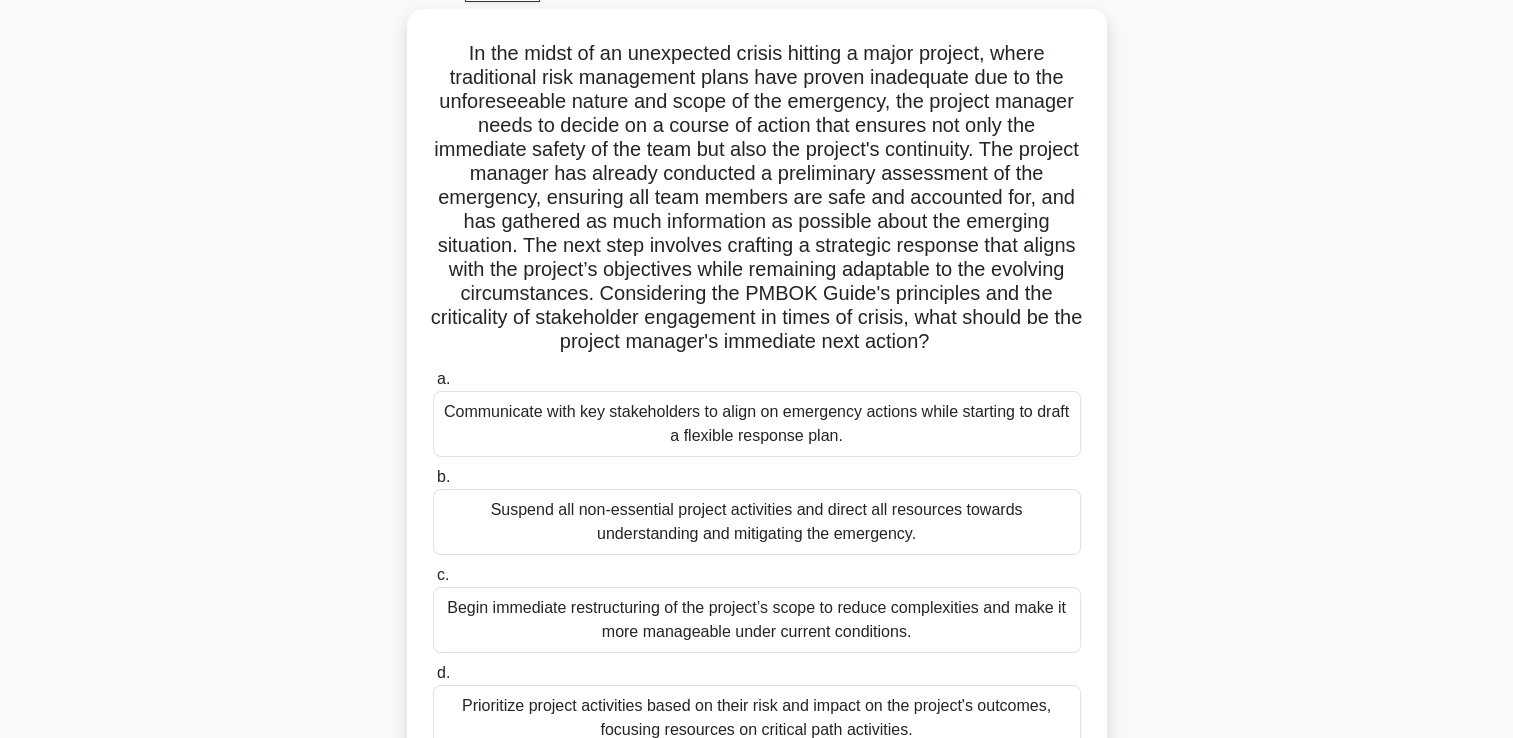 scroll, scrollTop: 142, scrollLeft: 0, axis: vertical 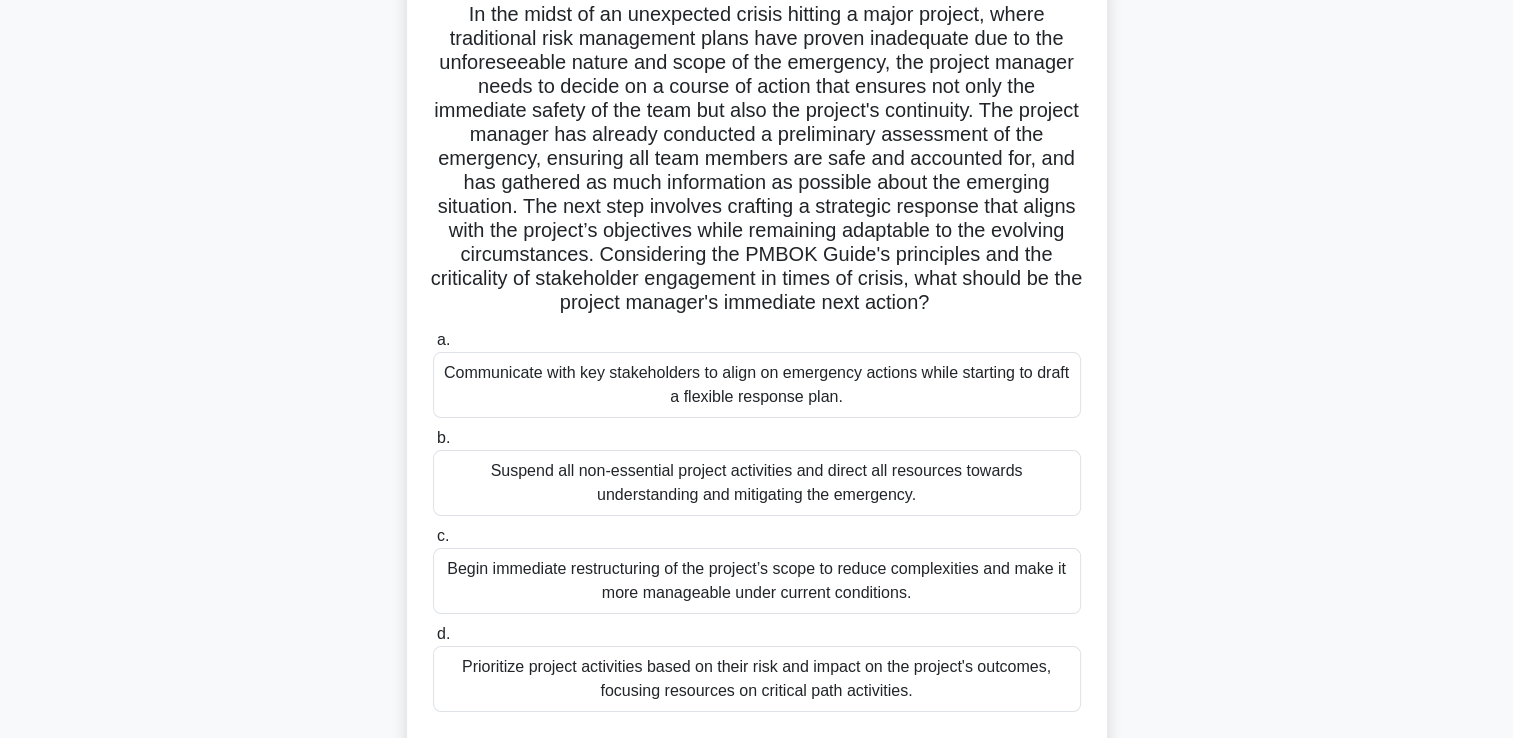 click on "Communicate with key stakeholders to align on emergency actions while starting to draft a flexible response plan." at bounding box center [757, 385] 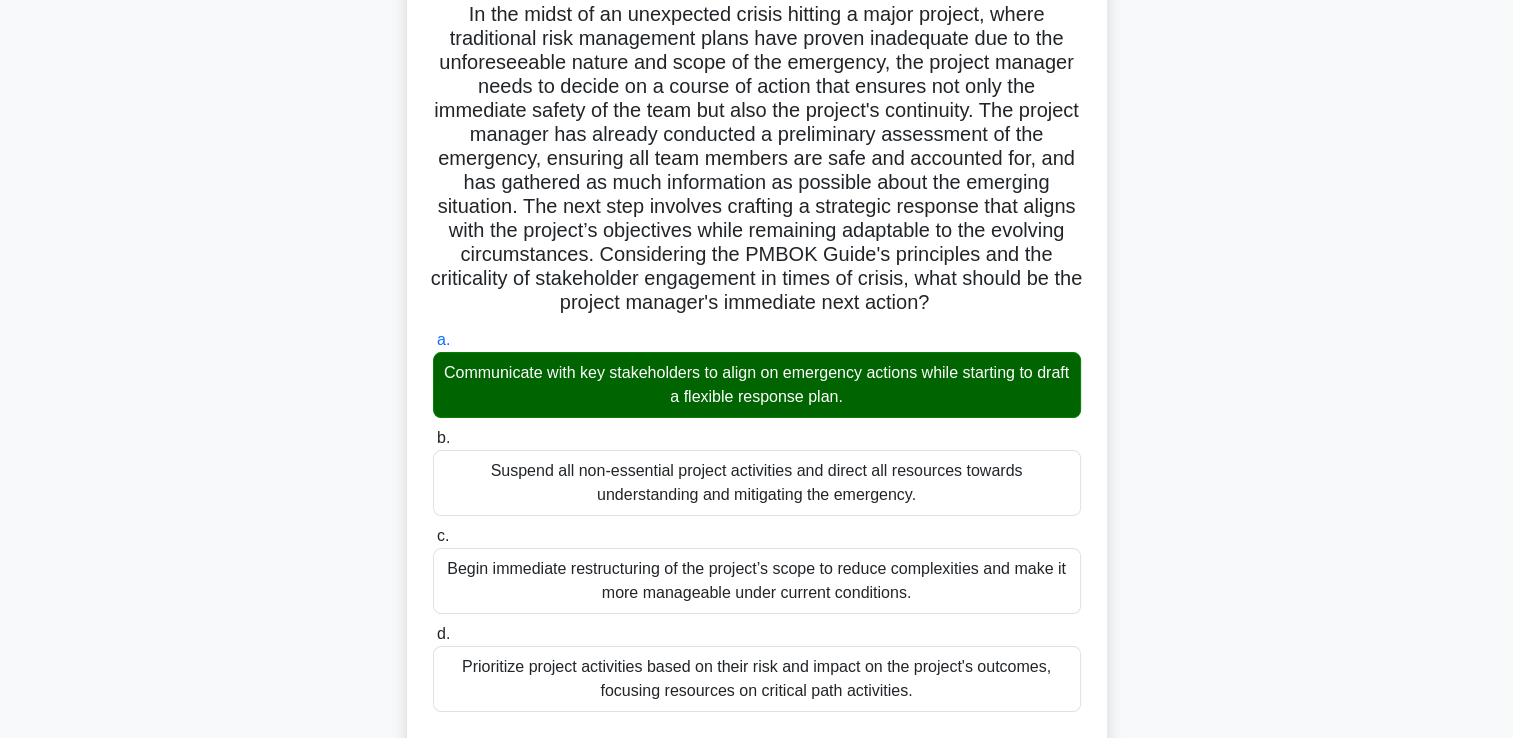scroll, scrollTop: 0, scrollLeft: 0, axis: both 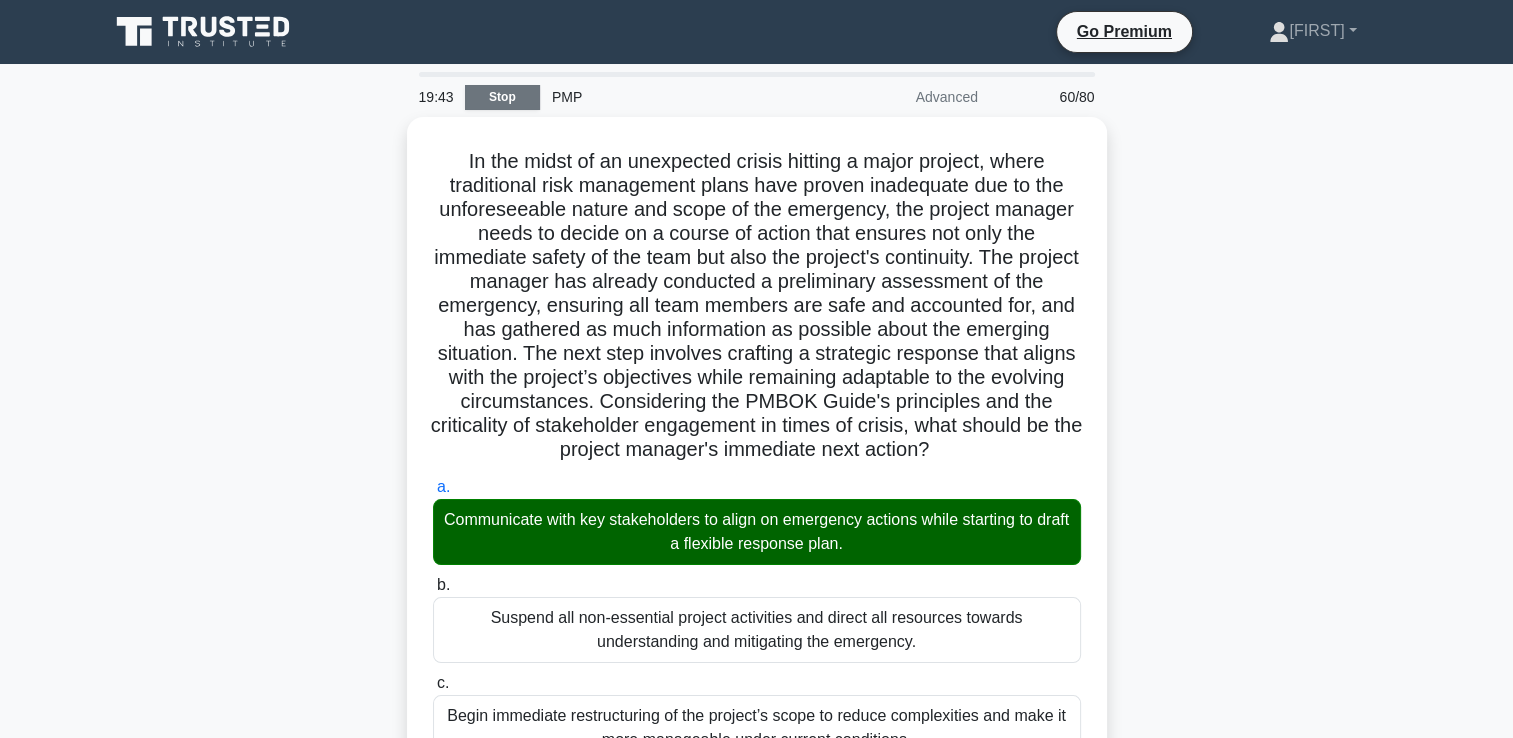 click on "Stop" at bounding box center [502, 97] 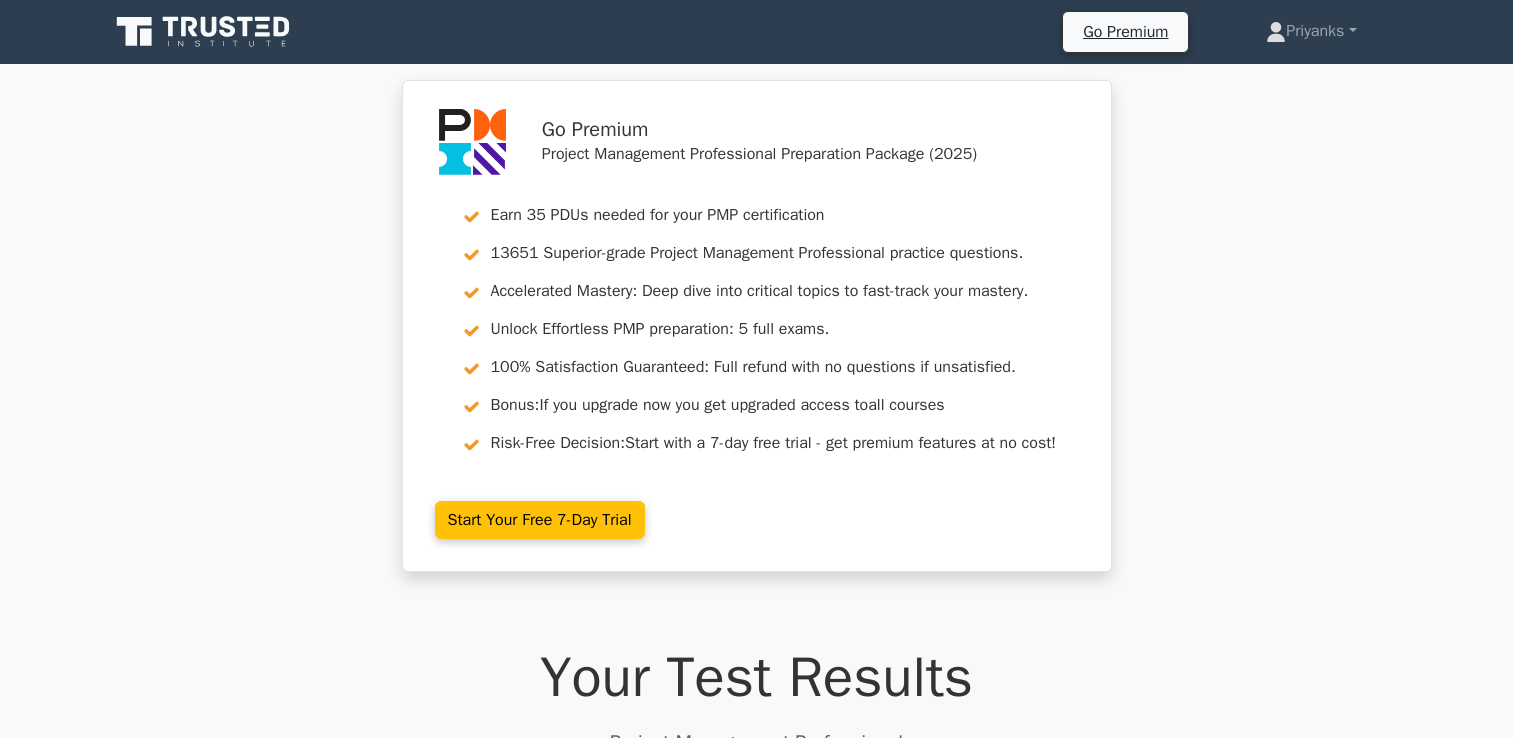 scroll, scrollTop: 0, scrollLeft: 0, axis: both 